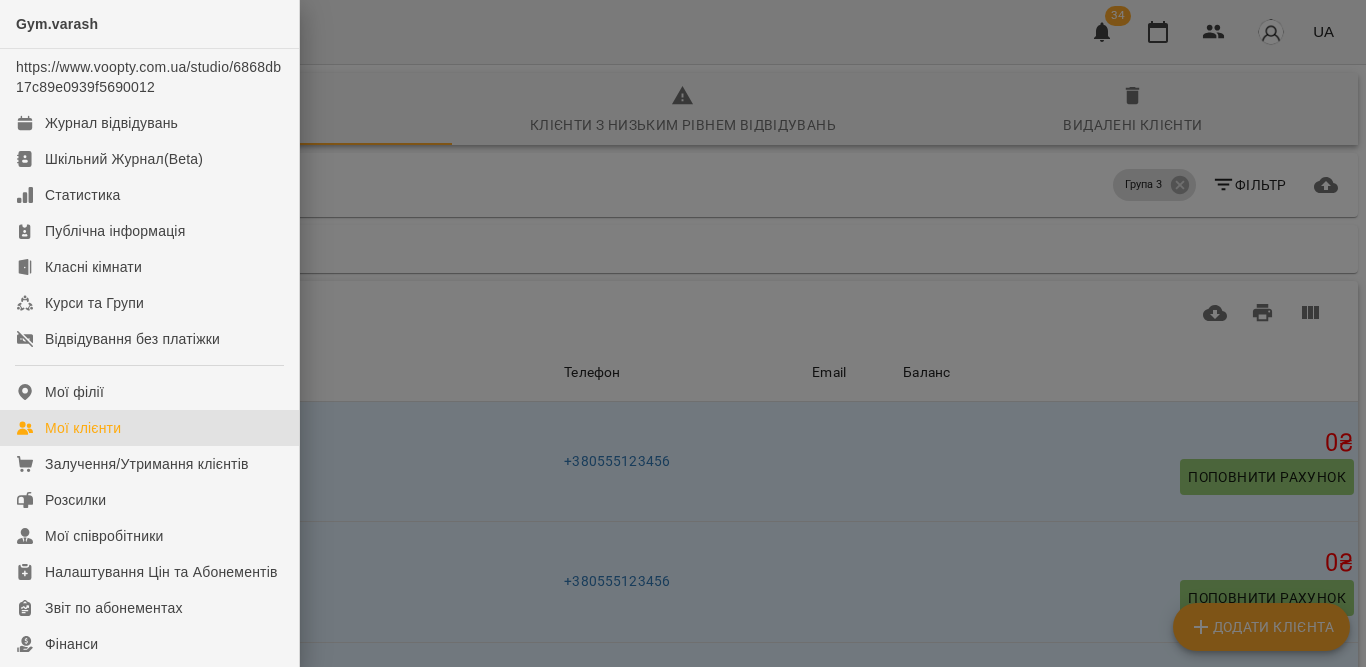 scroll, scrollTop: 0, scrollLeft: 0, axis: both 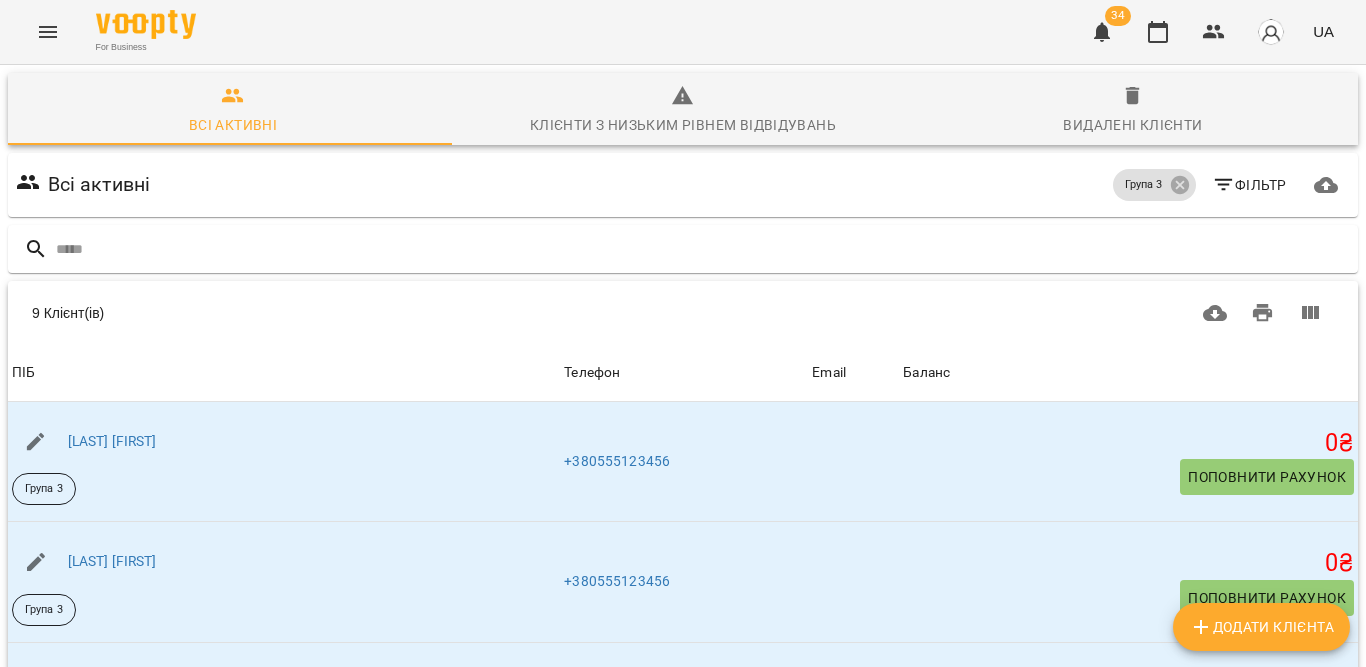 click at bounding box center [48, 32] 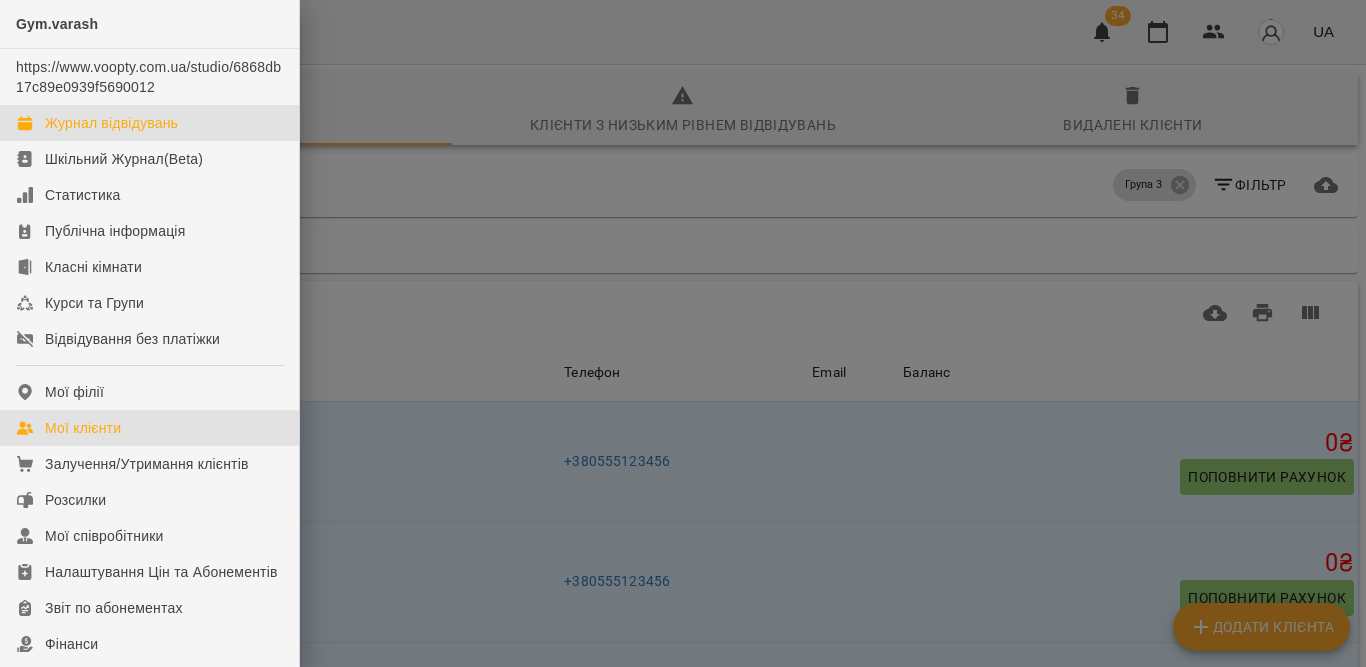 click on "Журнал відвідувань" at bounding box center [111, 123] 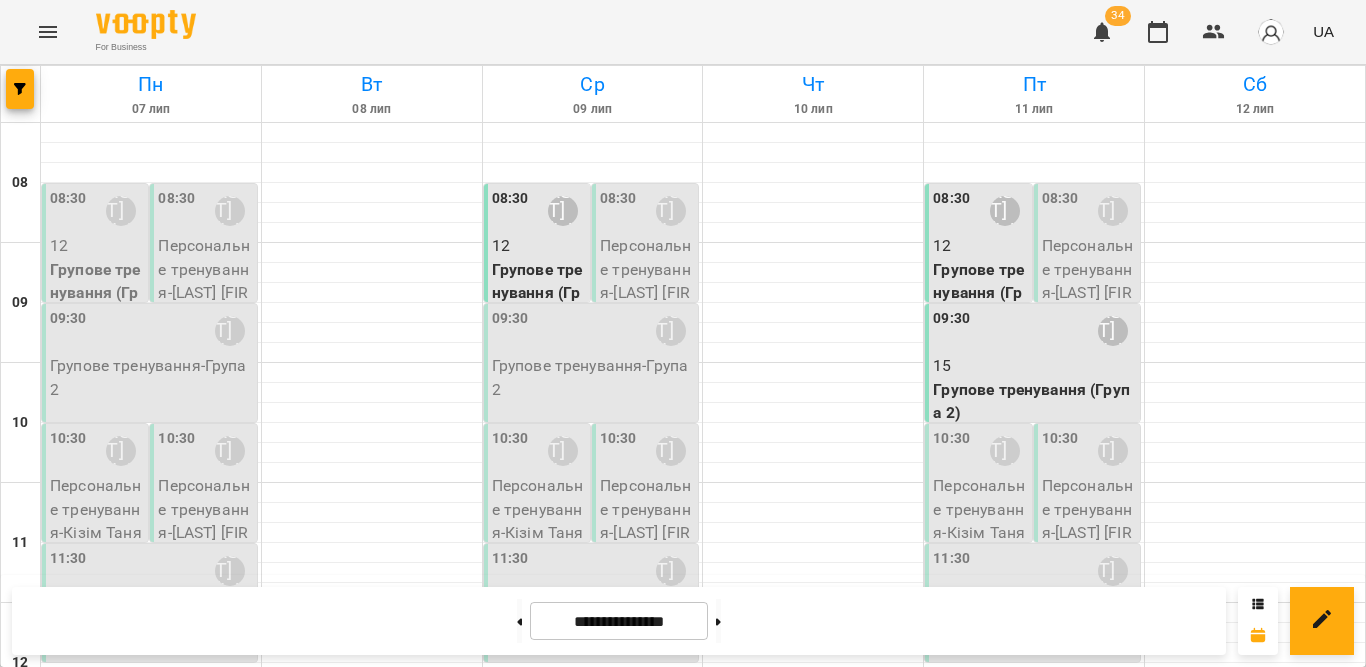 click on "Персональне тренування - [NAME] Анастасія" at bounding box center [1089, 281] 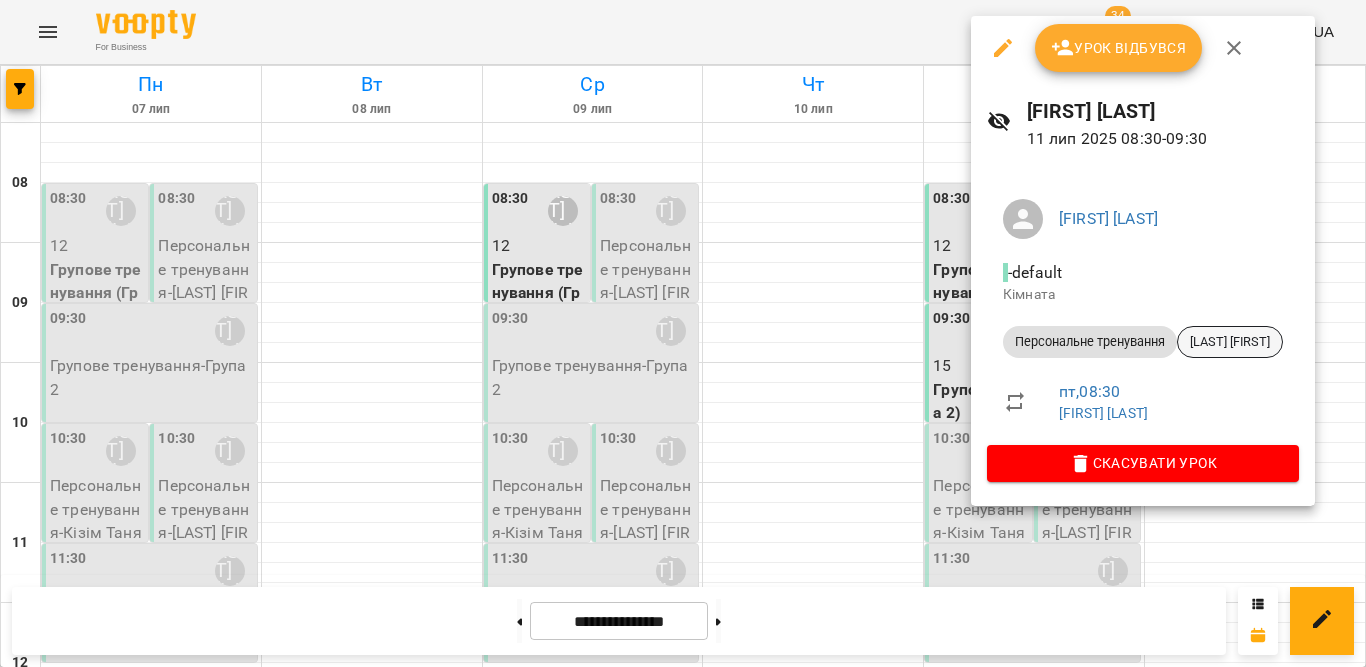 click on "[LAST] [FIRST]" at bounding box center [1230, 342] 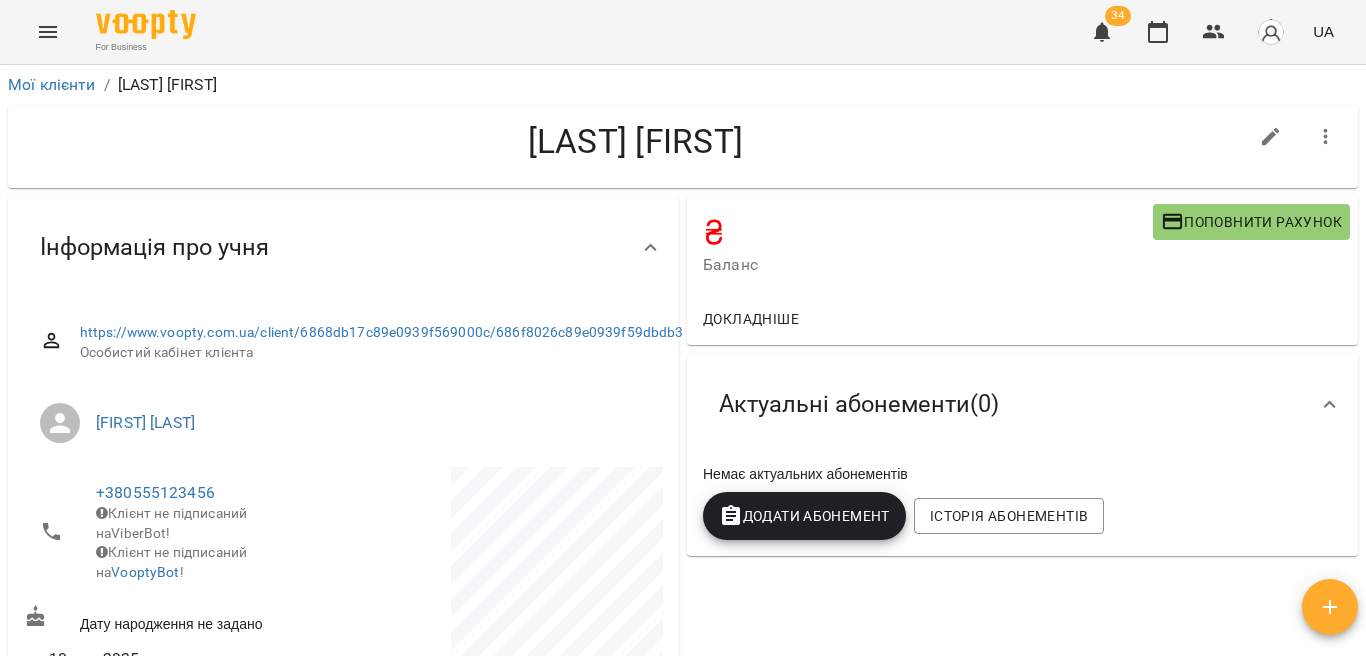click on "Додати Абонемент" at bounding box center (804, 516) 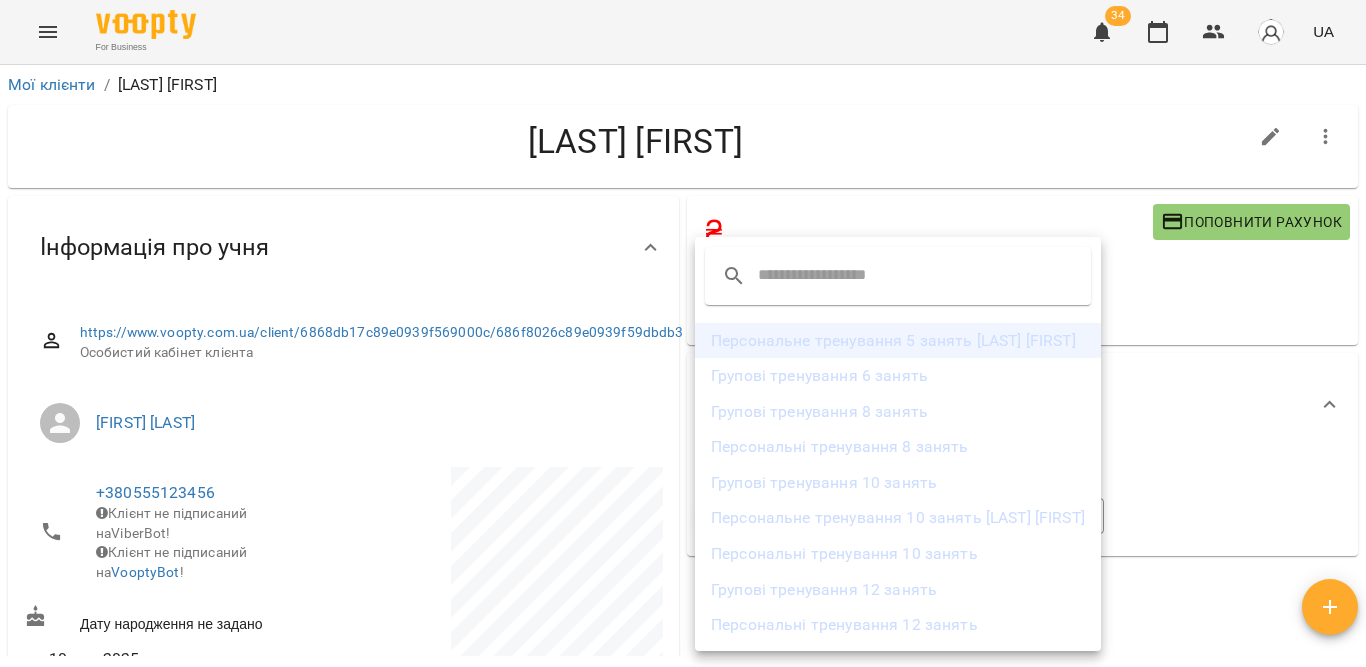 click on "Персональне тренування 5 занять Сільчук Анастасія" at bounding box center [898, 341] 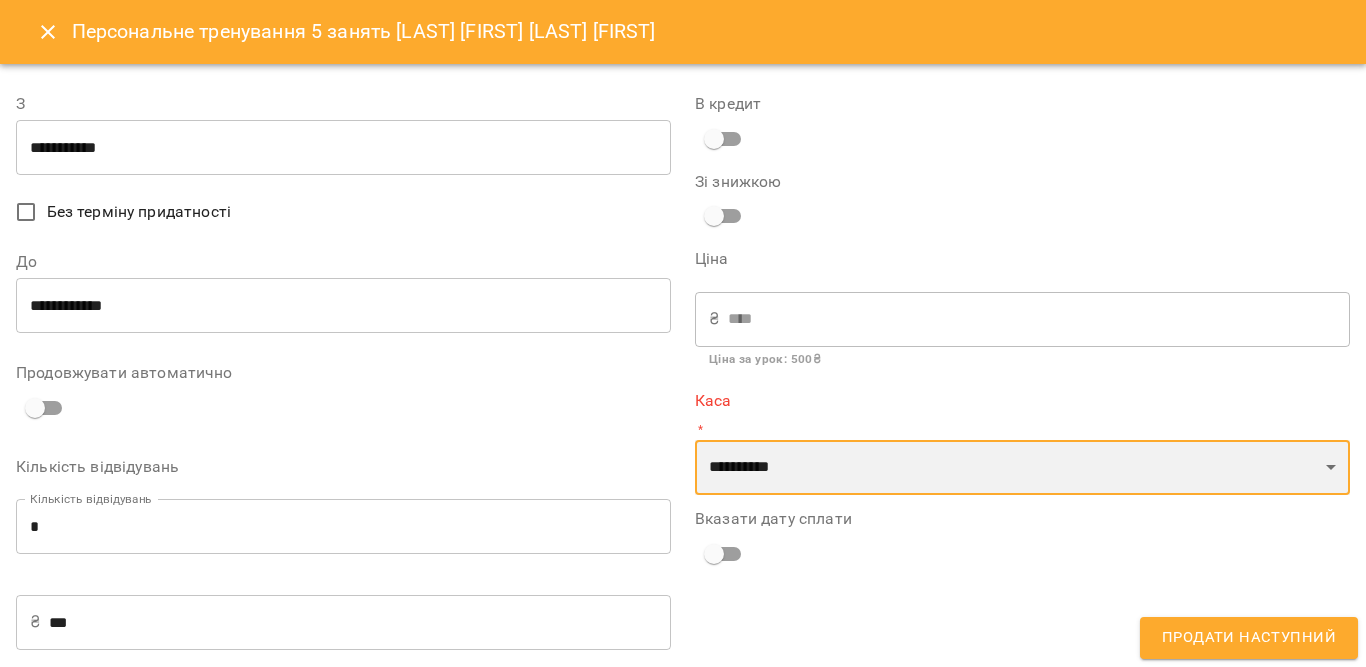 click on "**********" at bounding box center [1022, 468] 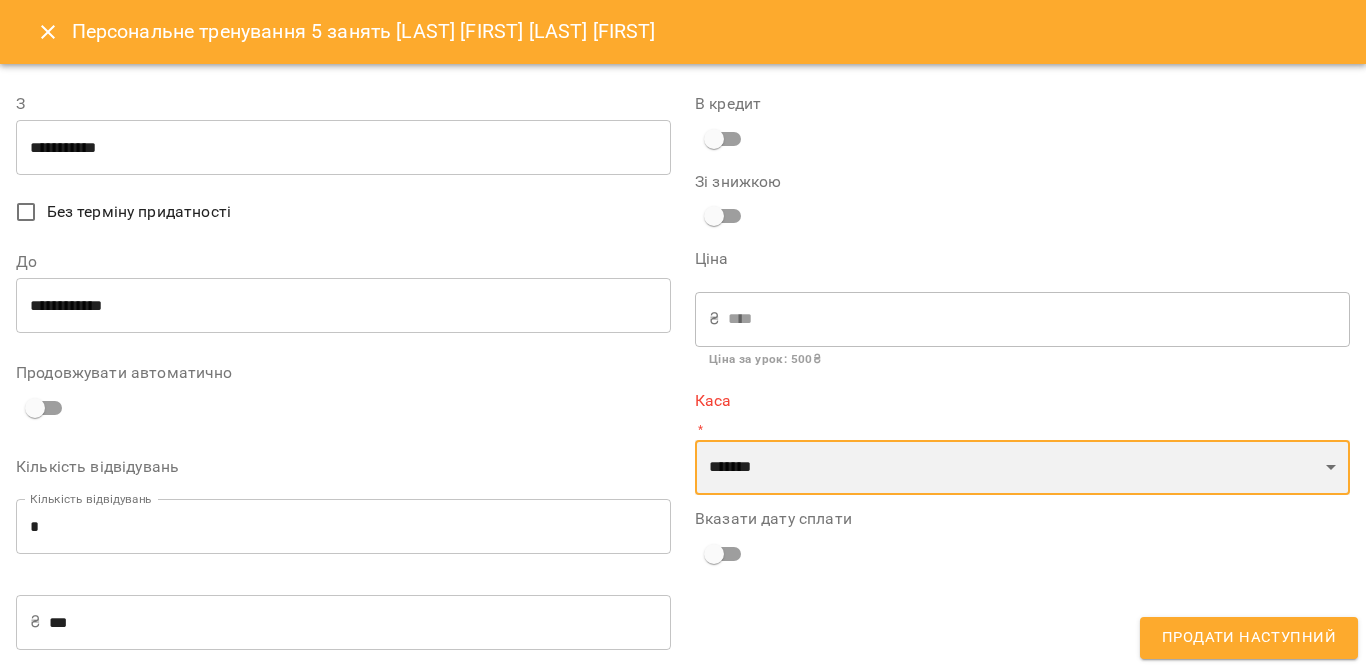 click on "**********" at bounding box center [1022, 468] 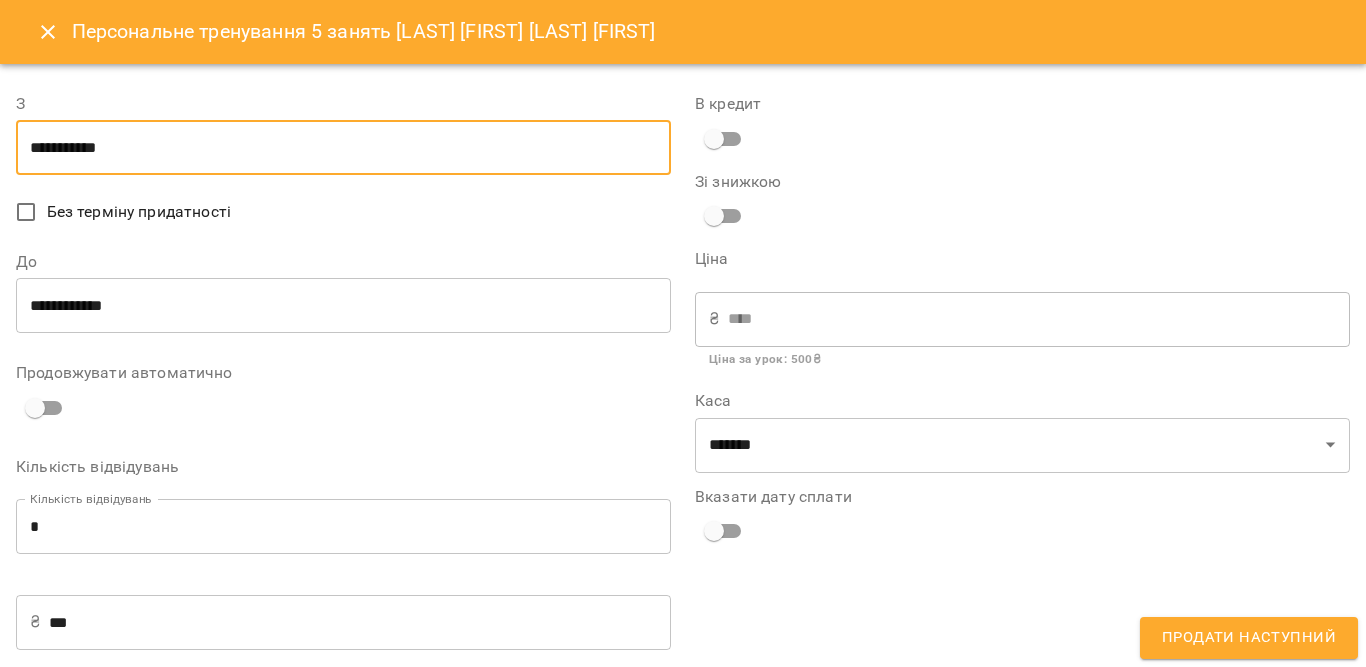 click on "**********" at bounding box center [343, 148] 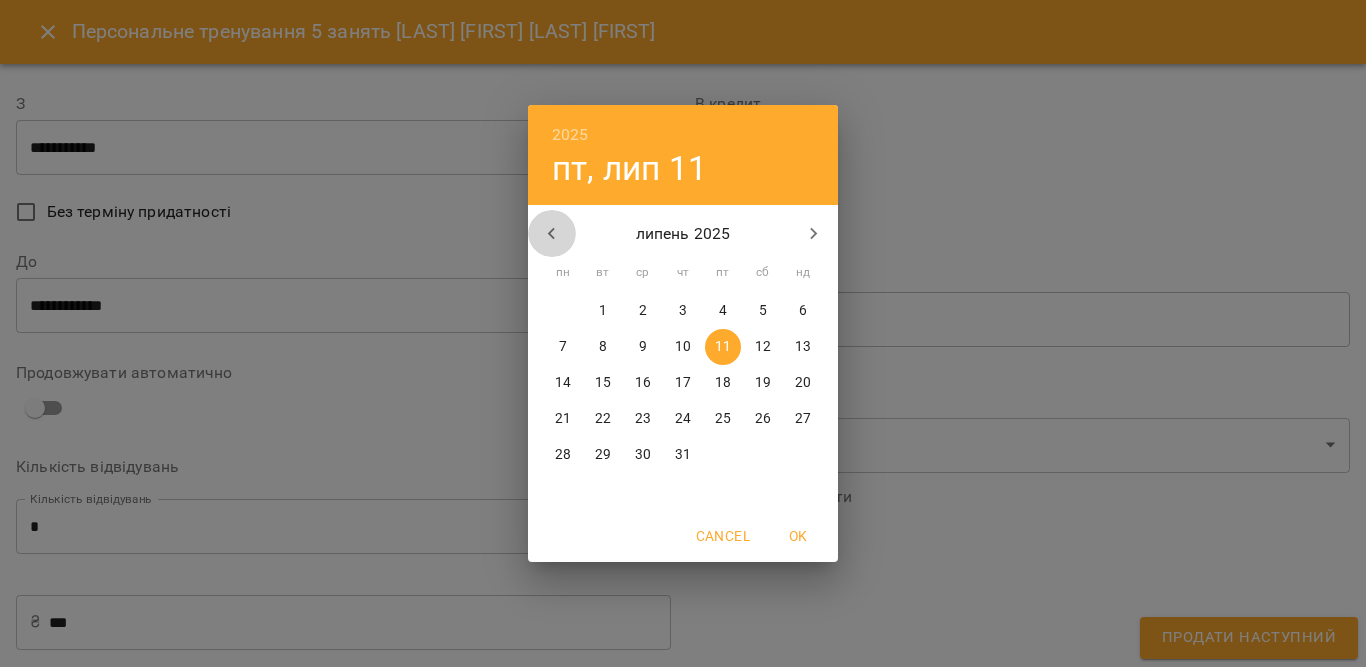 click 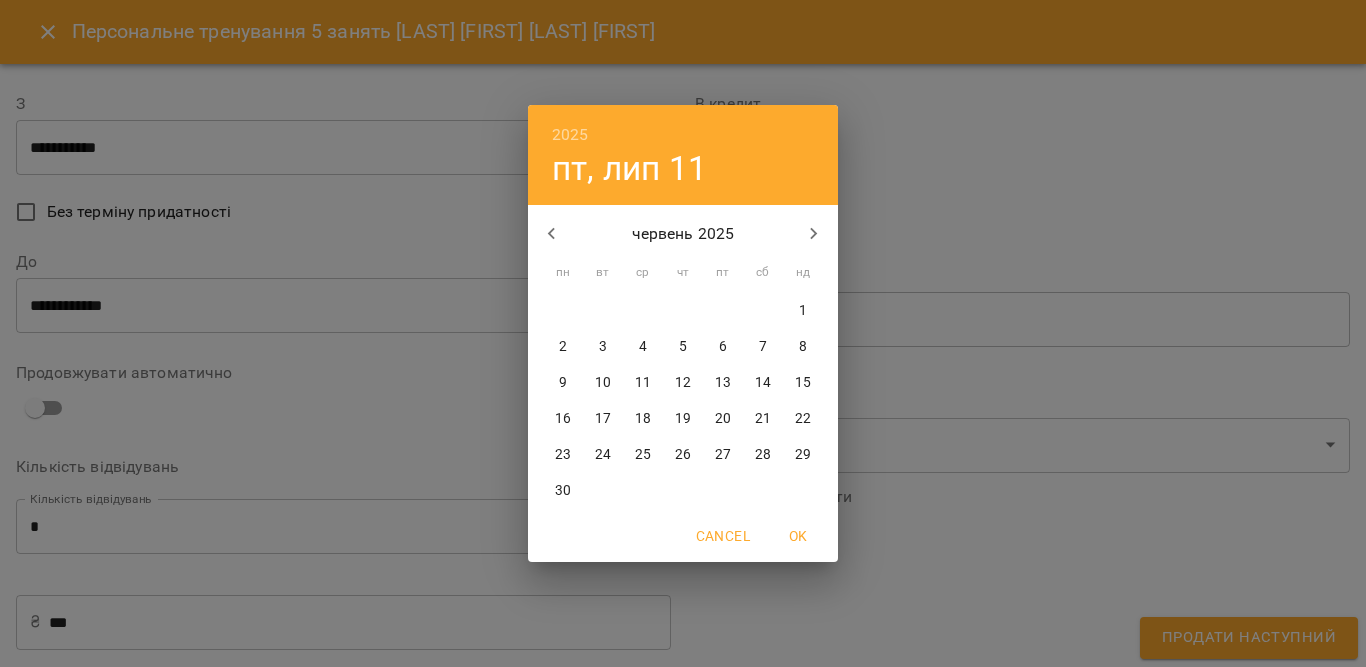 click on "2025 пт, лип 11 червень 2025 пн вт ср чт пт сб нд 26 27 28 29 30 31 1 2 3 4 5 6 7 8 9 10 11 12 13 14 15 16 17 18 19 20 21 22 23 24 25 26 27 28 29 30 1 2 3 4 5 6 Cancel OK" at bounding box center [683, 333] 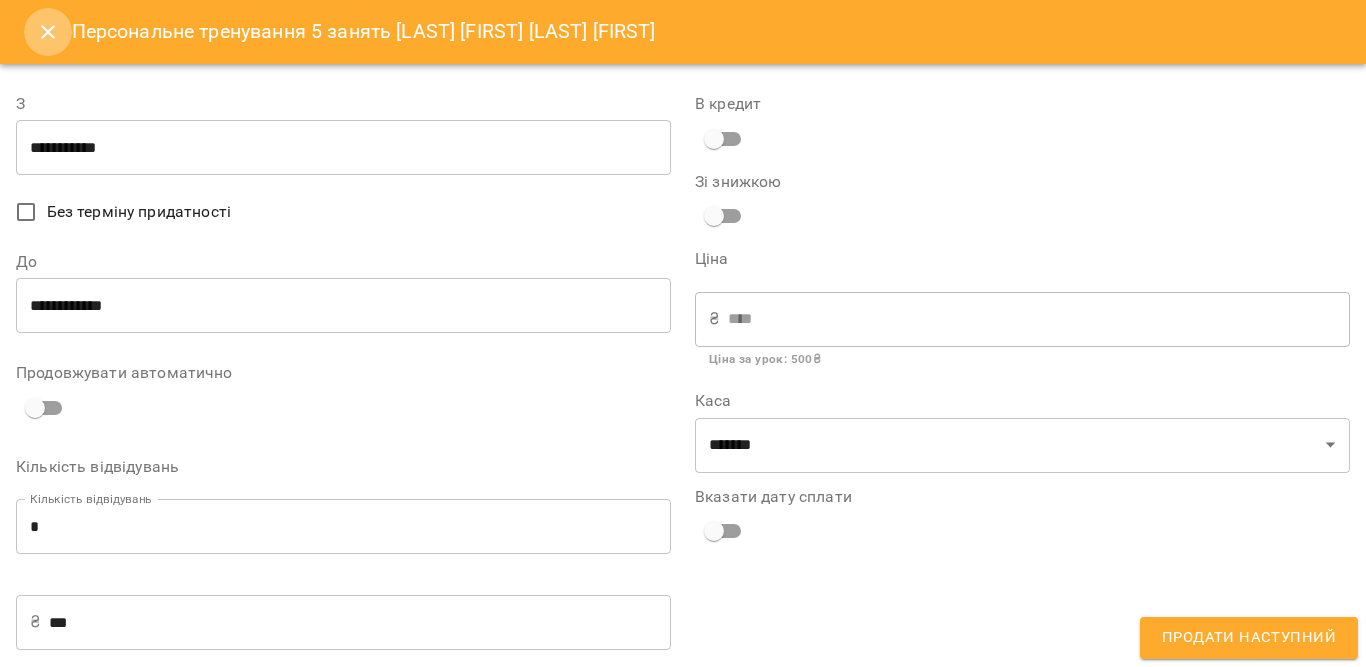 click 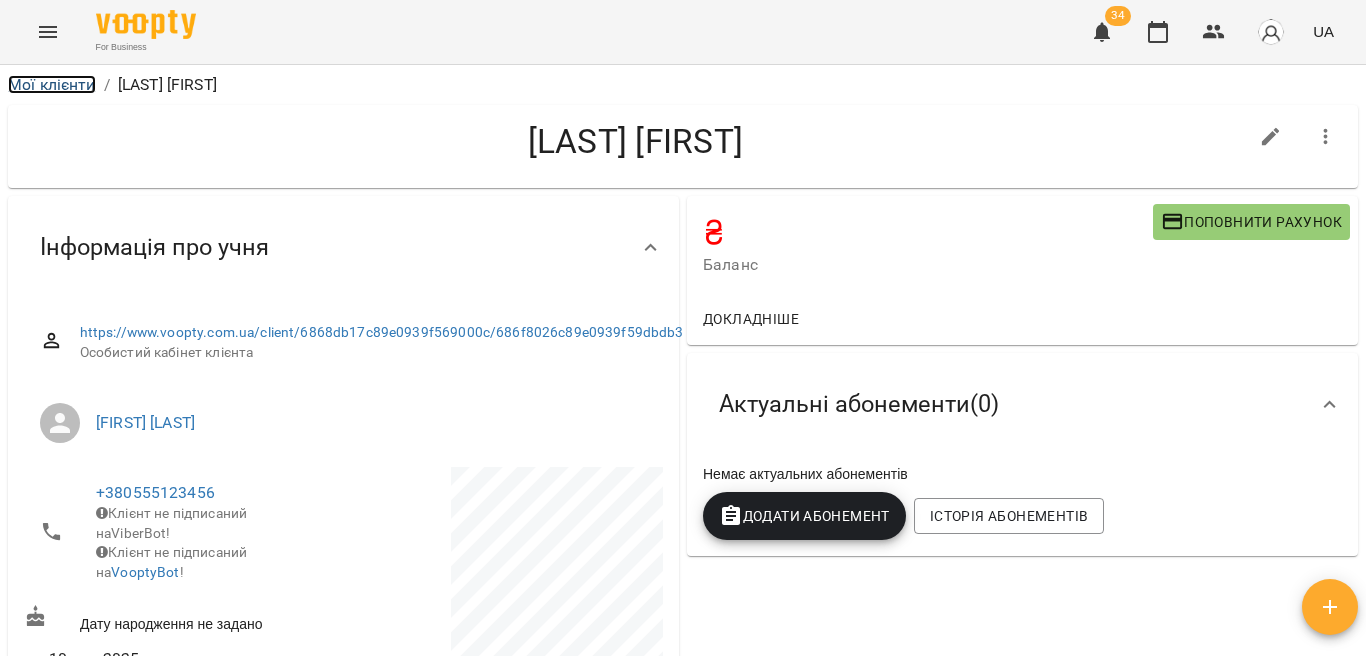 click on "Мої клієнти" at bounding box center (52, 84) 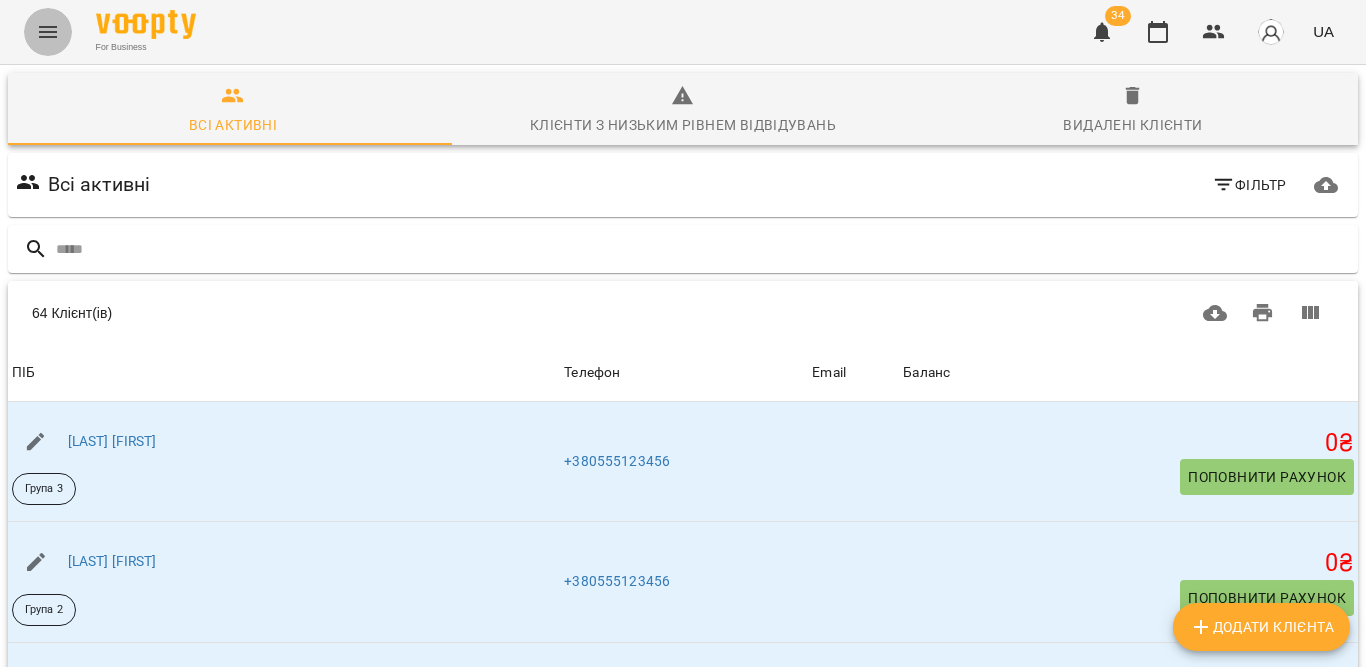 click at bounding box center [48, 32] 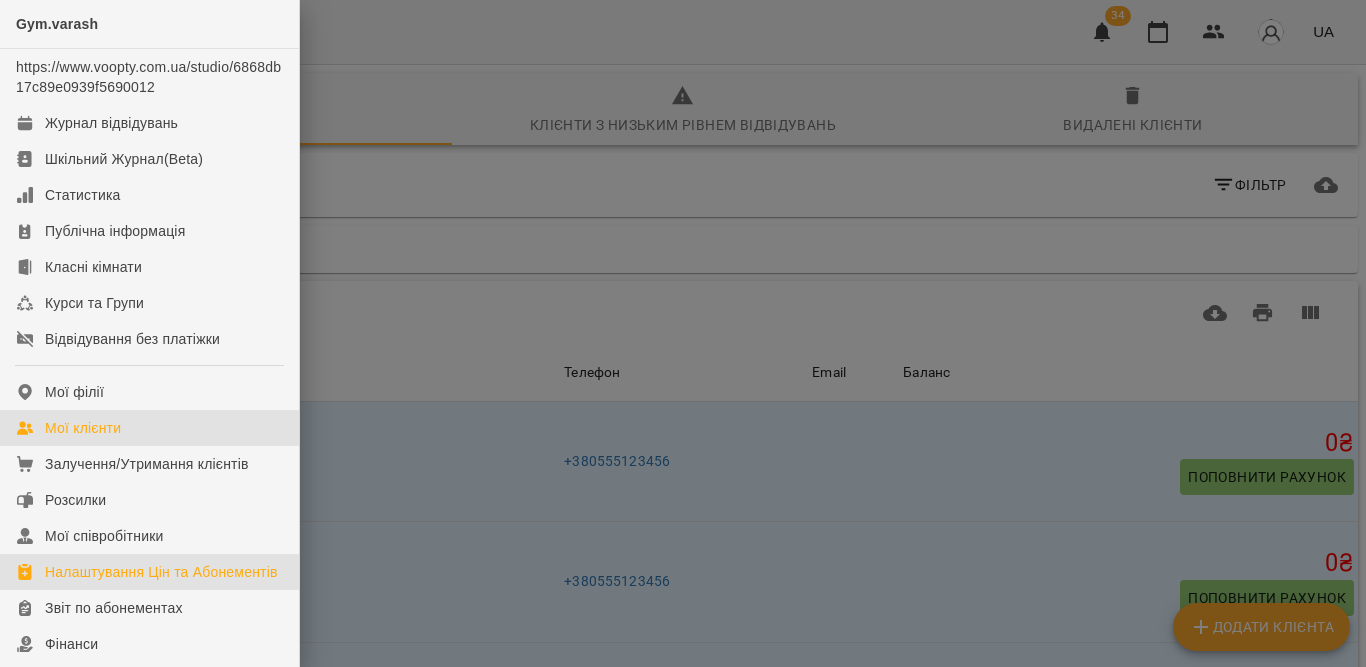 click on "Налаштування Цін та Абонементів" at bounding box center (161, 572) 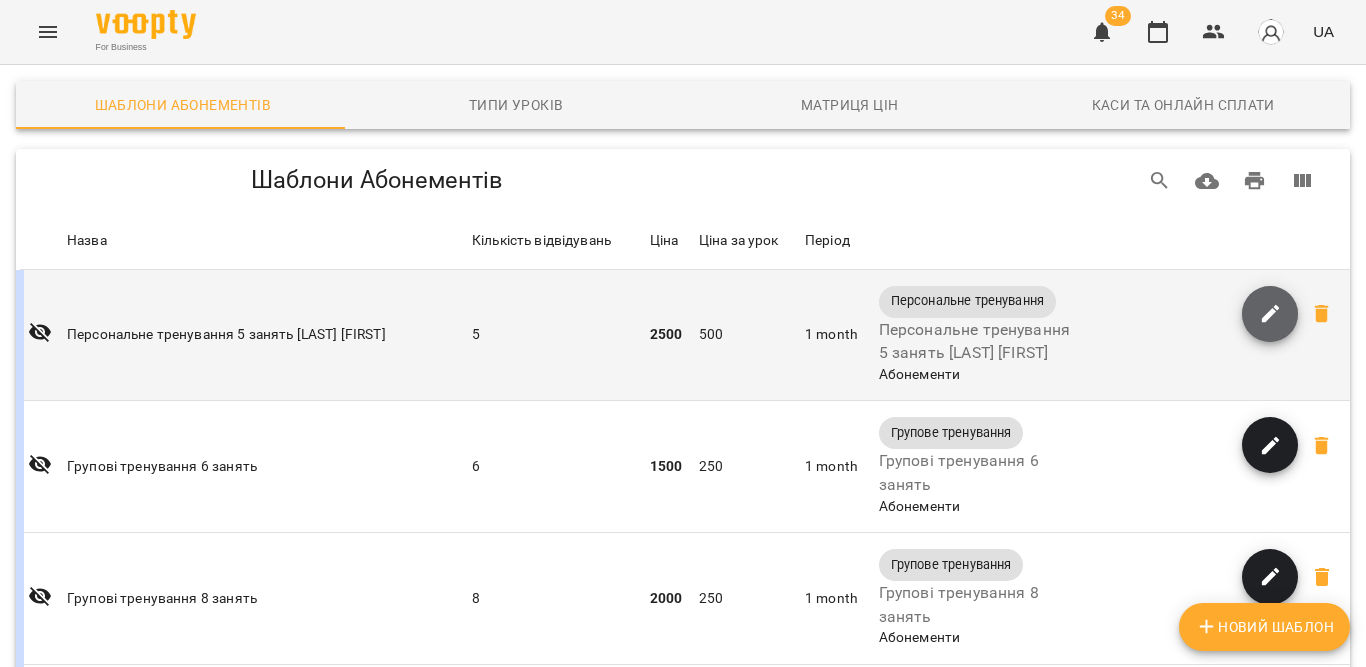 click 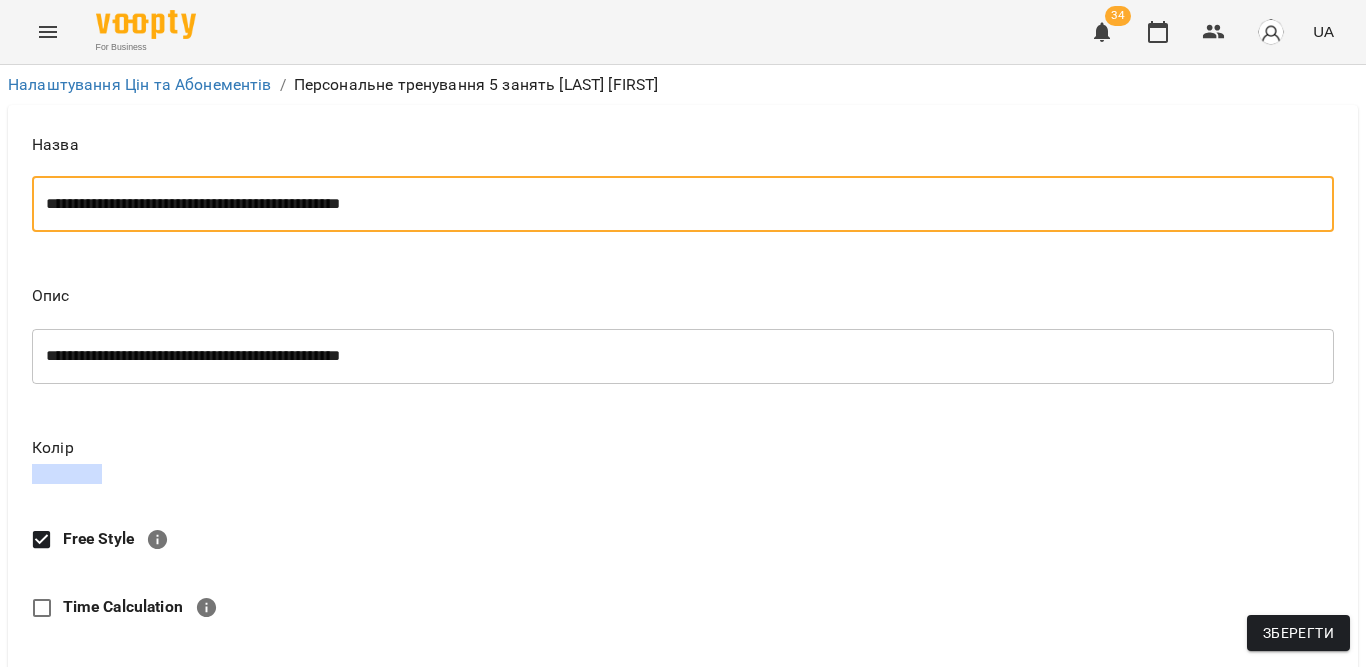 click on "**********" at bounding box center (674, 204) 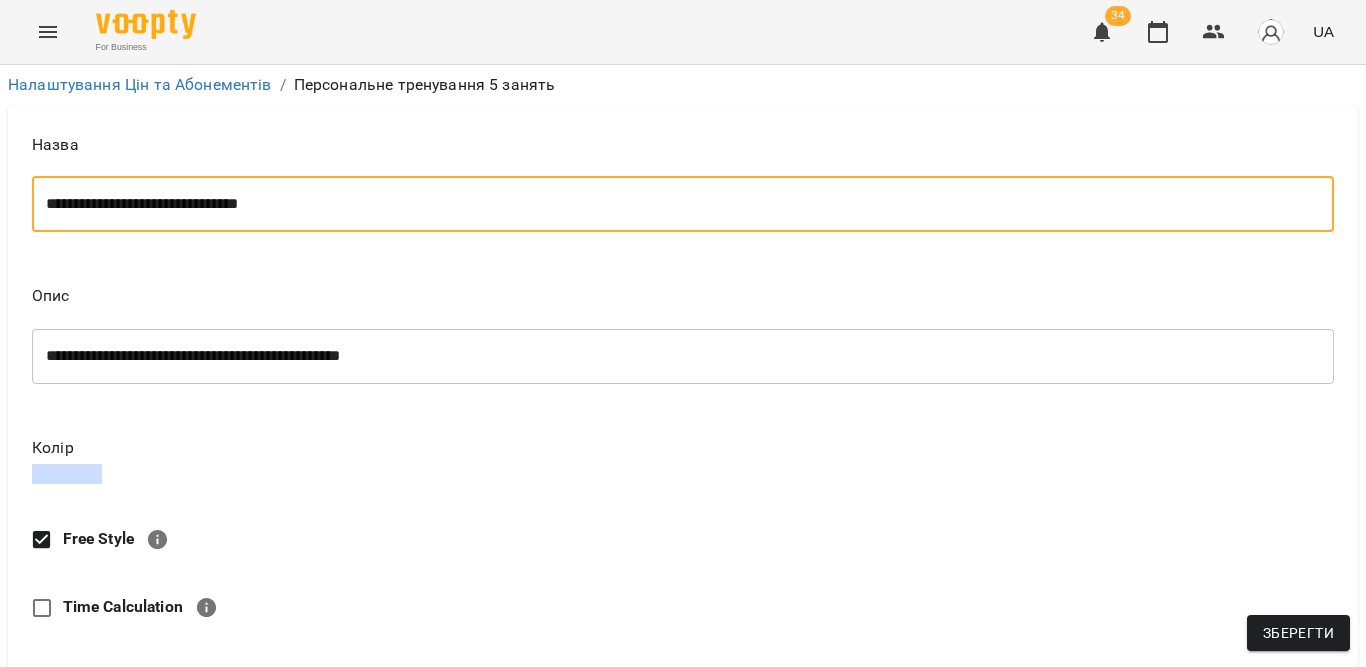 type on "**********" 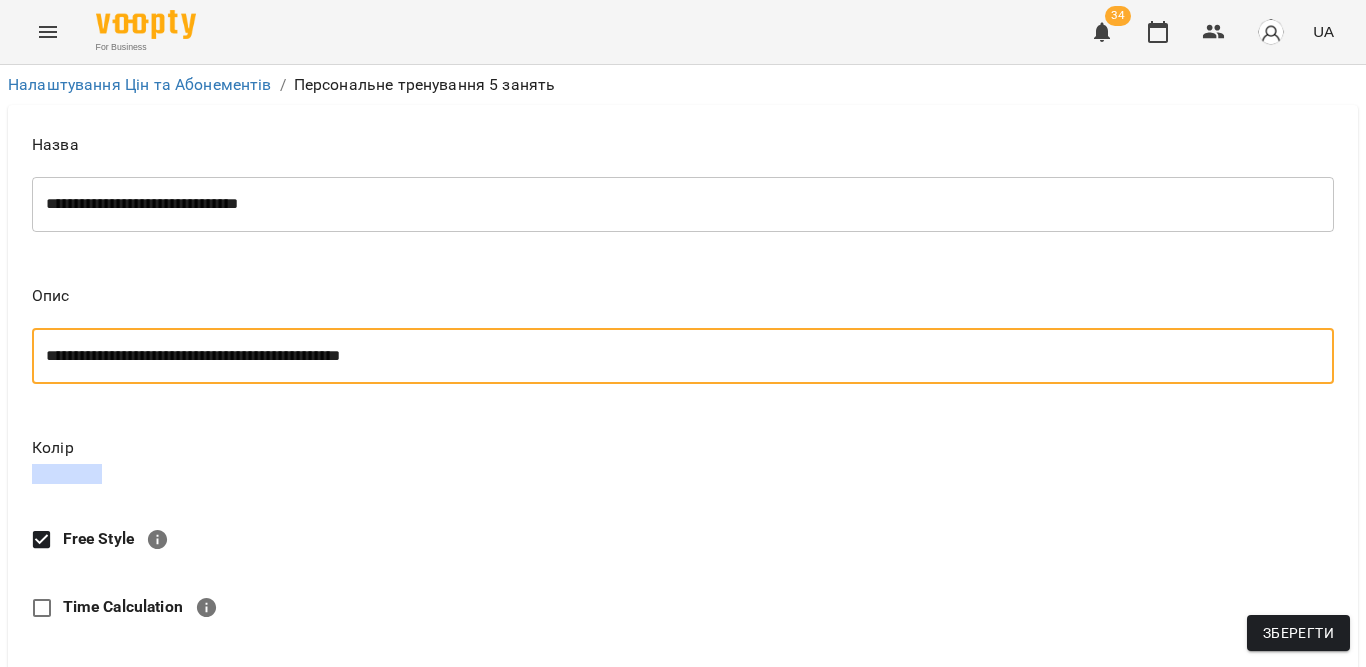 drag, startPoint x: 315, startPoint y: 361, endPoint x: 624, endPoint y: 370, distance: 309.13104 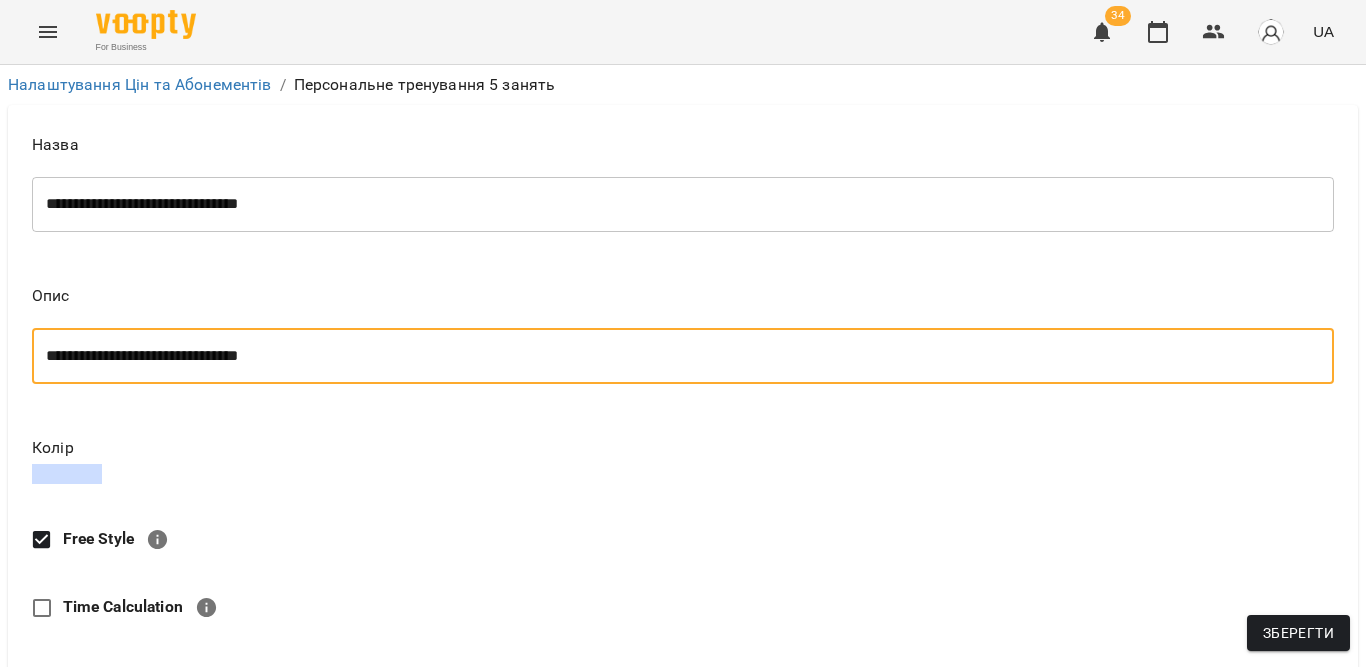 scroll, scrollTop: 0, scrollLeft: 0, axis: both 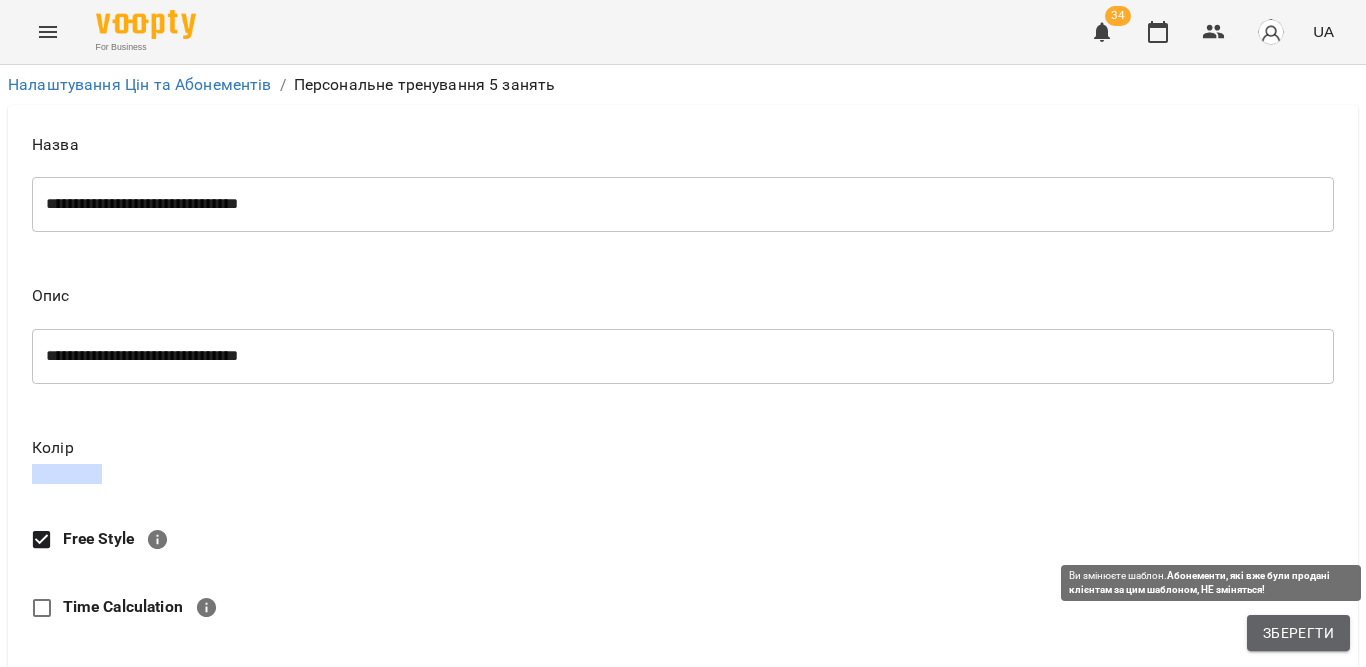 click on "Зберегти" at bounding box center (1298, 633) 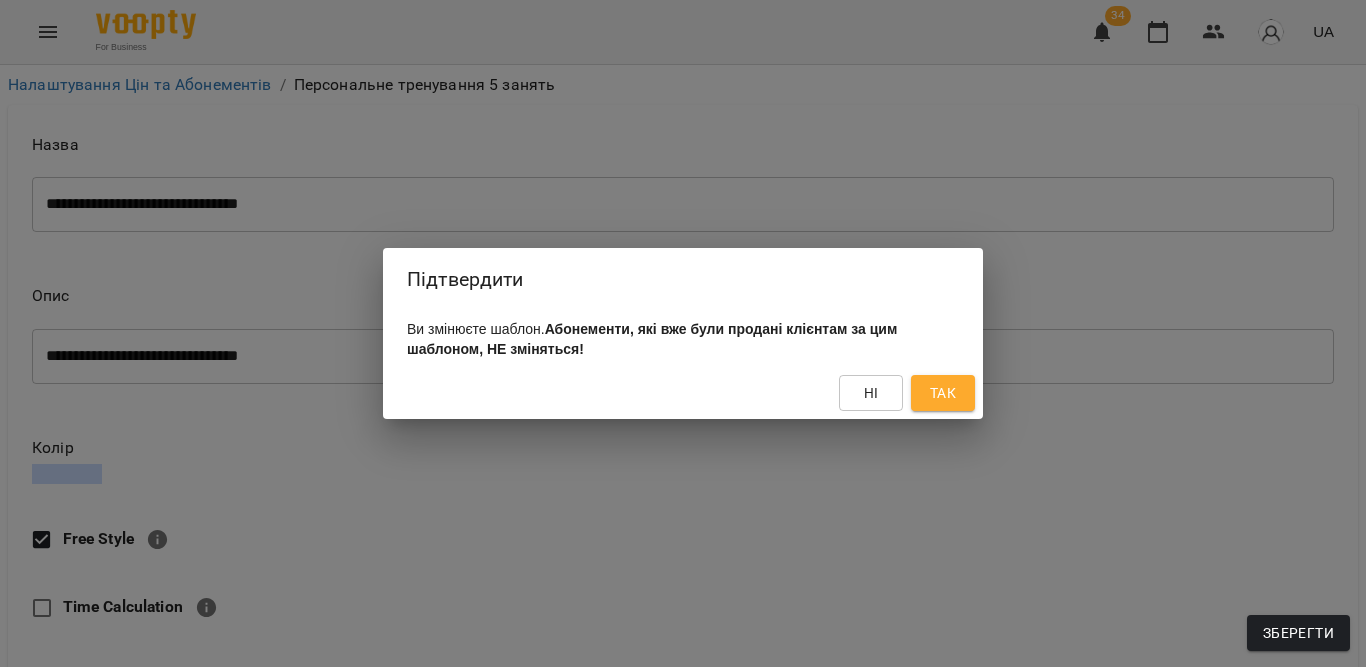 click on "Так" at bounding box center (943, 393) 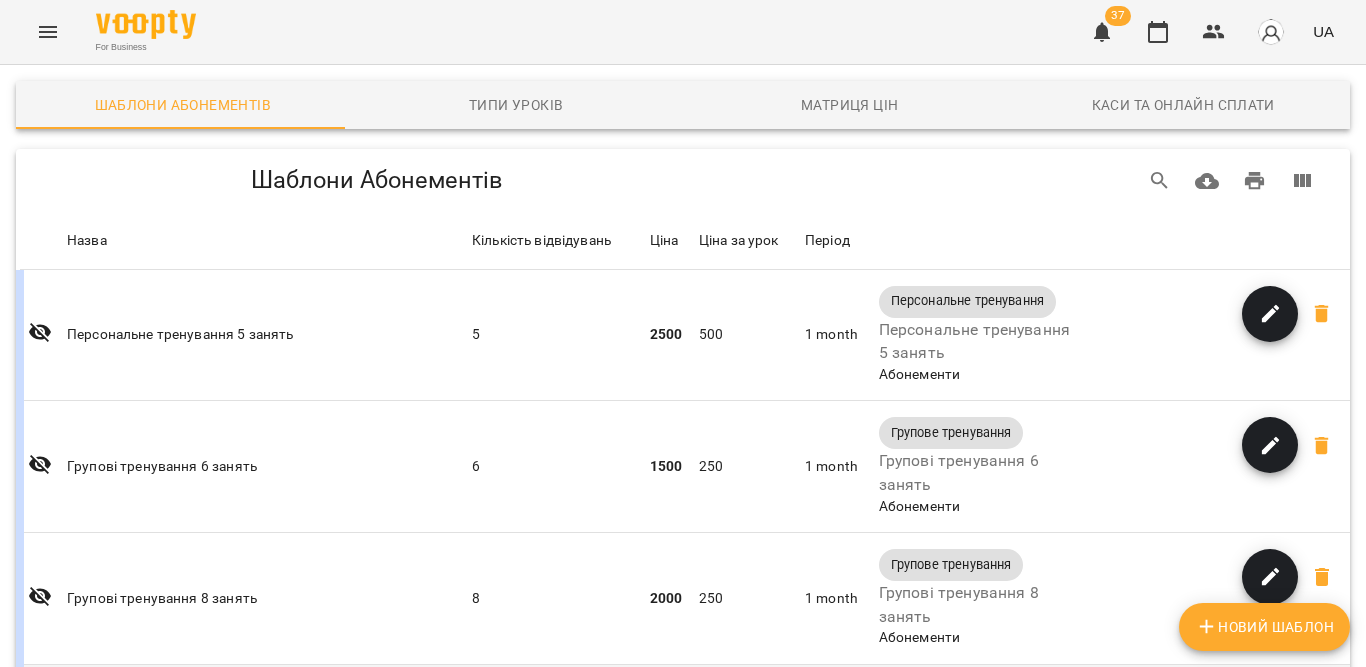 scroll, scrollTop: 521, scrollLeft: 0, axis: vertical 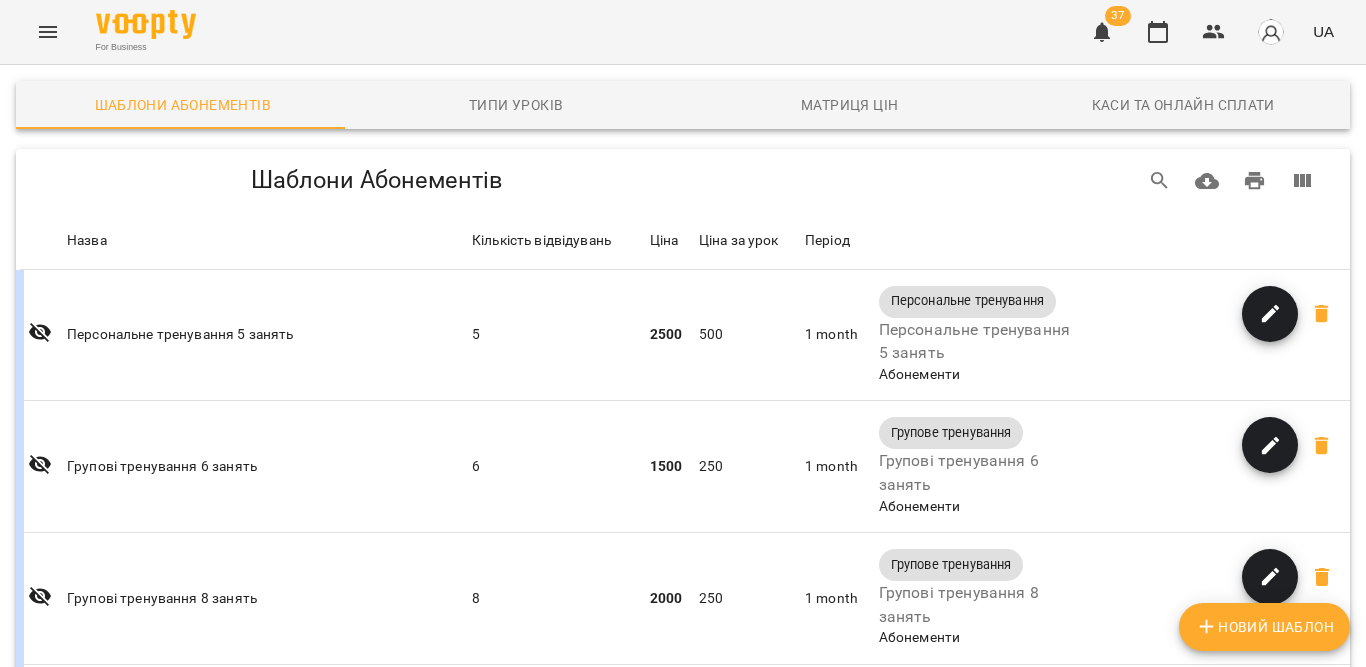 click 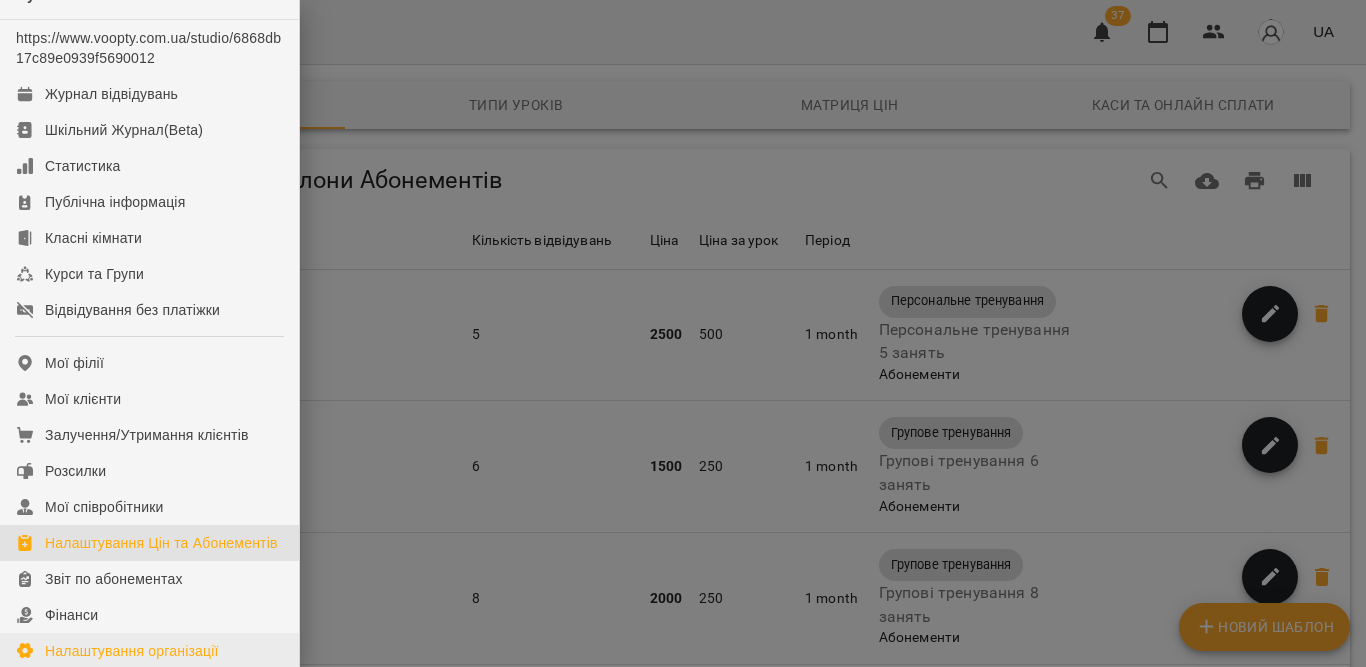 scroll, scrollTop: 100, scrollLeft: 0, axis: vertical 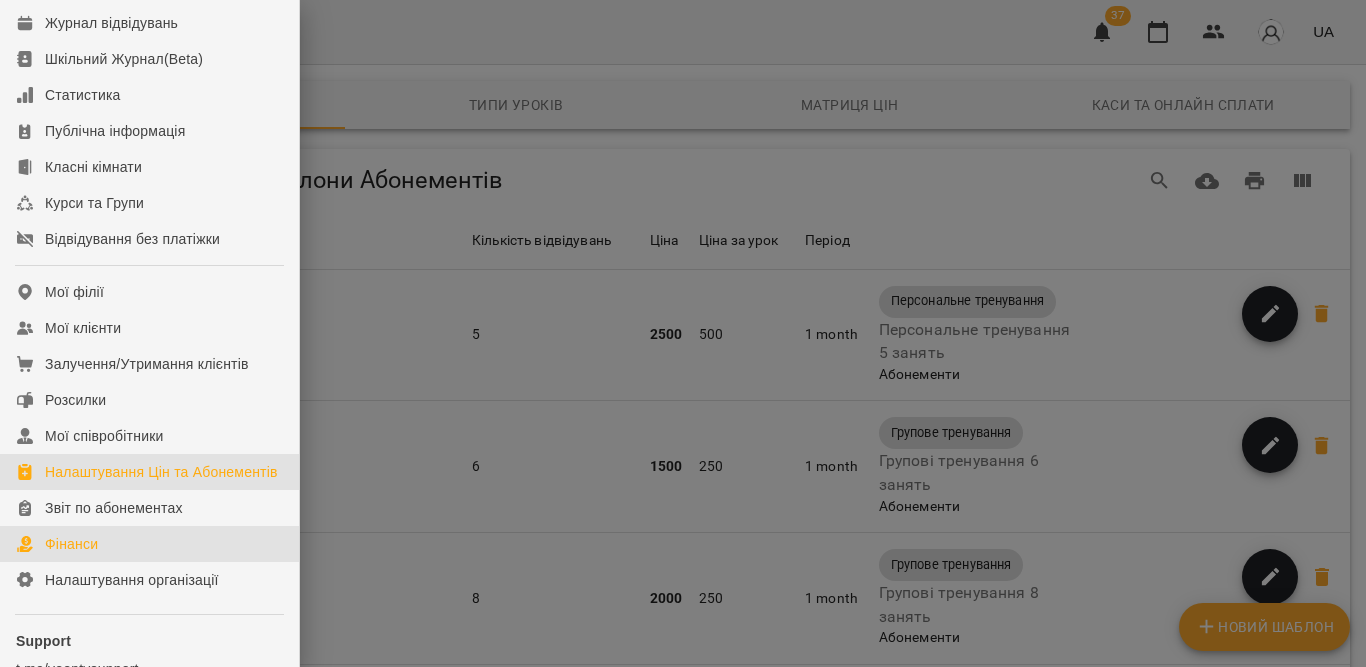 click on "Фінанси" at bounding box center (71, 544) 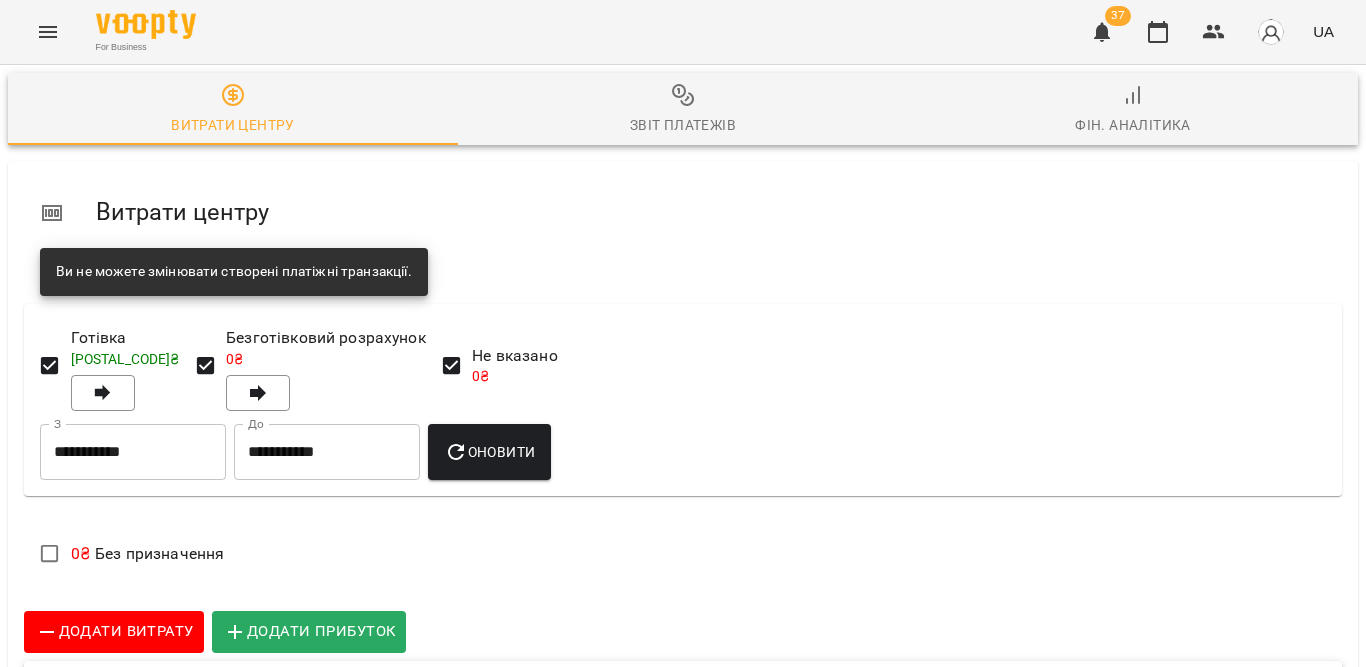 scroll, scrollTop: 100, scrollLeft: 0, axis: vertical 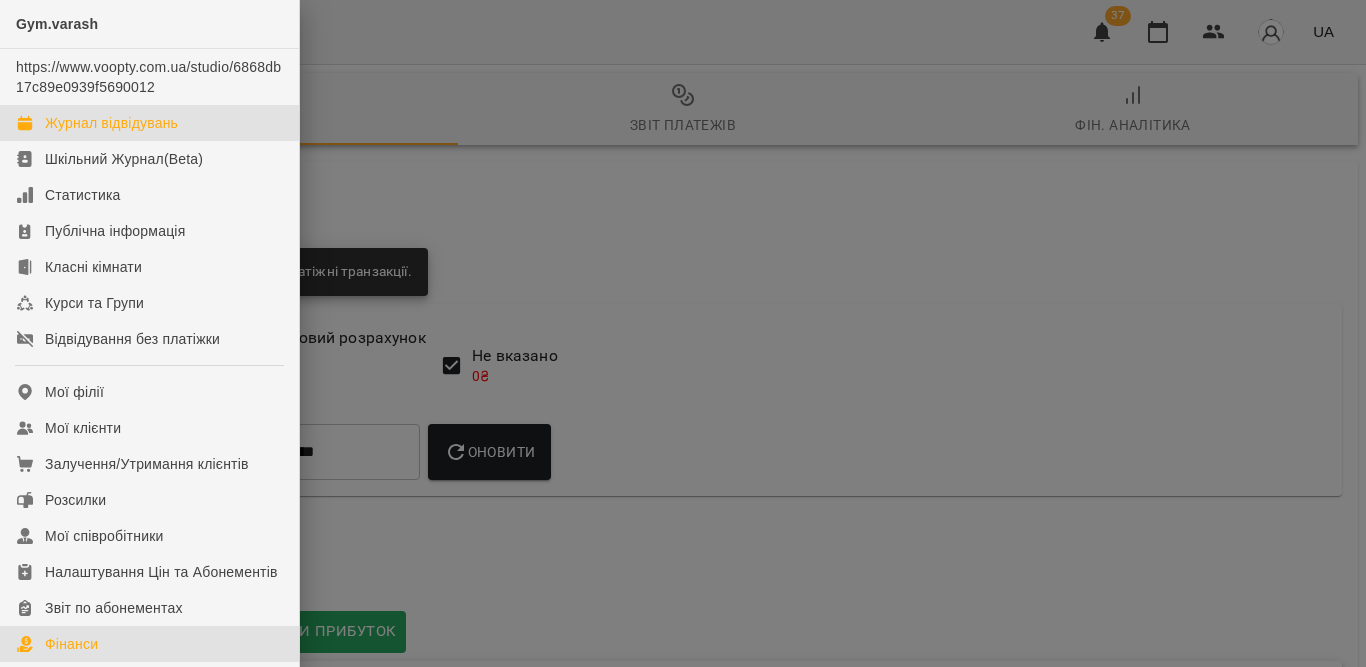 click on "Журнал відвідувань" at bounding box center [111, 123] 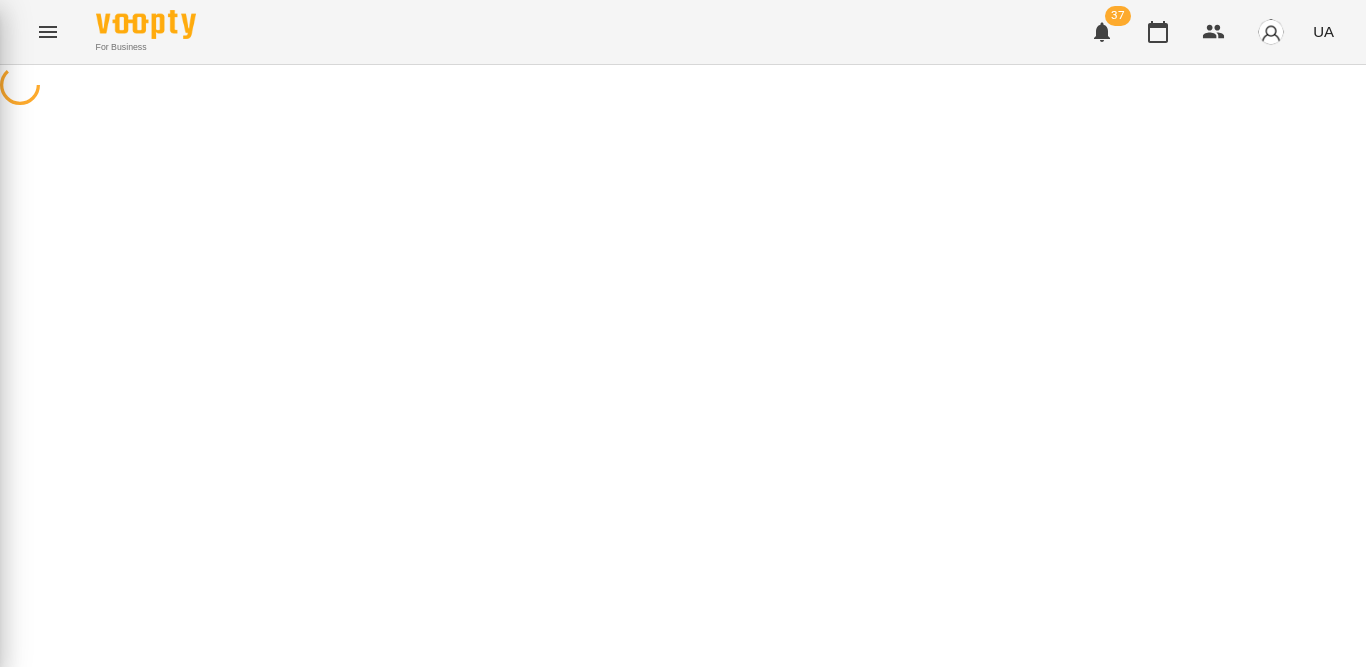 scroll, scrollTop: 0, scrollLeft: 0, axis: both 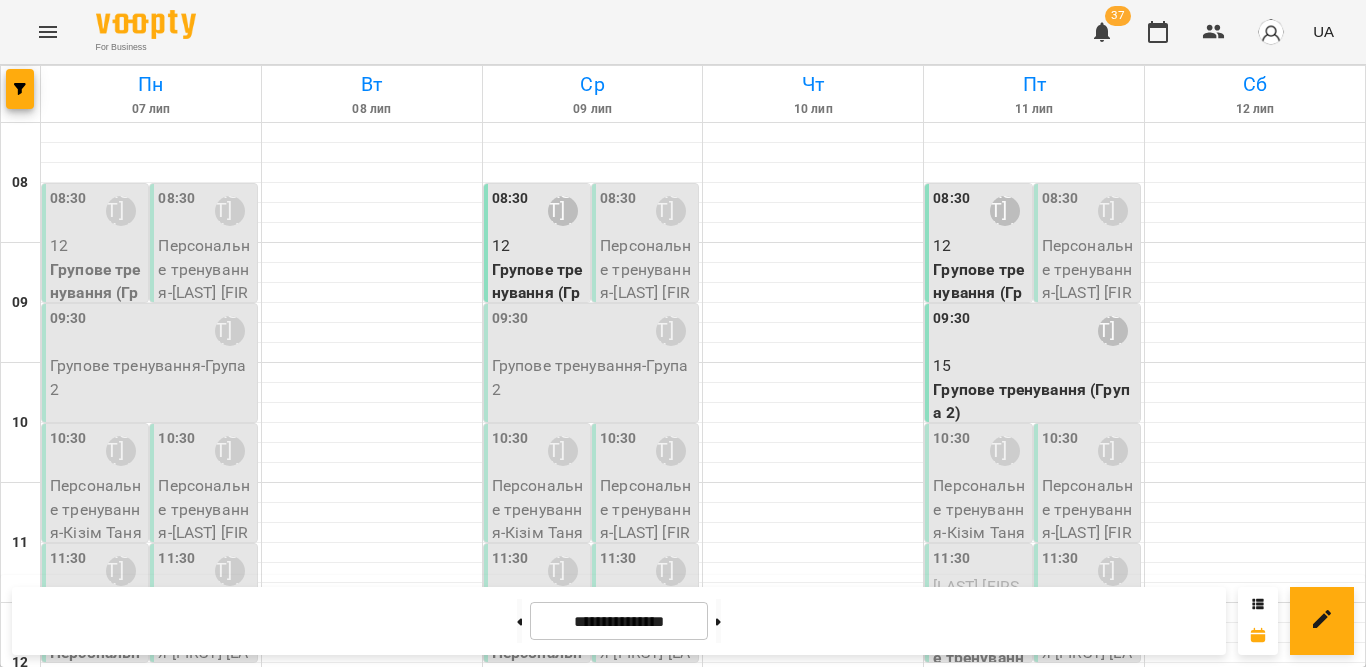 click on "Групове тренування - Група 3" at bounding box center (593, 797) 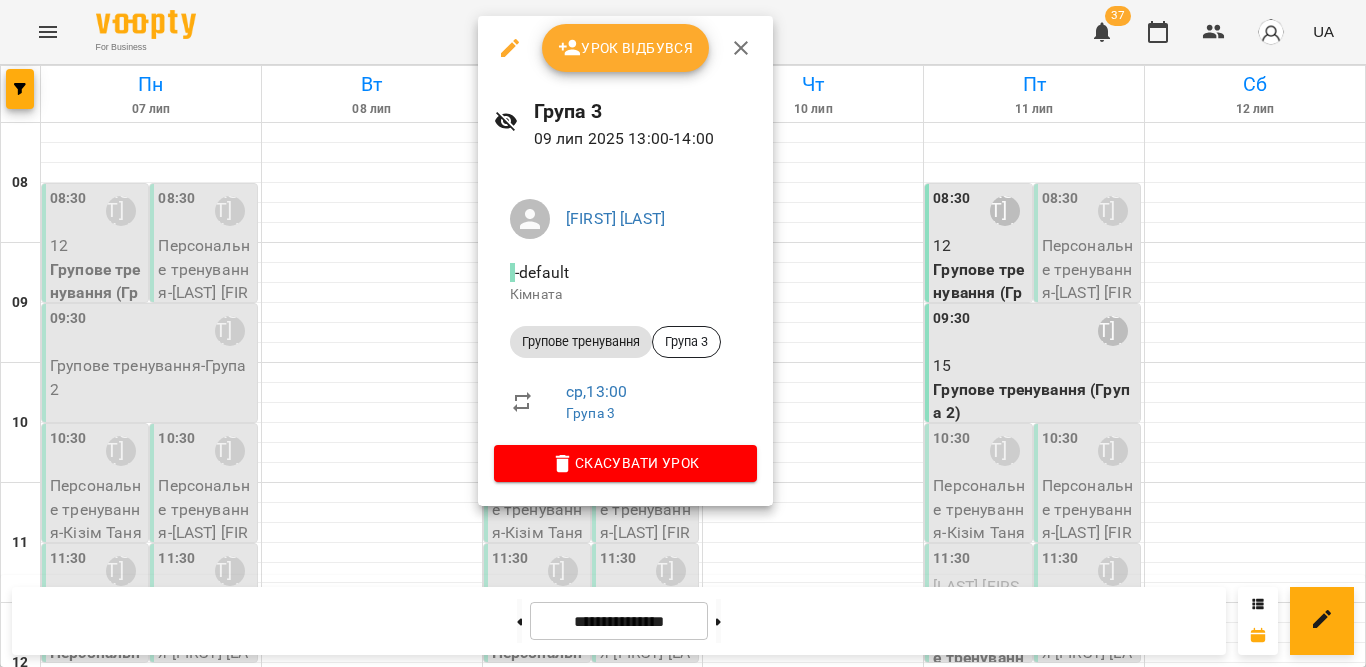 click on "Урок відбувся" at bounding box center [626, 48] 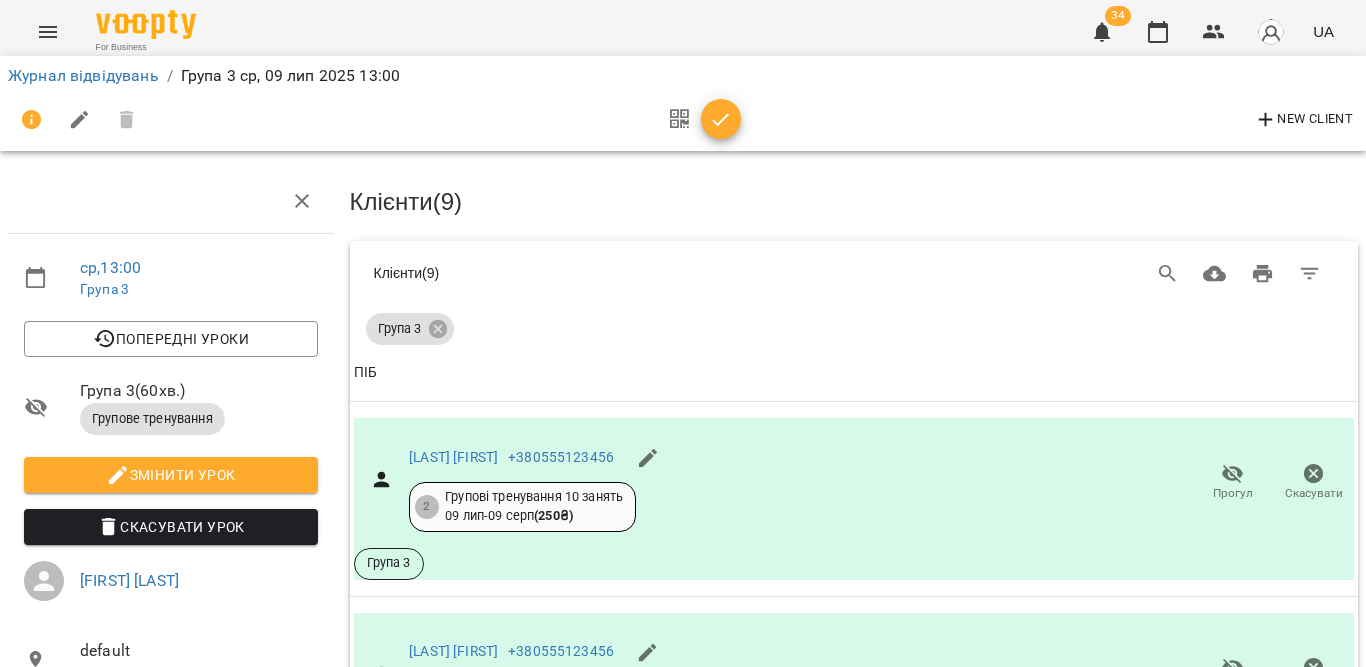 scroll, scrollTop: 748, scrollLeft: 0, axis: vertical 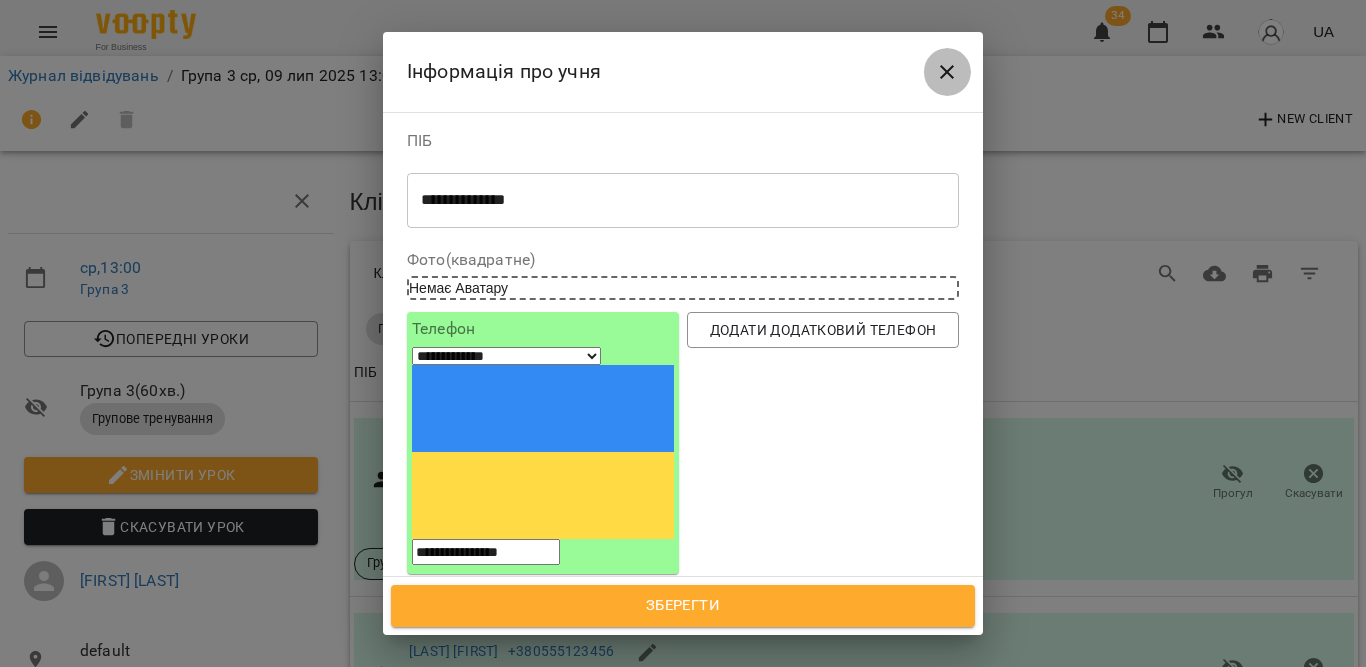 click at bounding box center (947, 72) 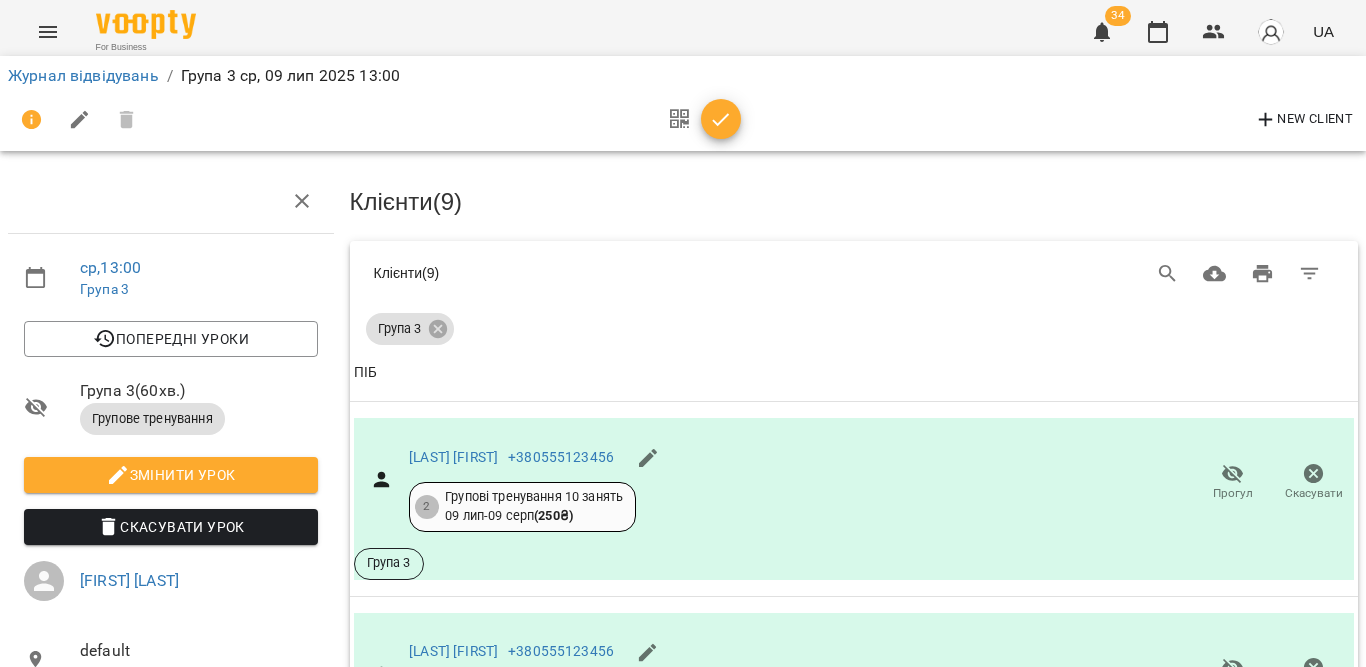 scroll, scrollTop: 1227, scrollLeft: 0, axis: vertical 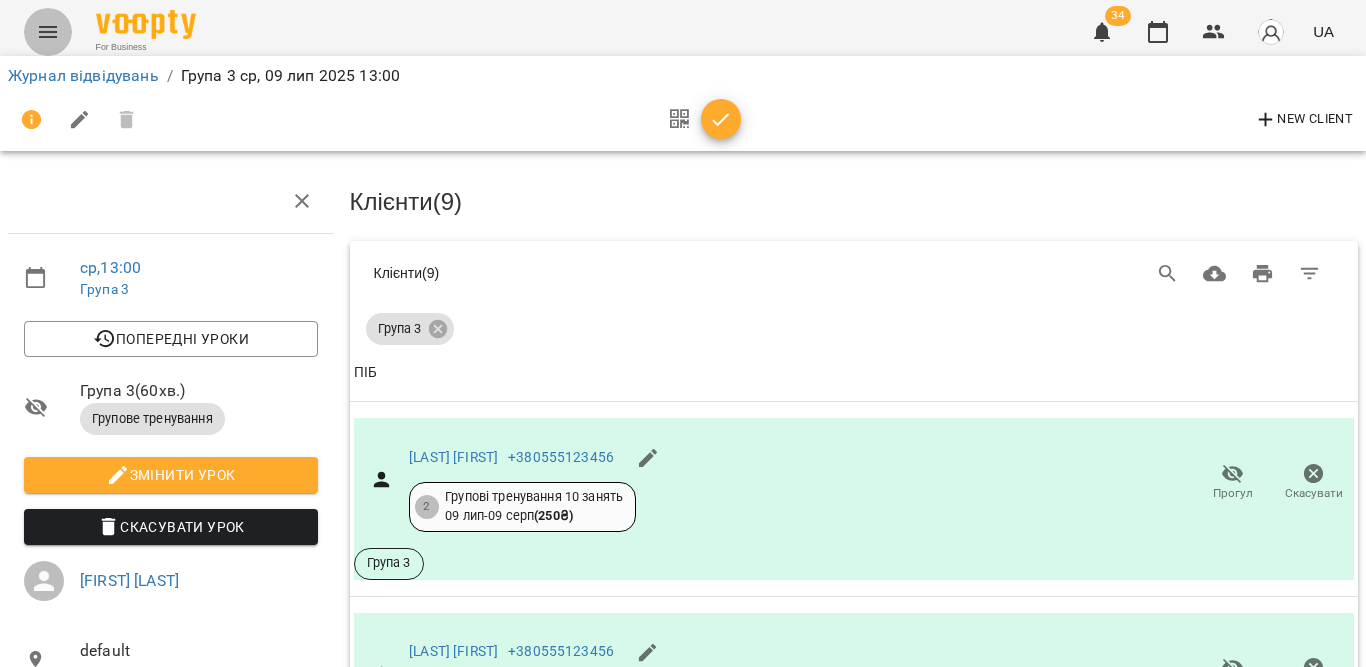 click 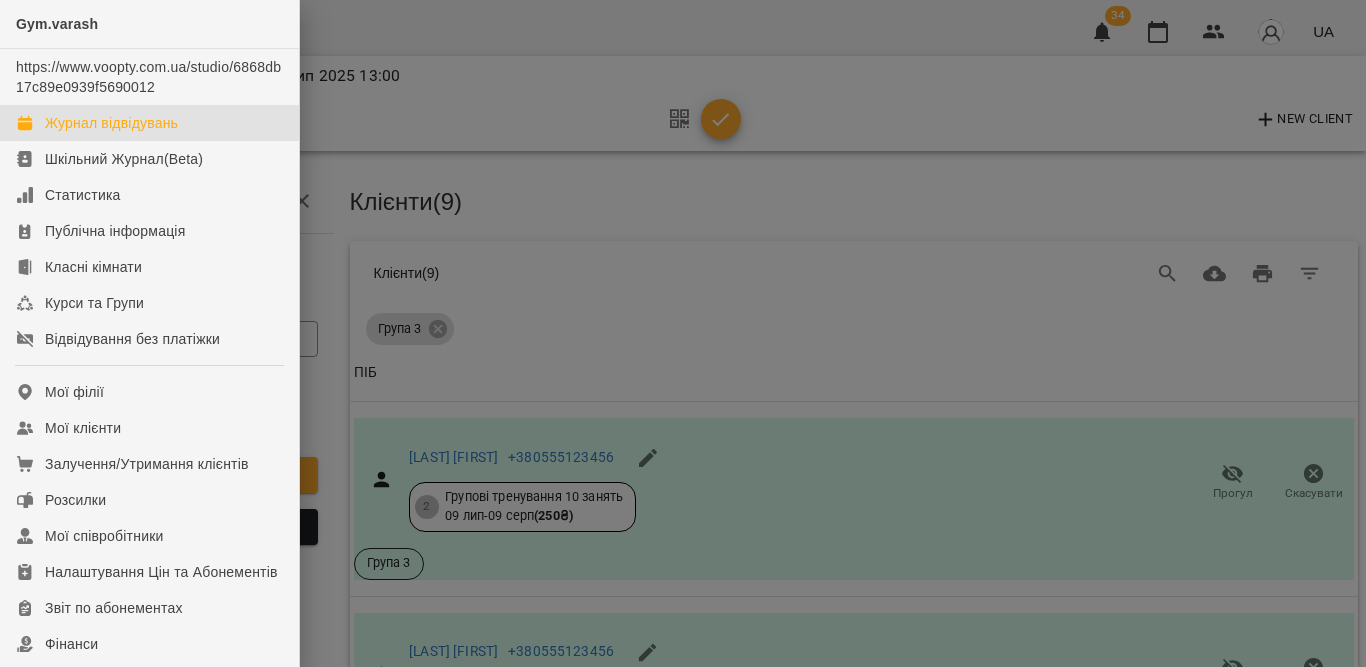 click on "Журнал відвідувань" at bounding box center (111, 123) 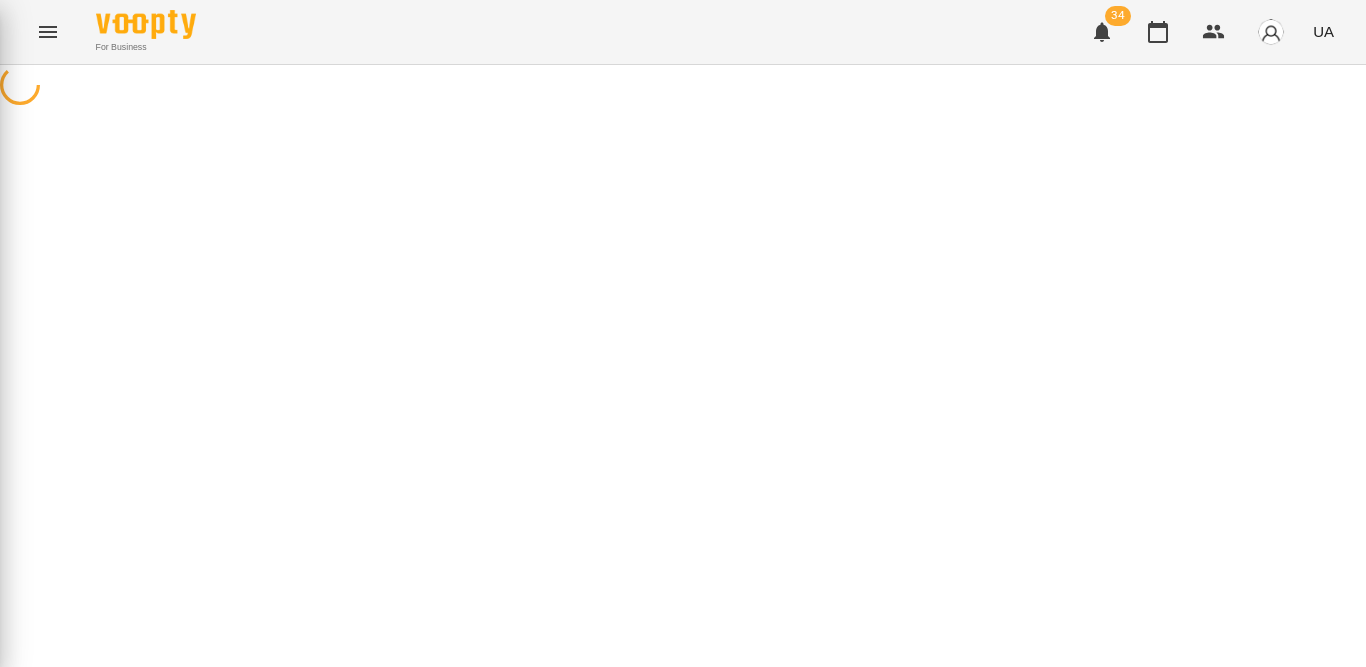 scroll, scrollTop: 0, scrollLeft: 0, axis: both 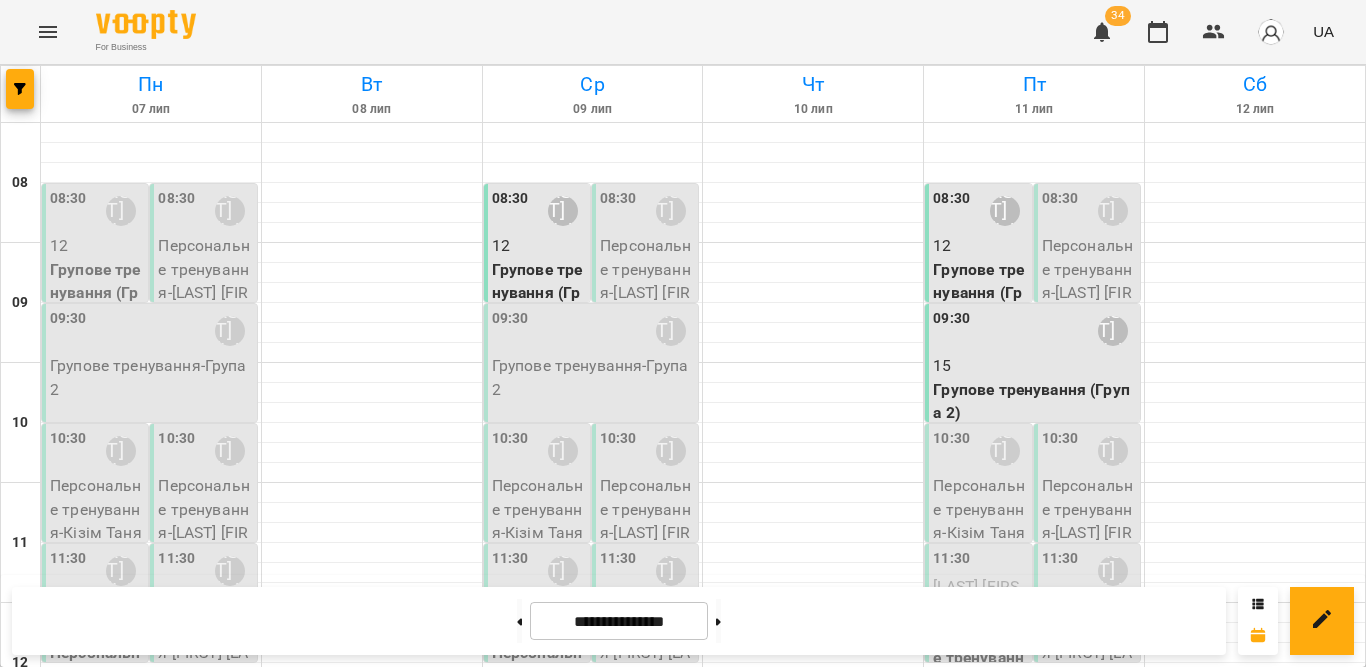 click on "Персональне тренування - Маша Петрук" at bounding box center (1034, 917) 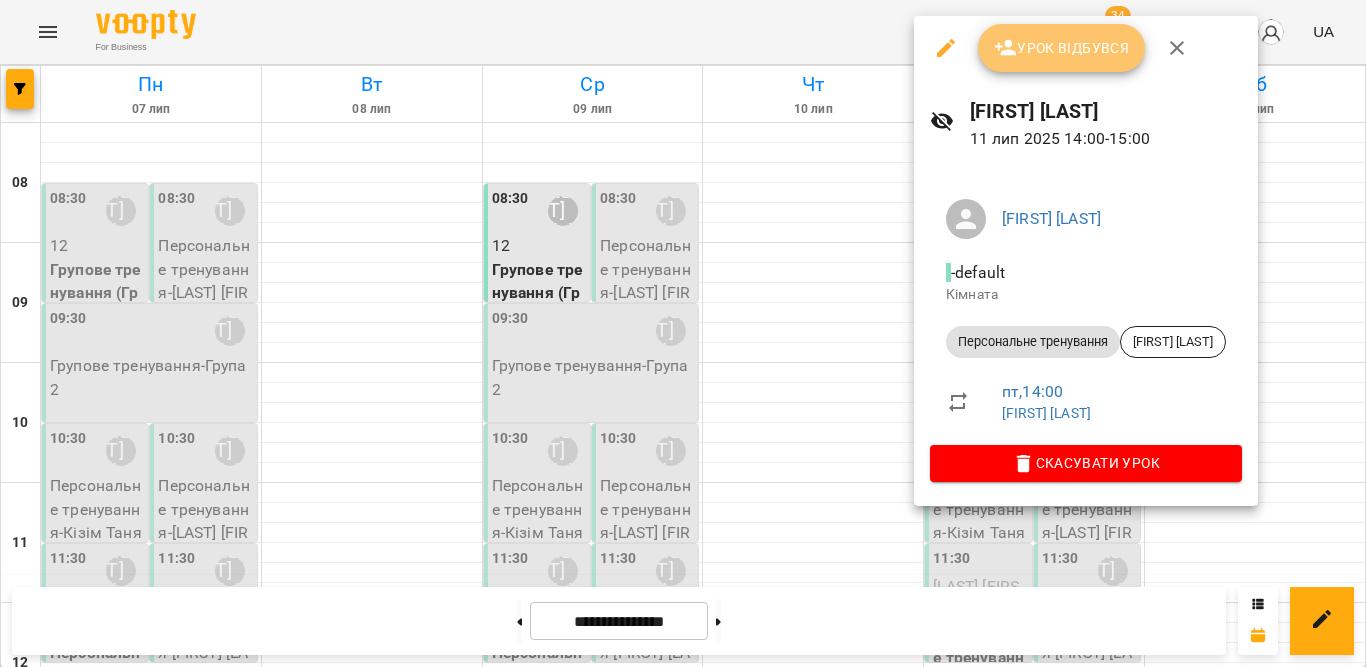 click on "Урок відбувся" at bounding box center (1062, 48) 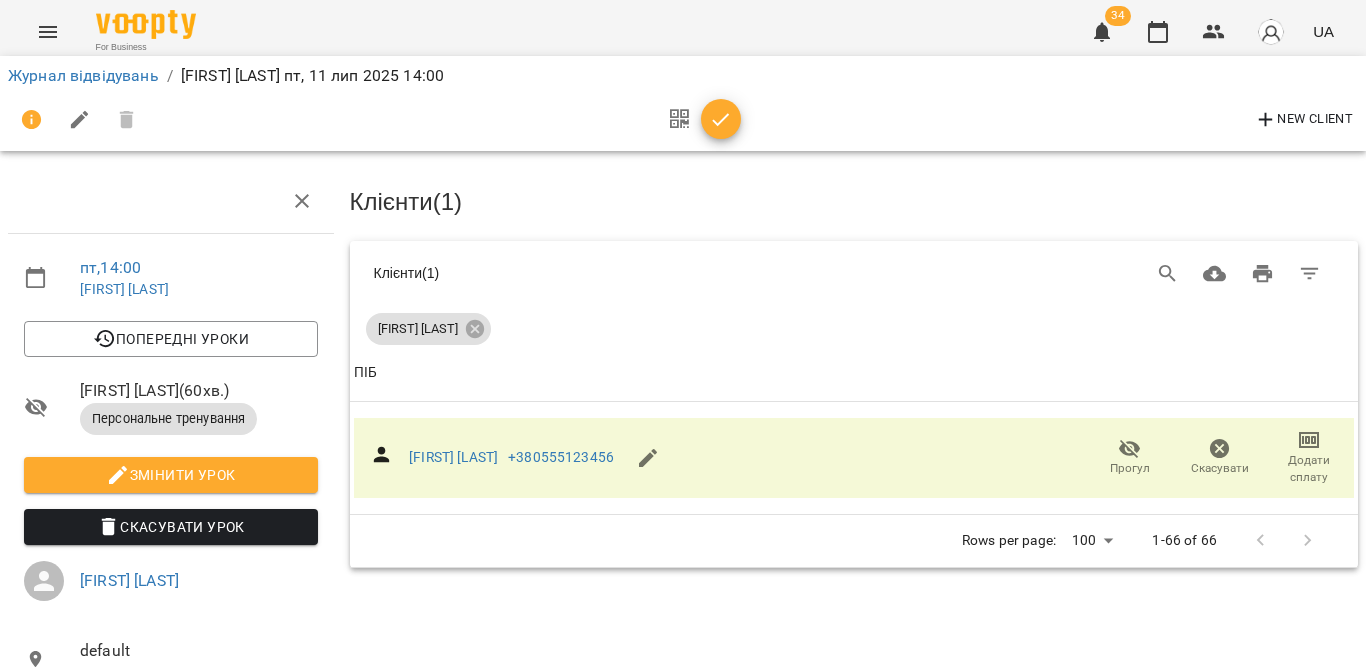 scroll, scrollTop: 0, scrollLeft: 0, axis: both 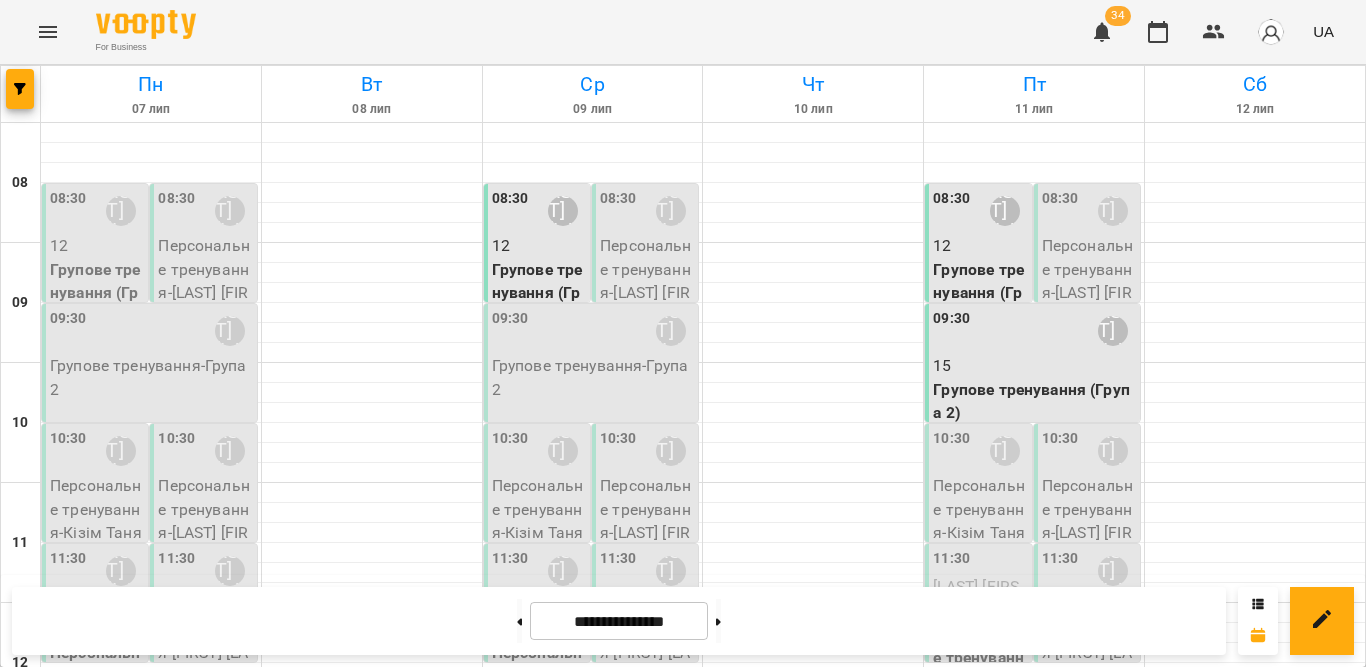 click on "Персональне тренування - Затірка Софія" at bounding box center [1034, 1037] 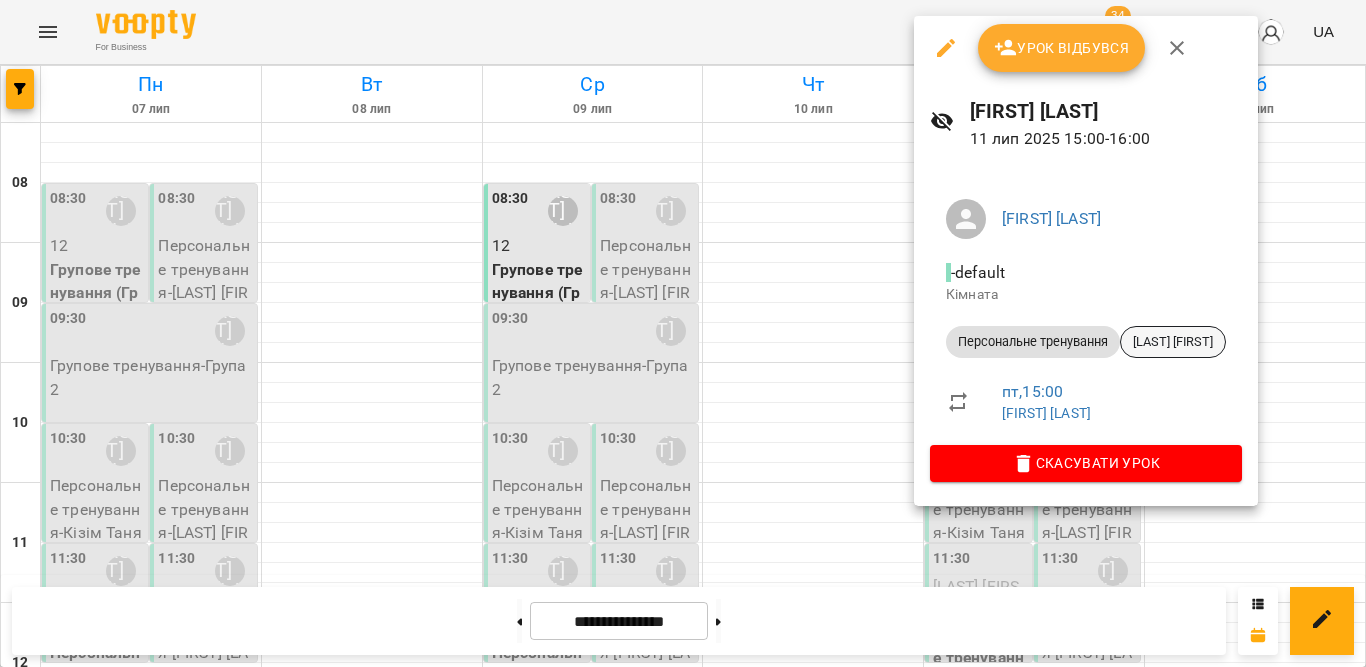 click on "Затірка Софія" at bounding box center (1173, 342) 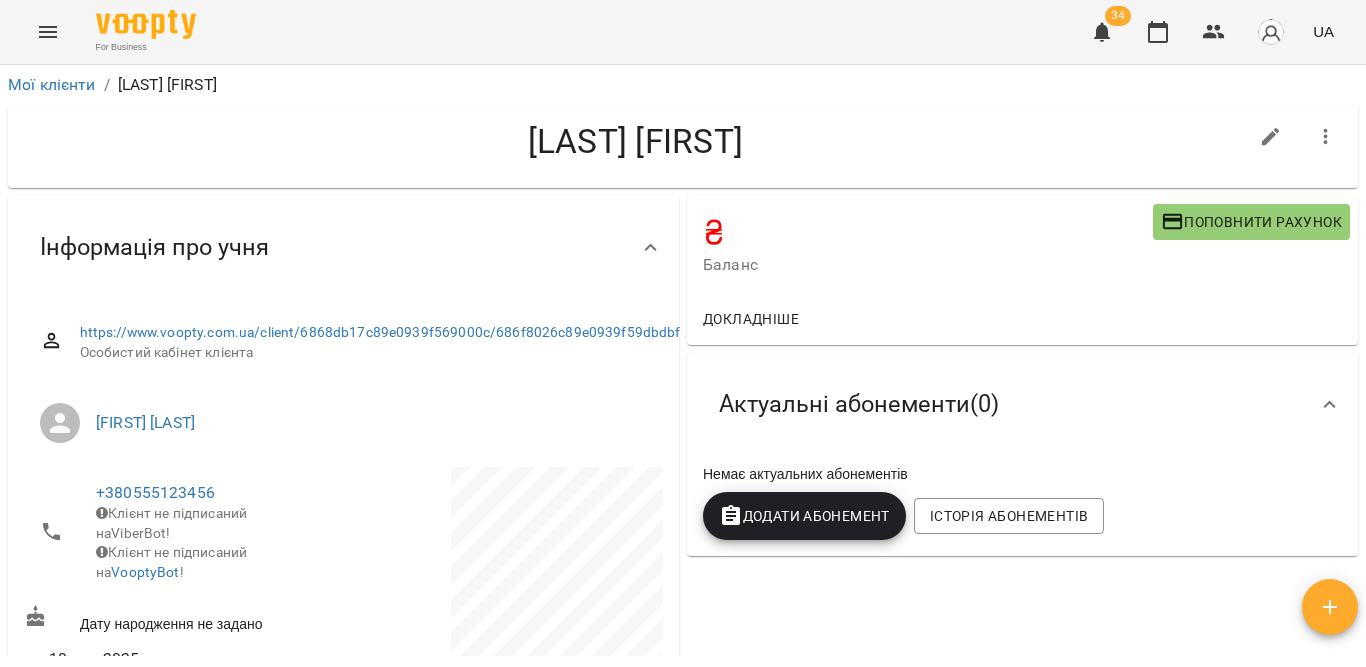 click on "Додати Абонемент" at bounding box center (804, 516) 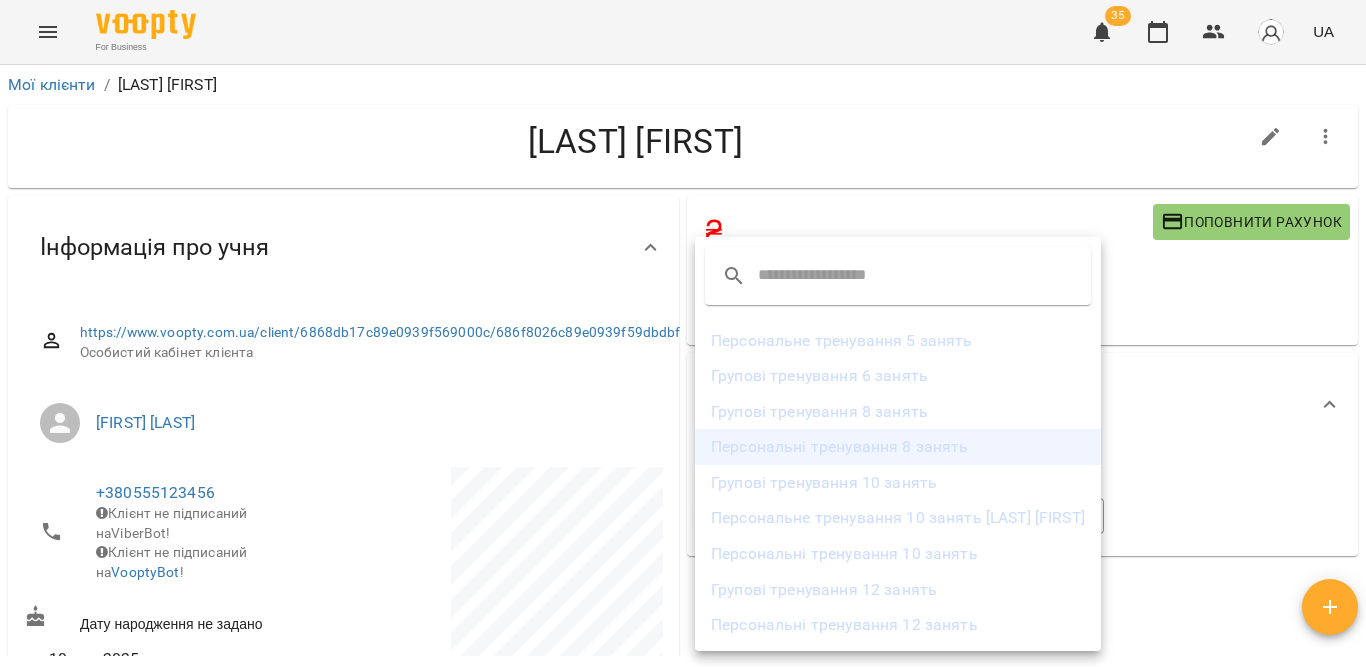 click on "Персональні тренування 8 занять" at bounding box center [898, 447] 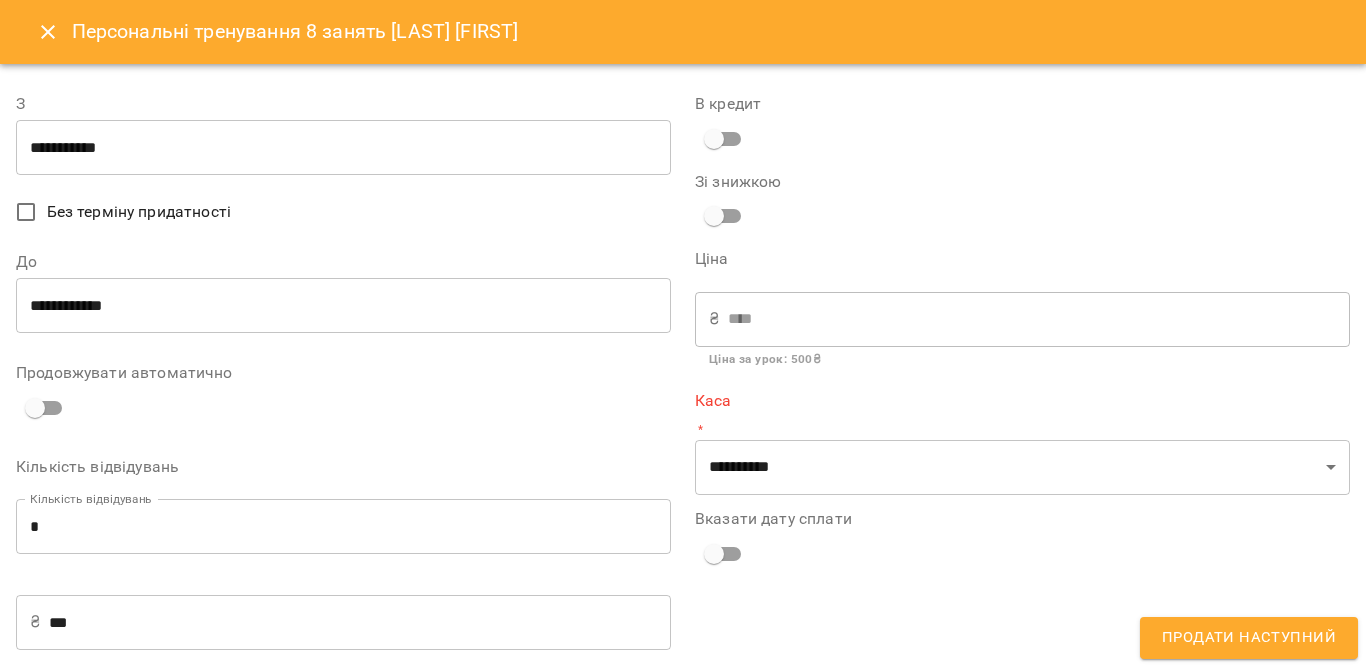 click on "**********" at bounding box center (343, 148) 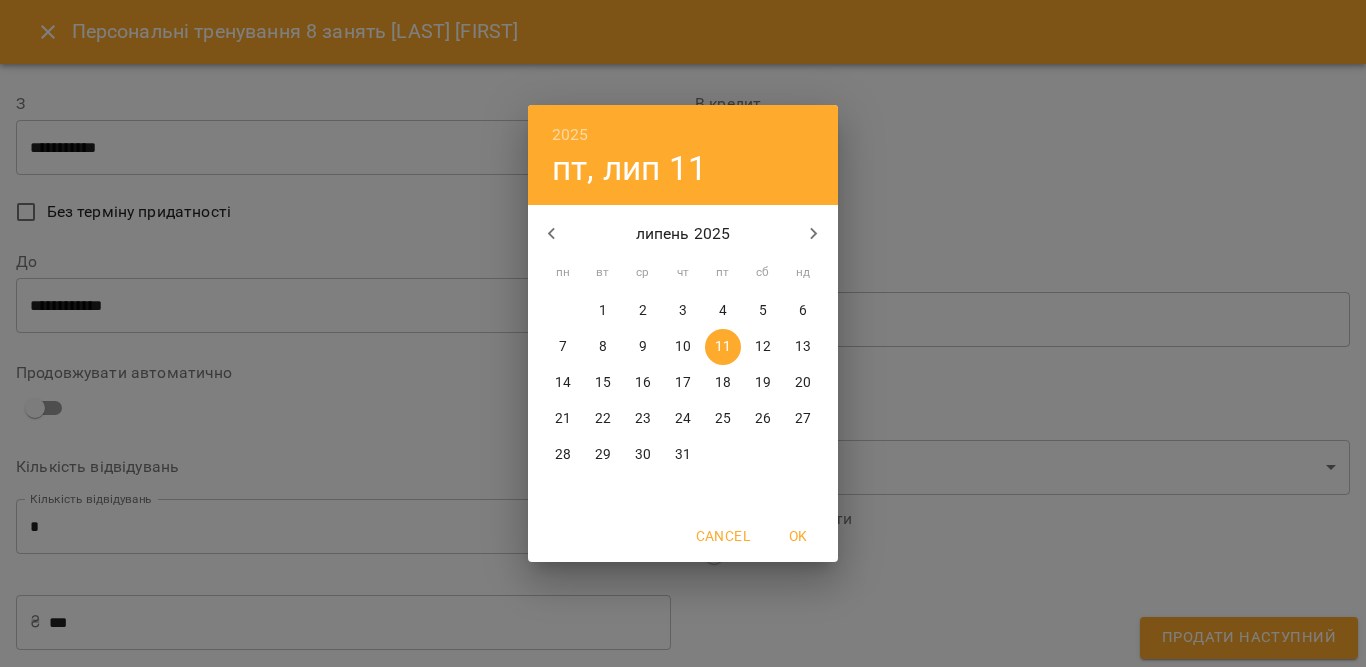 click on "9" at bounding box center (643, 347) 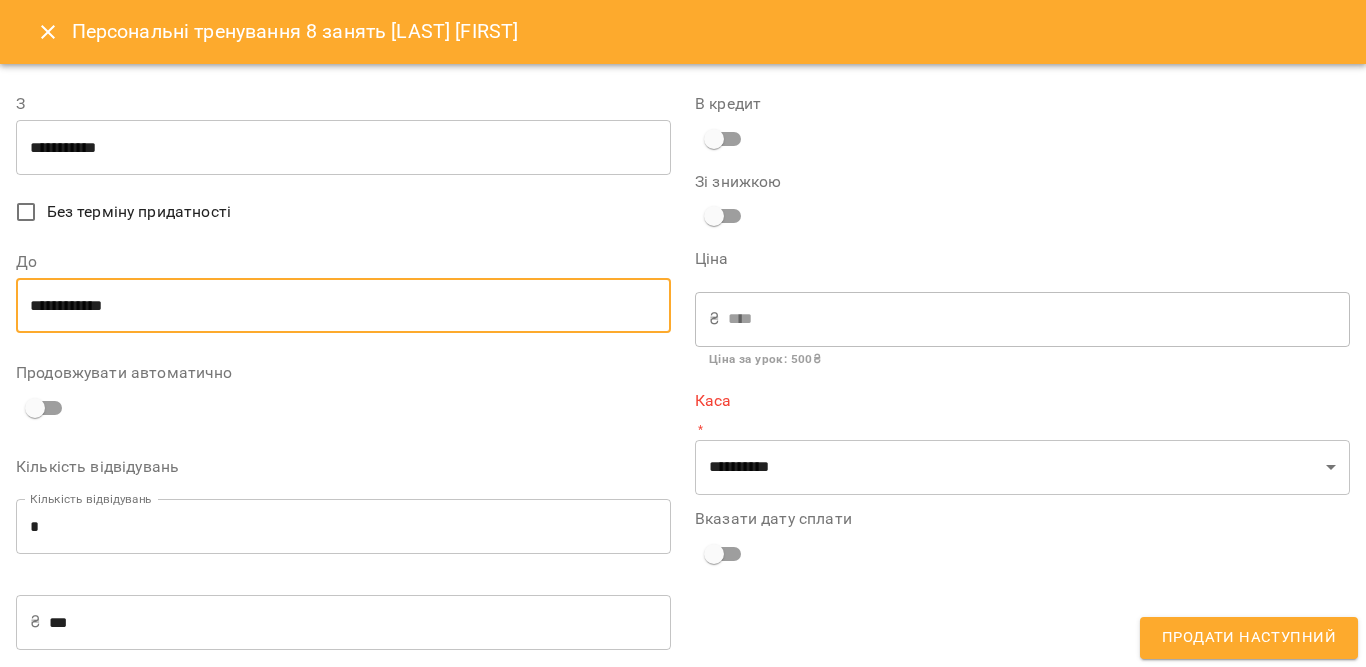 click on "**********" at bounding box center (343, 306) 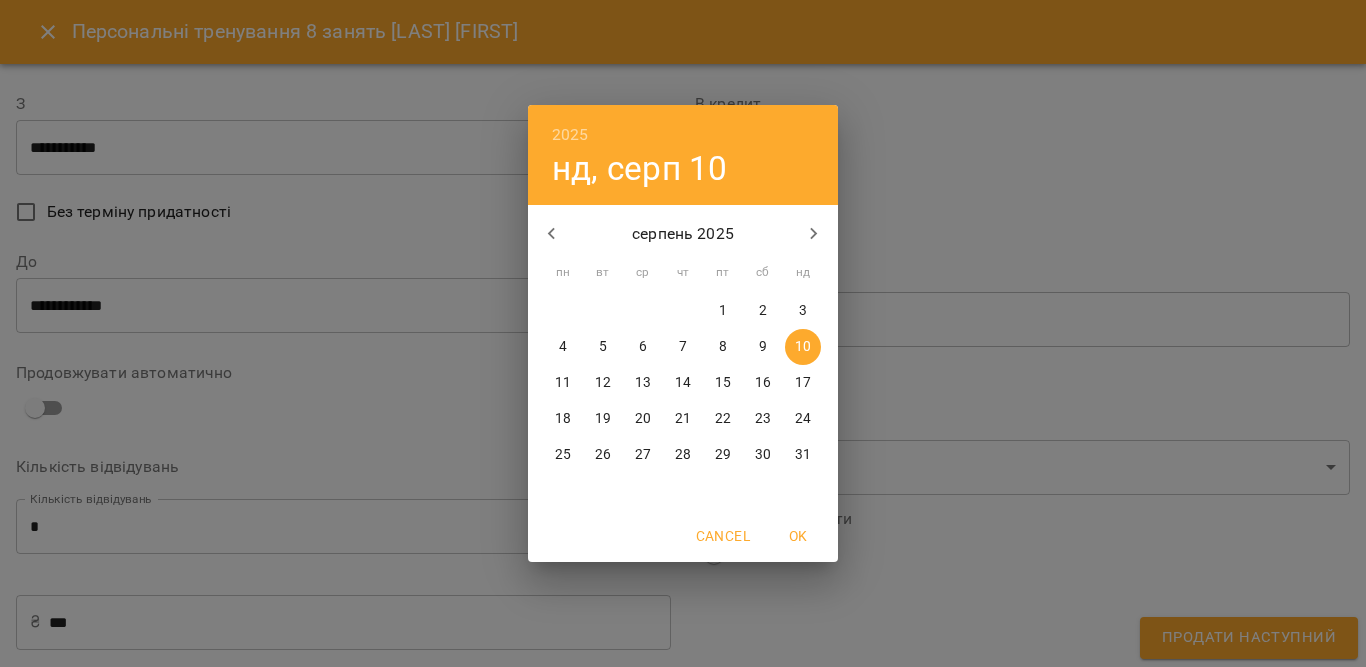 click on "9" at bounding box center (763, 347) 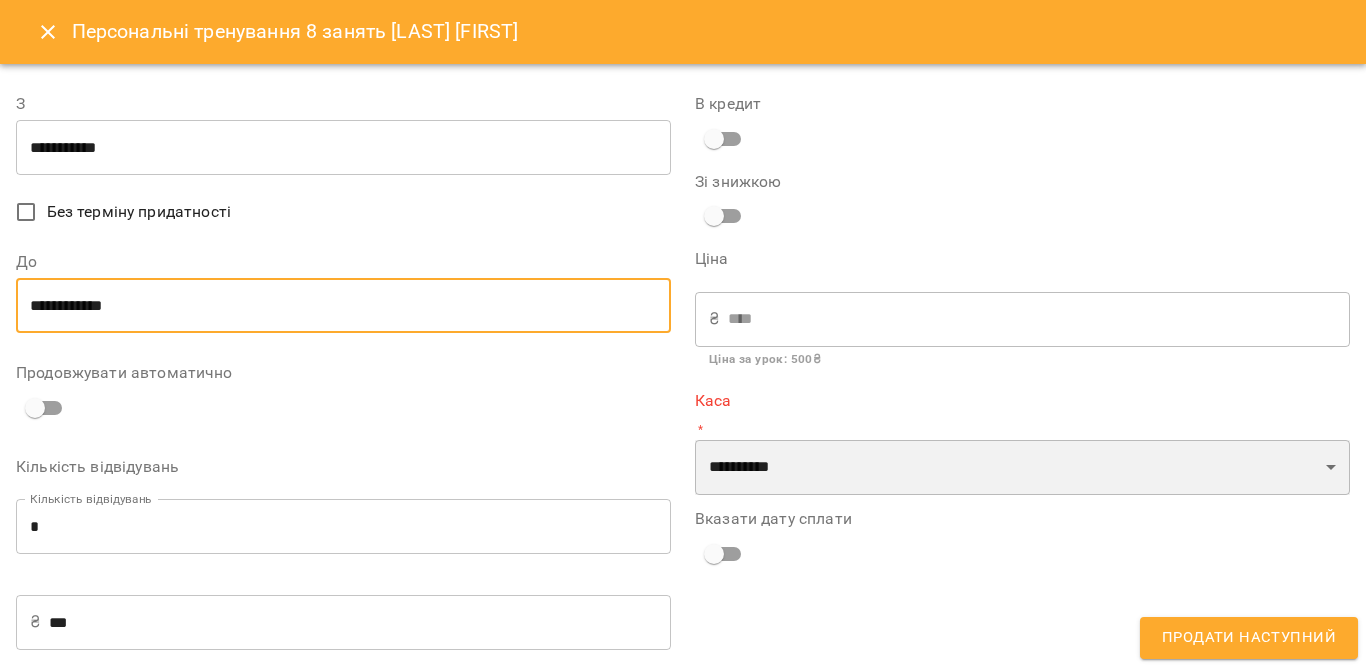 click on "**********" at bounding box center (1022, 468) 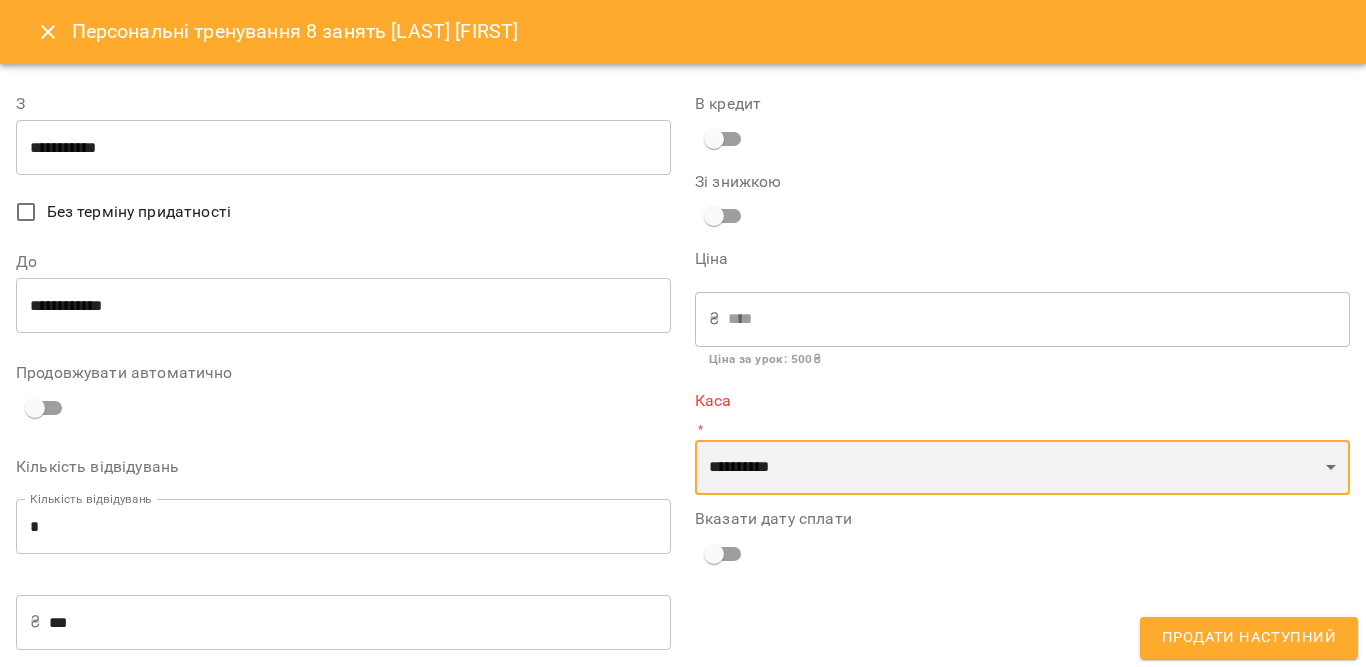 select on "****" 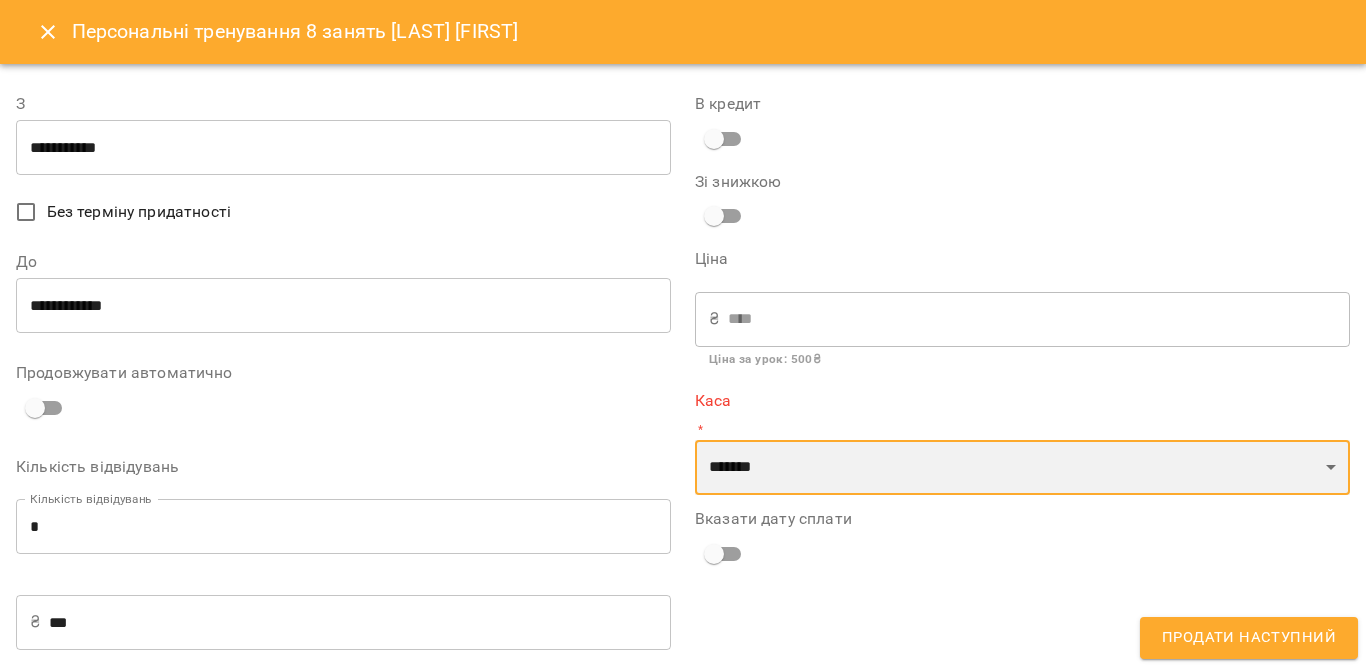 click on "**********" at bounding box center [1022, 468] 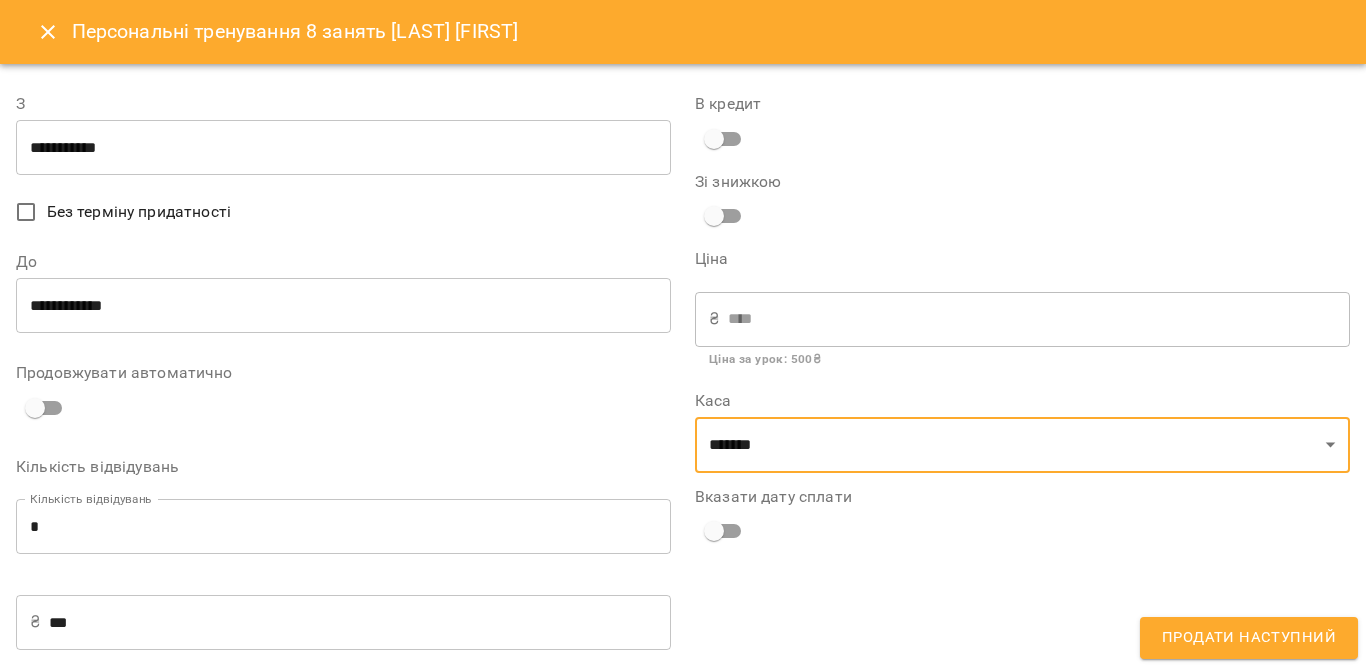 click on "Продати наступний" at bounding box center (1249, 638) 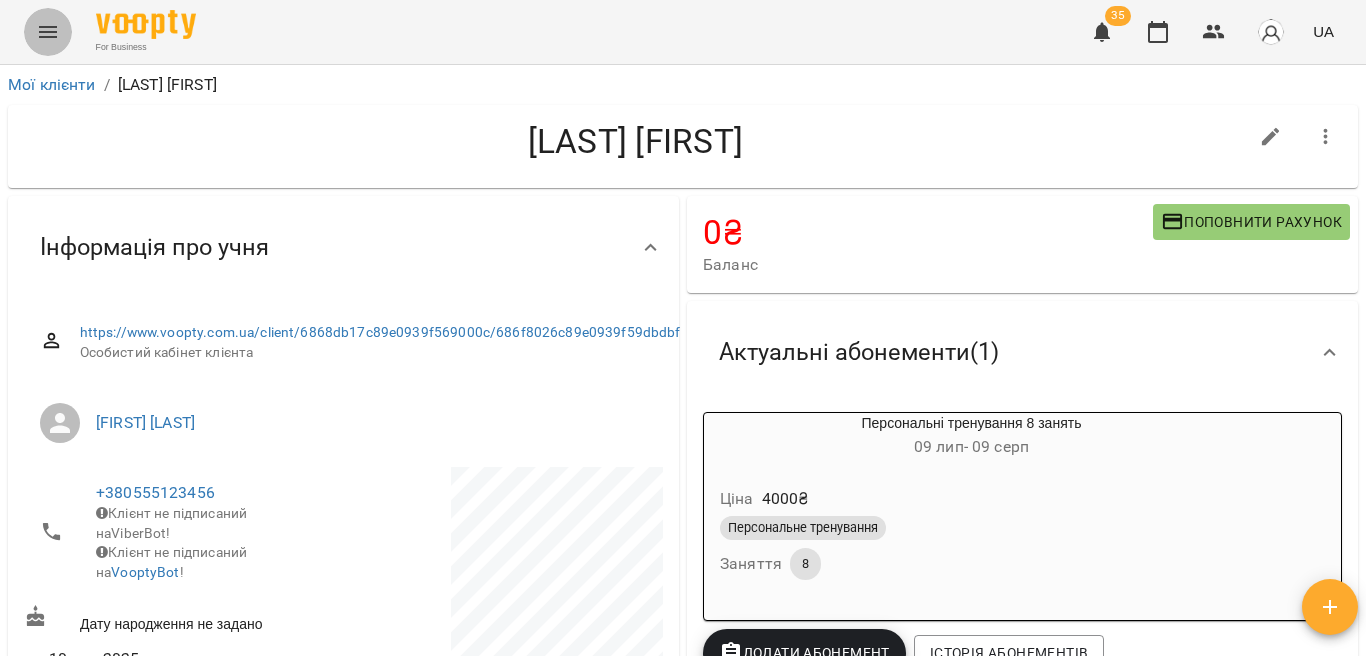 click 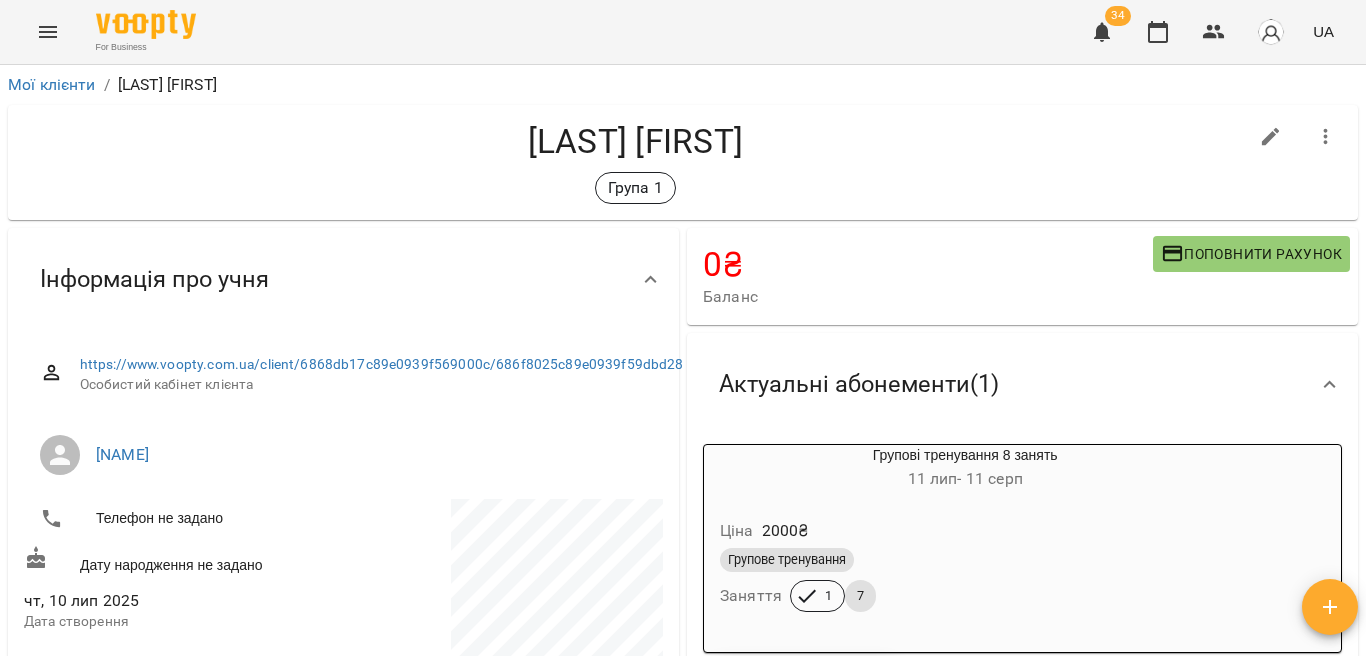 scroll, scrollTop: 0, scrollLeft: 0, axis: both 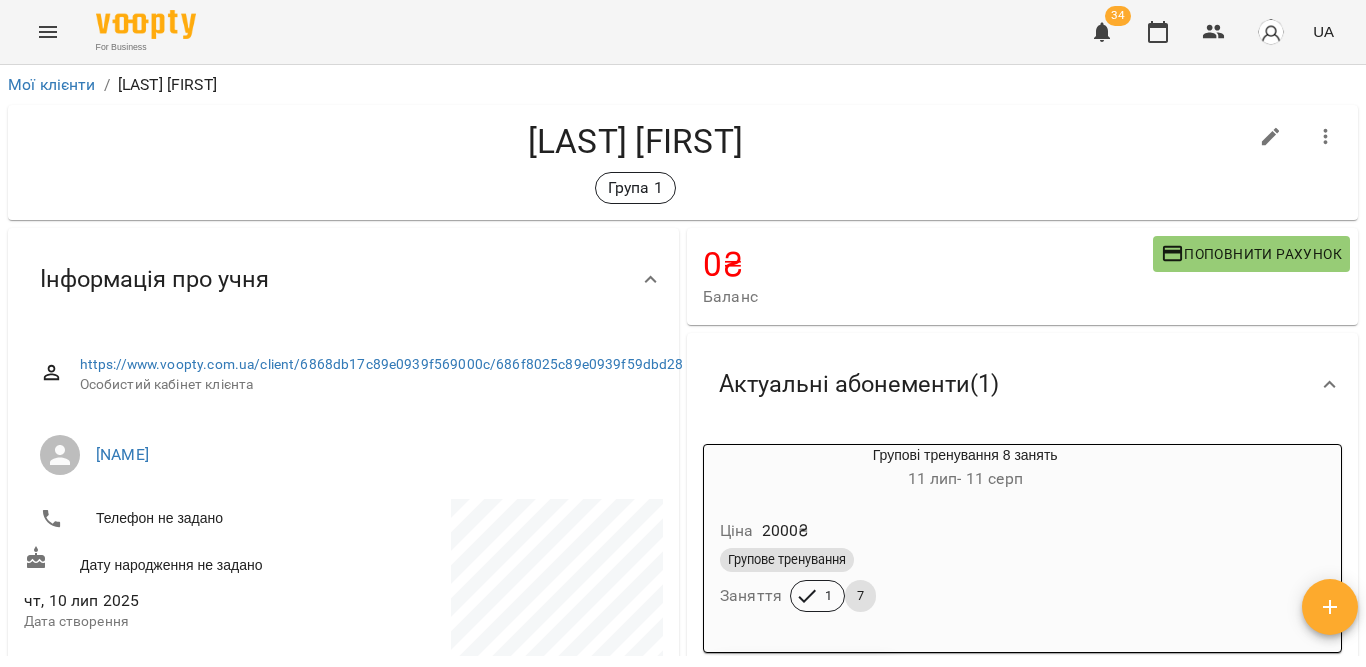 click on "[LAST] [FIRST]" at bounding box center [635, 141] 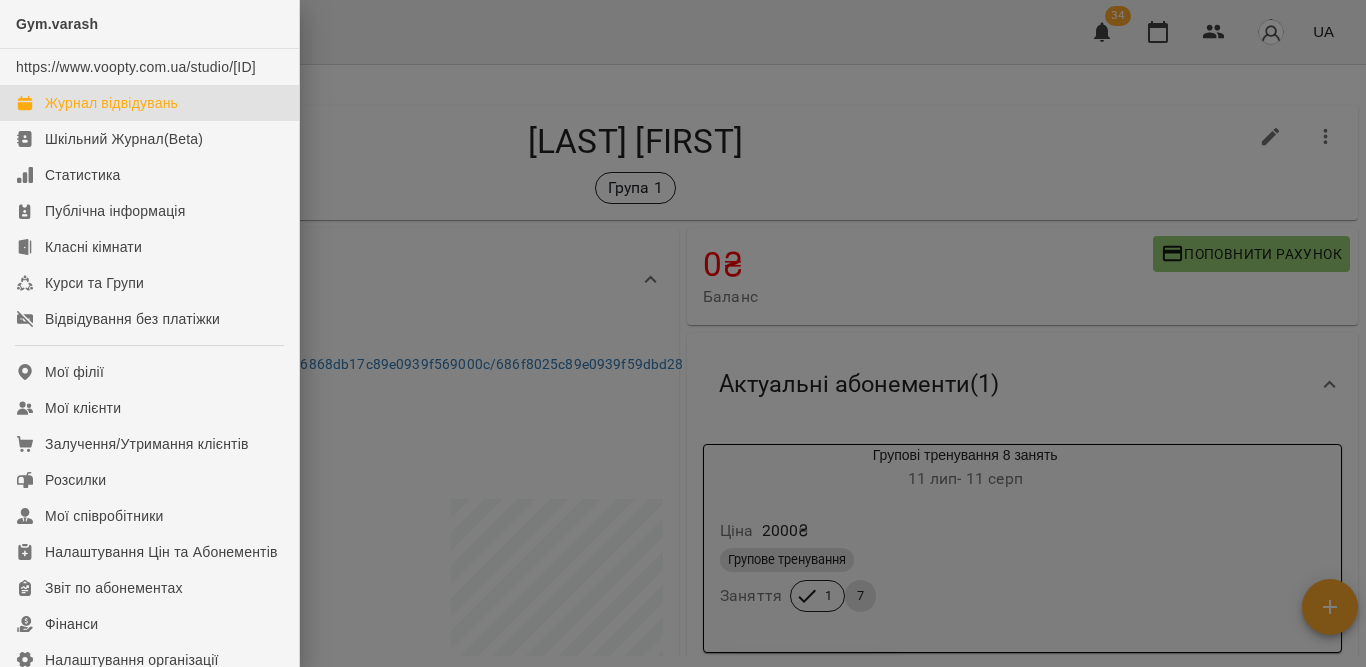 click on "Журнал відвідувань" at bounding box center [111, 103] 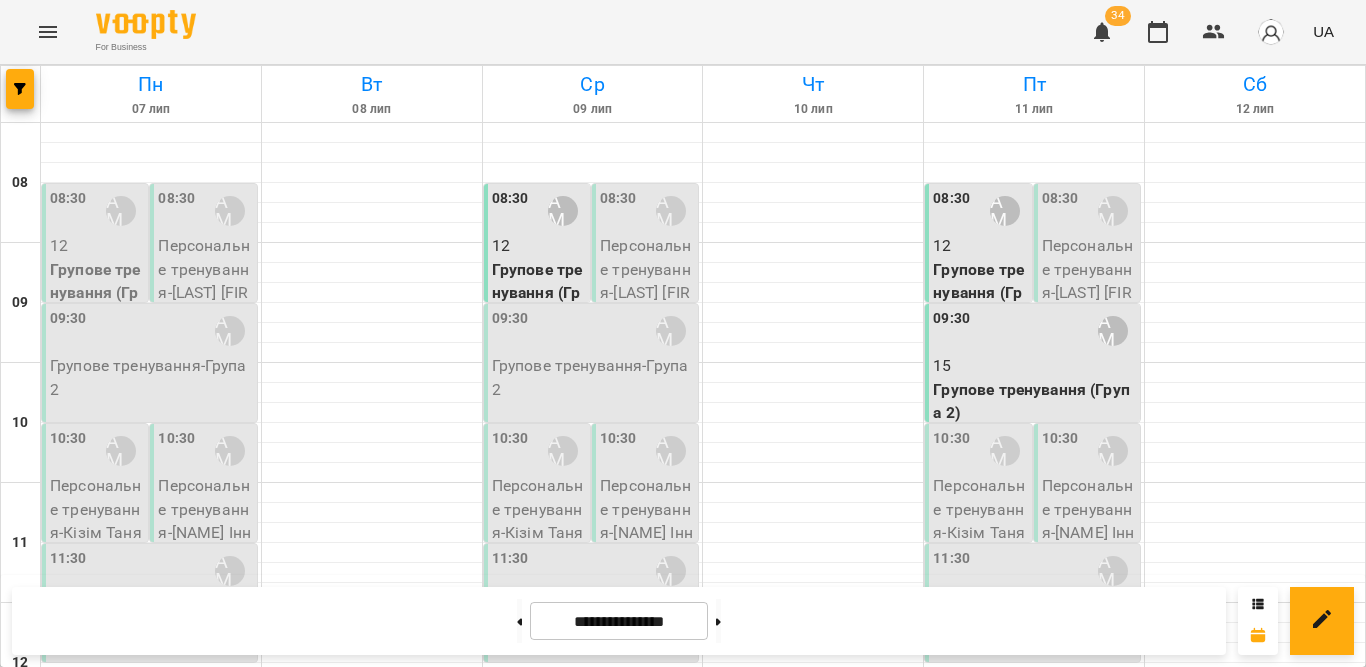 click on "Персональне тренування - [NAME] Анастасія" at bounding box center [1089, 281] 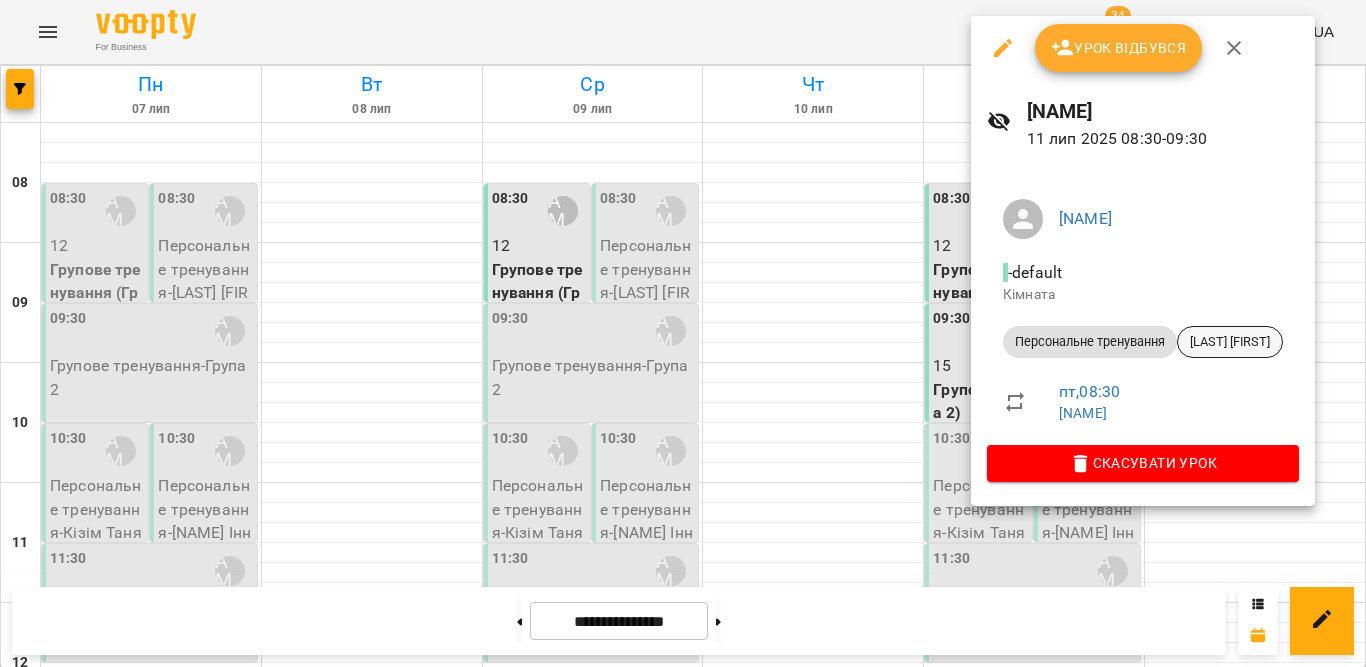 click on "[LAST] [FIRST]" at bounding box center (1230, 342) 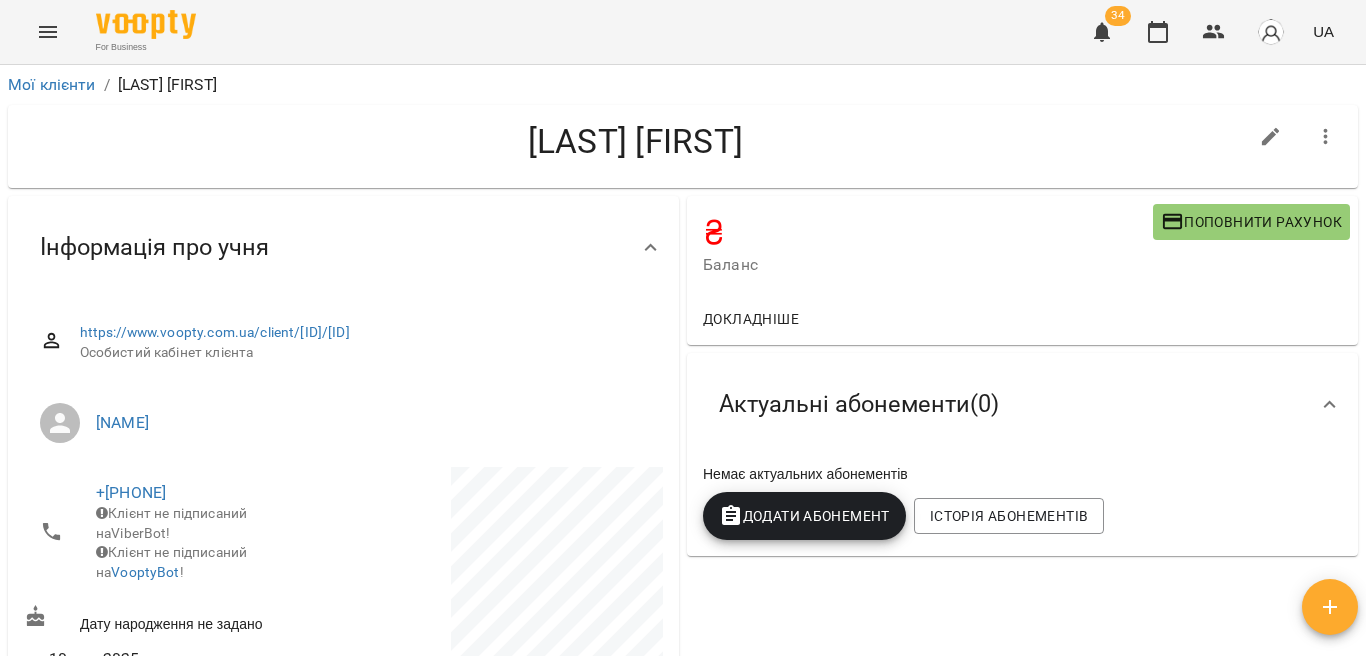click on "Додати Абонемент" at bounding box center [804, 516] 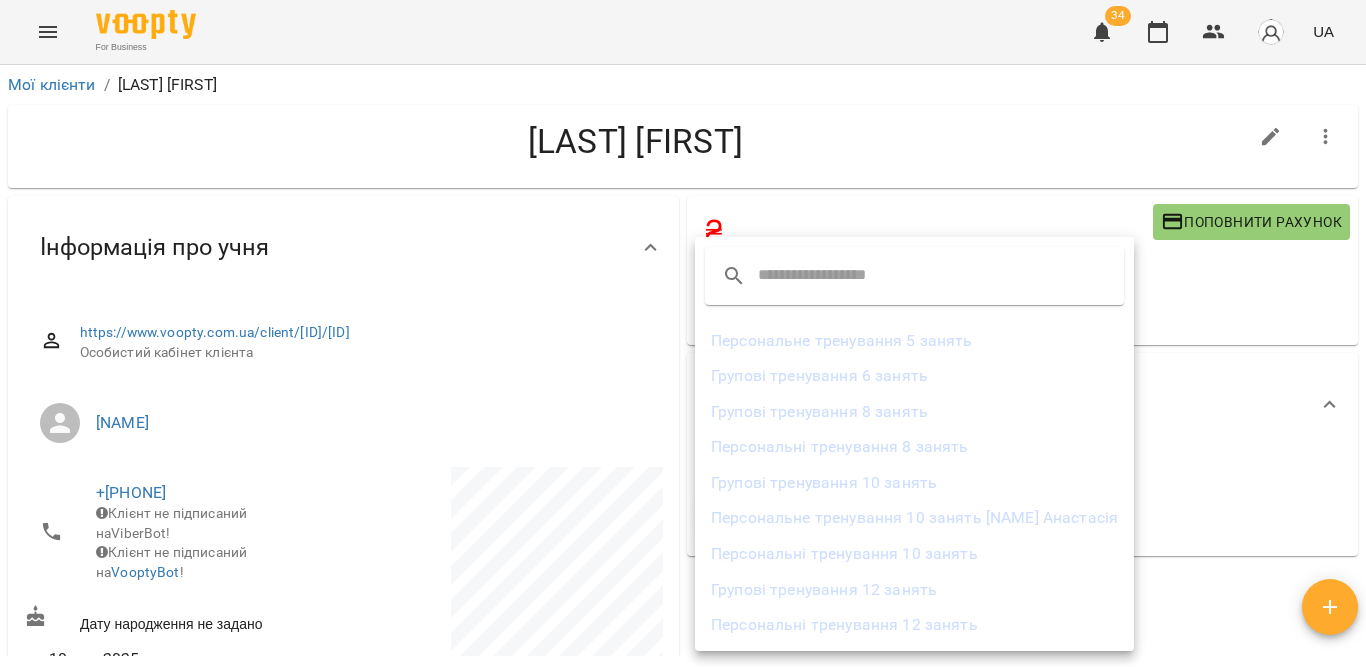 click on "Персональне тренування 10 занять [FIRST] [LAST]" at bounding box center [914, 518] 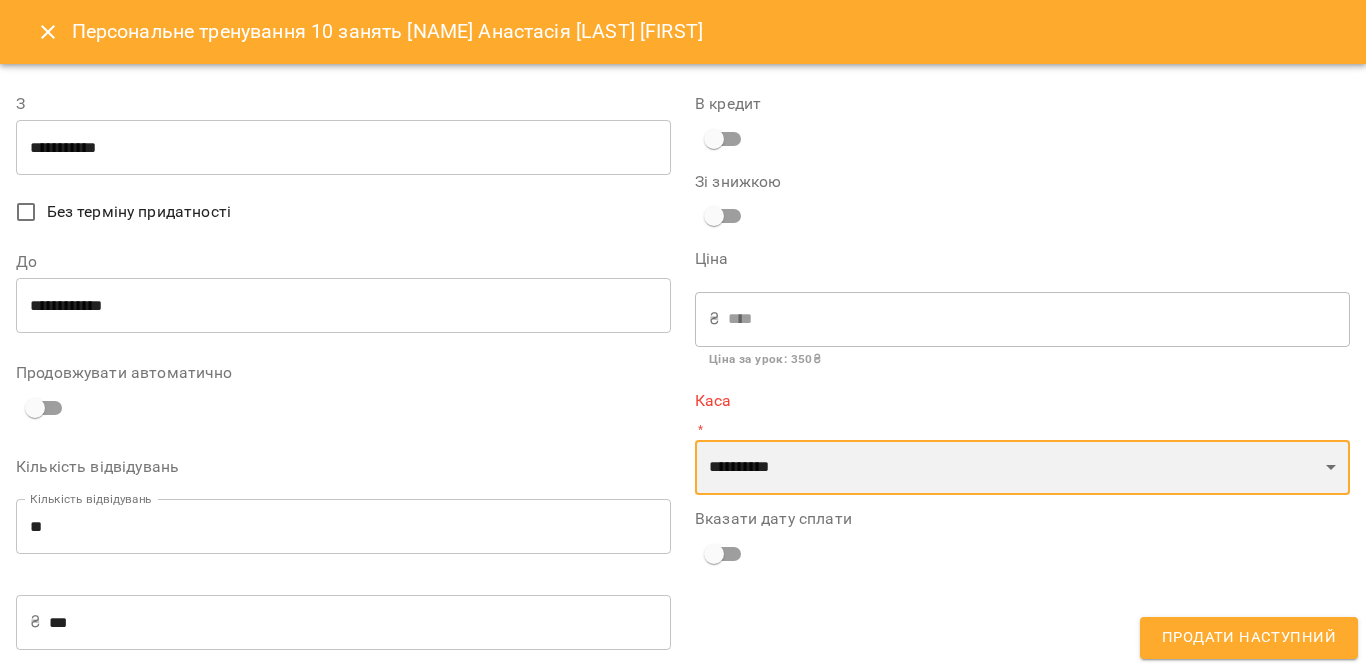 click on "**********" at bounding box center [1022, 468] 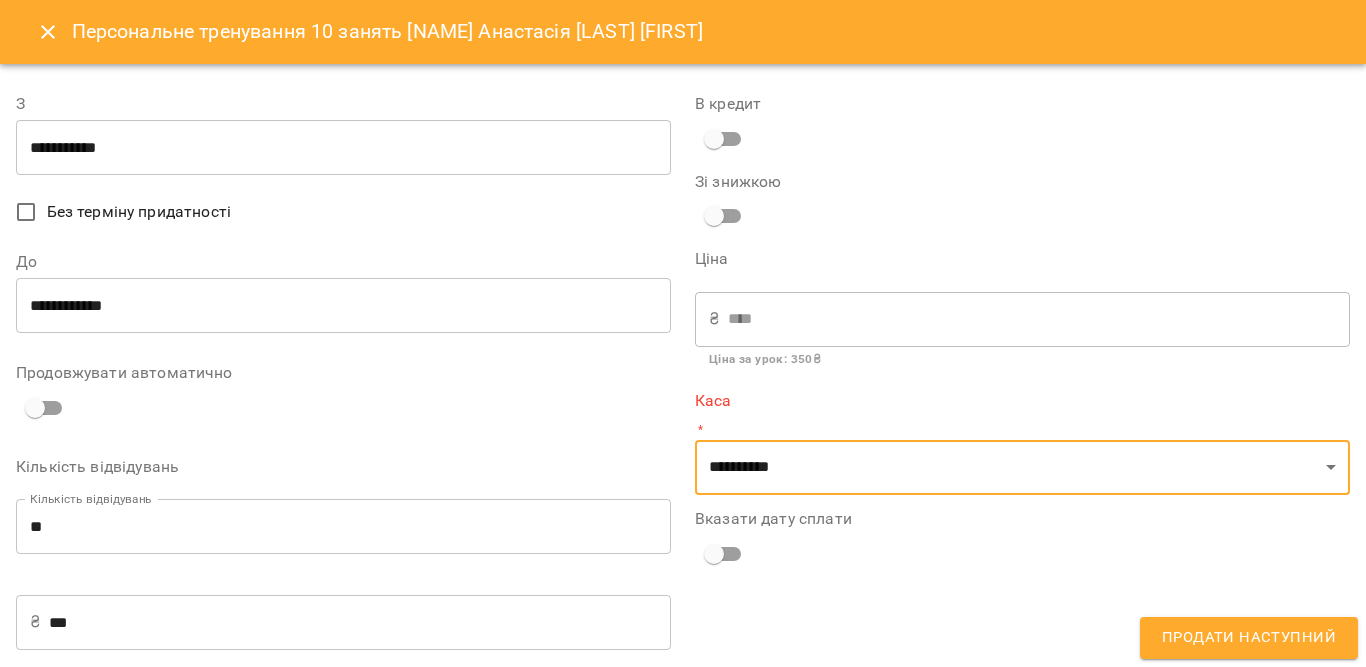 click on "**********" at bounding box center [343, 148] 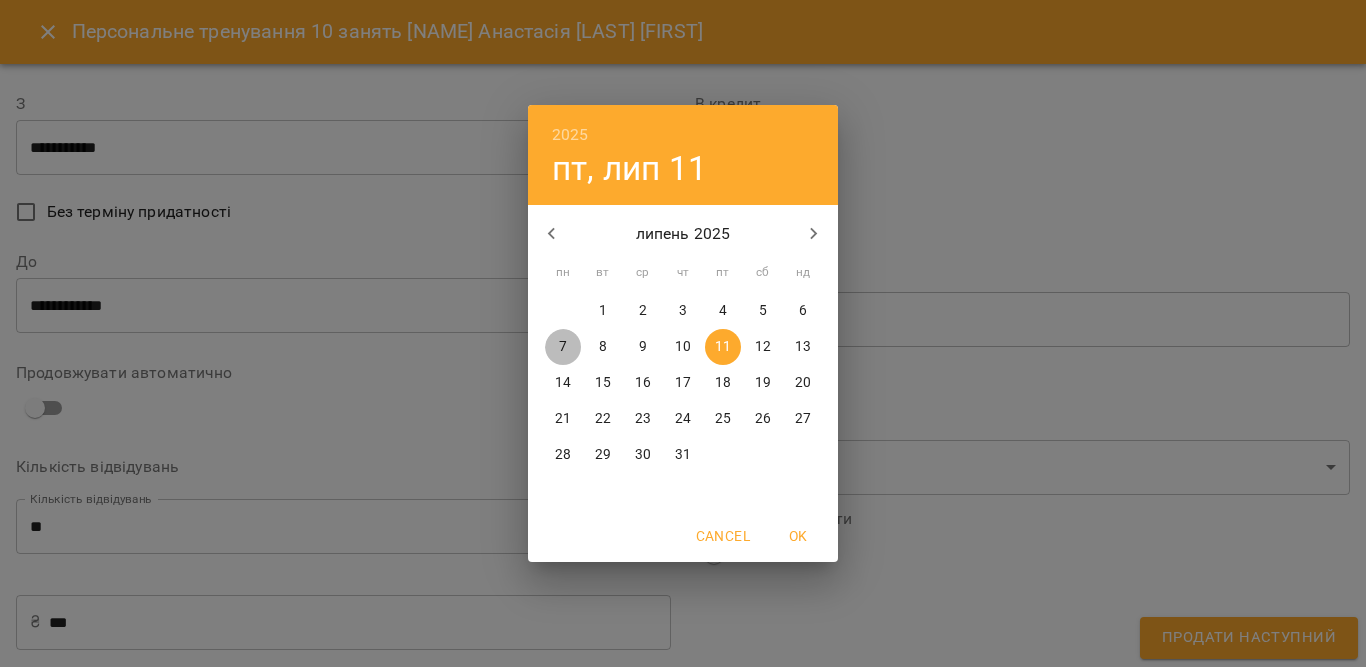 click on "7" at bounding box center [563, 347] 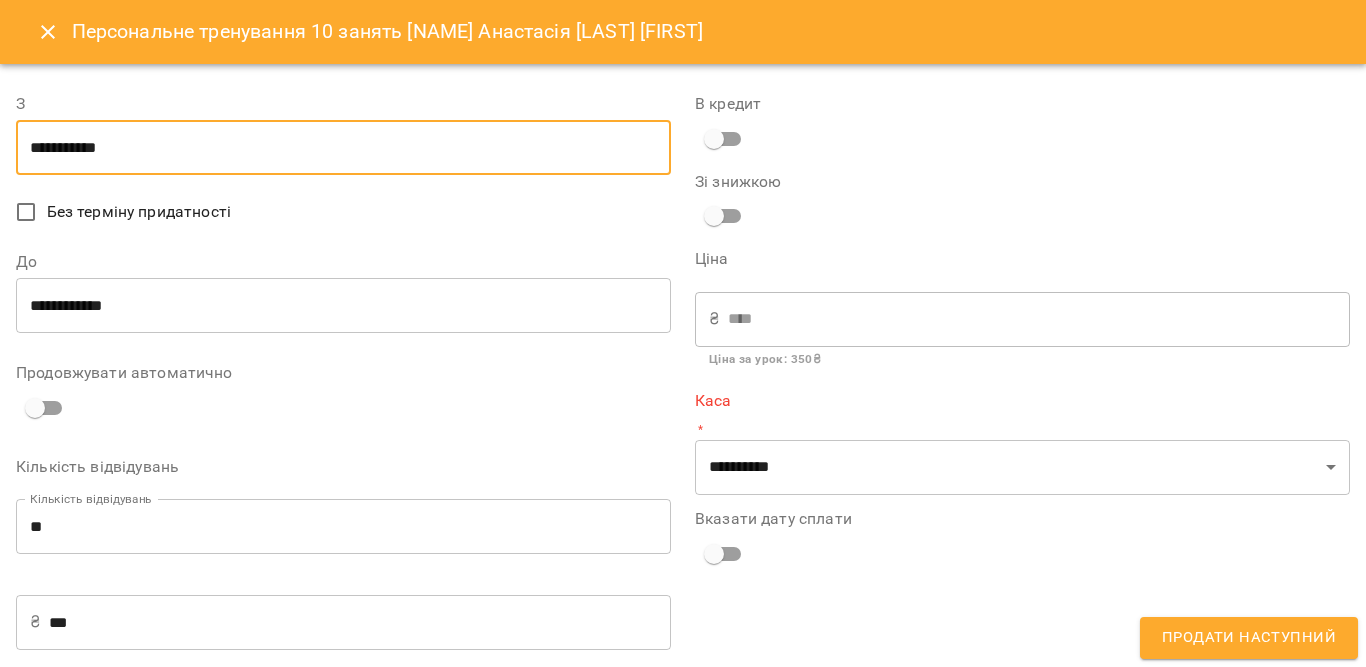 click on "**********" at bounding box center (343, 306) 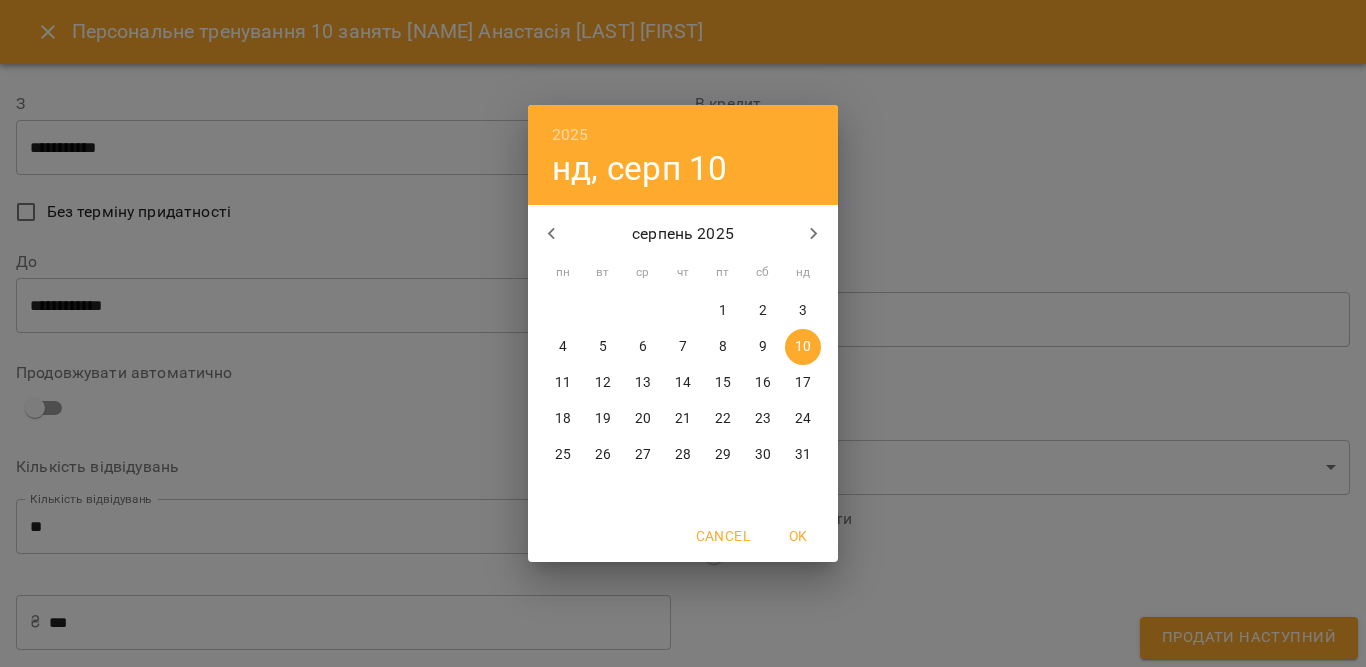 click on "7" at bounding box center [683, 347] 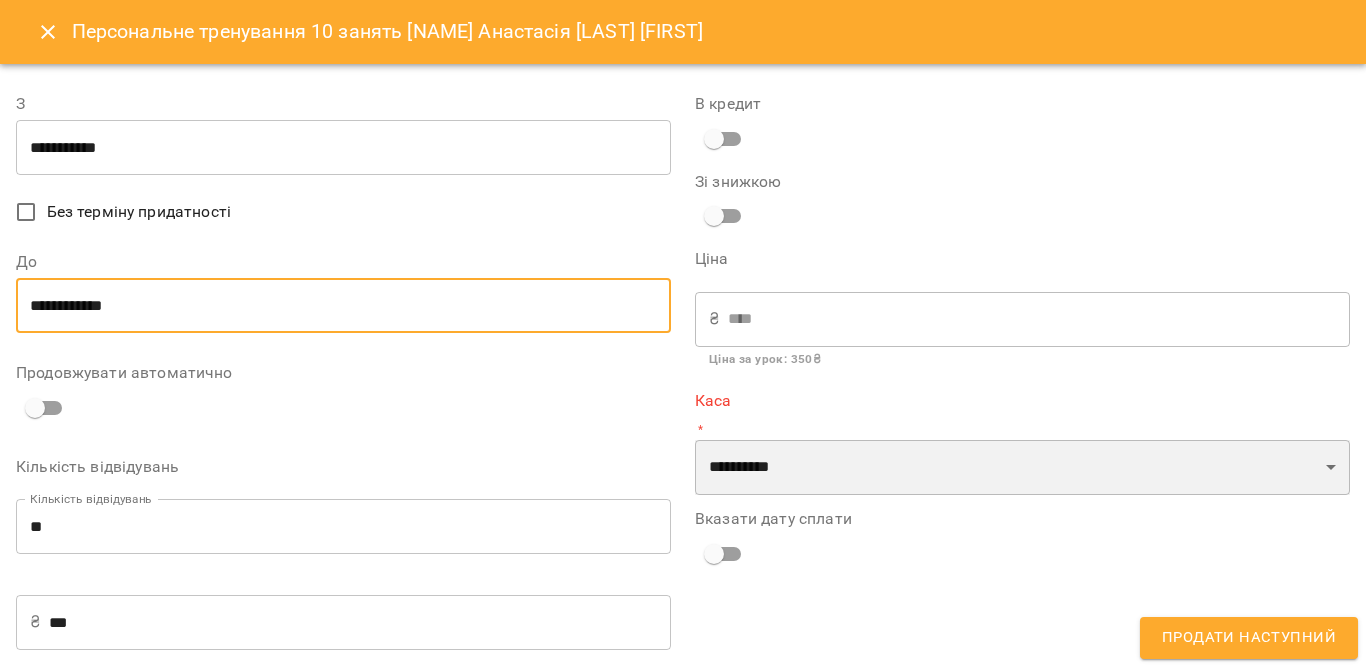 click on "**********" at bounding box center [1022, 468] 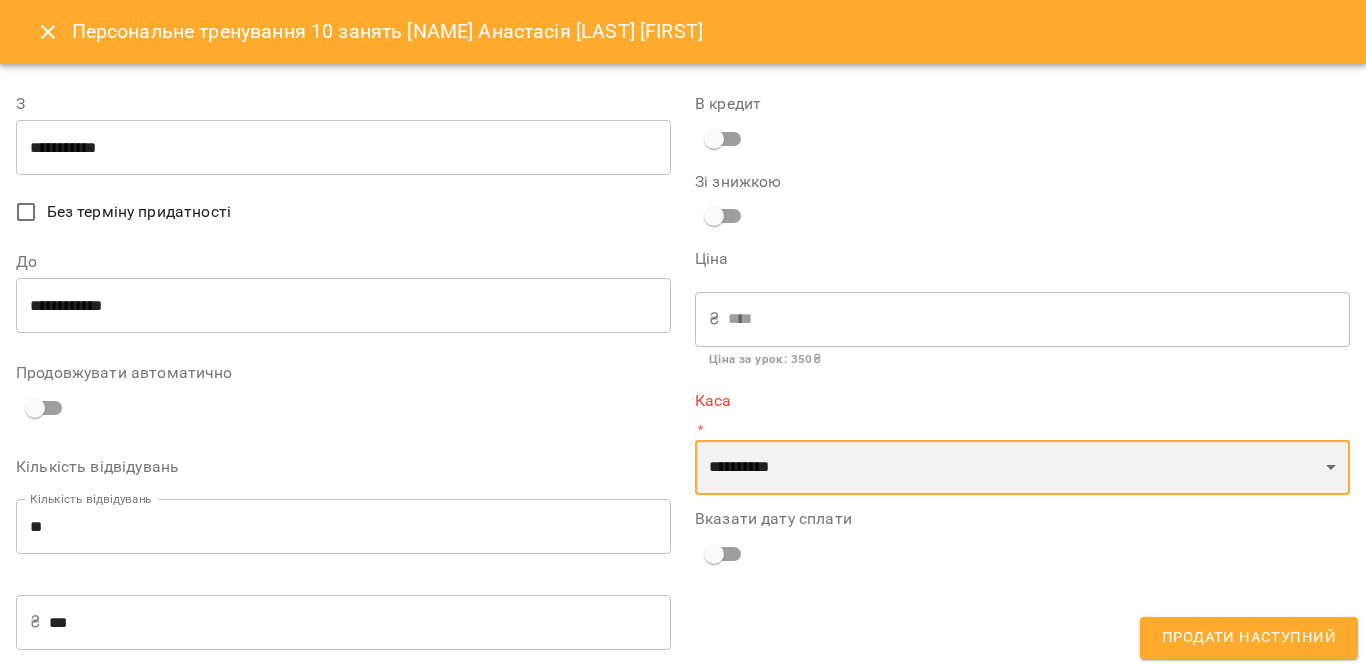select on "****" 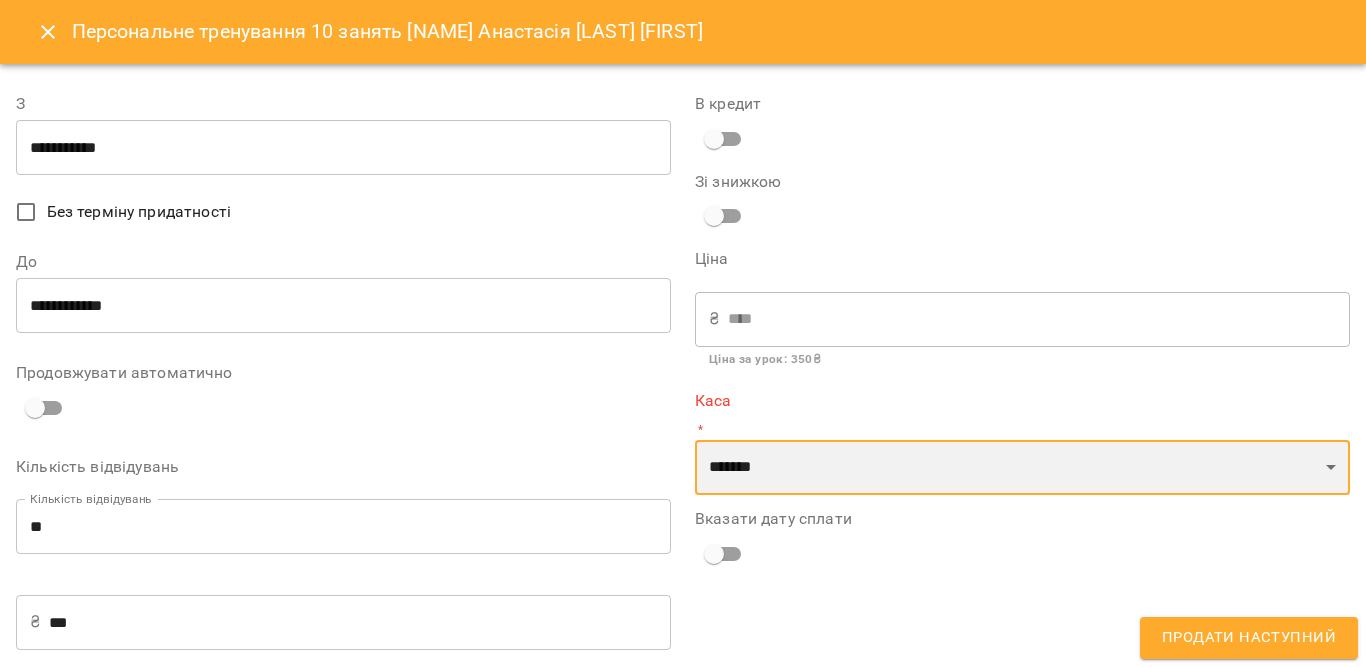 click on "**********" at bounding box center (1022, 468) 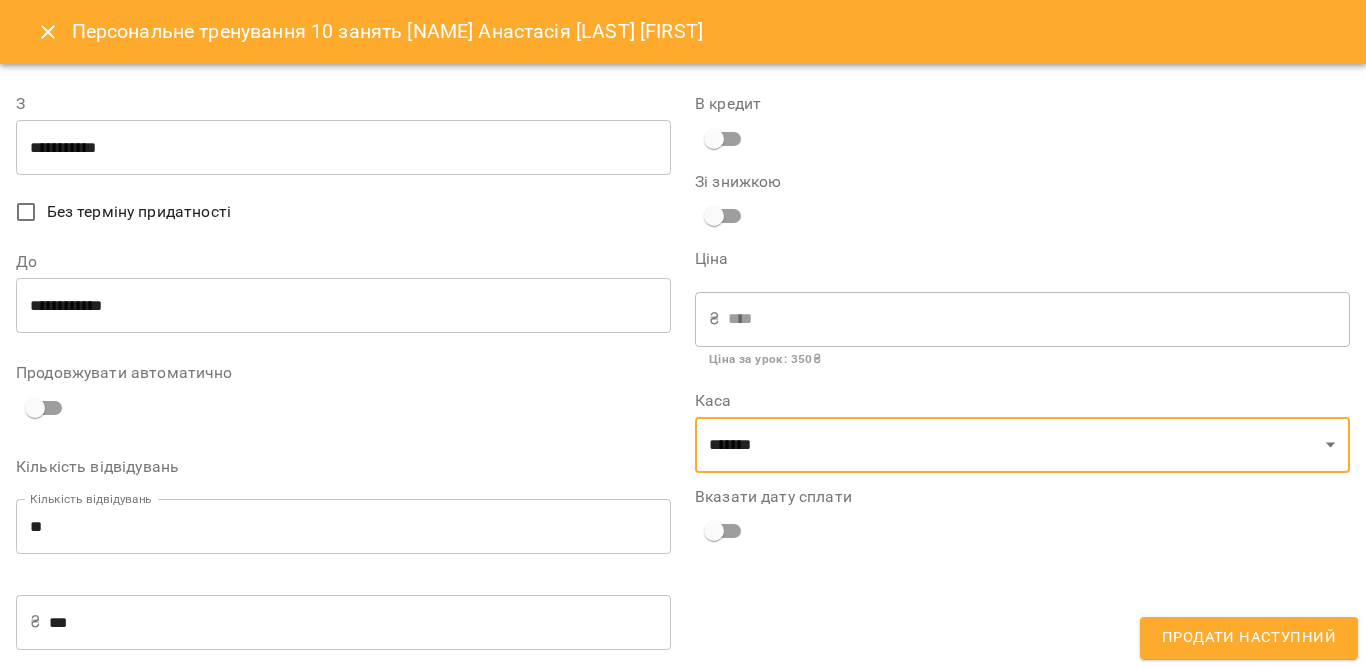 click on "Продати наступний" at bounding box center (1249, 638) 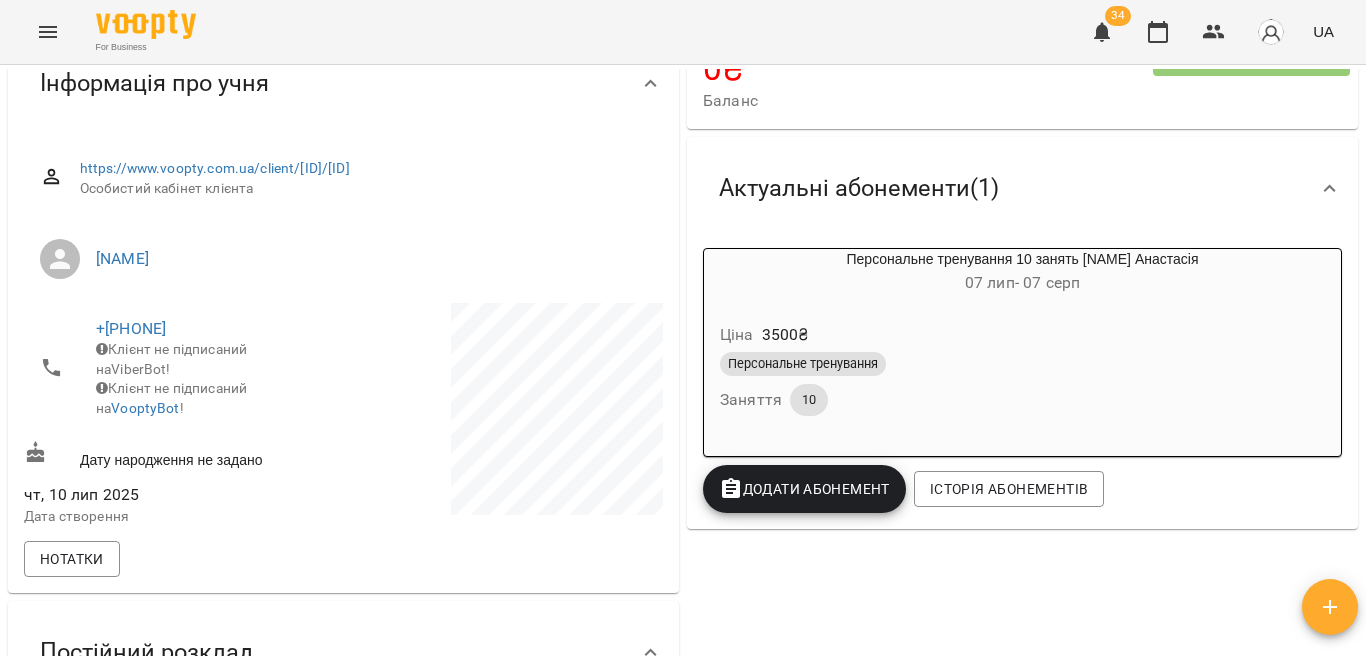 scroll, scrollTop: 200, scrollLeft: 0, axis: vertical 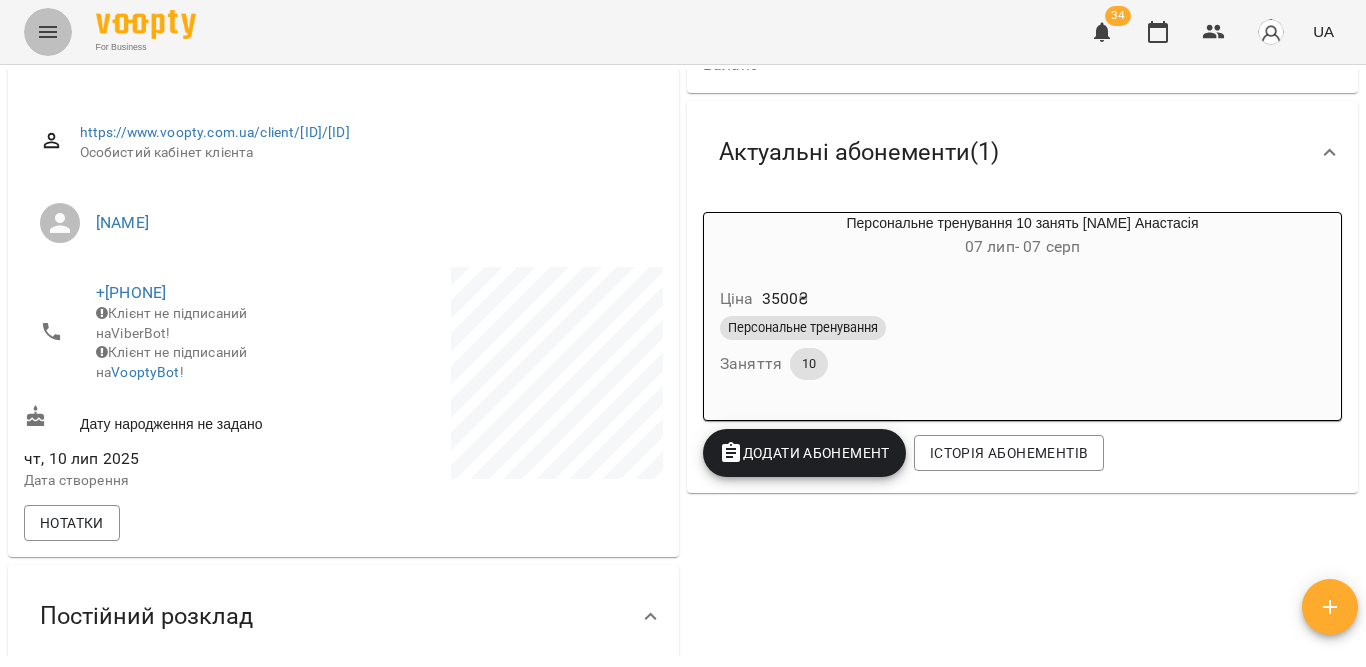 click 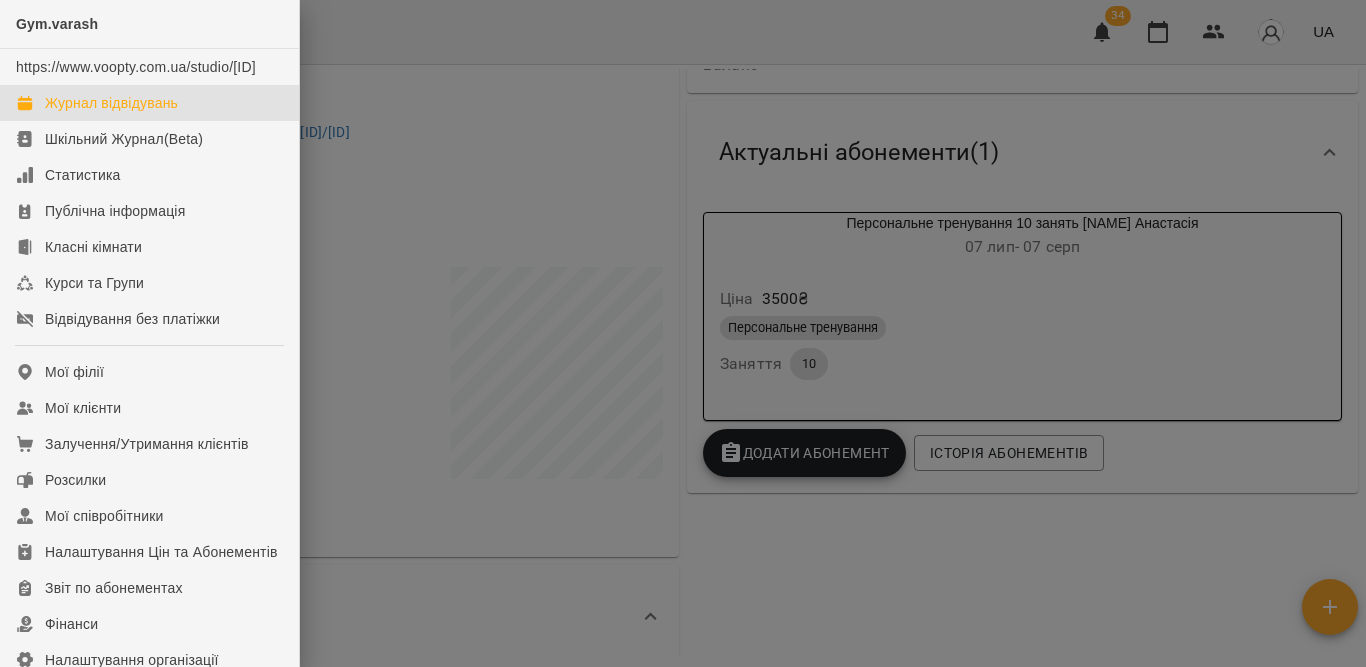 click on "Журнал відвідувань" at bounding box center [111, 103] 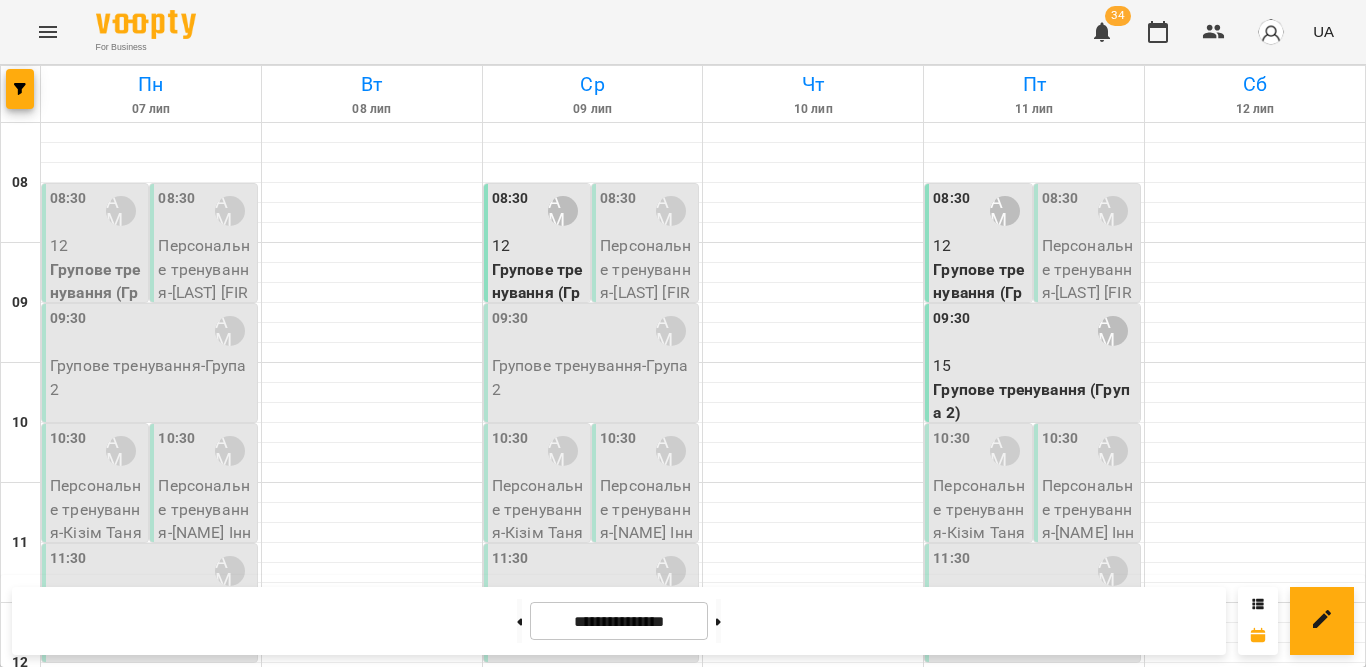 scroll, scrollTop: 100, scrollLeft: 0, axis: vertical 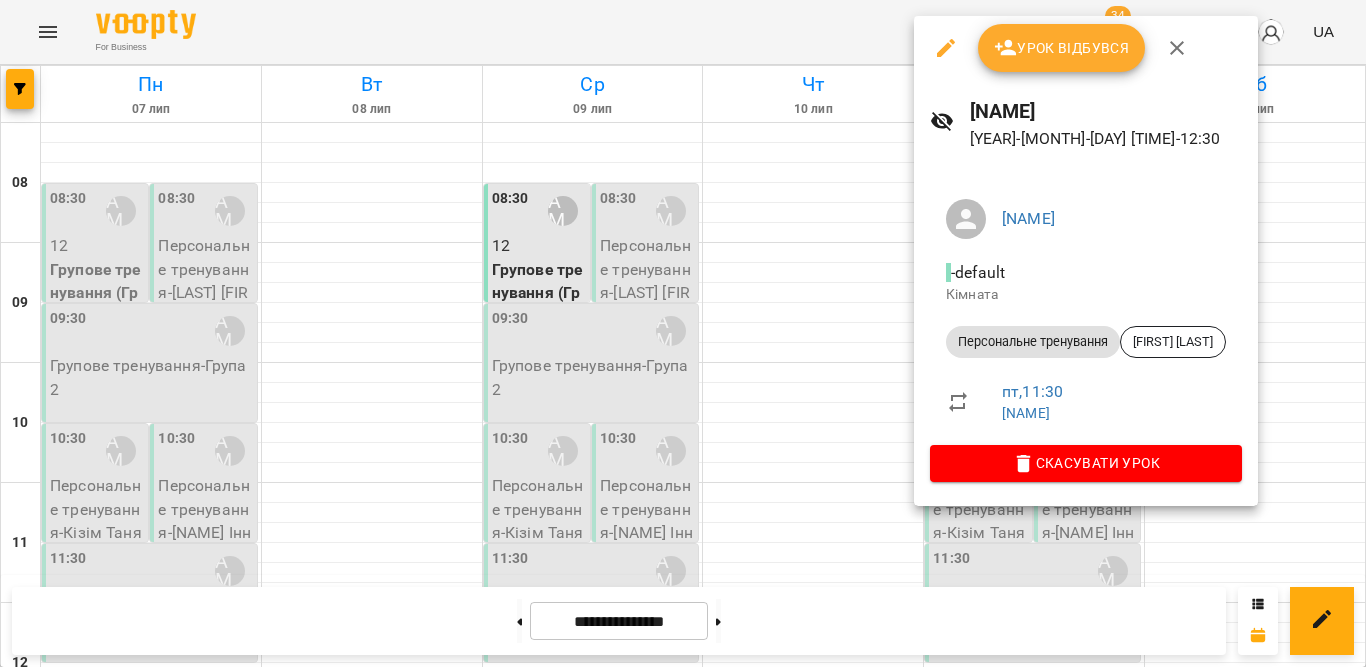 click at bounding box center (683, 333) 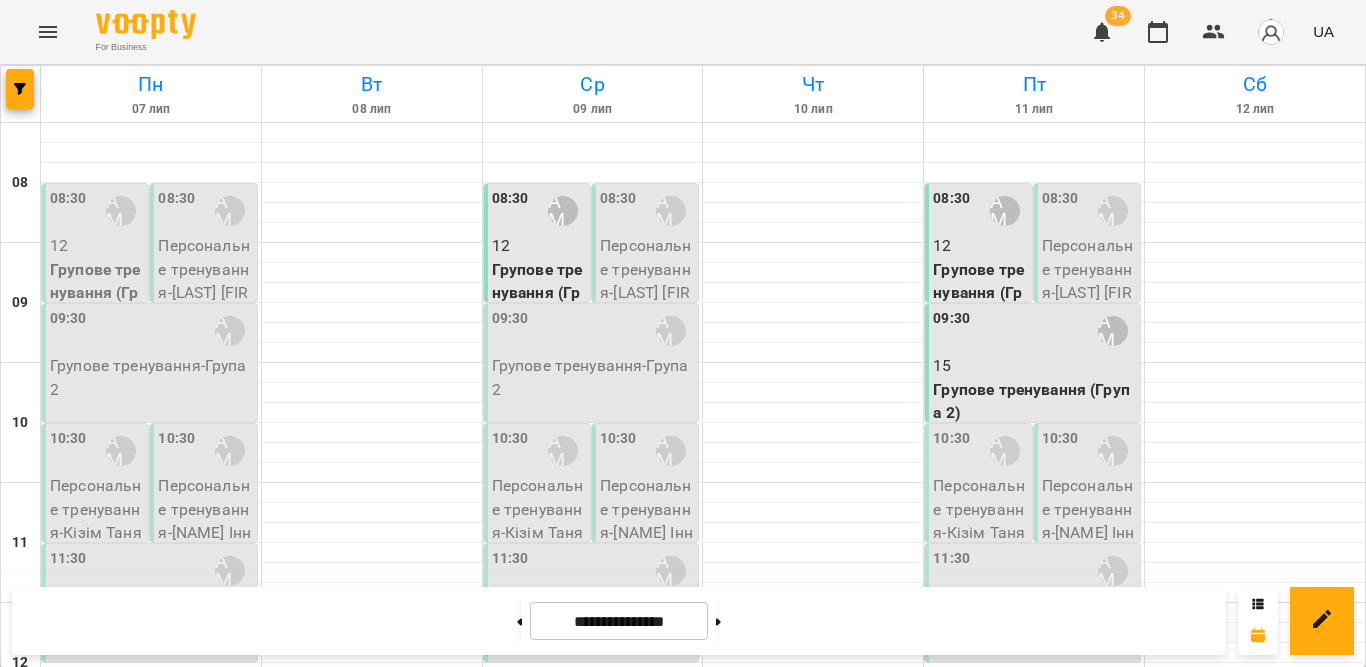scroll, scrollTop: 300, scrollLeft: 0, axis: vertical 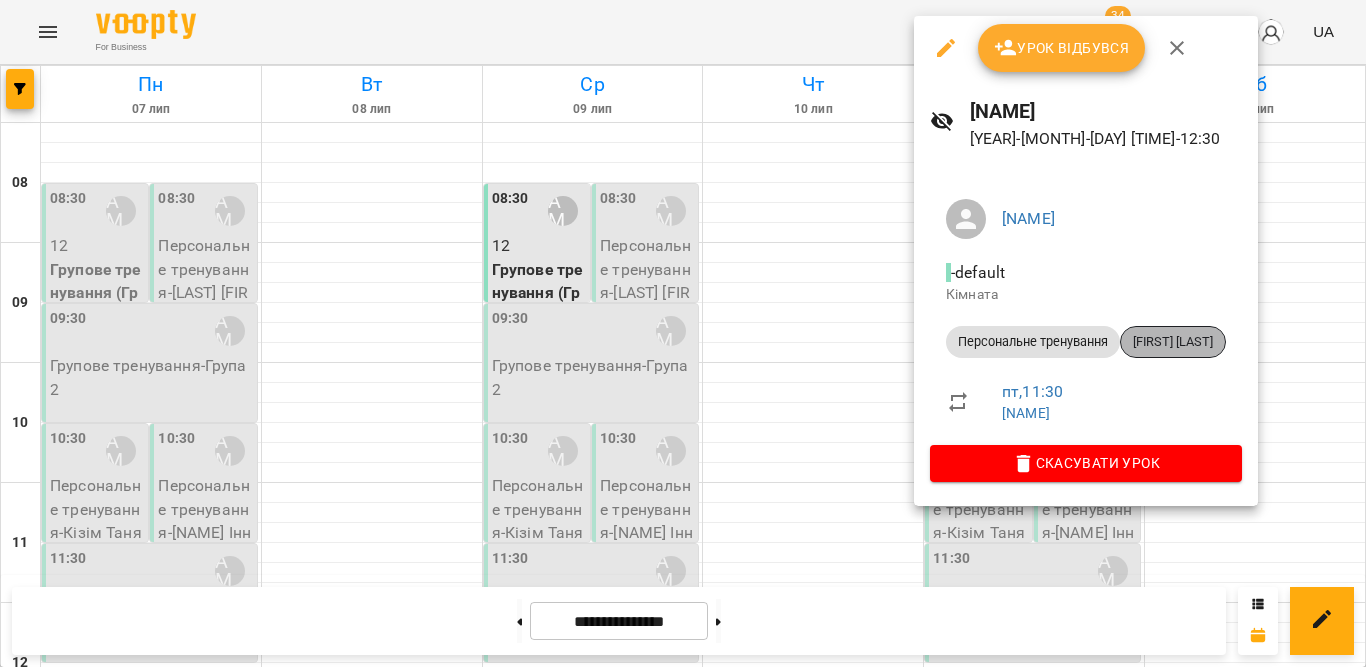 click on "Світлана Сніжко" at bounding box center [1173, 342] 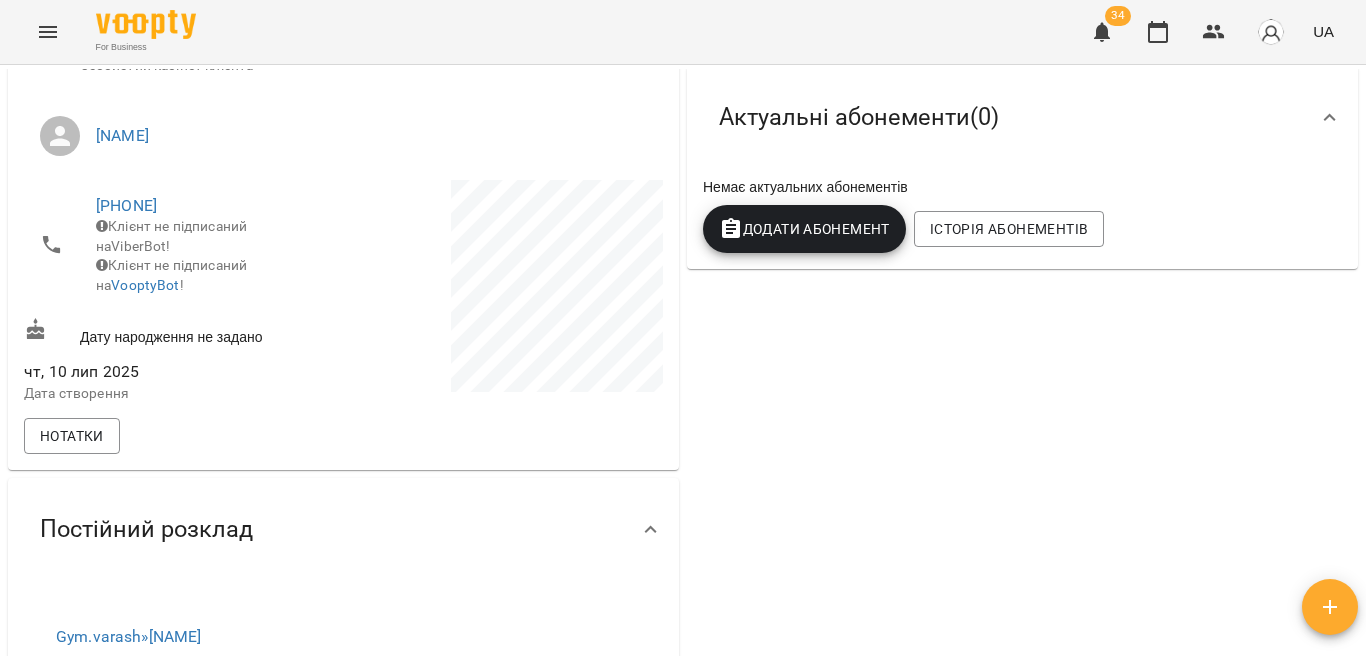 scroll, scrollTop: 228, scrollLeft: 0, axis: vertical 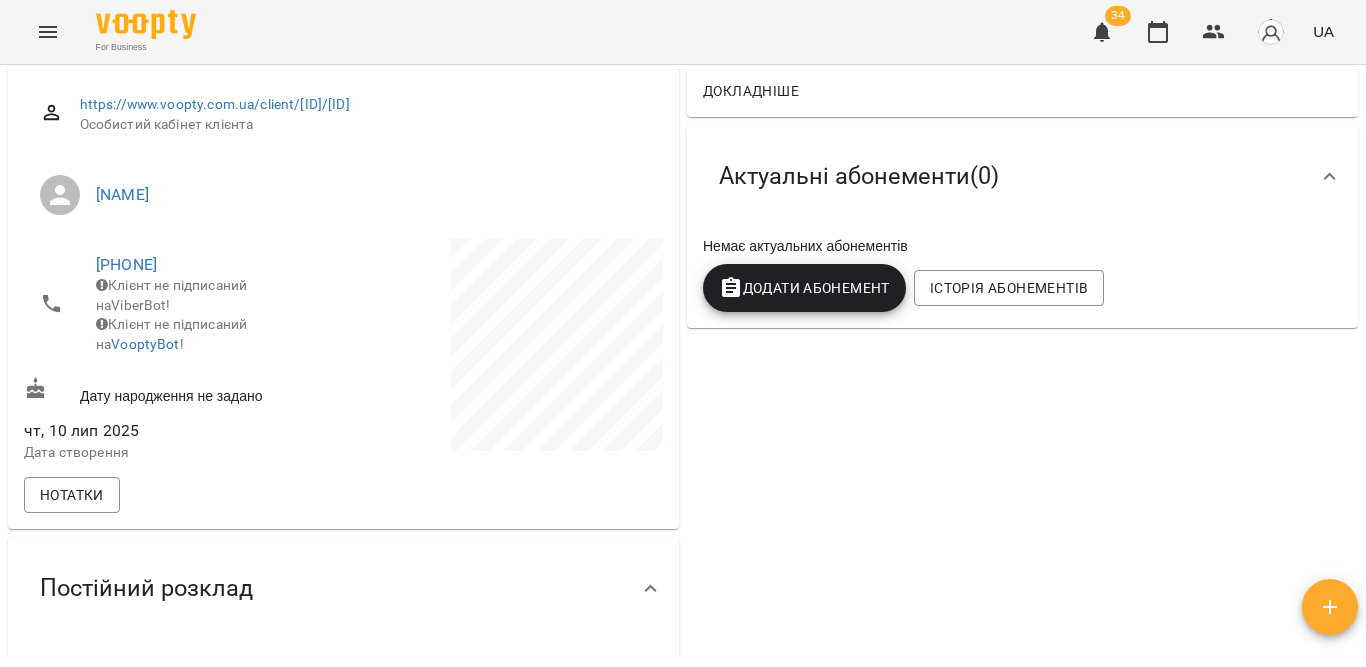 click on "Додати Абонемент" at bounding box center [804, 288] 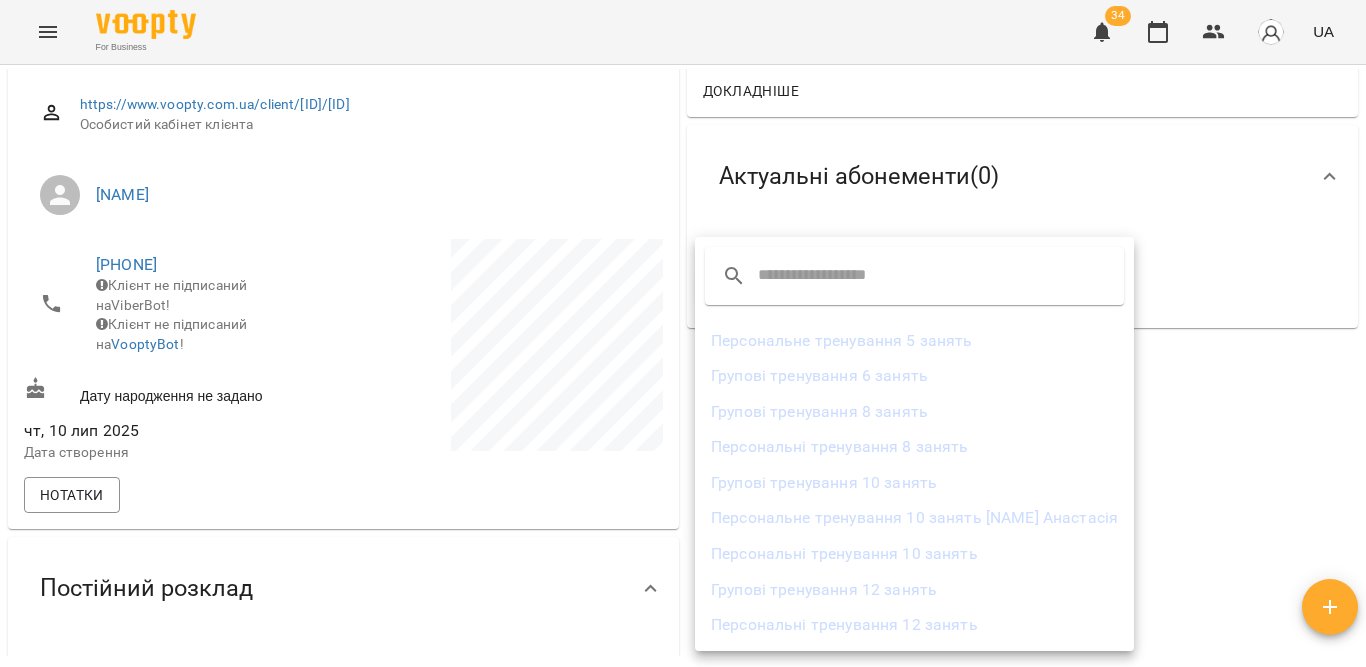 click at bounding box center (683, 333) 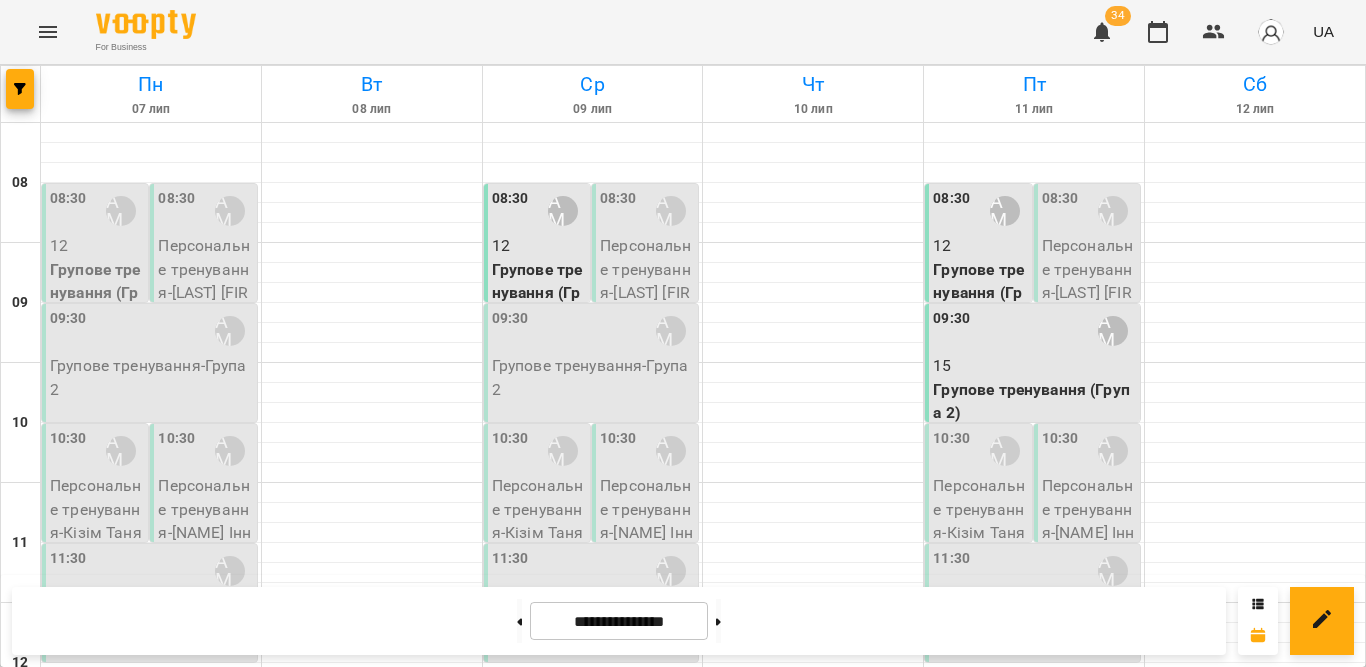 scroll, scrollTop: 445, scrollLeft: 0, axis: vertical 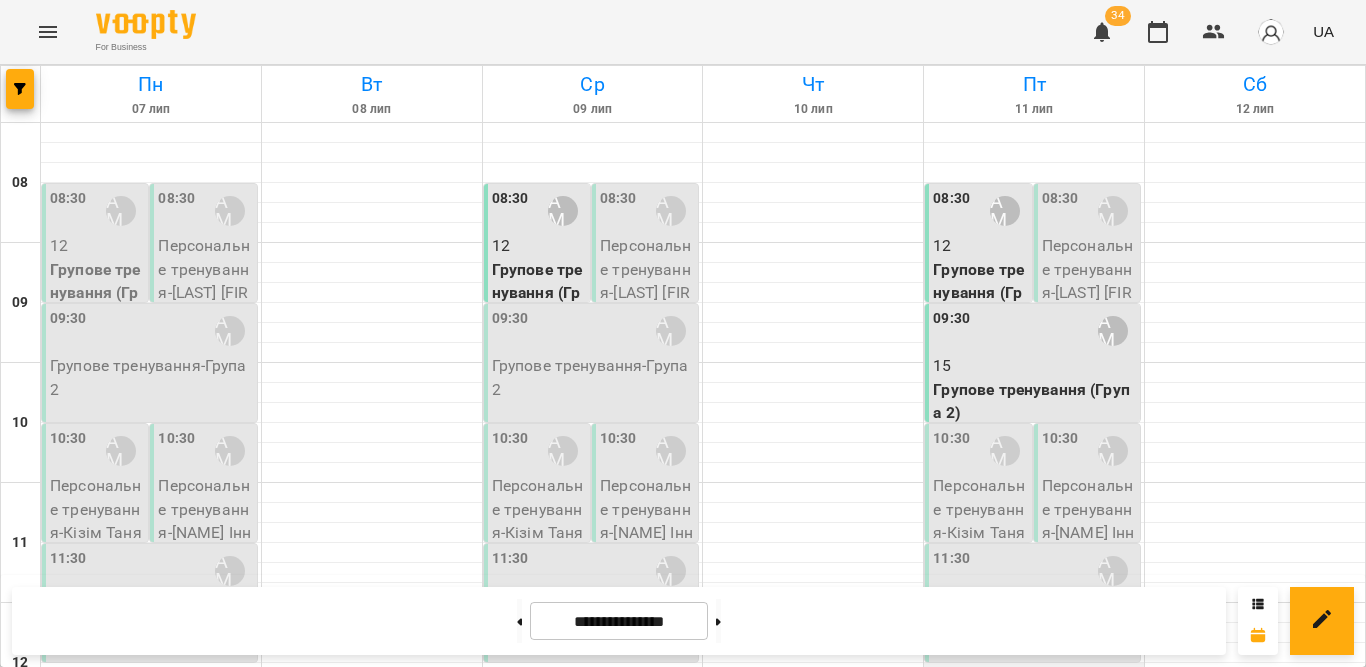 click at bounding box center [1034, 673] 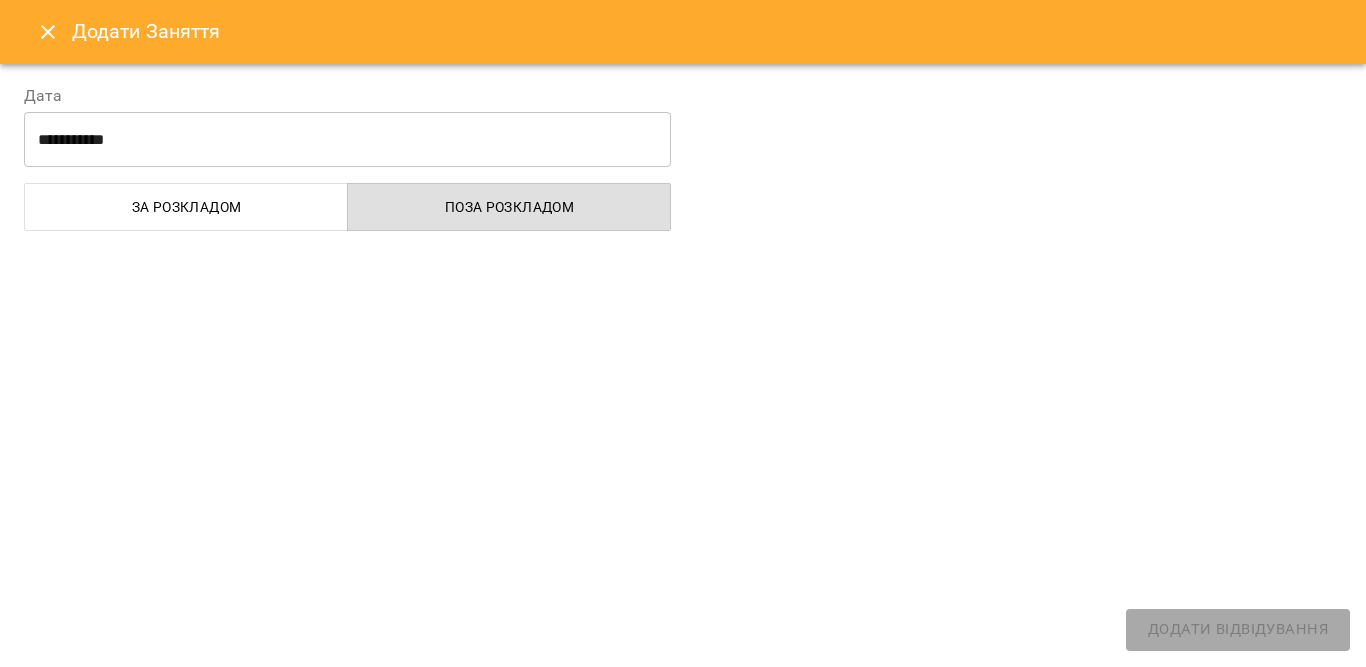select 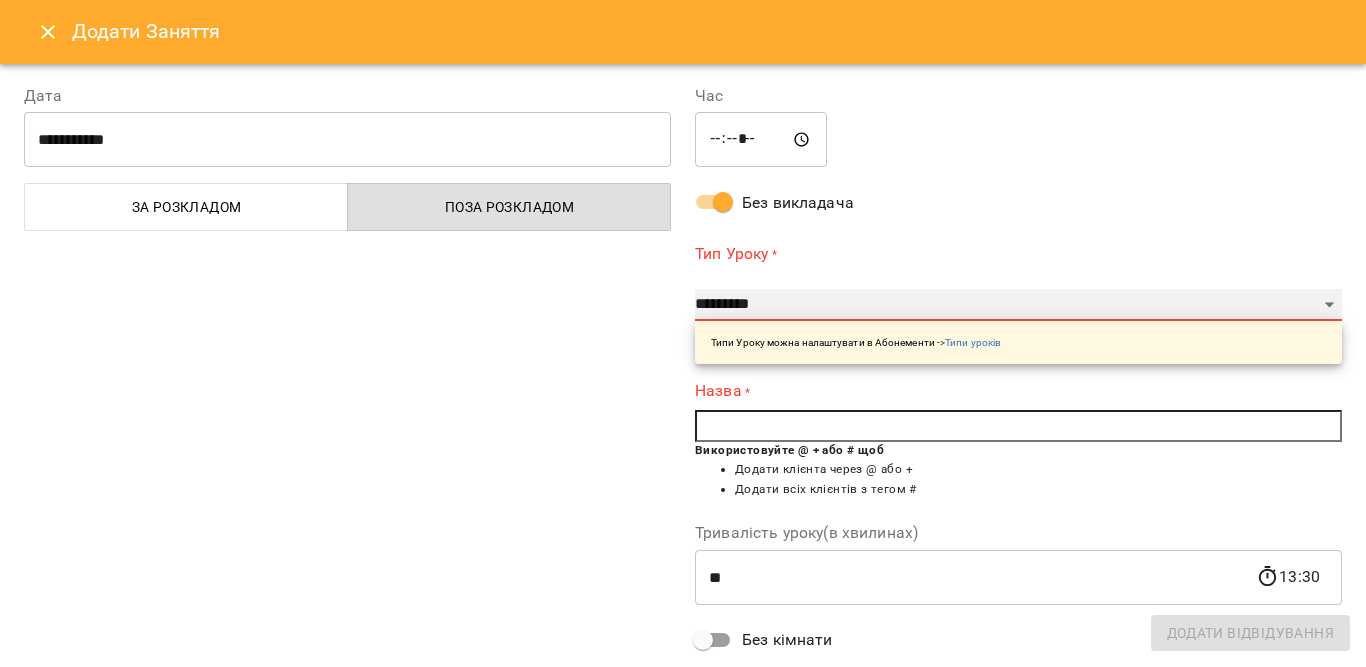 click on "**********" at bounding box center (1018, 305) 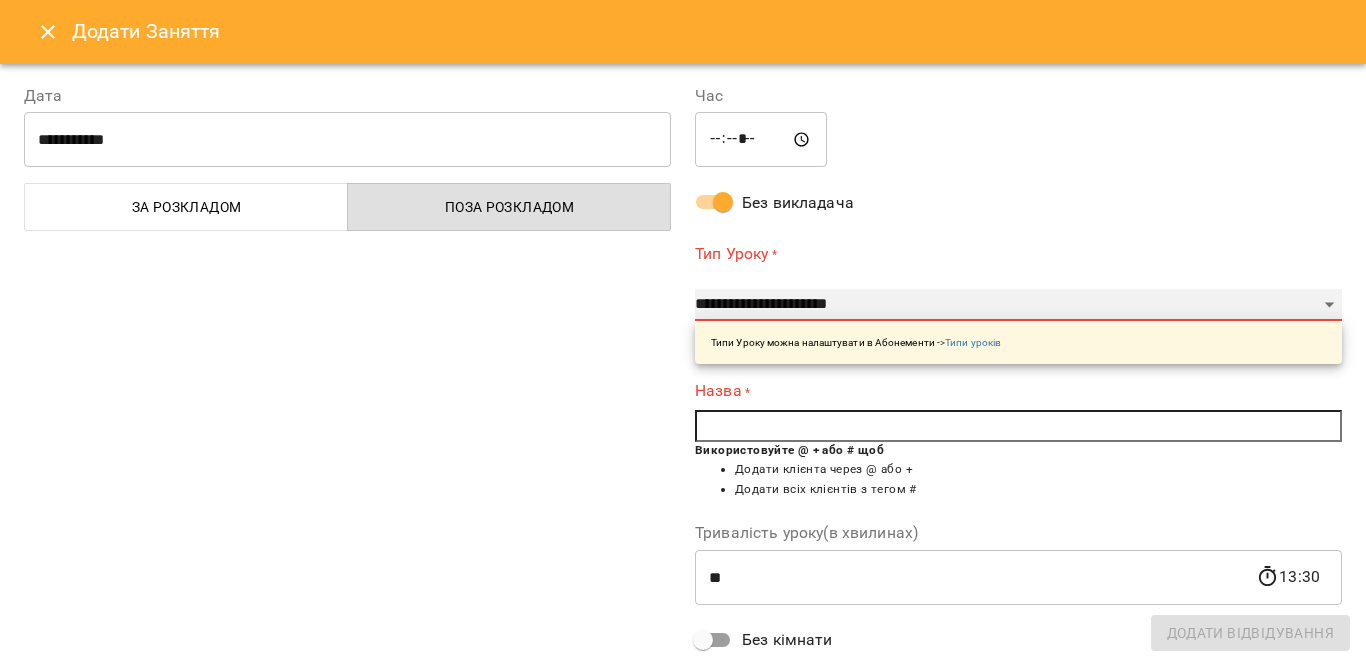 click on "**********" at bounding box center [1018, 305] 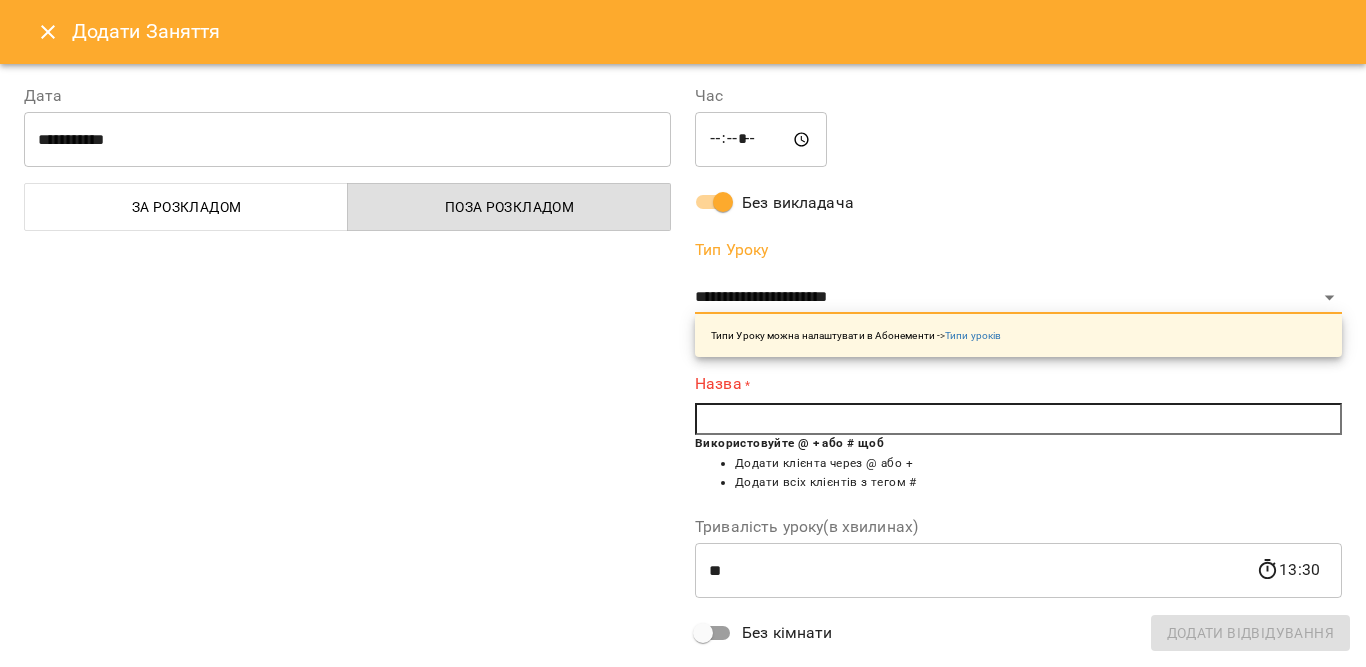 click at bounding box center (1018, 419) 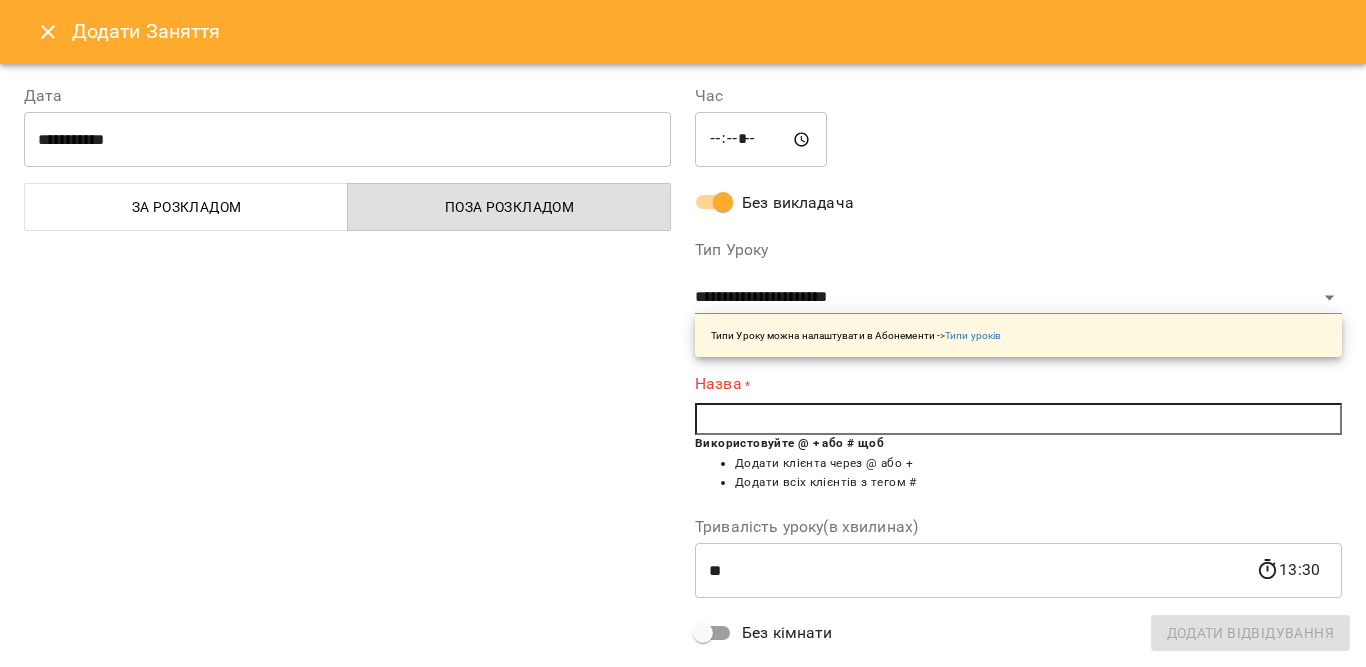 click at bounding box center (1018, 419) 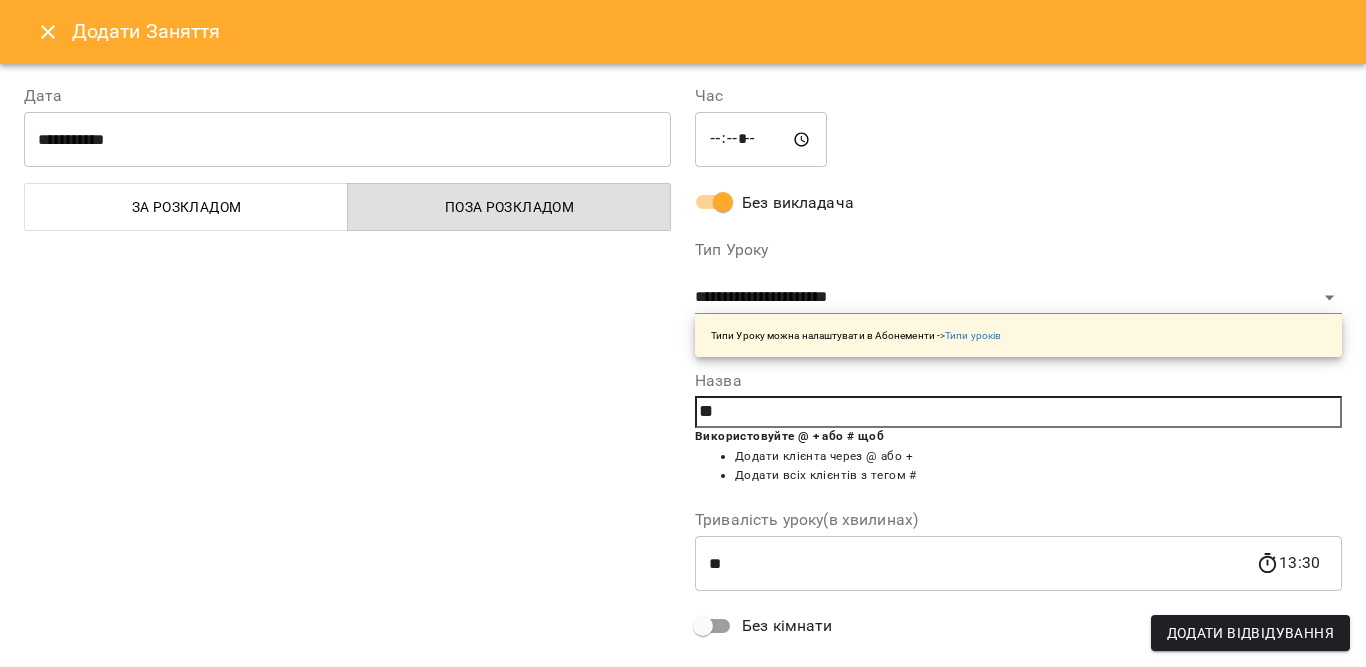click on "**" at bounding box center (1018, 412) 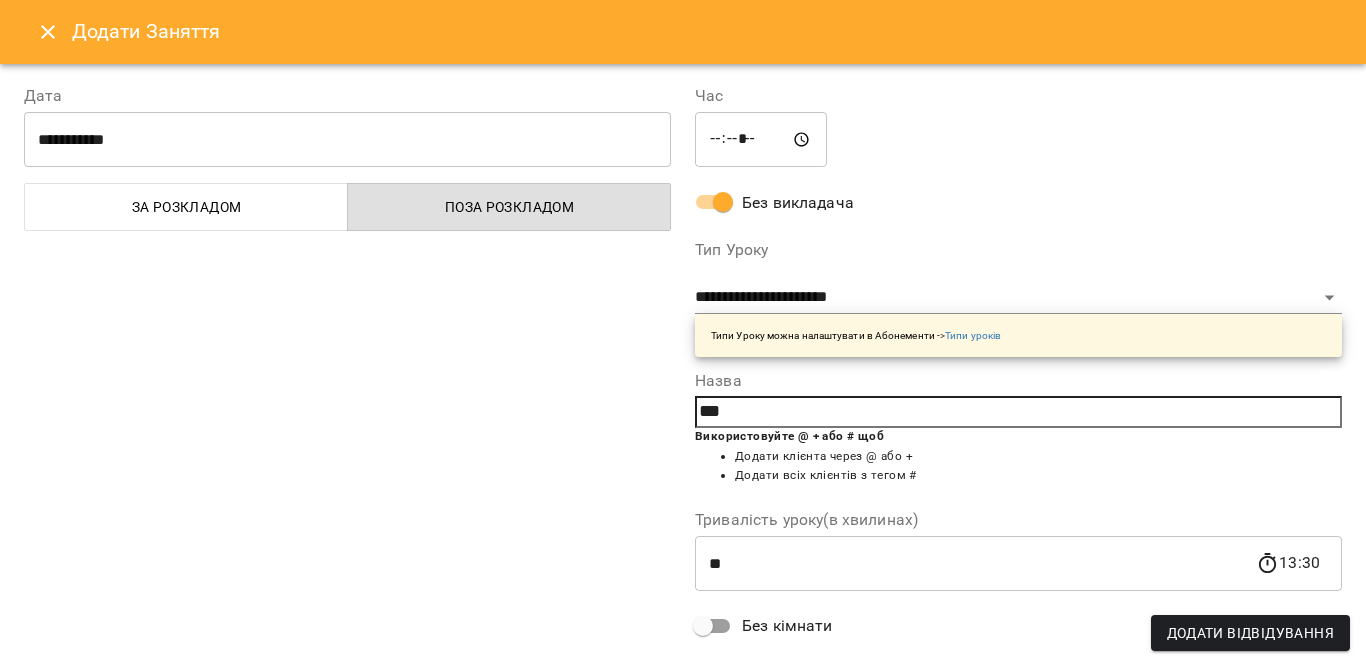 type on "**" 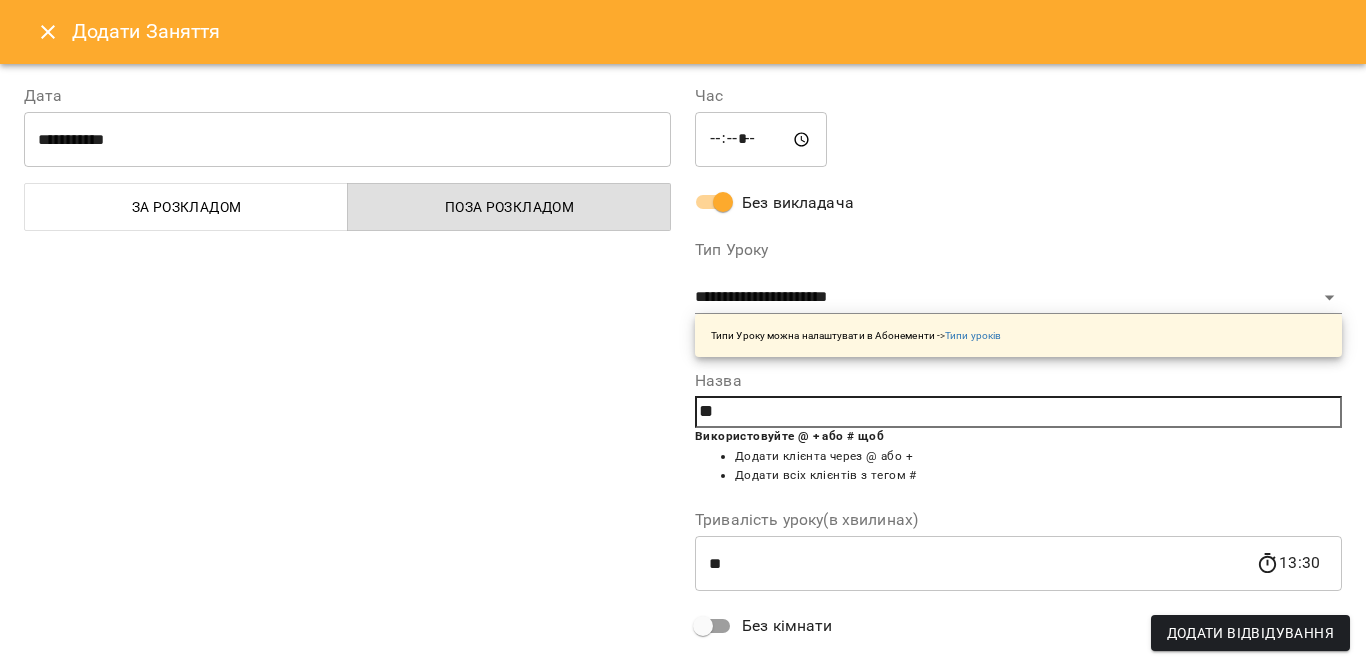 drag, startPoint x: 730, startPoint y: 419, endPoint x: 630, endPoint y: 426, distance: 100.2447 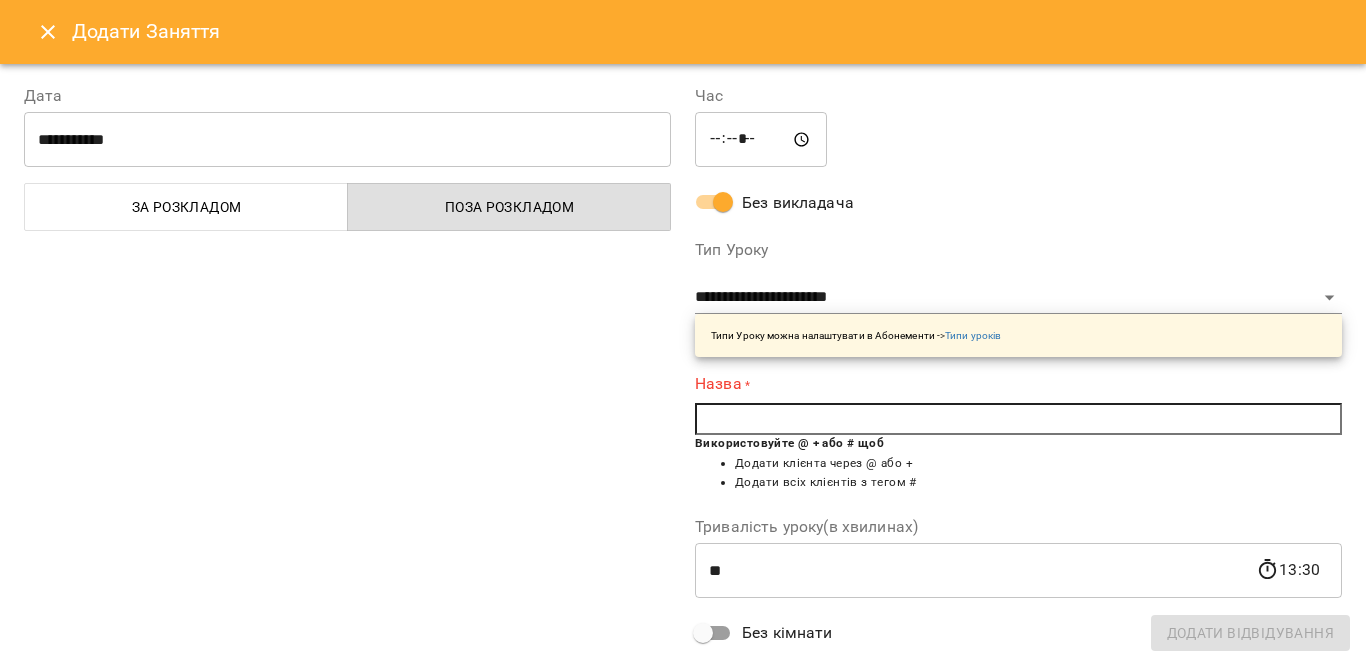 type on "*" 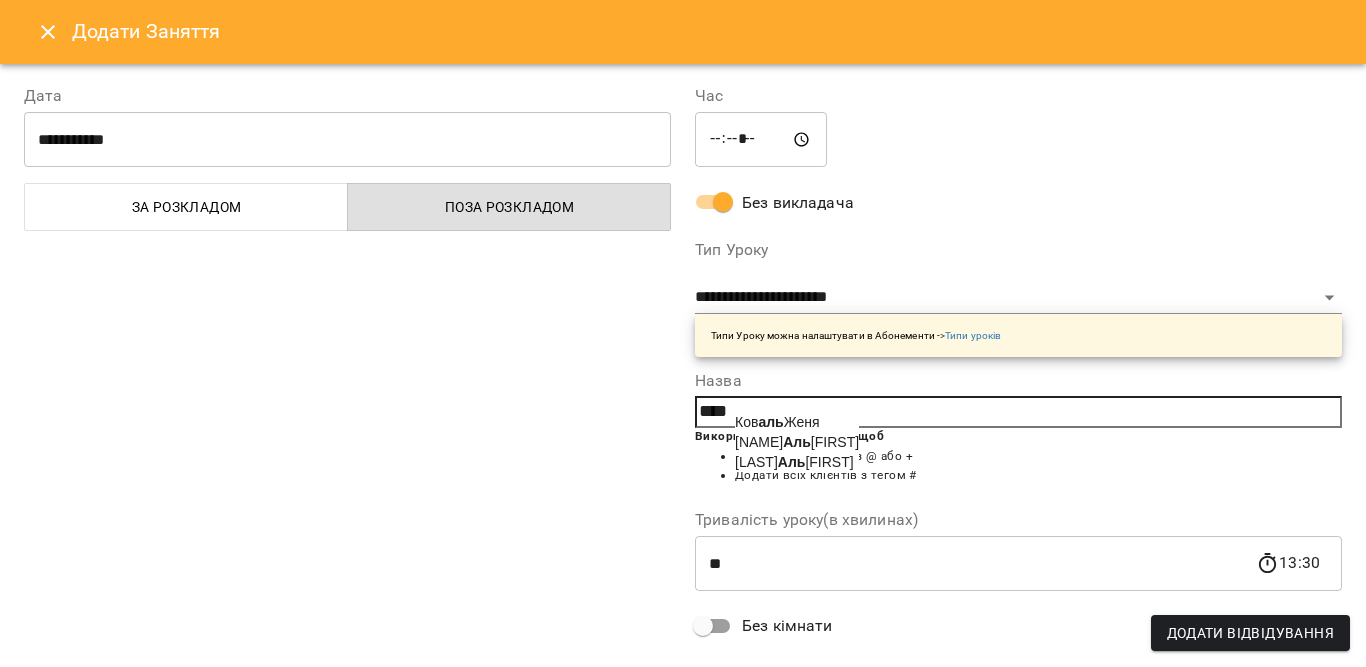 click on "Середа  Аль она" at bounding box center [797, 442] 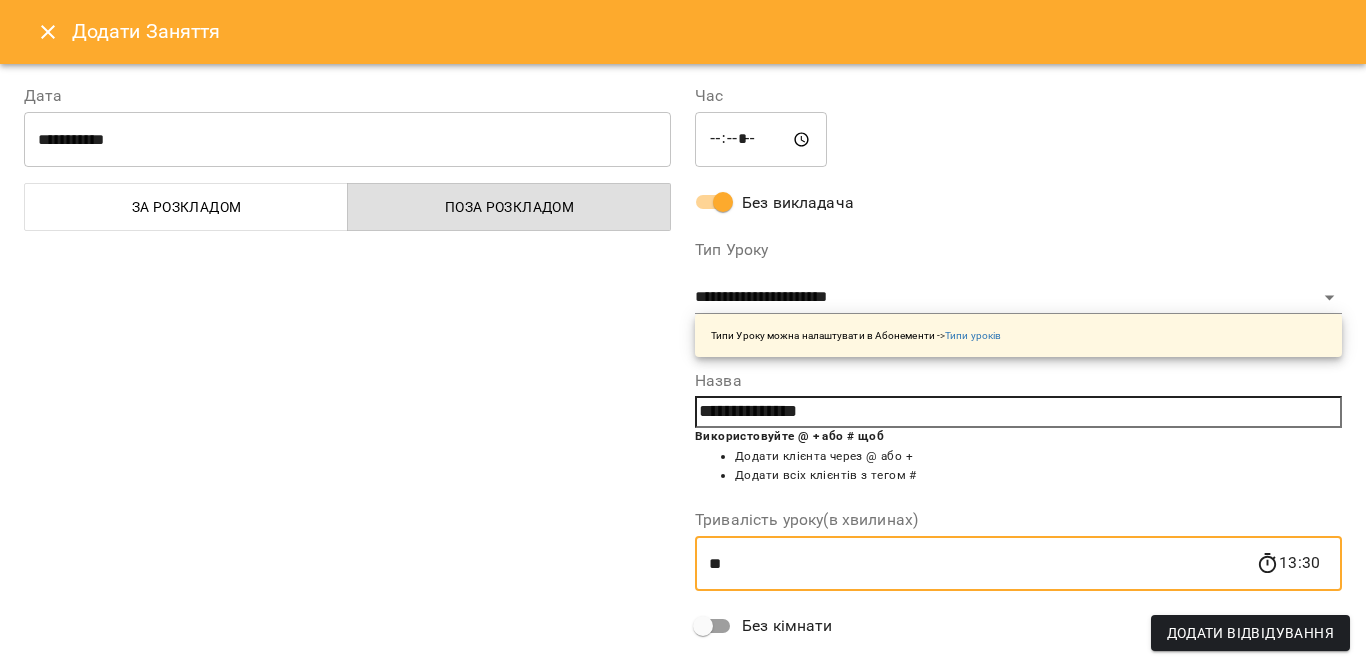 click on "**" at bounding box center (975, 564) 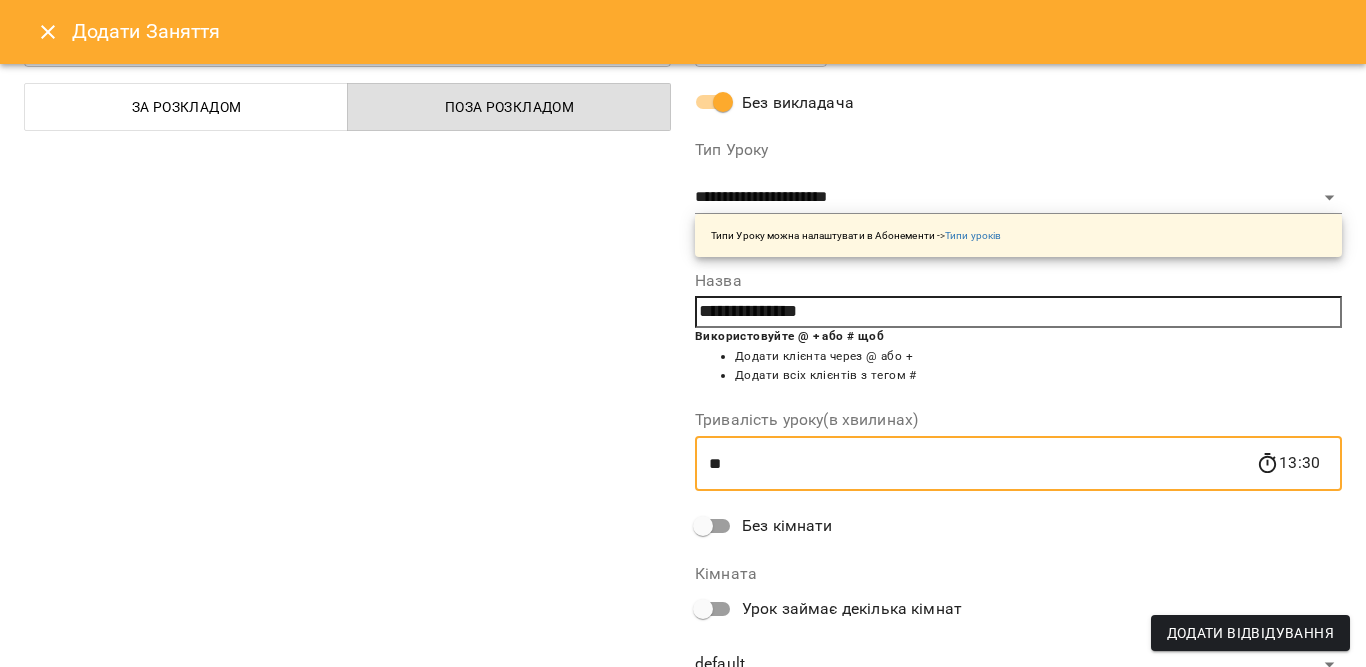 click on "13:30" at bounding box center [1288, 463] 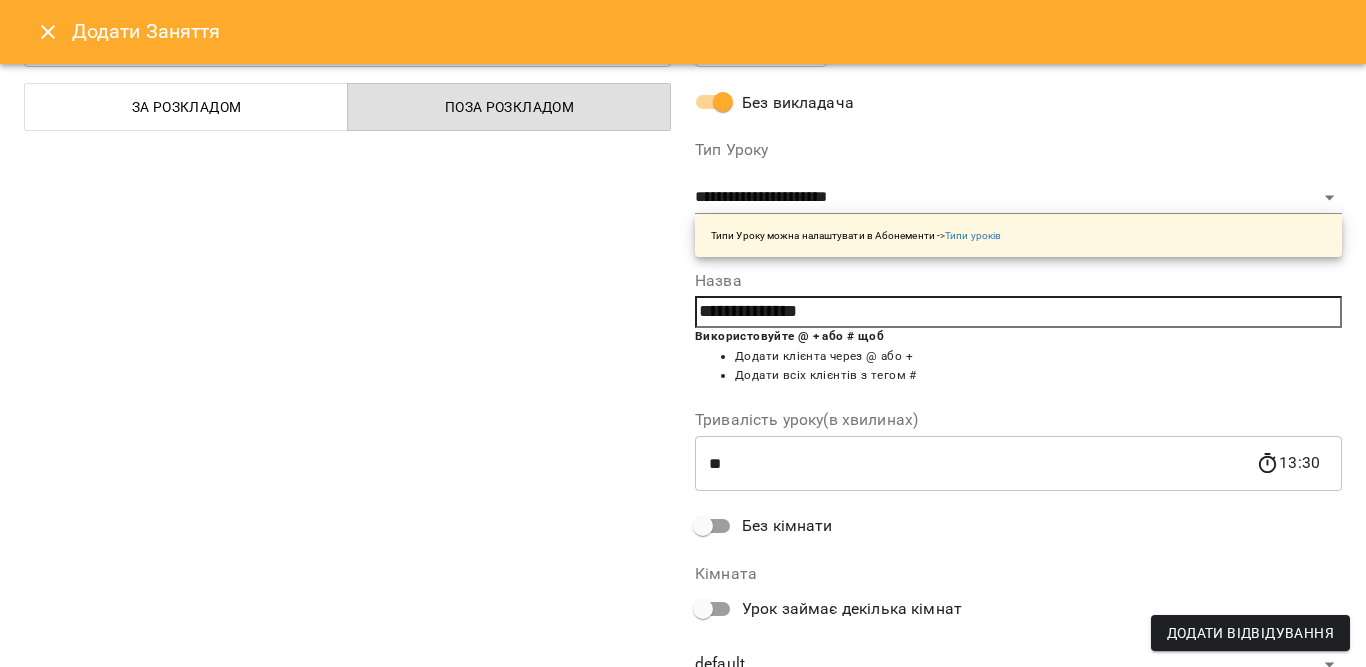 click on "13:30" at bounding box center [1288, 463] 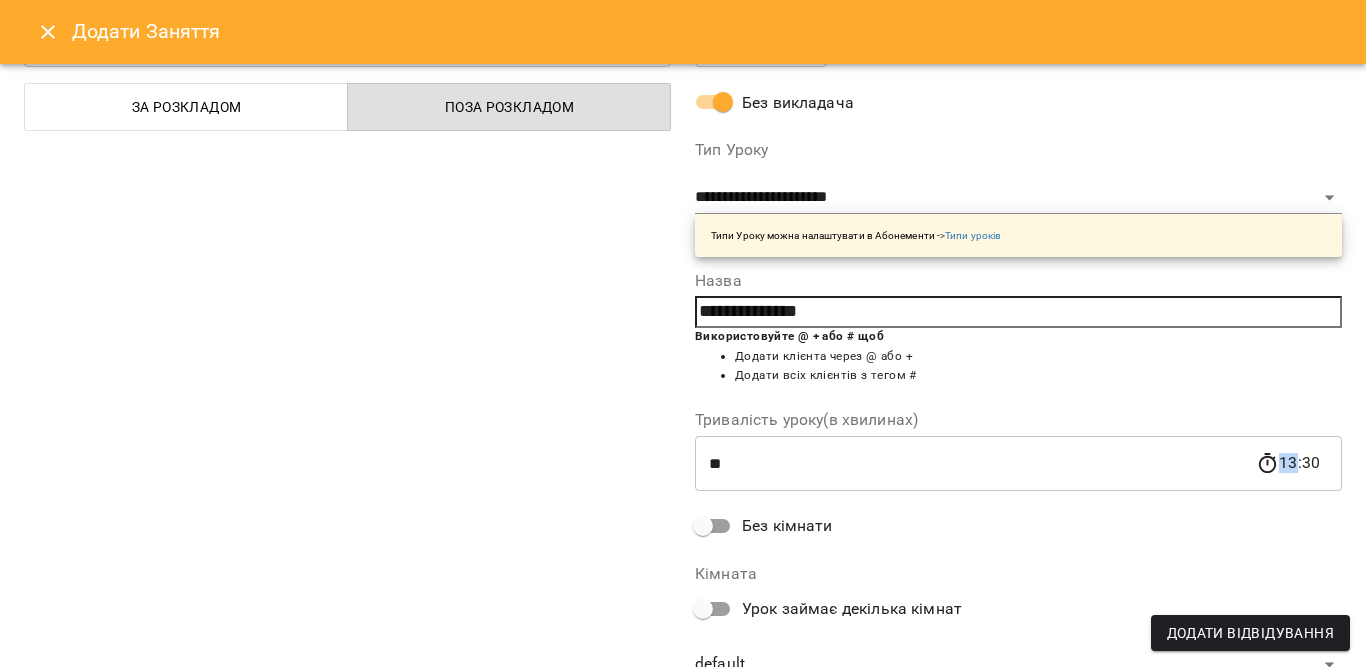 click on "13:30" at bounding box center [1288, 463] 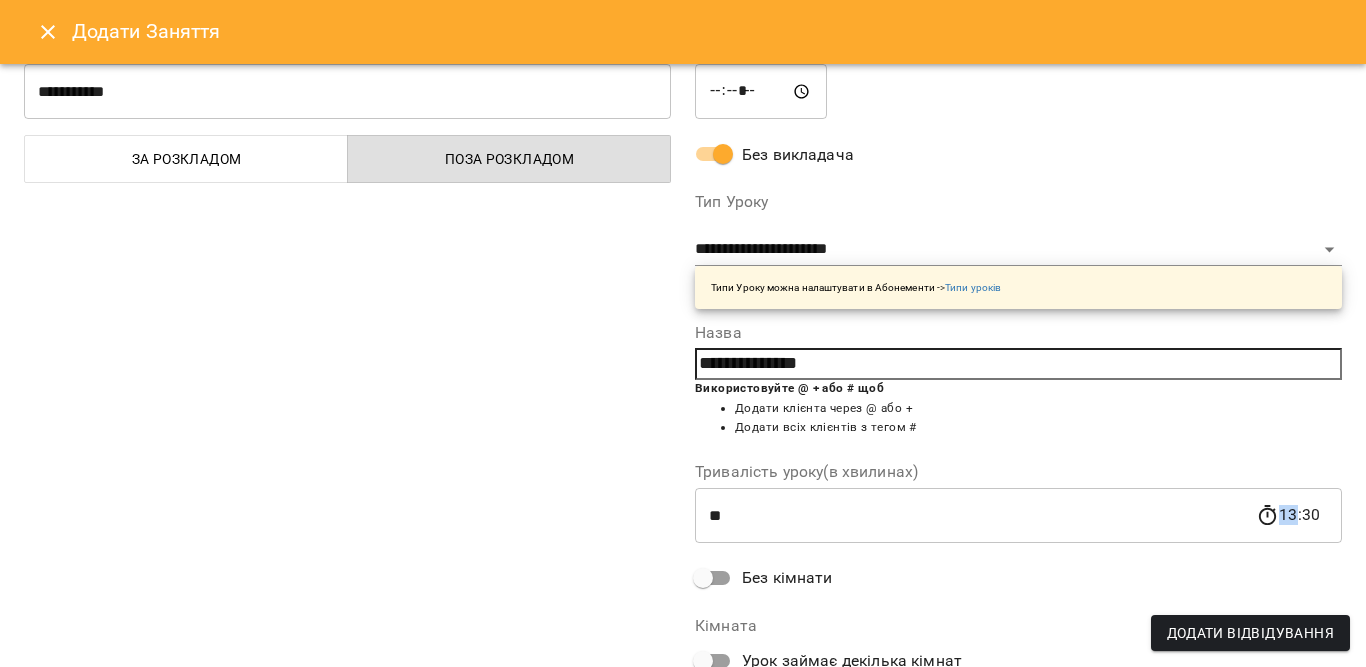 scroll, scrollTop: 0, scrollLeft: 0, axis: both 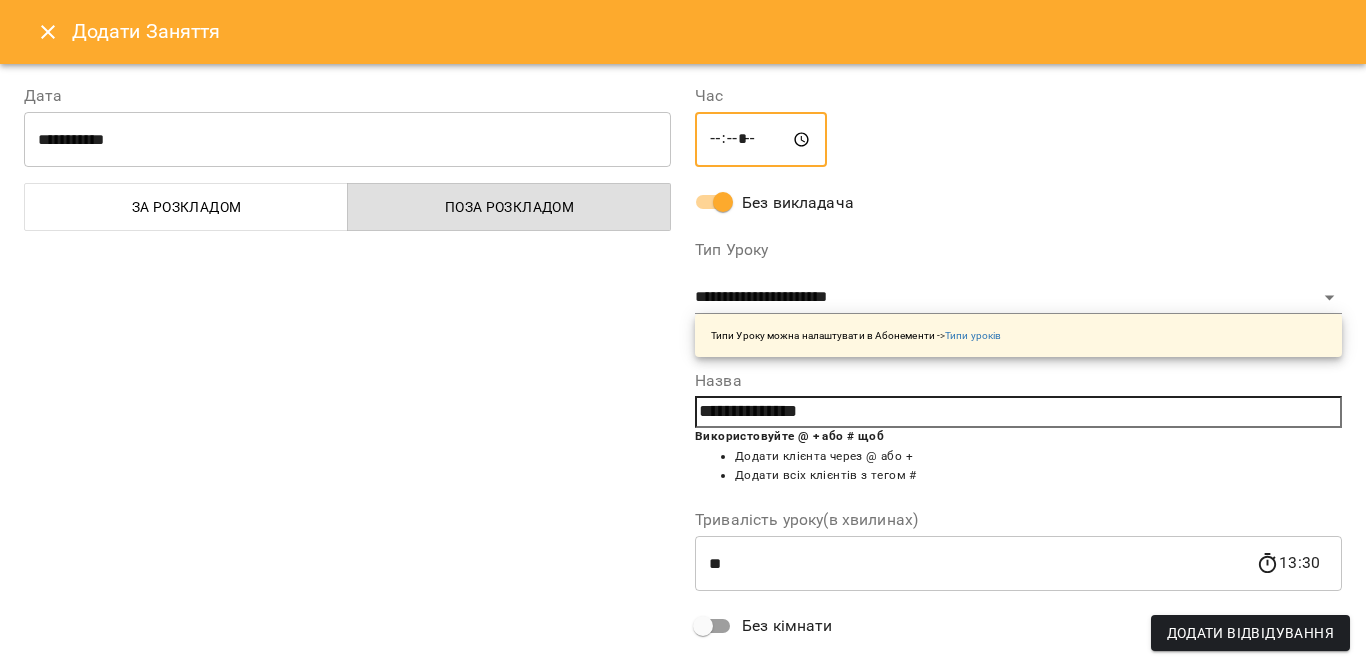 click on "*****" at bounding box center (761, 140) 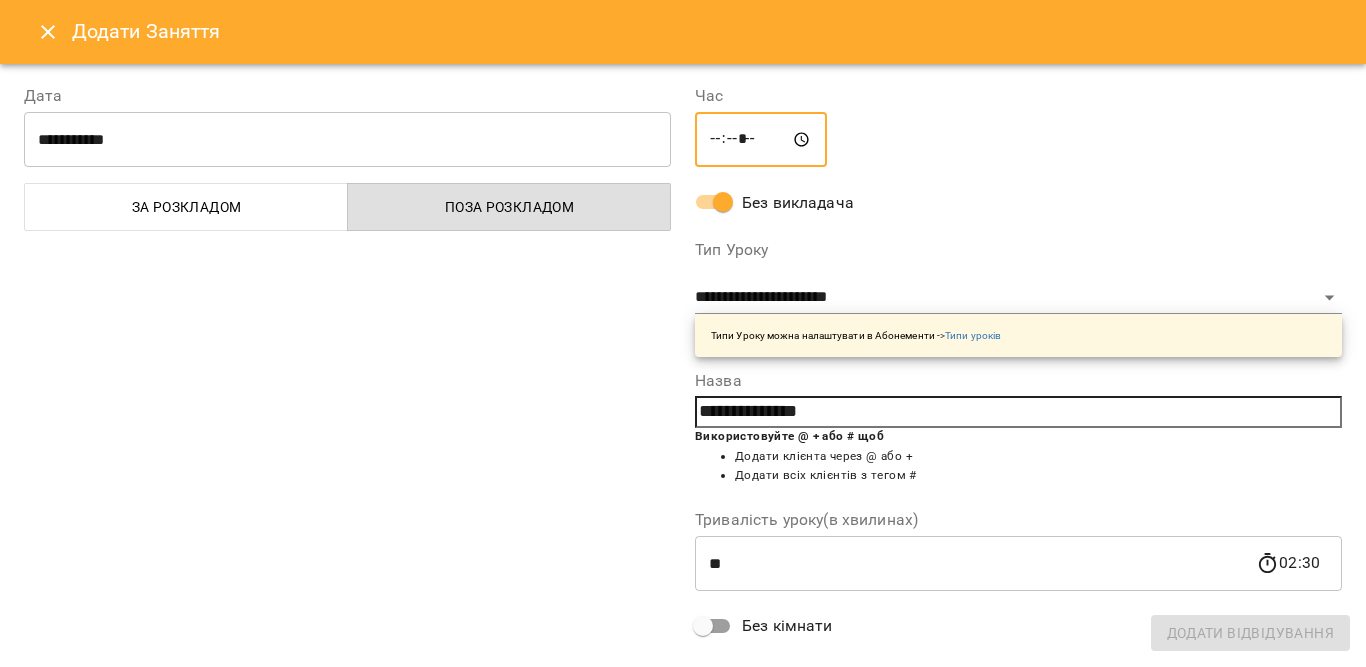 type on "*****" 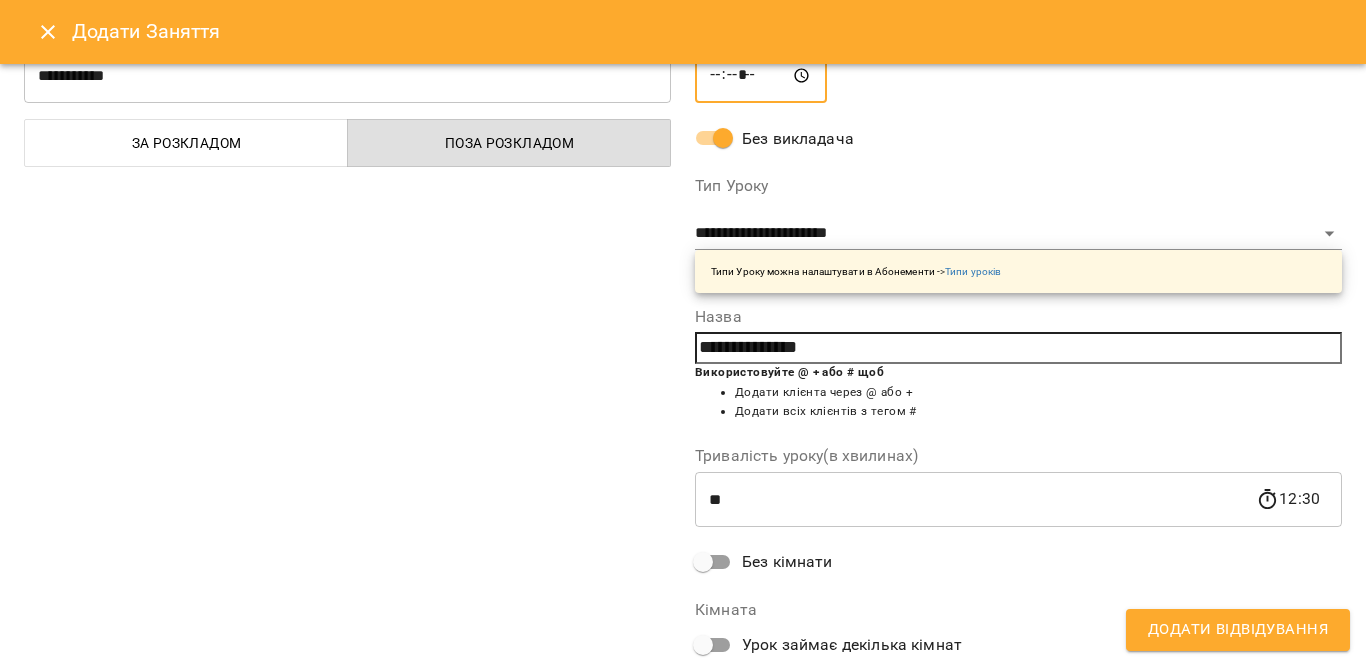 scroll, scrollTop: 100, scrollLeft: 0, axis: vertical 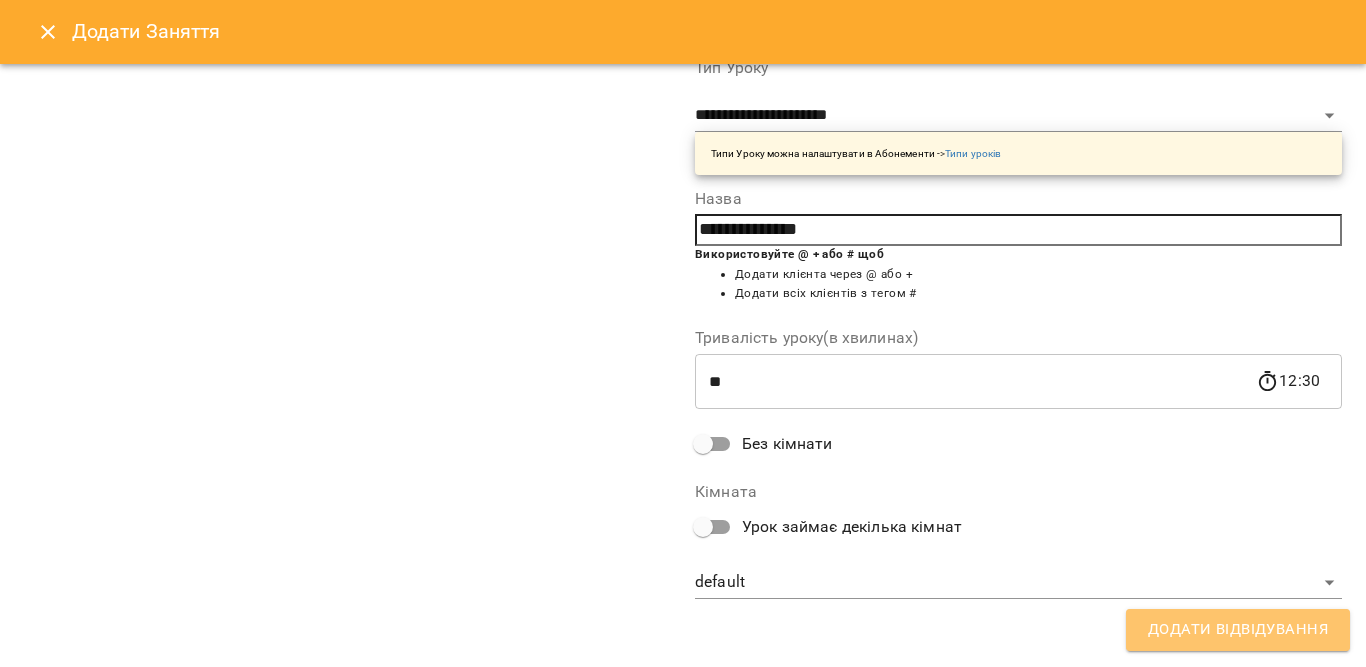 click on "Додати Відвідування" at bounding box center (1238, 630) 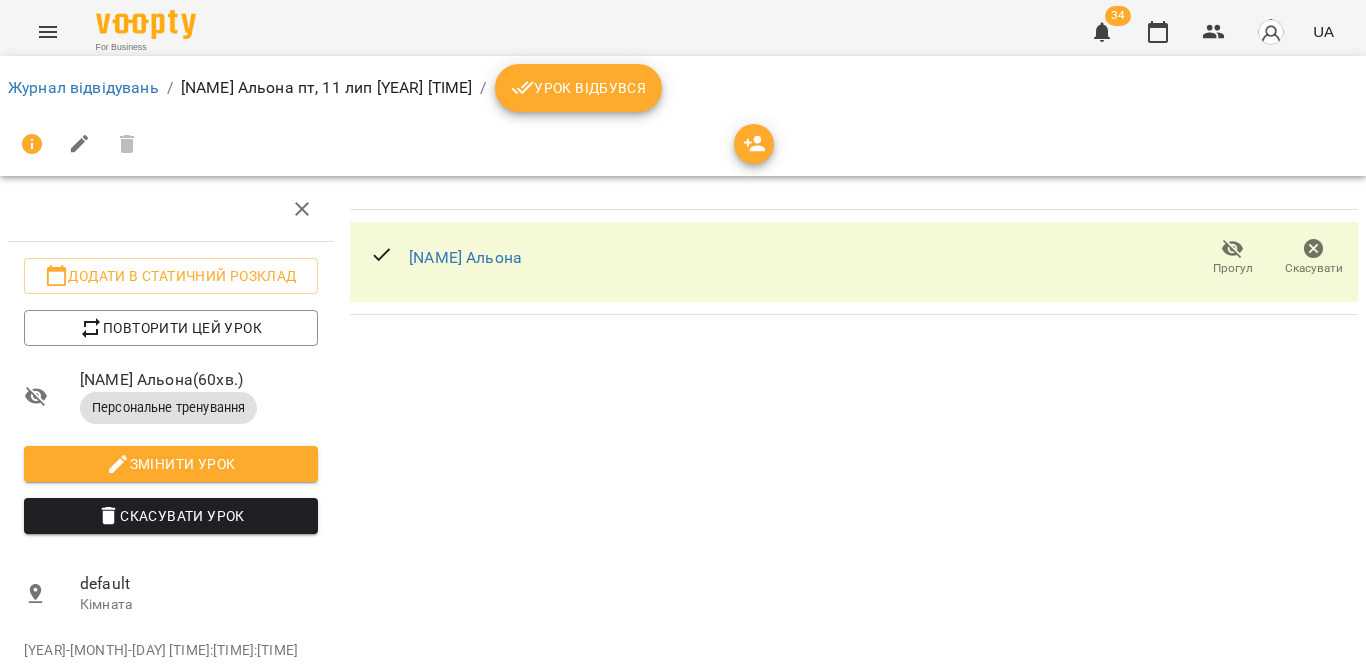click 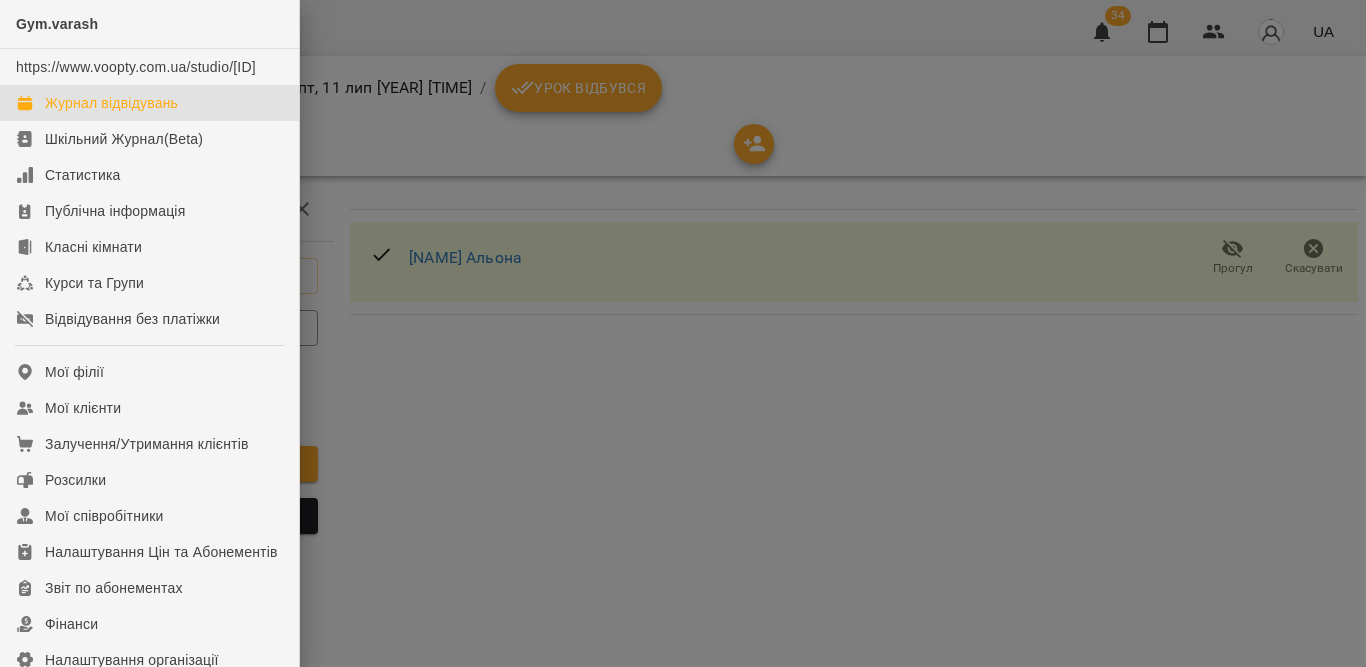 click on "Журнал відвідувань" at bounding box center (111, 103) 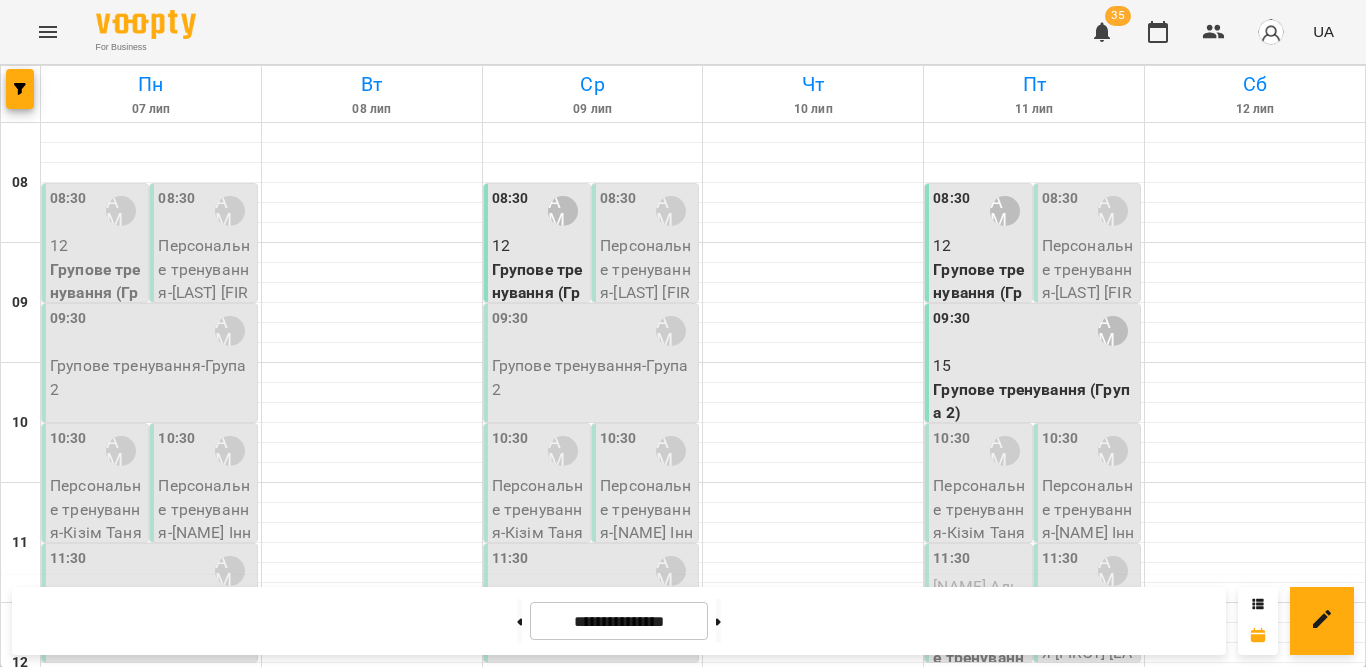 scroll, scrollTop: 300, scrollLeft: 0, axis: vertical 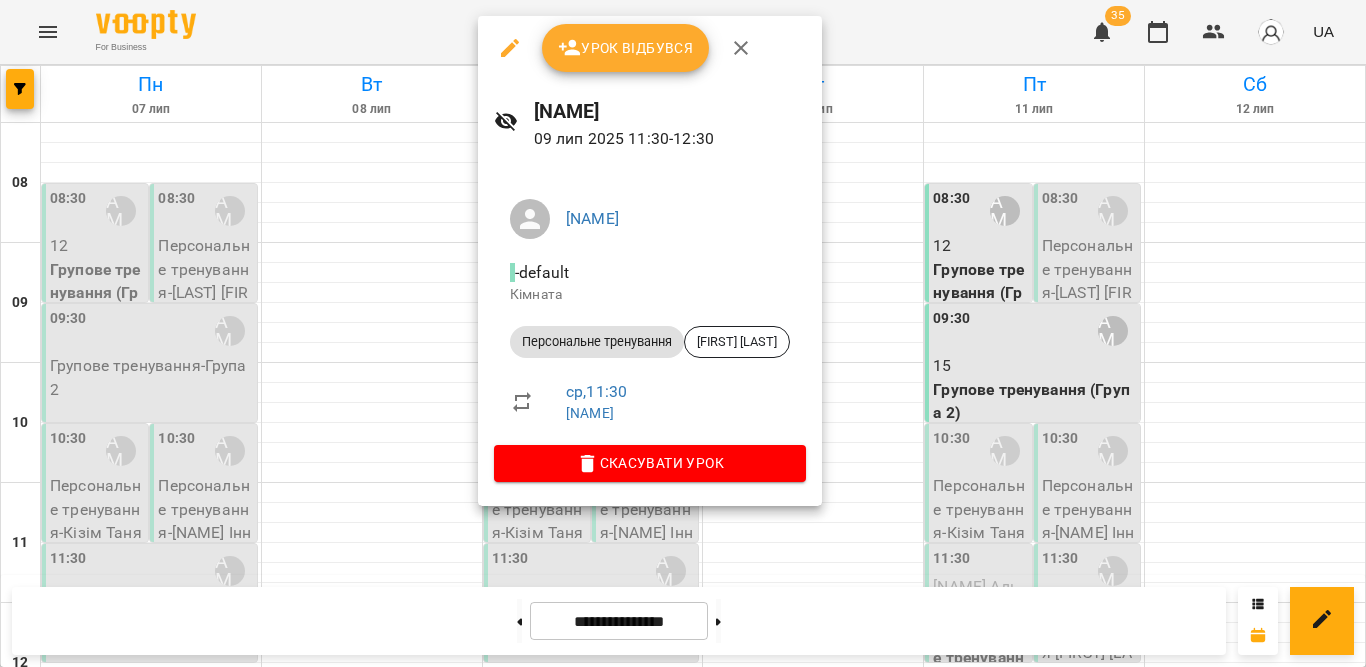 click 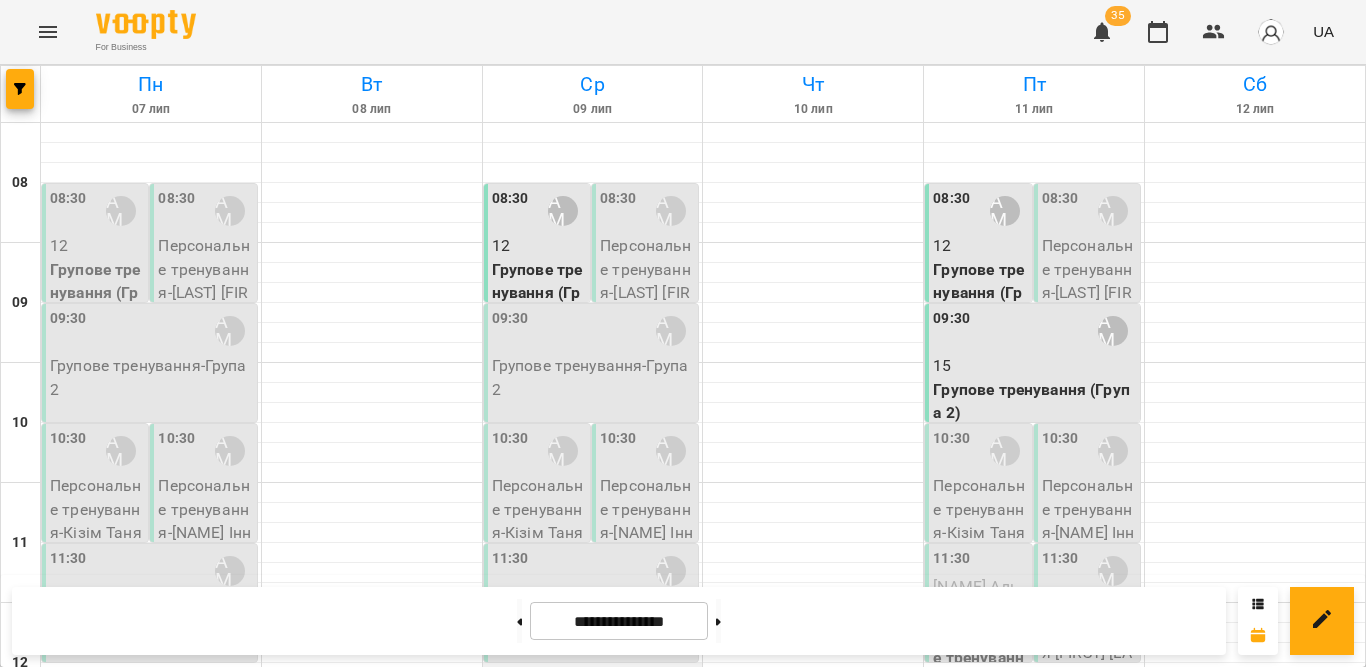 click at bounding box center [593, 673] 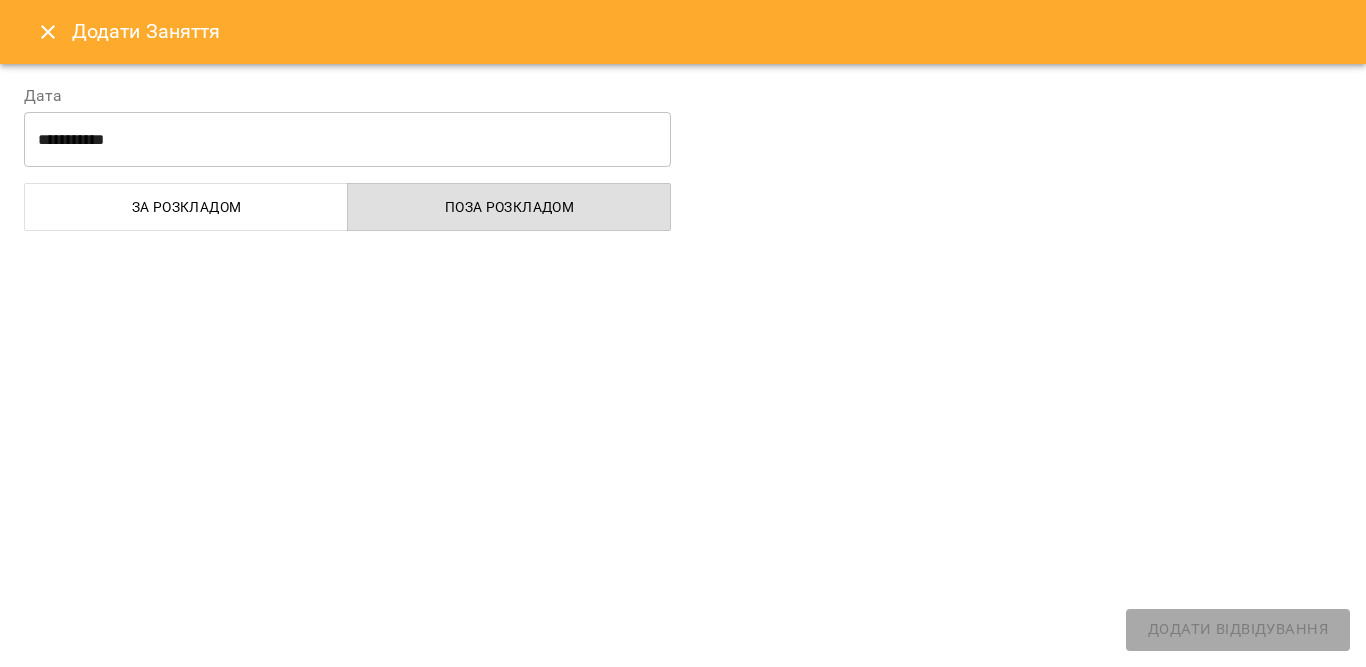 select 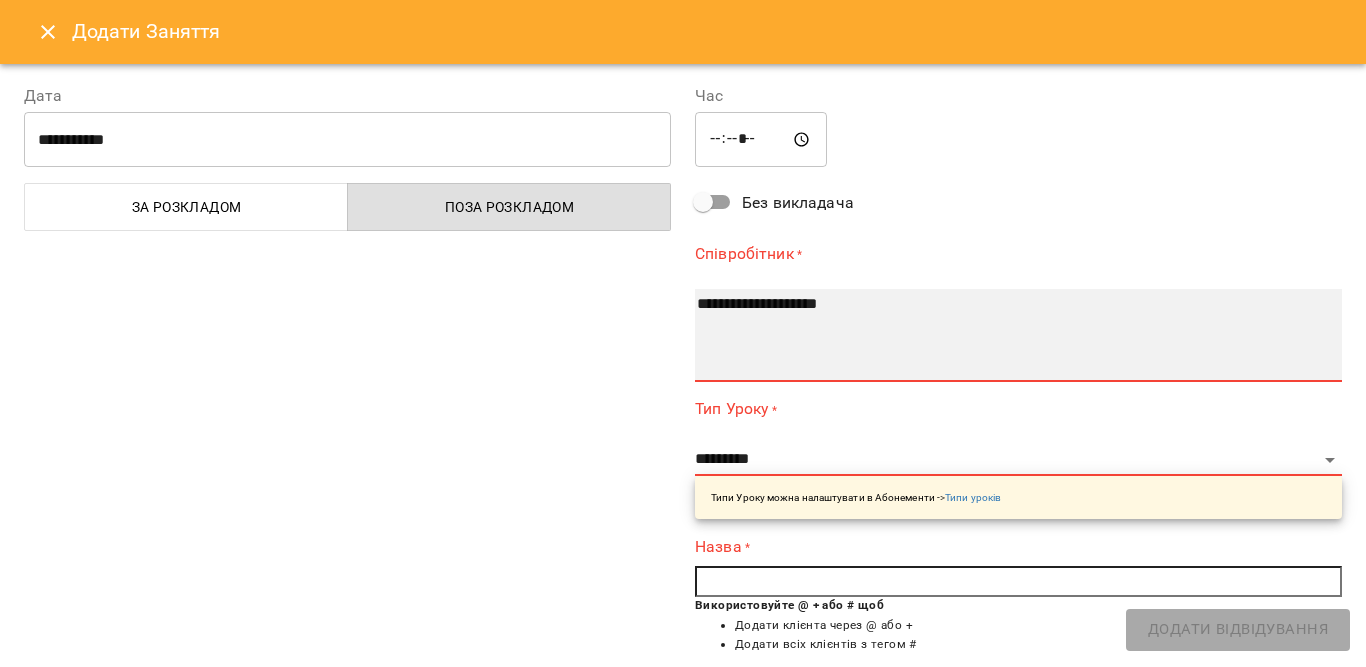 click on "**********" at bounding box center (1018, 335) 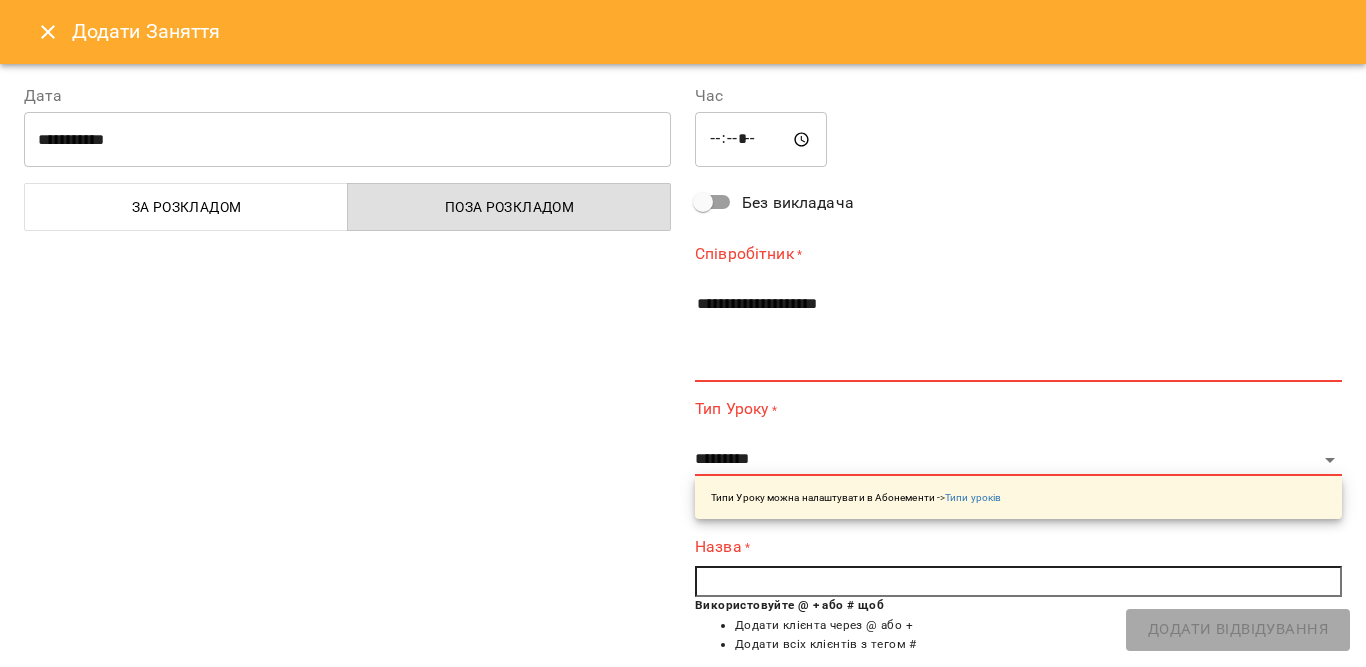 click on "*****" at bounding box center (761, 140) 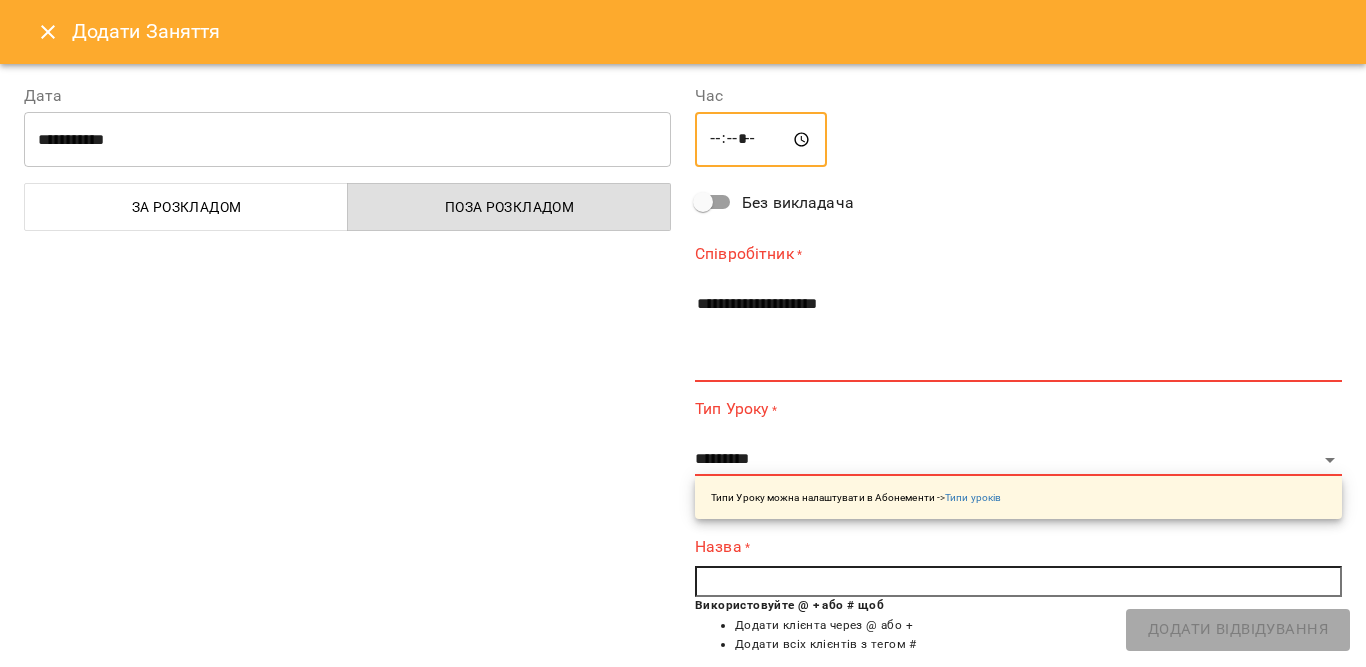 type on "*****" 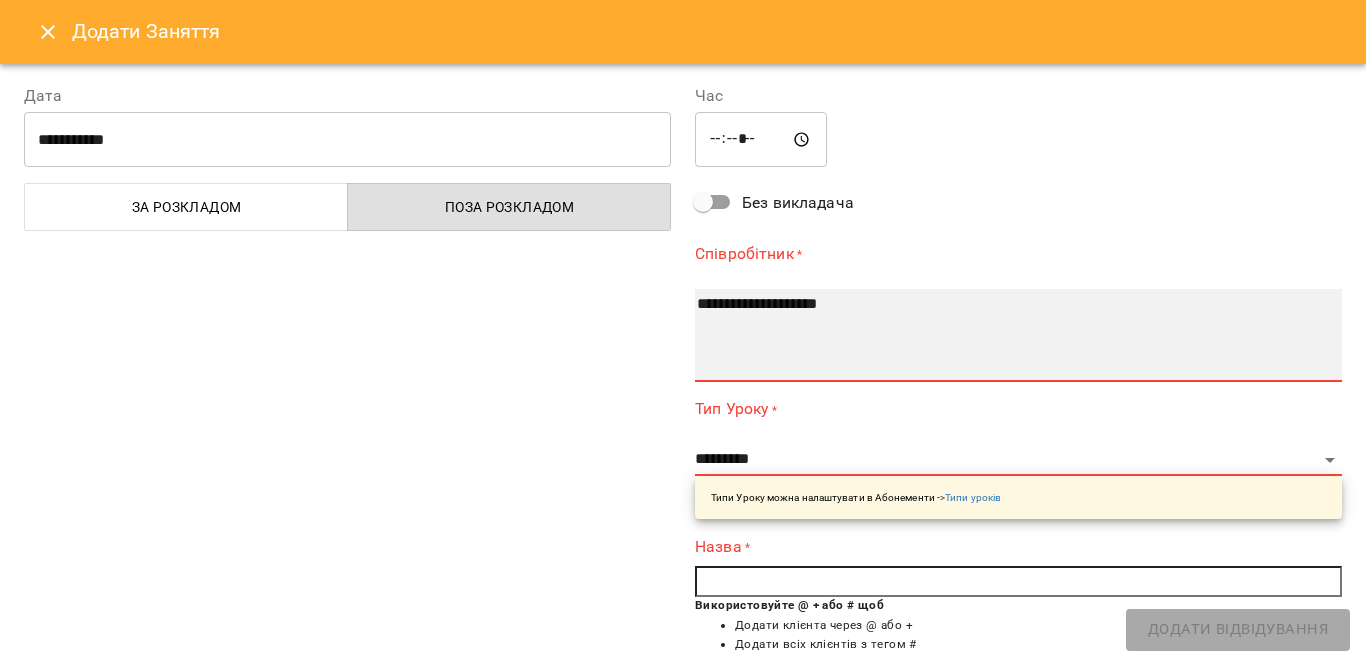 click on "**********" at bounding box center (1018, 335) 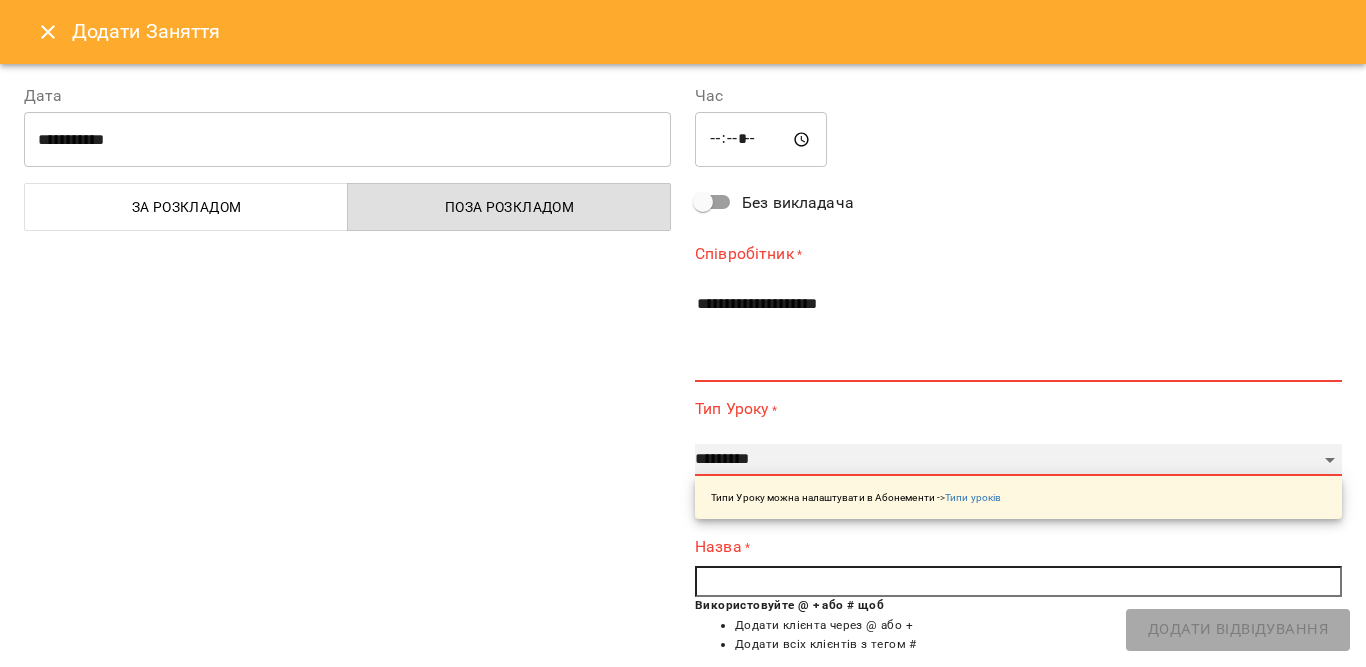 click on "**********" at bounding box center (1018, 460) 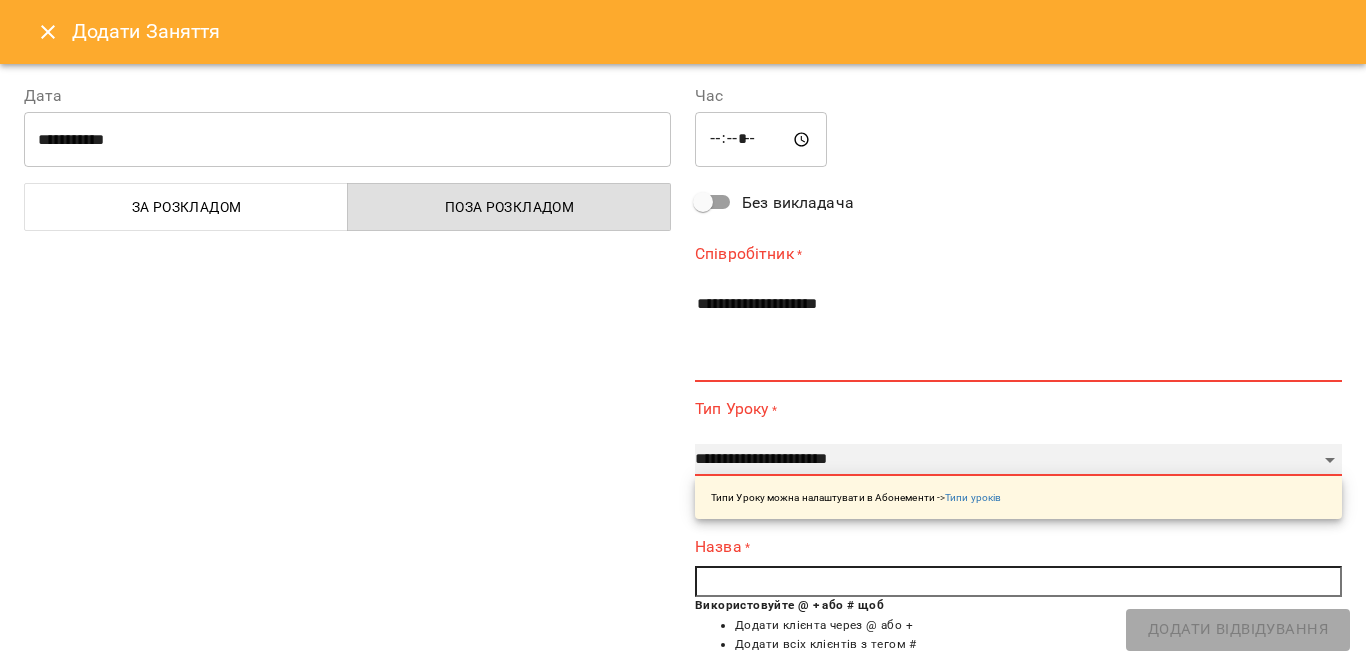 click on "**********" at bounding box center [1018, 460] 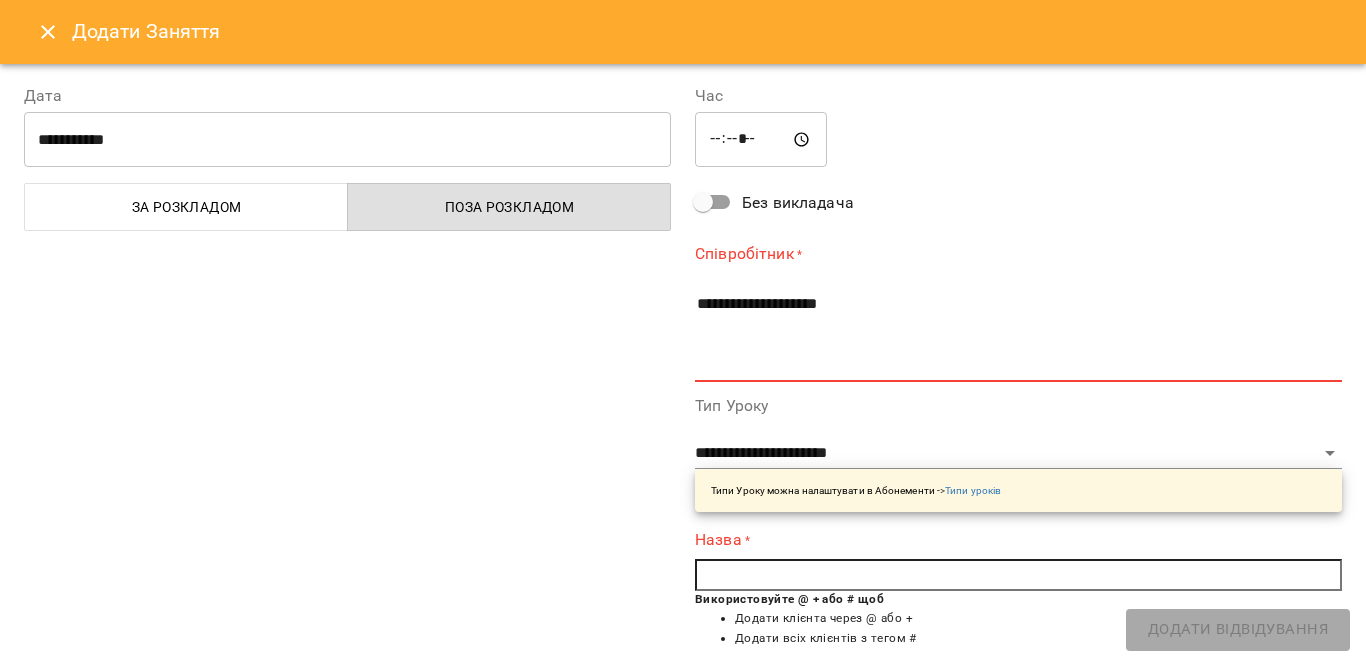 click at bounding box center [1018, 575] 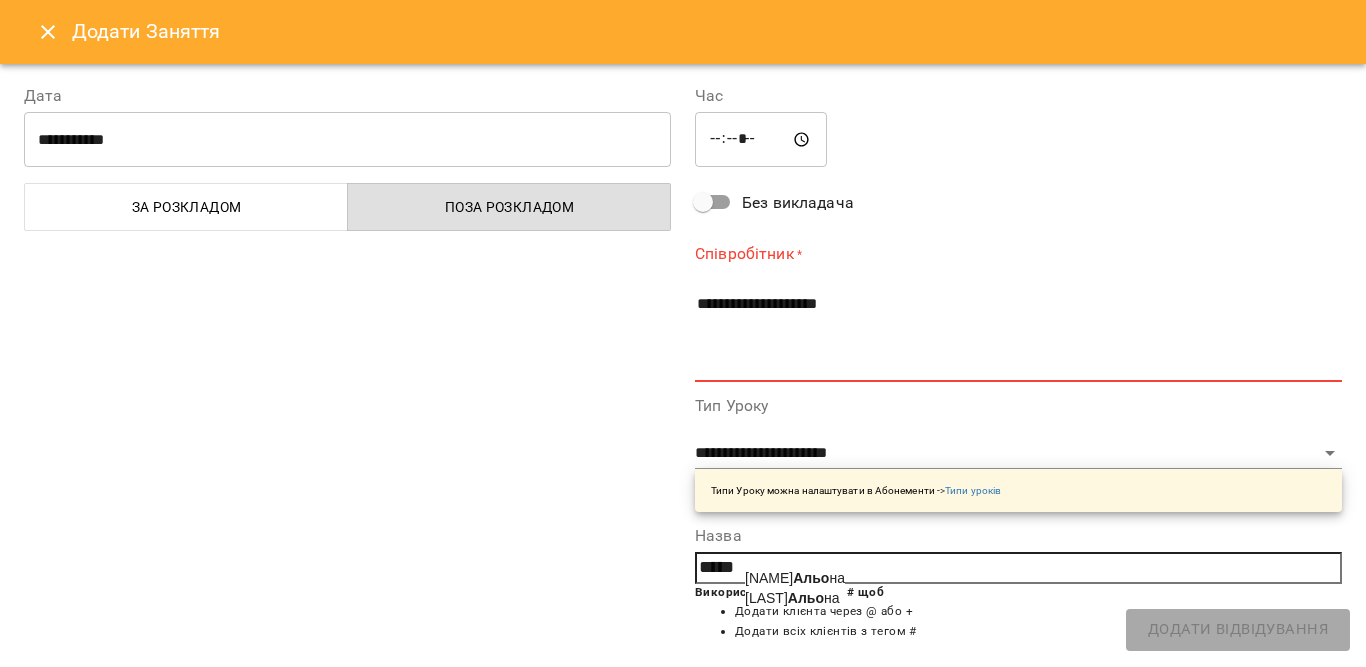 click on "Середа  Альо на" at bounding box center (795, 578) 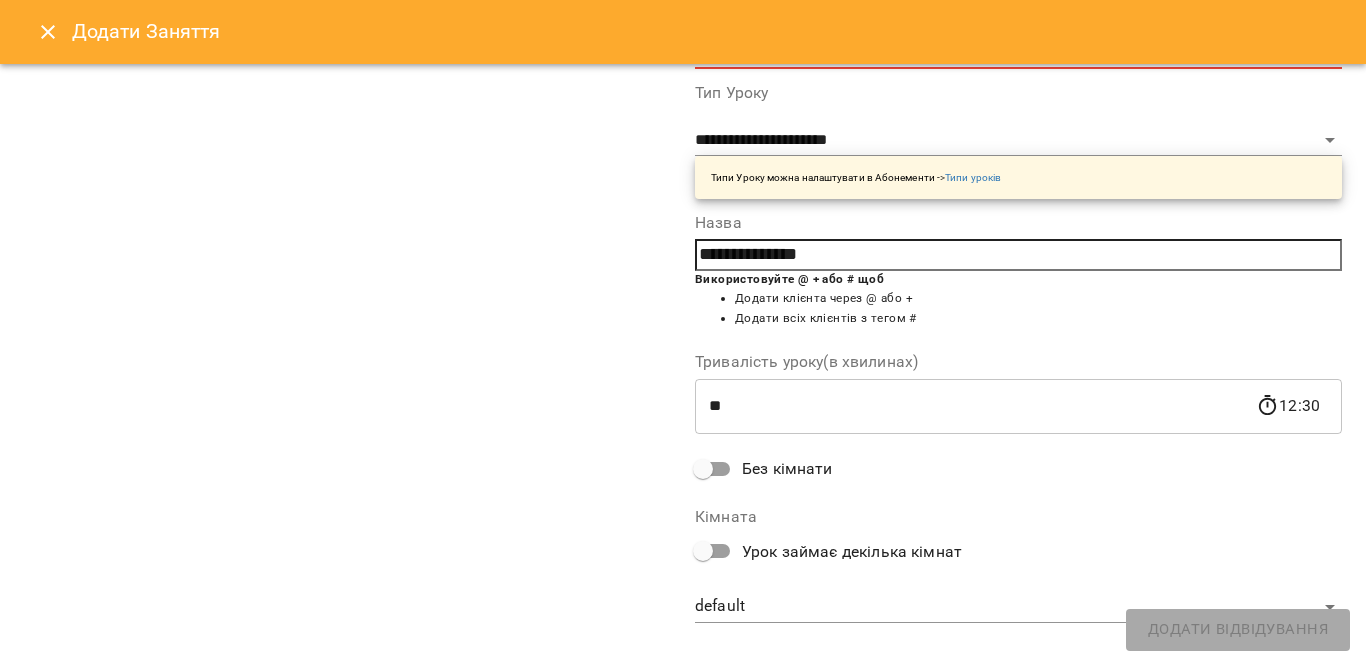 scroll, scrollTop: 337, scrollLeft: 0, axis: vertical 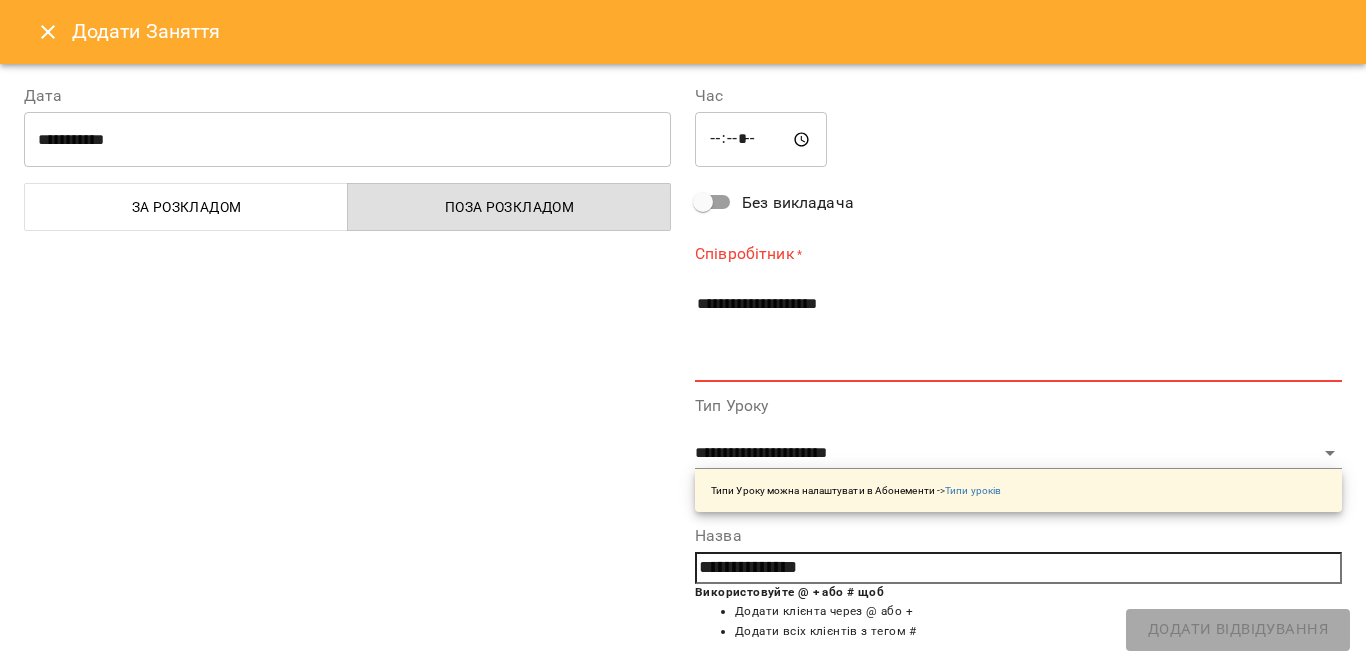 click on "За розкладом" at bounding box center [186, 207] 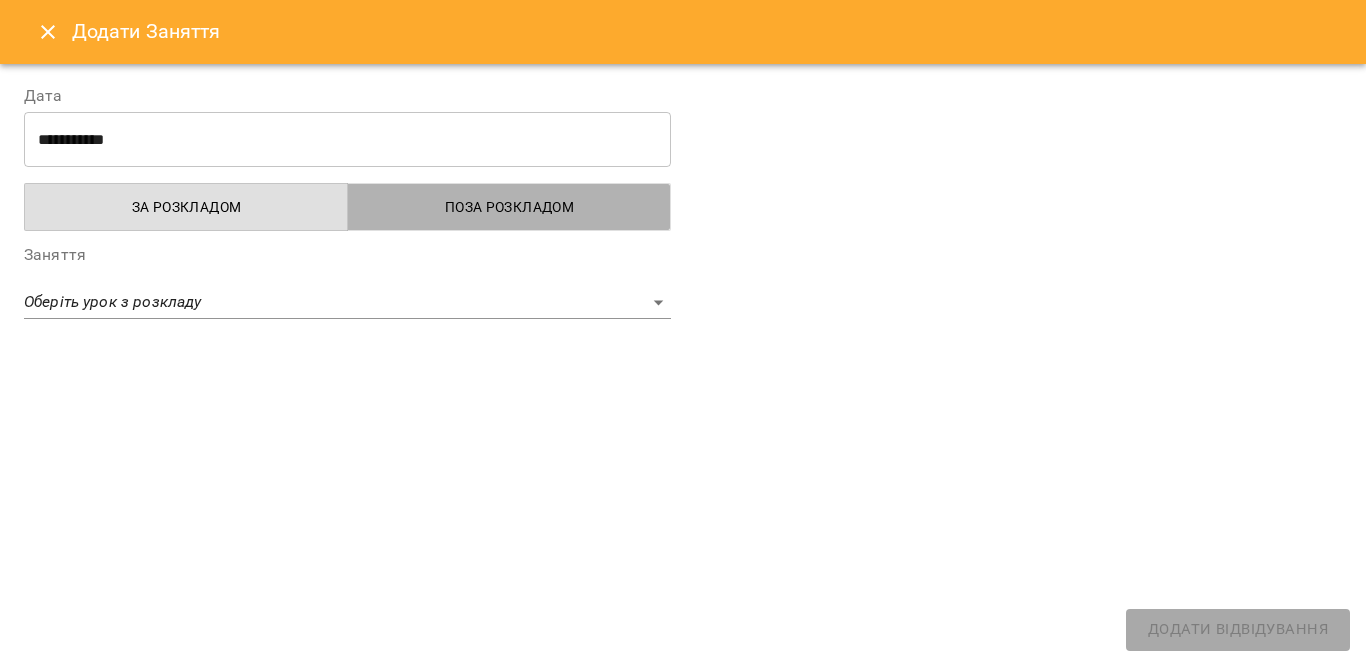 click on "Поза розкладом" at bounding box center [509, 207] 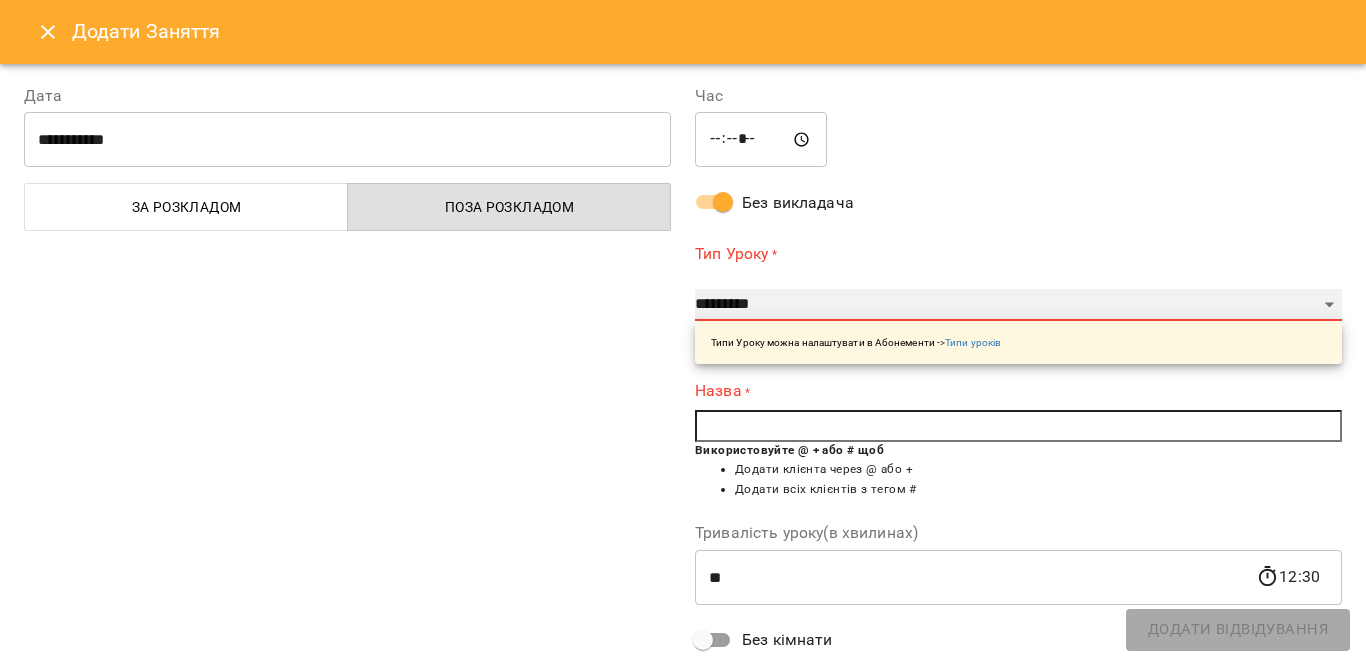 click on "**********" at bounding box center [1018, 305] 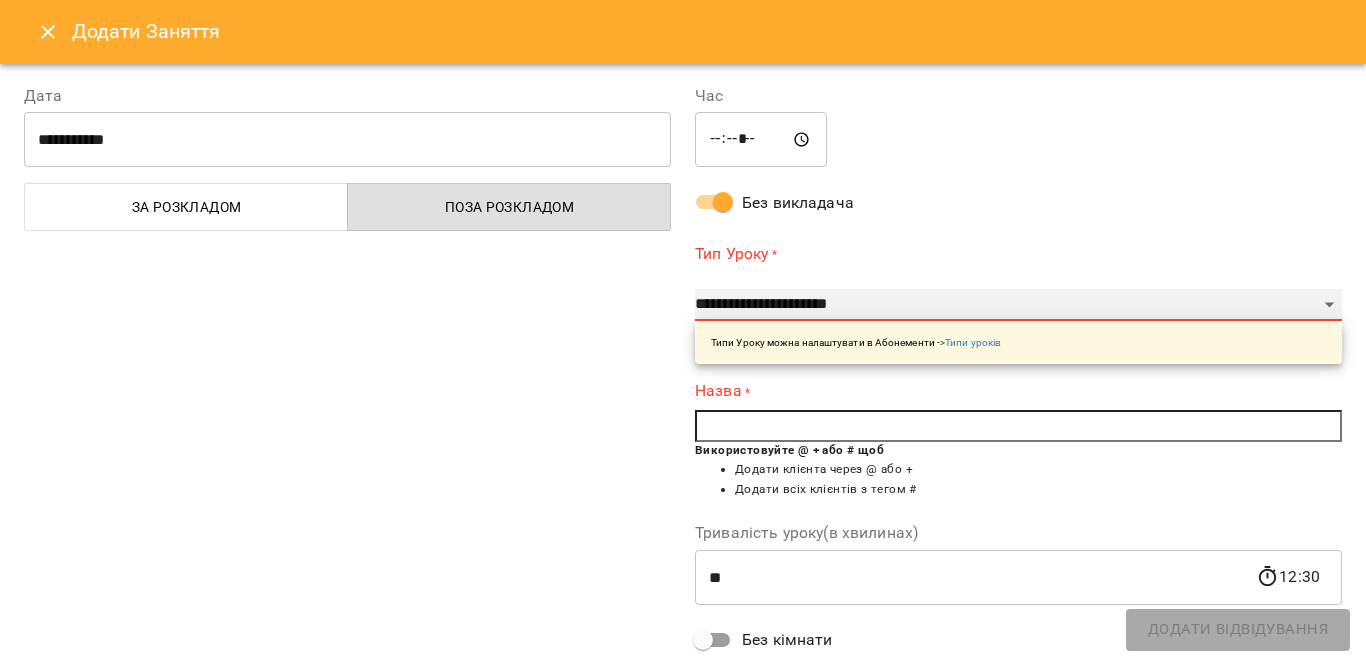 click on "**********" at bounding box center (1018, 305) 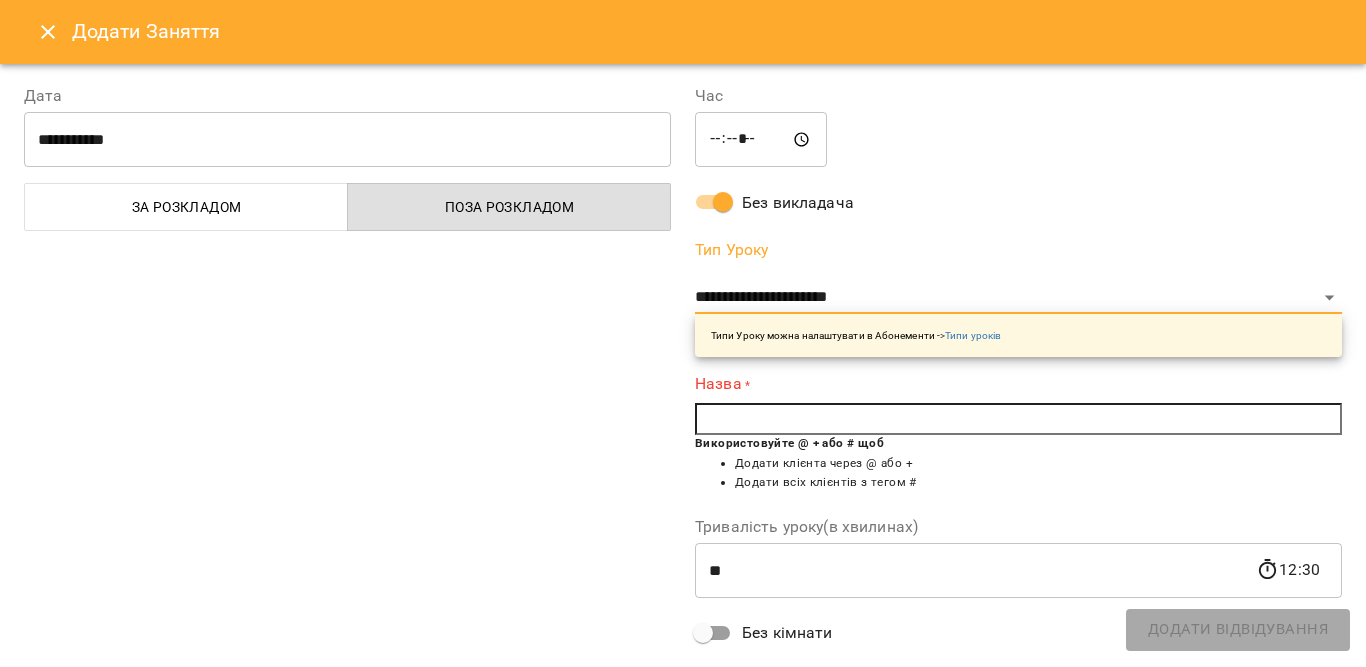 select 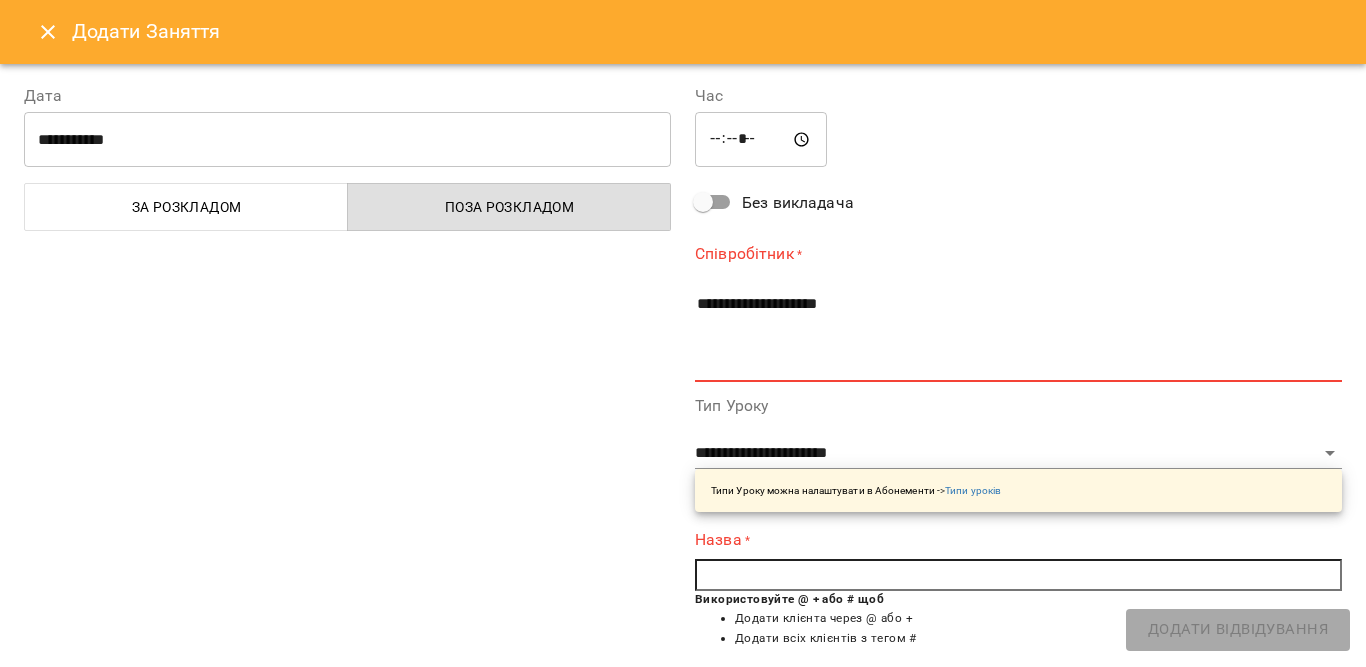 click at bounding box center [1018, 575] 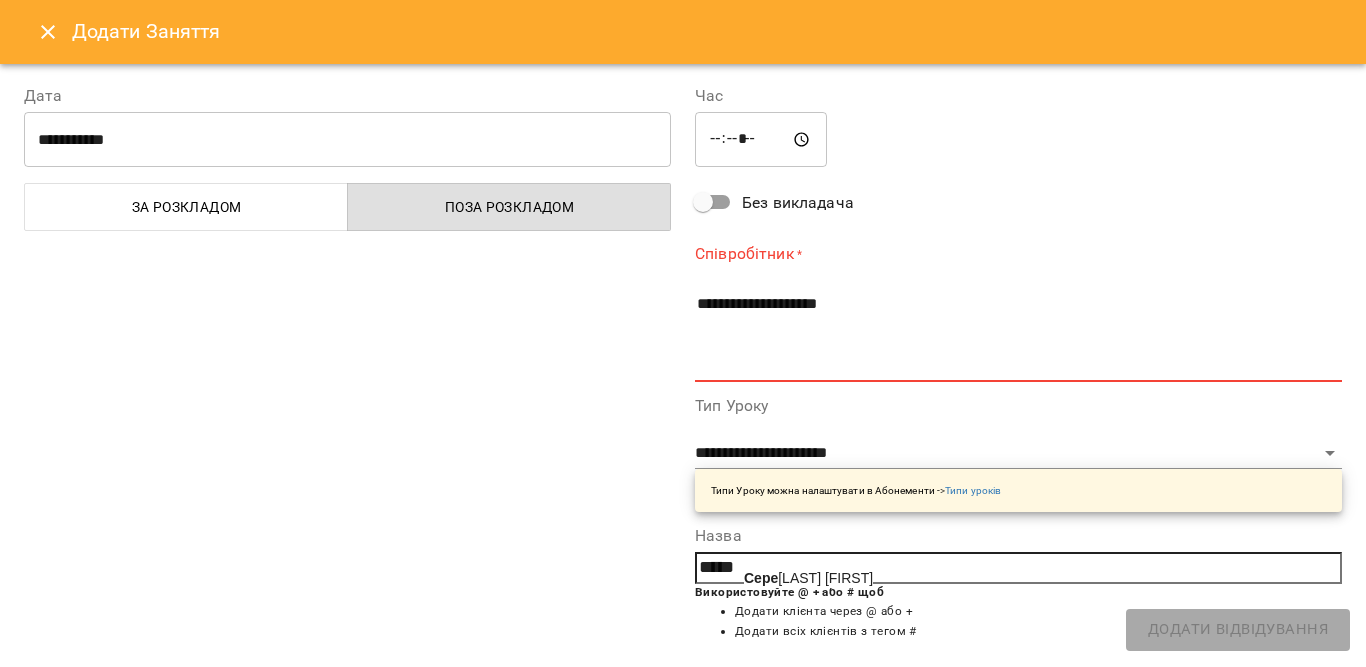 click on "Сере" 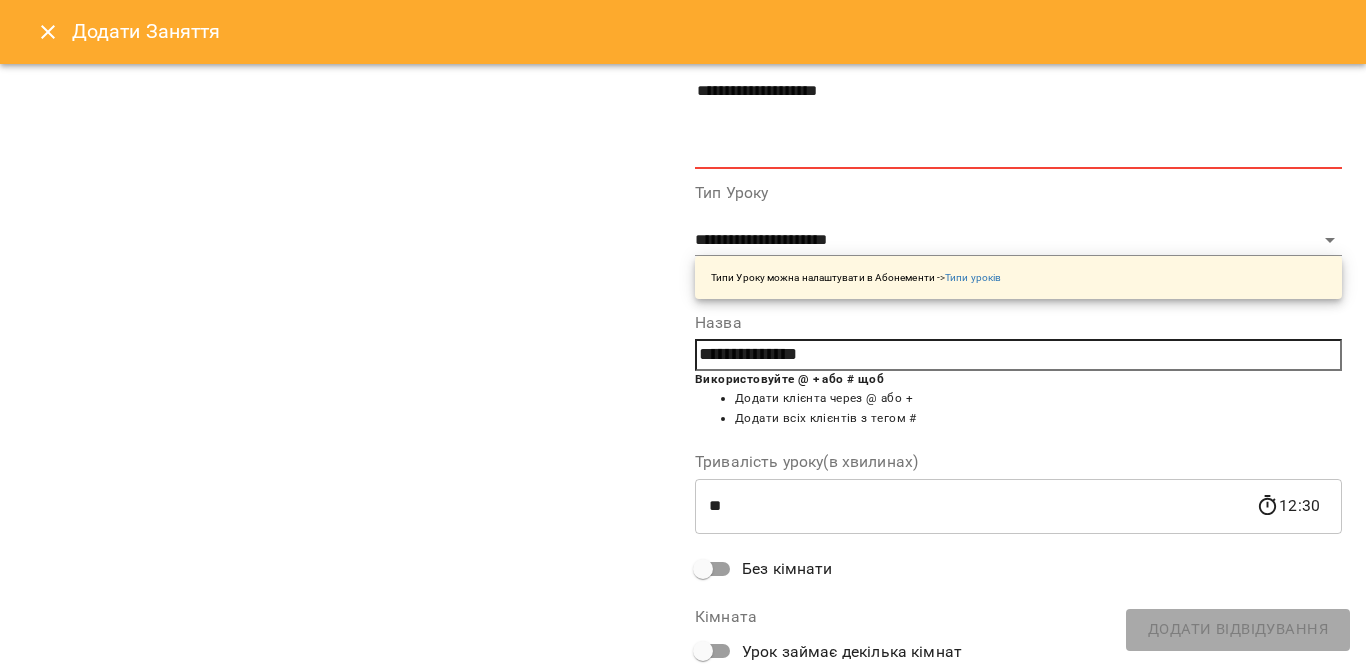 scroll, scrollTop: 337, scrollLeft: 0, axis: vertical 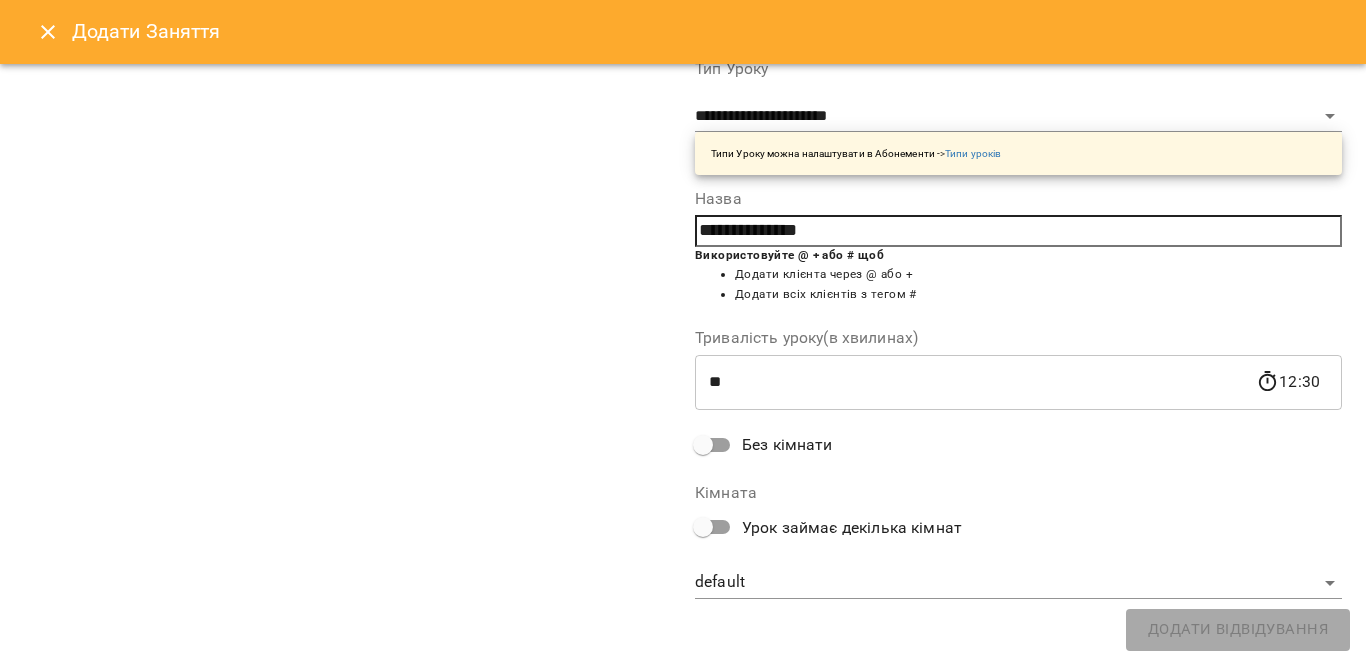 click on "For Business 35 UA Пн 07 лип Вт 08 лип Ср 09 лип Чт 10 лип Пт 11 лип Сб 12 лип 08 09 10 11 12 13 14 15 16 17 18 19 08:30 Тетяна Орешко-Кушнір 12 Групове тренування (Група 1) 08:30 Тетяна Орешко-Кушнір Персональне тренування - Сільчук Анастасія 09:30 Тетяна Орешко-Кушнір Групове тренування - Група 2 10:30 Тетяна Орешко-Кушнір Персональне тренування - Кізім Таня 10:30 Тетяна Орешко-Кушнір Персональне тренування - Крутенко Інна 11:30 Тетяна Орешко-Кушнір Персональне тренування - Світлана Сніжко 13:00 Тетяна Орешко-Кушнір Групове тренування - Група 3 14:00 Тетяна Орешко-Кушнір -" at bounding box center [683, 826] 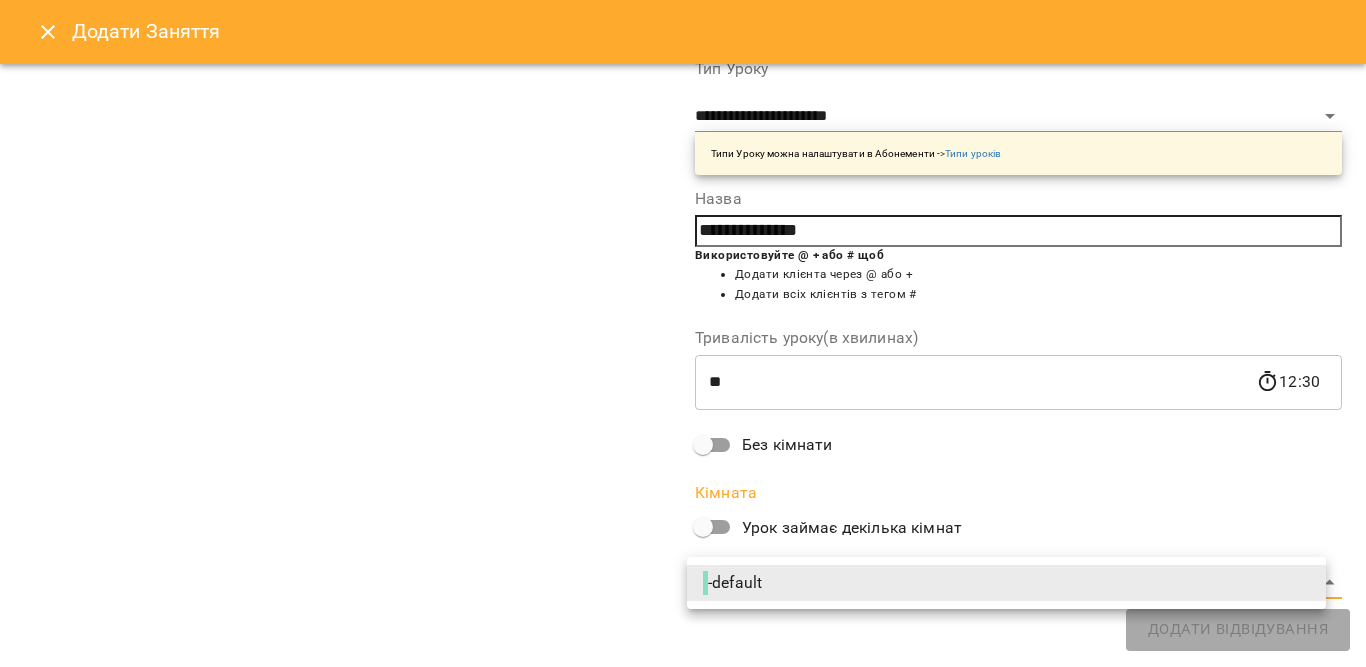 click on "-  default" at bounding box center [1006, 583] 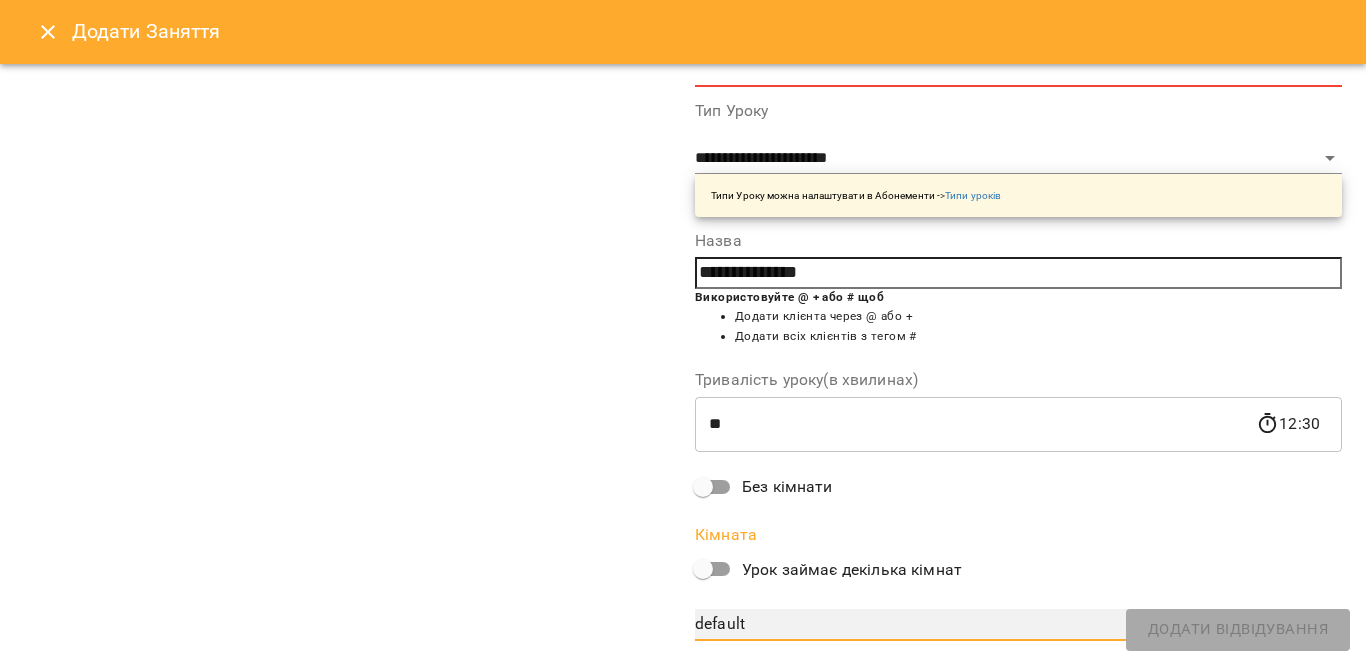 scroll, scrollTop: 0, scrollLeft: 0, axis: both 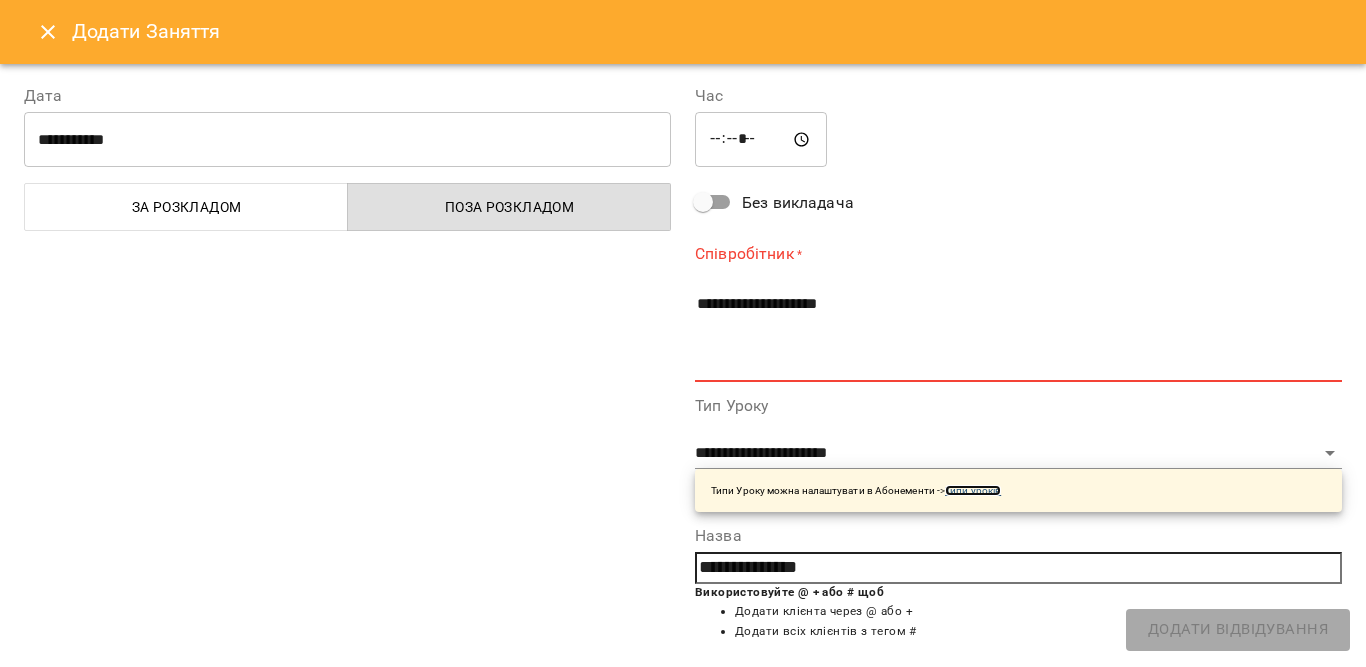 click on "Типи уроків" at bounding box center (973, 490) 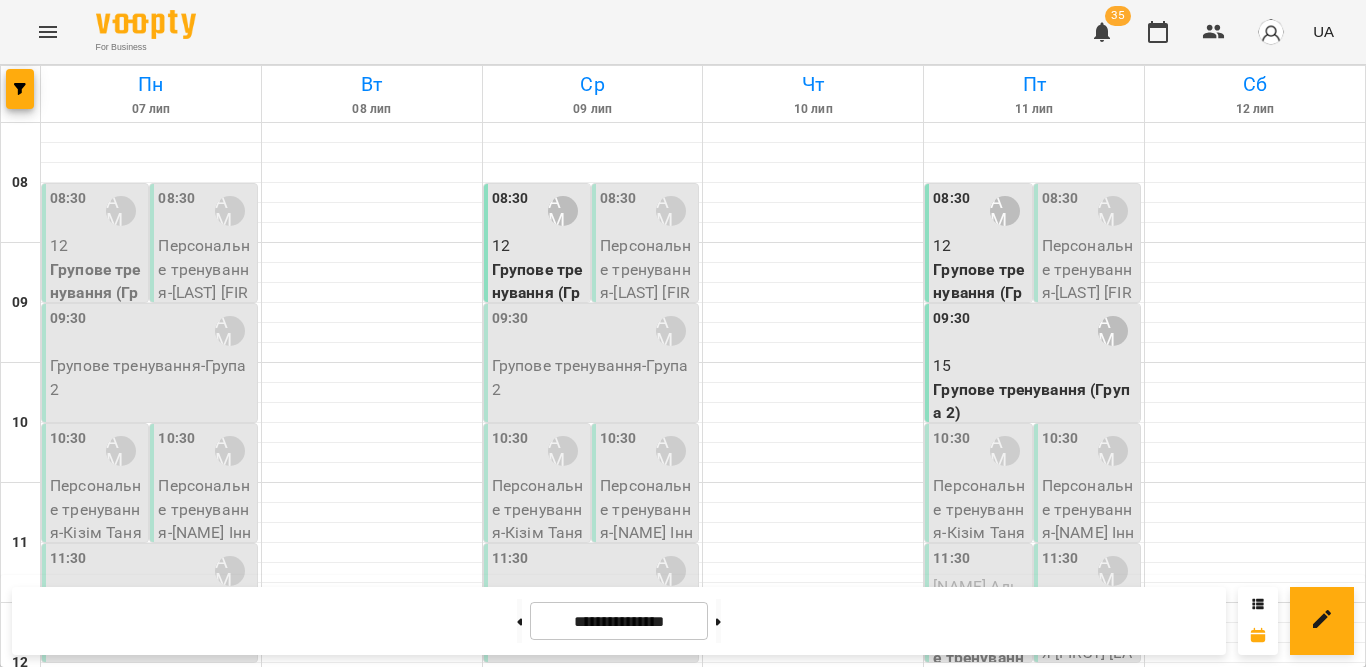 scroll, scrollTop: 200, scrollLeft: 0, axis: vertical 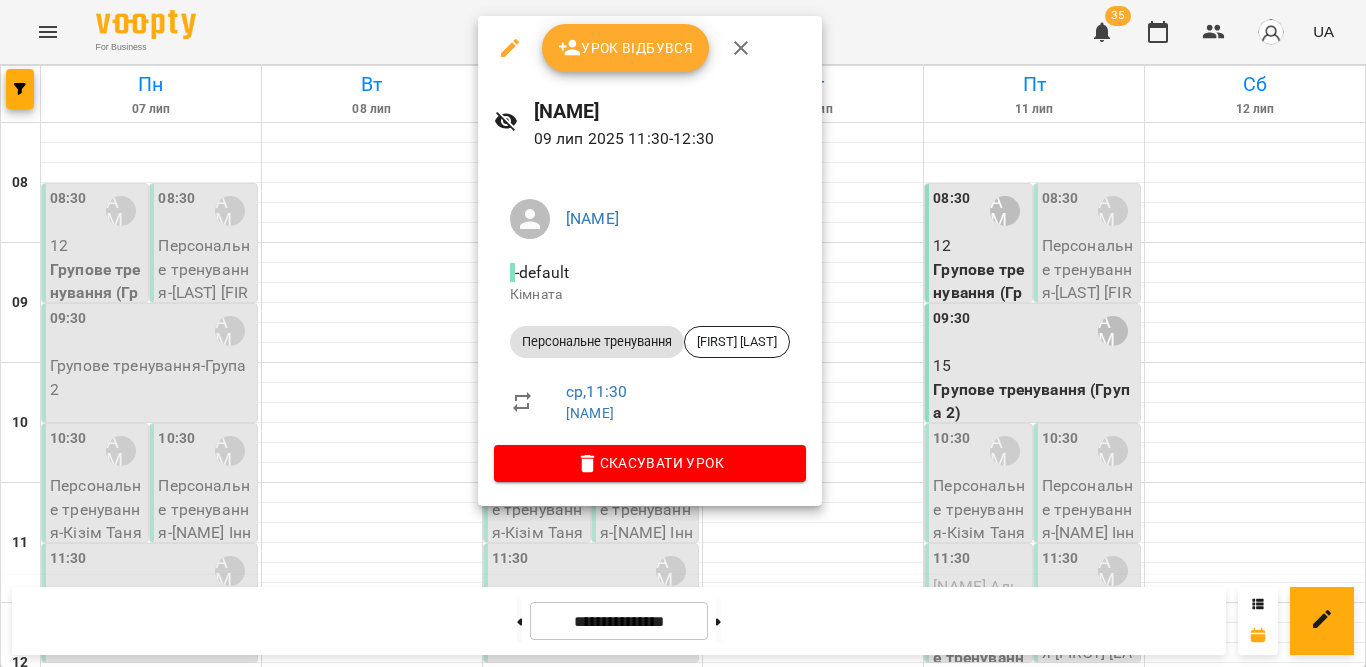 click 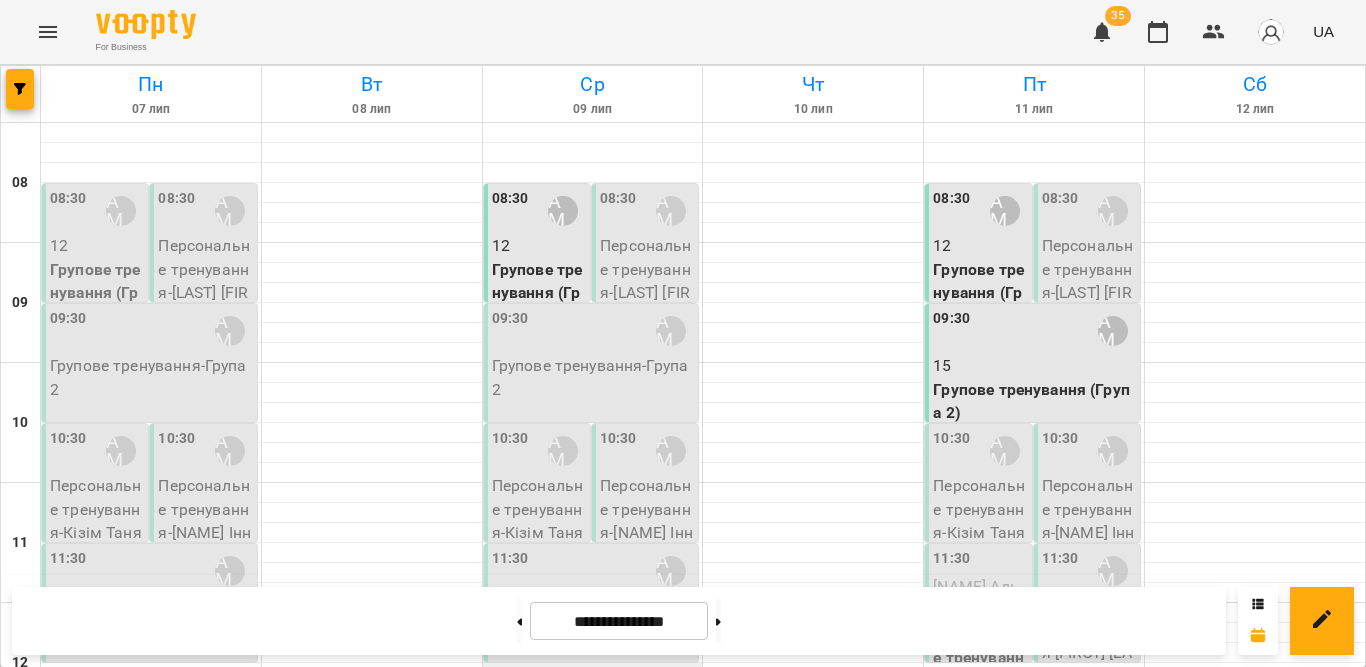 click at bounding box center (593, 673) 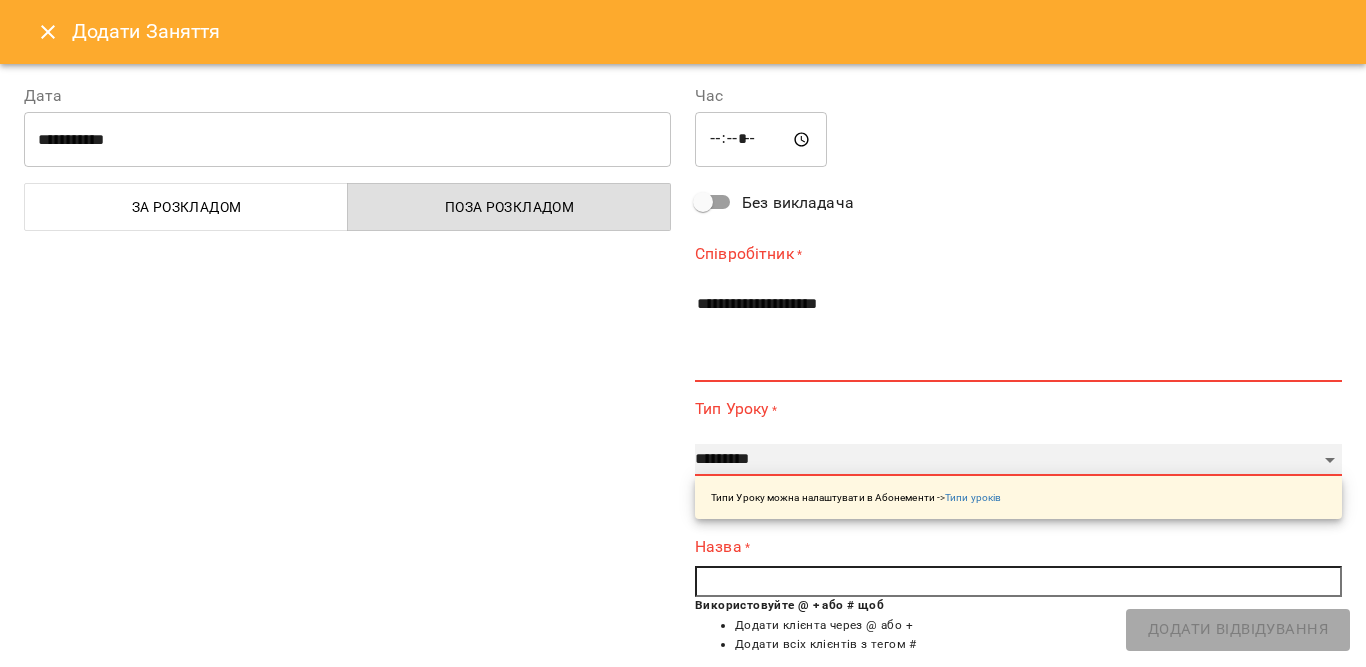 click on "**********" at bounding box center (1018, 460) 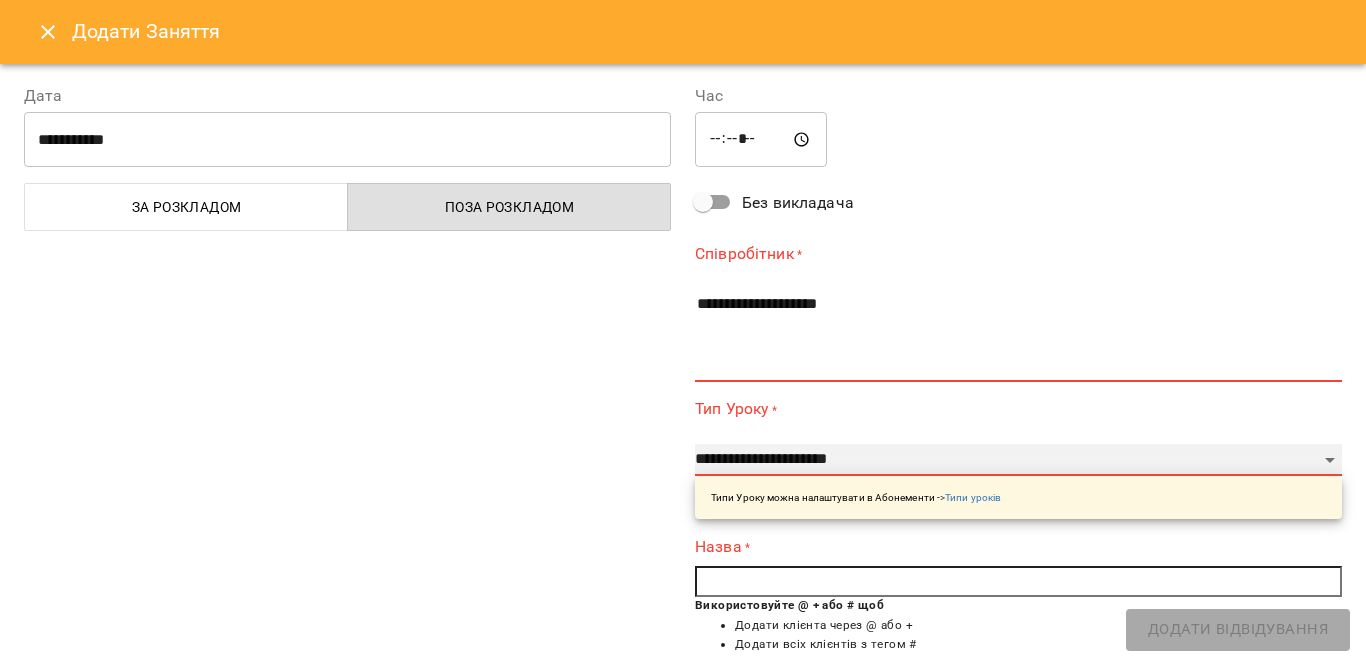 click on "**********" at bounding box center (1018, 460) 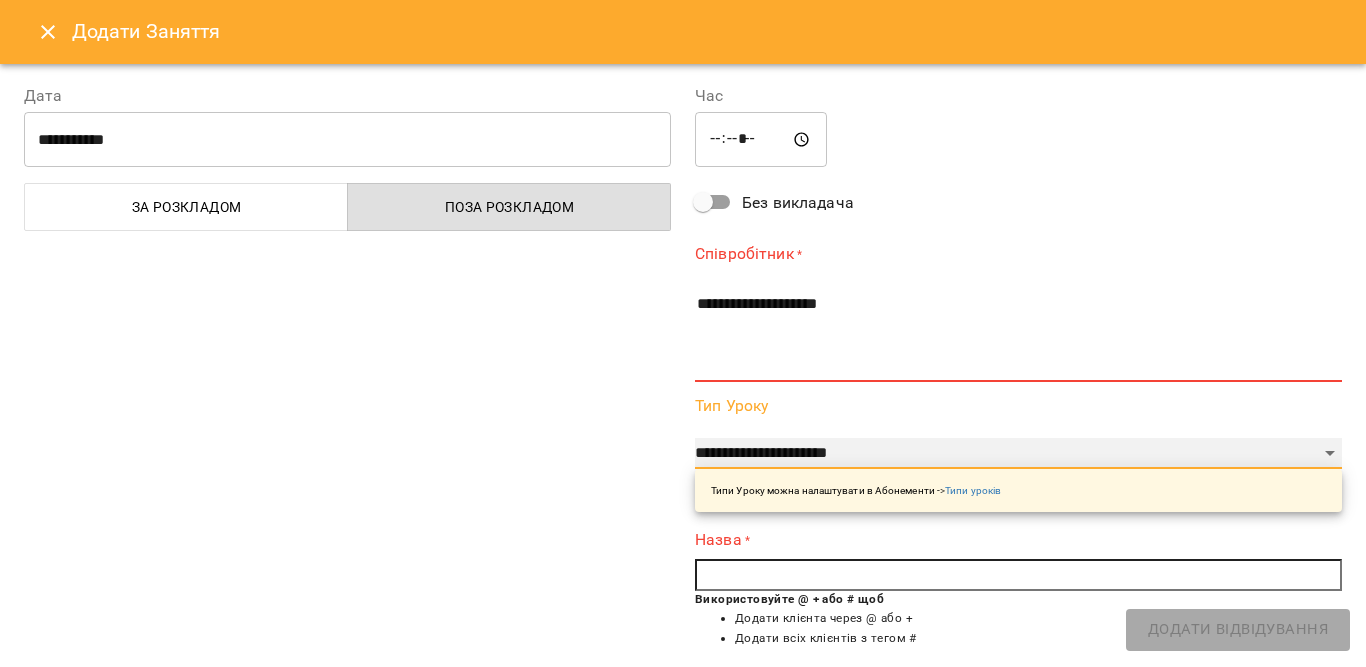 click on "**********" at bounding box center [1018, 454] 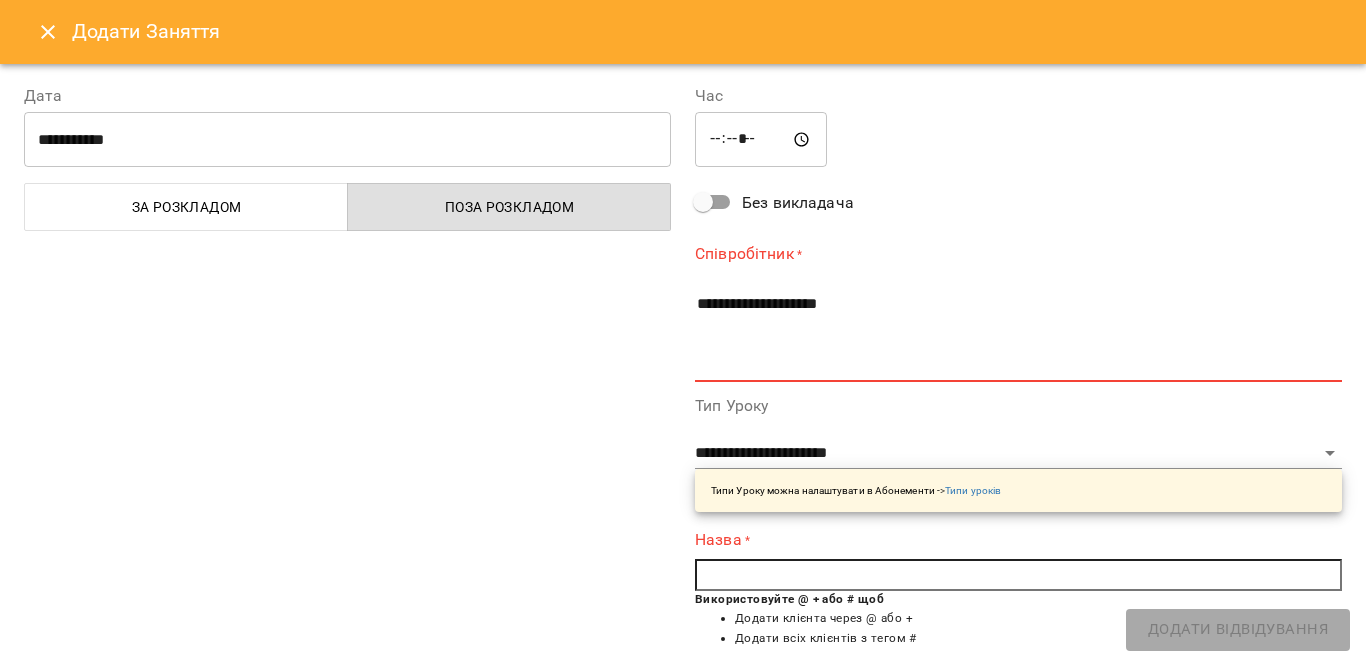 click at bounding box center (1018, 575) 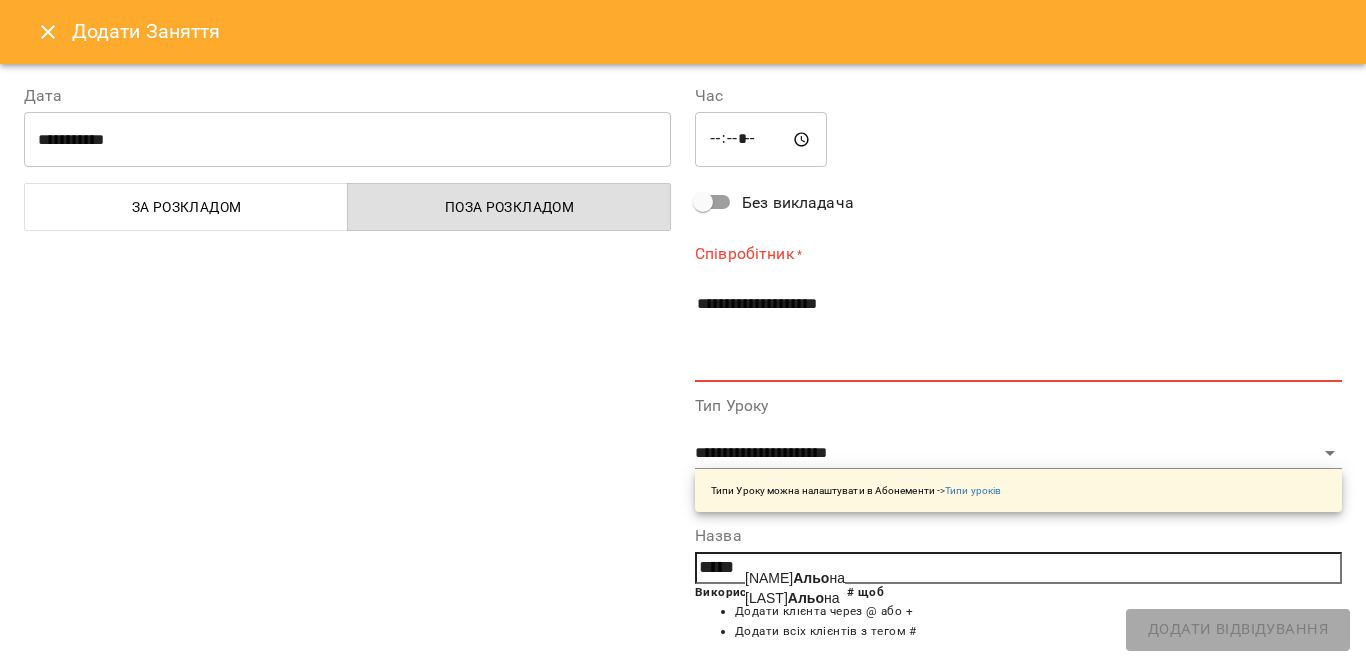 click on "Середа  Альо на" at bounding box center (795, 578) 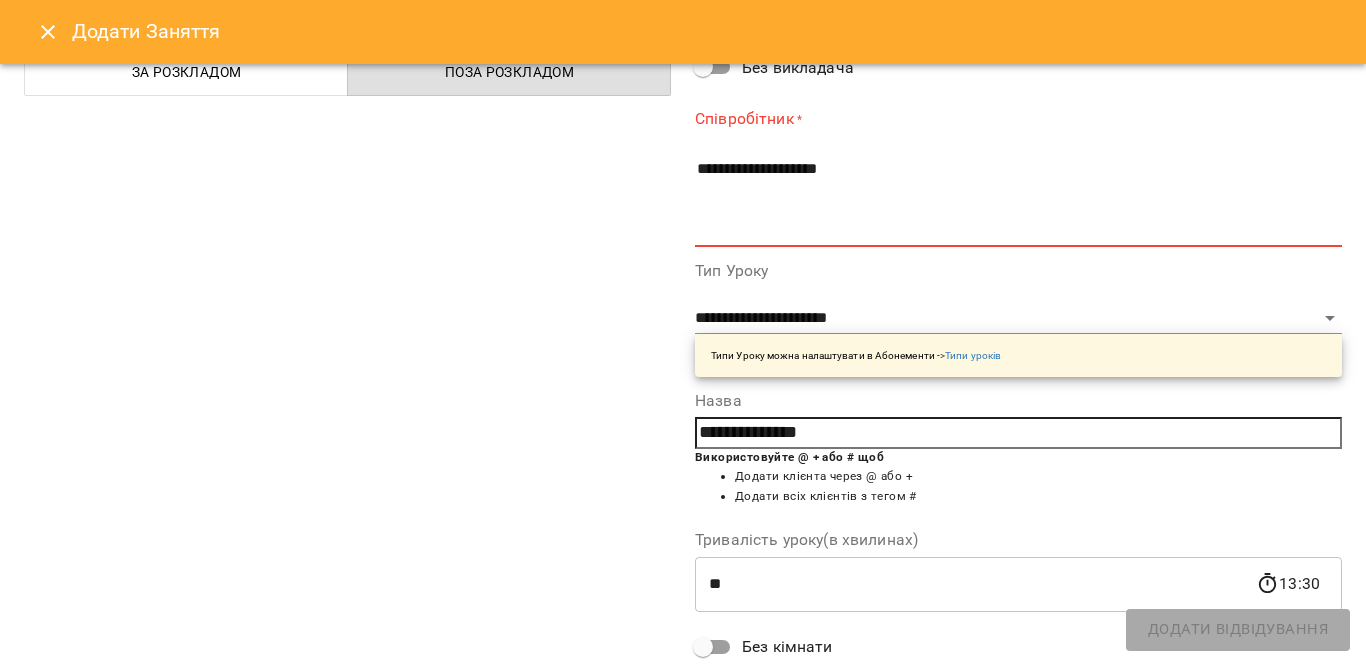 scroll, scrollTop: 100, scrollLeft: 0, axis: vertical 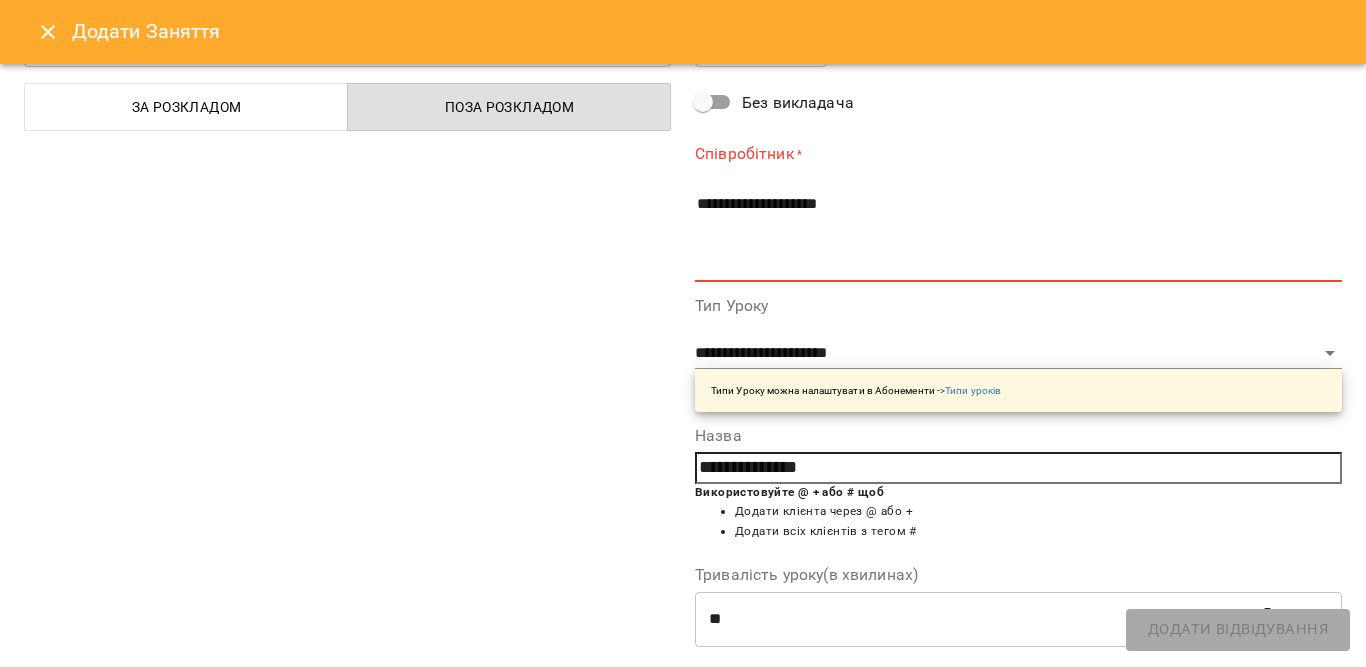 click on "**********" at bounding box center [1018, 412] 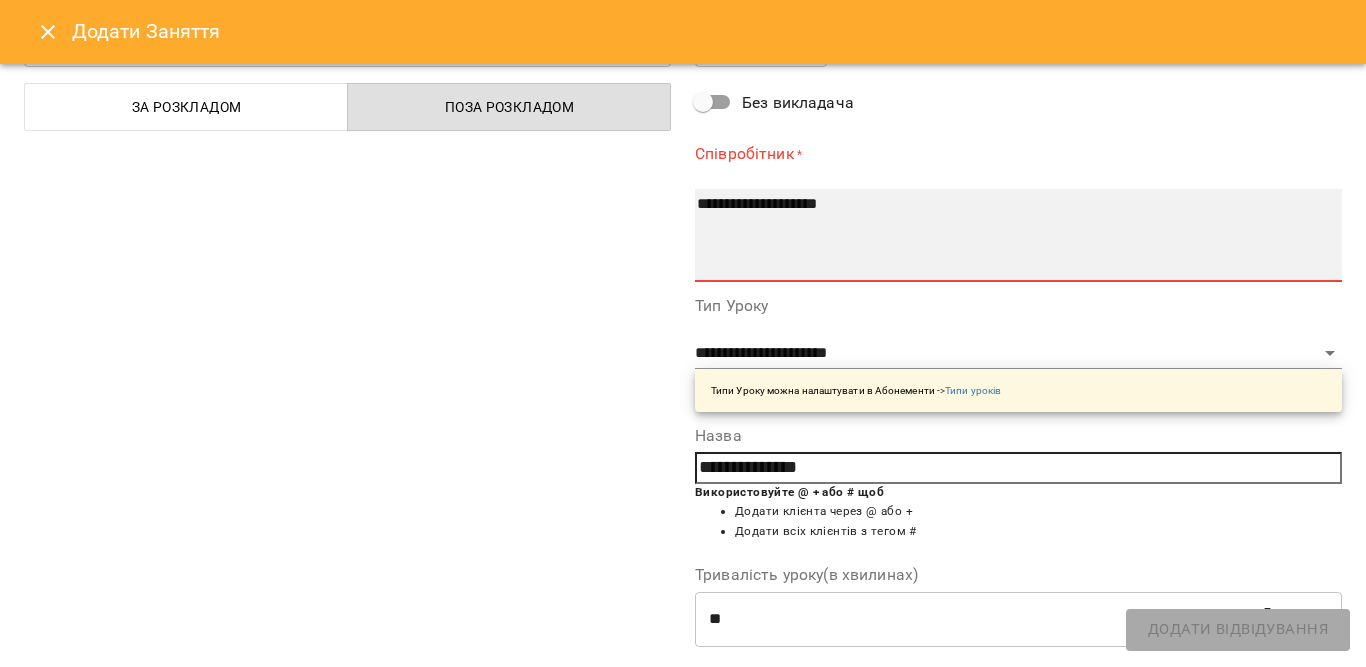 click on "**********" at bounding box center [1018, 235] 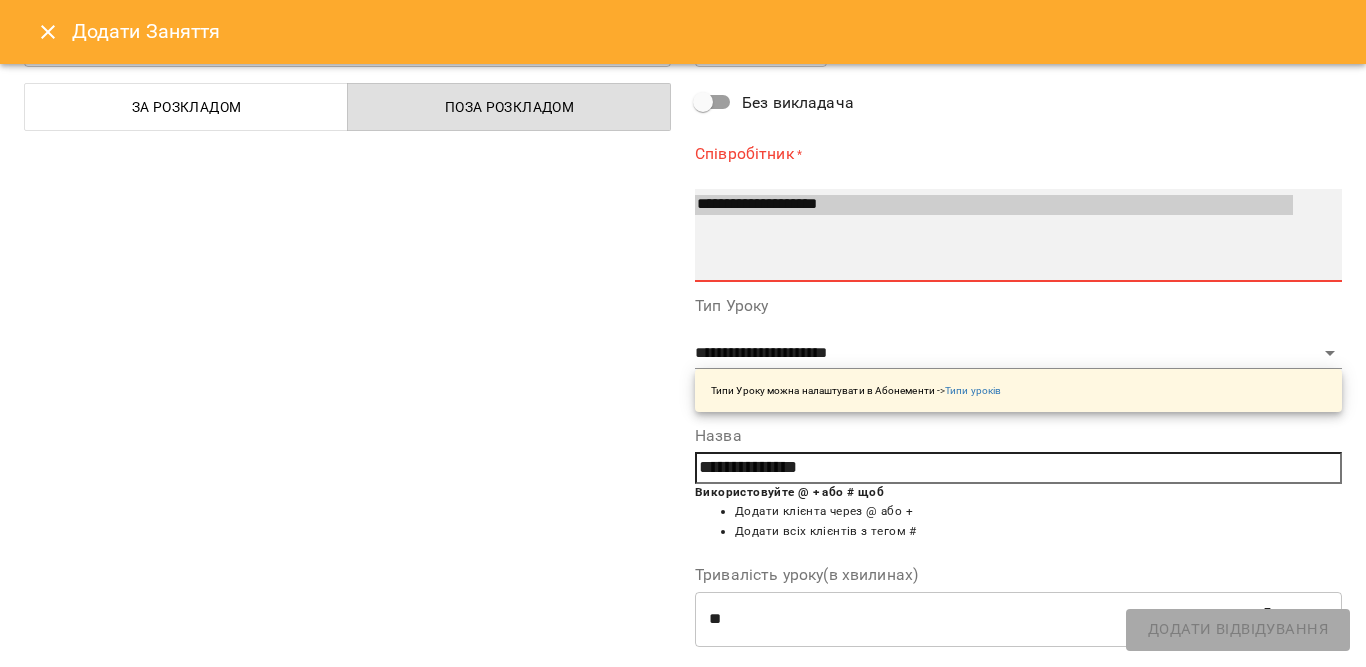 click on "**********" at bounding box center [994, 205] 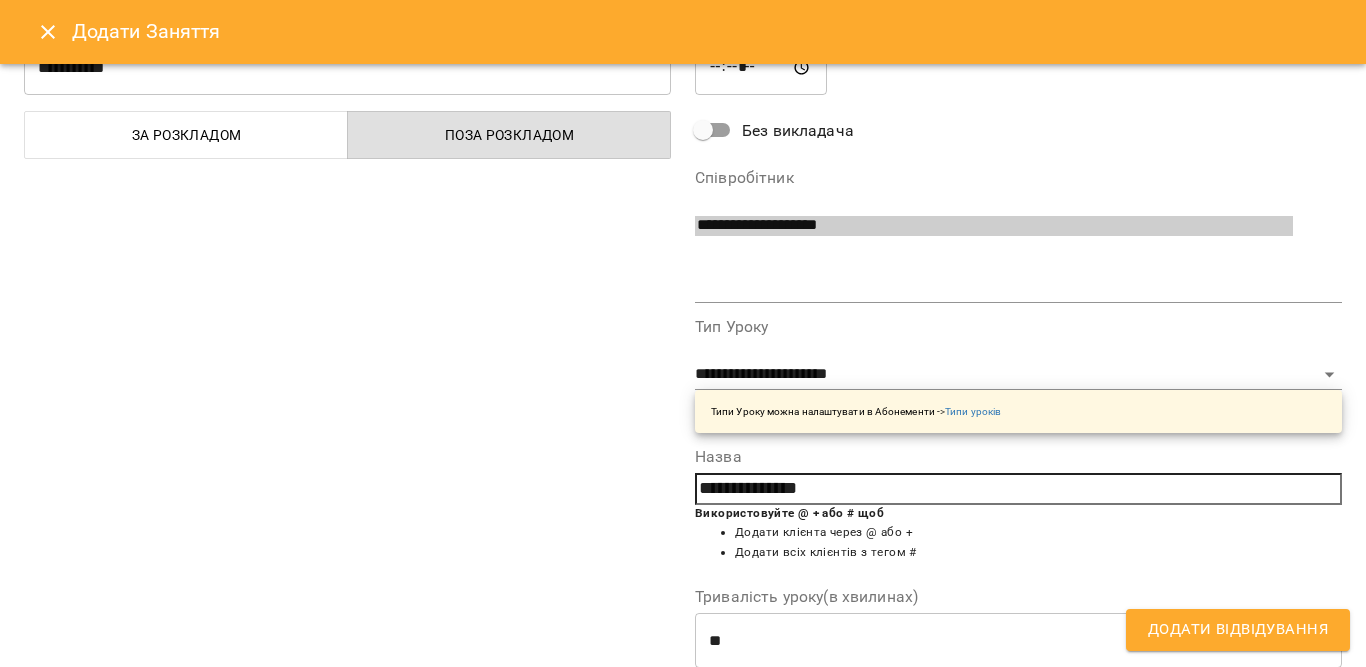 scroll, scrollTop: 0, scrollLeft: 0, axis: both 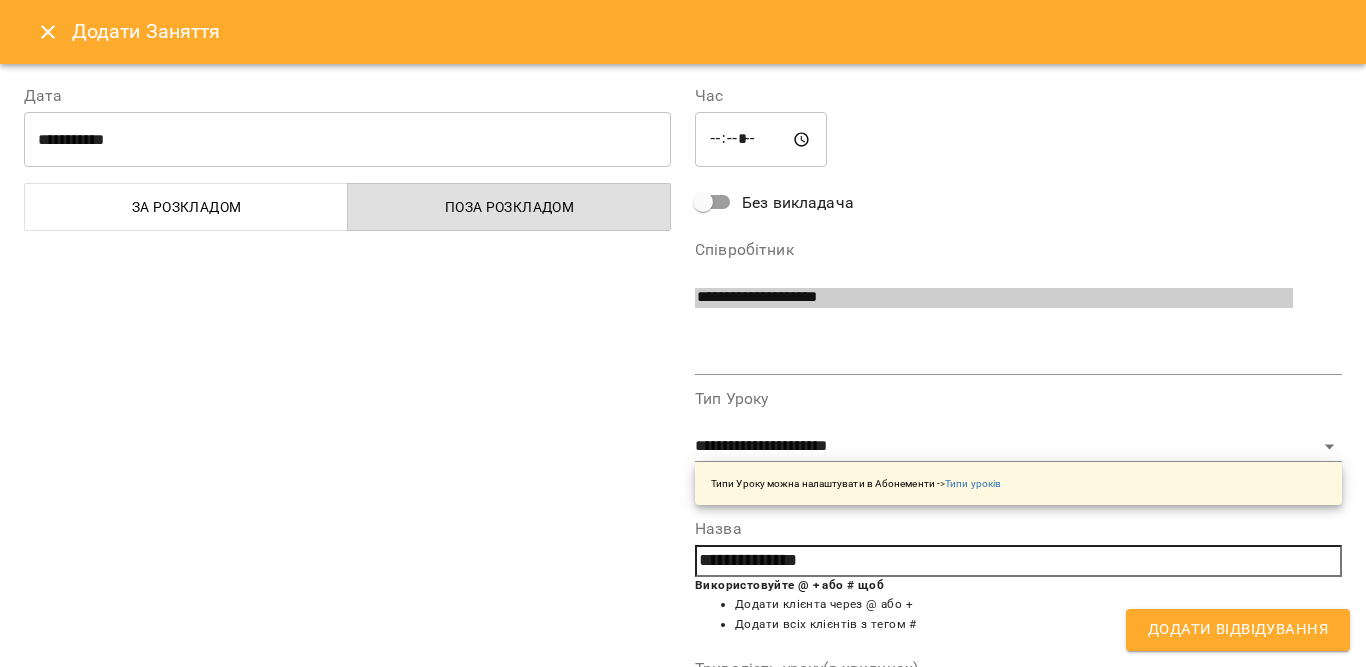click on "*****" at bounding box center [761, 140] 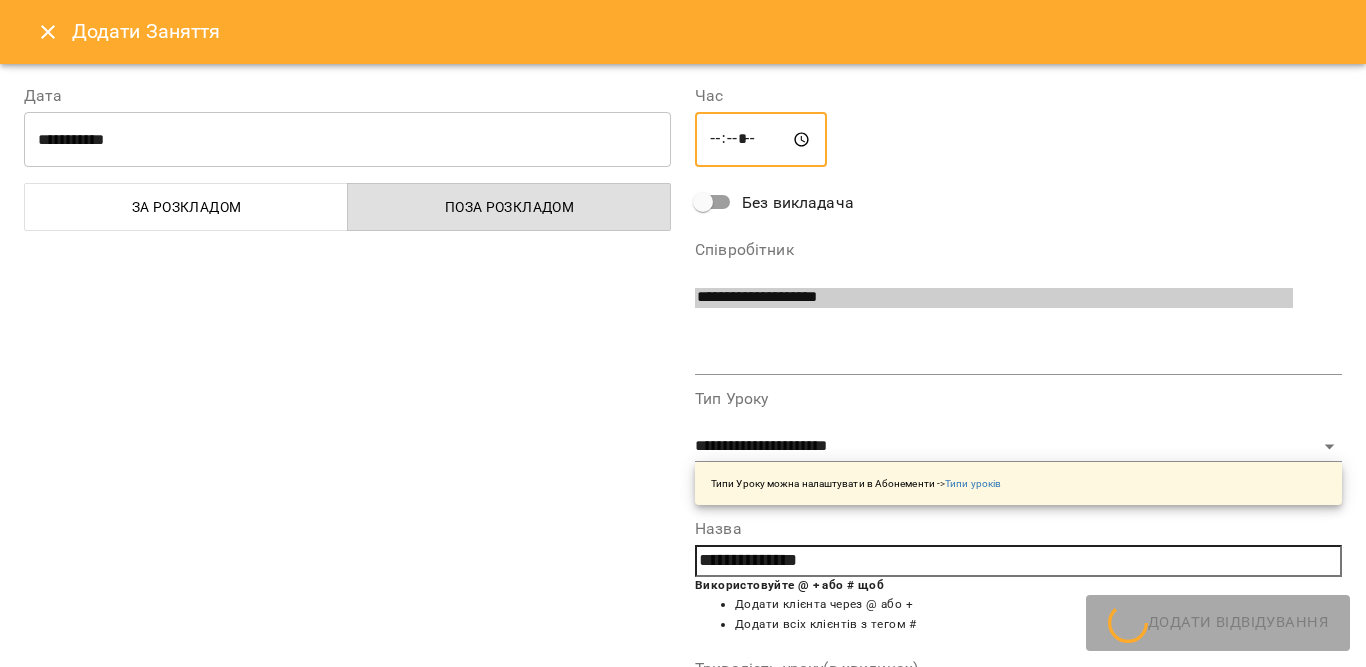 type on "*****" 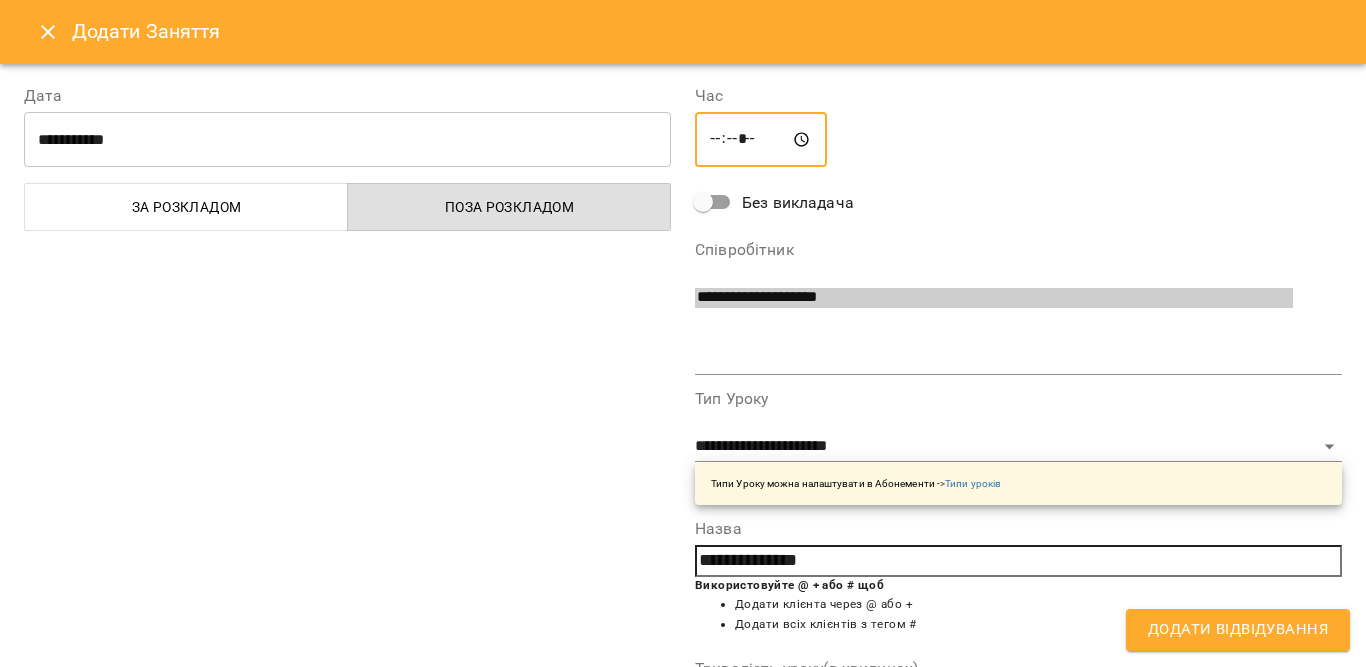 click on "Додати Відвідування" at bounding box center (1238, 630) 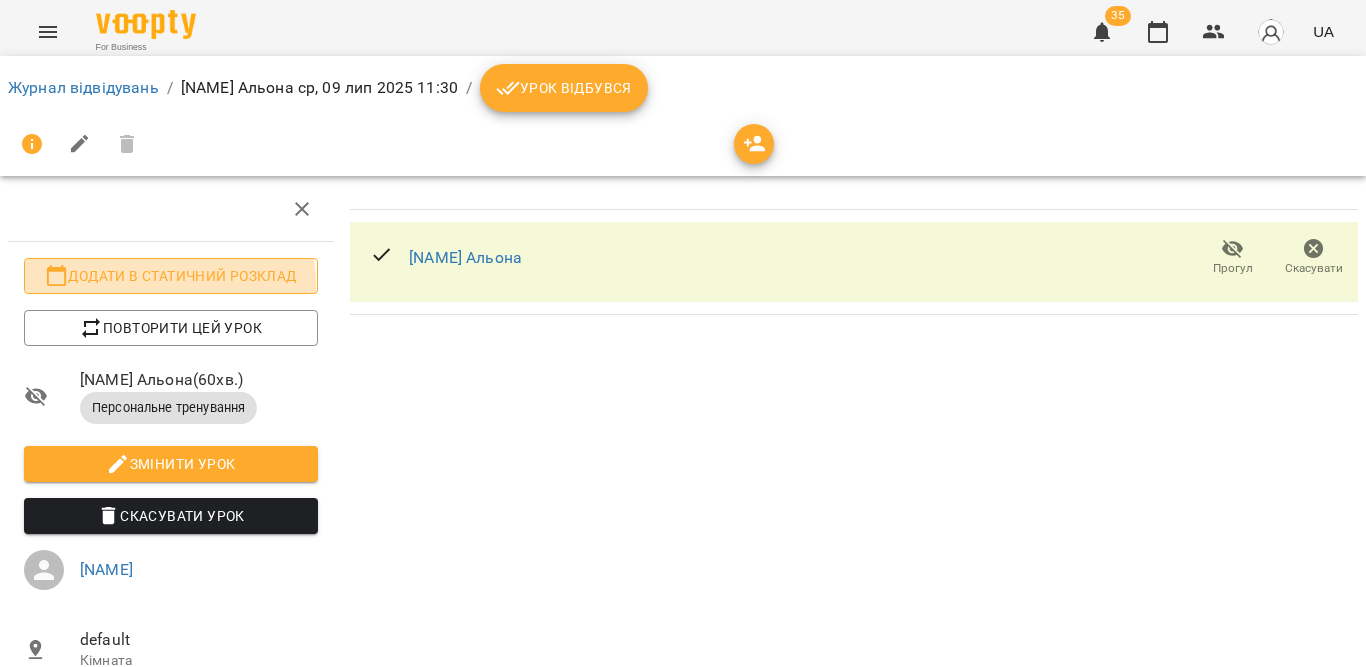 click on "Додати в статичний розклад" at bounding box center (171, 276) 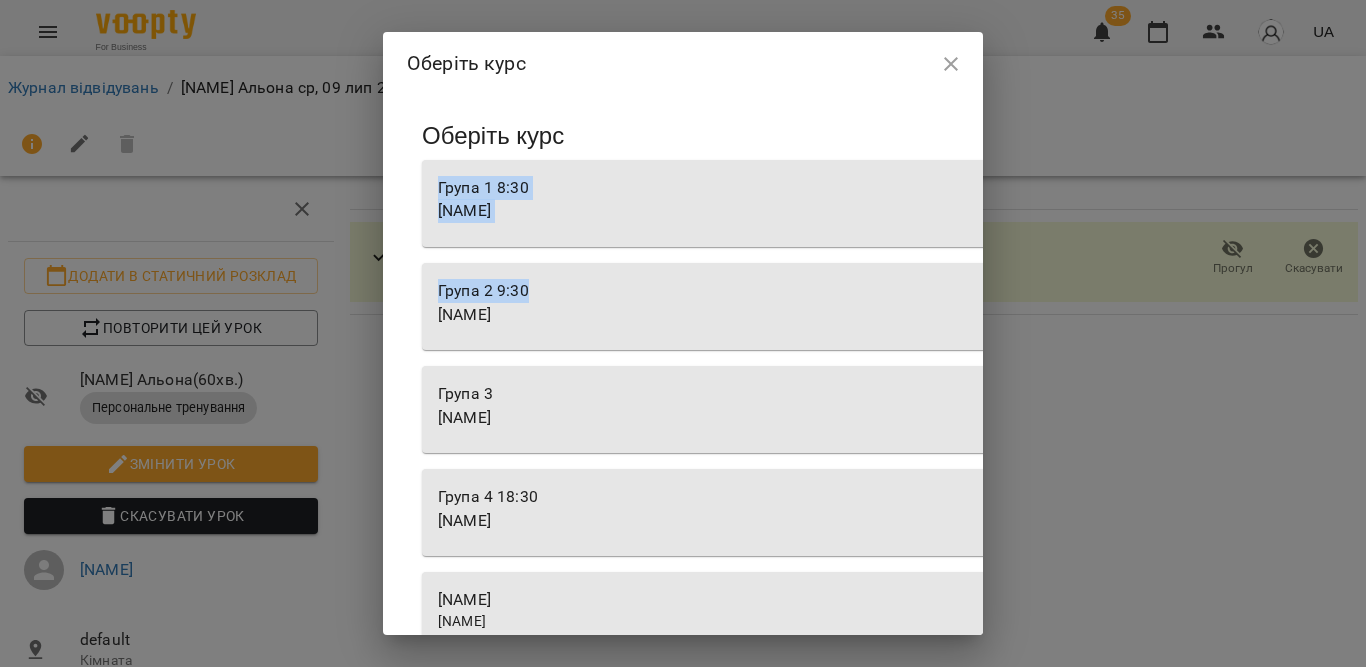 drag, startPoint x: 813, startPoint y: 143, endPoint x: 810, endPoint y: 244, distance: 101.04455 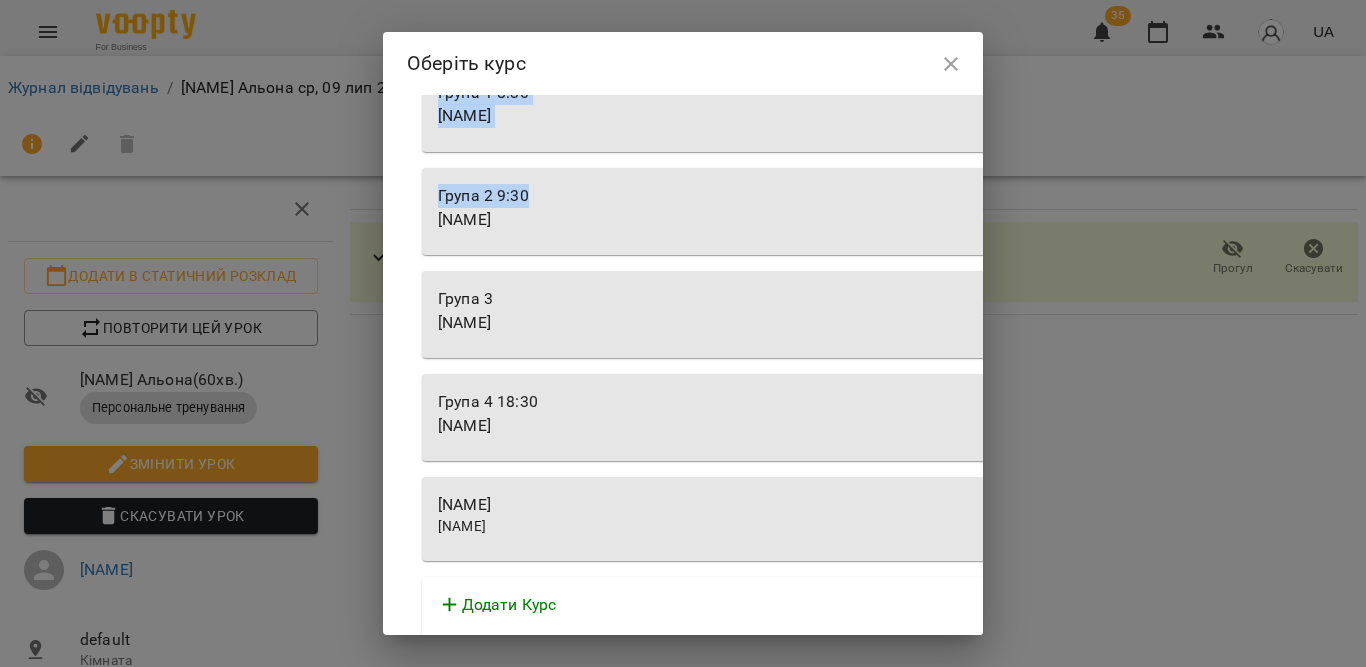 scroll, scrollTop: 105, scrollLeft: 0, axis: vertical 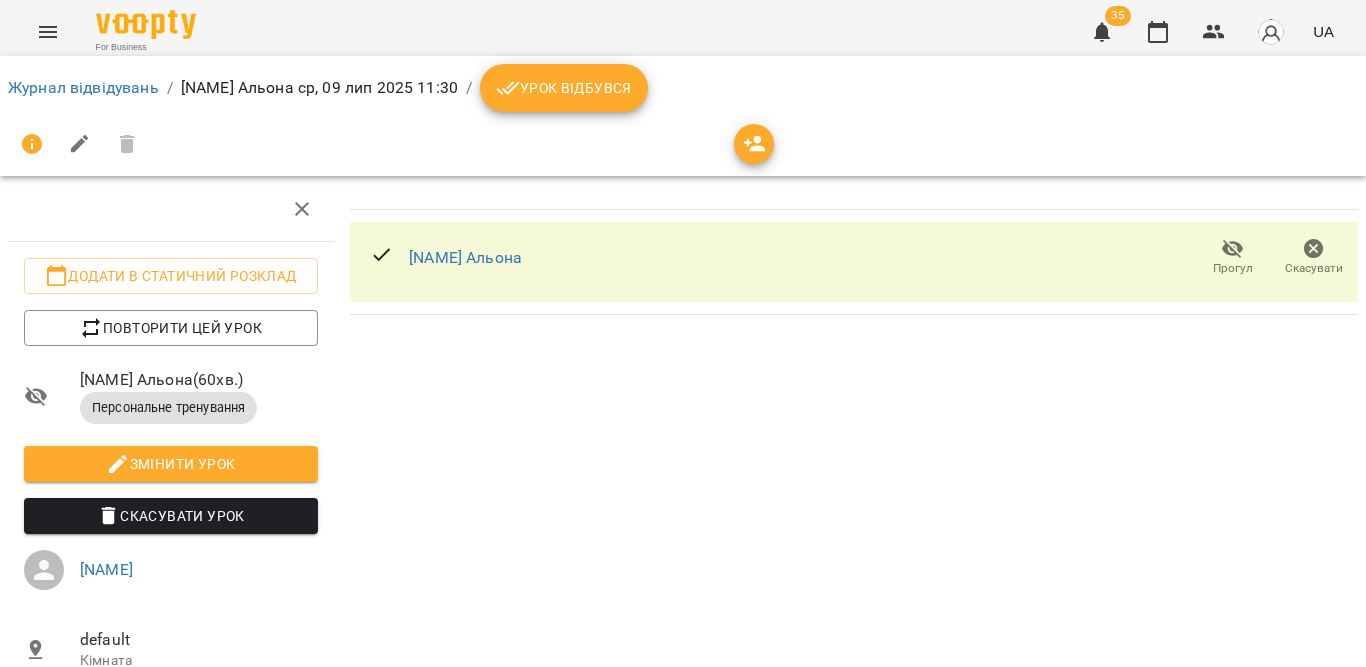 click at bounding box center (48, 32) 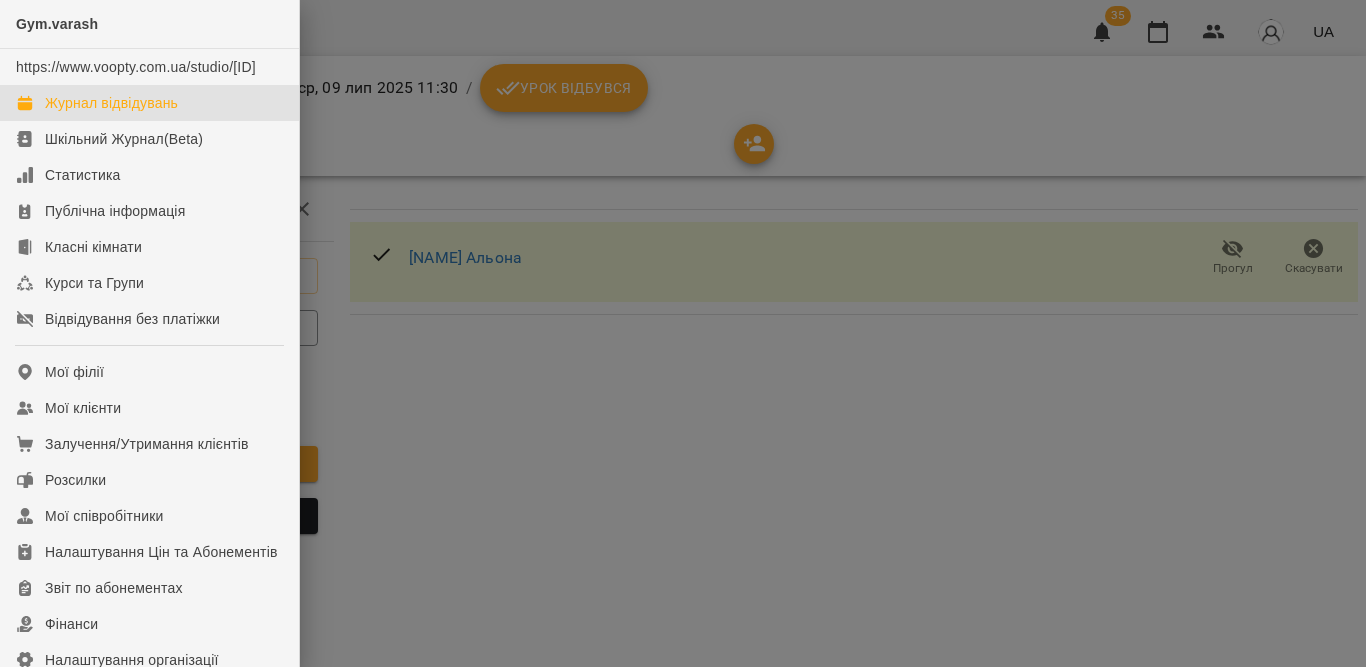 click on "Журнал відвідувань" at bounding box center (111, 103) 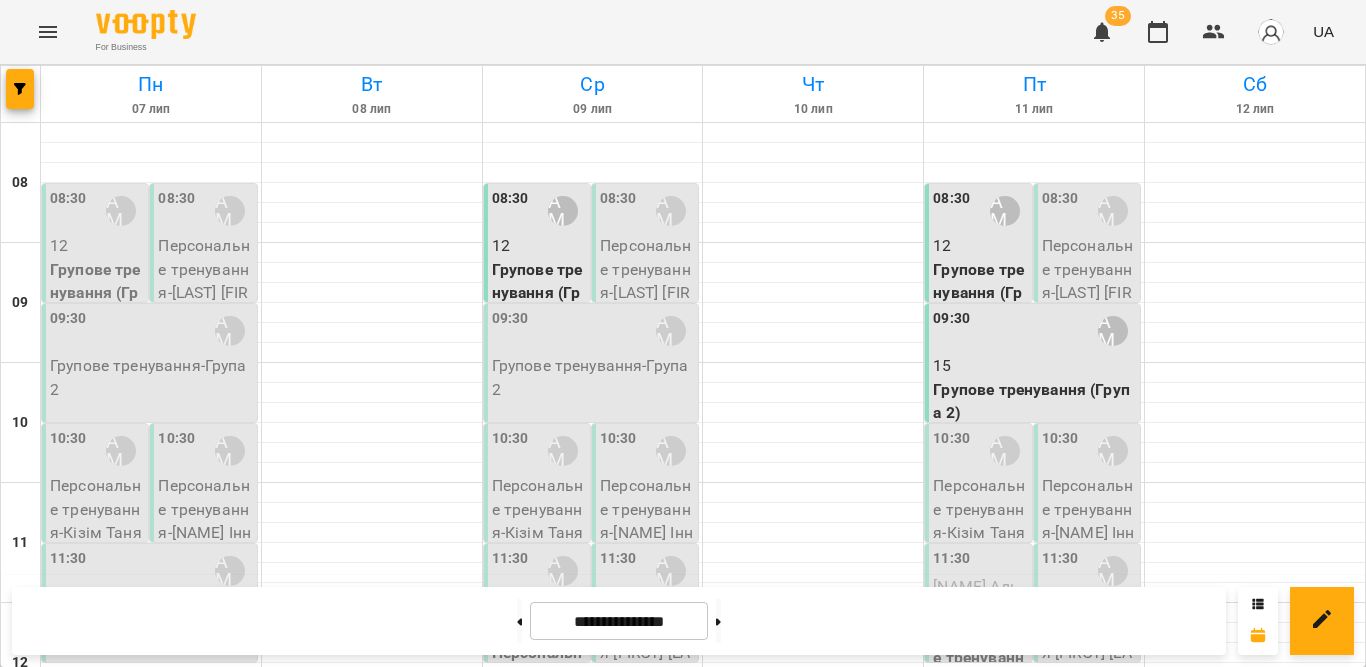 scroll, scrollTop: 100, scrollLeft: 0, axis: vertical 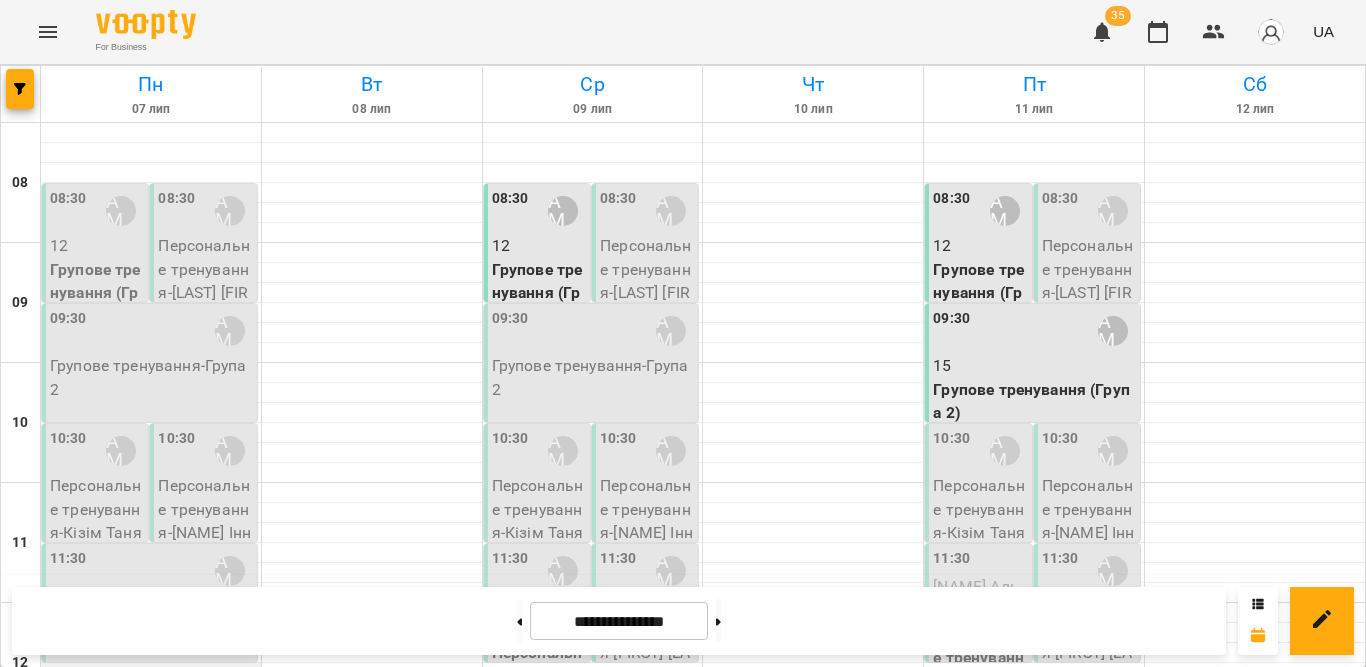 click at bounding box center (151, 673) 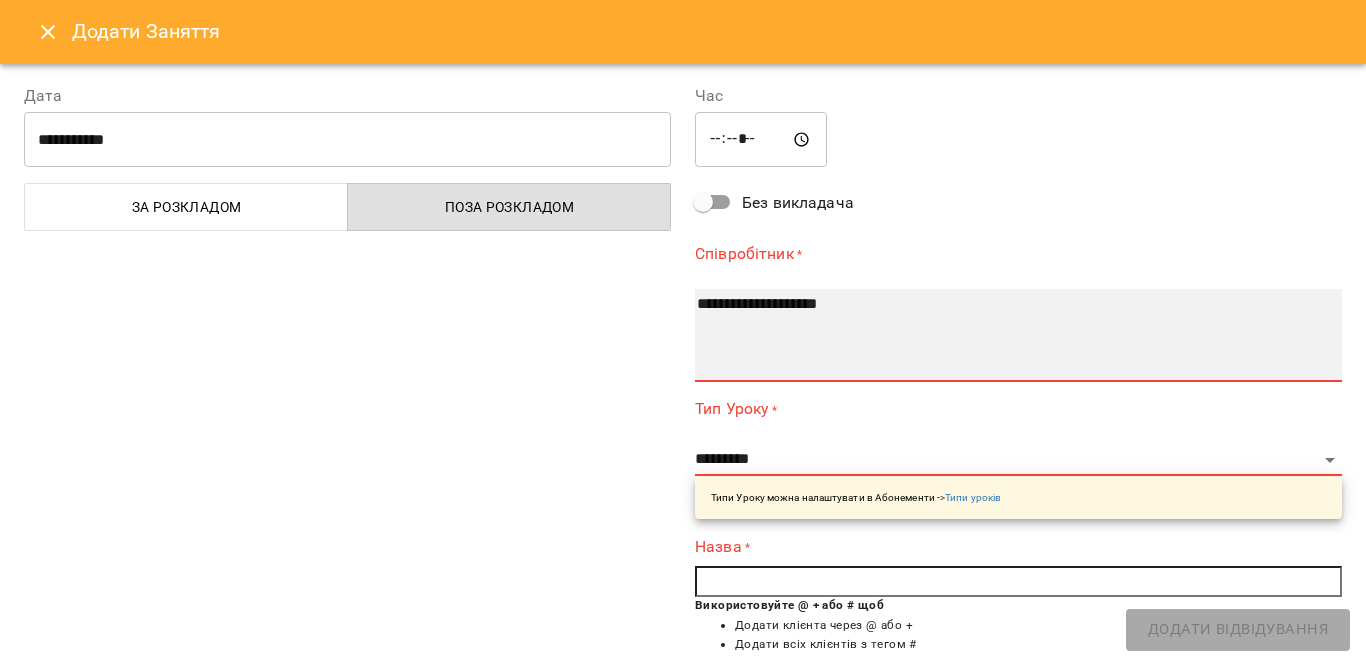 select on "**********" 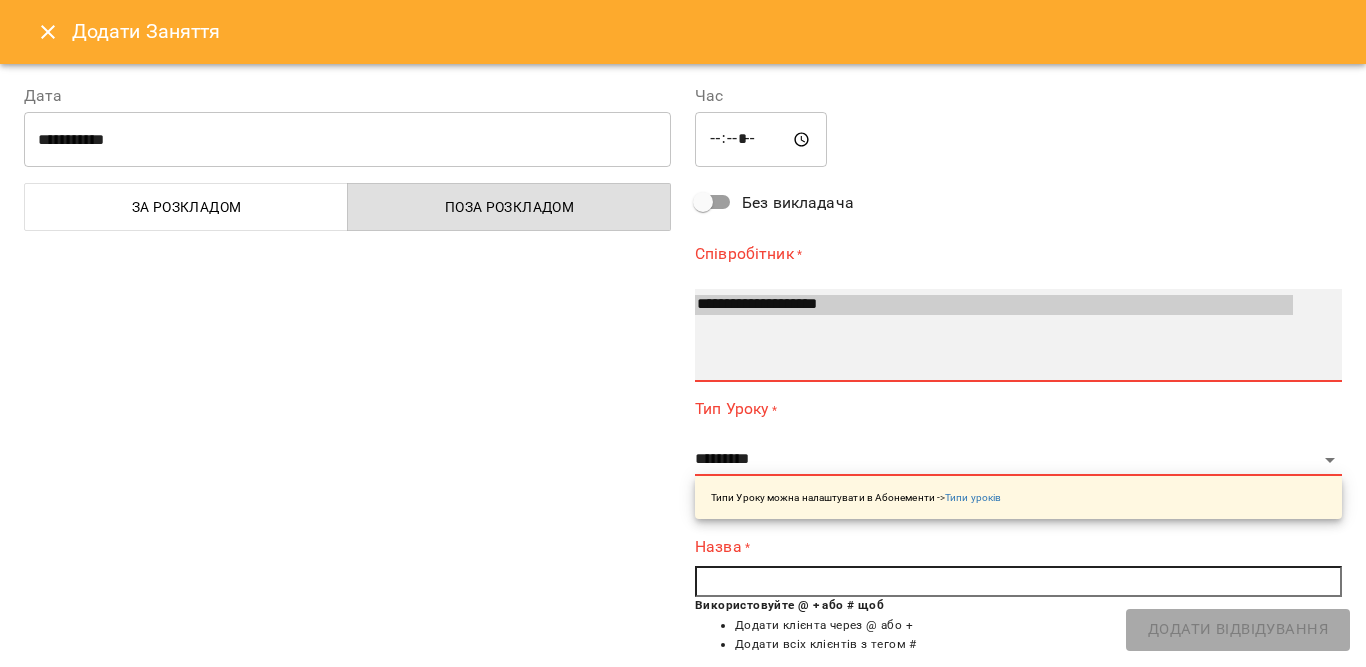 click on "**********" at bounding box center [994, 305] 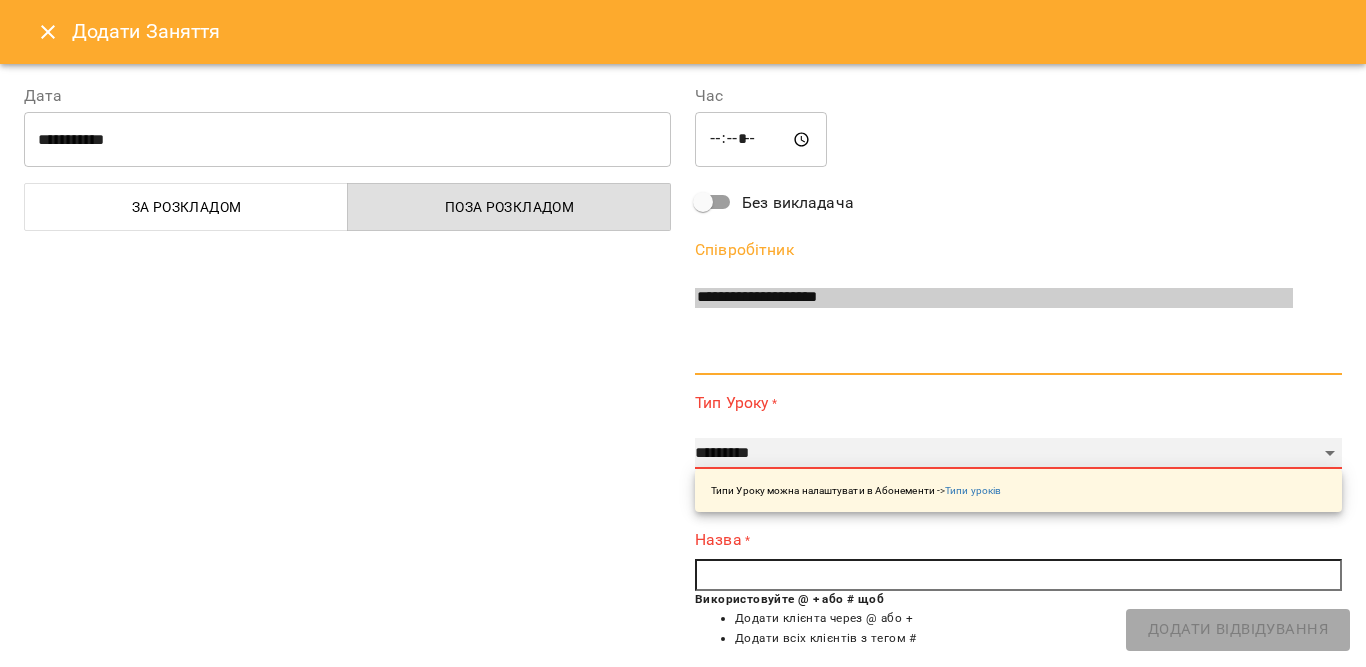 click on "**********" at bounding box center (1018, 454) 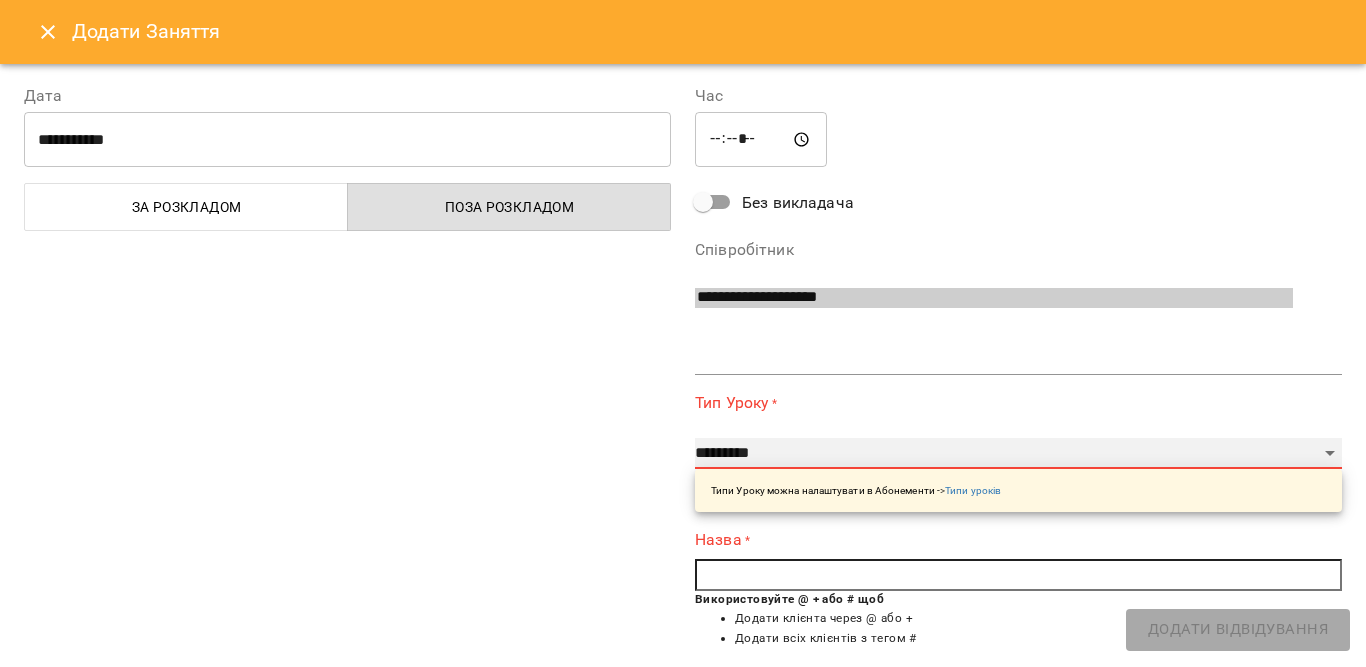 select on "**********" 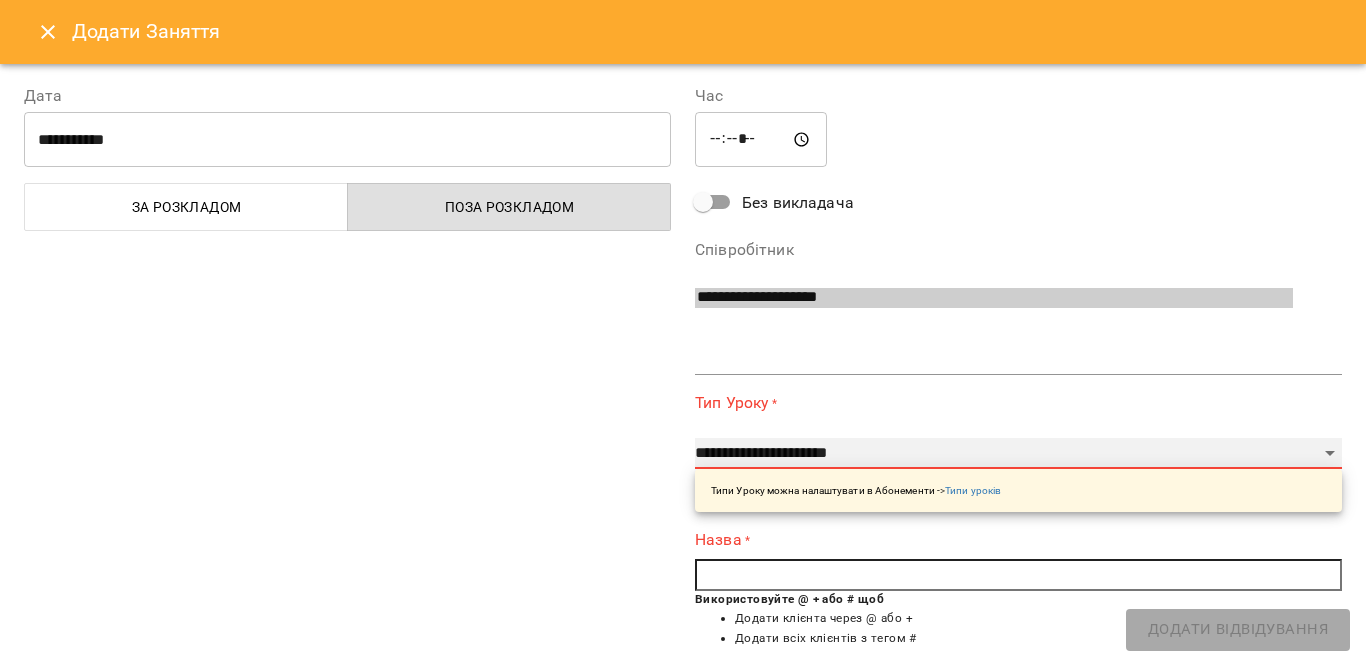 click on "**********" at bounding box center [1018, 454] 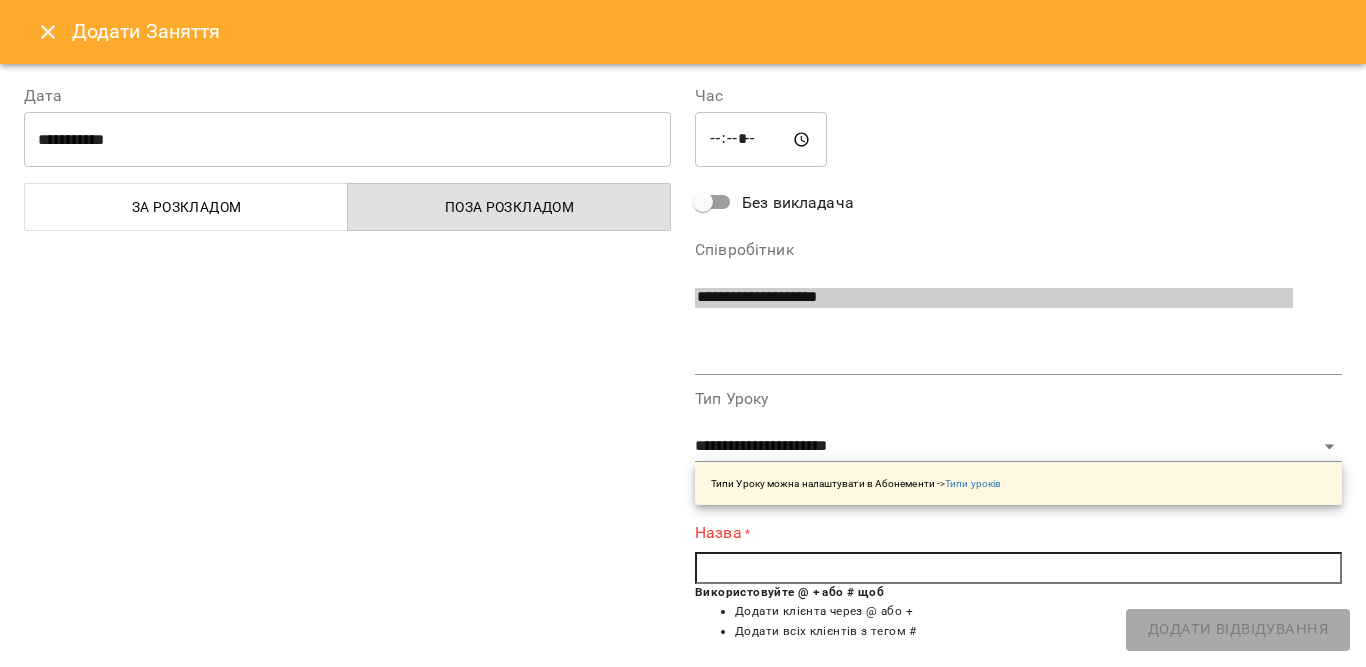 click at bounding box center (1018, 568) 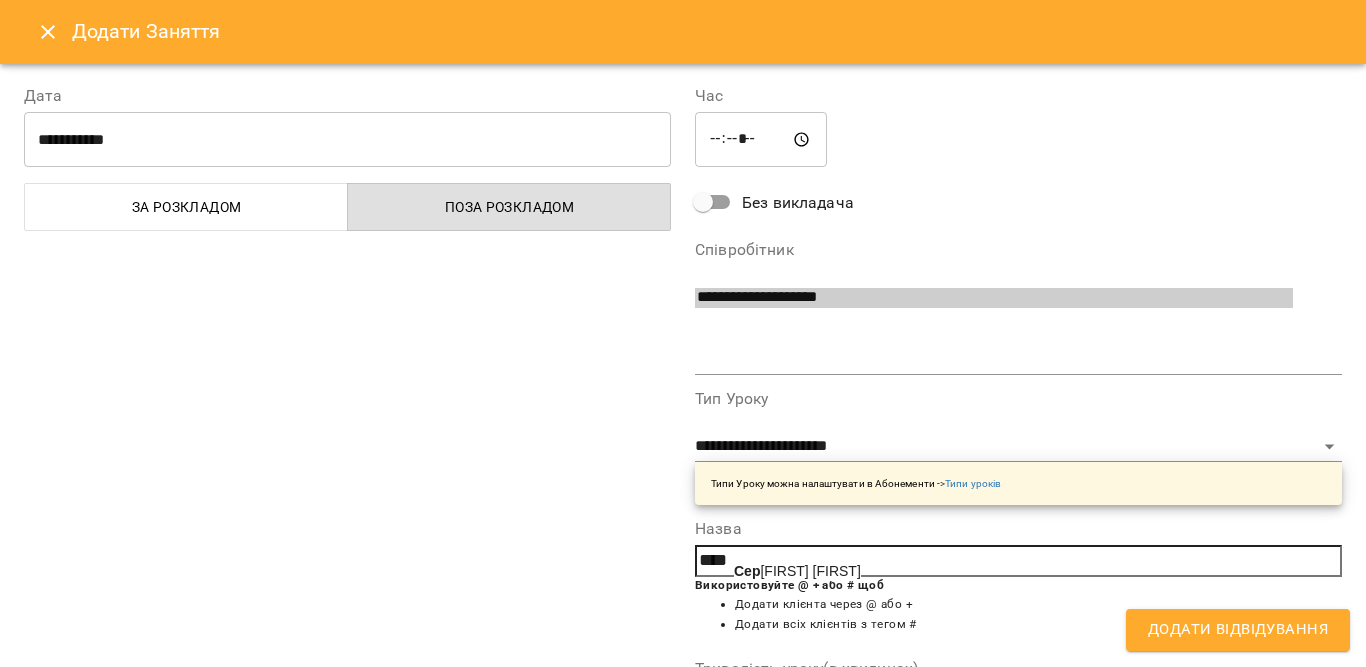 click on "Сер" 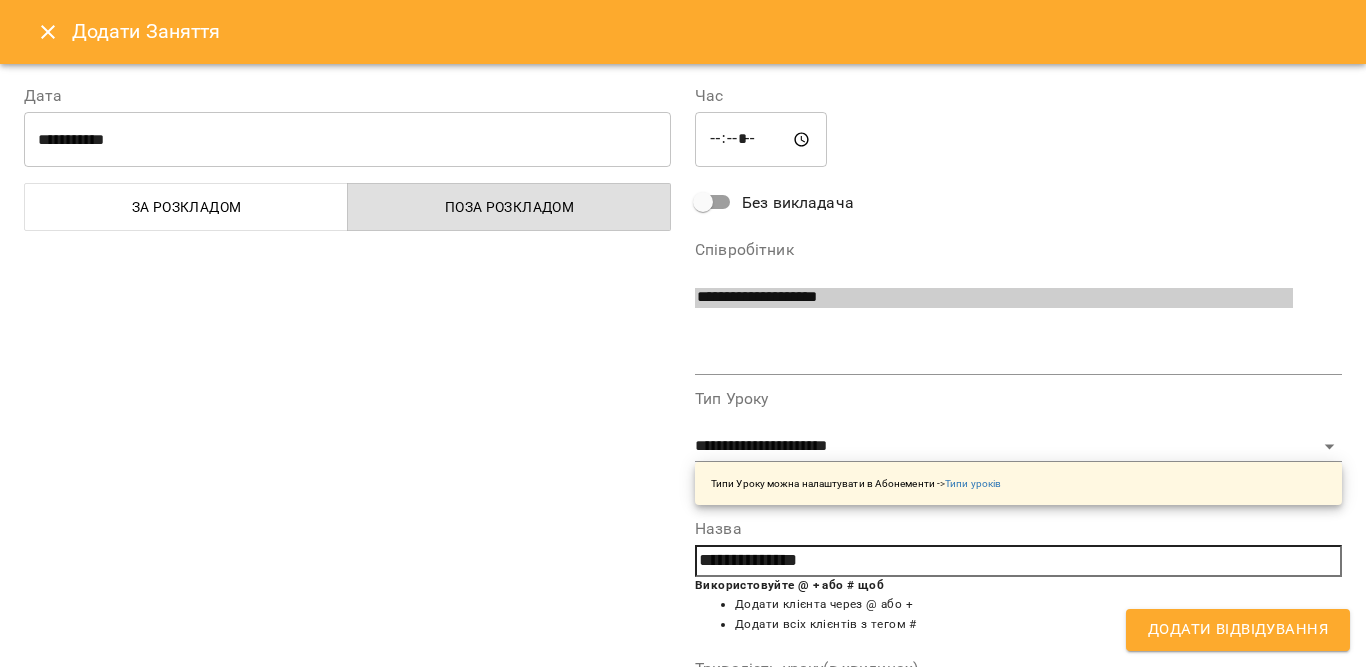 click on "*****" at bounding box center [761, 140] 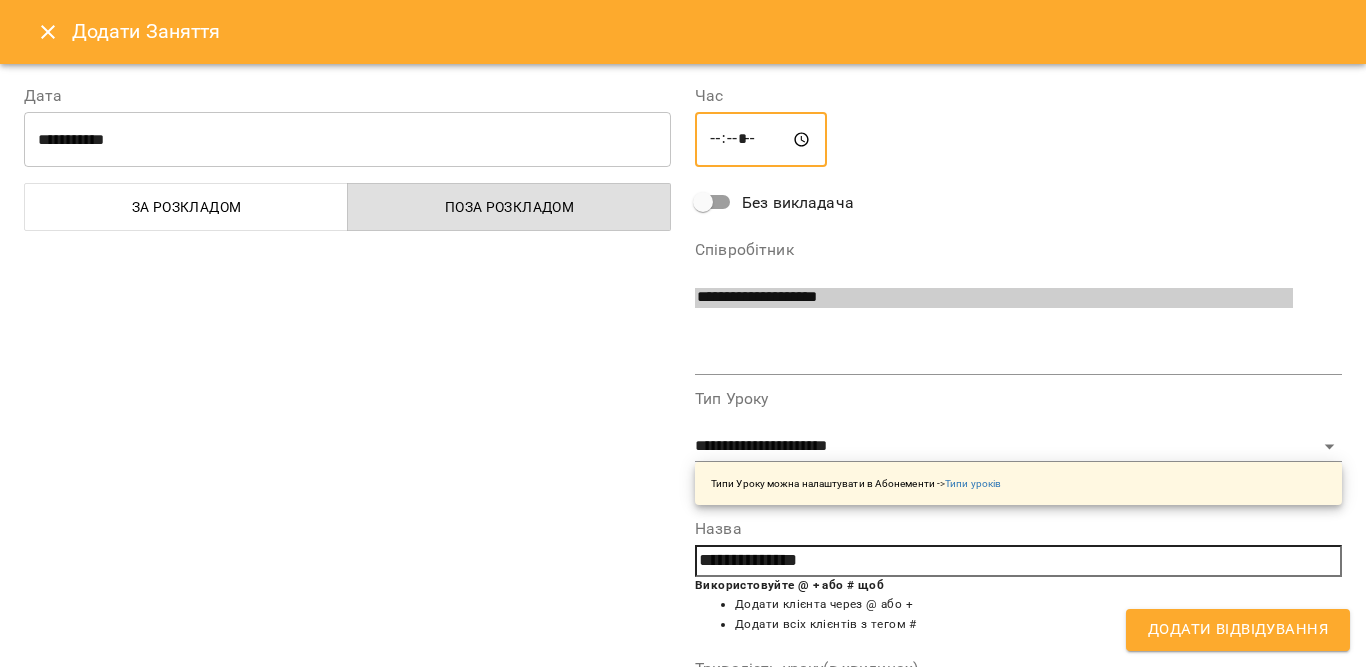 type on "*****" 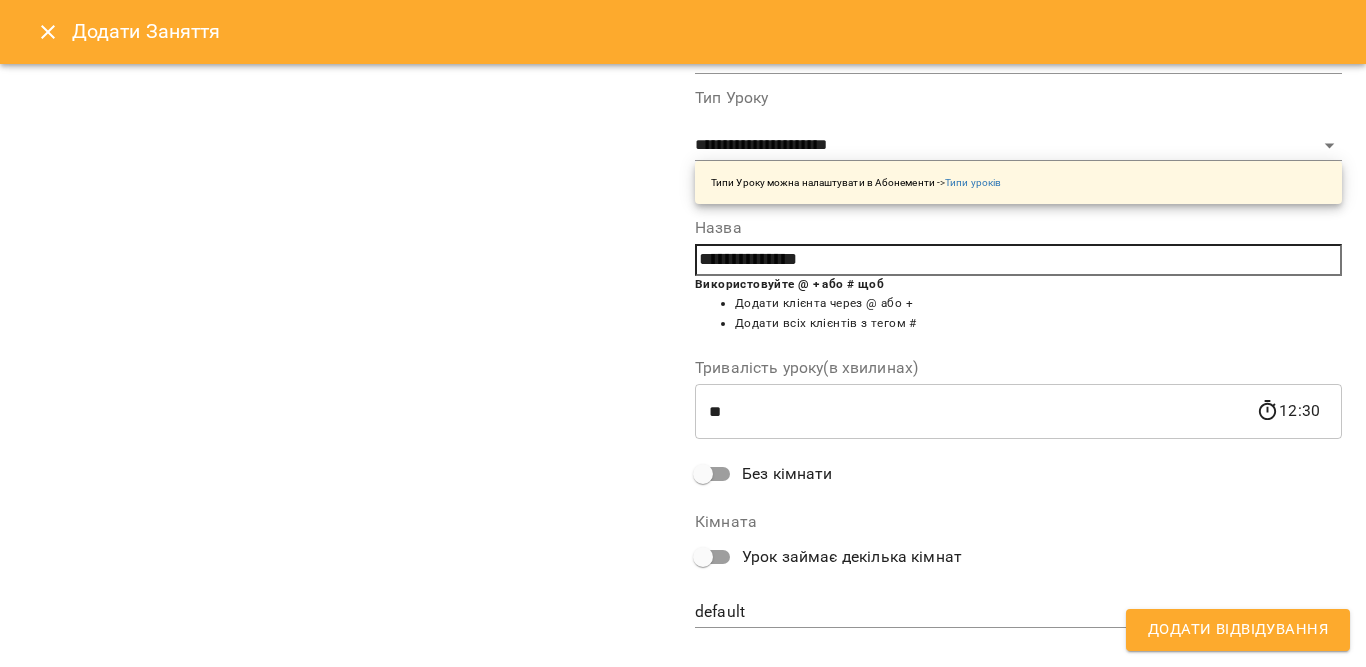 scroll, scrollTop: 330, scrollLeft: 0, axis: vertical 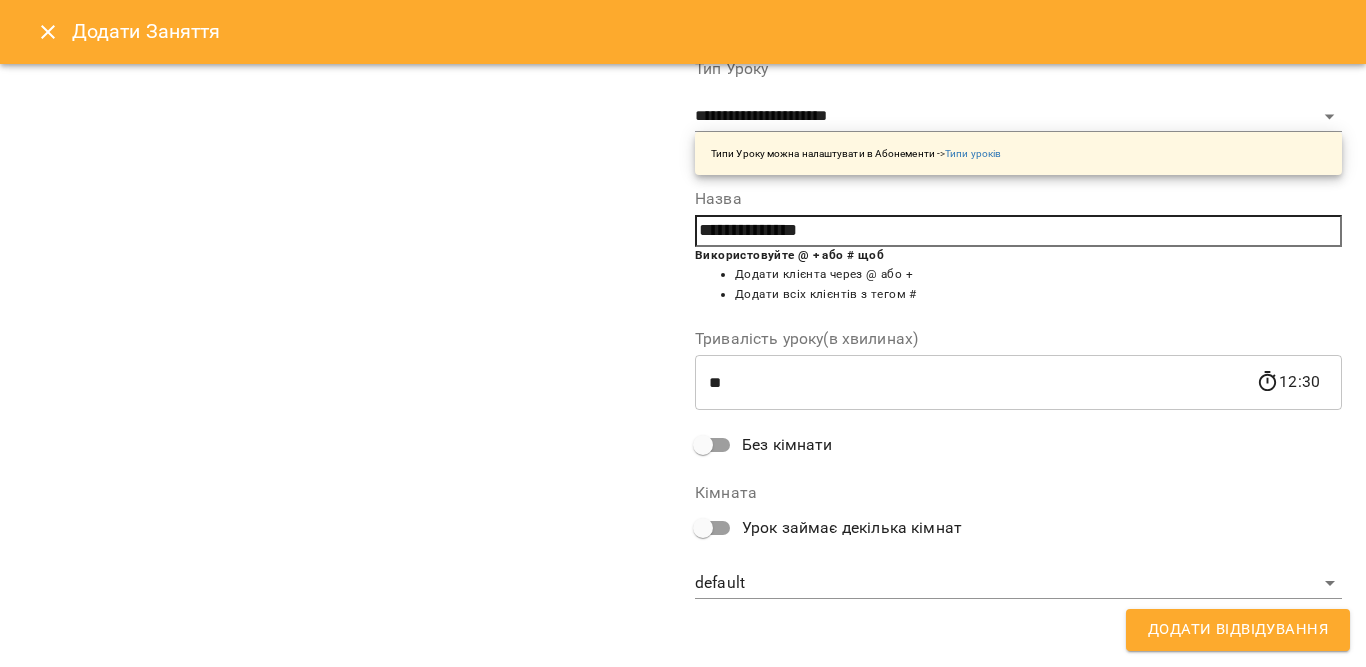 click on "Додати Відвідування" at bounding box center (1238, 630) 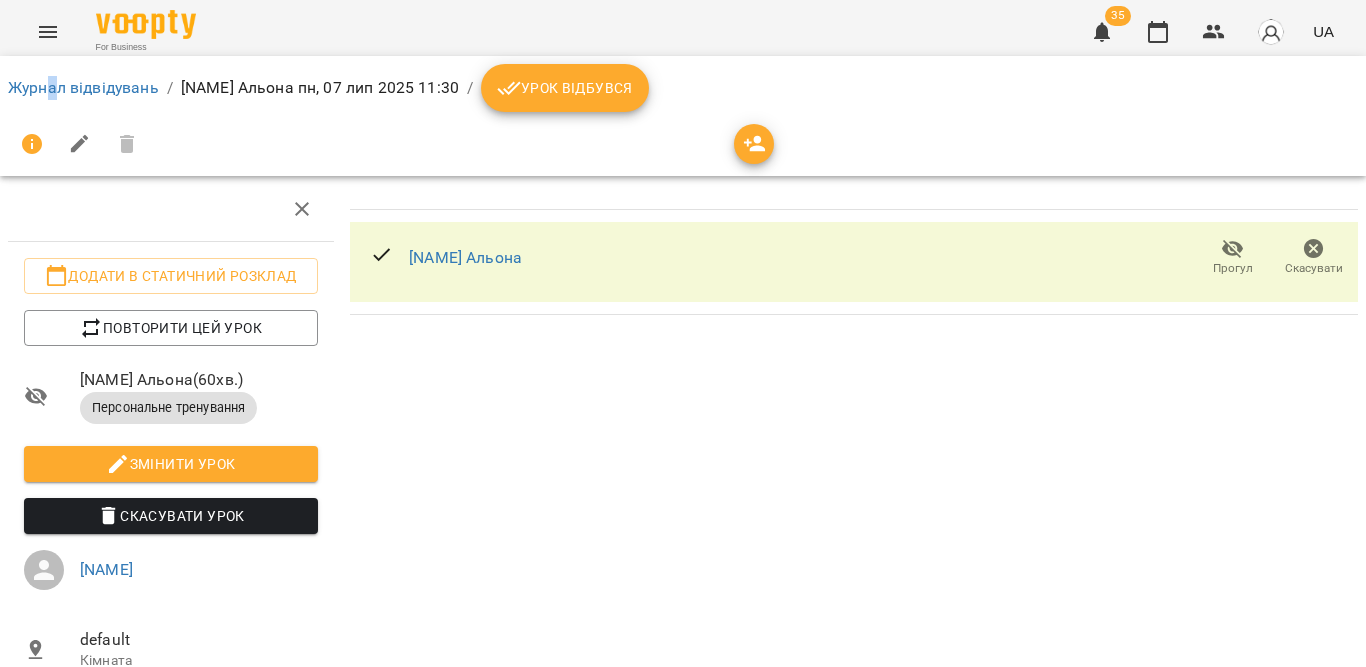 click on "Журнал відвідувань / Середа Альона    пн, 07 лип 2025 11:30 / Урок відбувся" at bounding box center (683, 88) 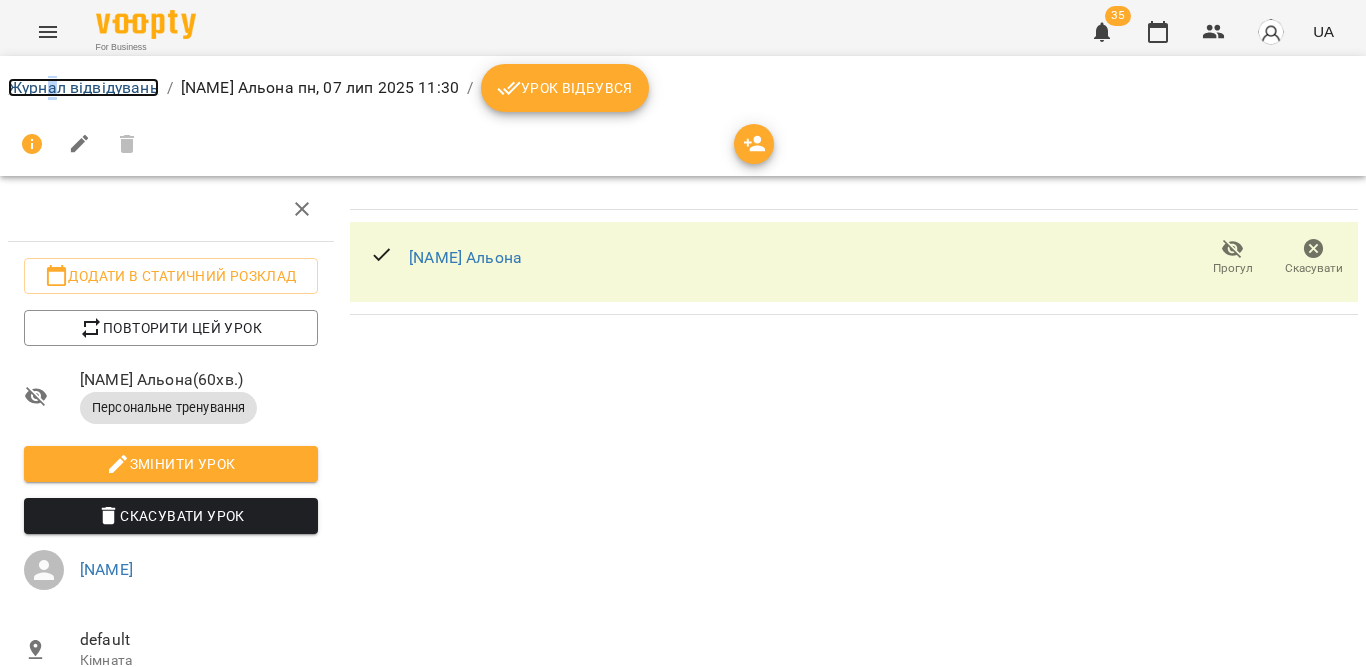 click on "Журнал відвідувань" at bounding box center [83, 87] 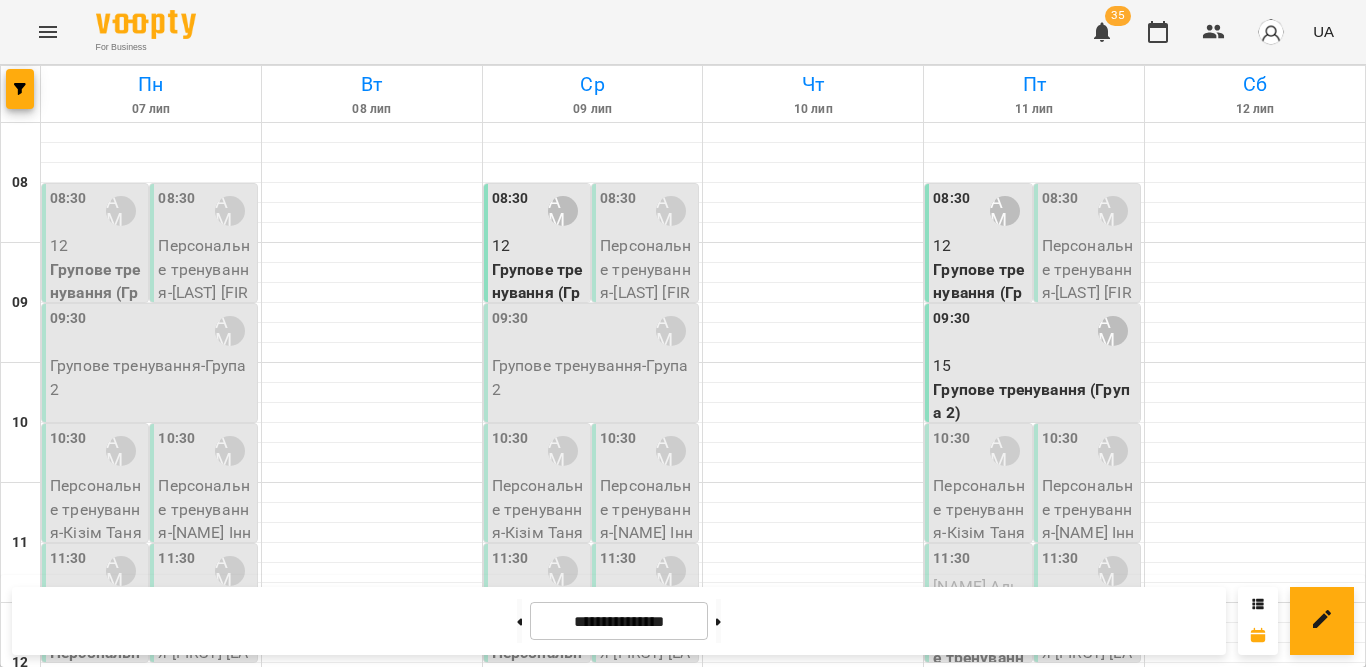 scroll, scrollTop: 200, scrollLeft: 0, axis: vertical 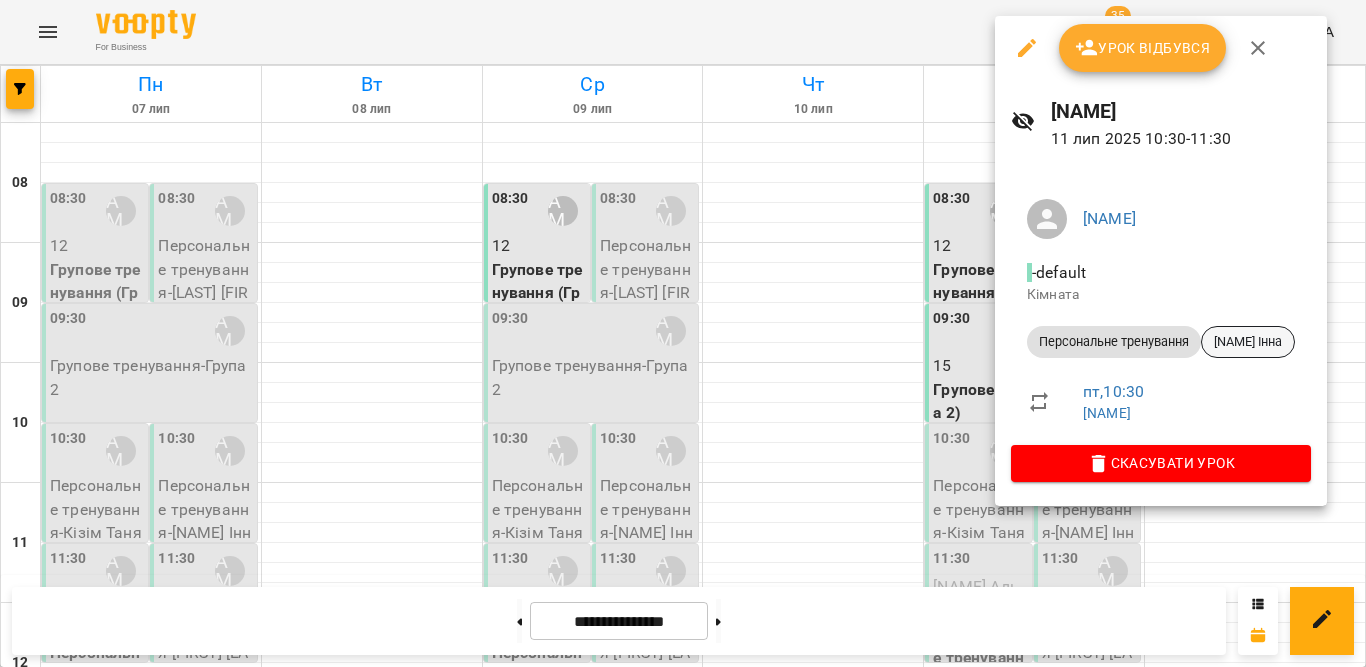 click on "Крутенко Інна" at bounding box center [1248, 342] 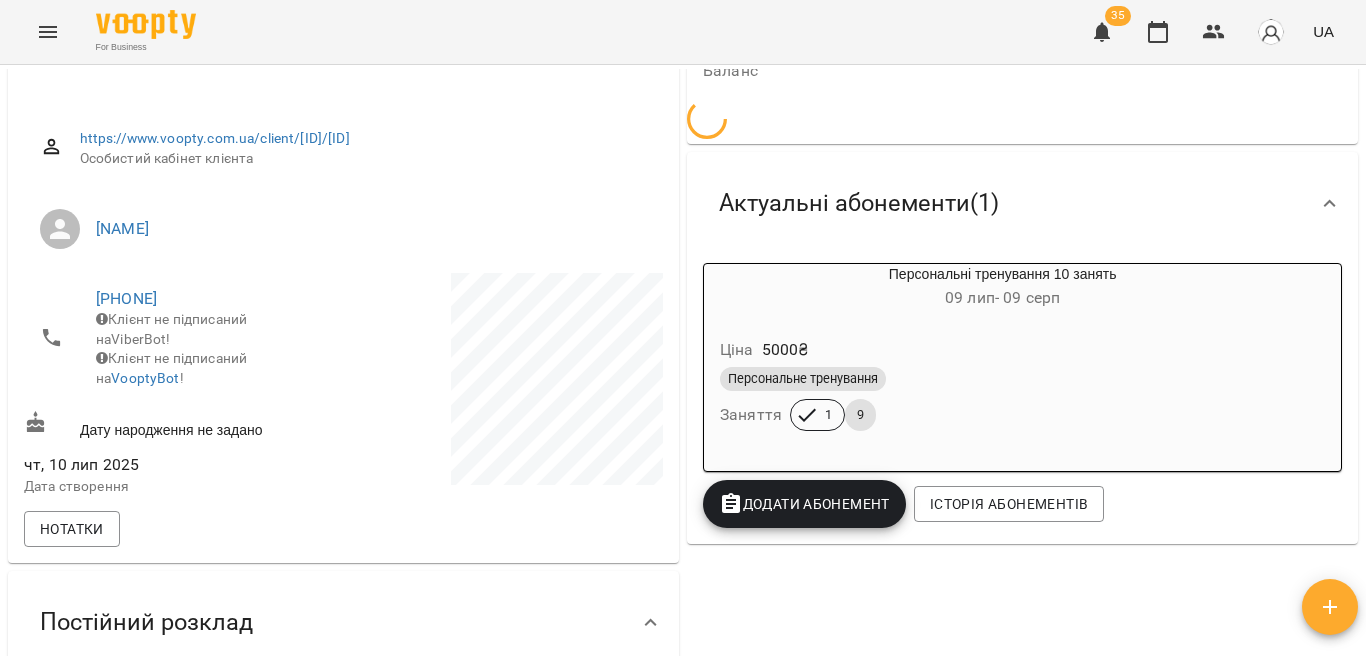 scroll, scrollTop: 200, scrollLeft: 0, axis: vertical 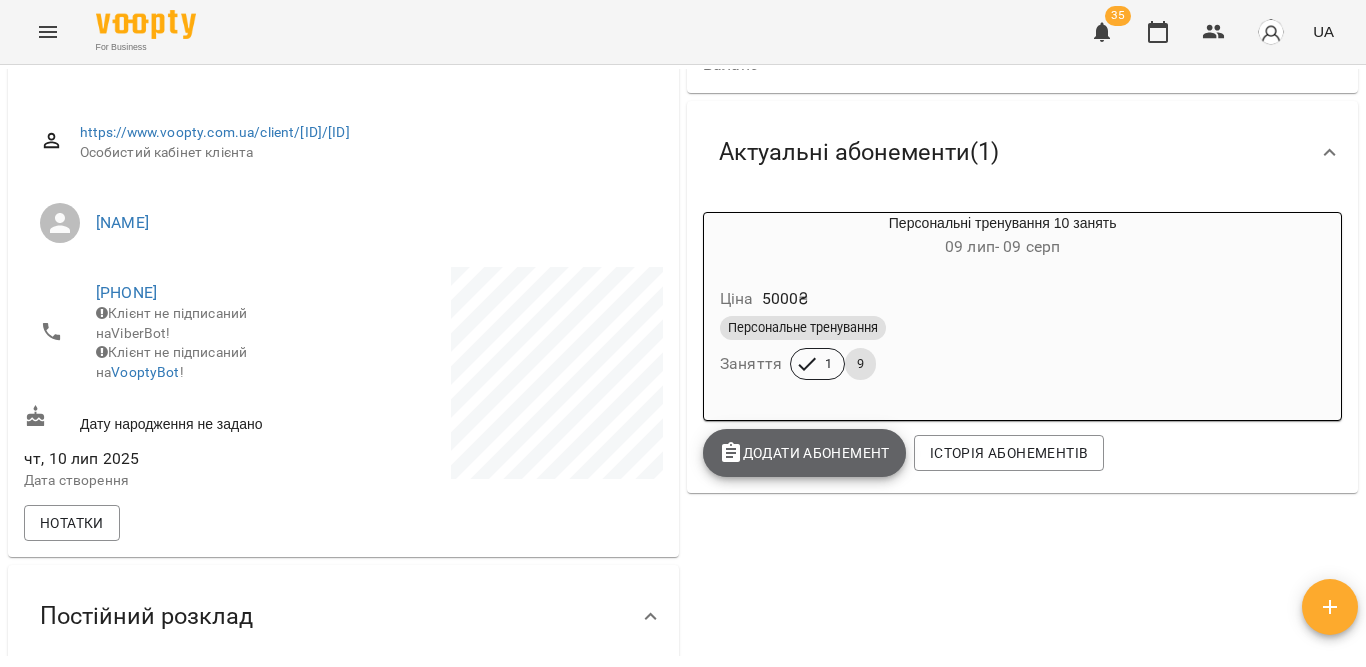 click on "Додати Абонемент" at bounding box center (804, 453) 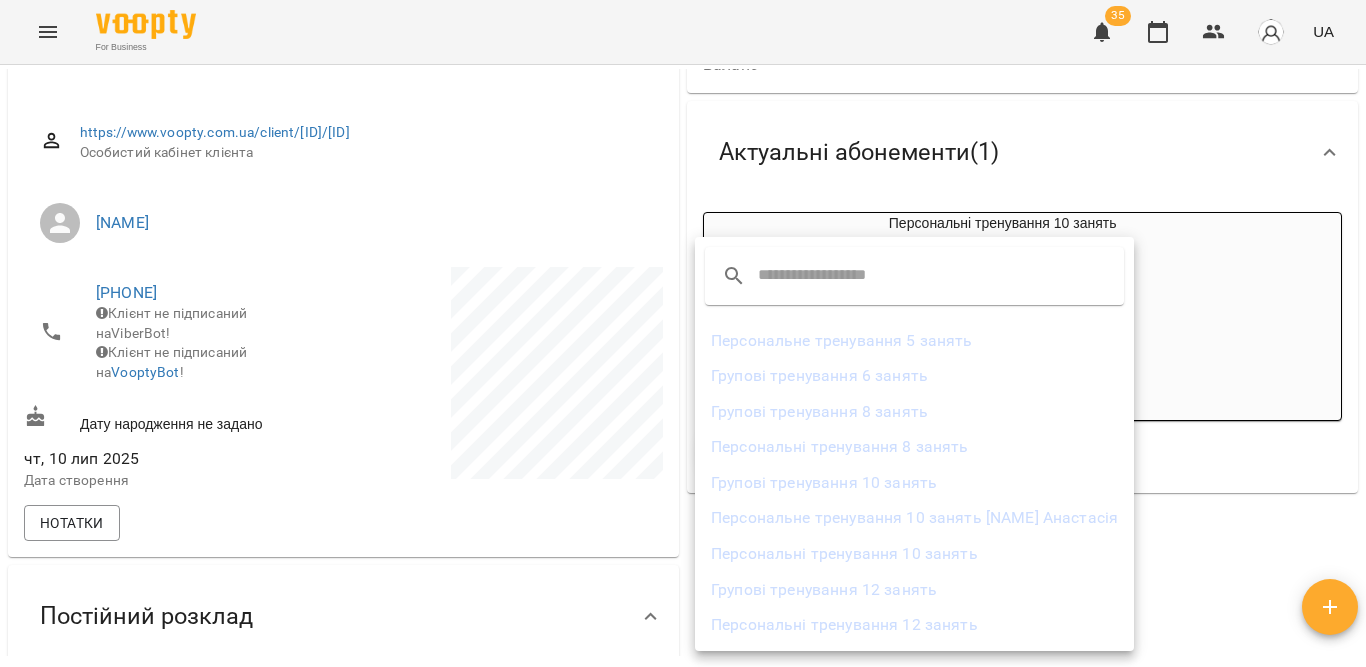 click on "Персональні тренування 10 занять" at bounding box center [914, 554] 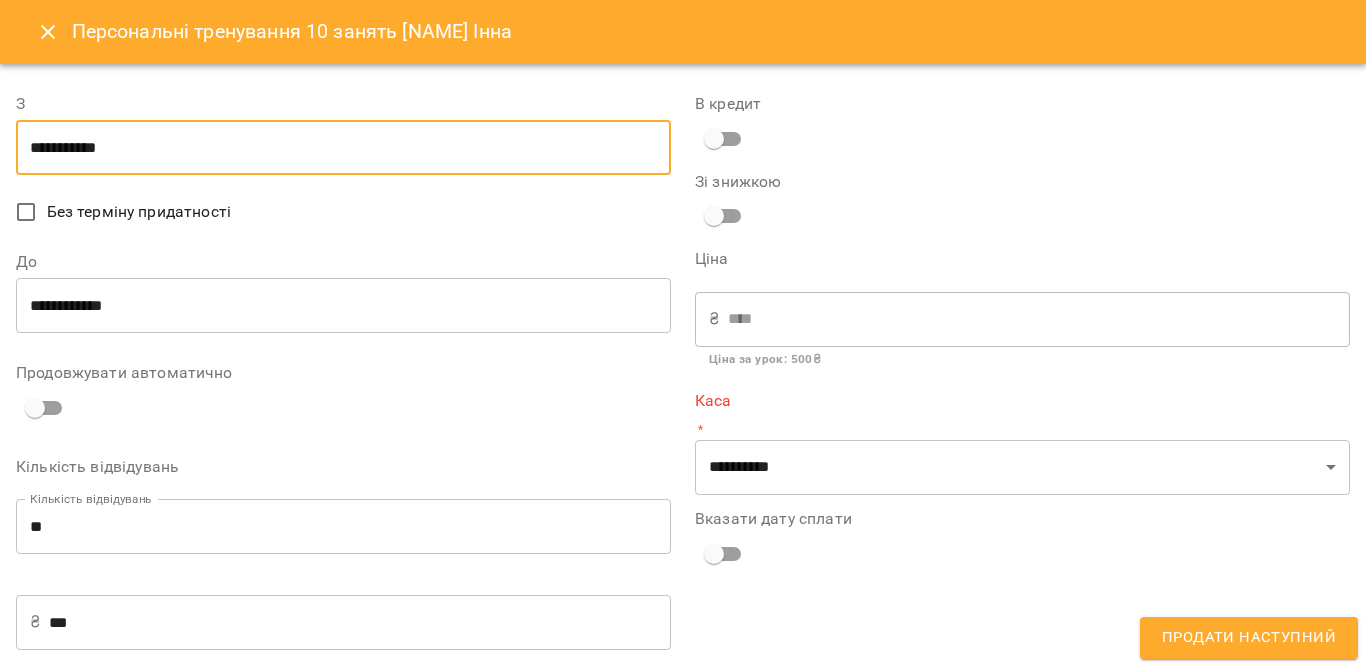 click on "**********" at bounding box center [343, 148] 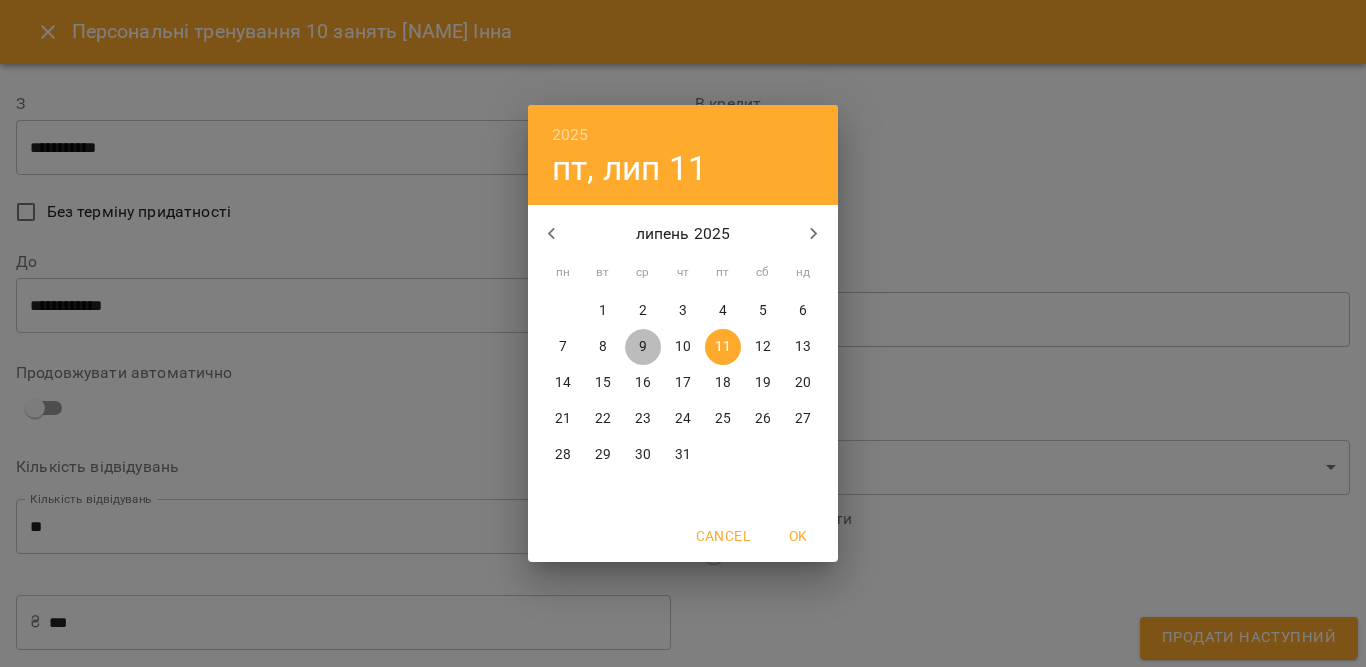 click on "9" at bounding box center [643, 347] 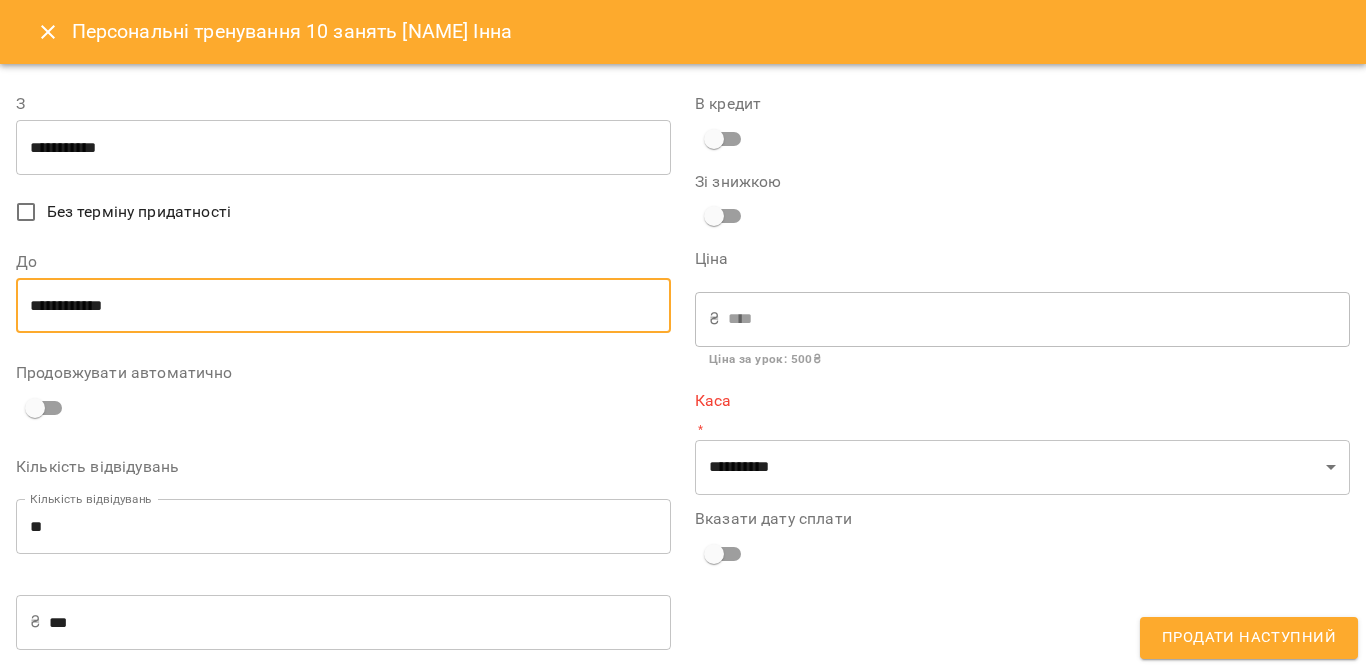 click on "**********" at bounding box center (343, 306) 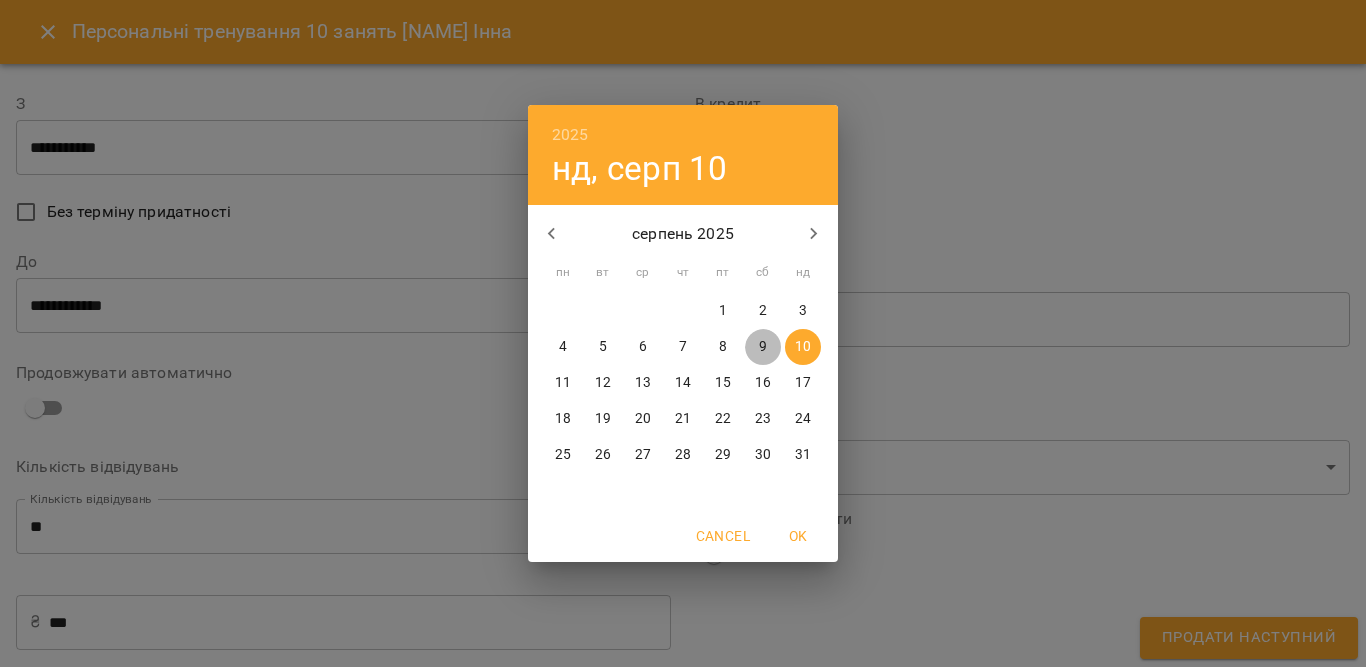 click on "9" at bounding box center [763, 347] 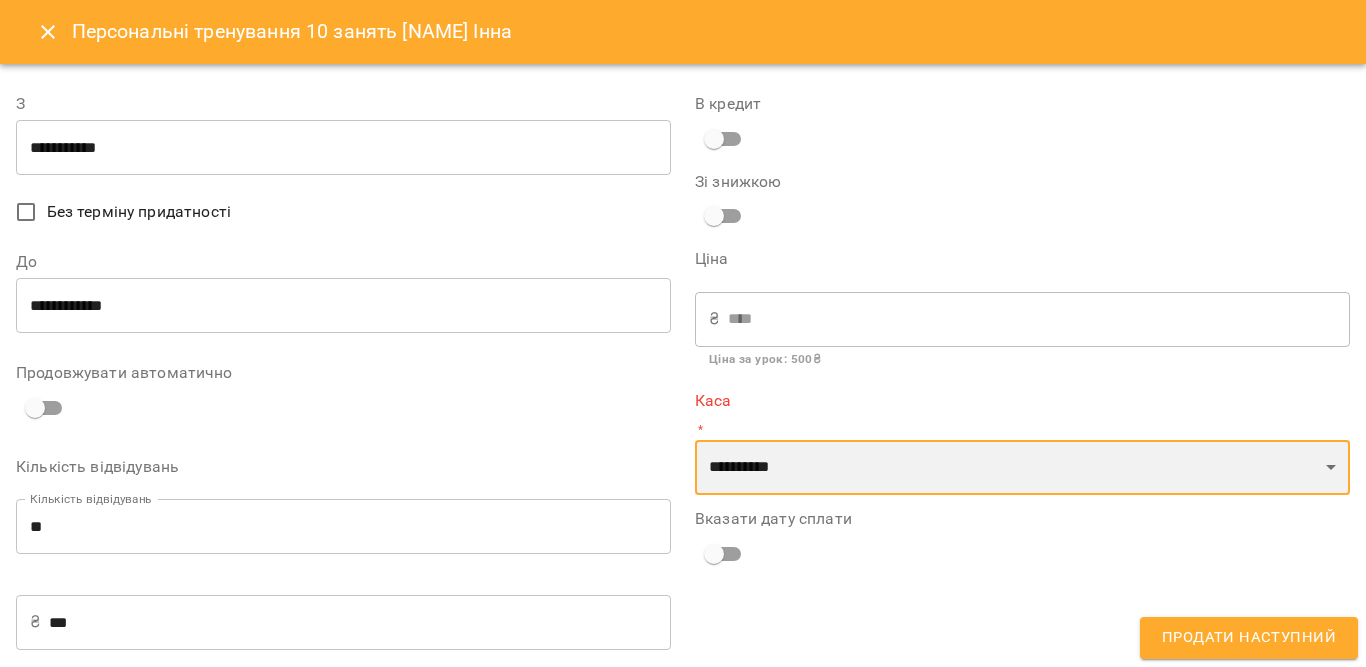 click on "**********" at bounding box center (1022, 468) 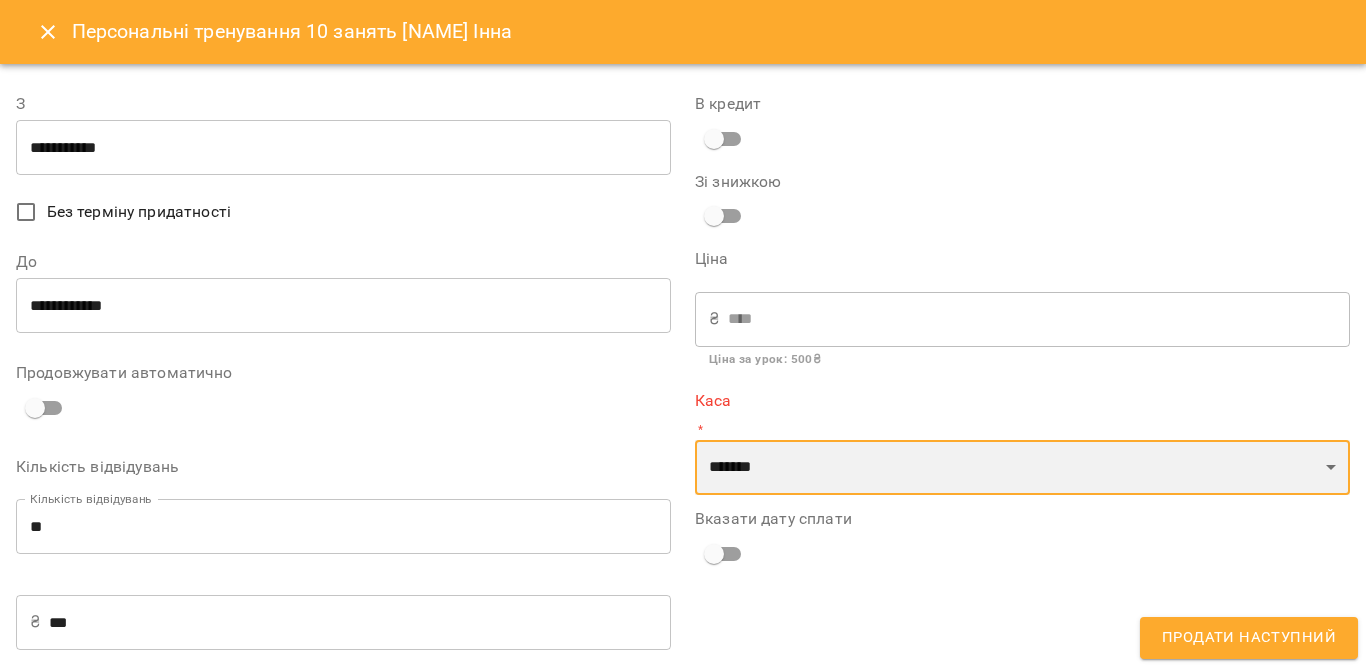 click on "**********" at bounding box center (1022, 468) 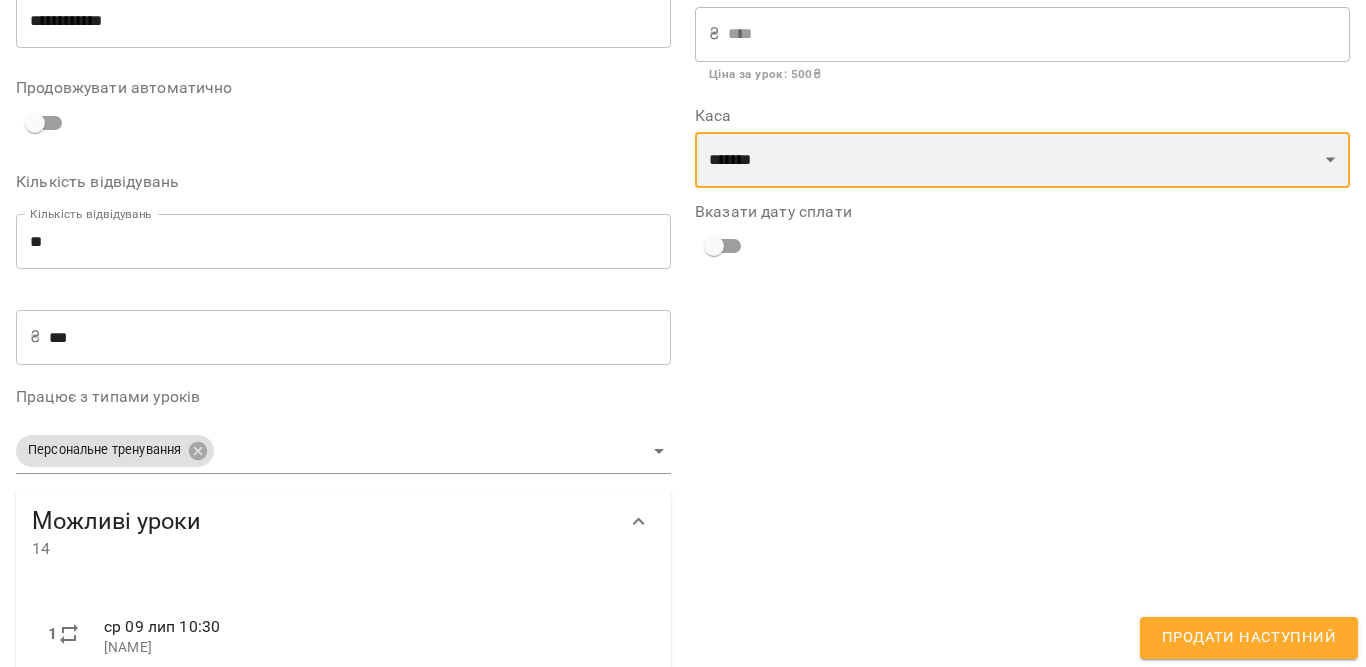 scroll, scrollTop: 300, scrollLeft: 0, axis: vertical 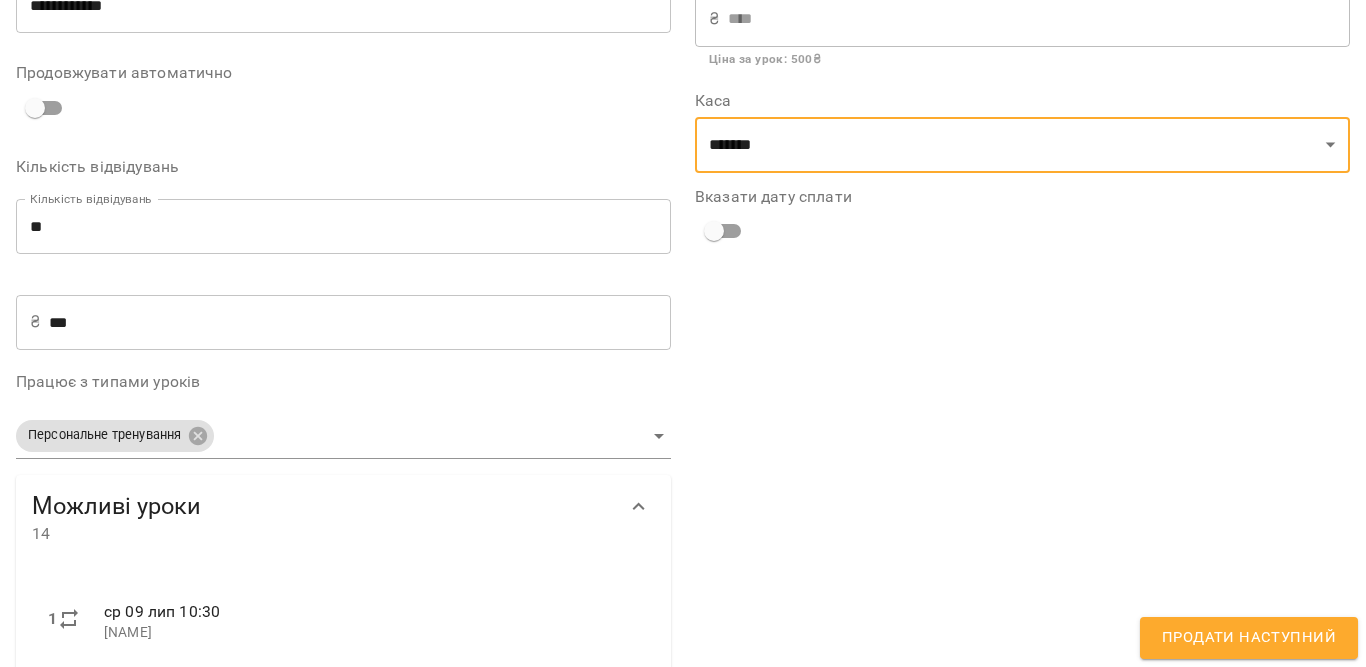 click on "Продати наступний" at bounding box center [1249, 638] 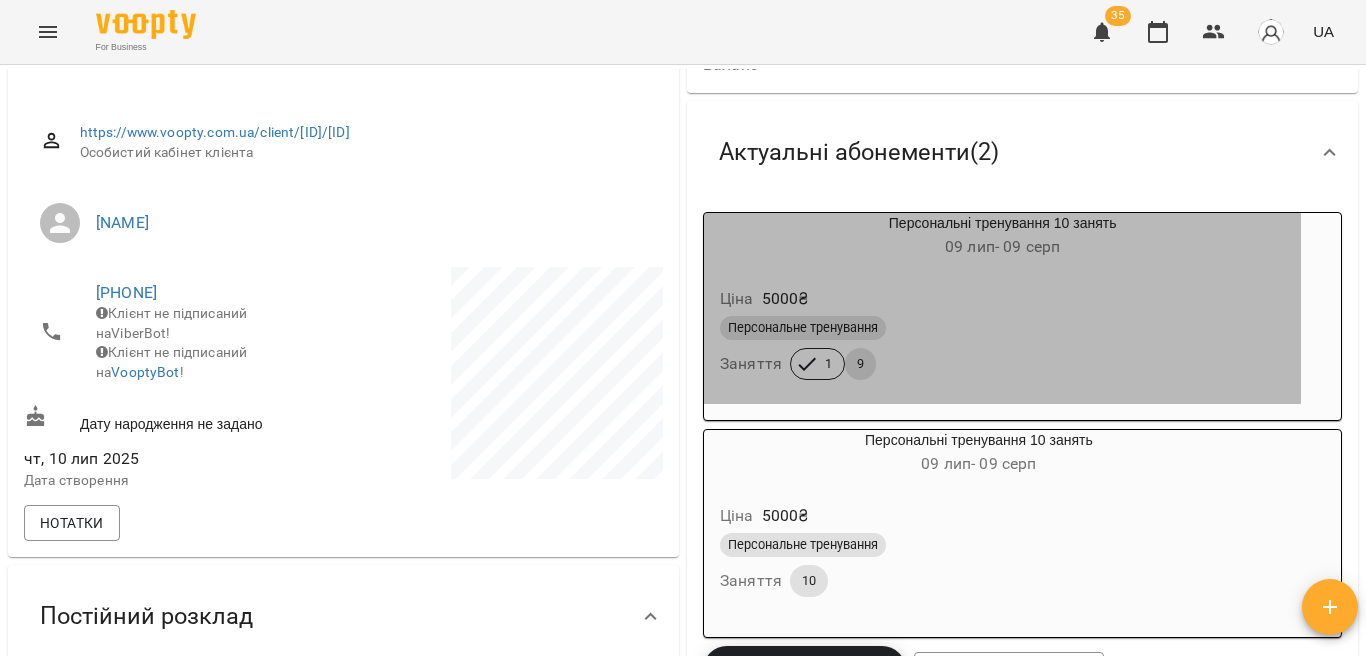 click on "09 лип  -   09 серп" at bounding box center [1002, 247] 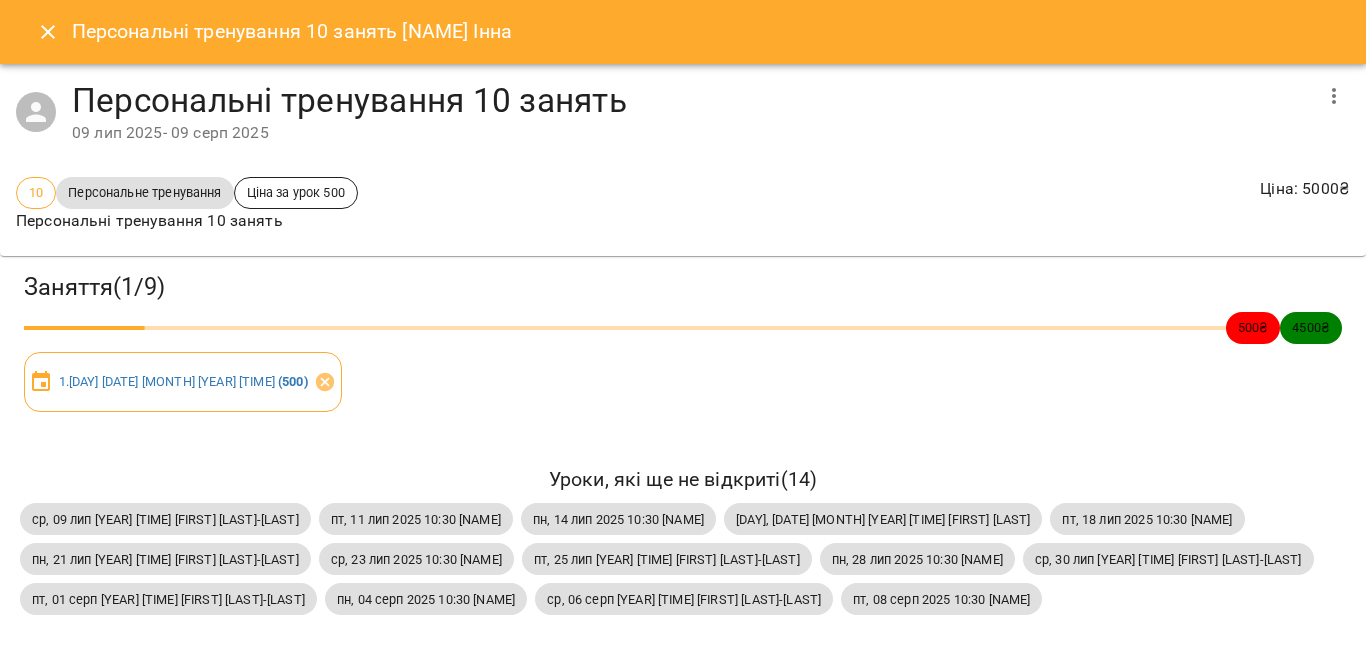 scroll, scrollTop: 0, scrollLeft: 0, axis: both 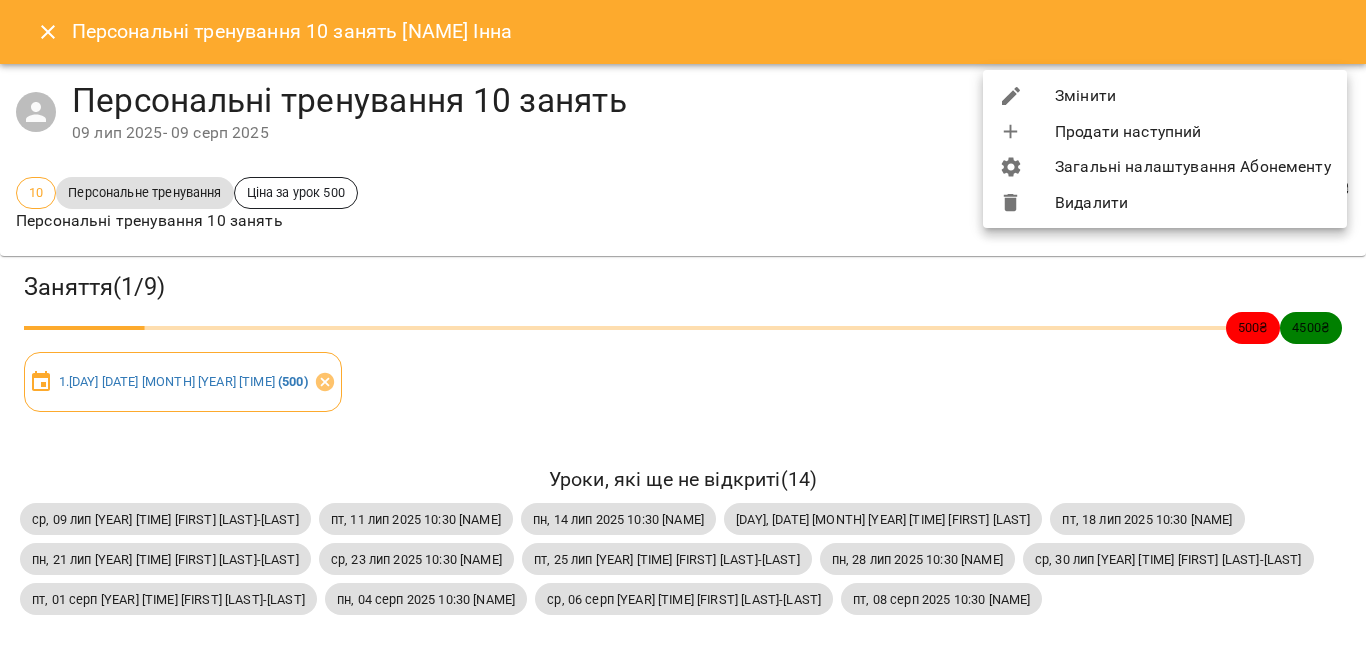 click on "Видалити" at bounding box center [1165, 203] 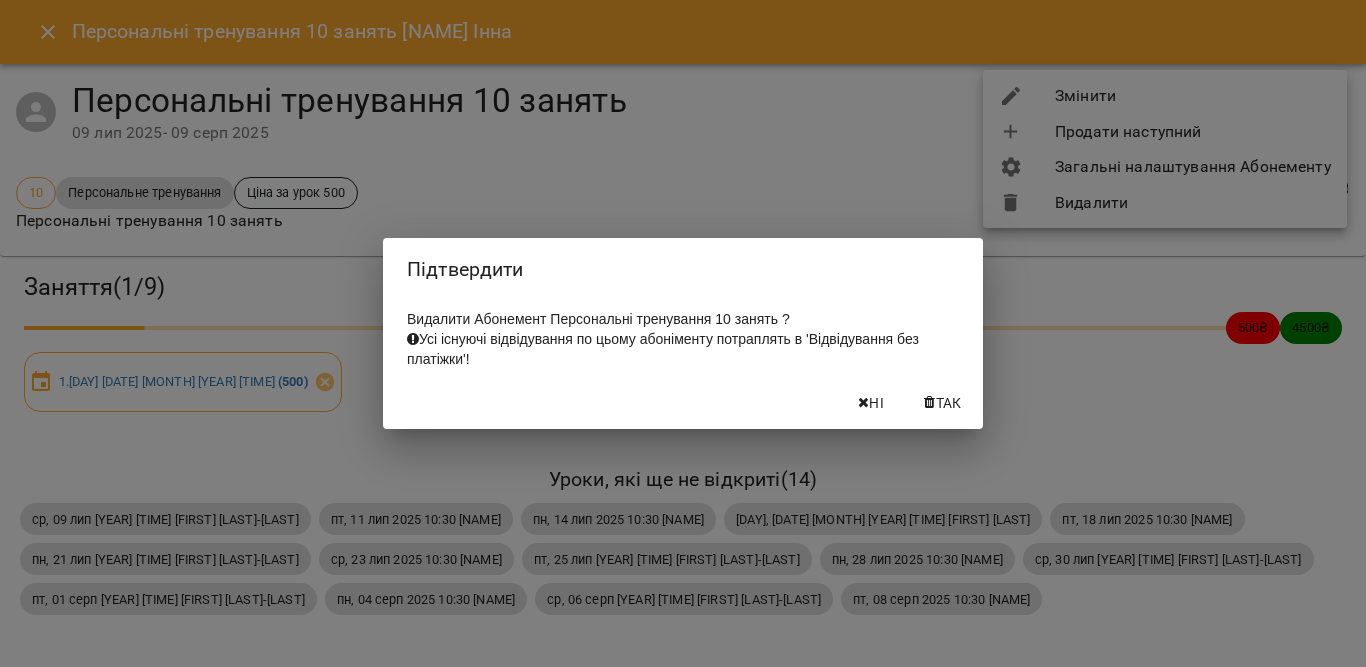 click at bounding box center (929, 403) 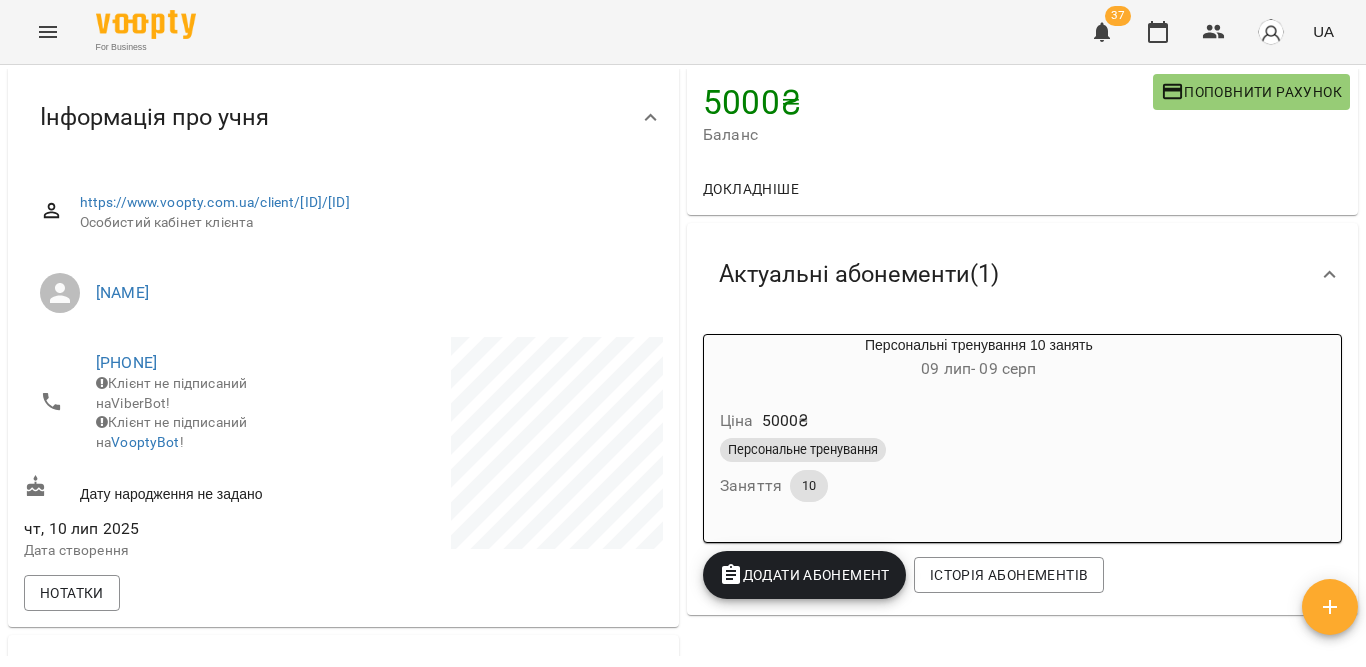 scroll, scrollTop: 100, scrollLeft: 0, axis: vertical 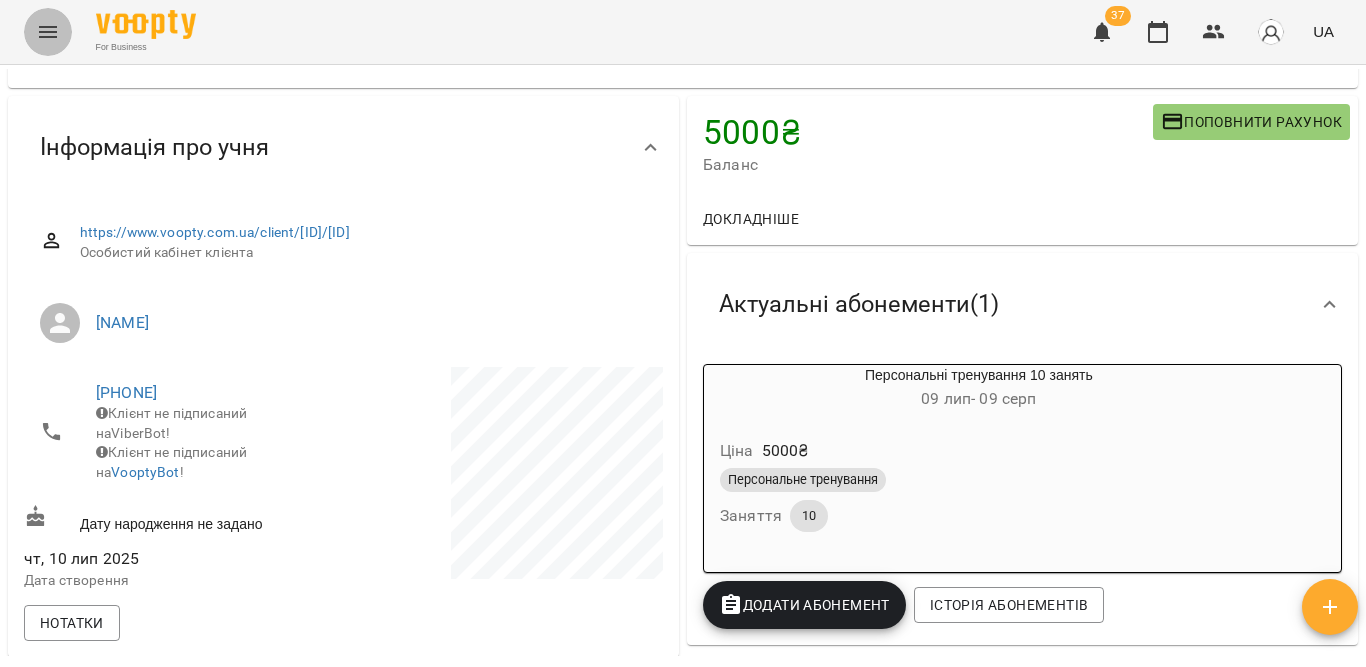 click at bounding box center [48, 32] 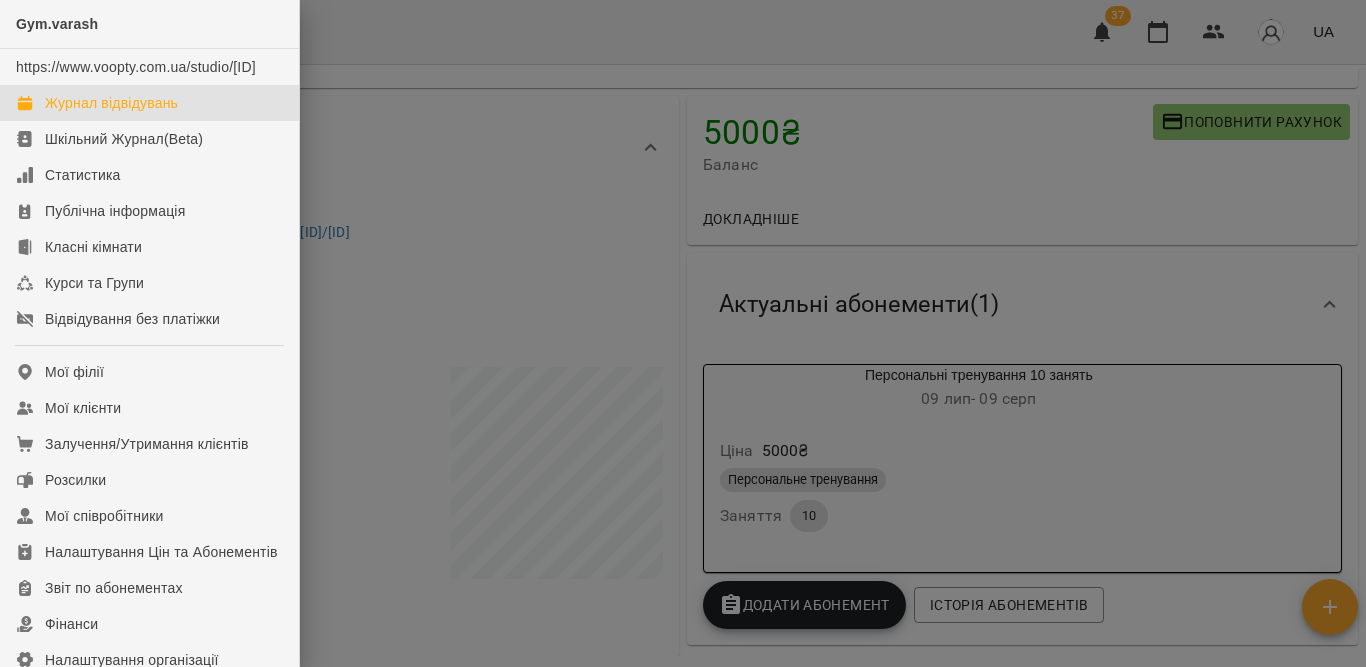click on "Журнал відвідувань" at bounding box center [111, 103] 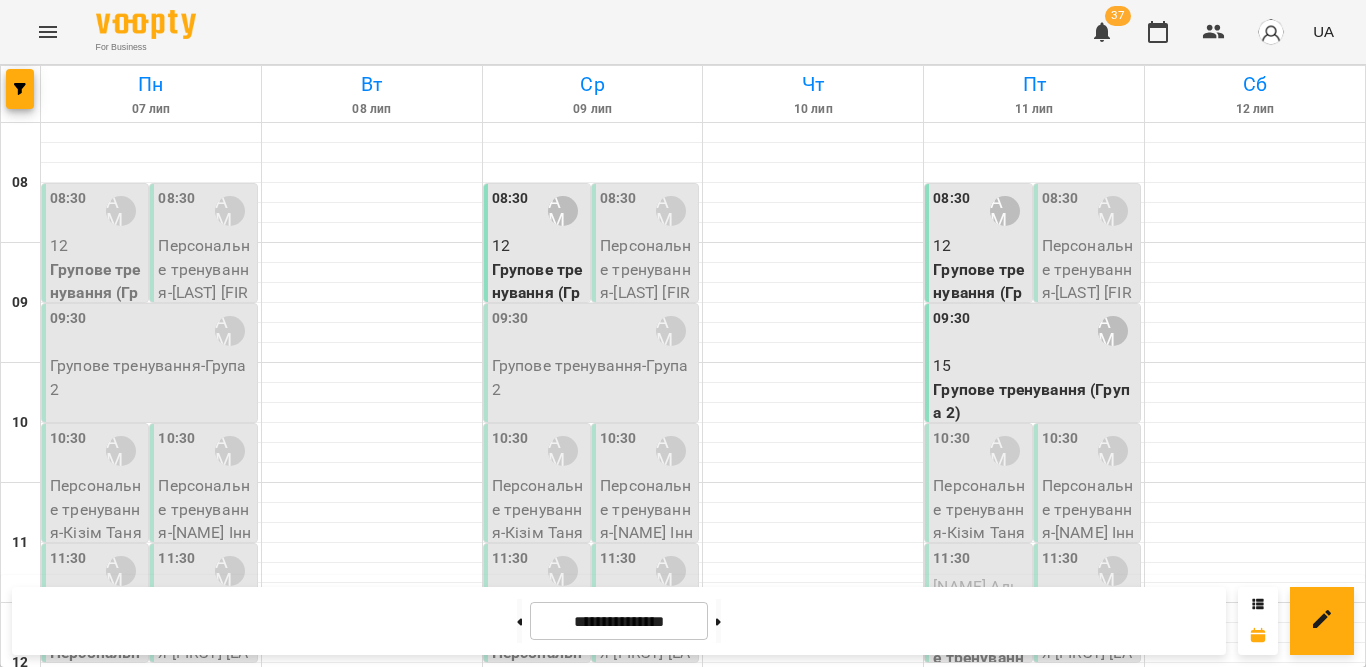 click on "Персональне тренування - Кізім Таня" at bounding box center (980, 509) 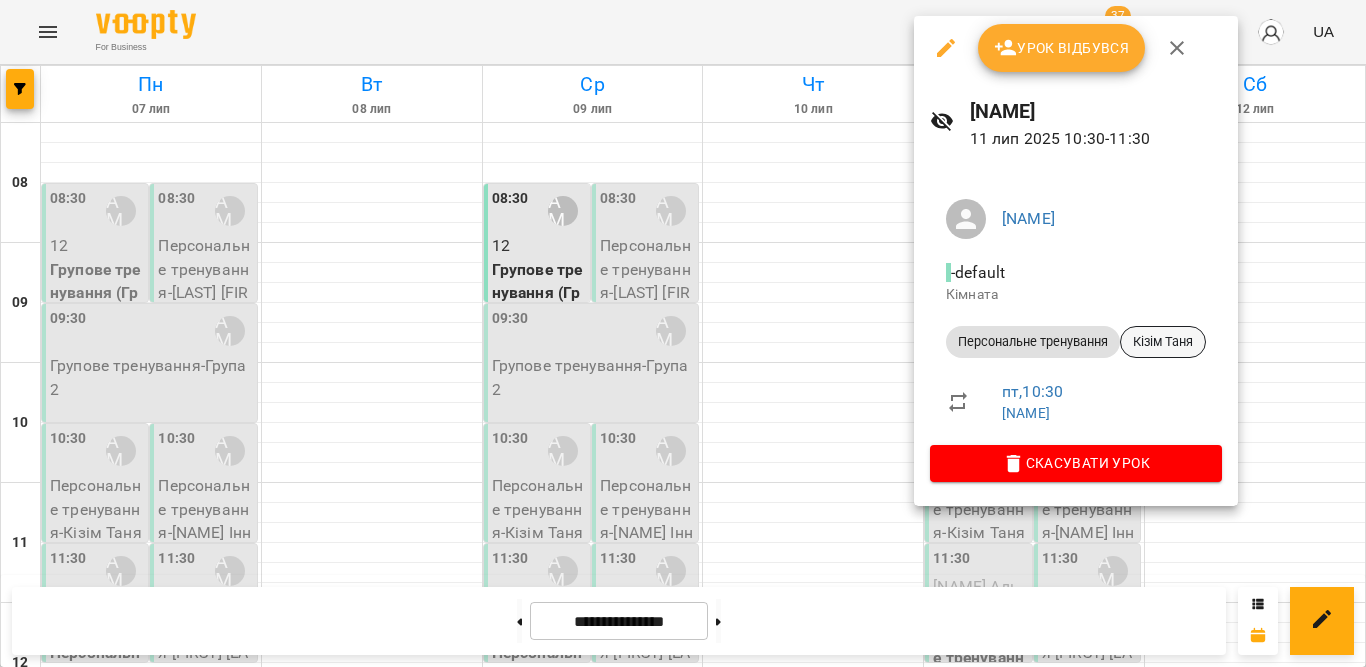 click on "Кізім Таня" at bounding box center [1163, 342] 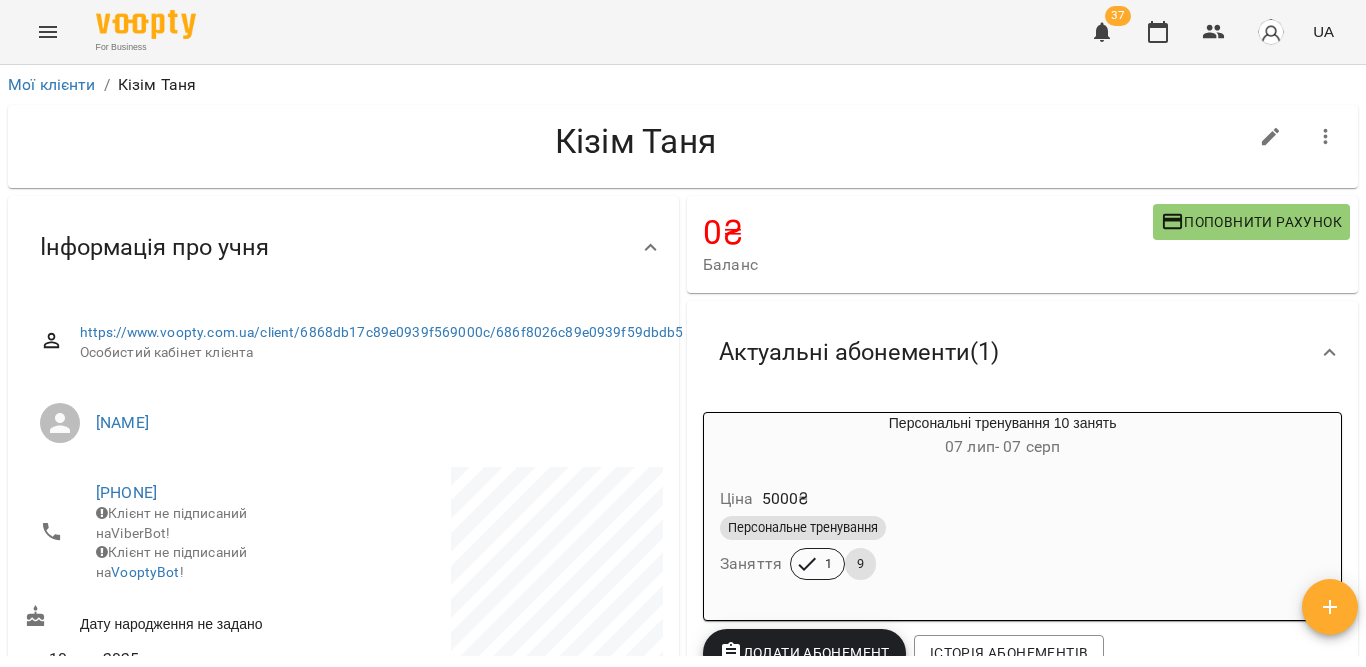 scroll, scrollTop: 100, scrollLeft: 0, axis: vertical 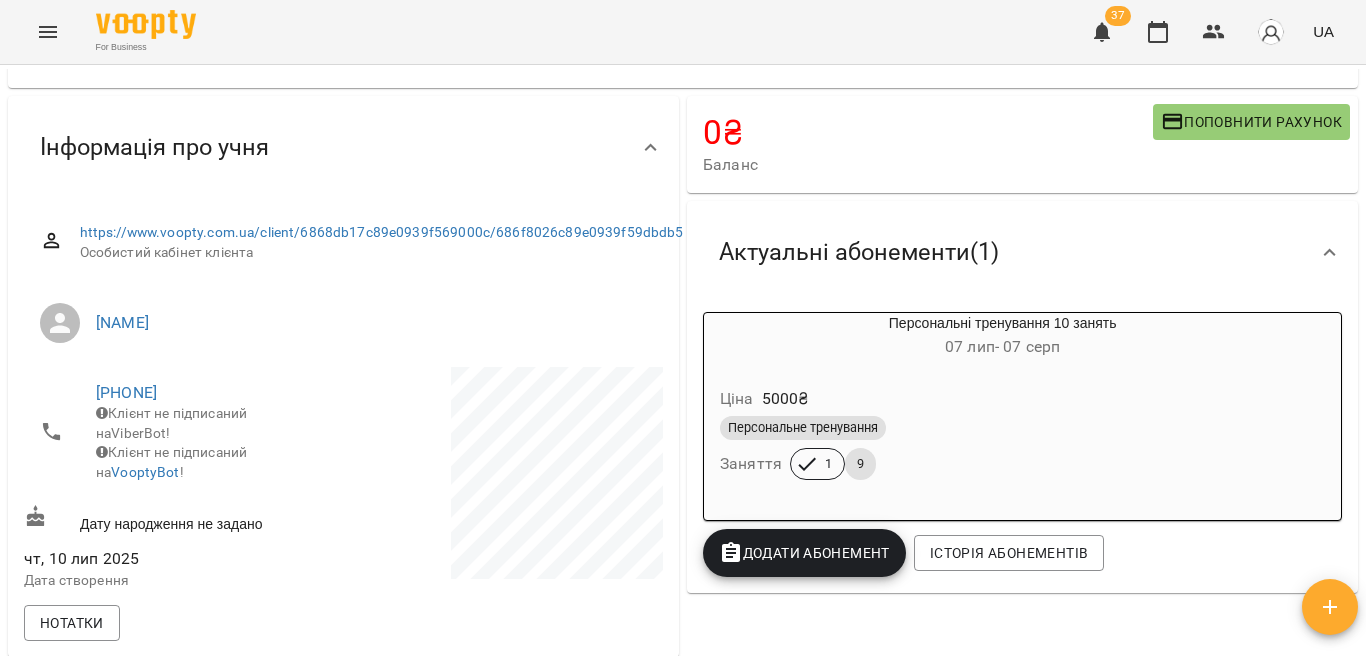 click 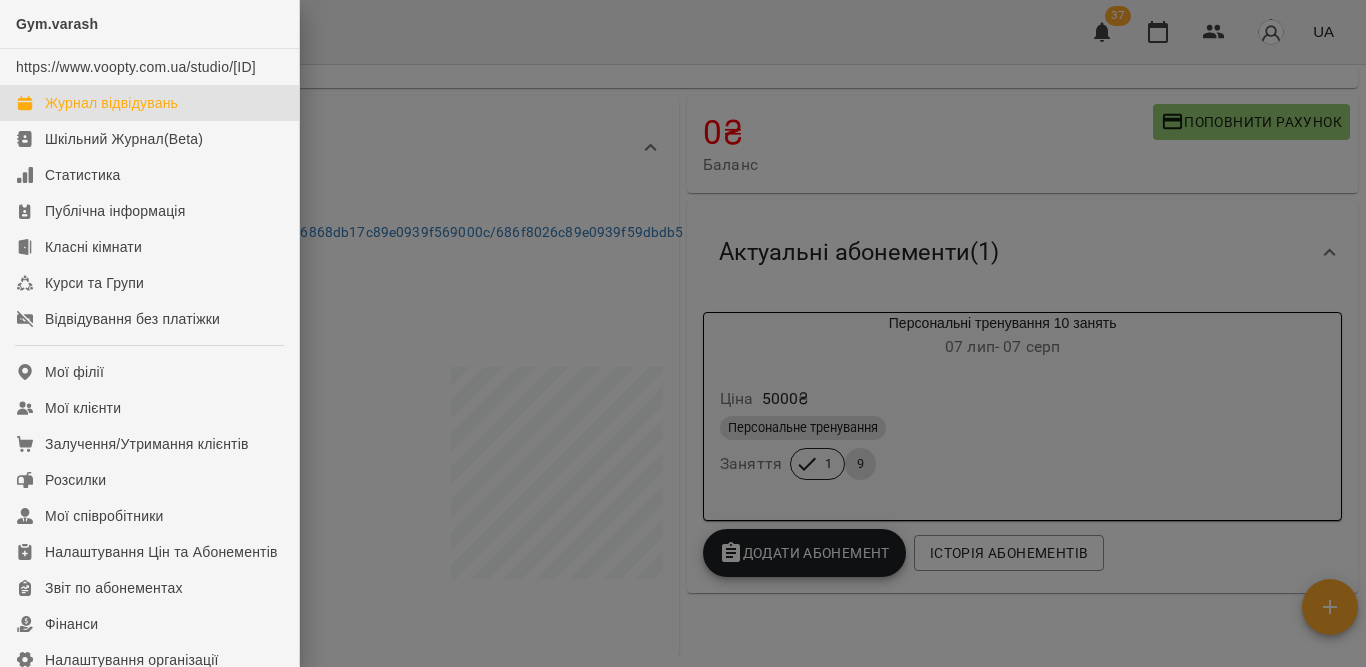 click on "Журнал відвідувань" at bounding box center [111, 103] 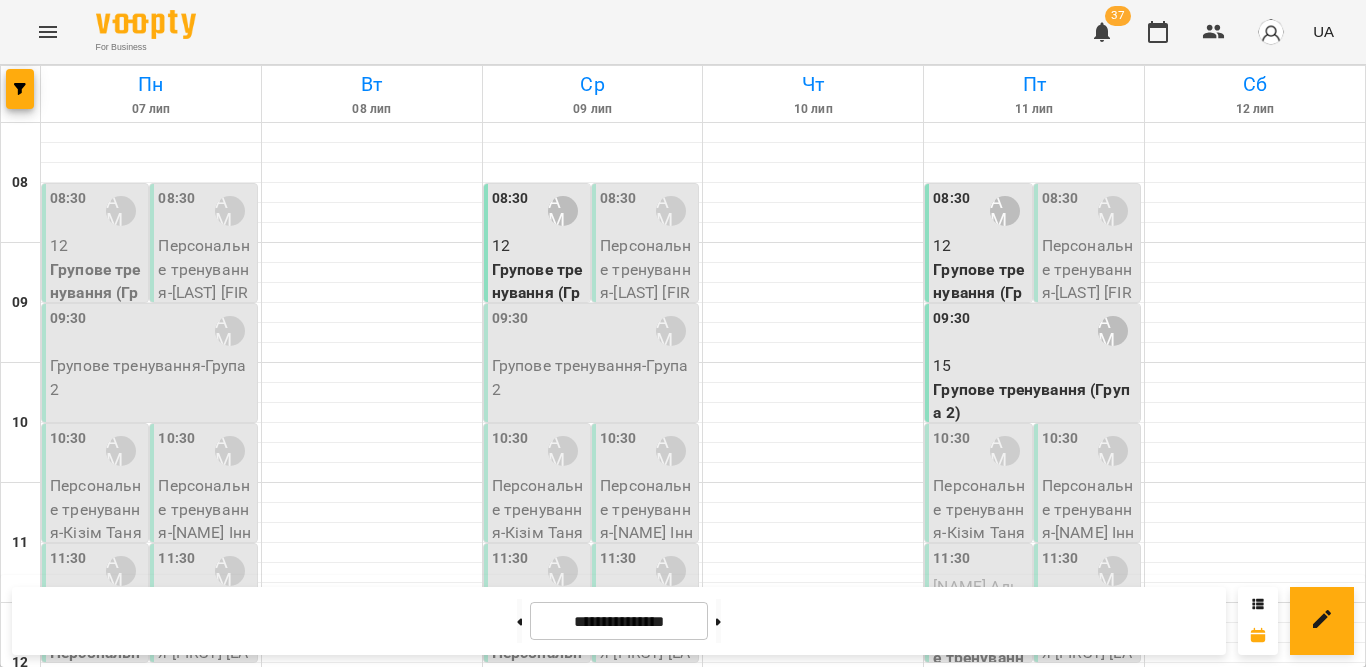 scroll, scrollTop: 300, scrollLeft: 0, axis: vertical 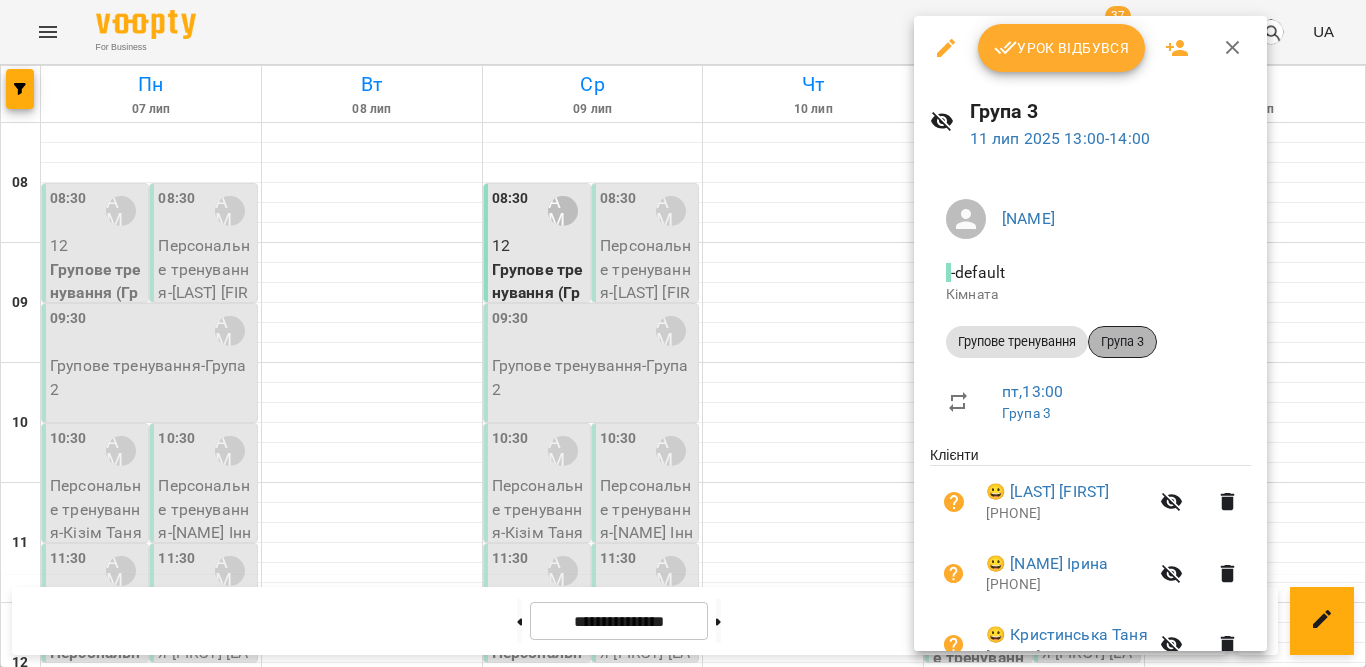 click on "Група 3" at bounding box center [1122, 342] 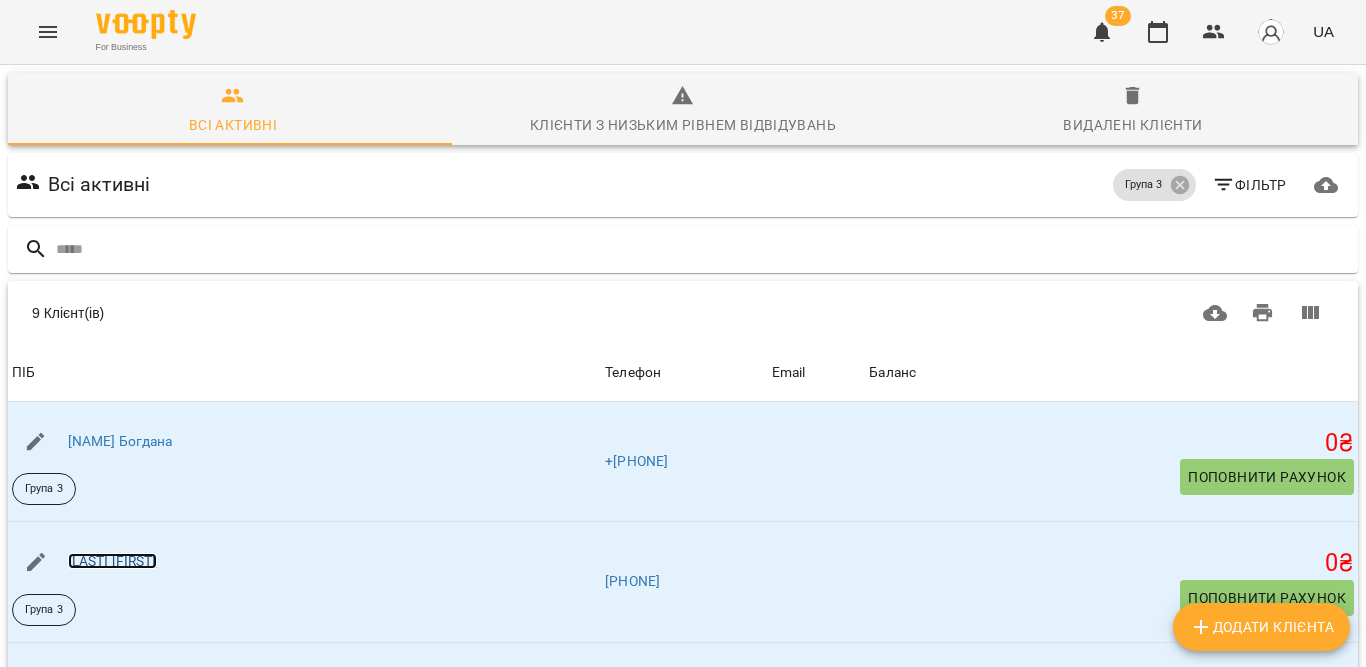 scroll, scrollTop: 643, scrollLeft: 0, axis: vertical 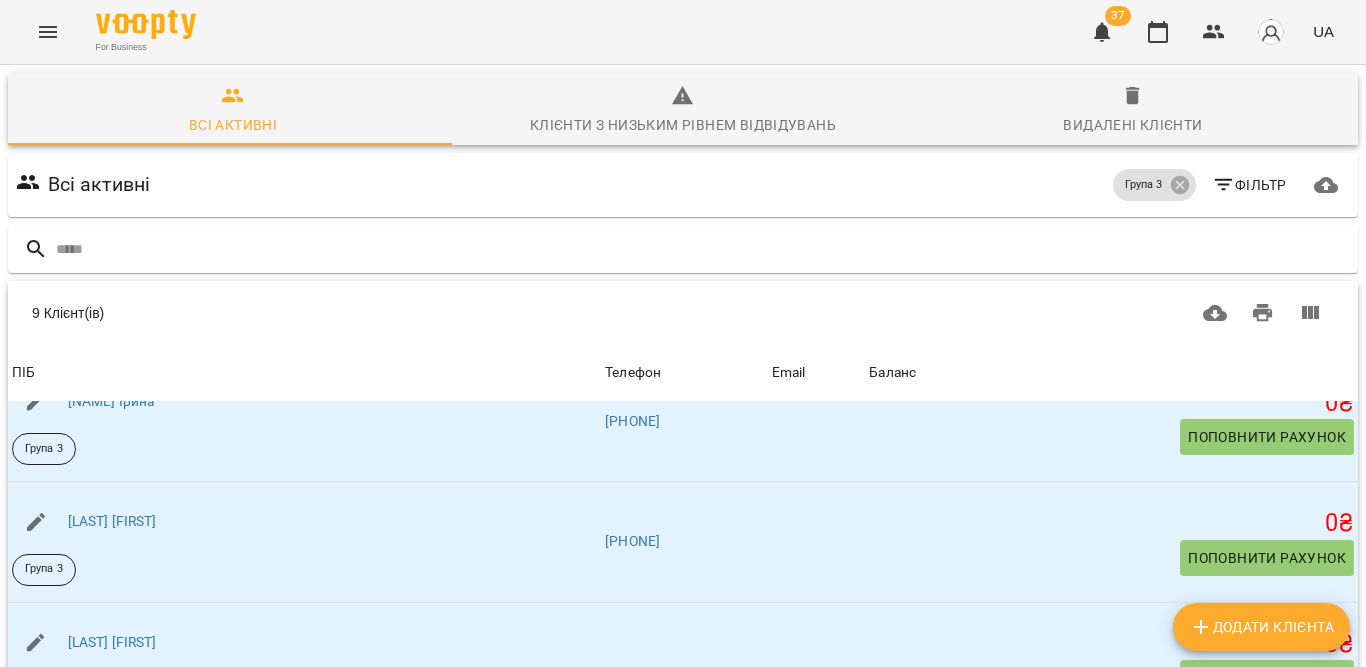 click on "Додати клієнта" at bounding box center (1261, 627) 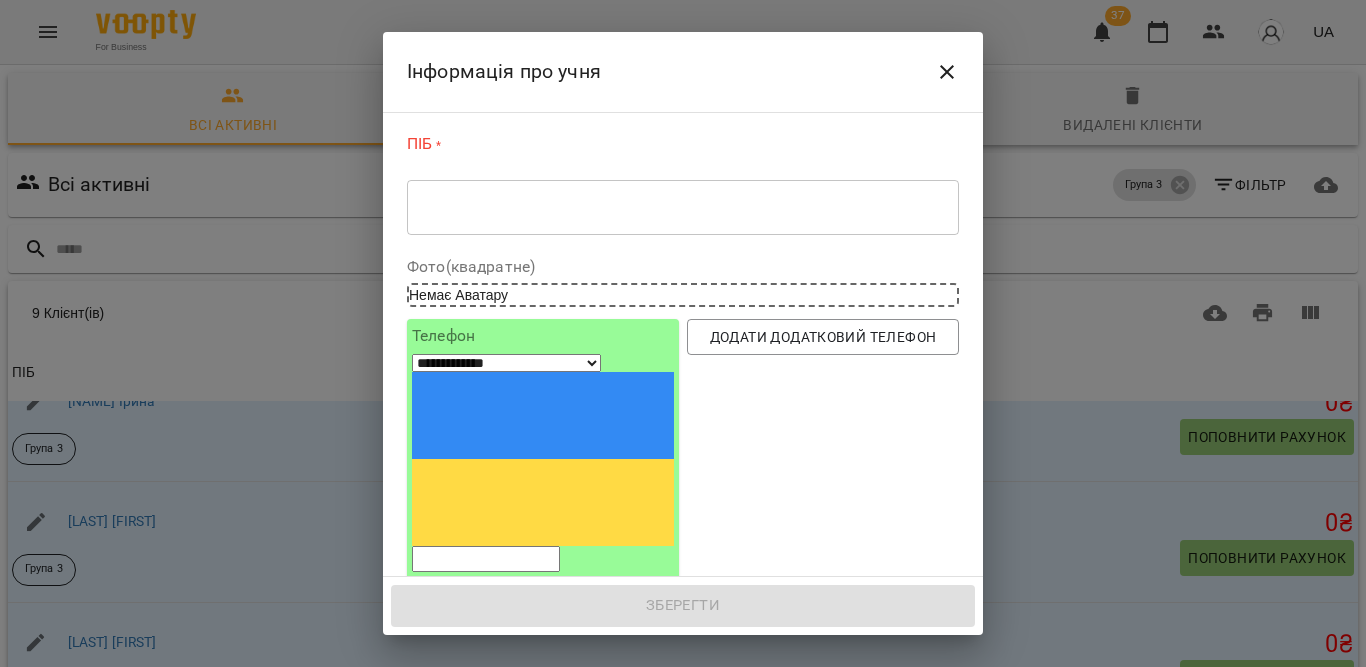 click on "* ​" at bounding box center [683, 207] 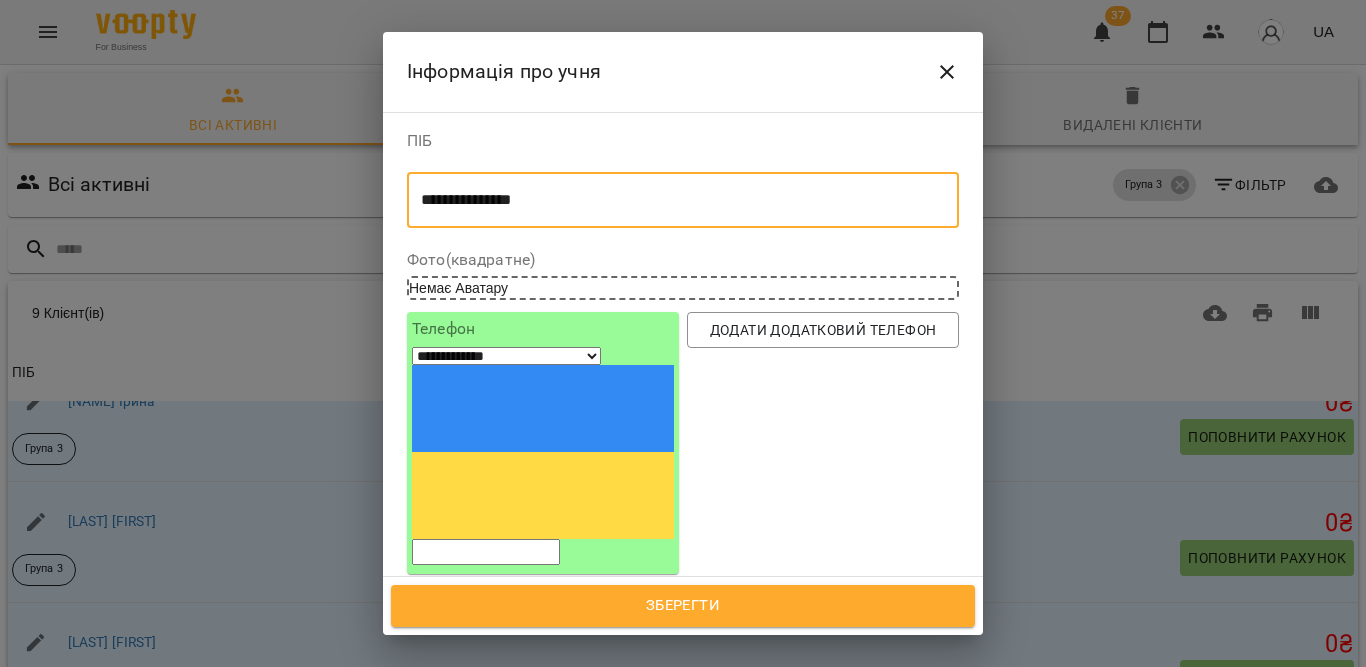 type on "**********" 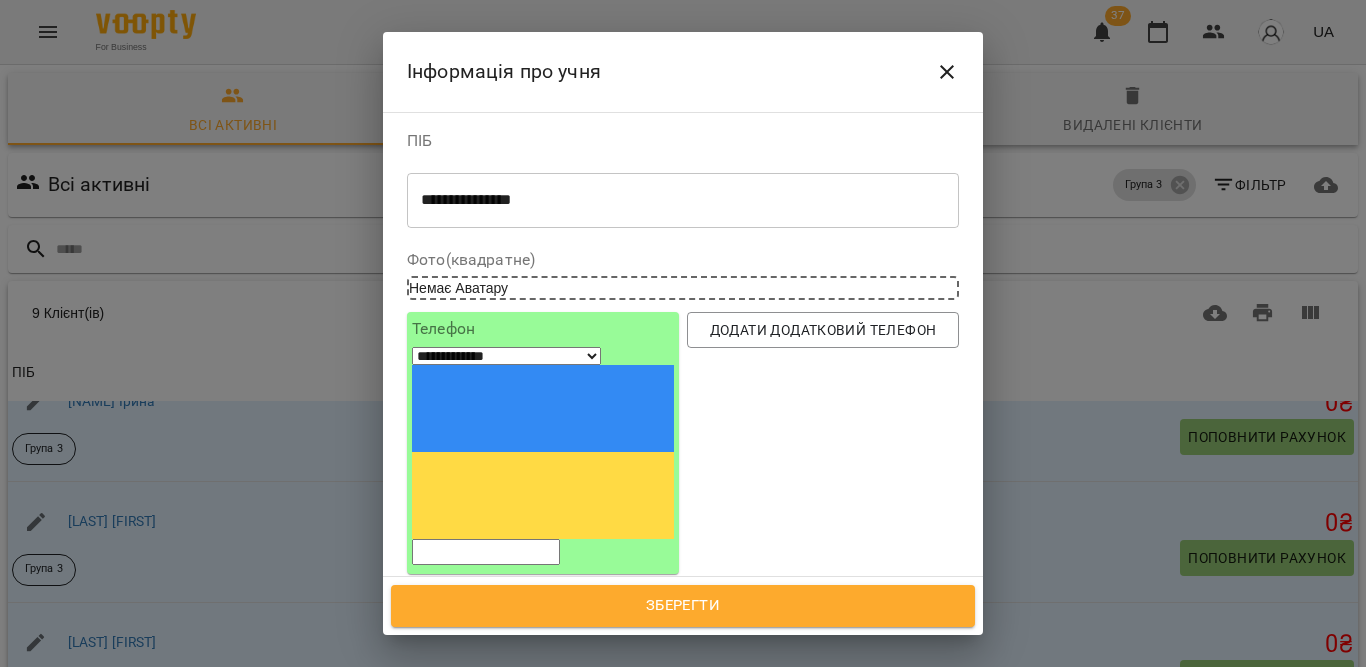 click on "**********" at bounding box center (543, 443) 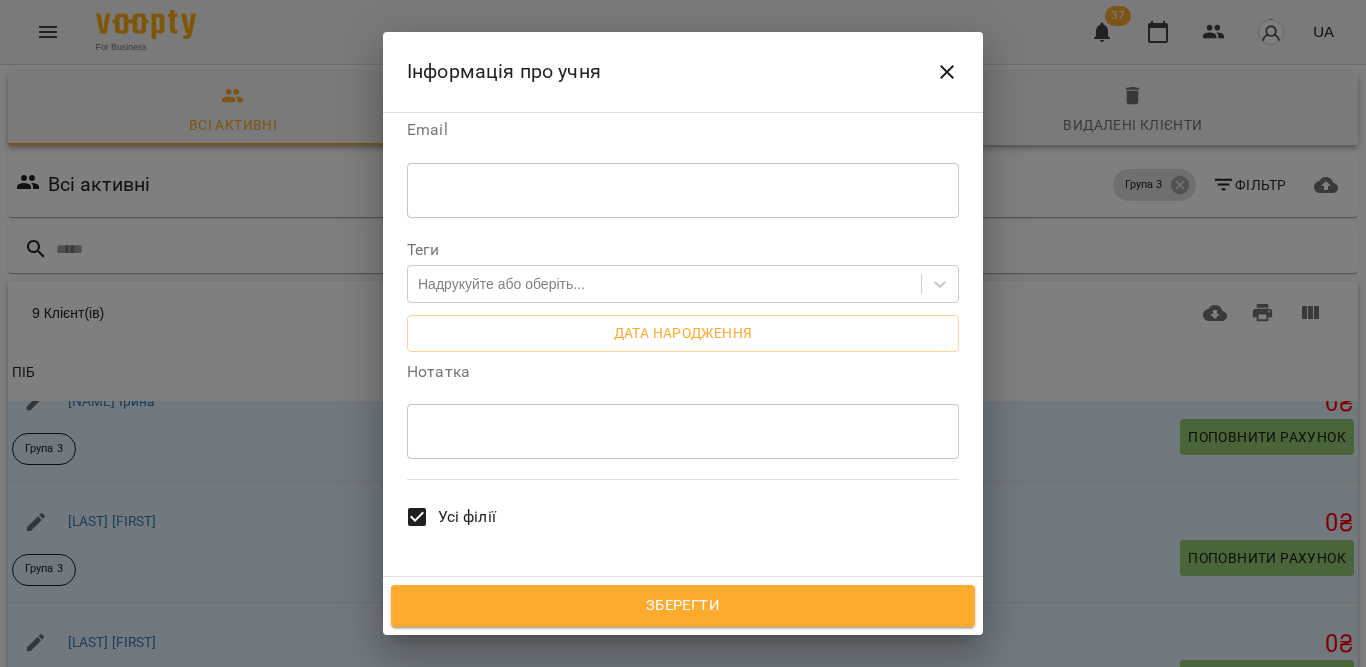 scroll, scrollTop: 546, scrollLeft: 0, axis: vertical 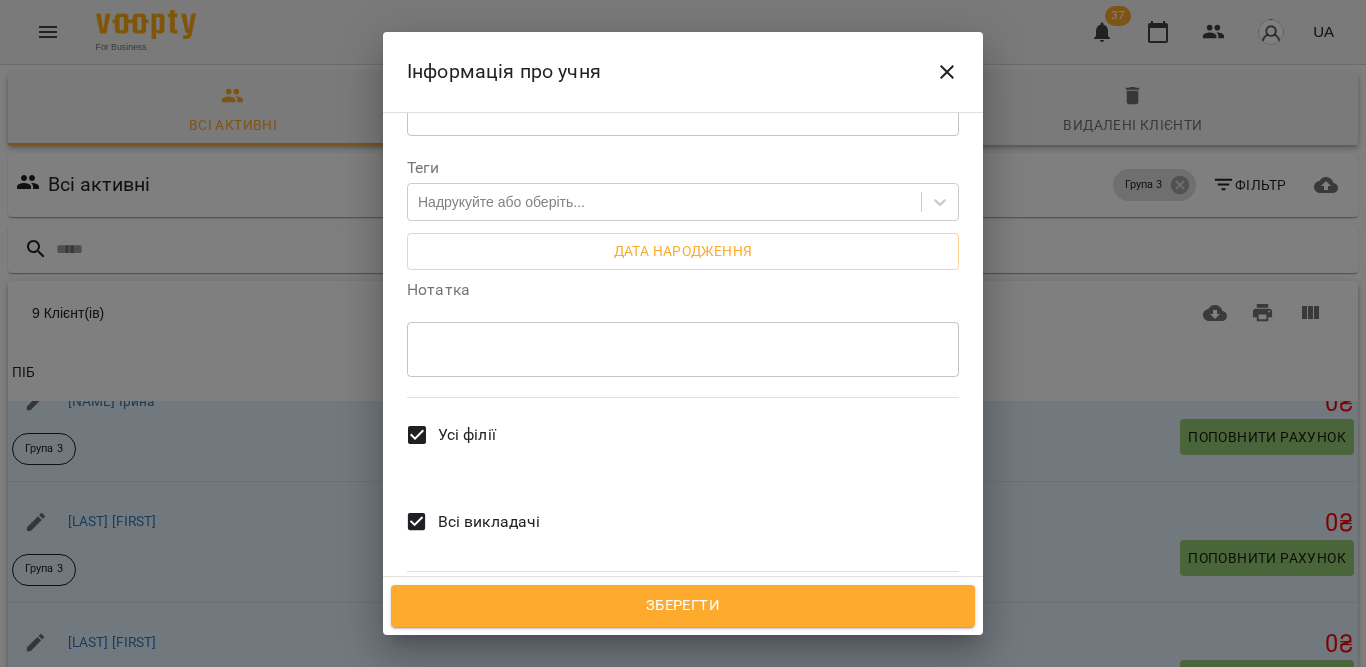 click on "Усі філії" at bounding box center [467, 435] 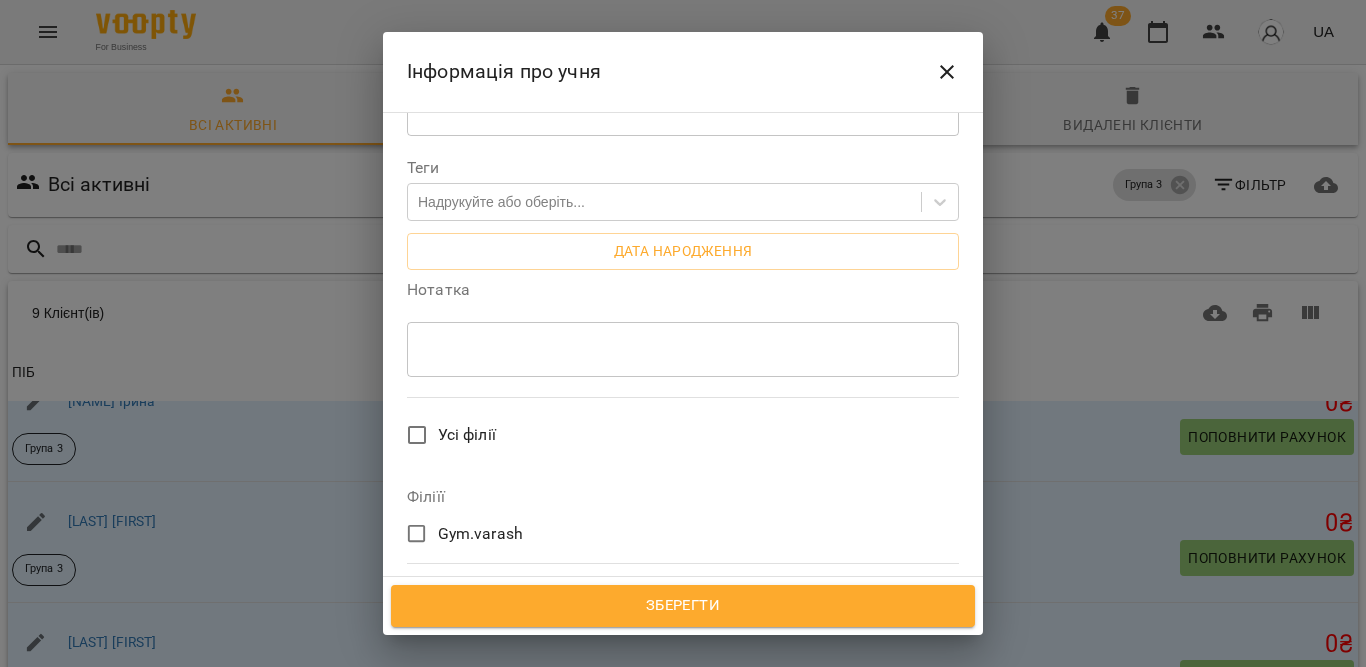 click on "Усі філії" at bounding box center [467, 435] 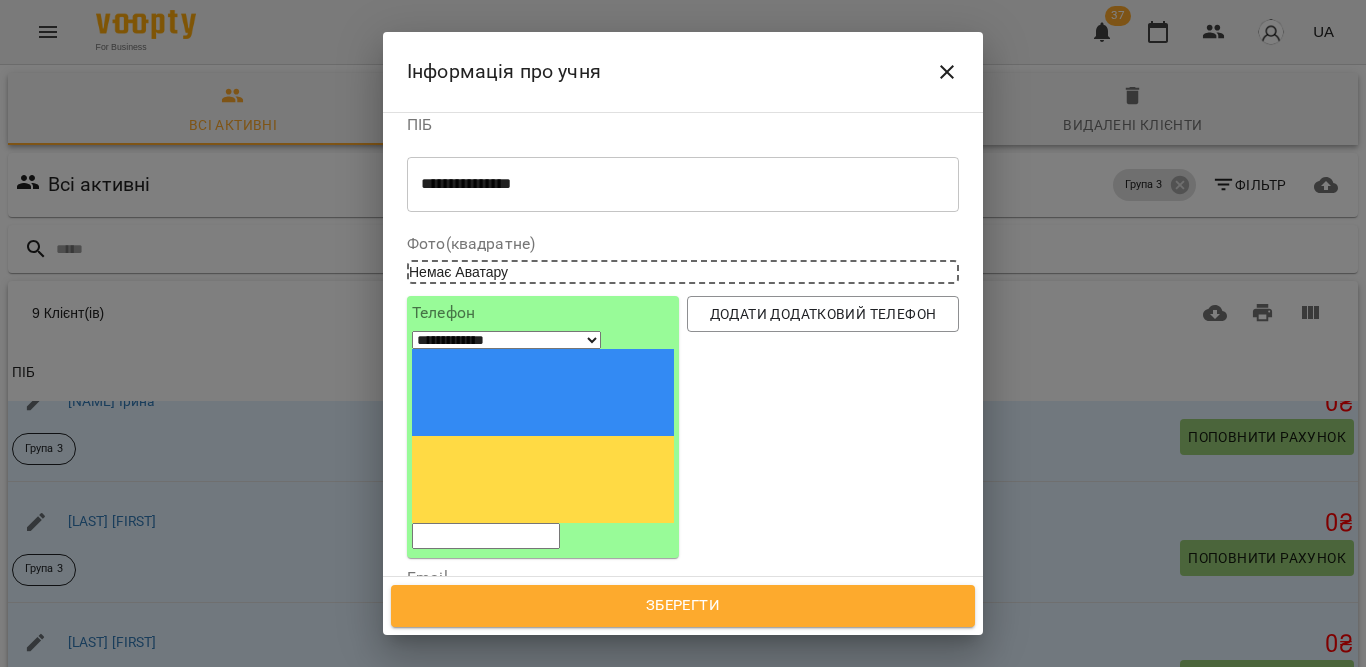 scroll, scrollTop: 0, scrollLeft: 0, axis: both 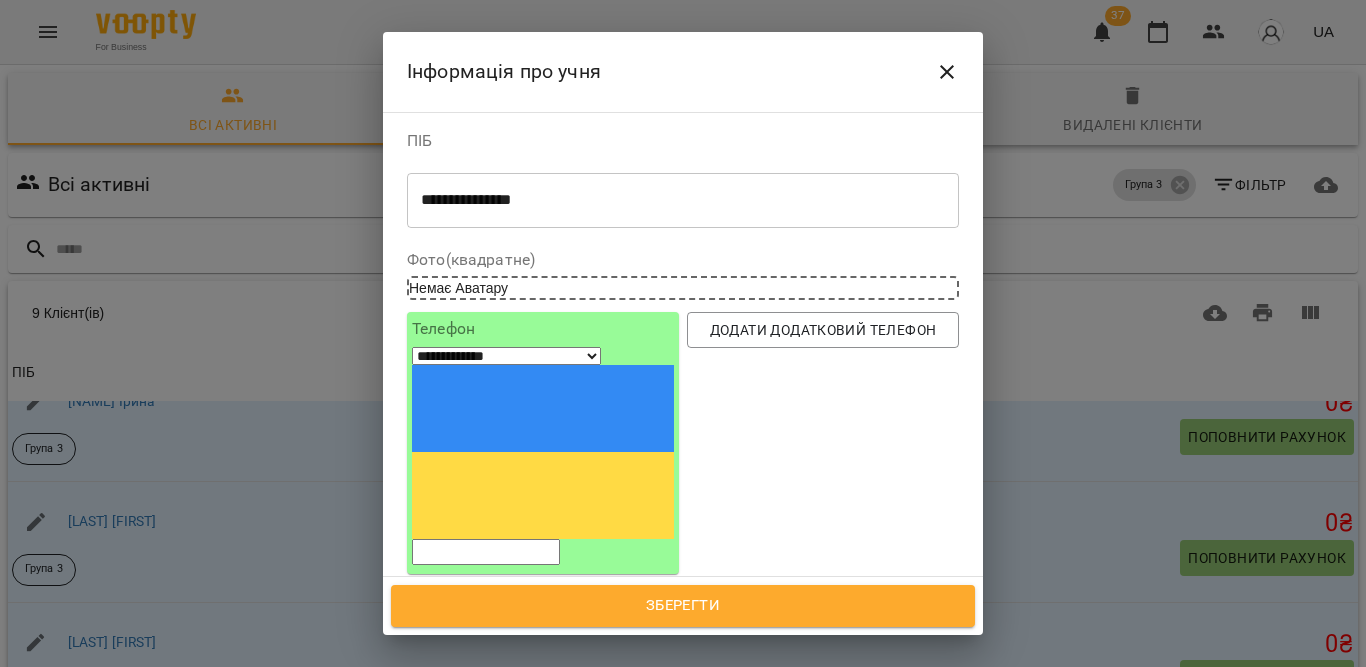 click on "Зберегти" at bounding box center (683, 606) 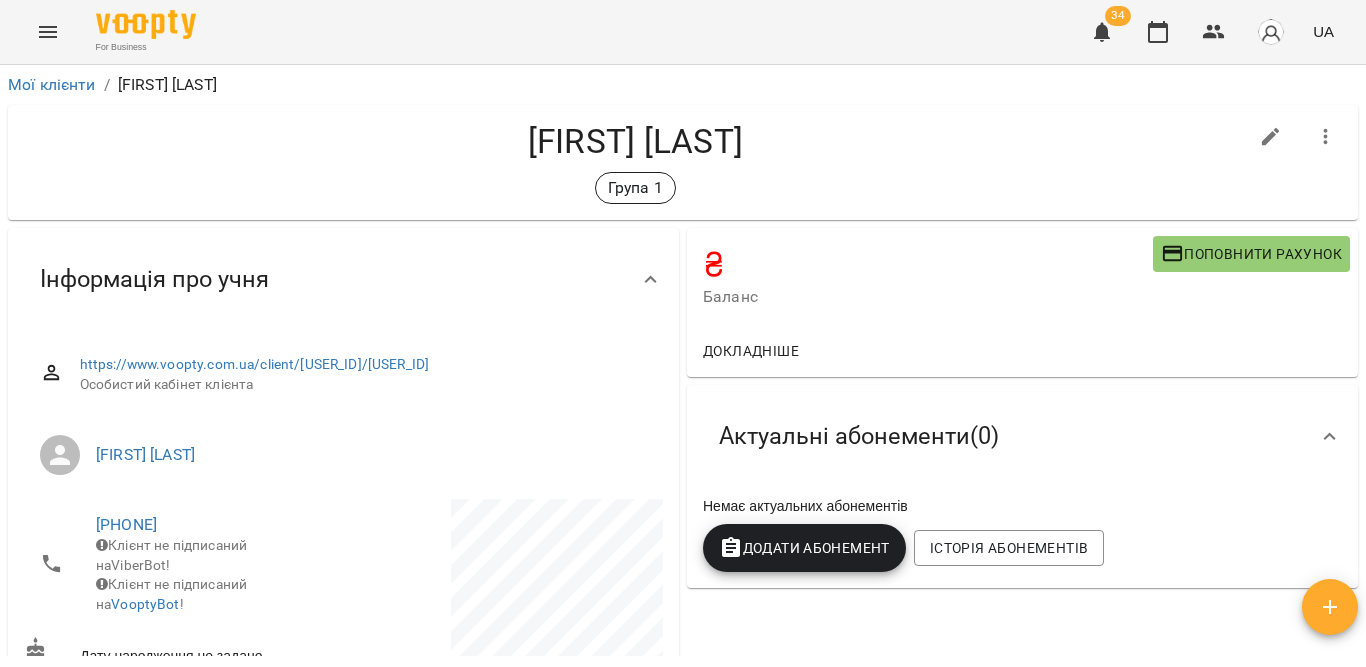 scroll, scrollTop: 0, scrollLeft: 0, axis: both 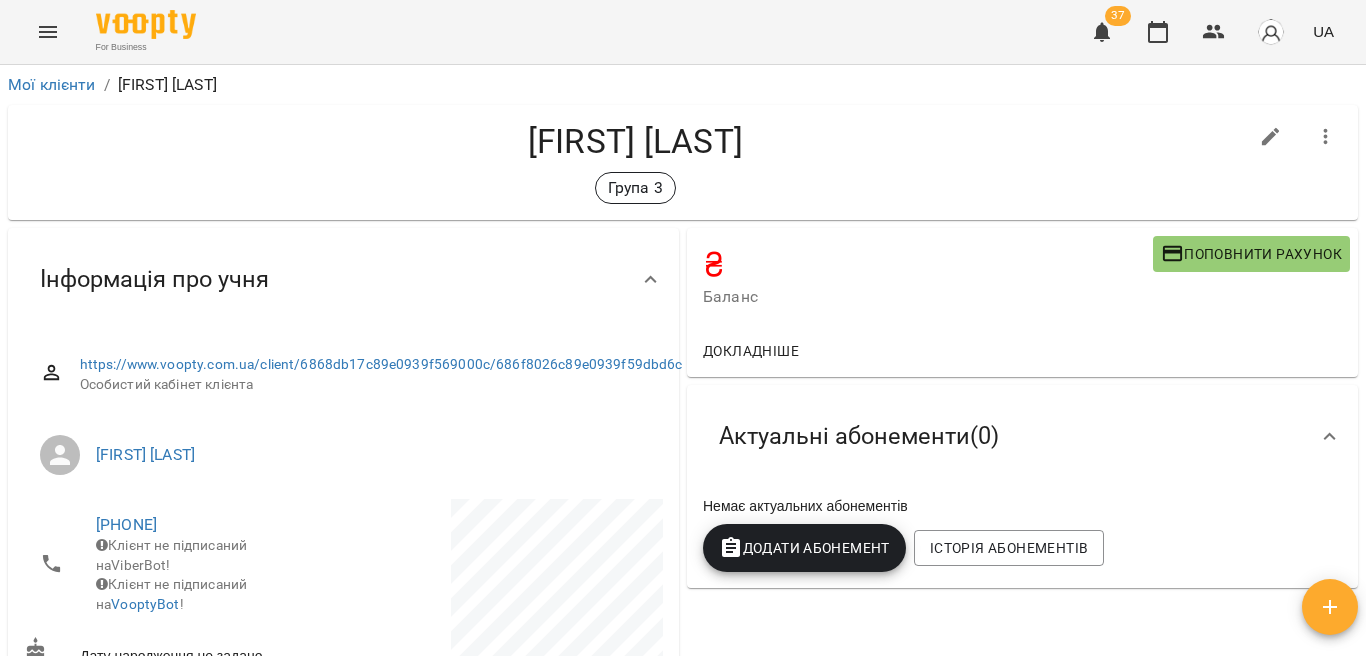 click on "Додати Абонемент" at bounding box center (804, 548) 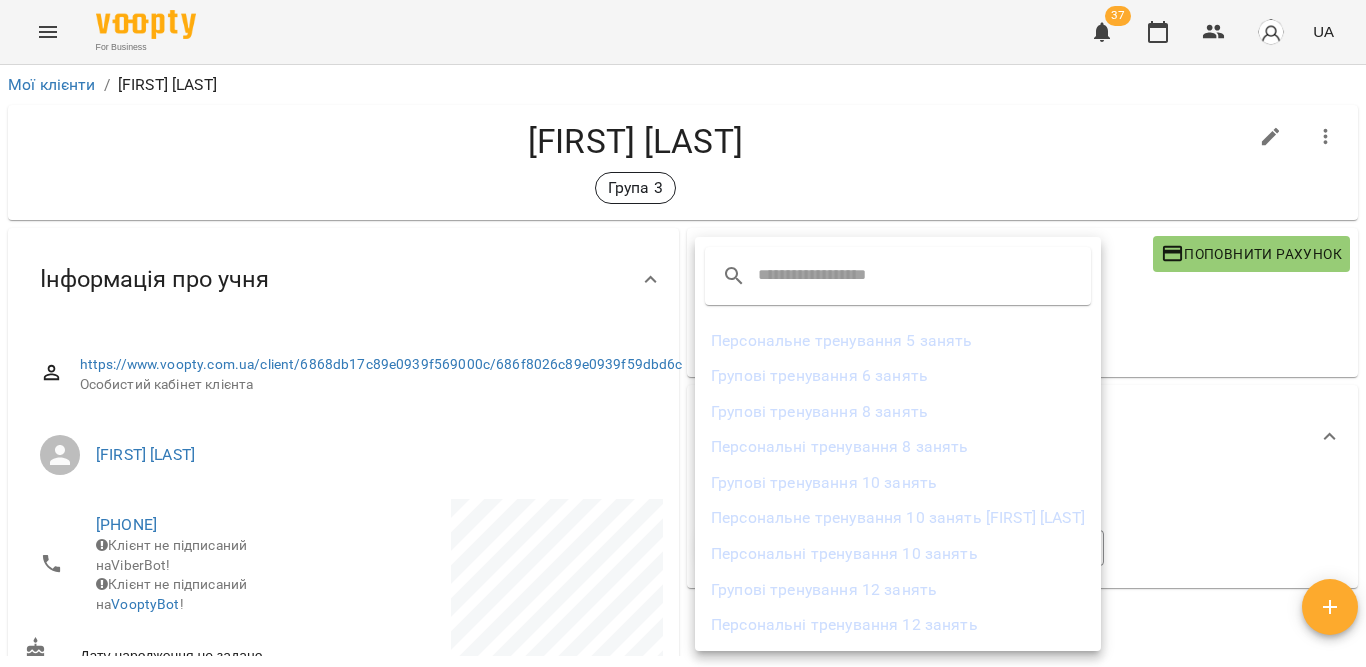 click on "Групові тренування 10 занять" at bounding box center [898, 483] 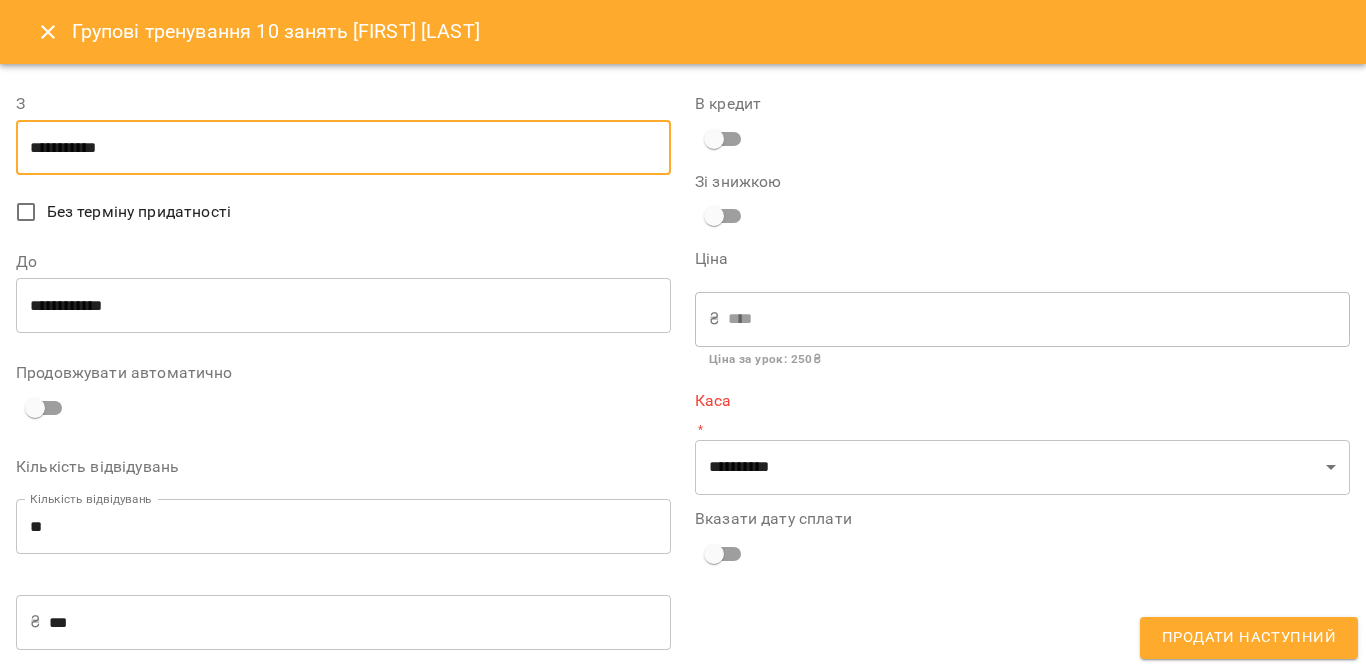 click on "**********" at bounding box center (343, 148) 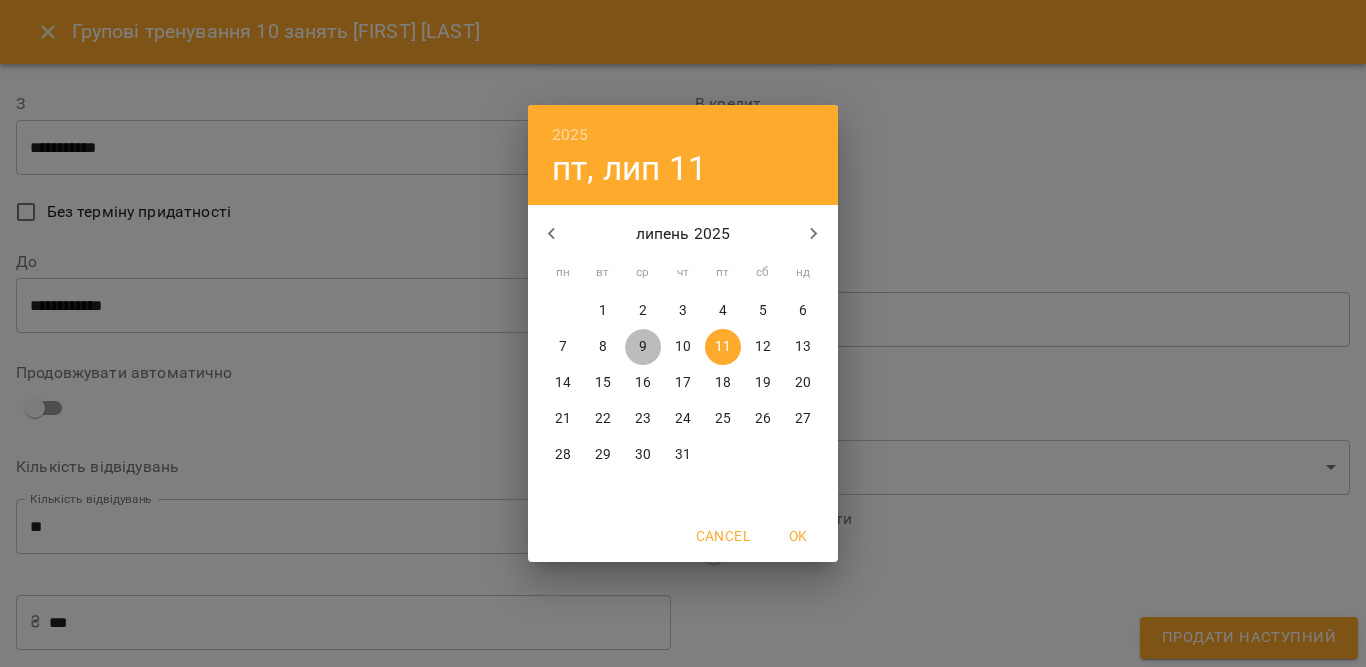 click on "9" at bounding box center (643, 347) 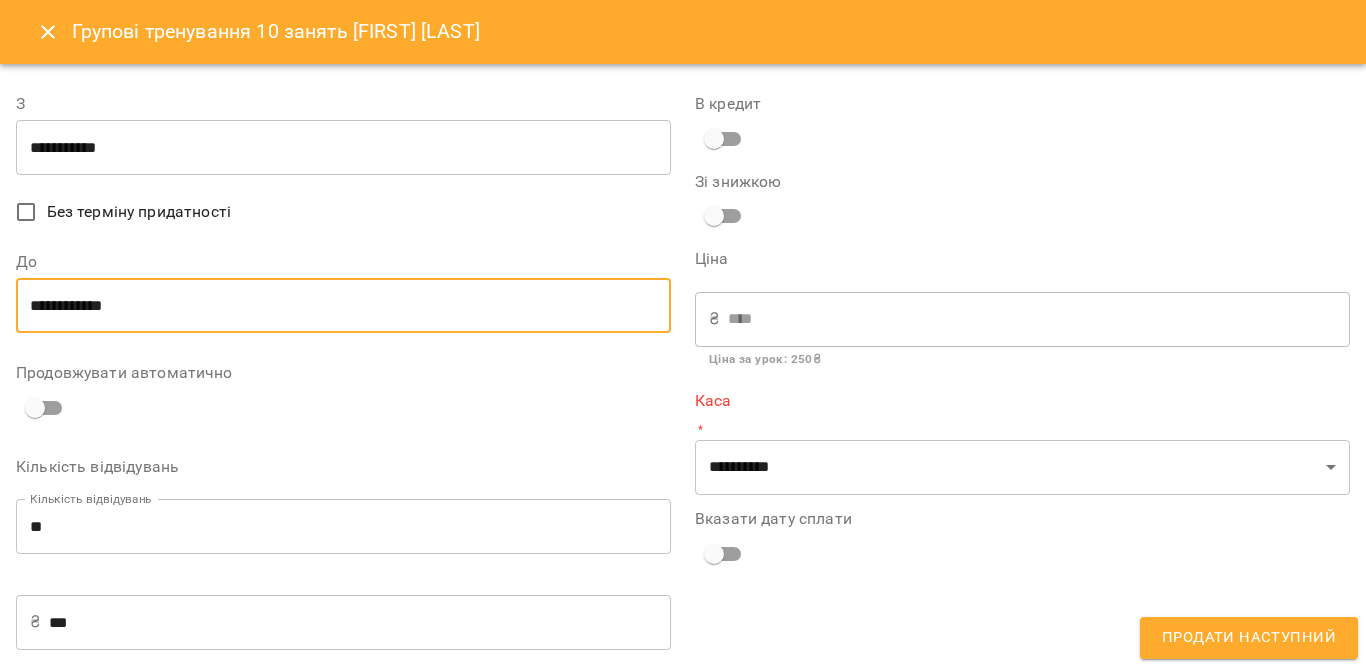 click on "**********" at bounding box center (343, 306) 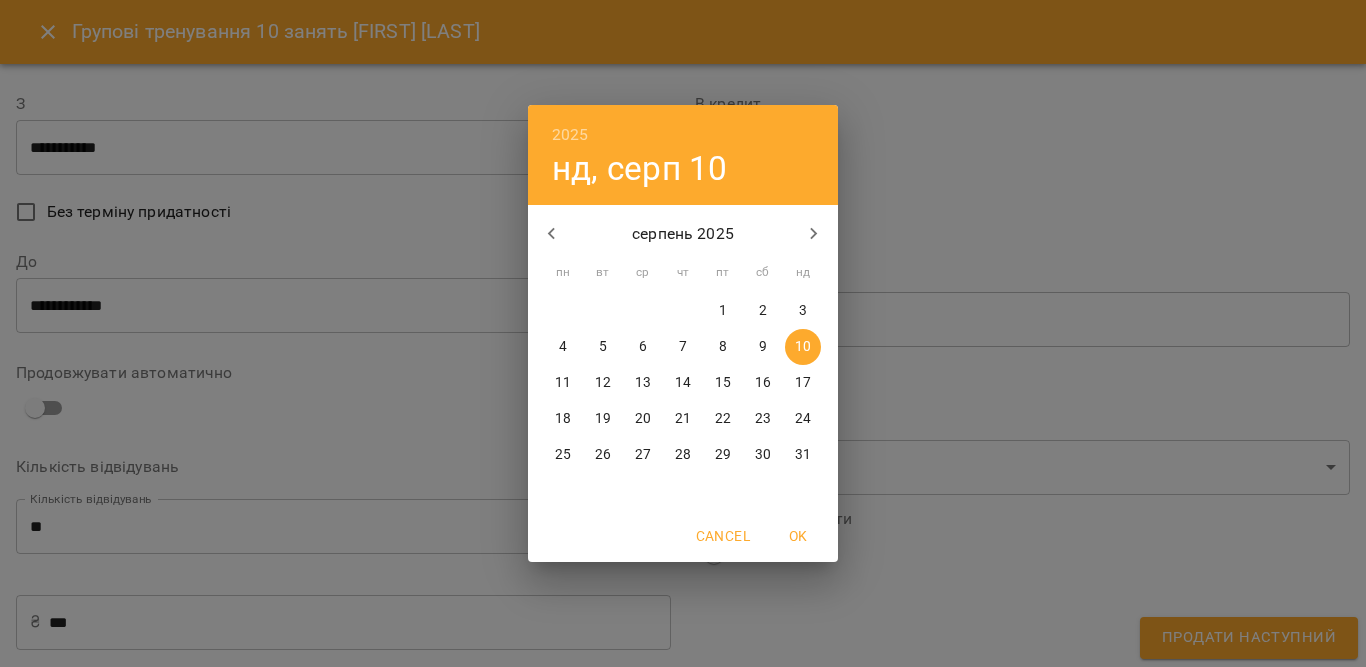 click on "9" at bounding box center (763, 347) 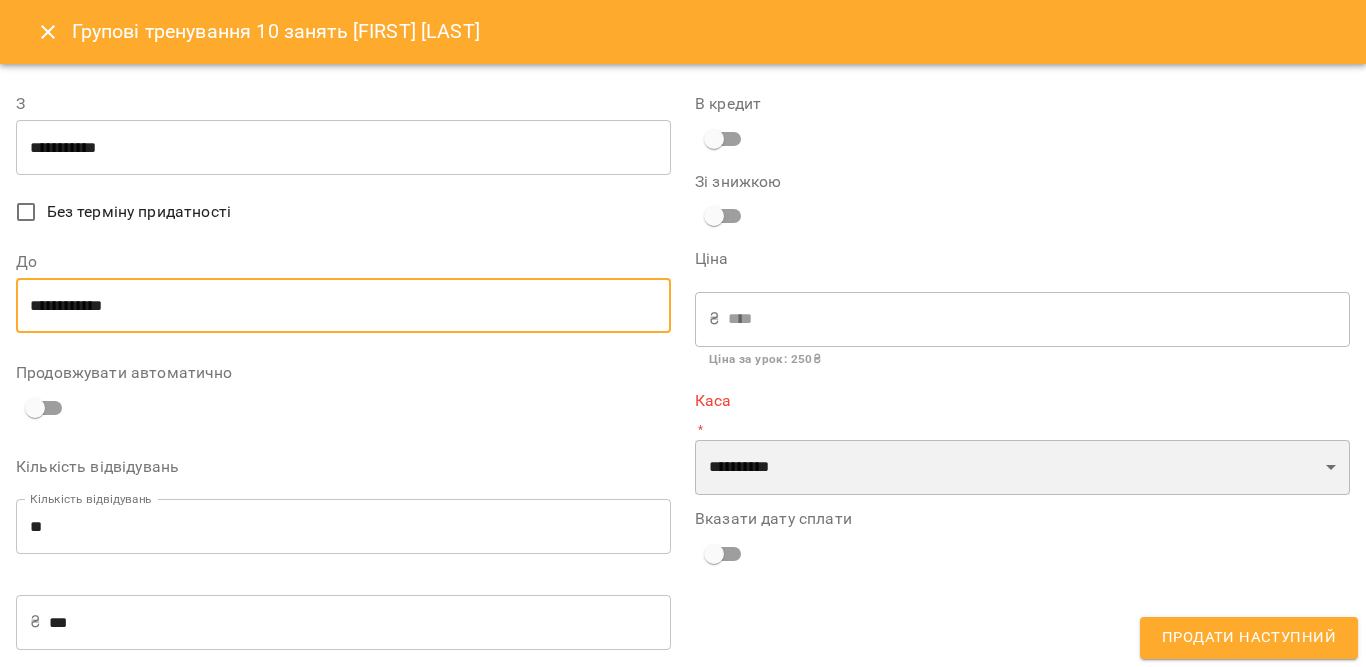 click on "**********" at bounding box center [1022, 468] 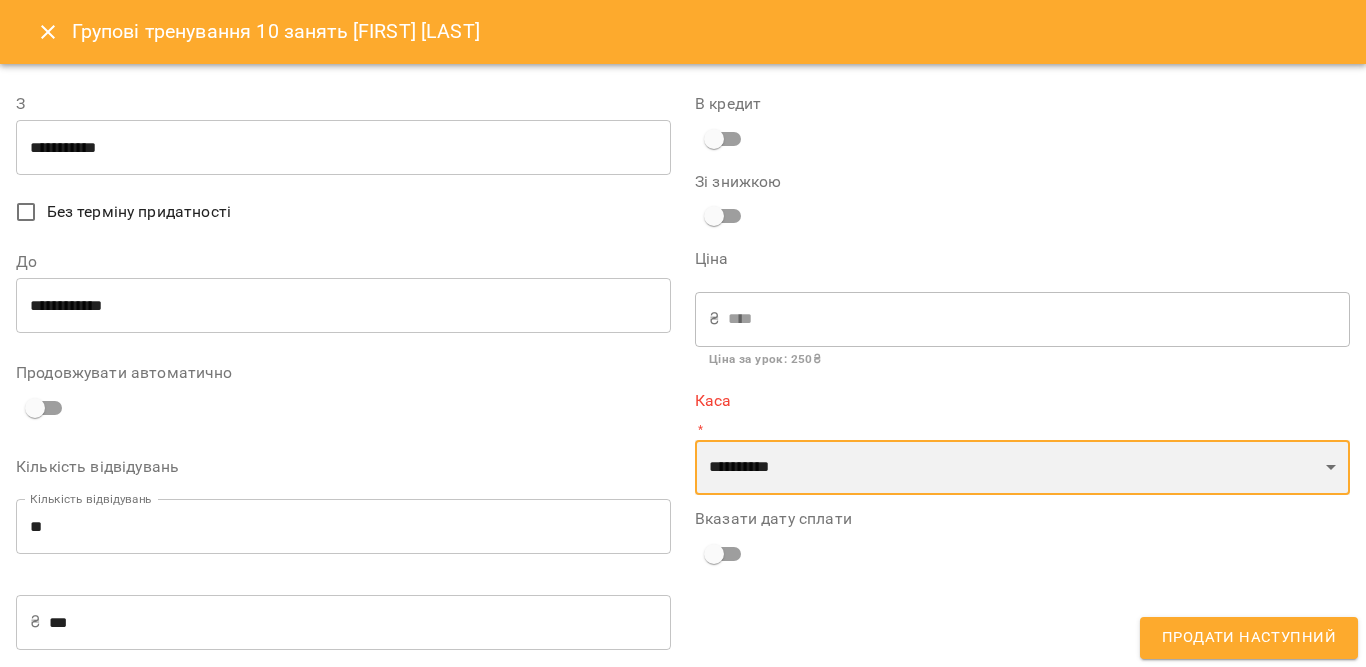 select on "****" 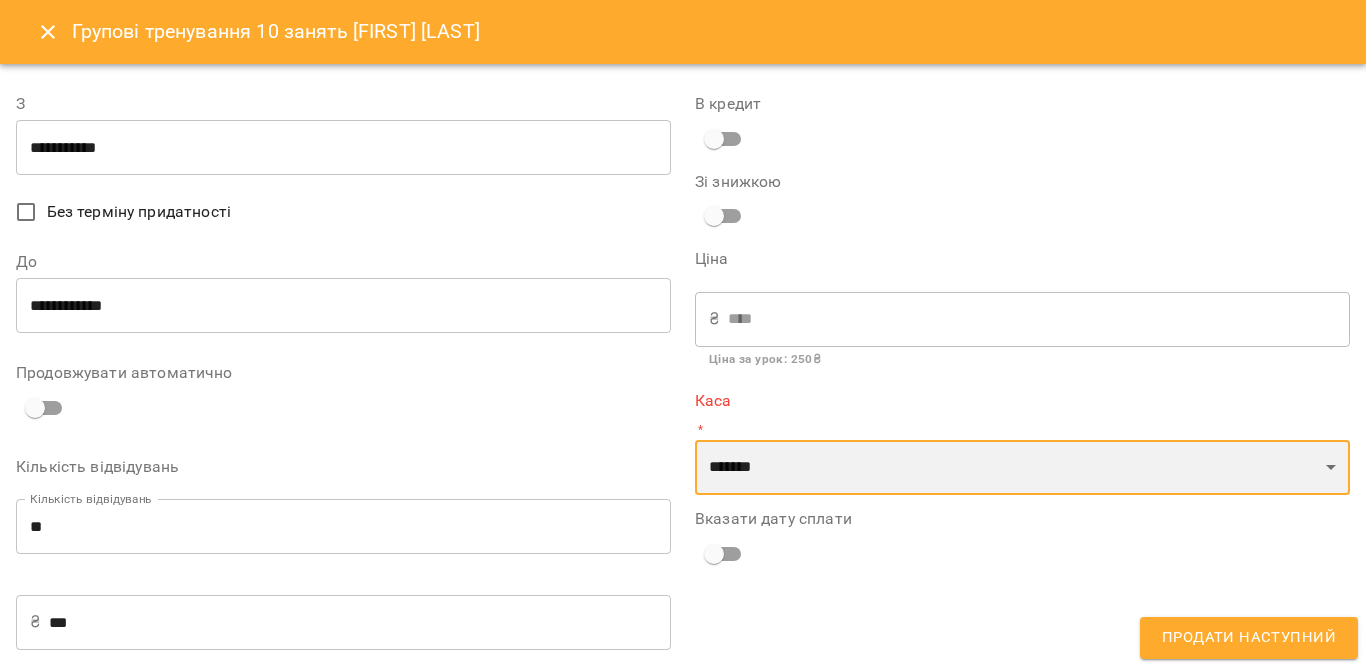 click on "**********" at bounding box center [1022, 468] 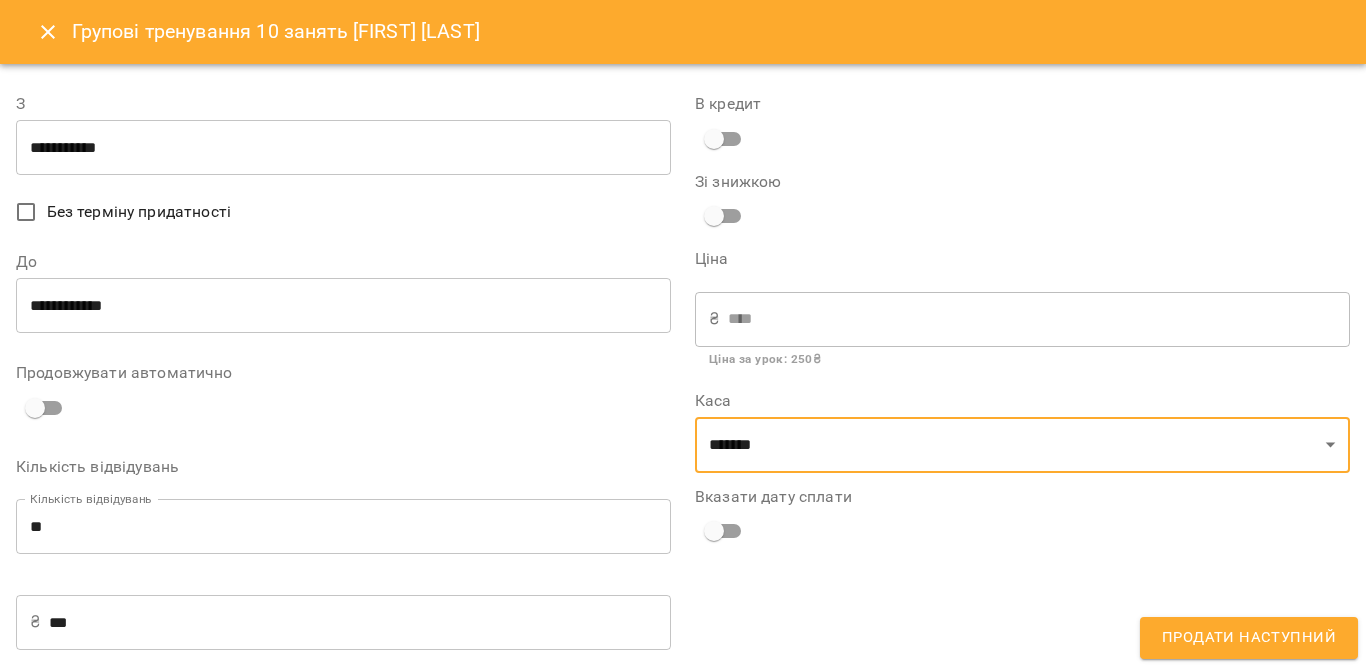 click on "Продати наступний" at bounding box center (1249, 638) 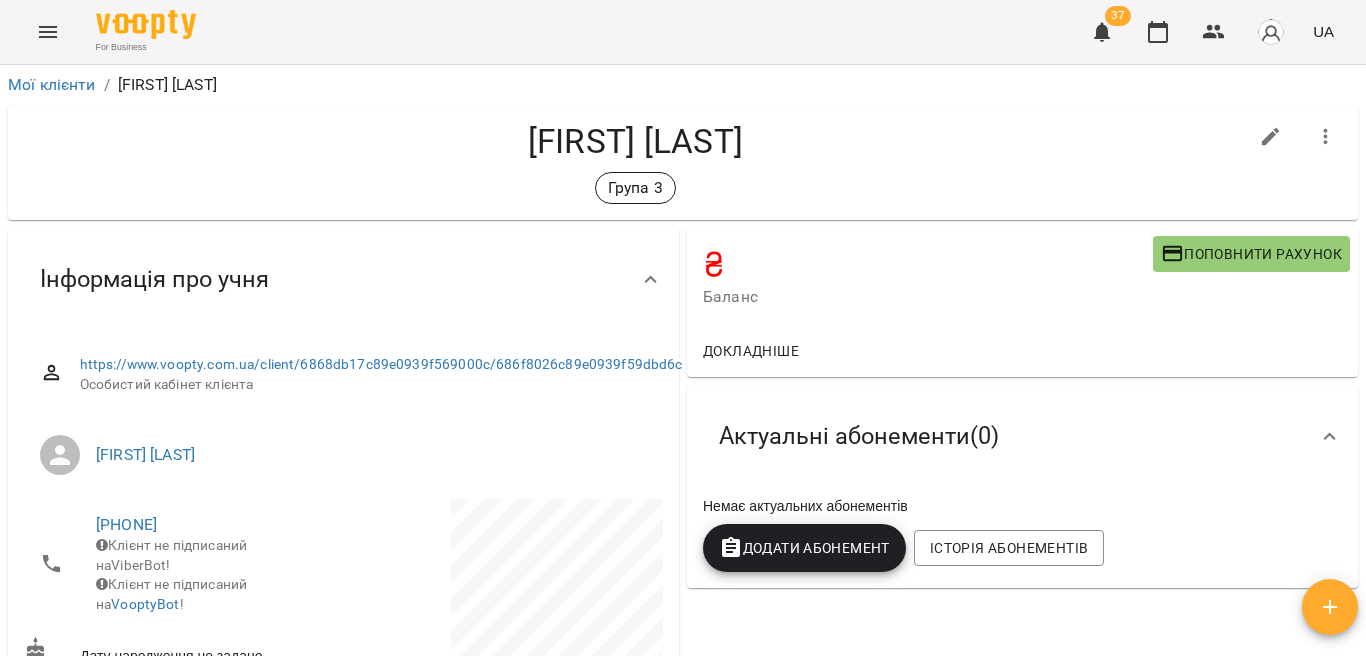 scroll, scrollTop: 0, scrollLeft: 0, axis: both 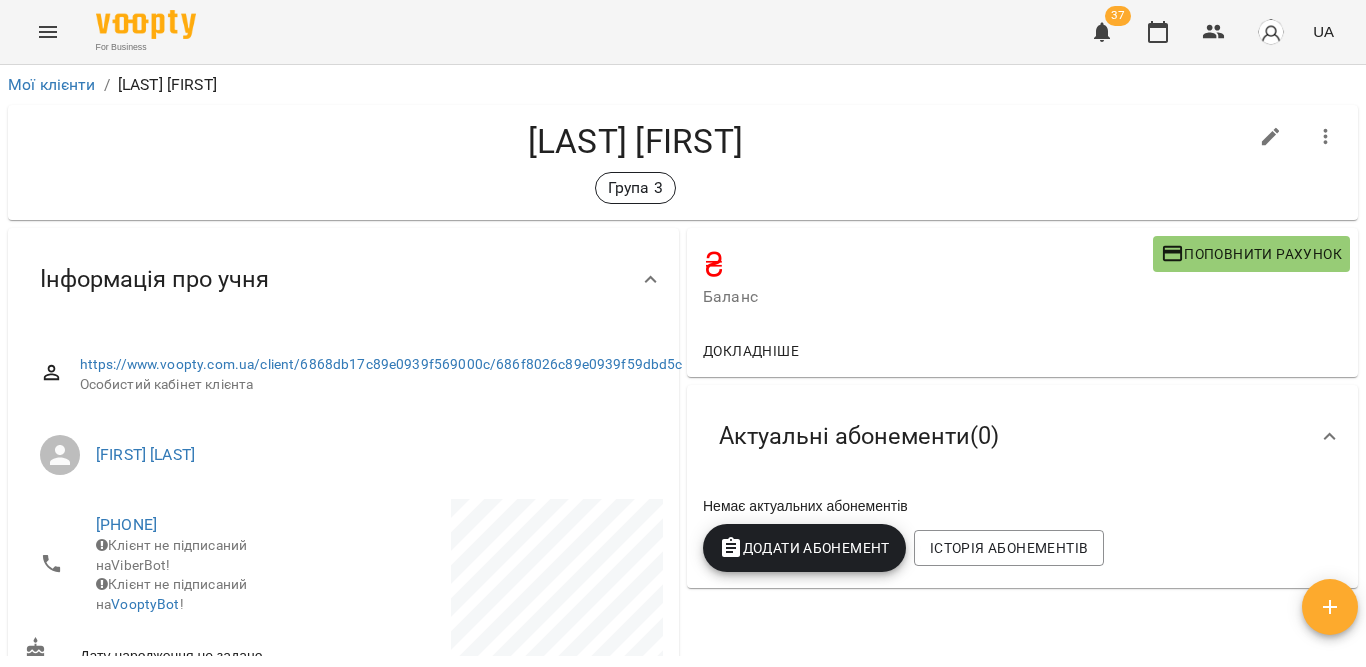 click on "Додати Абонемент" at bounding box center [804, 548] 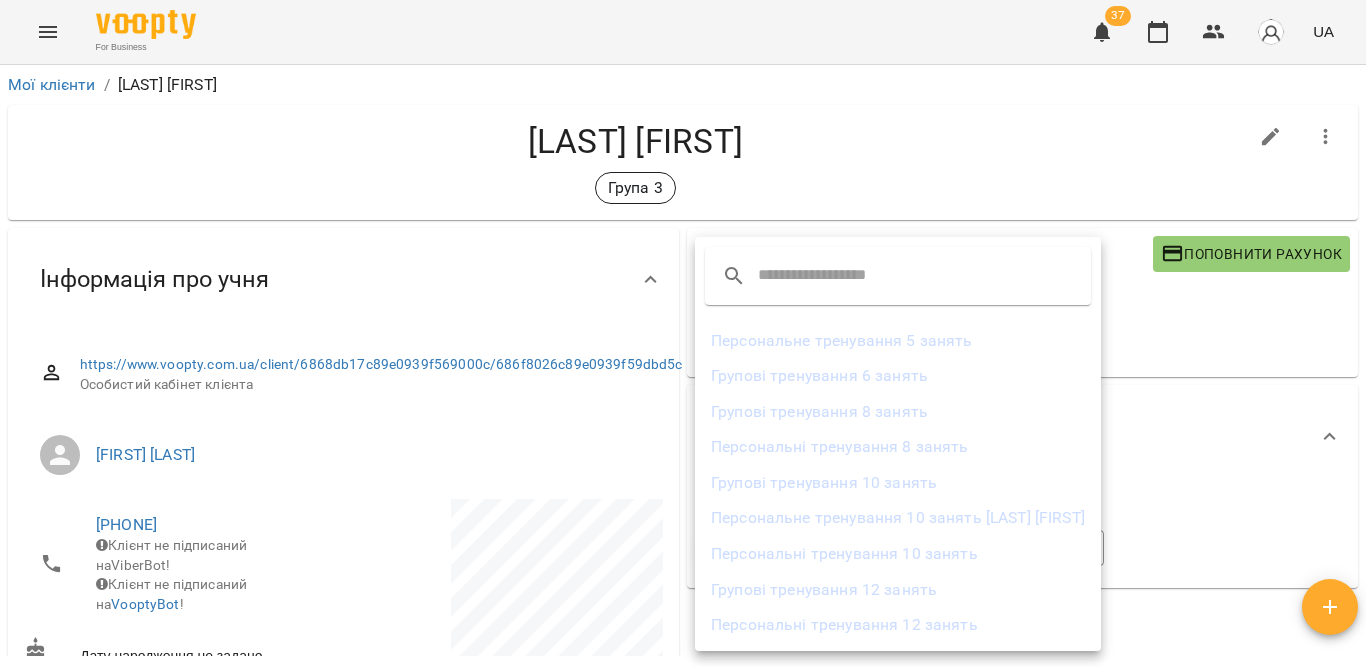 click on "Групові тренування 8 занять" at bounding box center (898, 412) 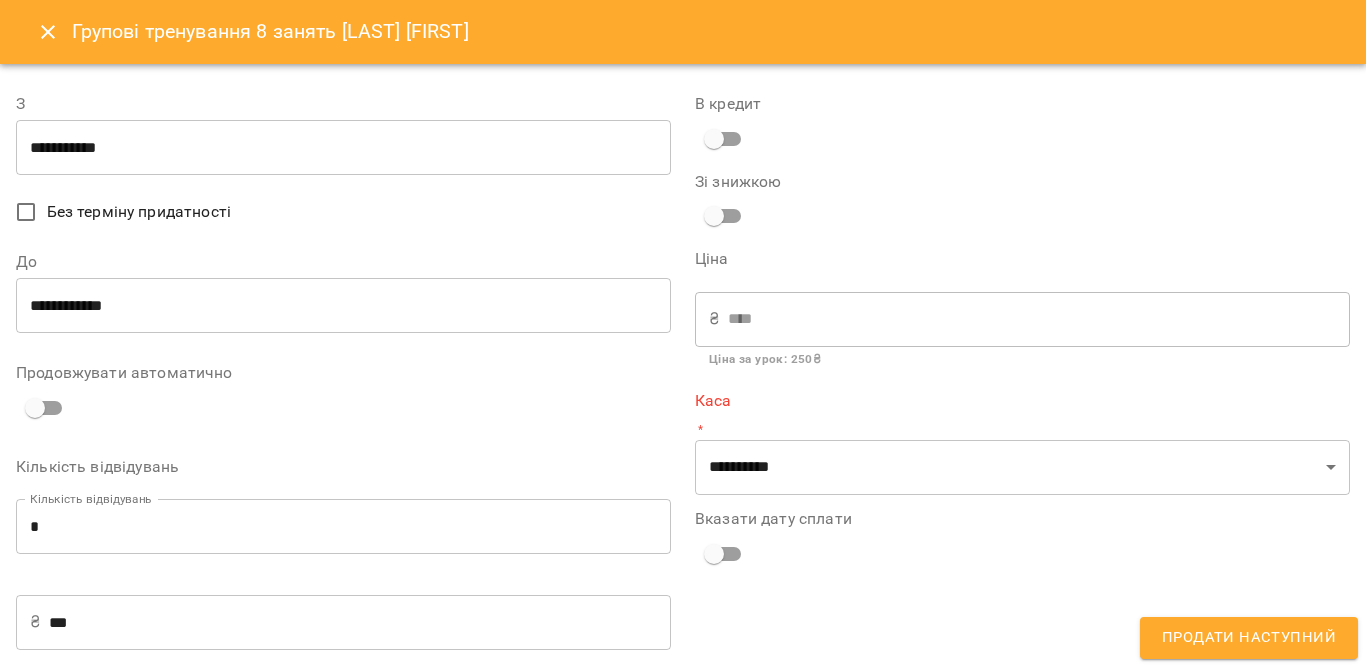 click on "**********" at bounding box center (343, 148) 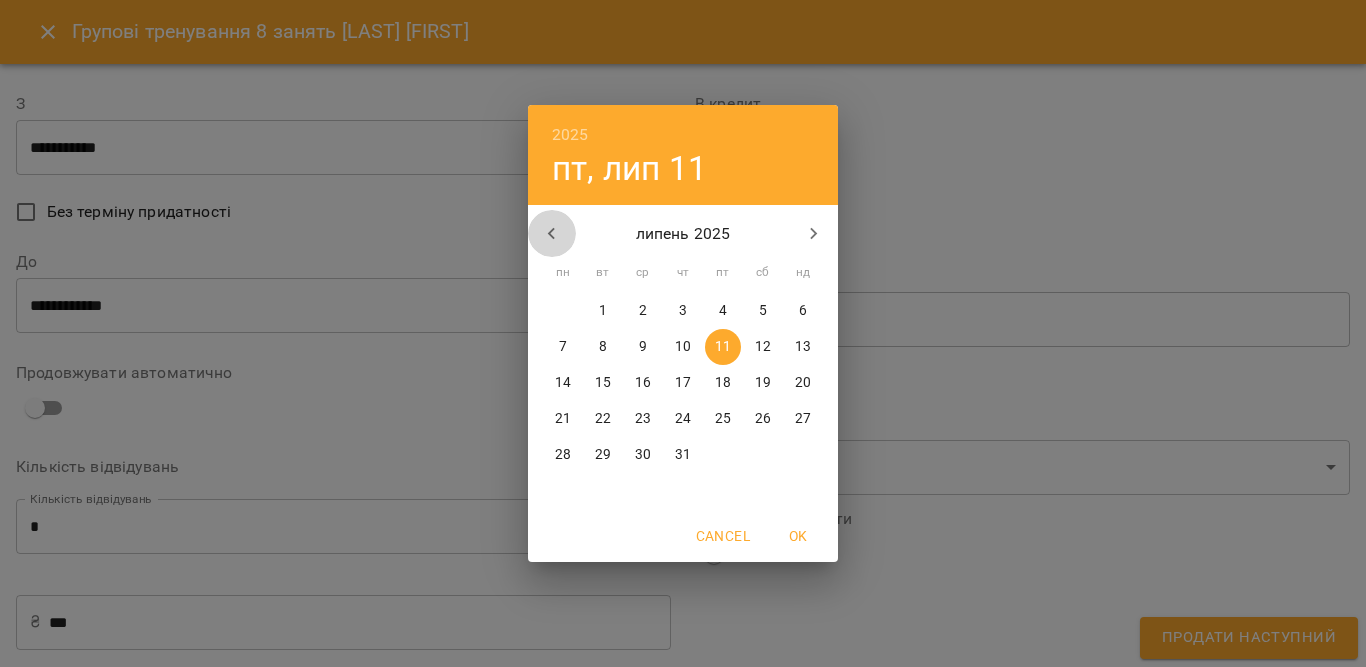 click 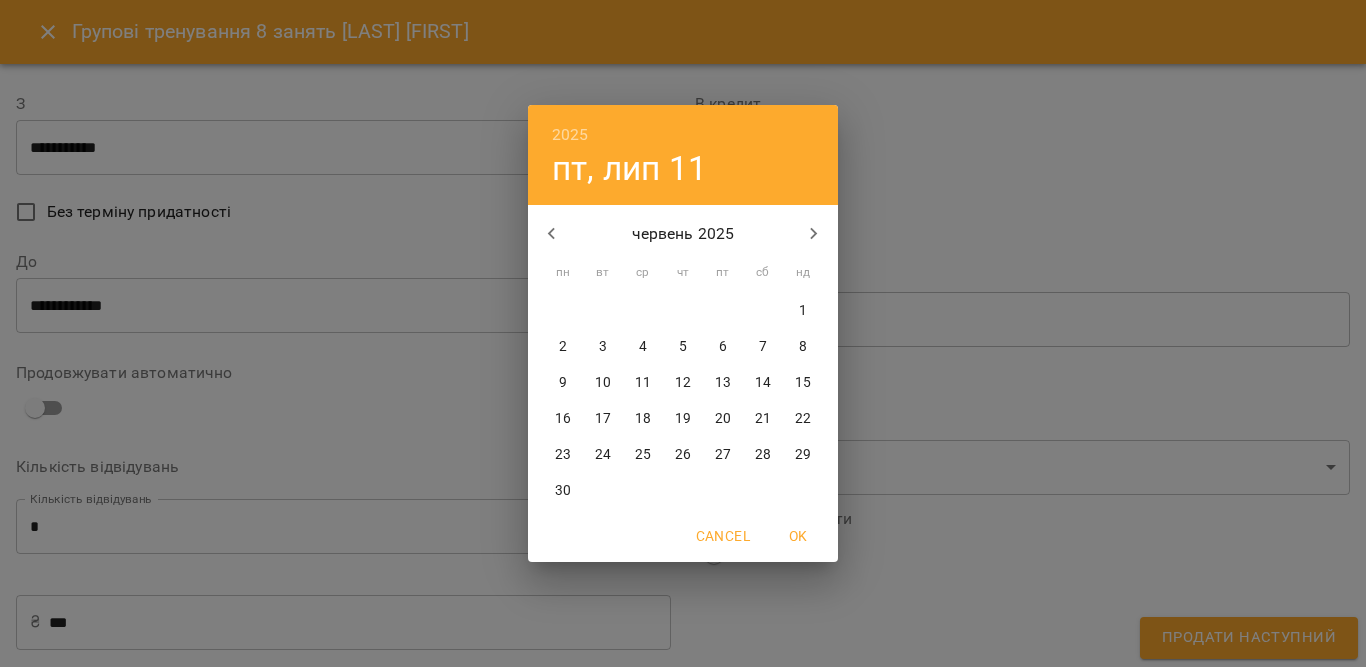 click on "26" at bounding box center [683, 455] 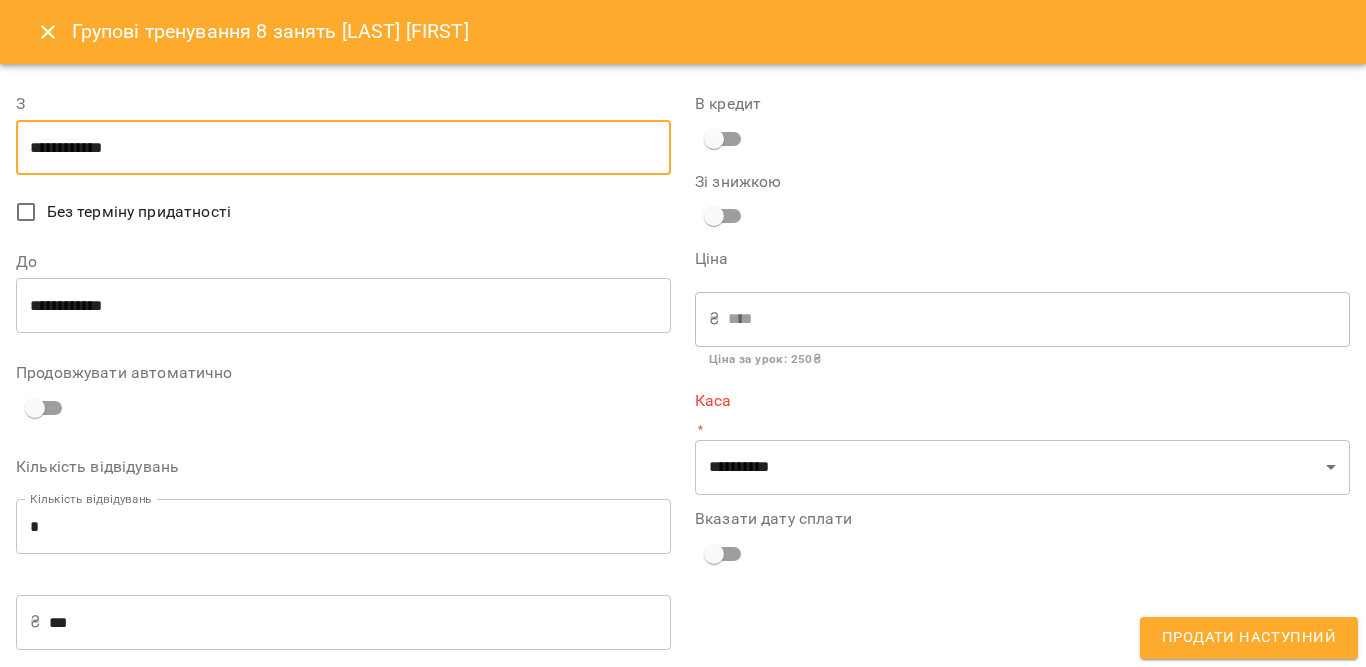 click on "**********" at bounding box center [343, 306] 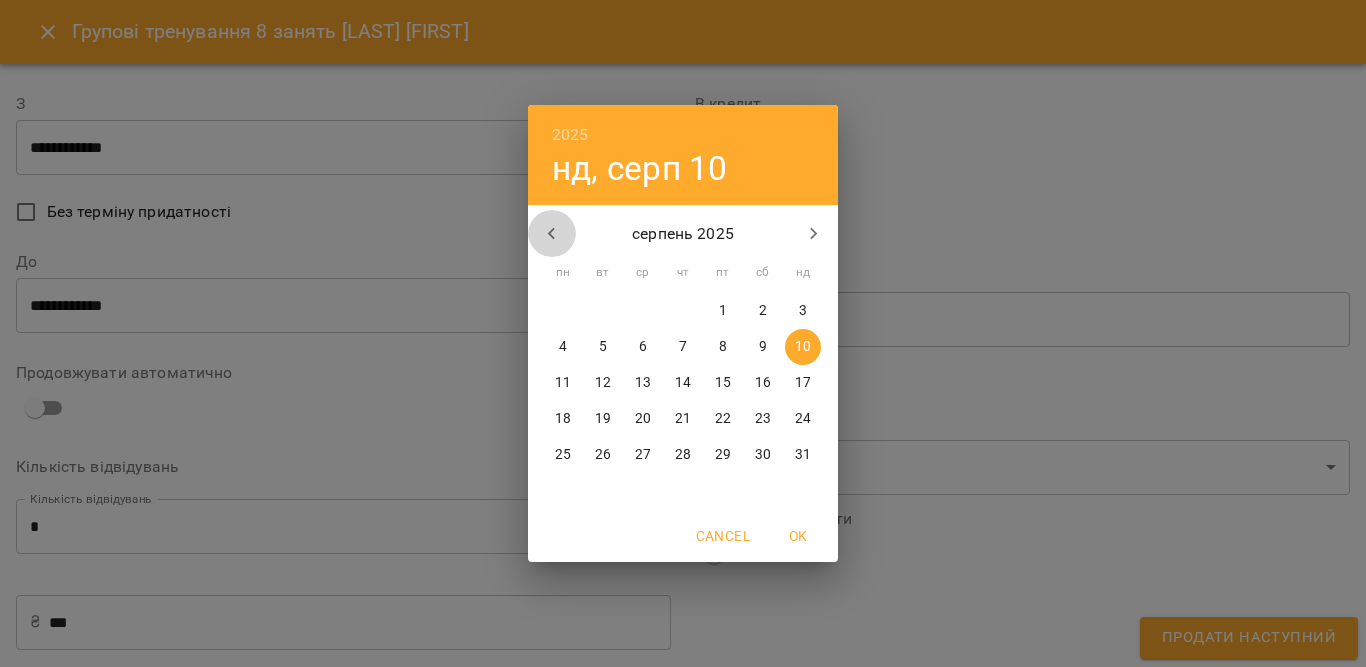 click 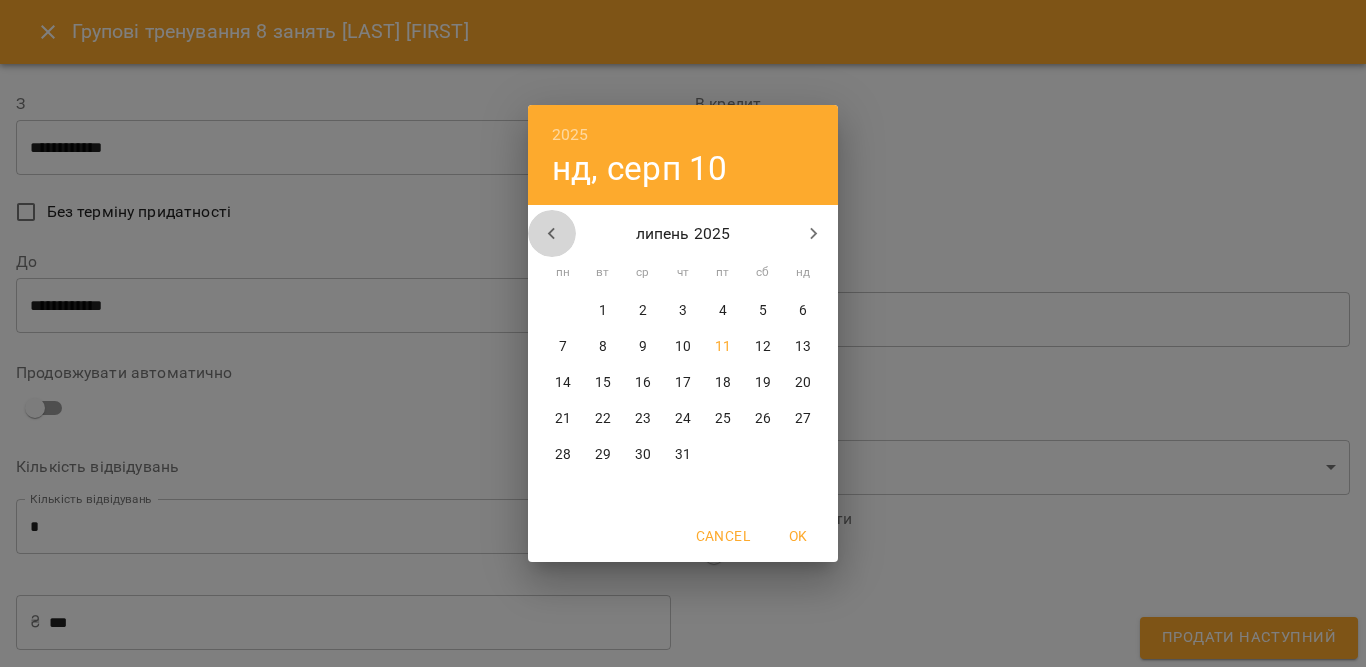 click 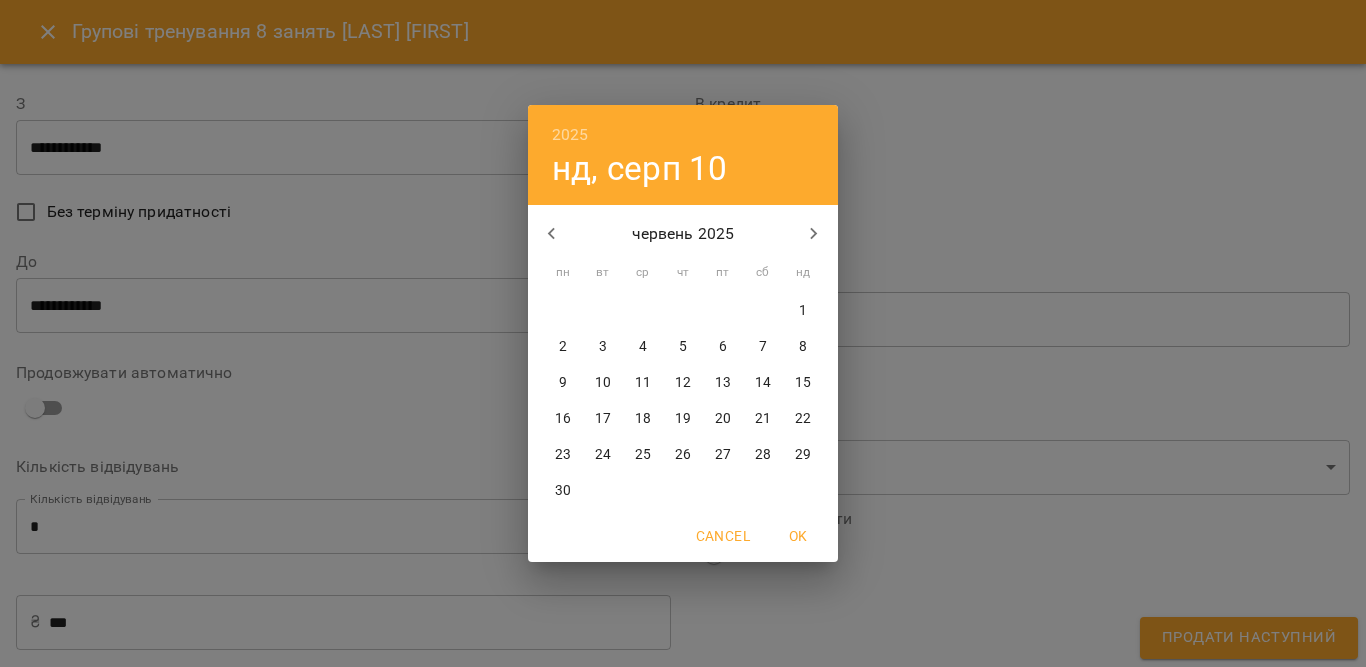 click 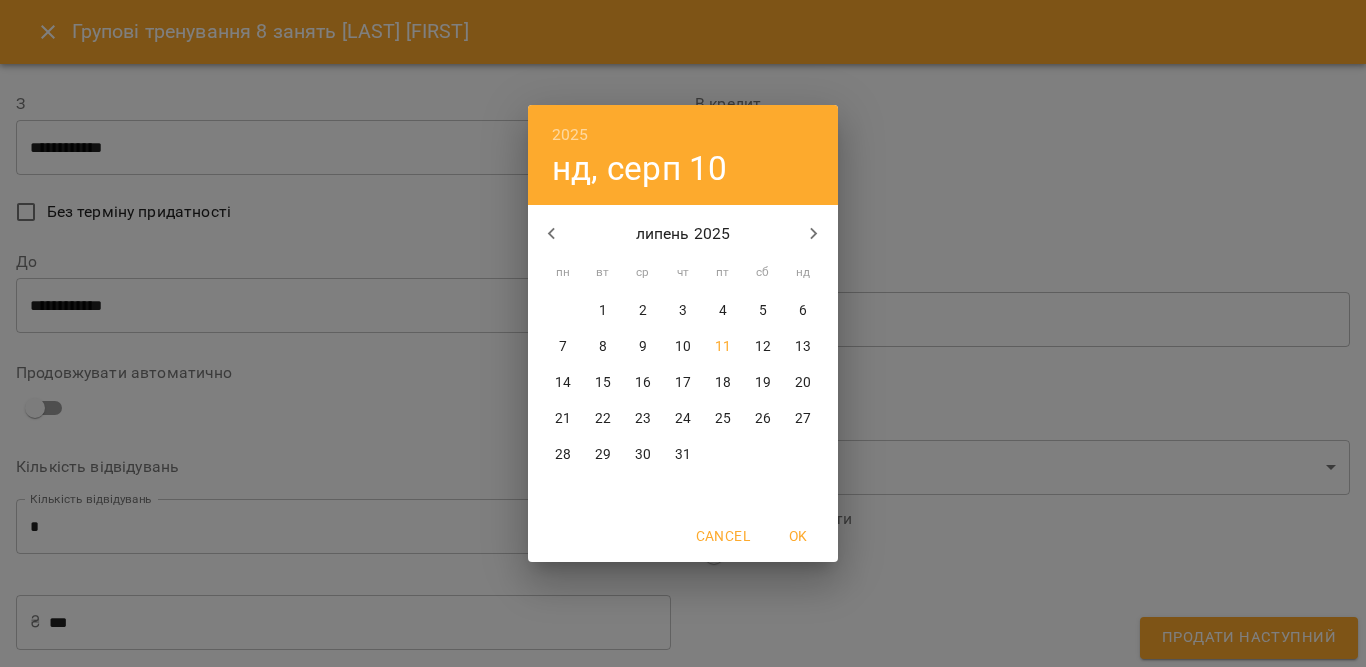 click 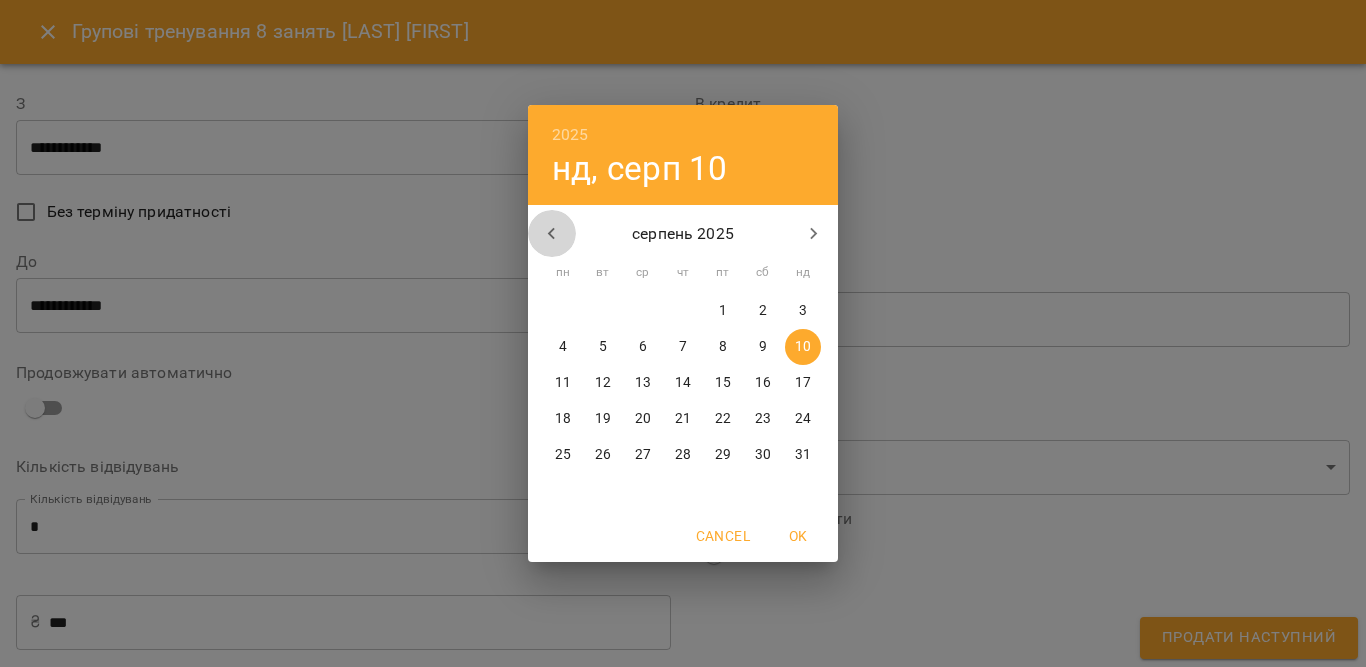 click 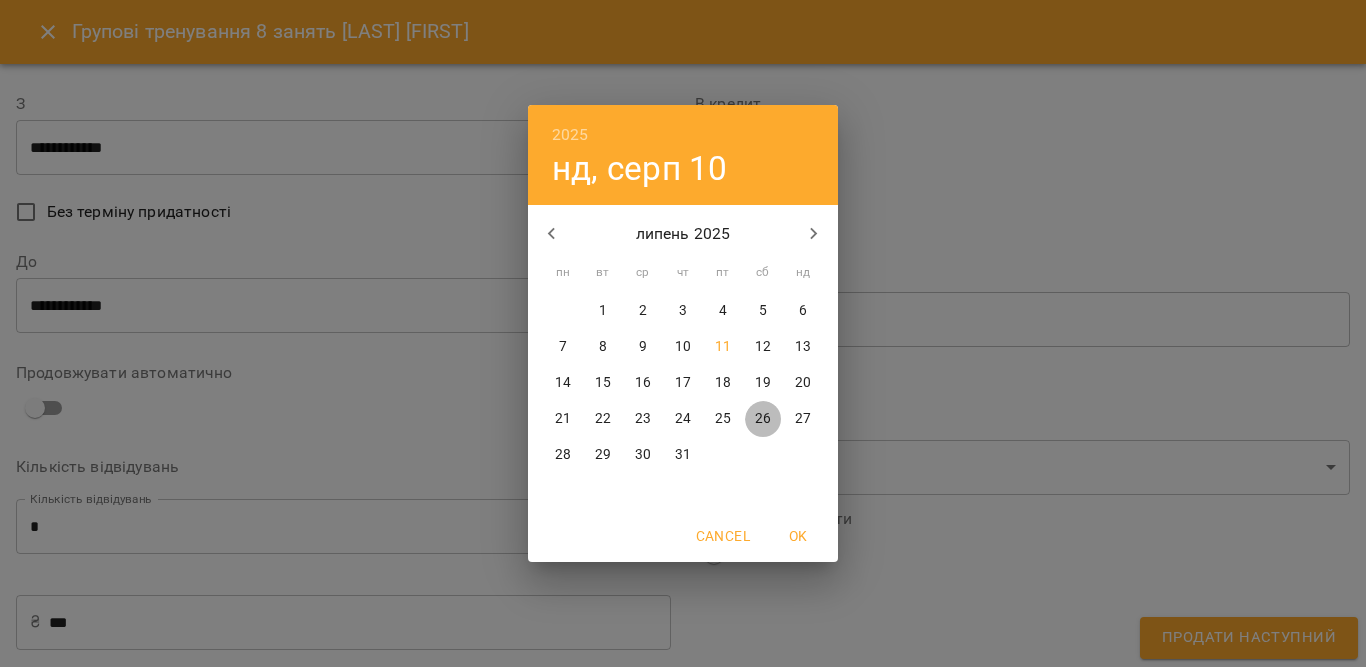 click on "26" at bounding box center (763, 419) 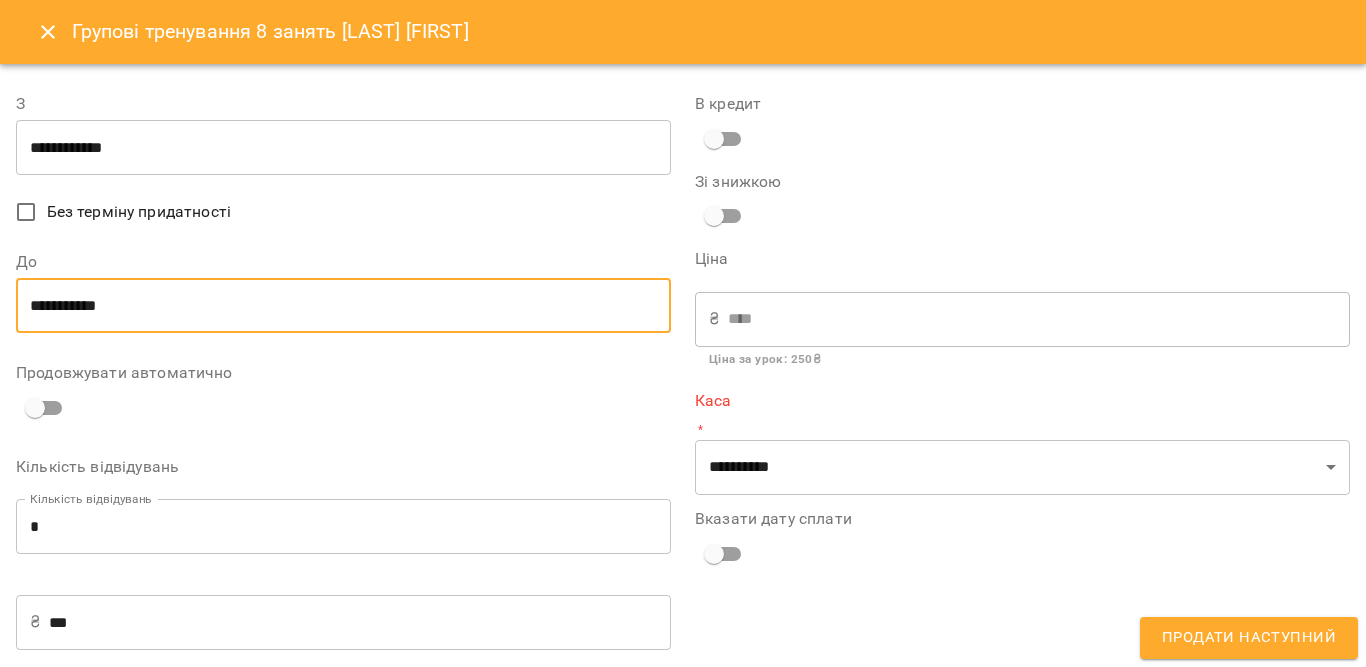 click on "****" at bounding box center (1039, 319) 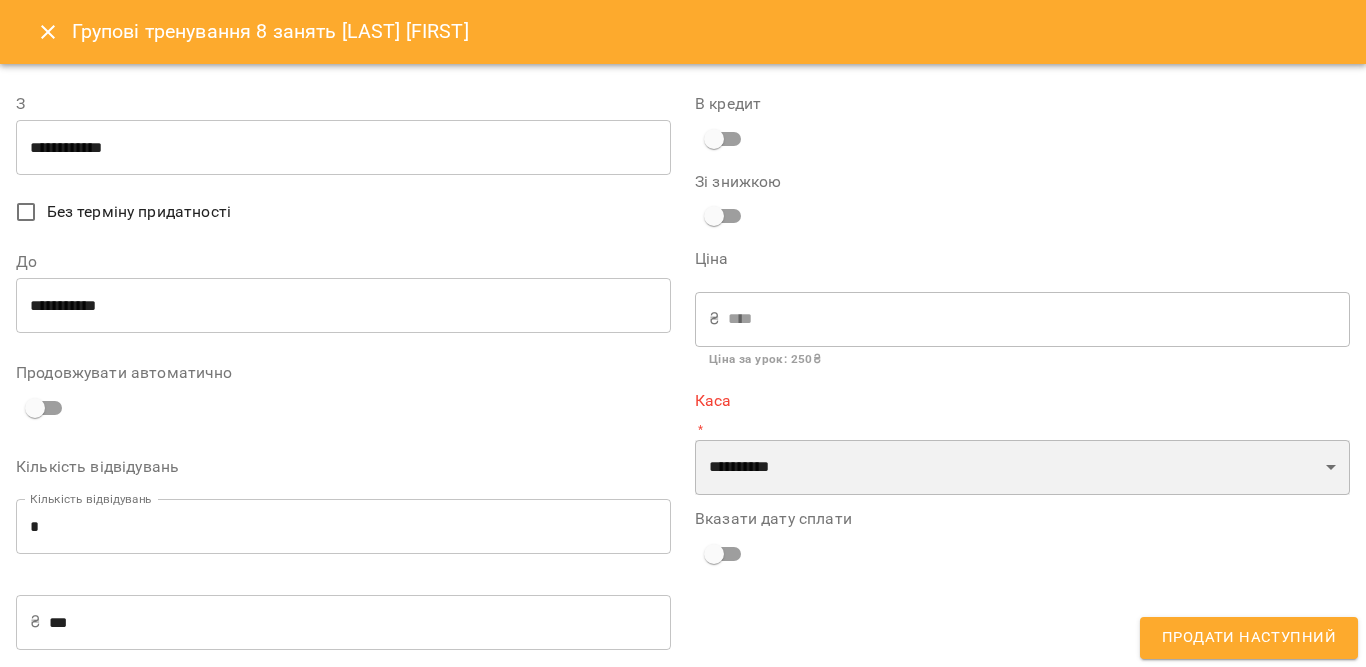 click on "**********" at bounding box center [1022, 468] 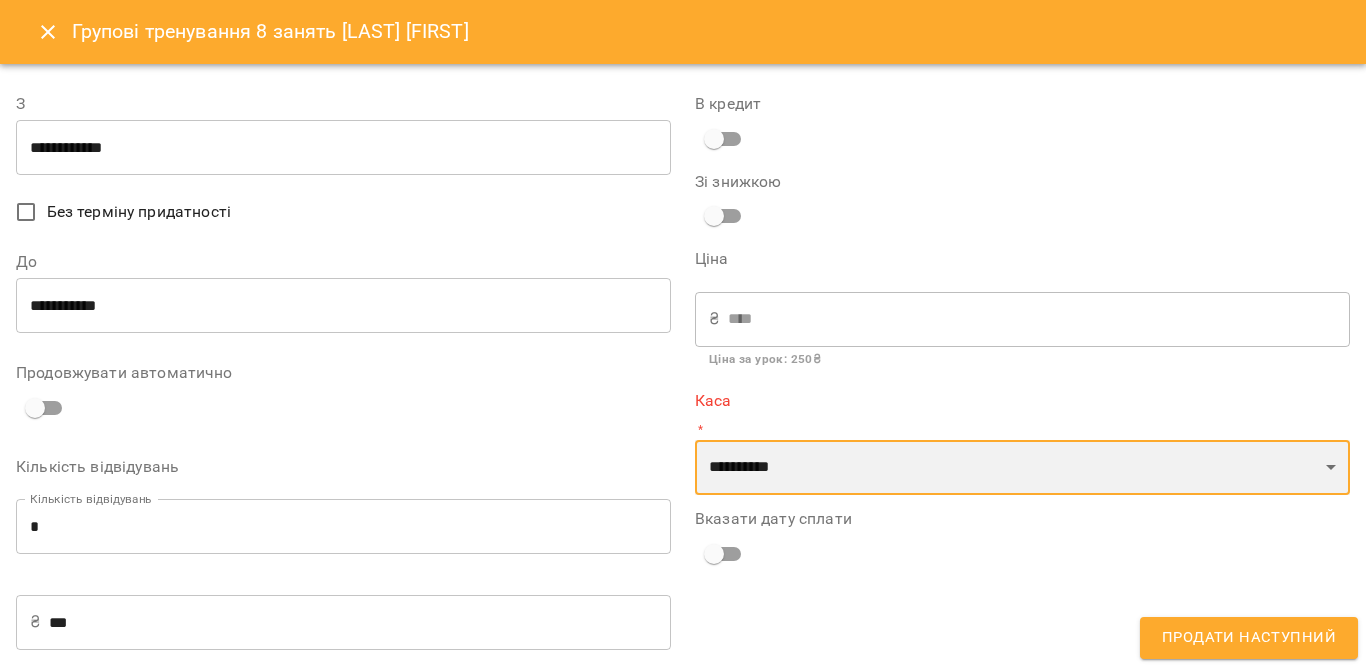 select on "****" 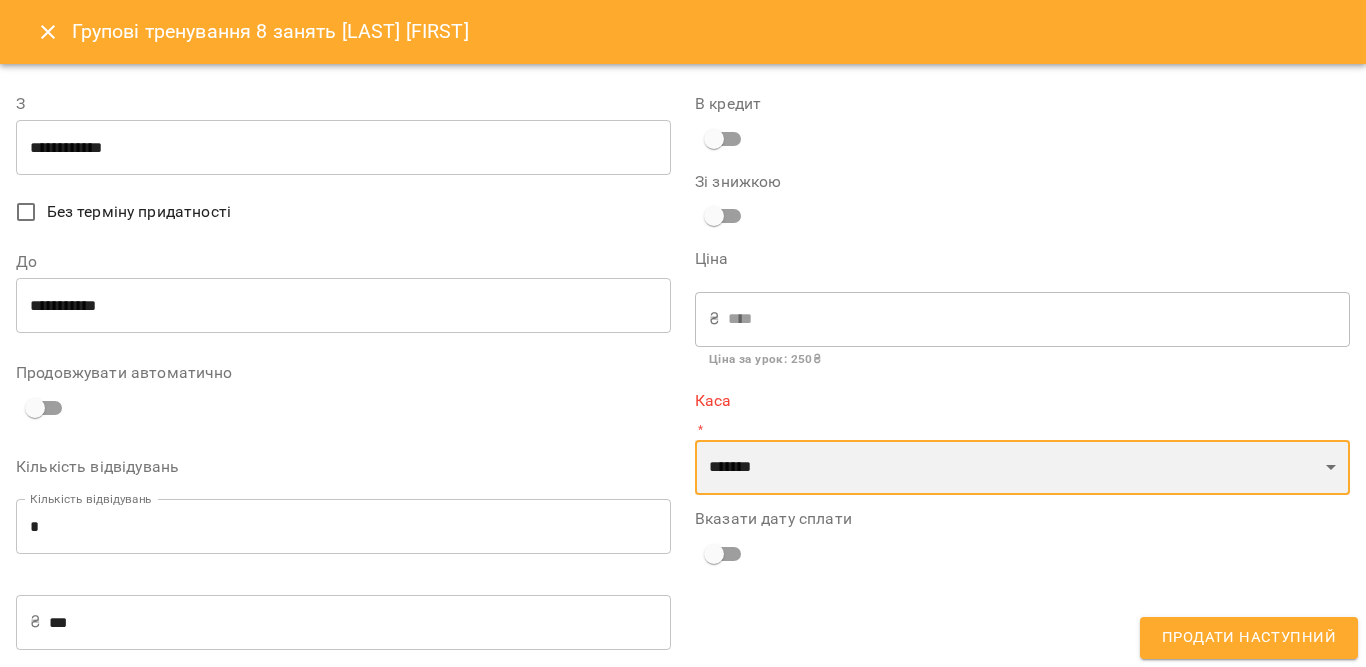click on "**********" at bounding box center [1022, 468] 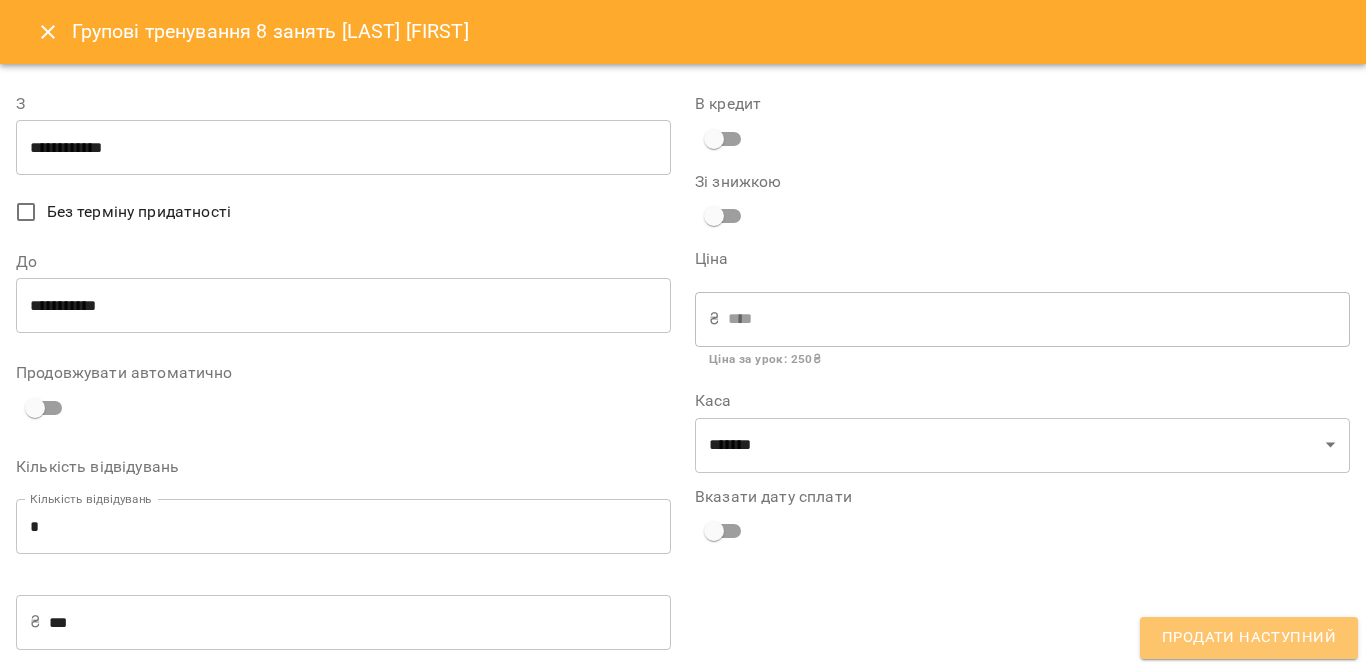 click on "Продати наступний" at bounding box center (1249, 638) 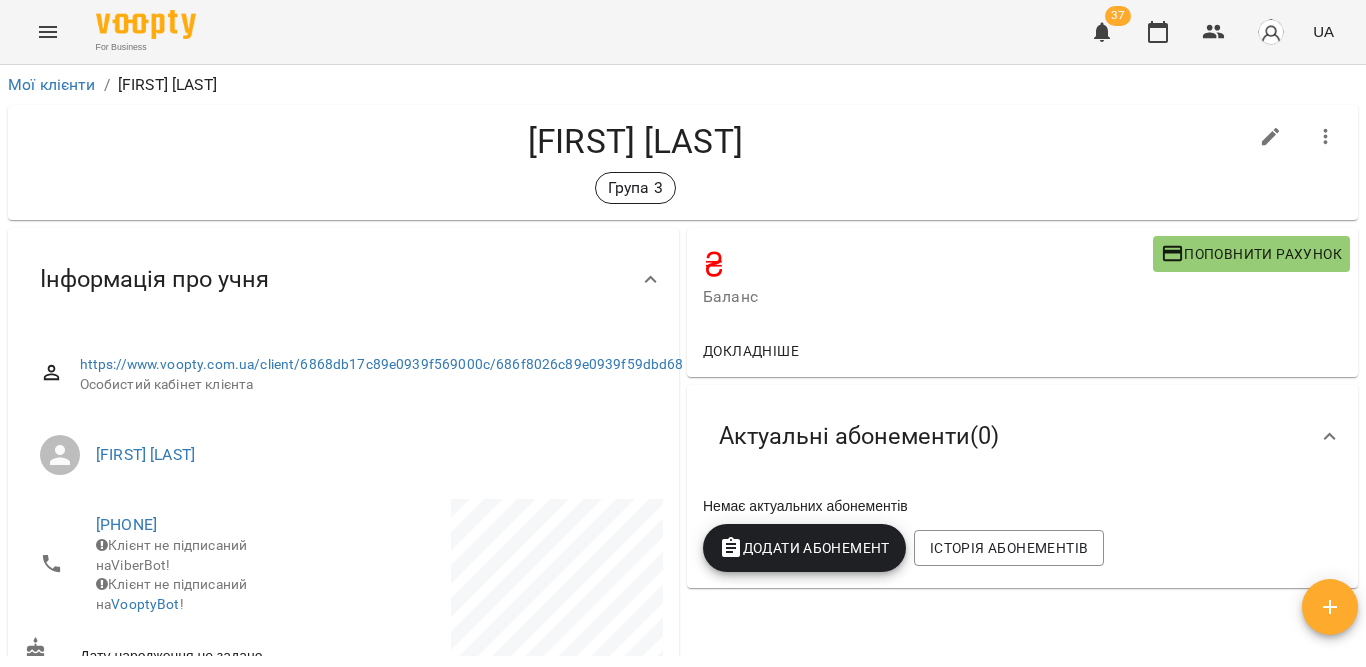 scroll, scrollTop: 0, scrollLeft: 0, axis: both 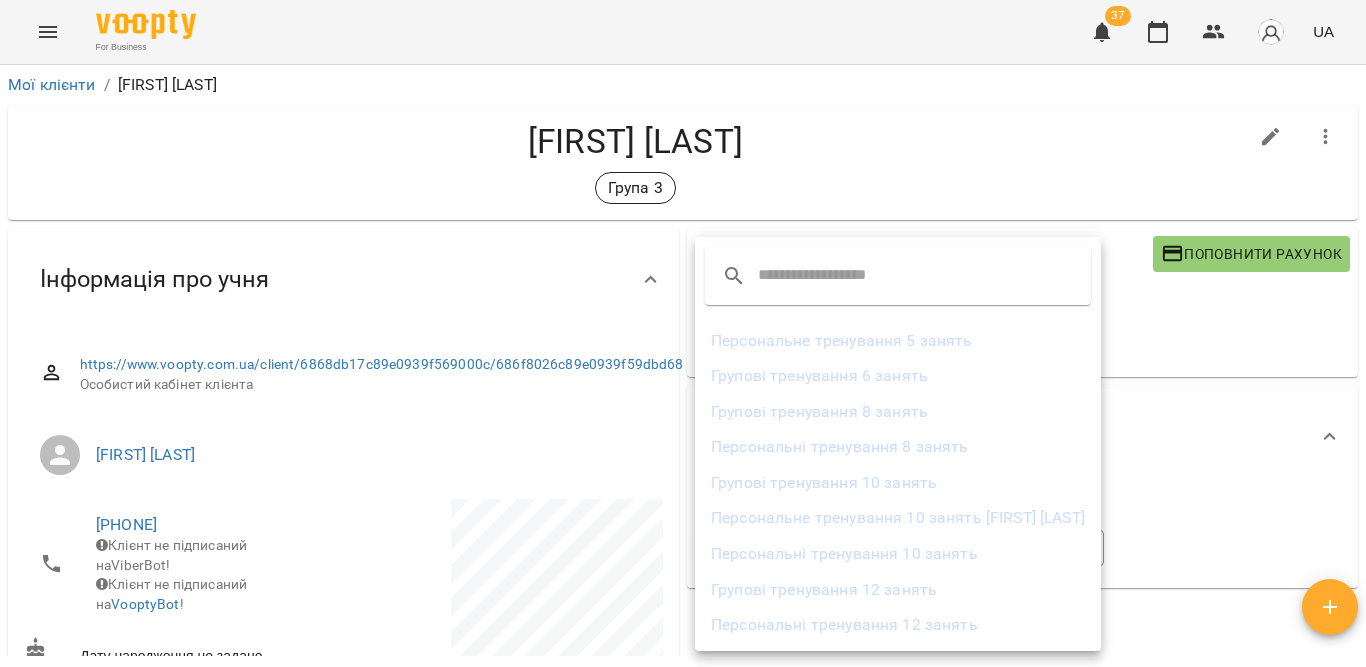 click on "Групові тренування 8 занять" at bounding box center (898, 412) 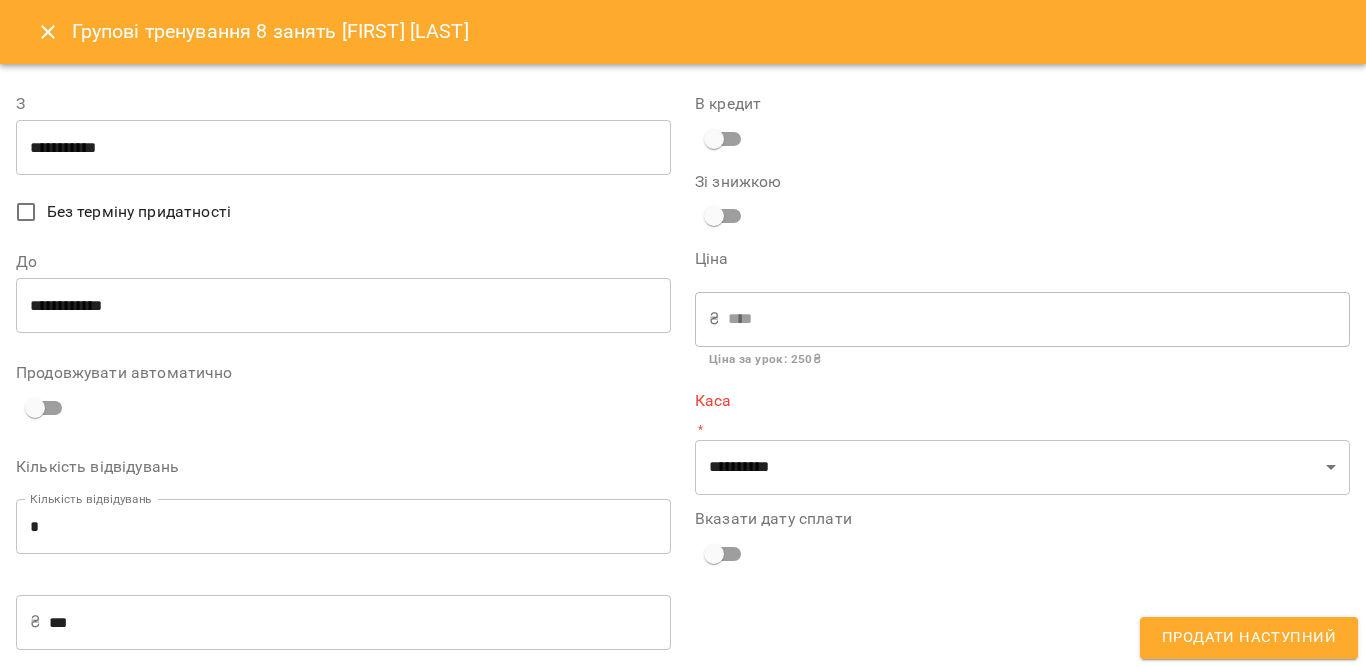 click on "**********" at bounding box center [343, 148] 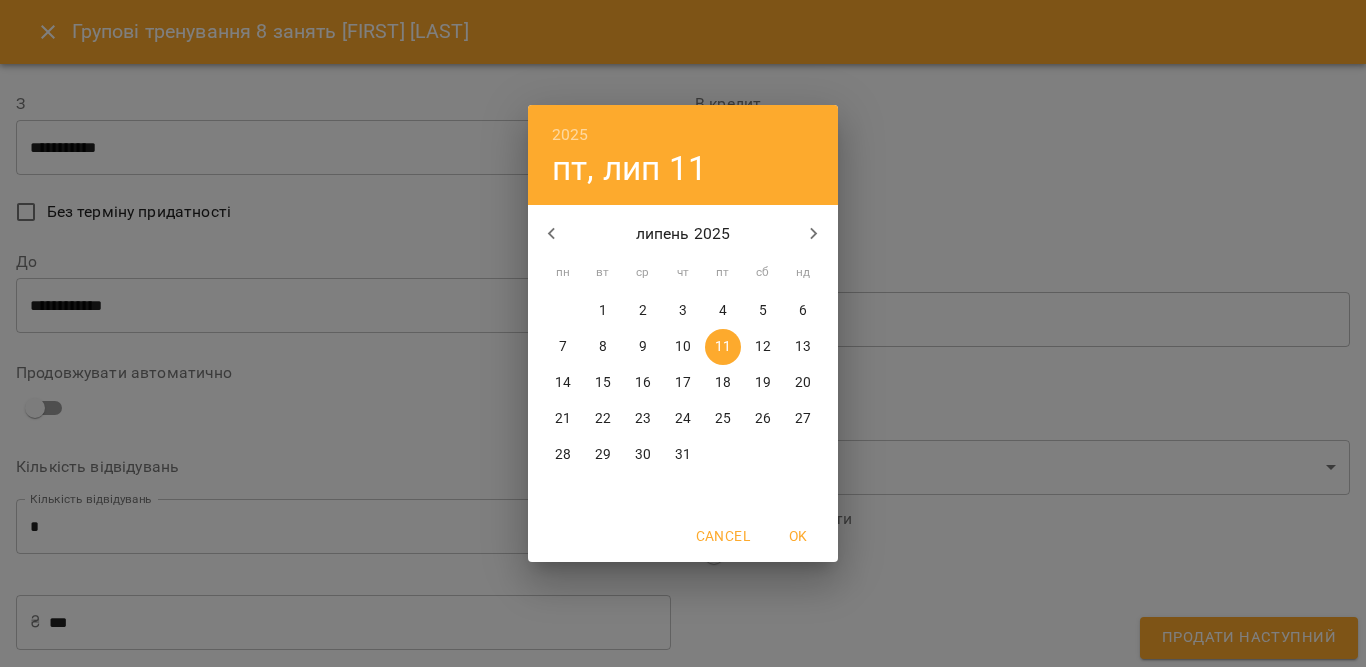 click on "1" at bounding box center (603, 311) 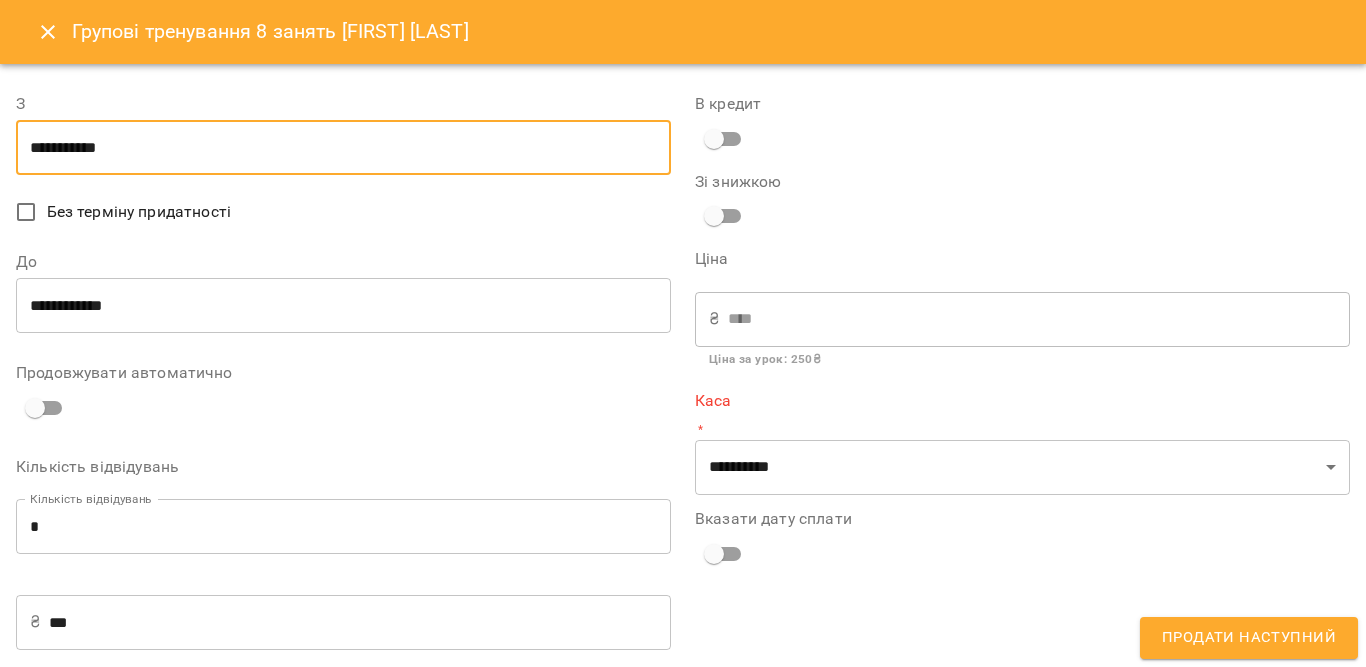 click on "**********" at bounding box center (343, 306) 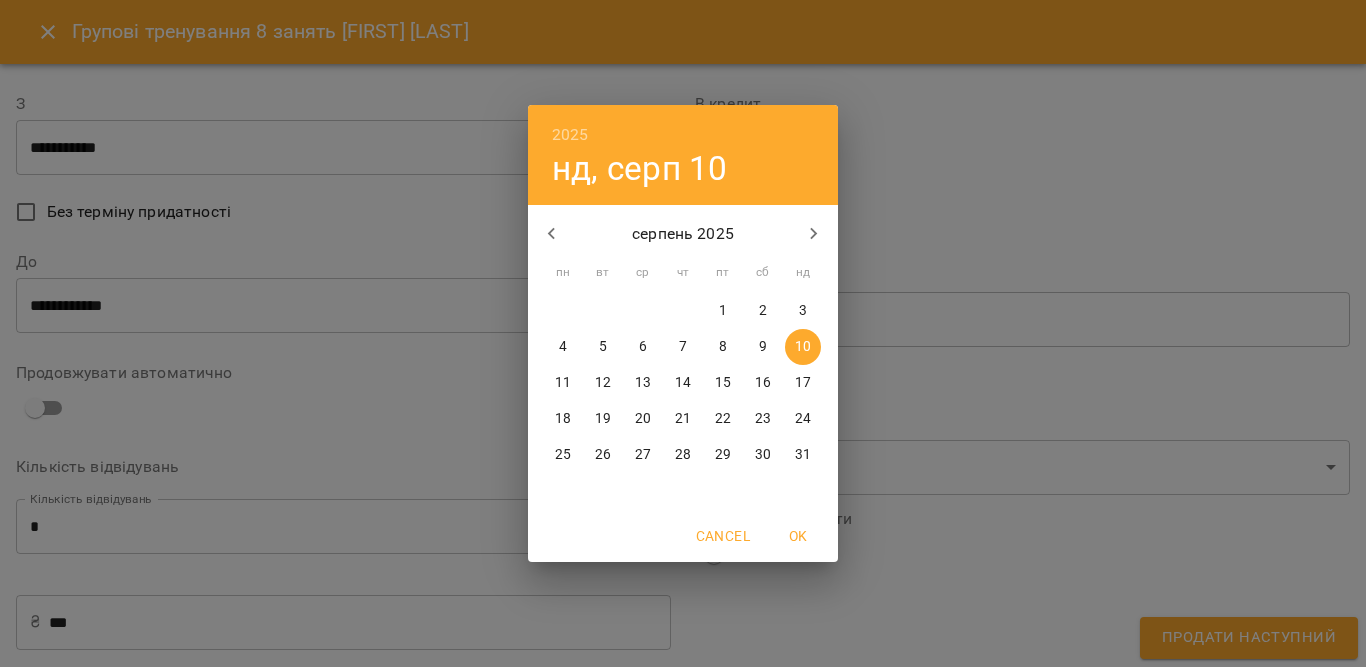 click on "1" at bounding box center [723, 311] 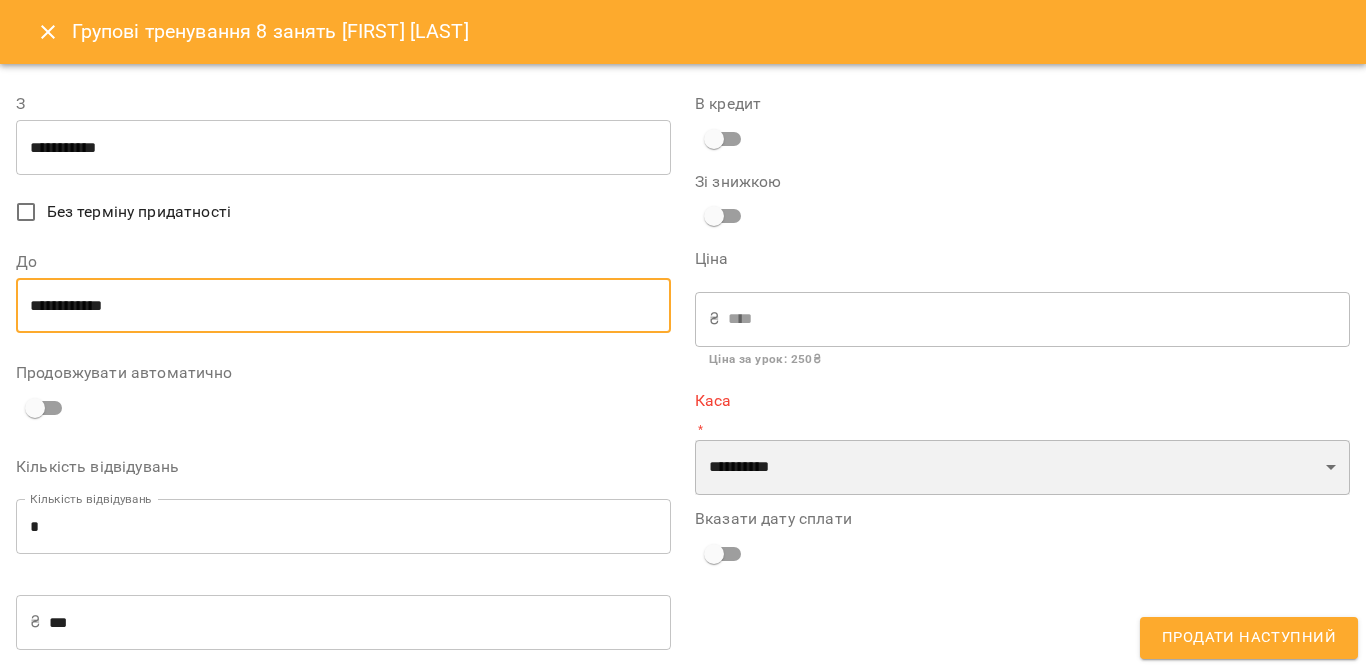 click on "**********" at bounding box center (1022, 468) 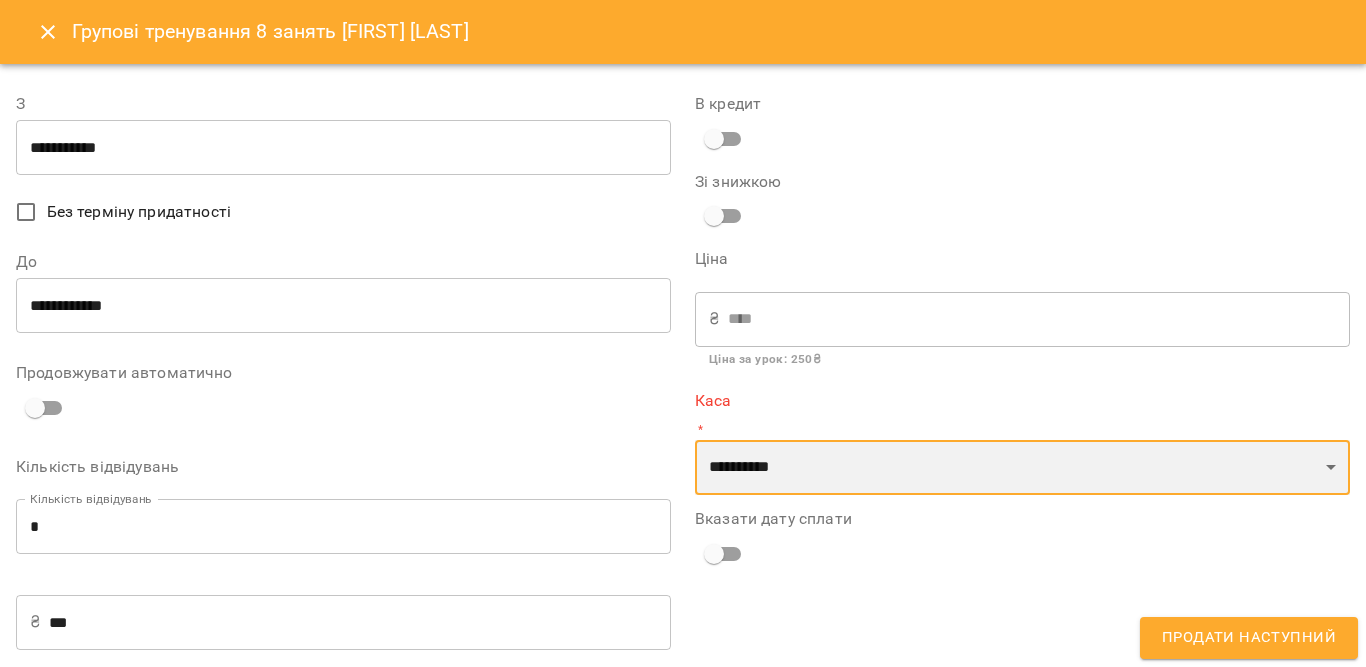select on "****" 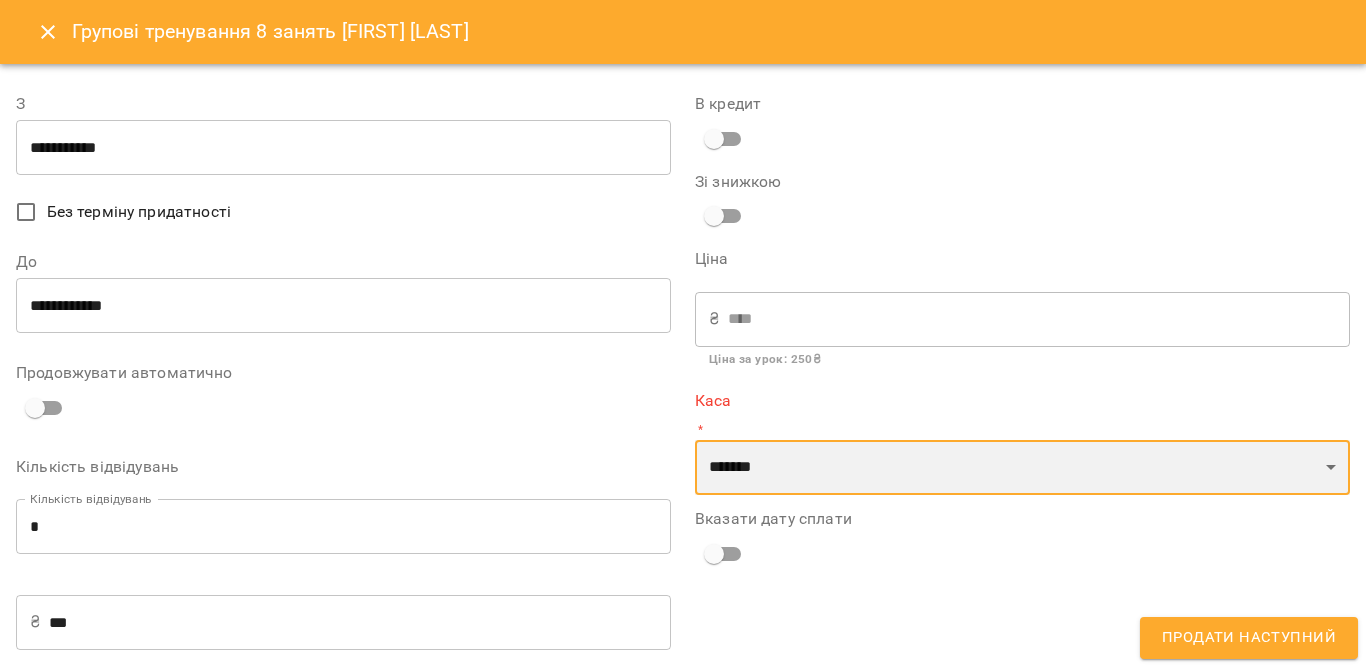 click on "**********" at bounding box center (1022, 468) 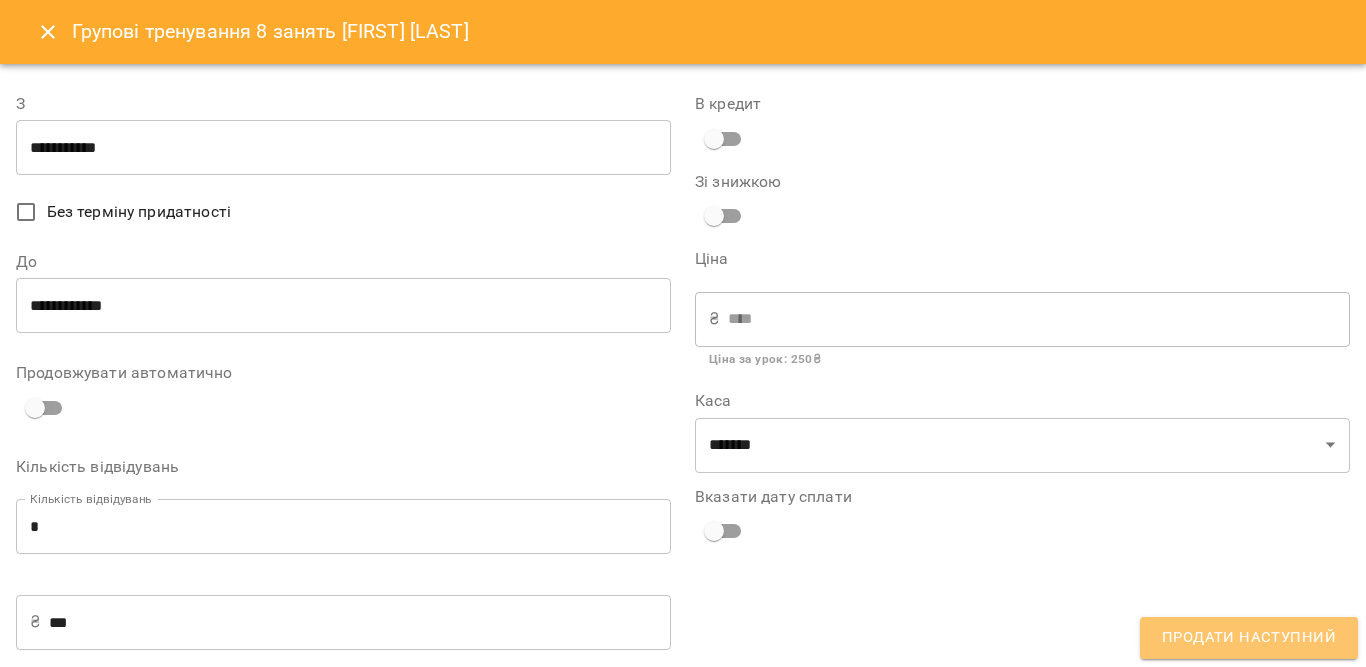 click on "Продати наступний" at bounding box center (1249, 638) 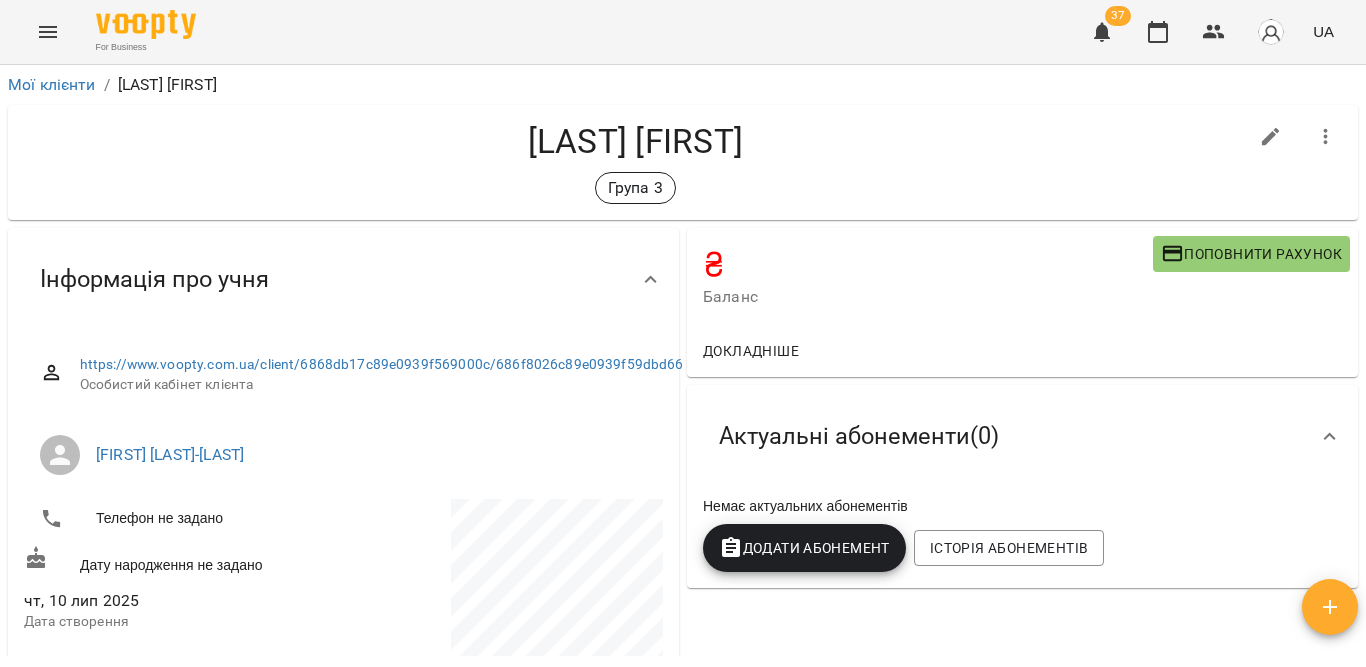 scroll, scrollTop: 0, scrollLeft: 0, axis: both 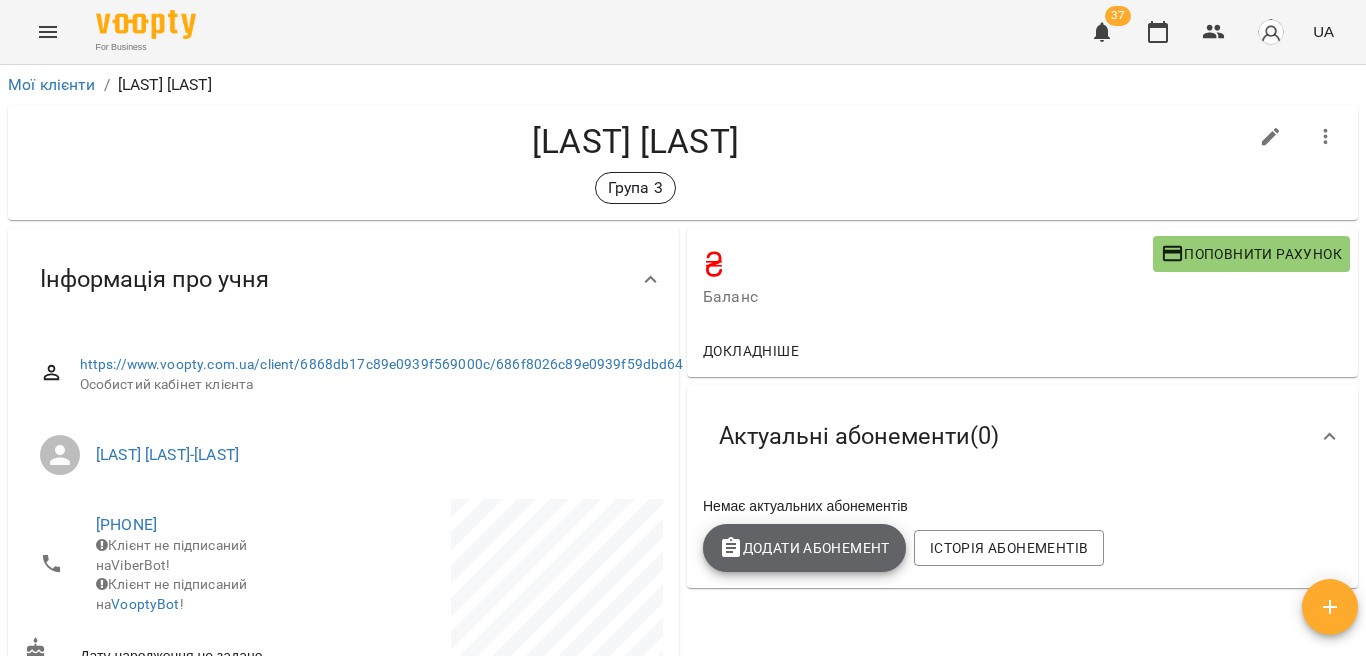 click on "Додати Абонемент" at bounding box center [804, 548] 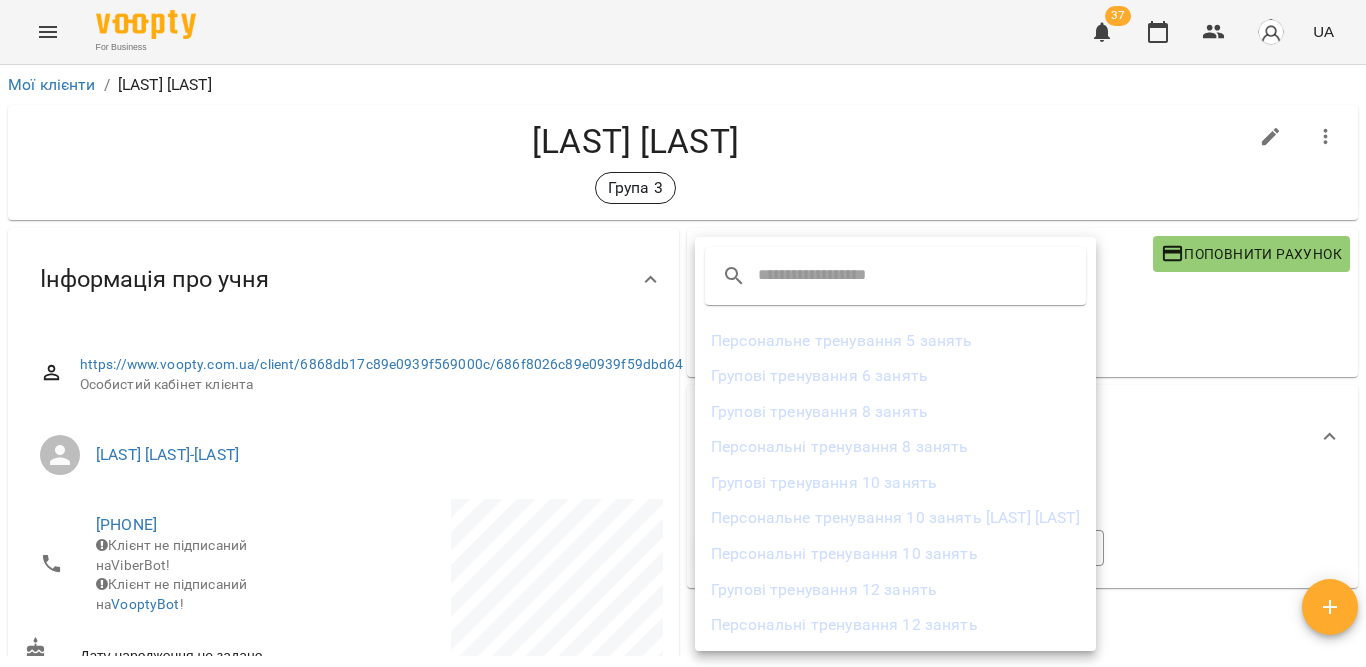 click at bounding box center (683, 333) 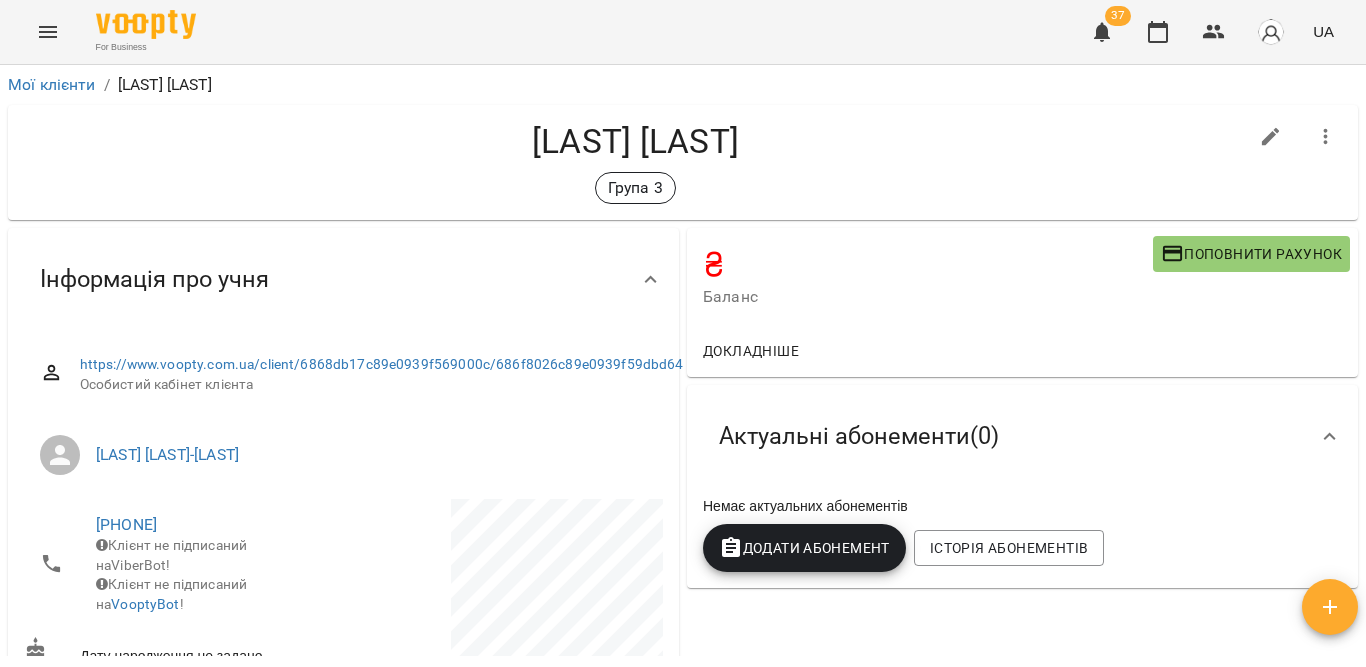 click on "Додати Абонемент" at bounding box center (804, 548) 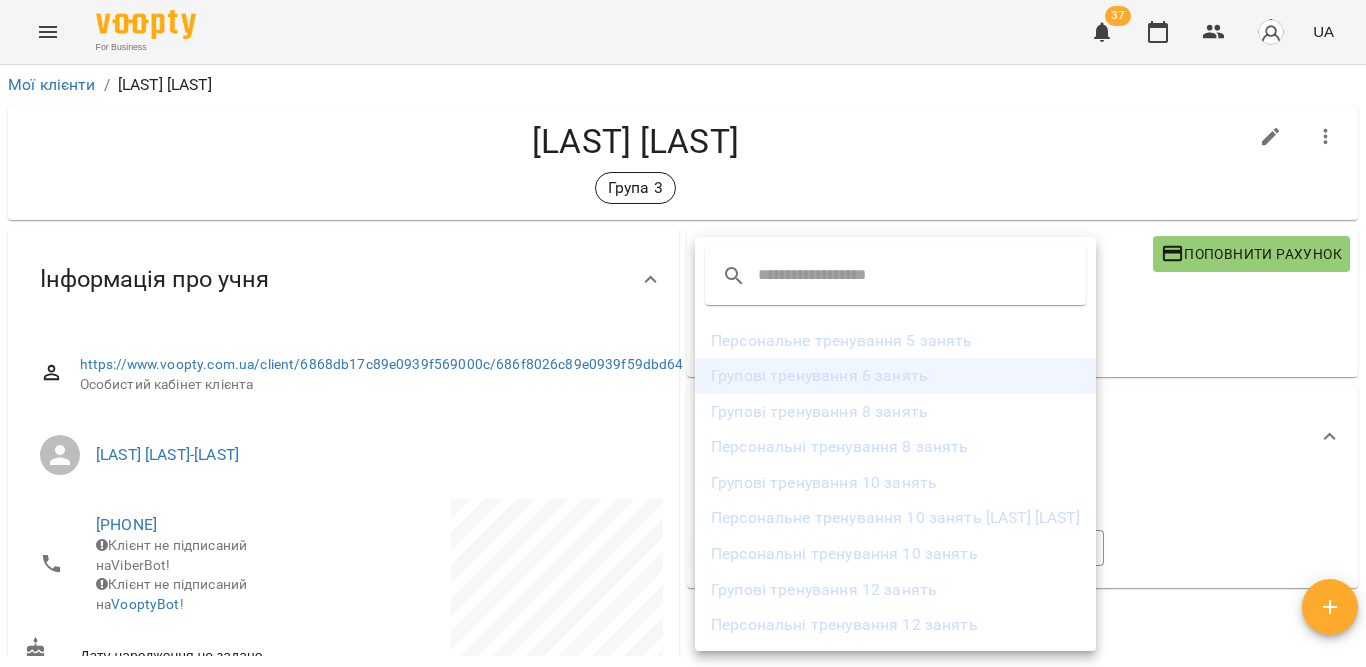 click on "Групові тренування 6 занять" at bounding box center (895, 376) 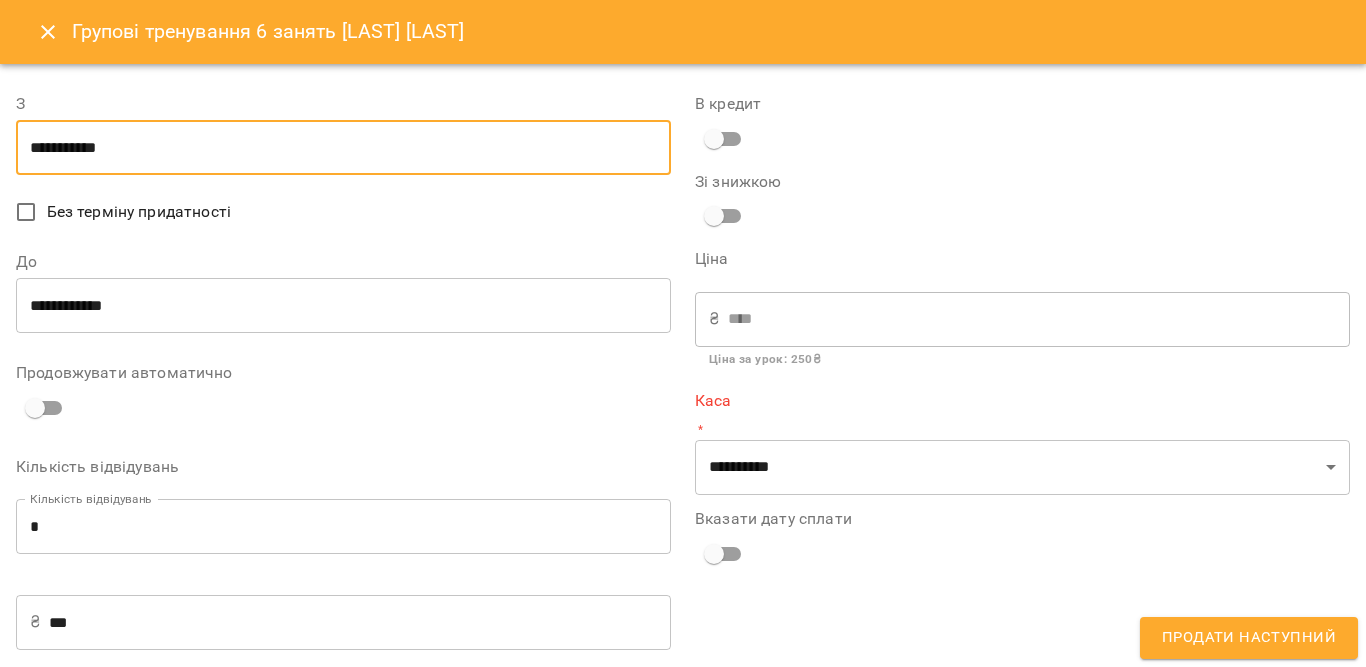 click on "**********" at bounding box center [343, 148] 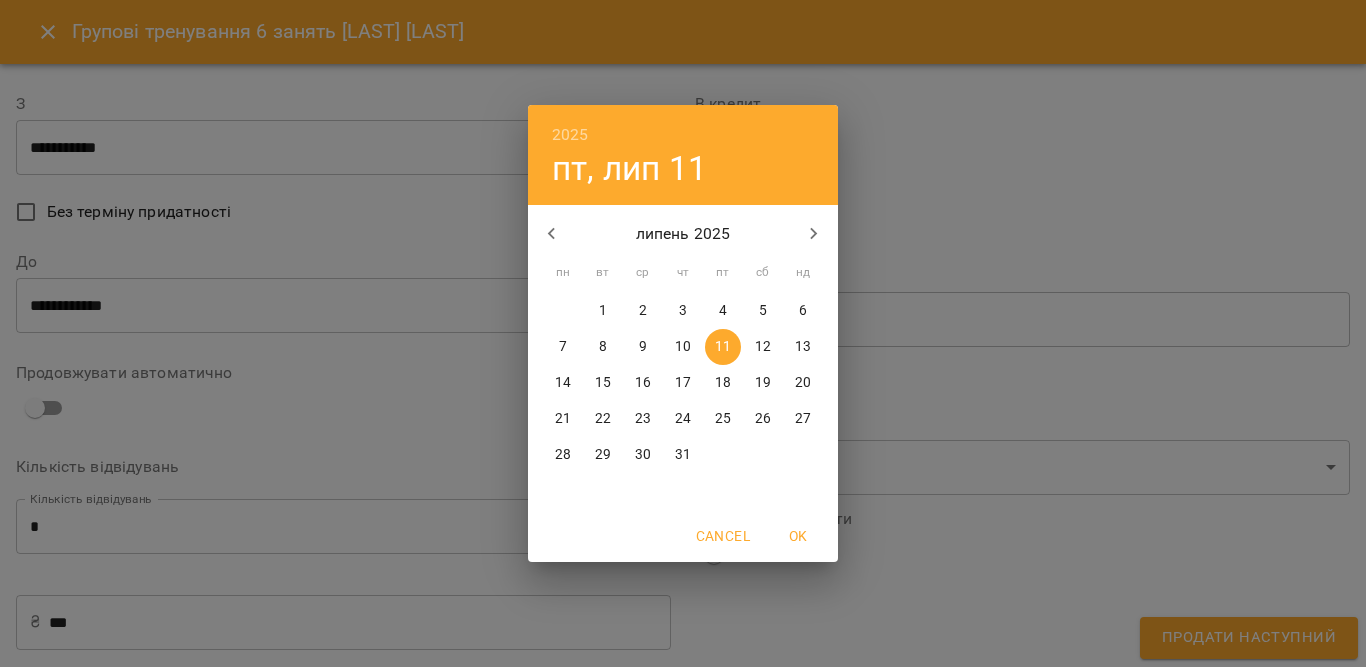 click 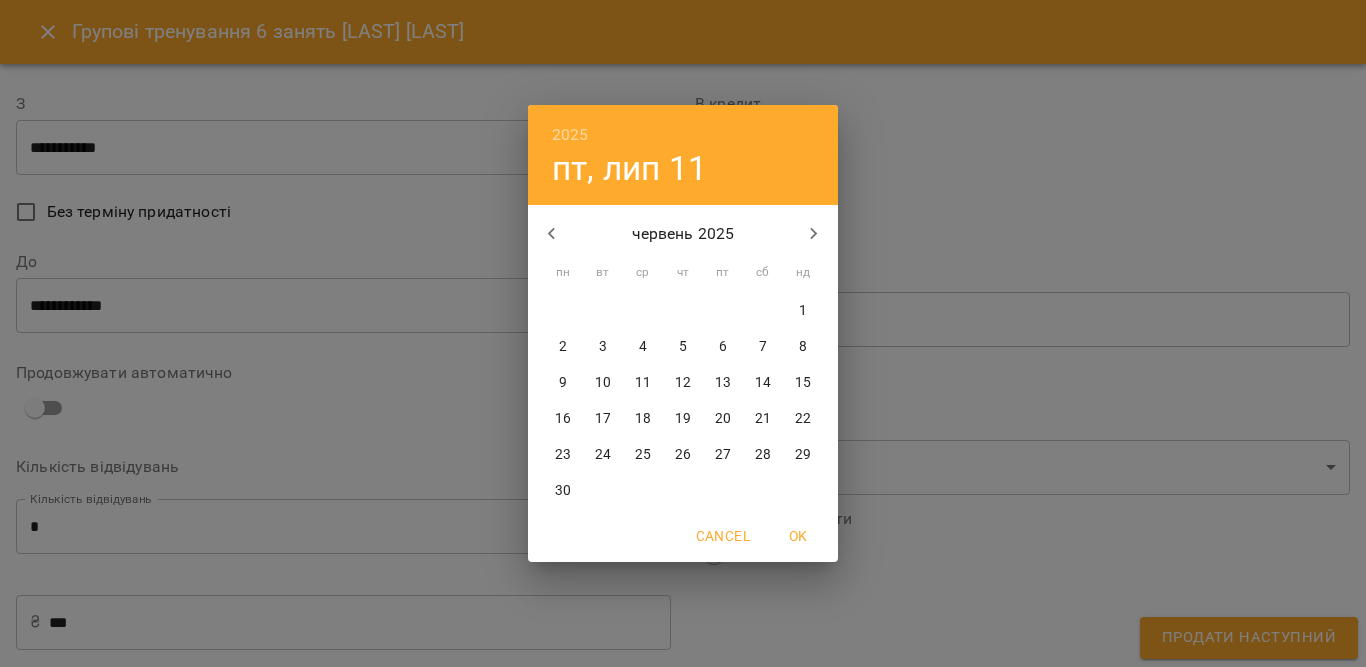 click on "19" at bounding box center [683, 419] 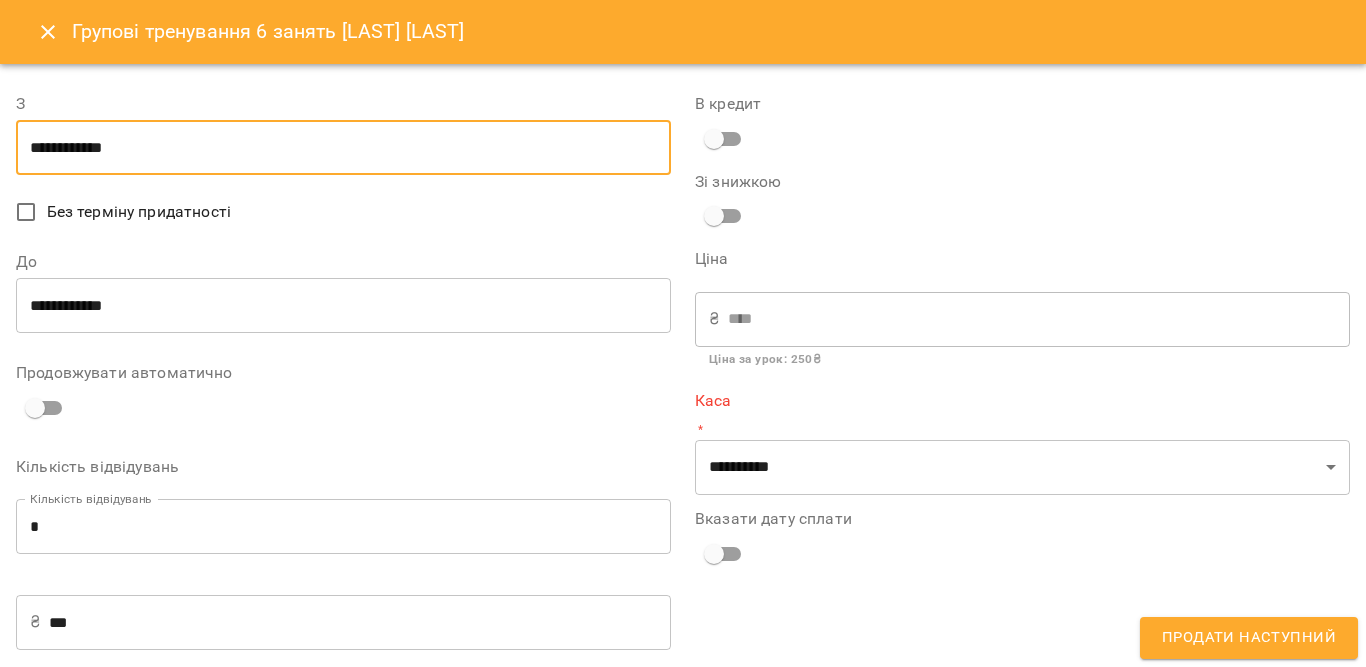 click on "**********" at bounding box center (343, 306) 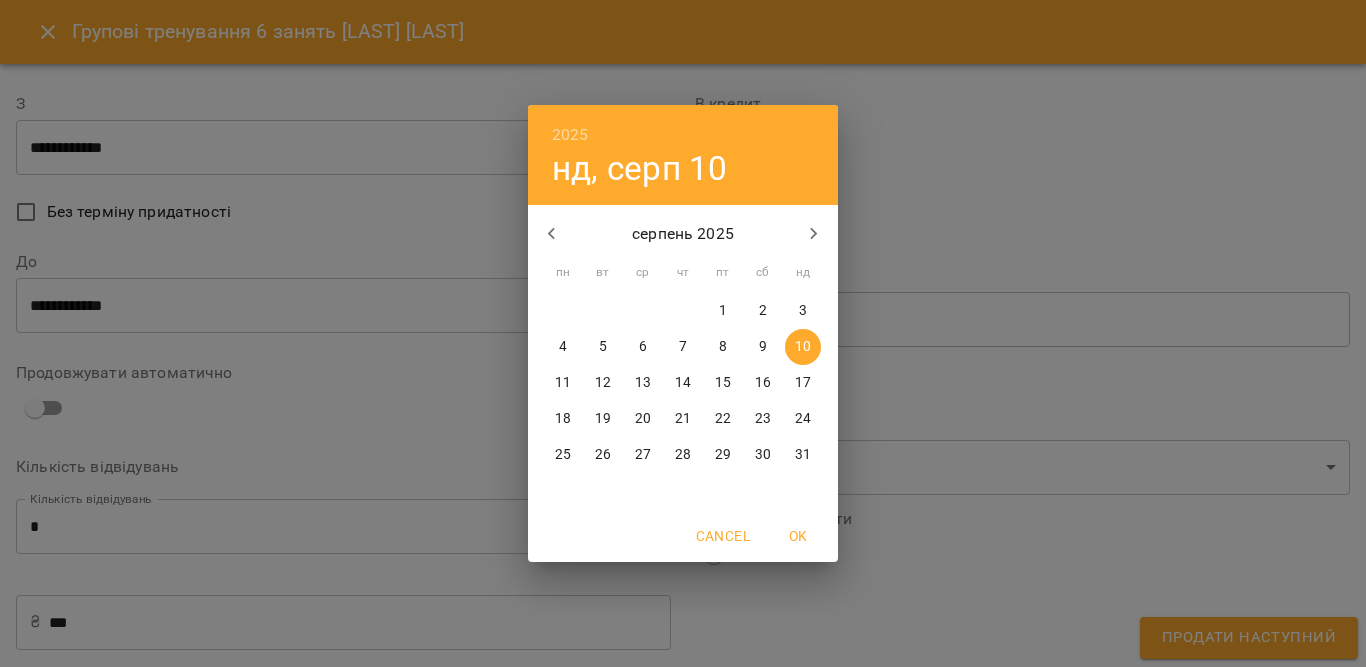 click on "19" at bounding box center [603, 419] 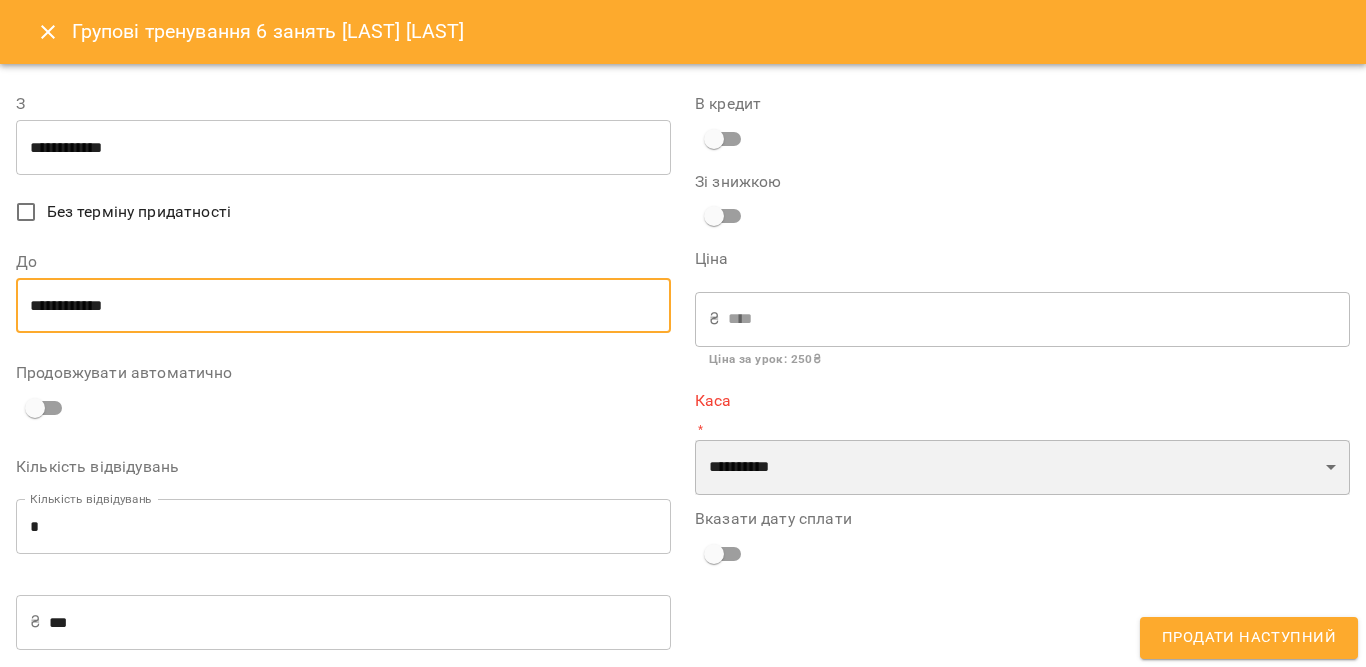 click on "**********" at bounding box center (1022, 468) 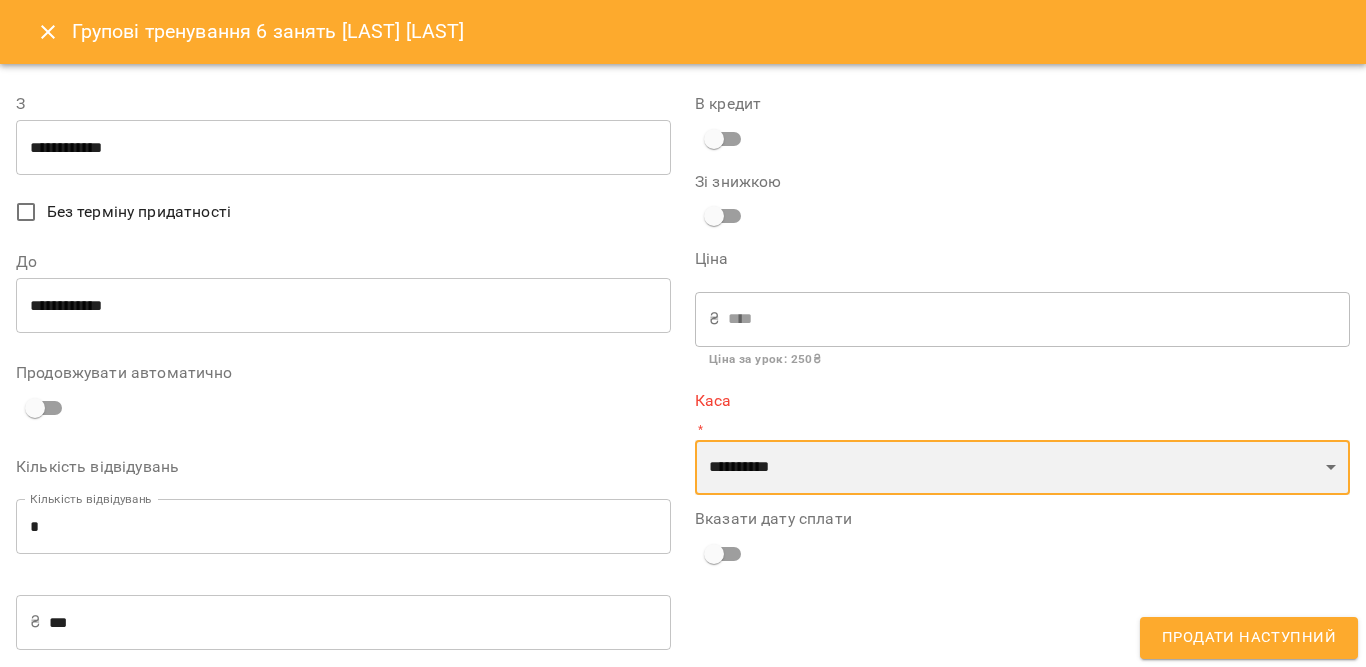 select on "****" 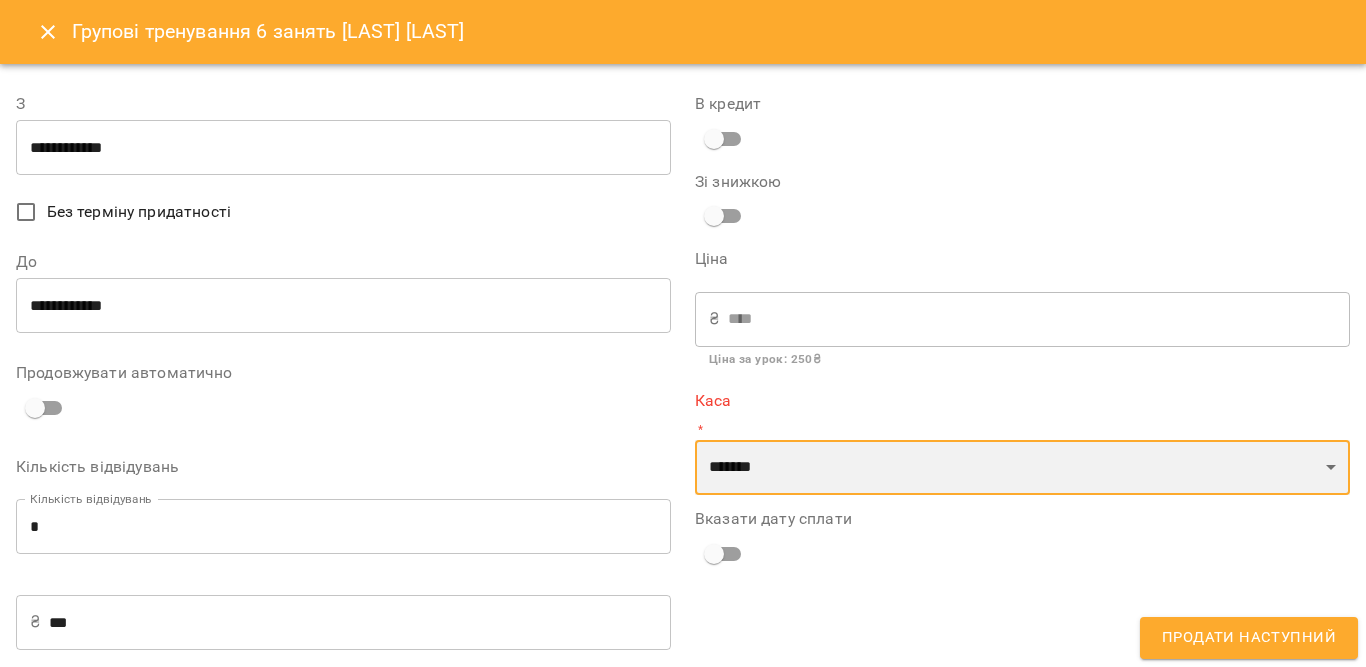 click on "**********" at bounding box center [1022, 468] 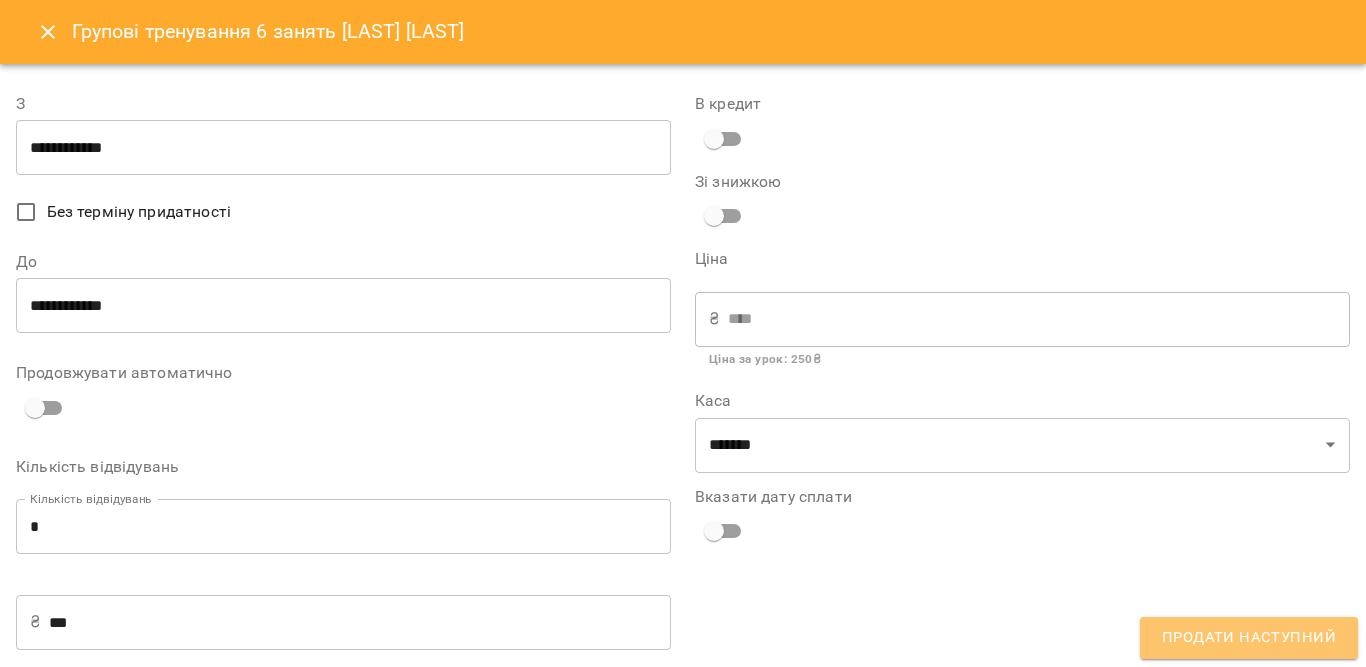 click on "Продати наступний" at bounding box center [1249, 638] 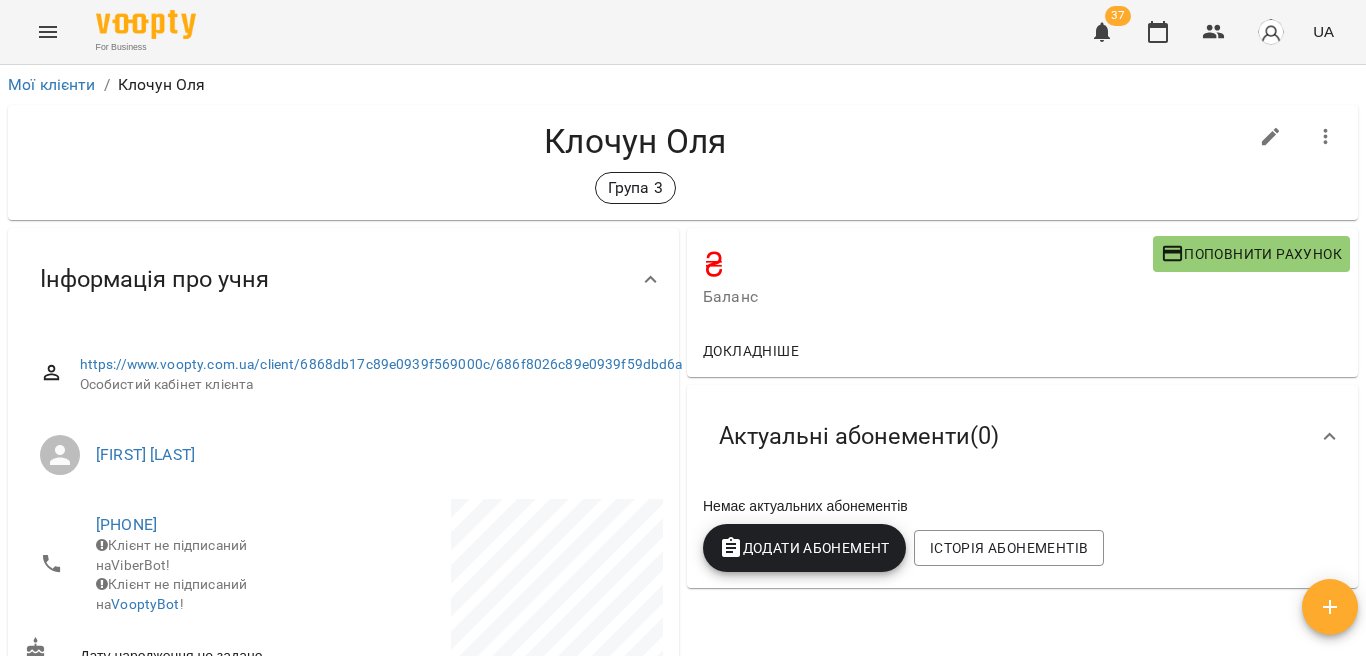 scroll, scrollTop: 0, scrollLeft: 0, axis: both 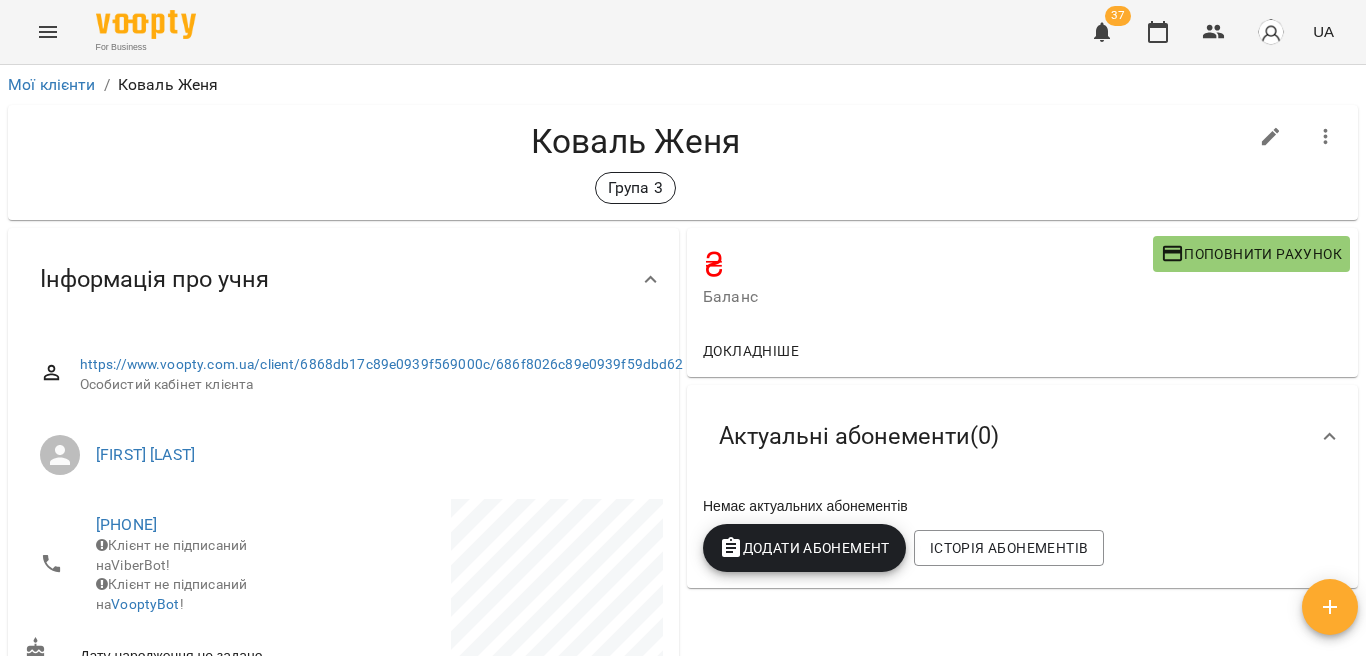 click on "Додати Абонемент" at bounding box center (804, 548) 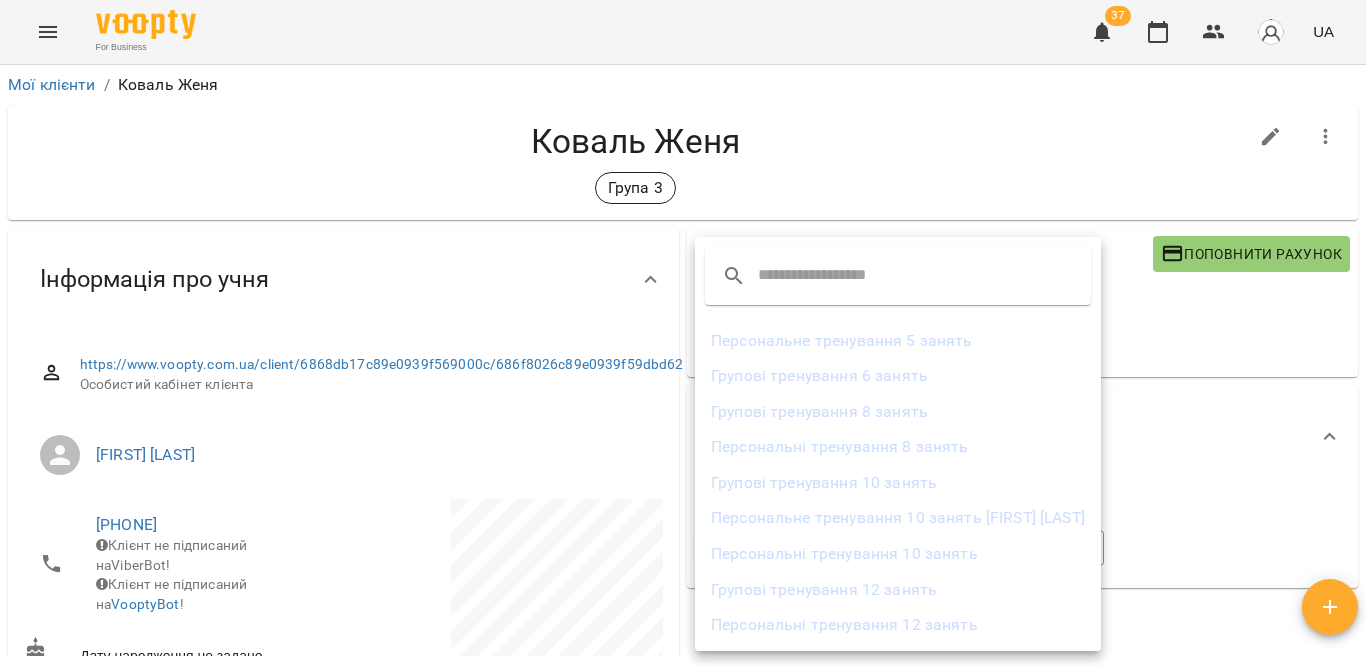 click on "Групові тренування 8 занять" at bounding box center (898, 412) 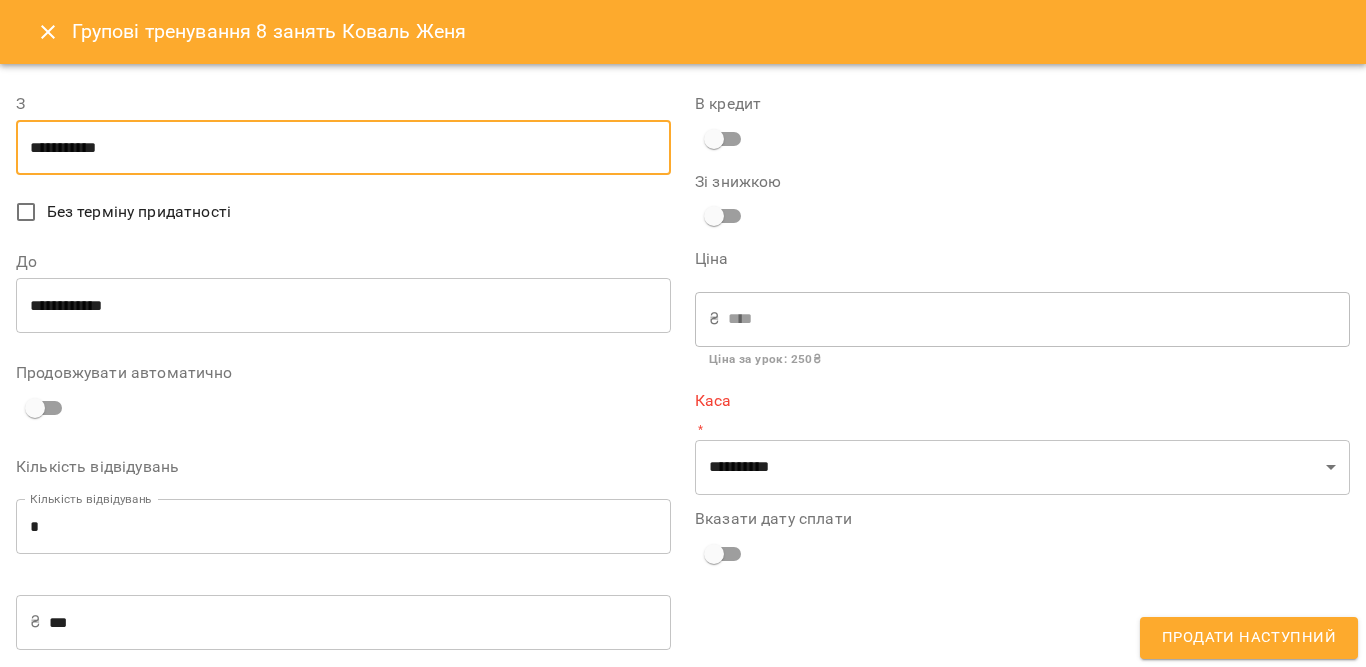 click on "**********" at bounding box center [343, 148] 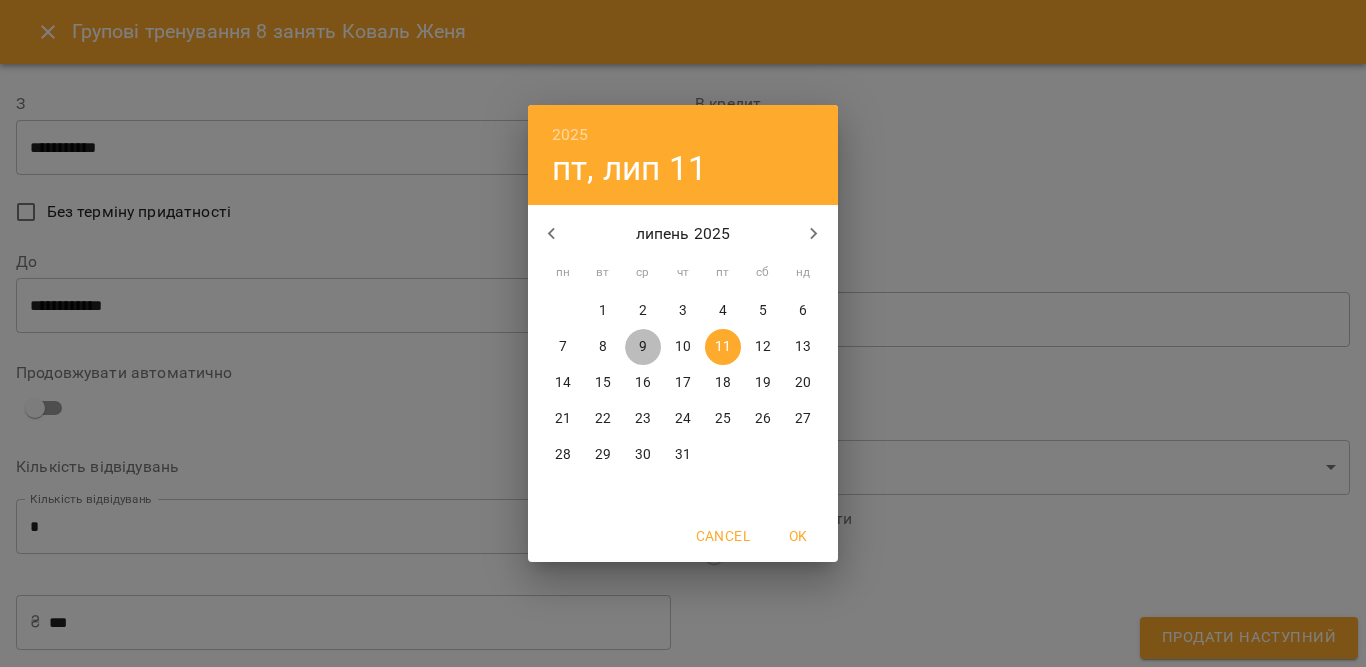 click on "9" at bounding box center [643, 347] 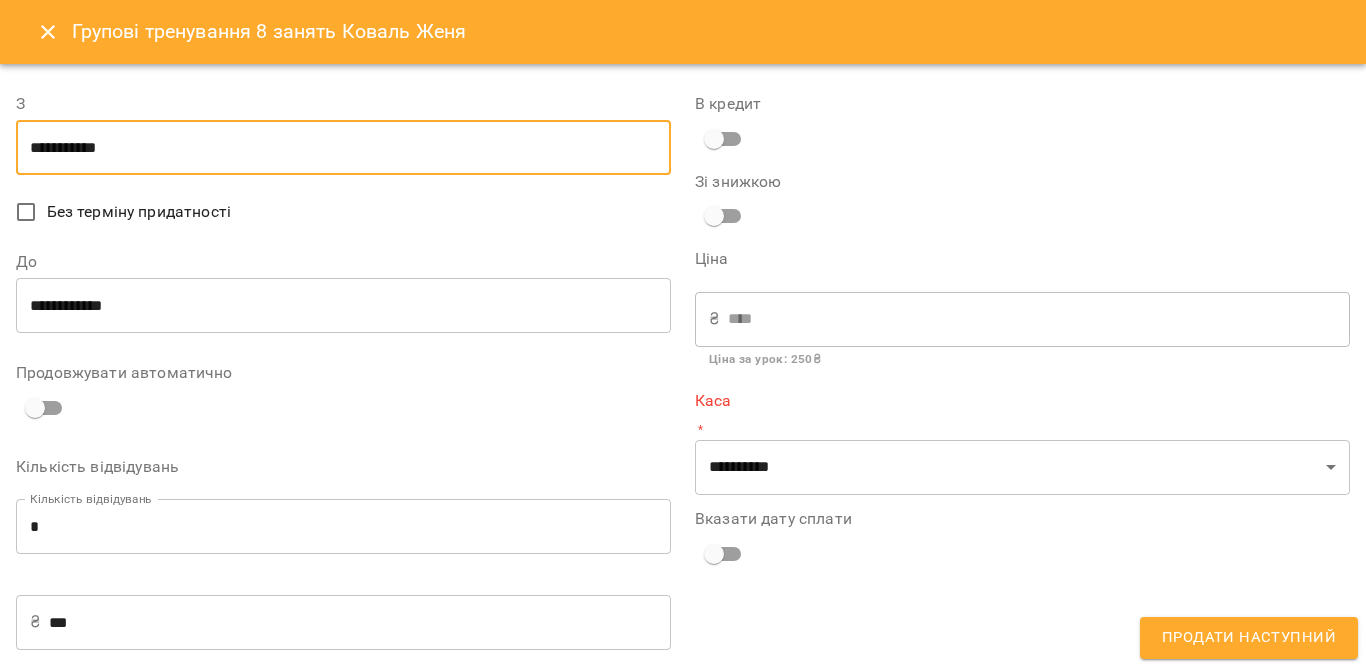 click on "**********" at bounding box center (343, 306) 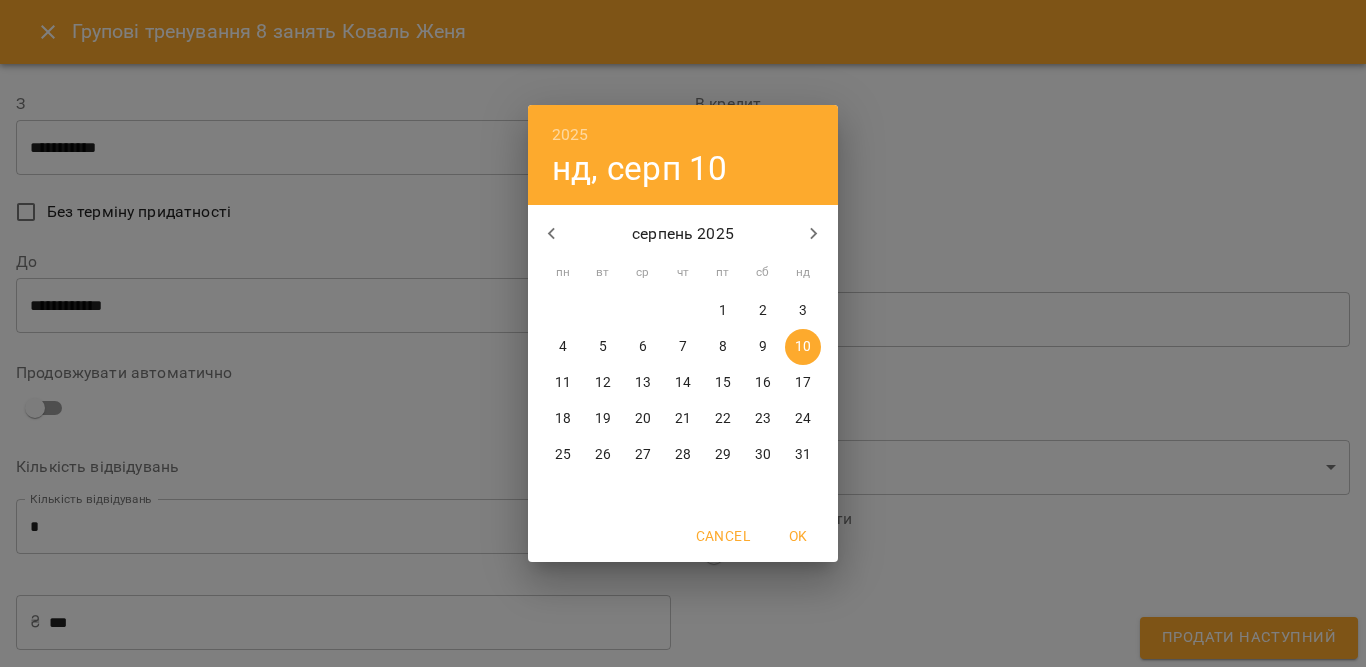click on "9" at bounding box center (763, 347) 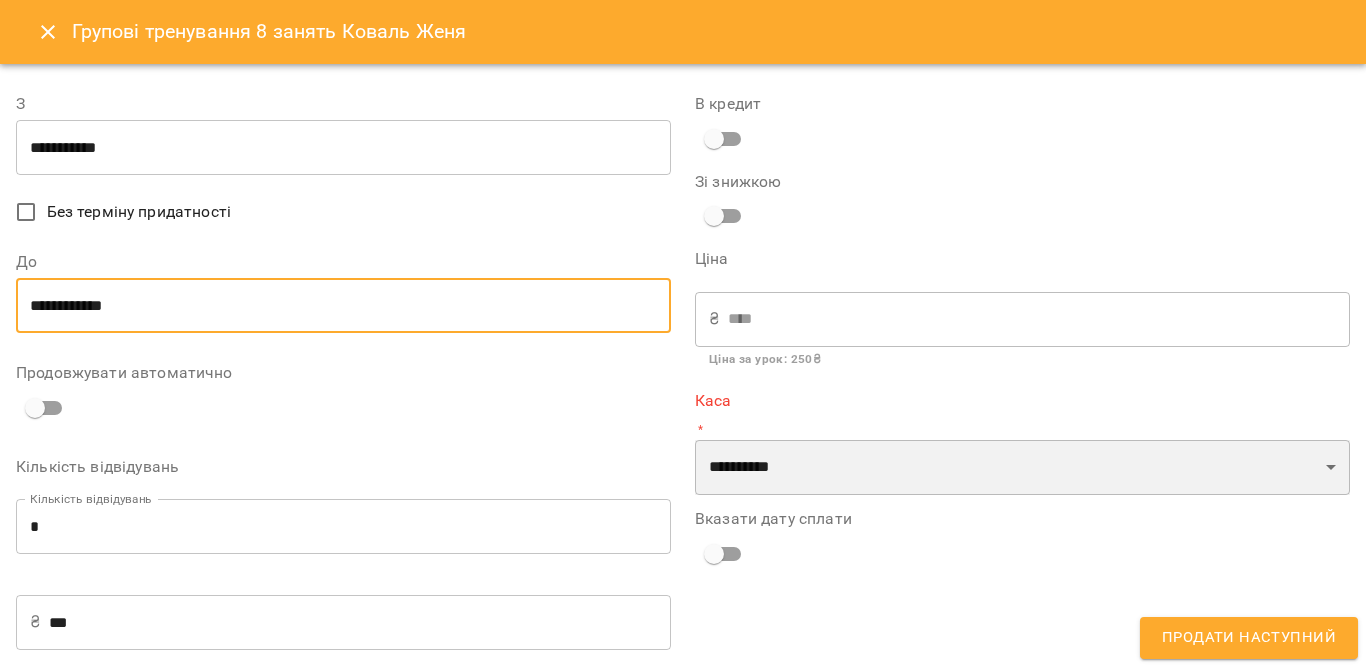 click on "**********" at bounding box center (1022, 468) 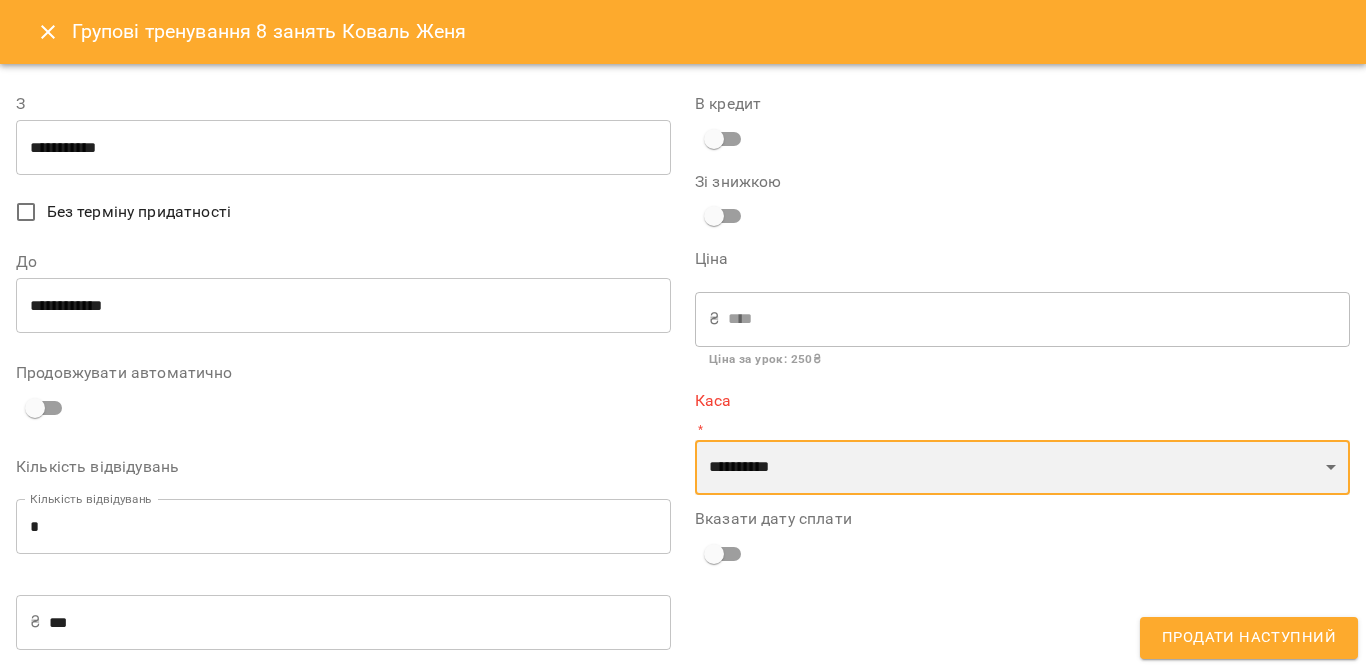 select on "****" 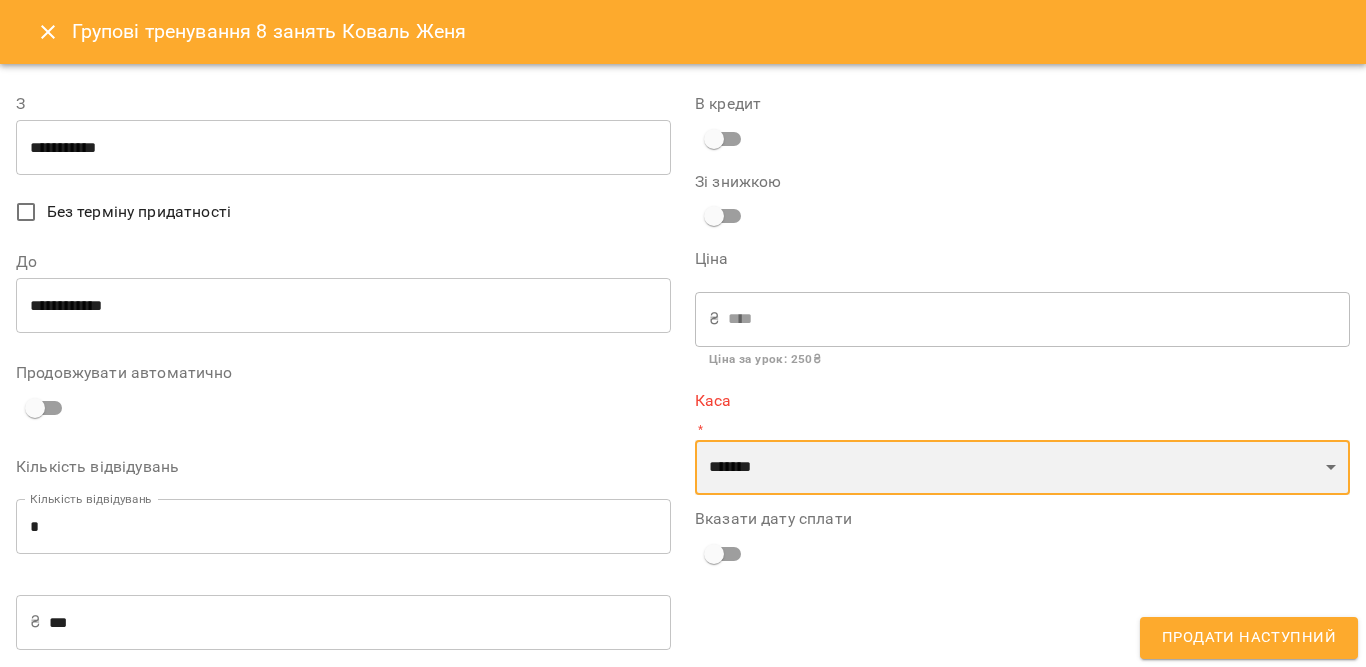 click on "**********" at bounding box center [1022, 468] 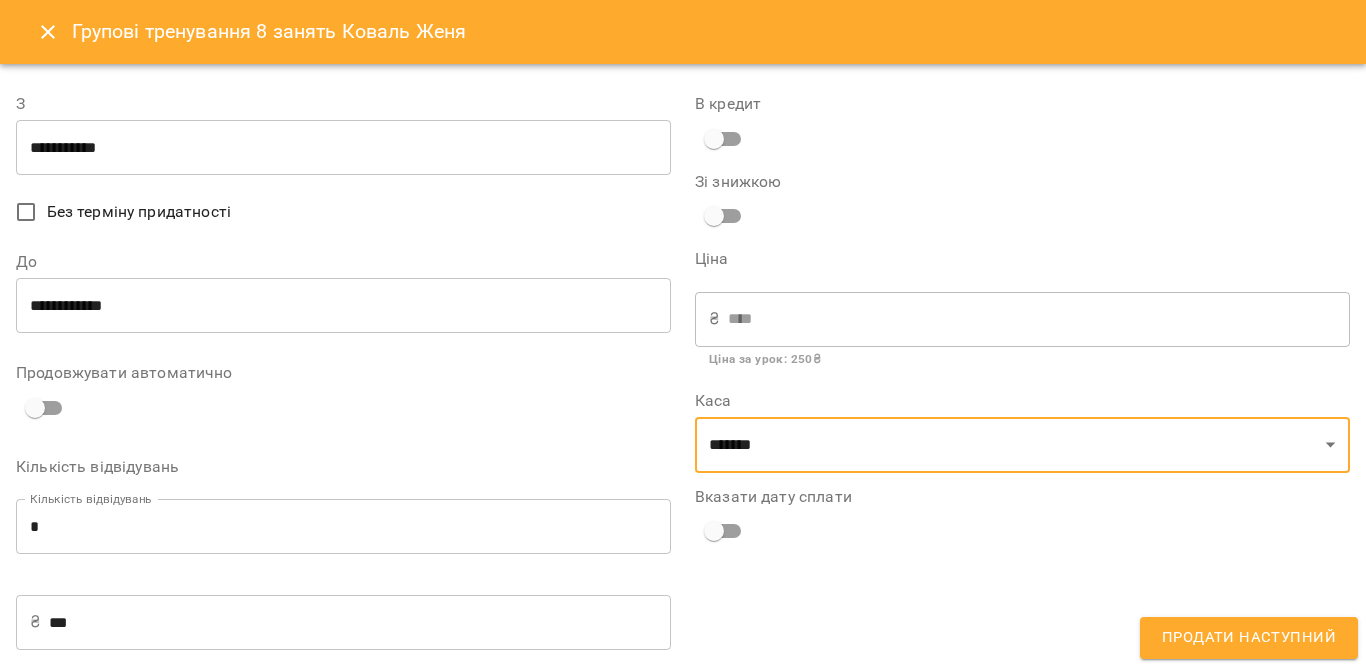 click on "Продати наступний" at bounding box center (1249, 638) 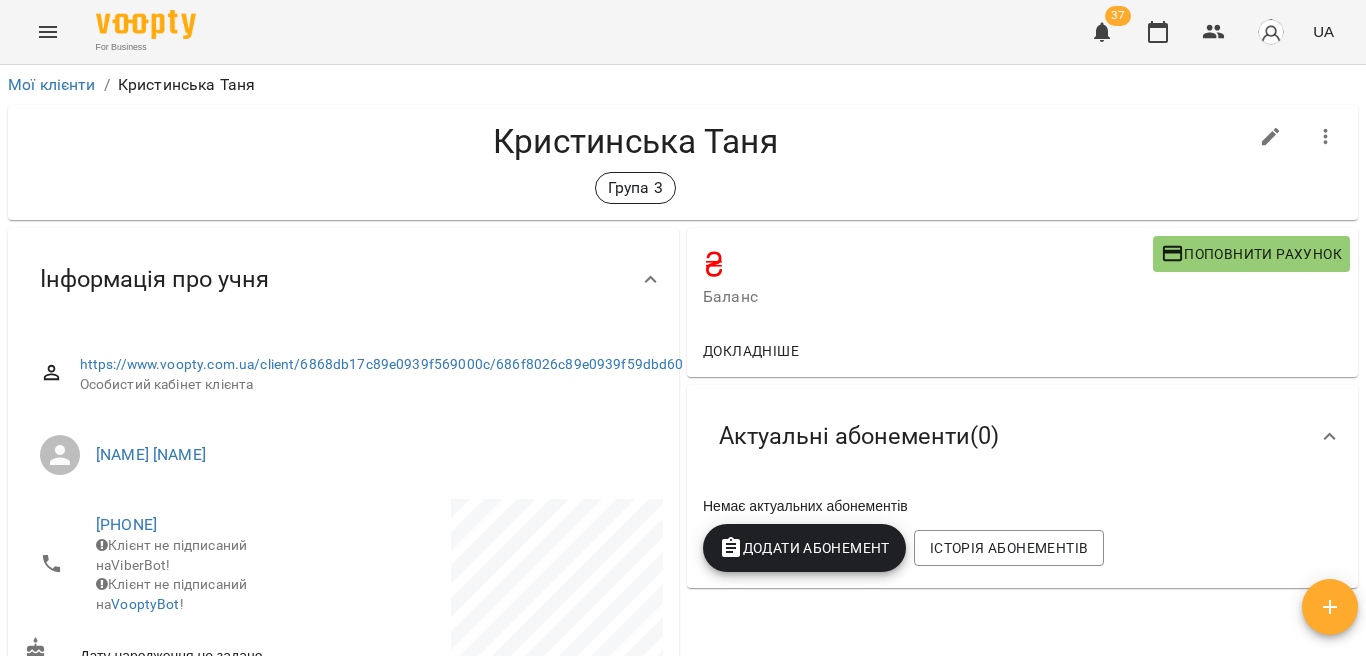 scroll, scrollTop: 0, scrollLeft: 0, axis: both 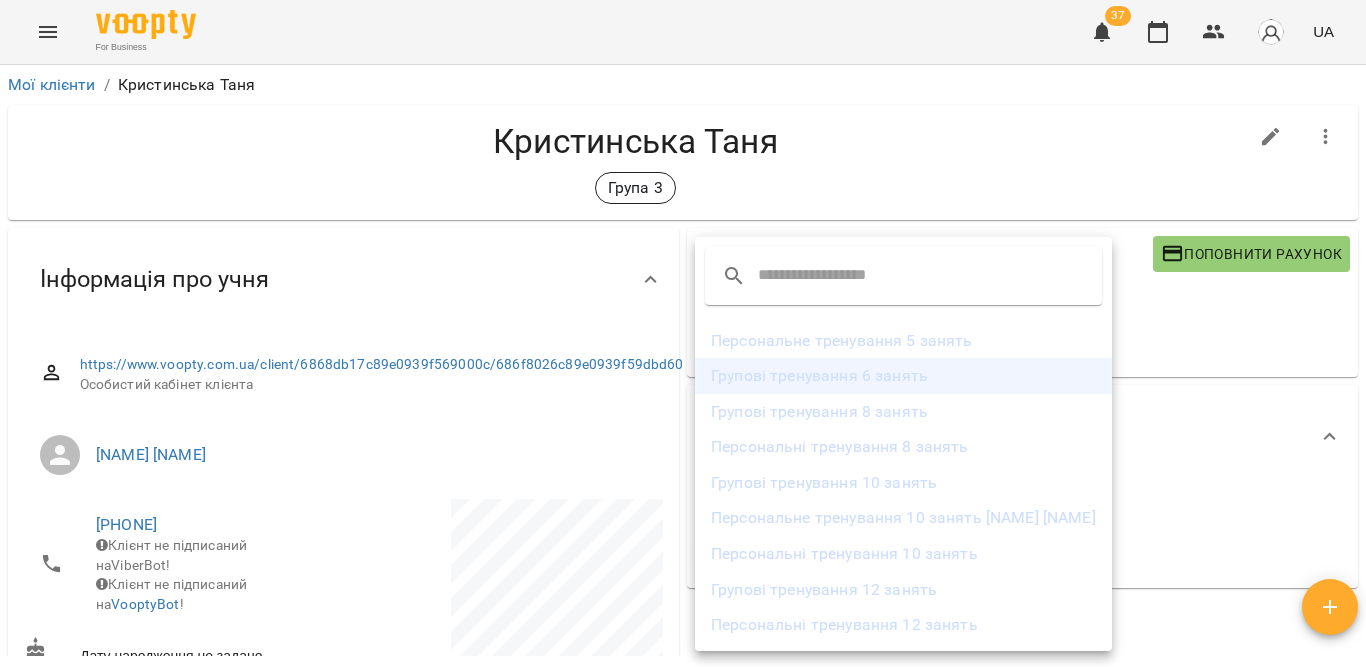 click on "Групові тренування 6 занять" at bounding box center (903, 376) 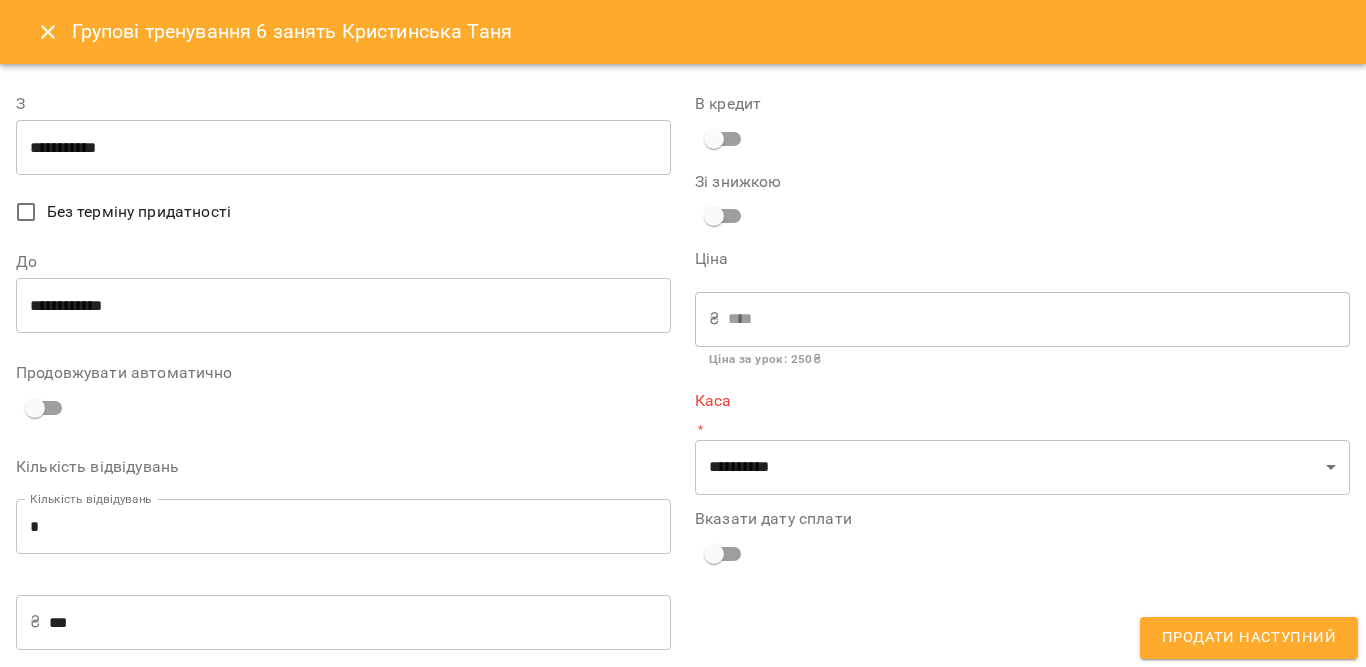 click on "**********" at bounding box center (343, 148) 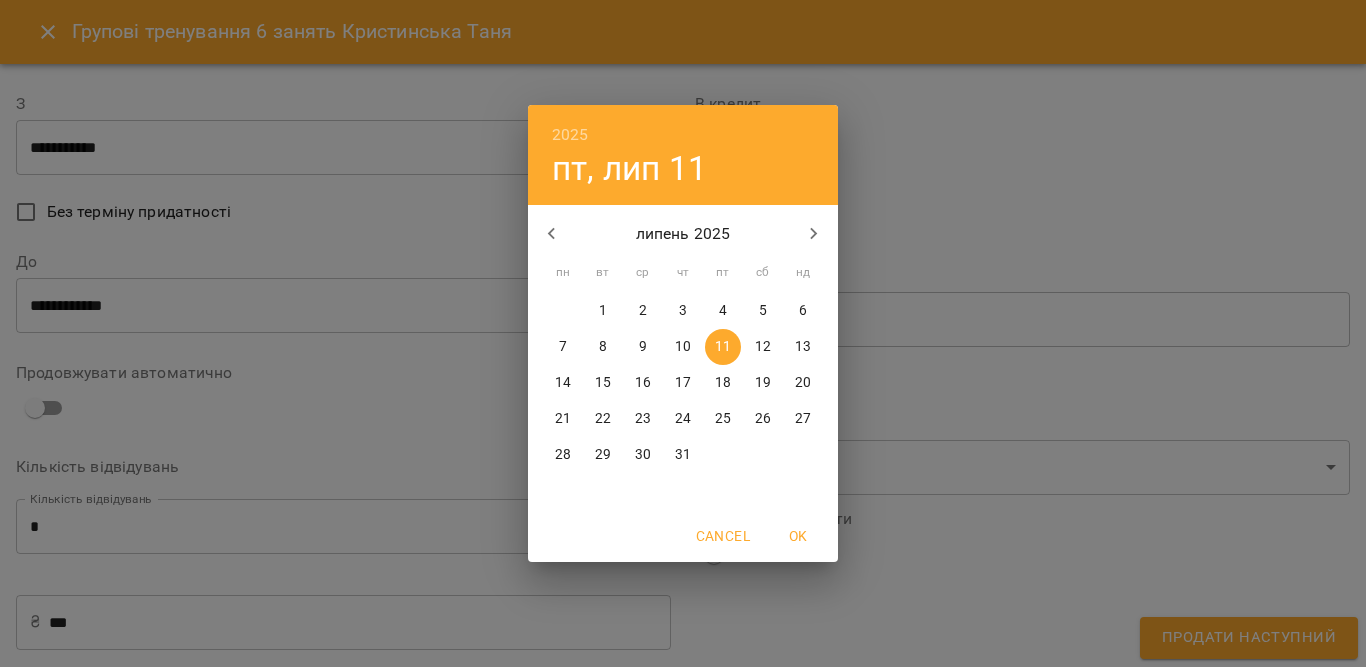 click on "1" at bounding box center [603, 311] 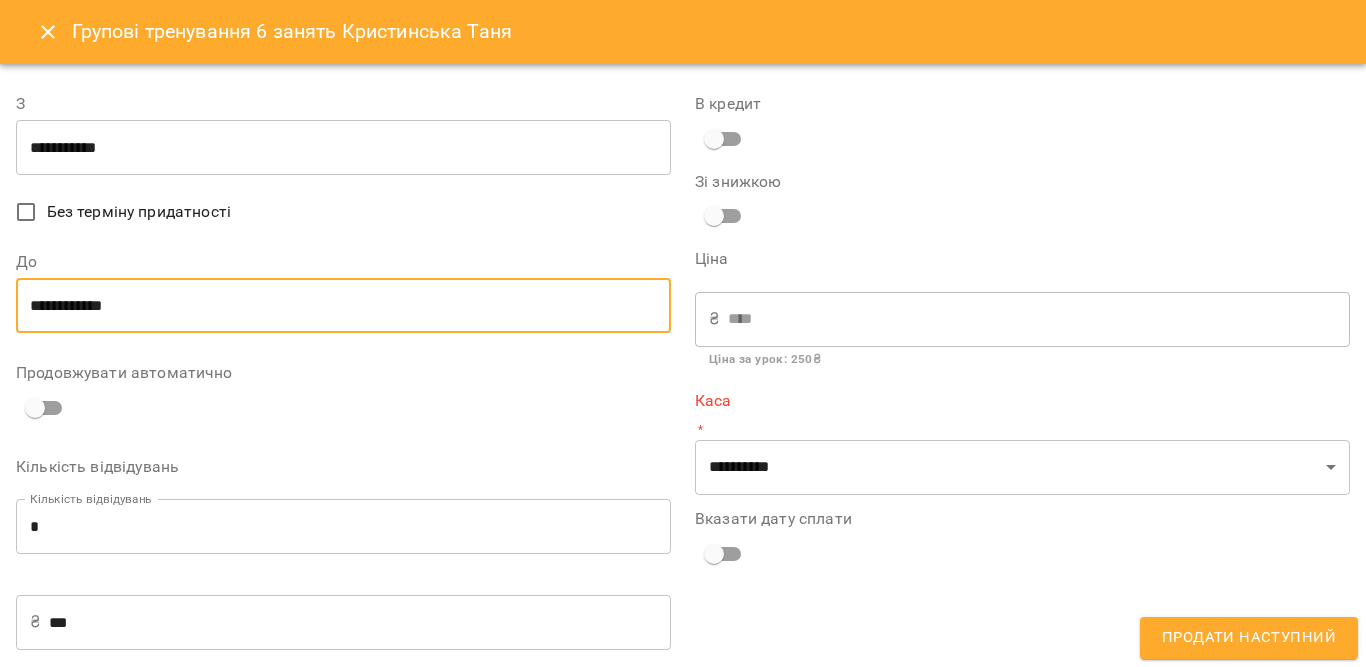 click on "**********" at bounding box center (343, 306) 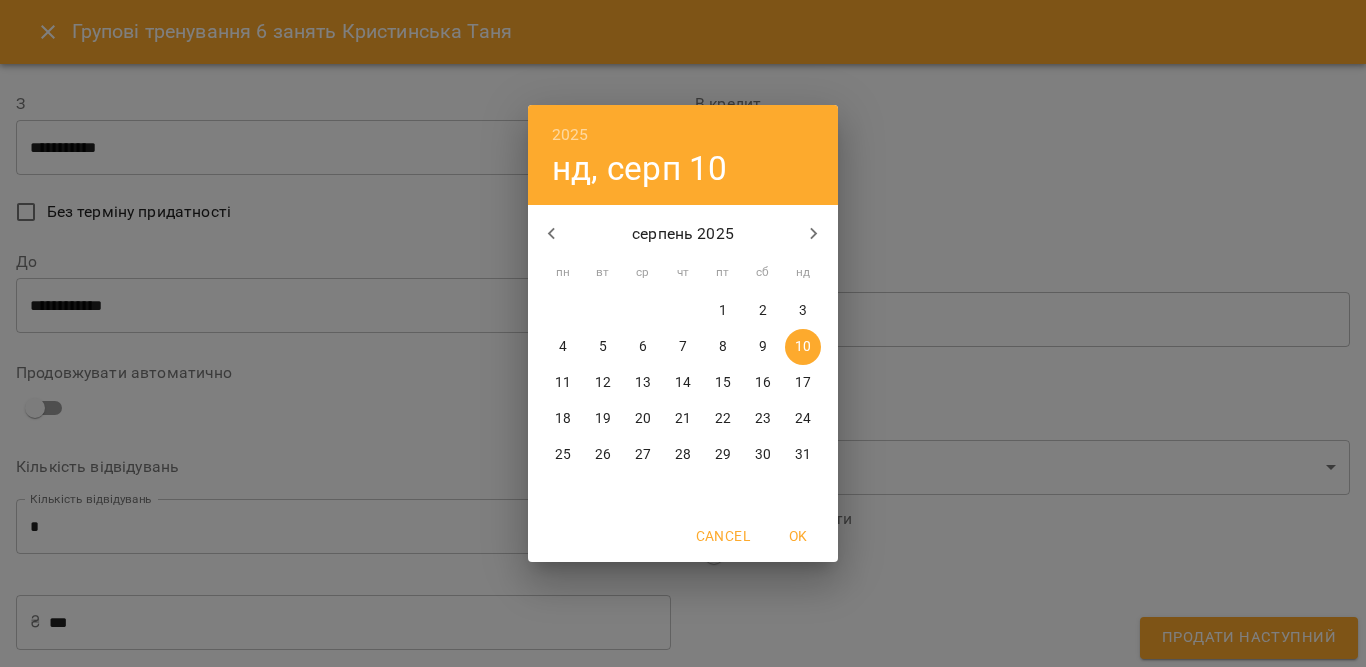 click on "1" at bounding box center [723, 311] 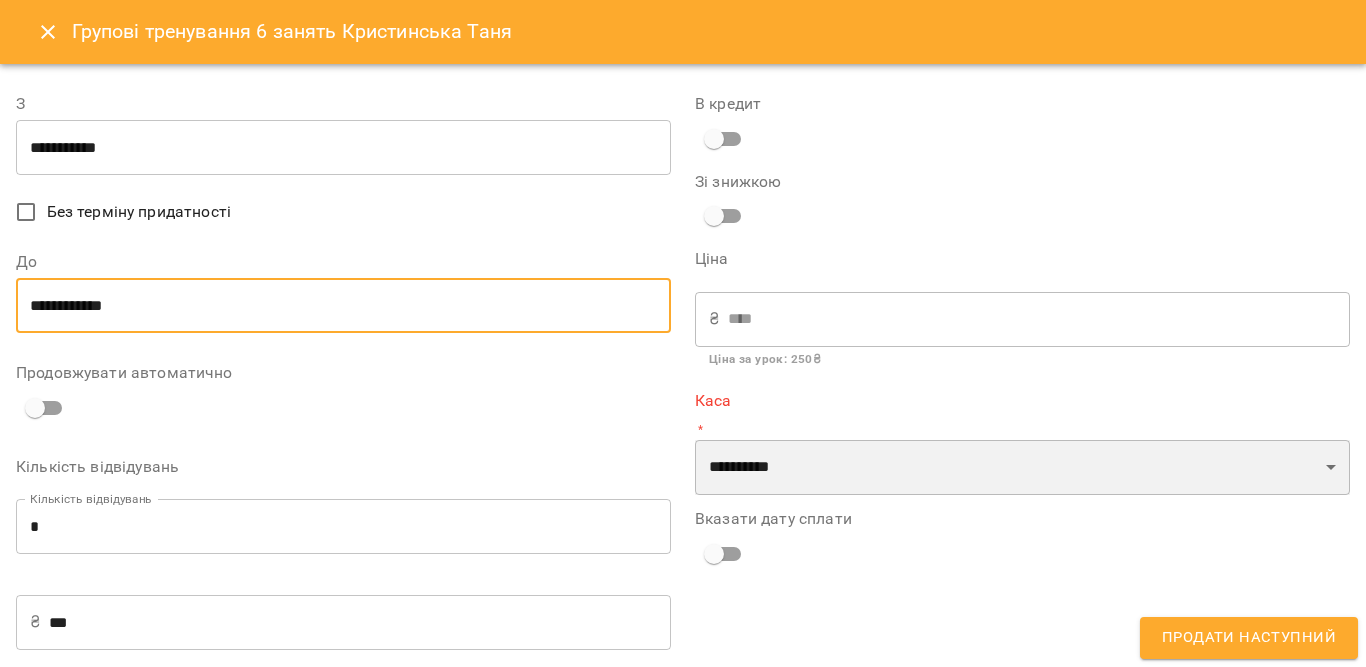 click on "**********" at bounding box center [1022, 468] 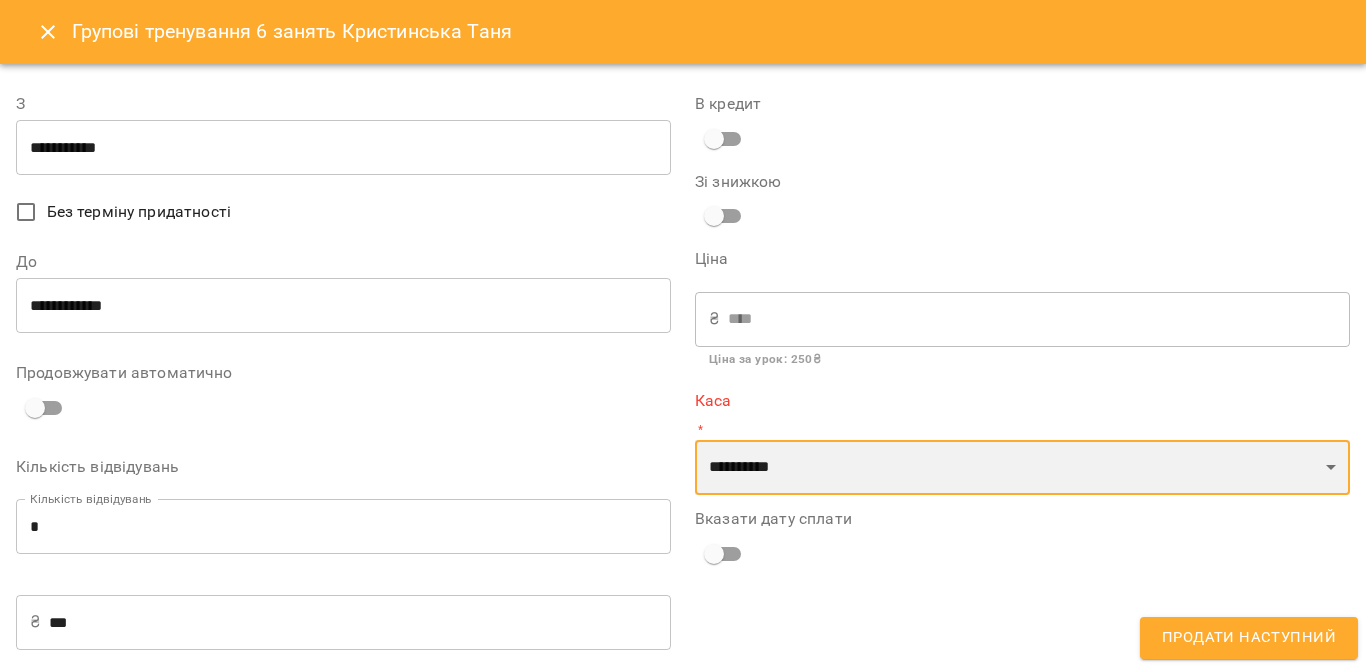 select on "****" 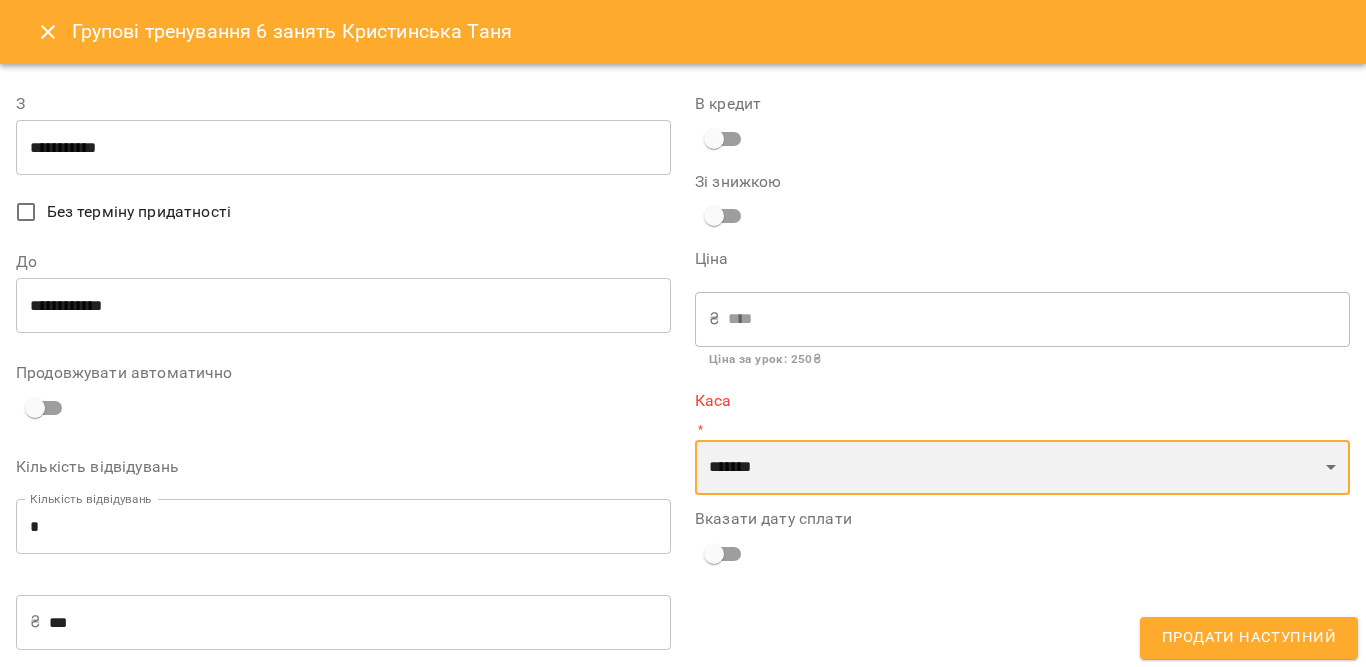 click on "**********" at bounding box center (1022, 468) 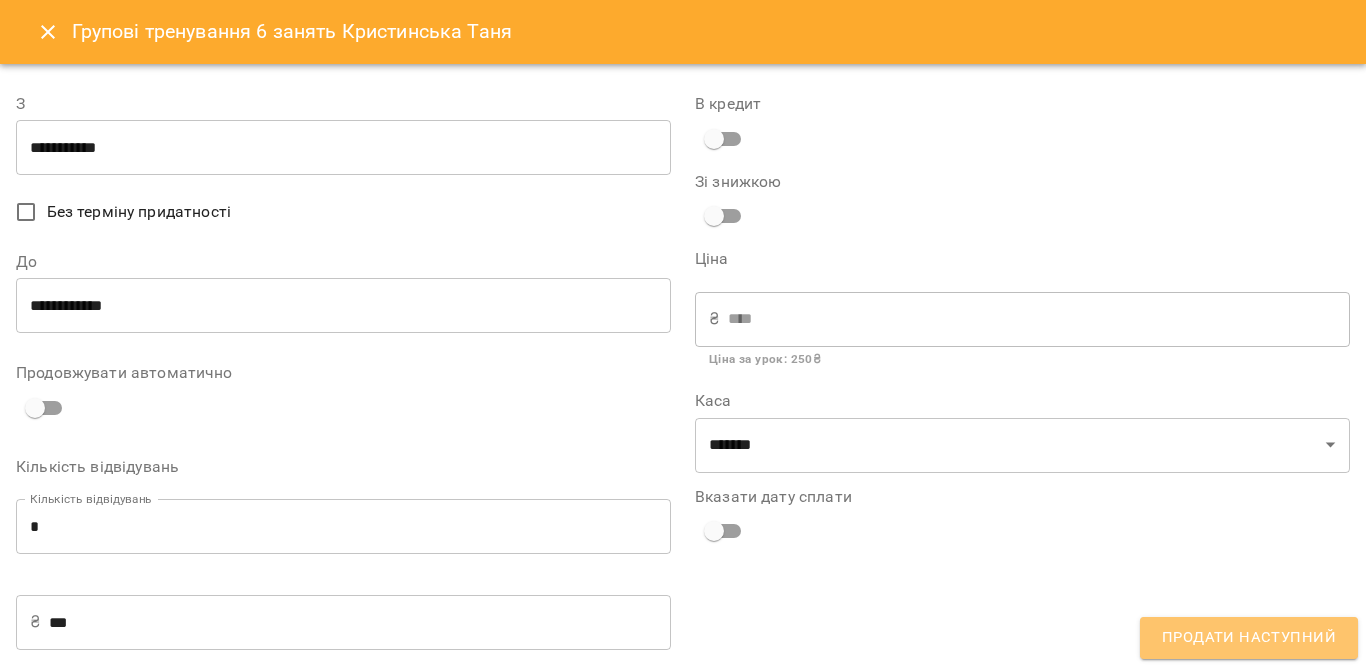 click on "Продати наступний" at bounding box center (1249, 638) 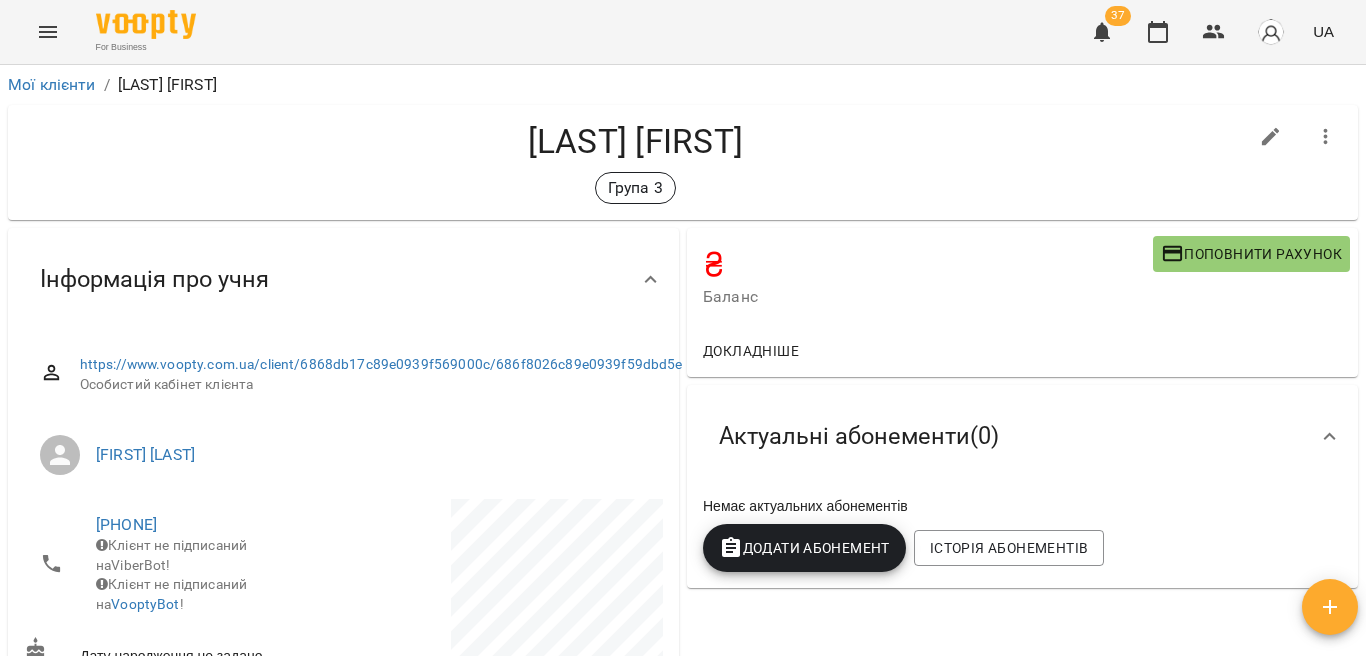 scroll, scrollTop: 0, scrollLeft: 0, axis: both 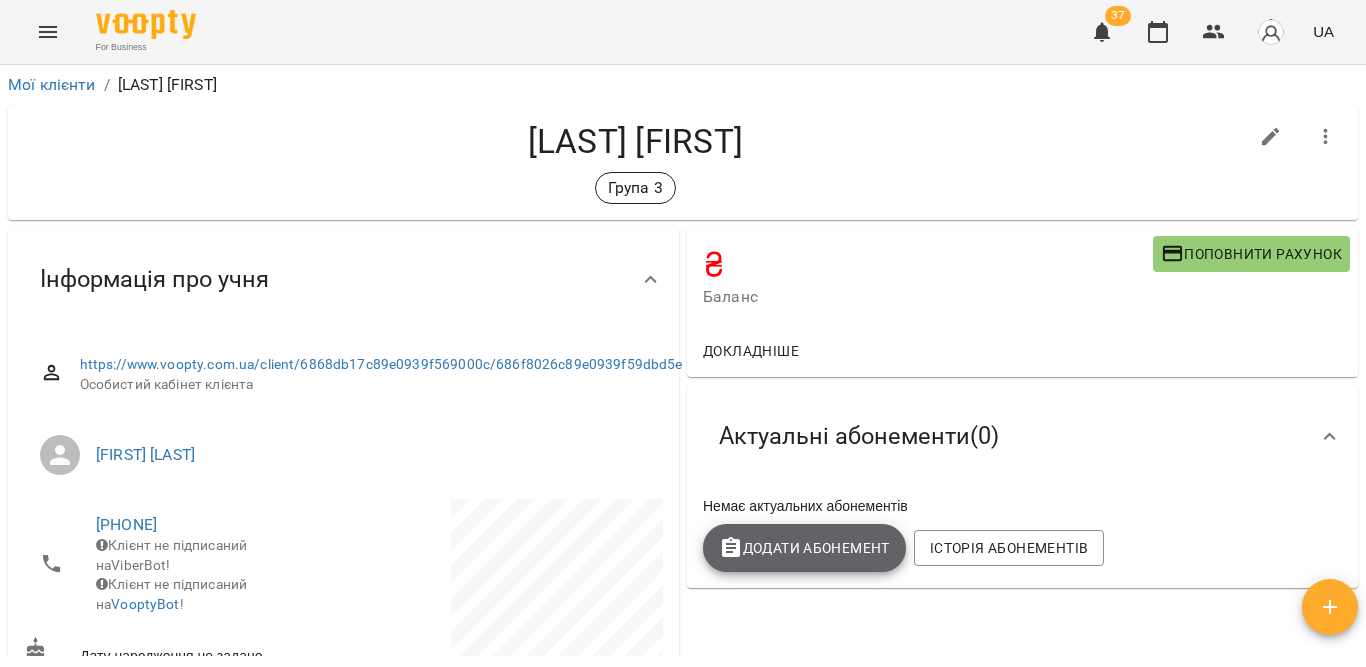 click on "Додати Абонемент" at bounding box center (804, 548) 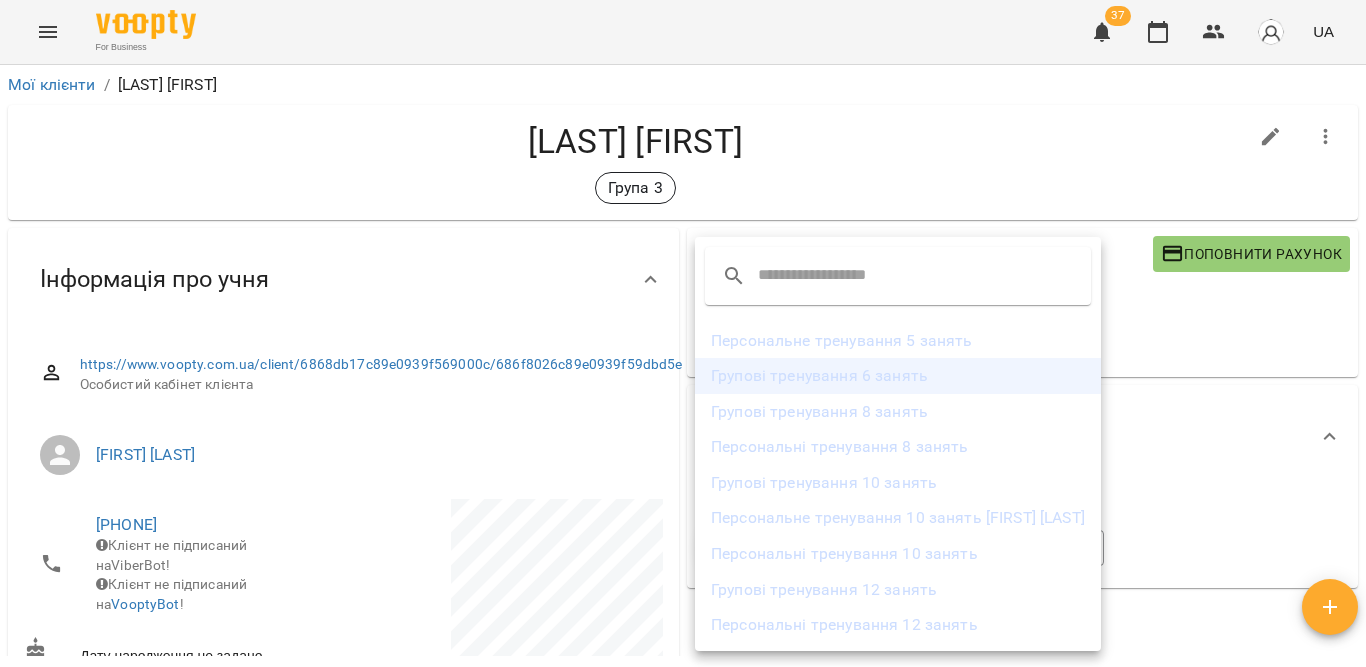click on "Групові тренування 6 занять" at bounding box center (898, 376) 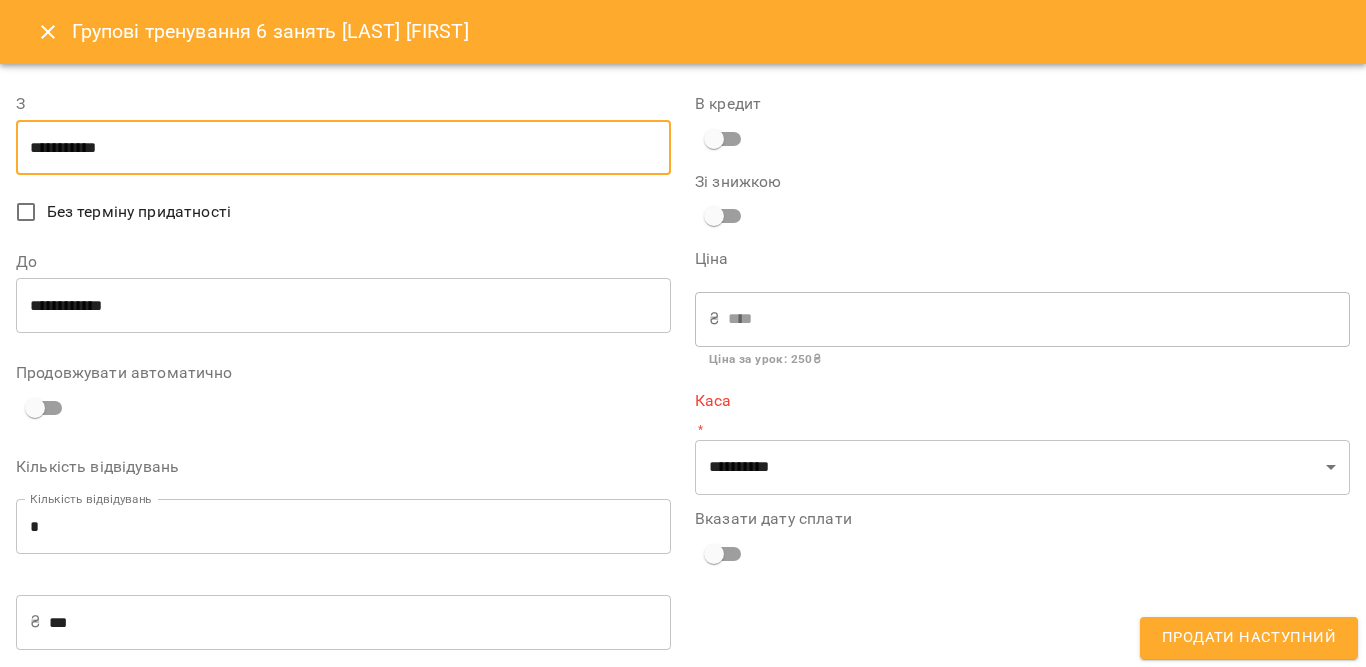 click on "**********" at bounding box center (343, 148) 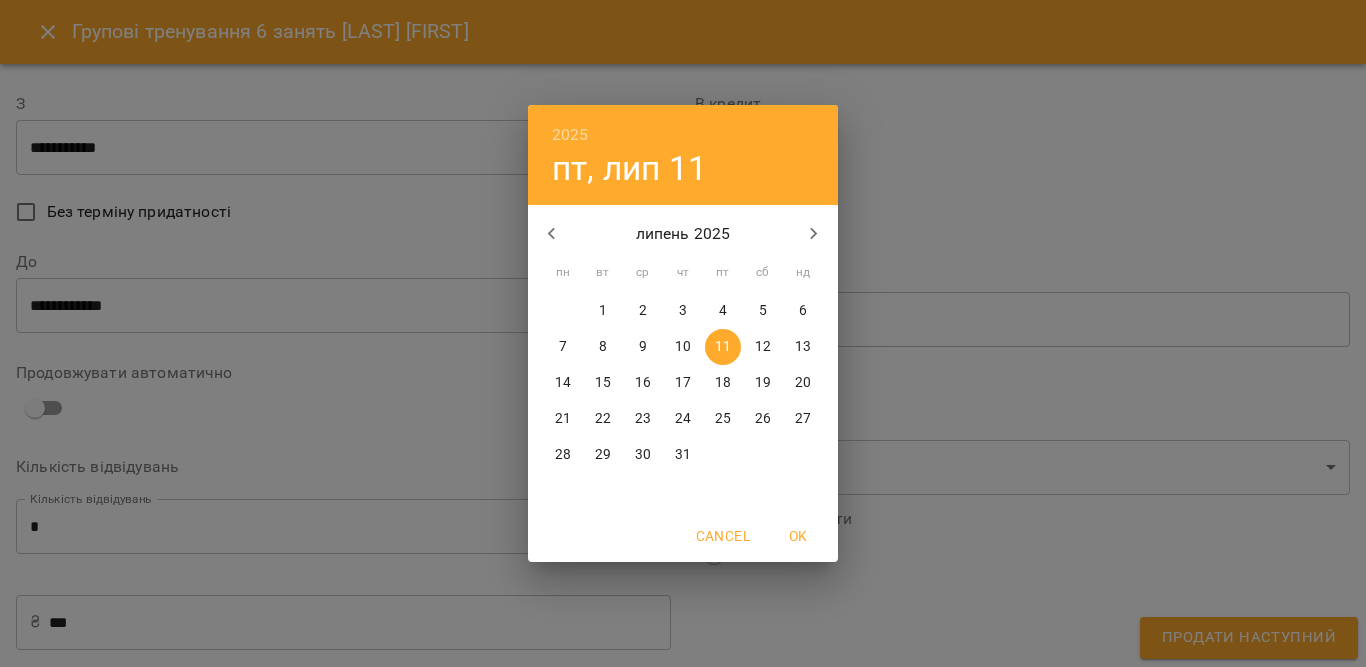 click on "19" at bounding box center (763, 383) 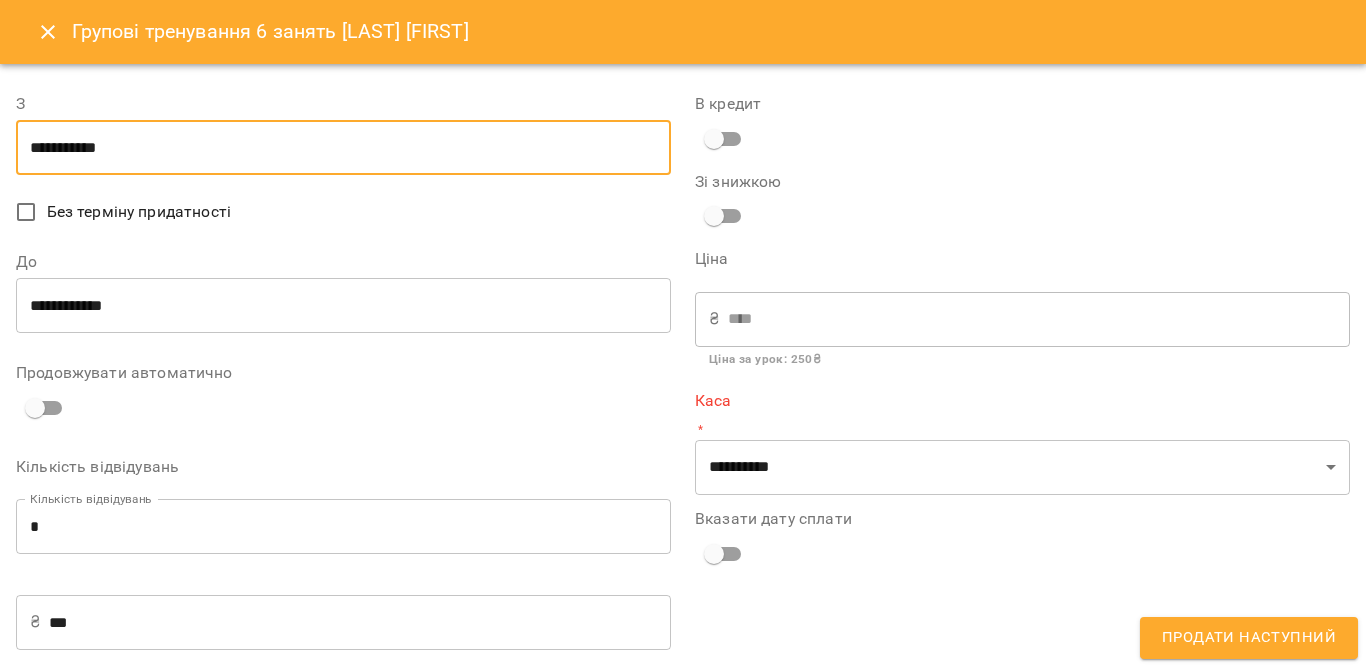 click on "**********" at bounding box center (343, 306) 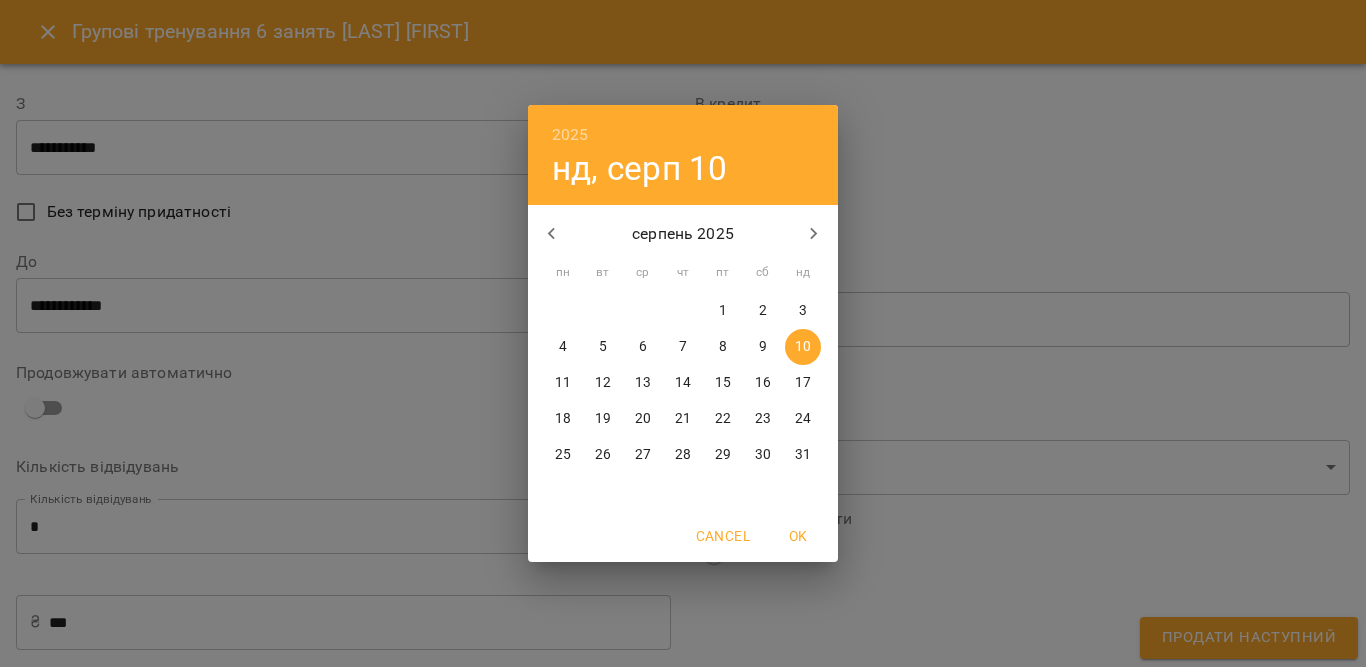 click on "19" at bounding box center (603, 419) 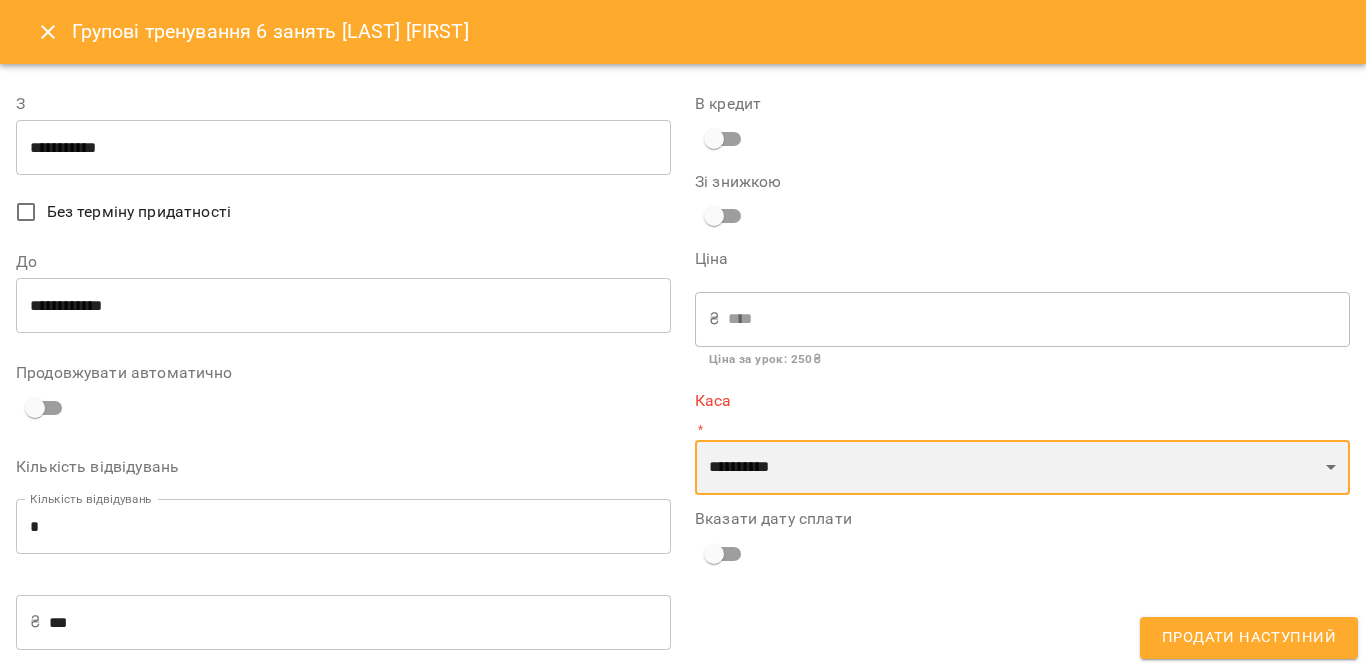 click on "**********" at bounding box center [1022, 468] 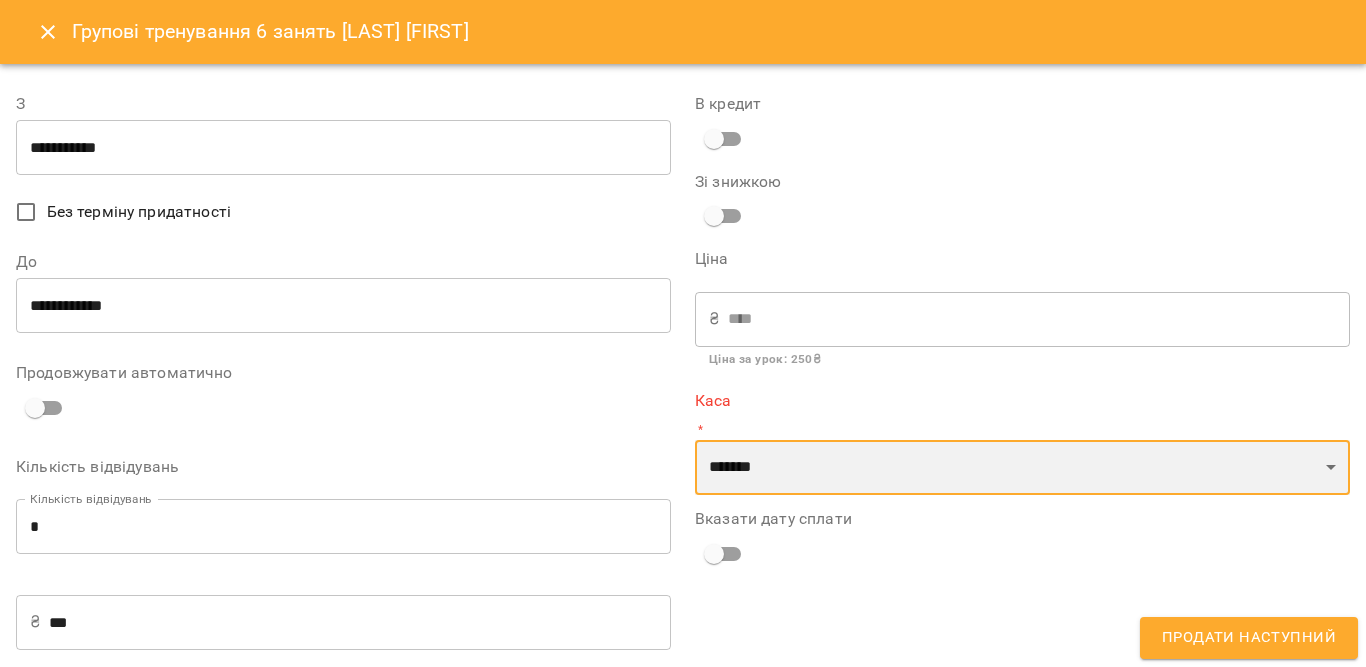 click on "**********" at bounding box center [1022, 468] 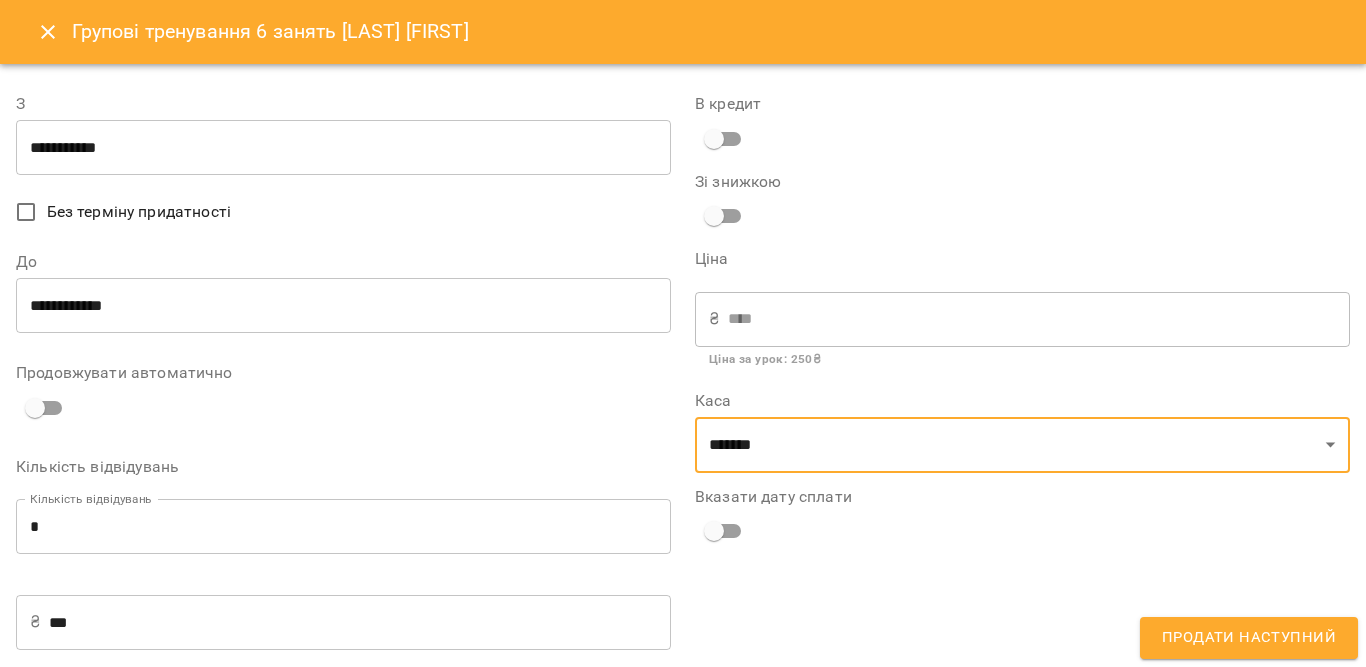 click on "Продати наступний" at bounding box center (1249, 638) 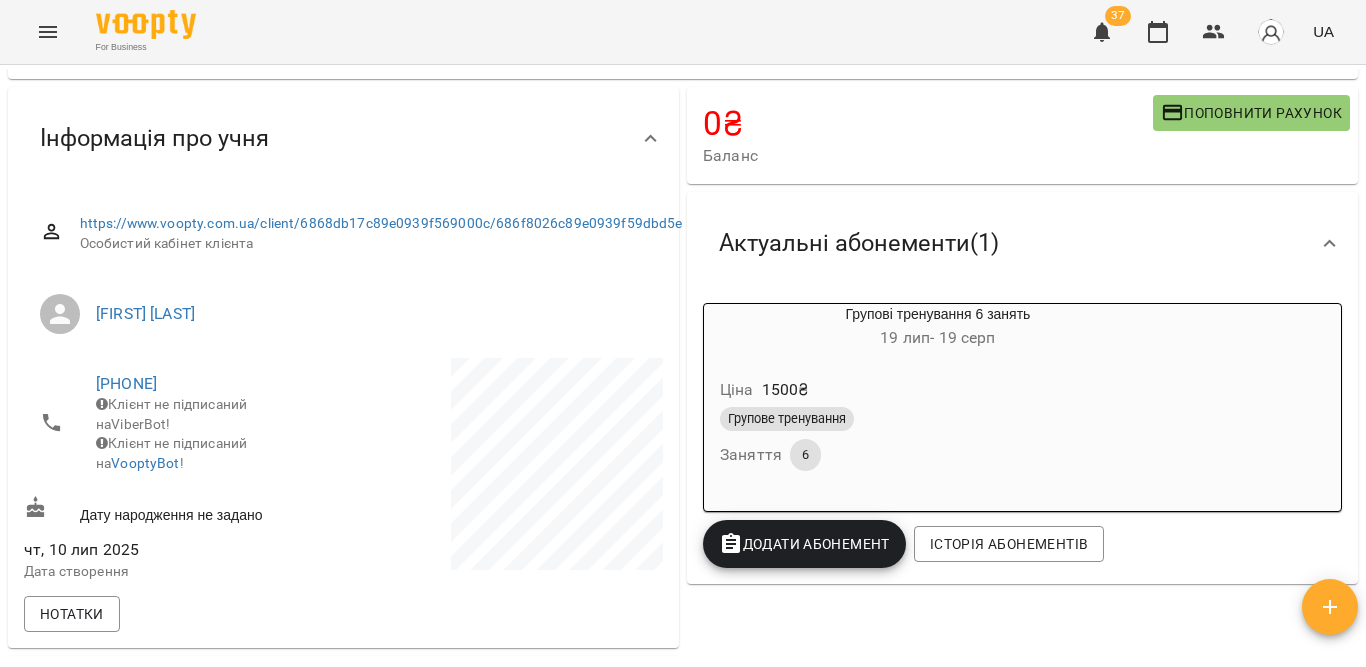 scroll, scrollTop: 100, scrollLeft: 0, axis: vertical 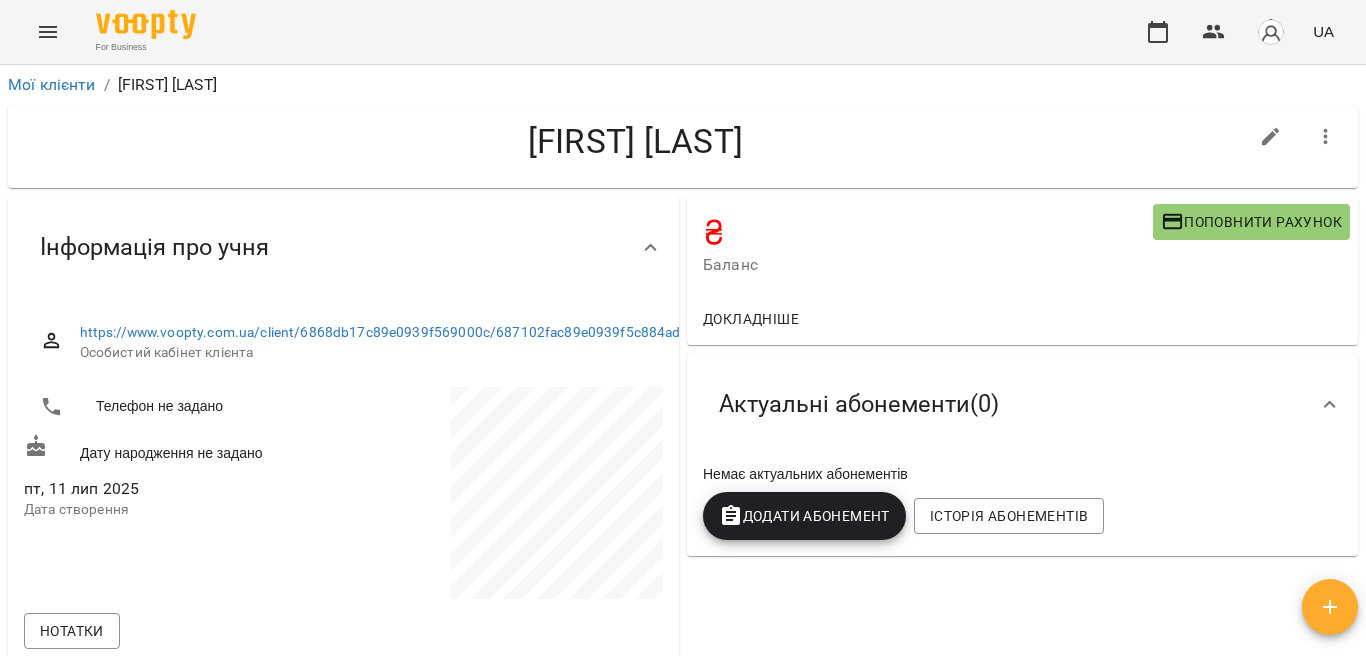 click on "Додати Абонемент" at bounding box center [804, 516] 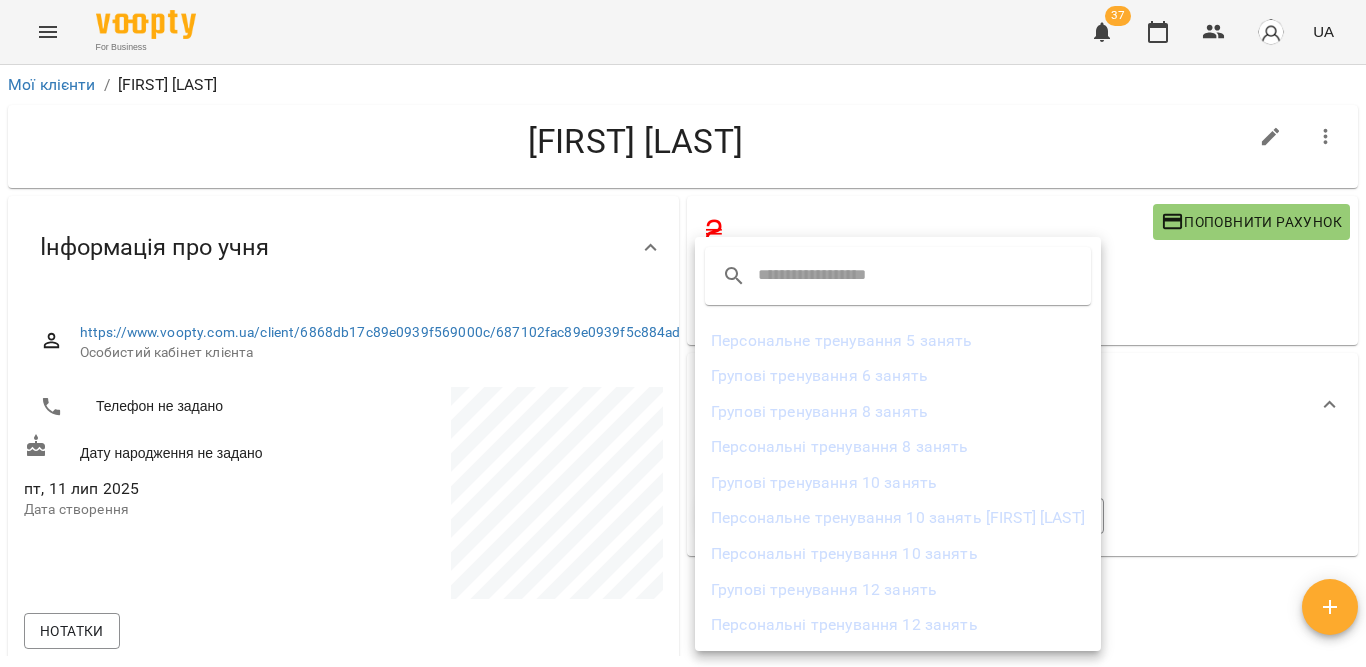 click on "Групові тренування 8 занять" at bounding box center (898, 412) 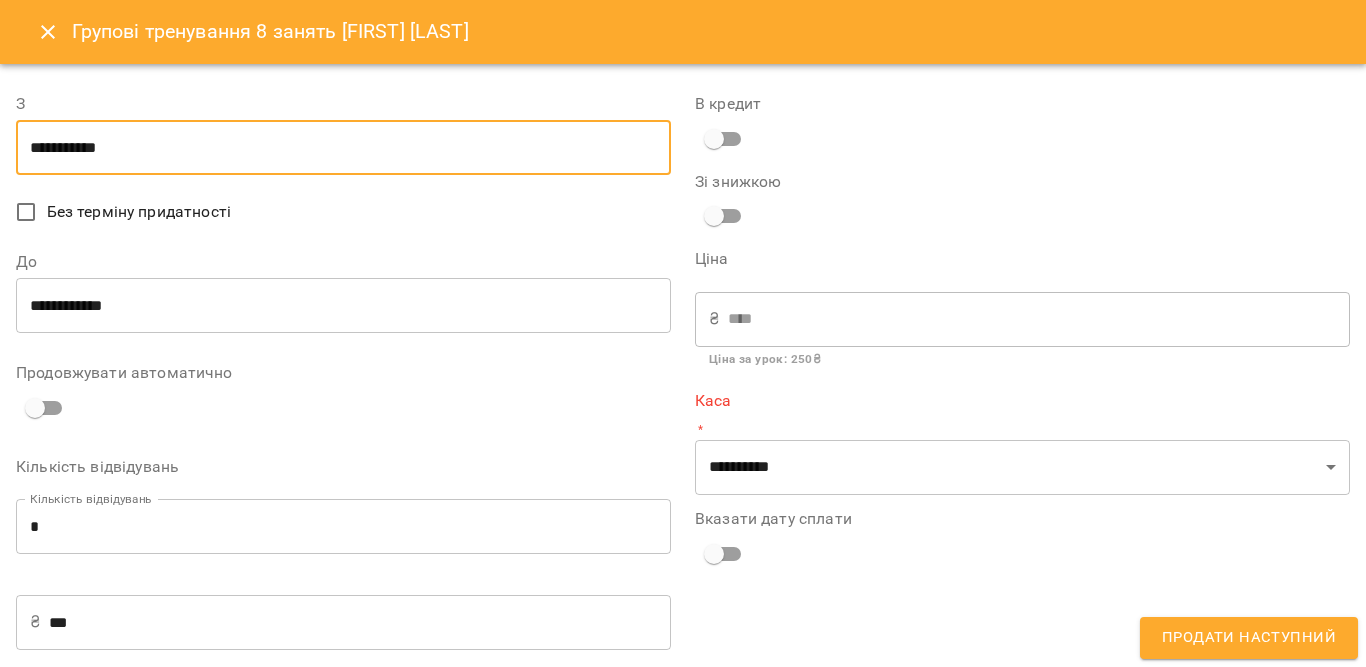 click on "**********" at bounding box center (343, 148) 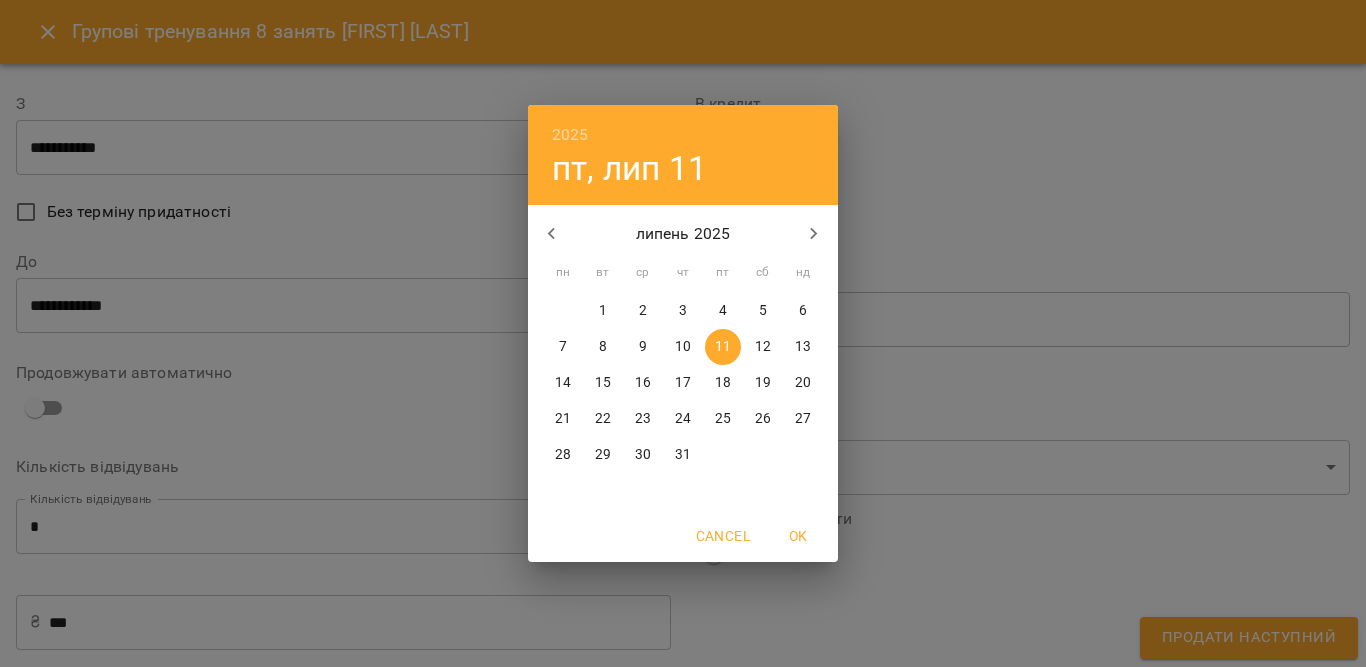 click on "9" at bounding box center [643, 347] 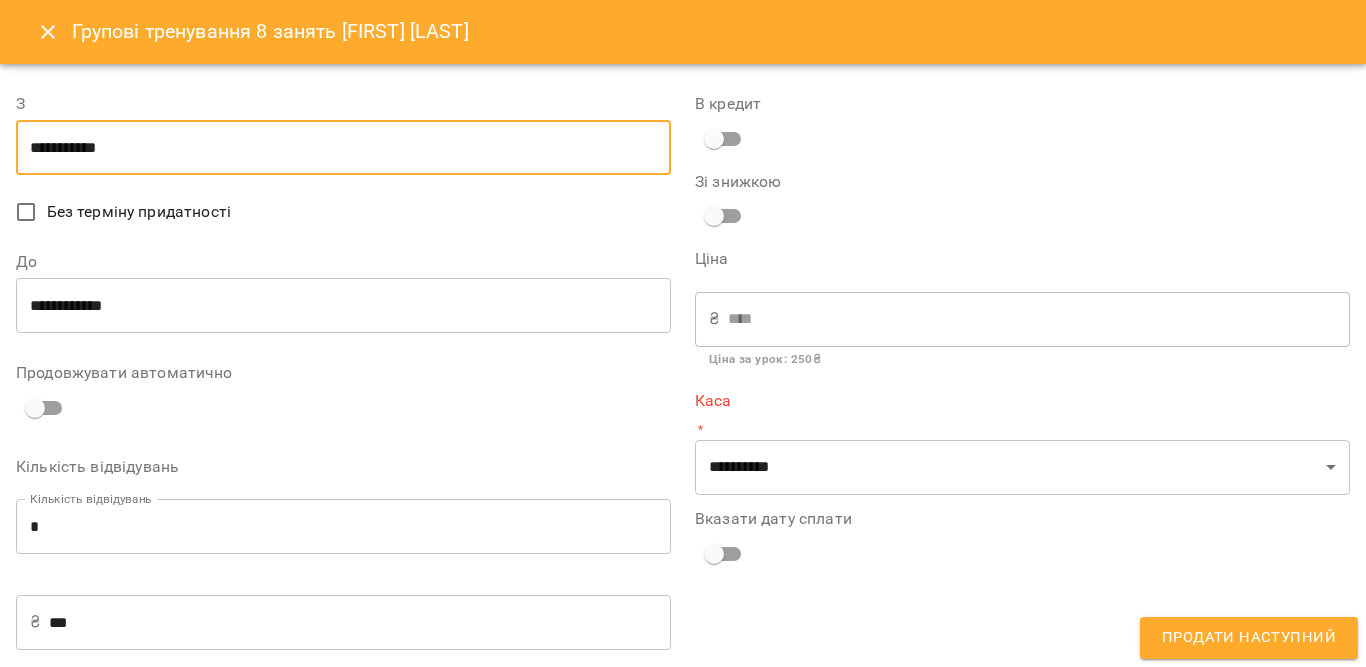 click on "**********" at bounding box center [343, 306] 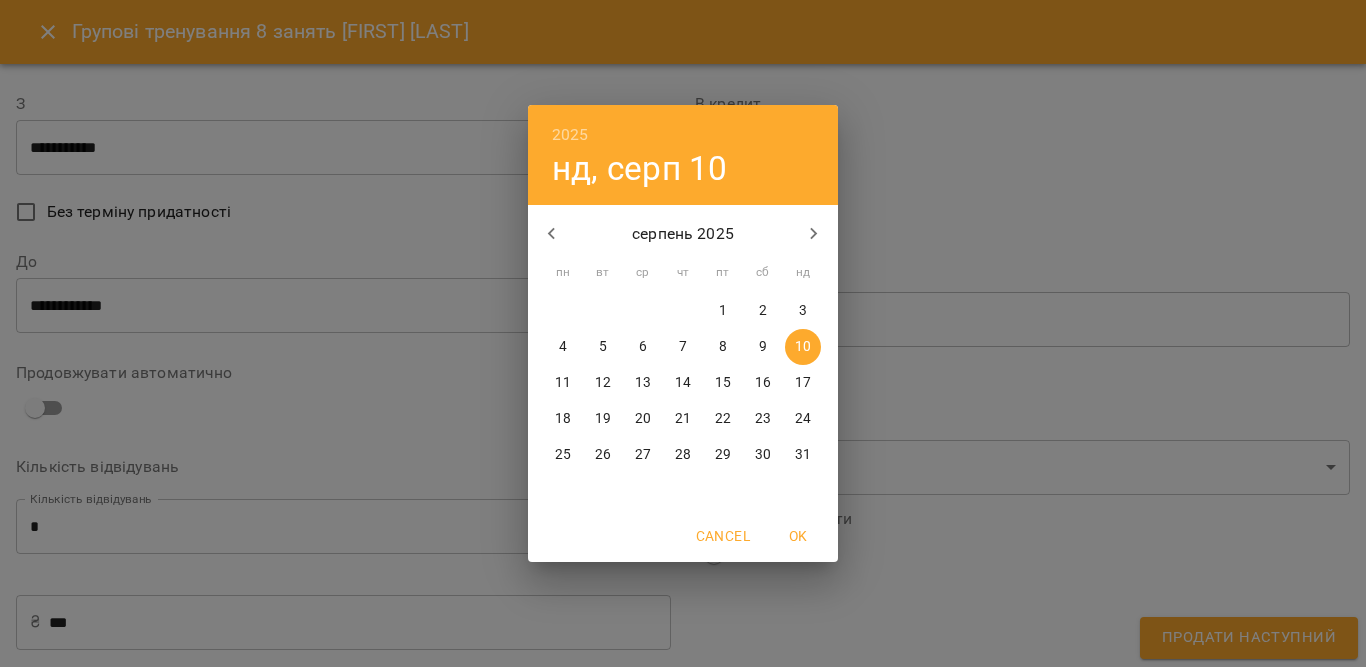 click on "9" at bounding box center (763, 347) 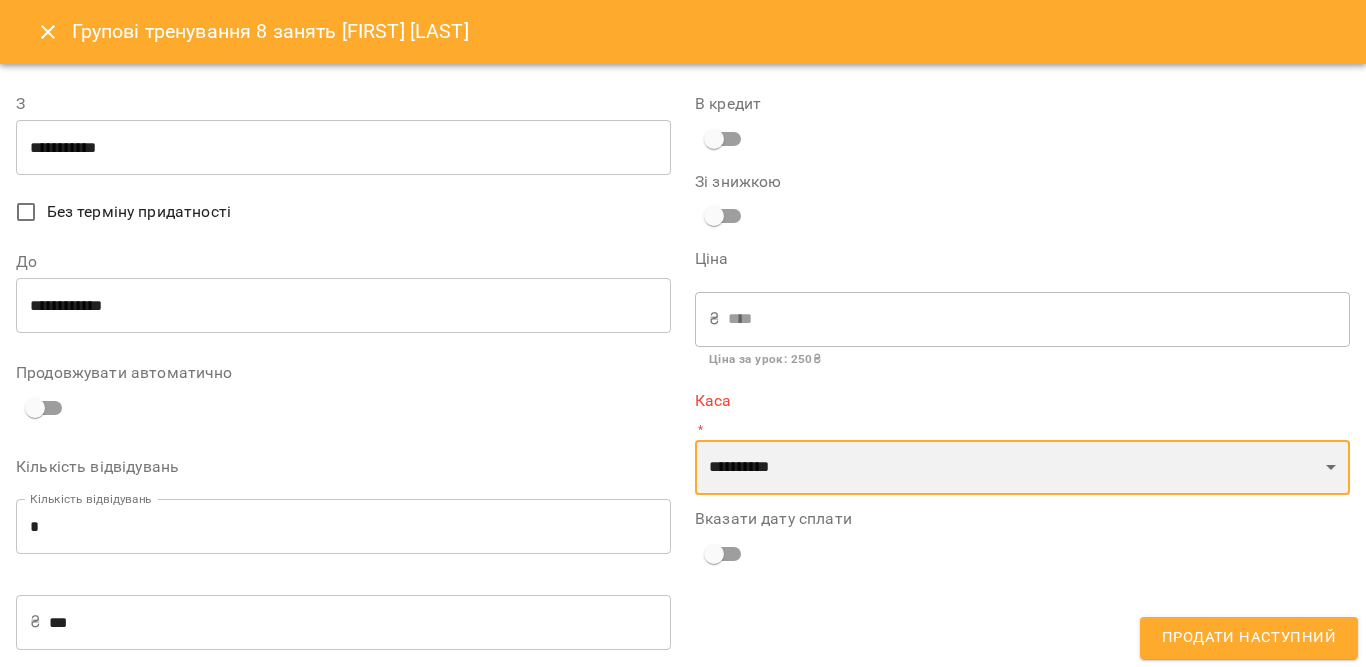 click on "**********" at bounding box center (1022, 468) 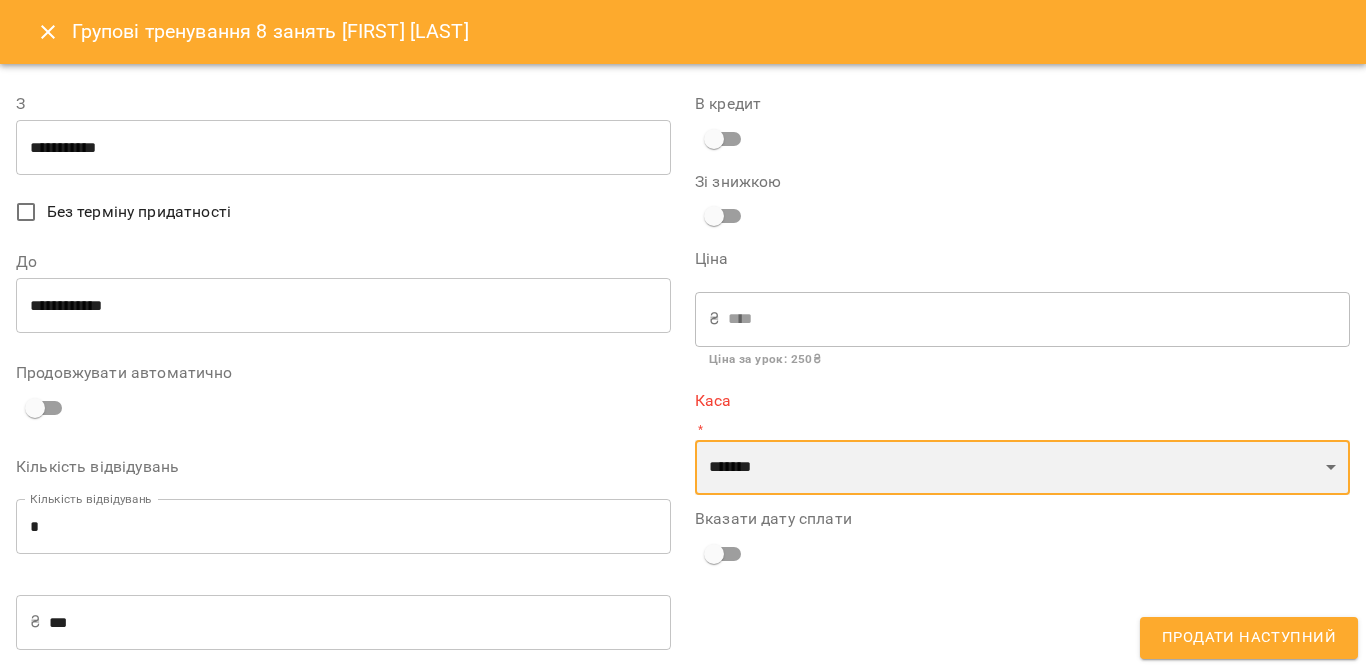 click on "**********" at bounding box center [1022, 468] 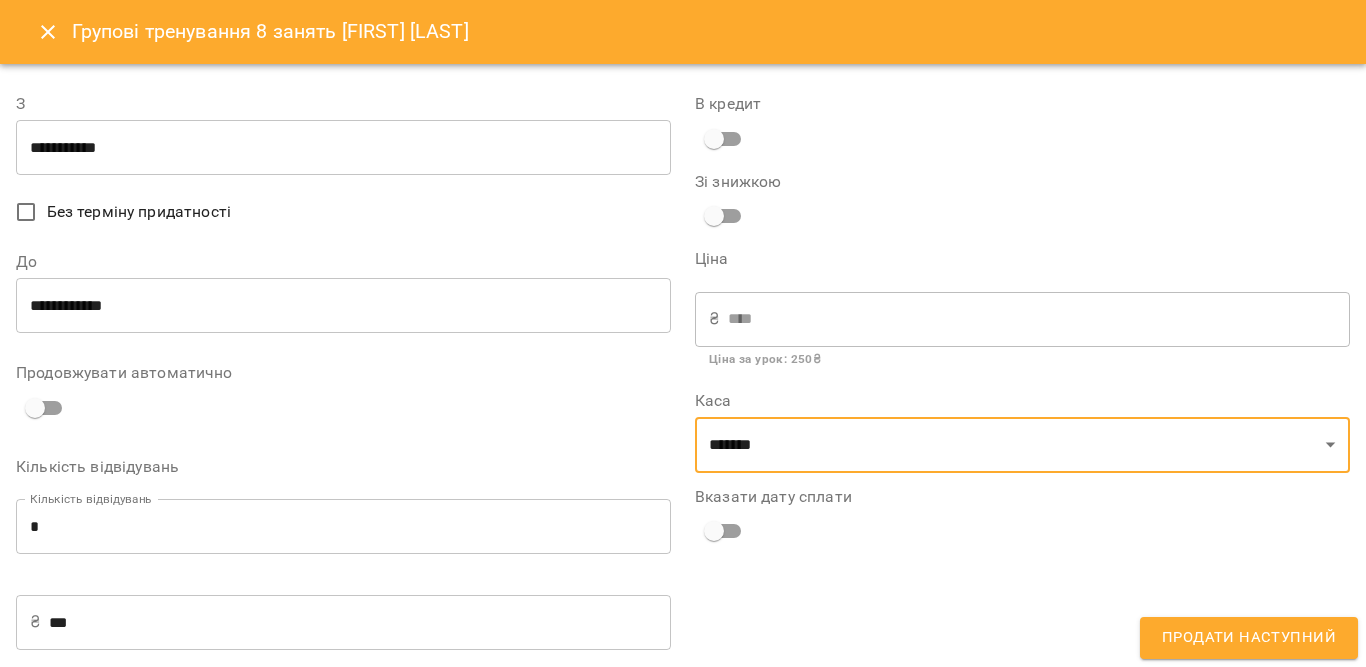 click on "Продати наступний" at bounding box center [1249, 638] 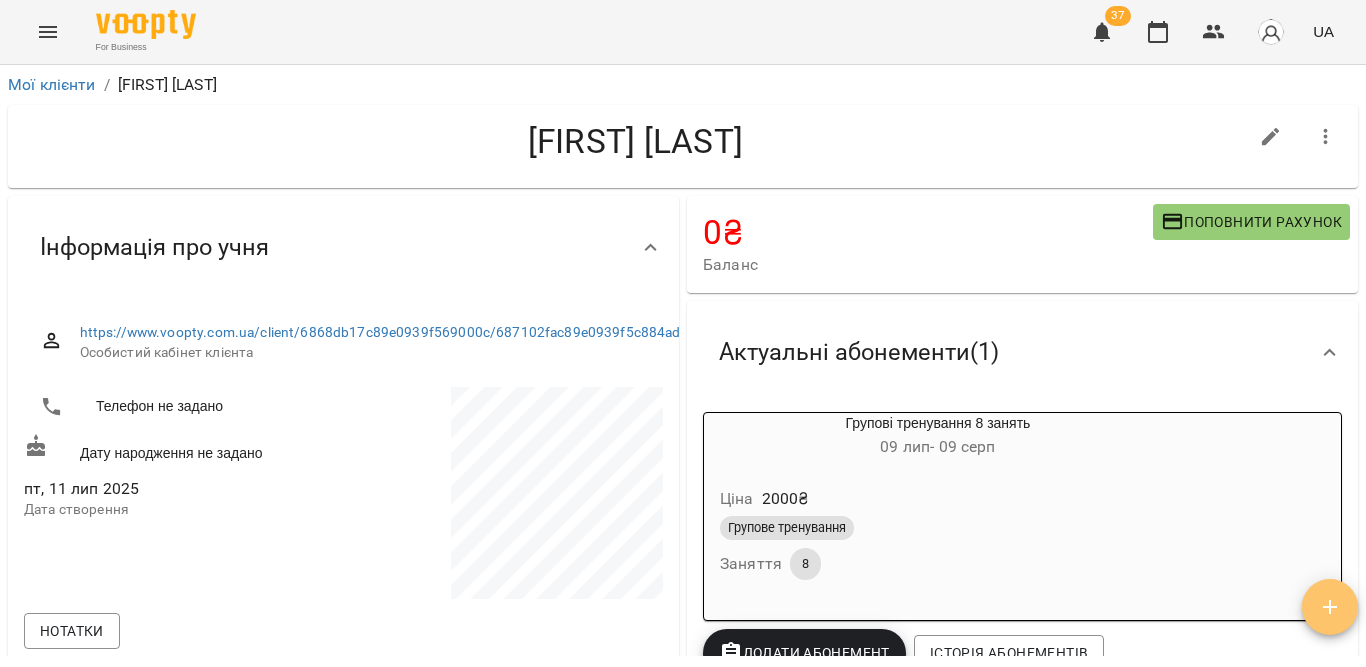click 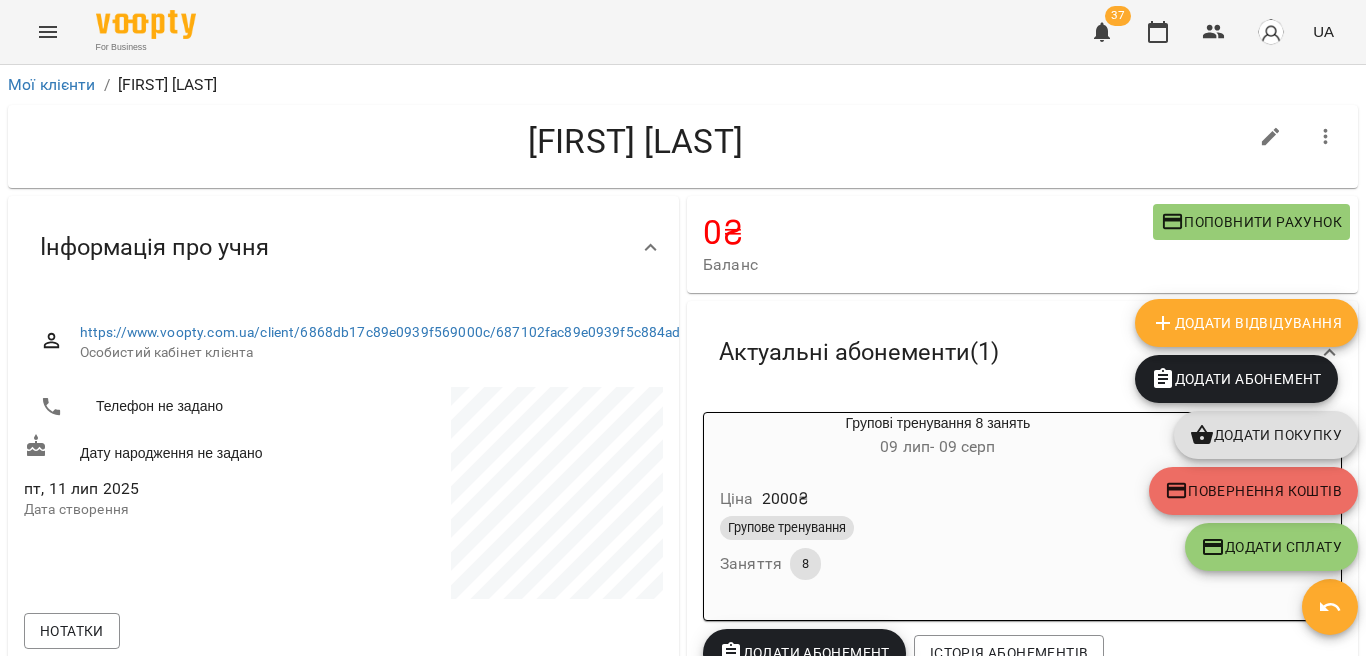 click on "Додати Відвідування" at bounding box center [1246, 323] 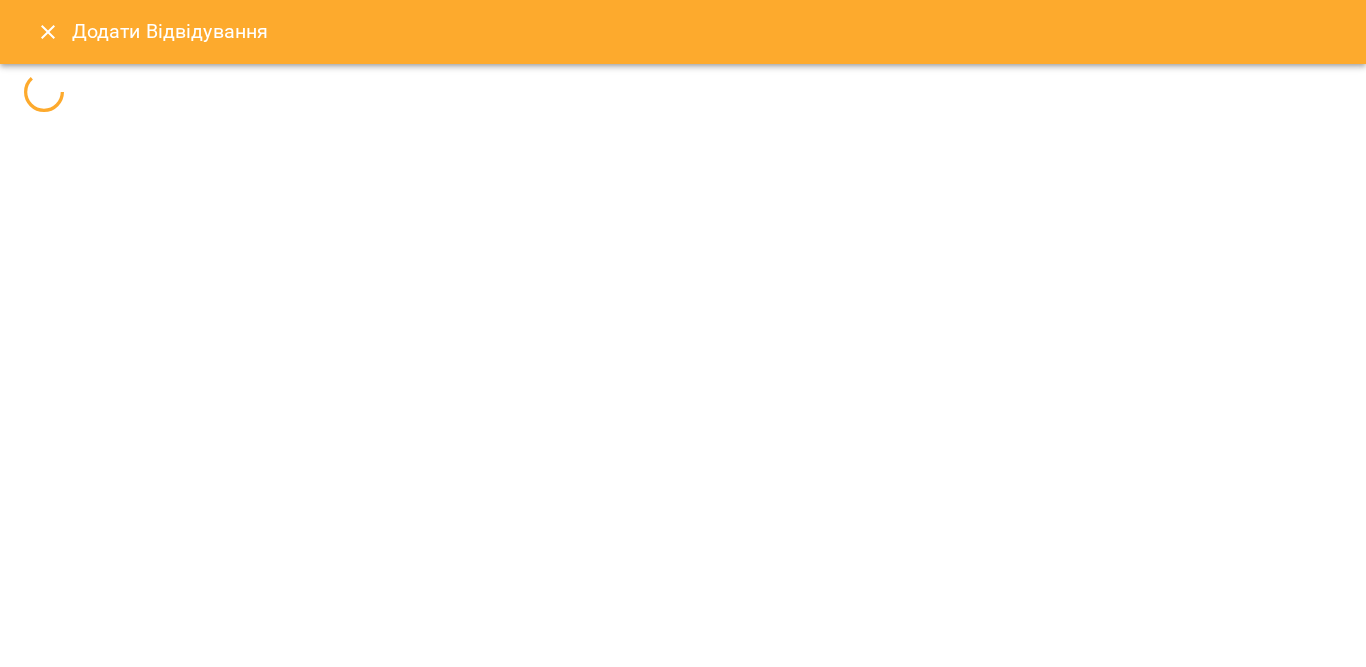 select 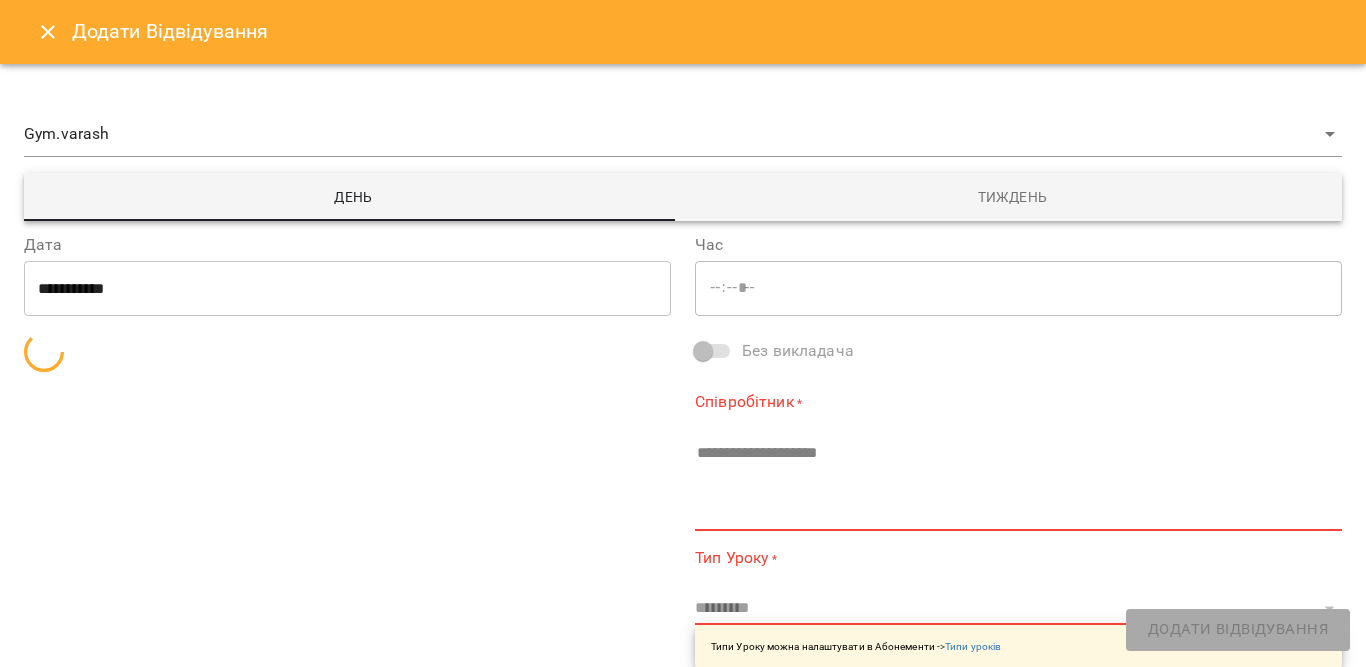 type on "*****" 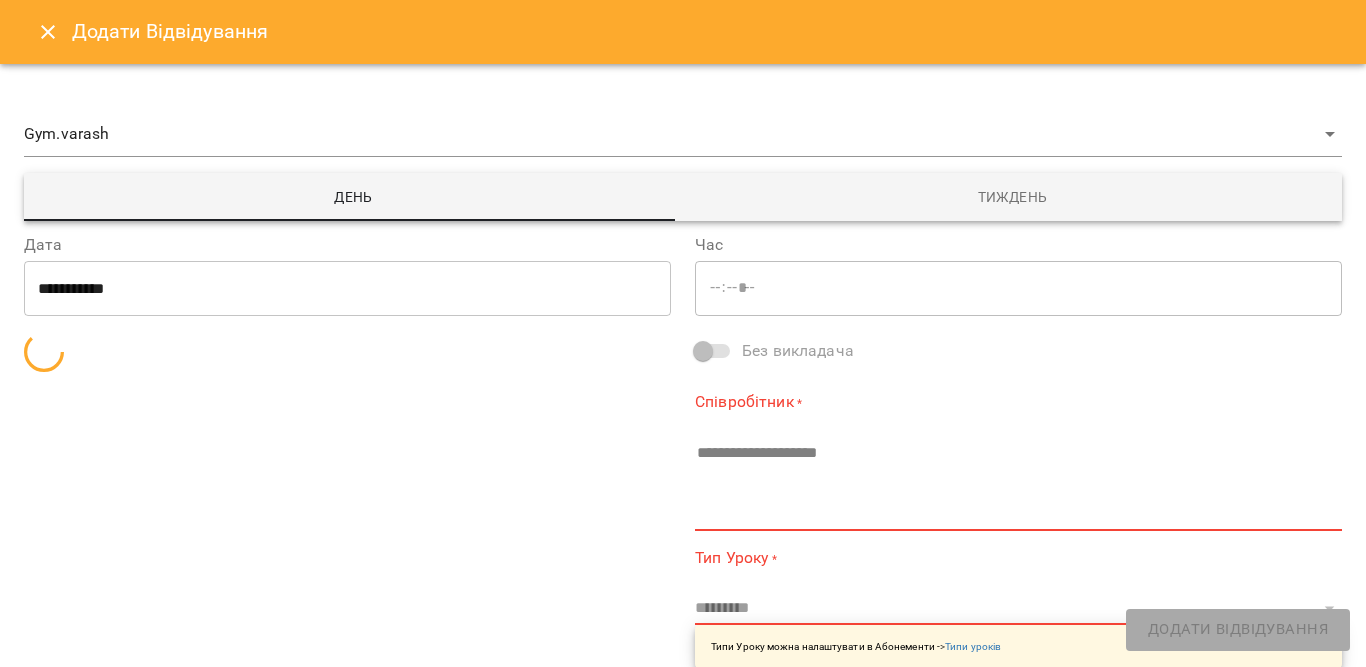 type on "**********" 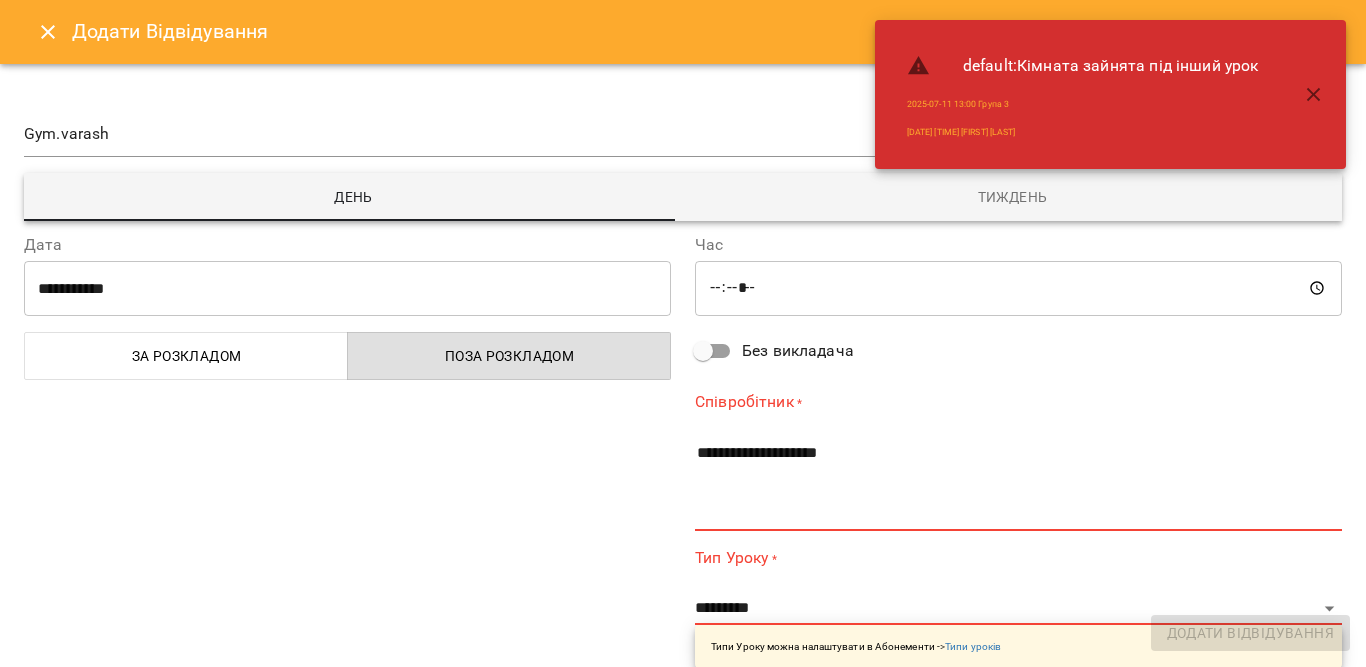 click 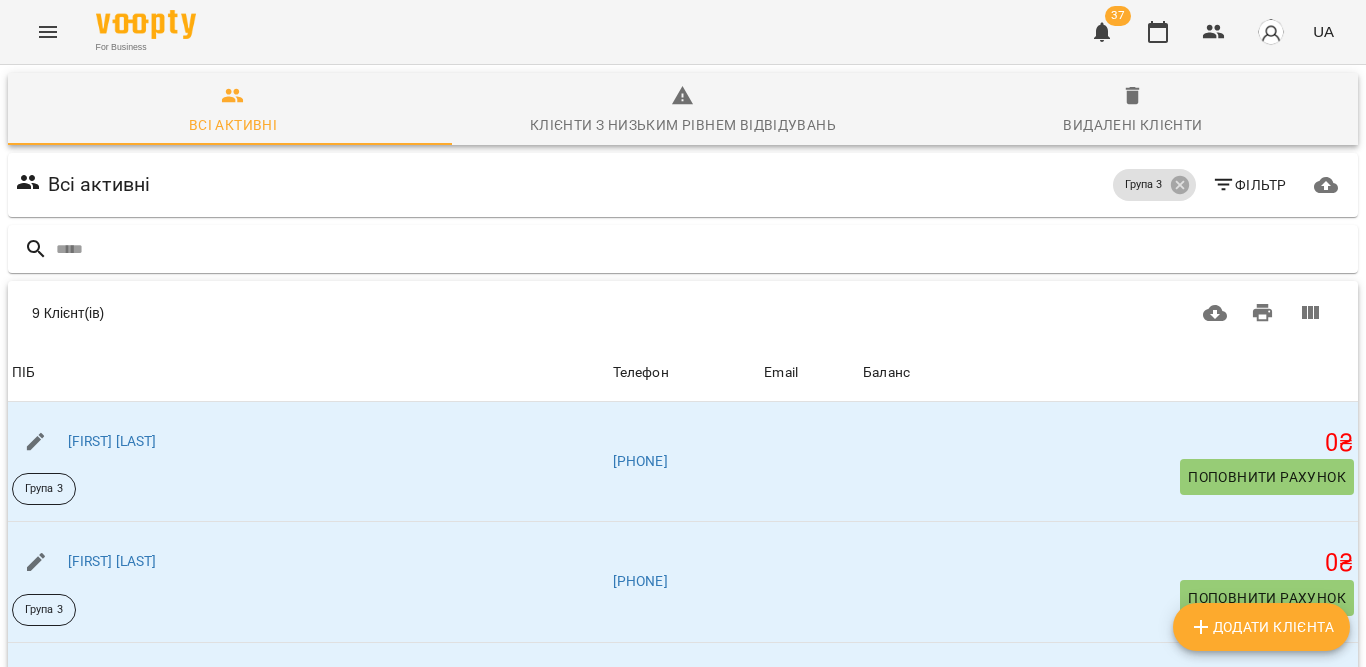 click on "Додати клієнта" at bounding box center (1261, 627) 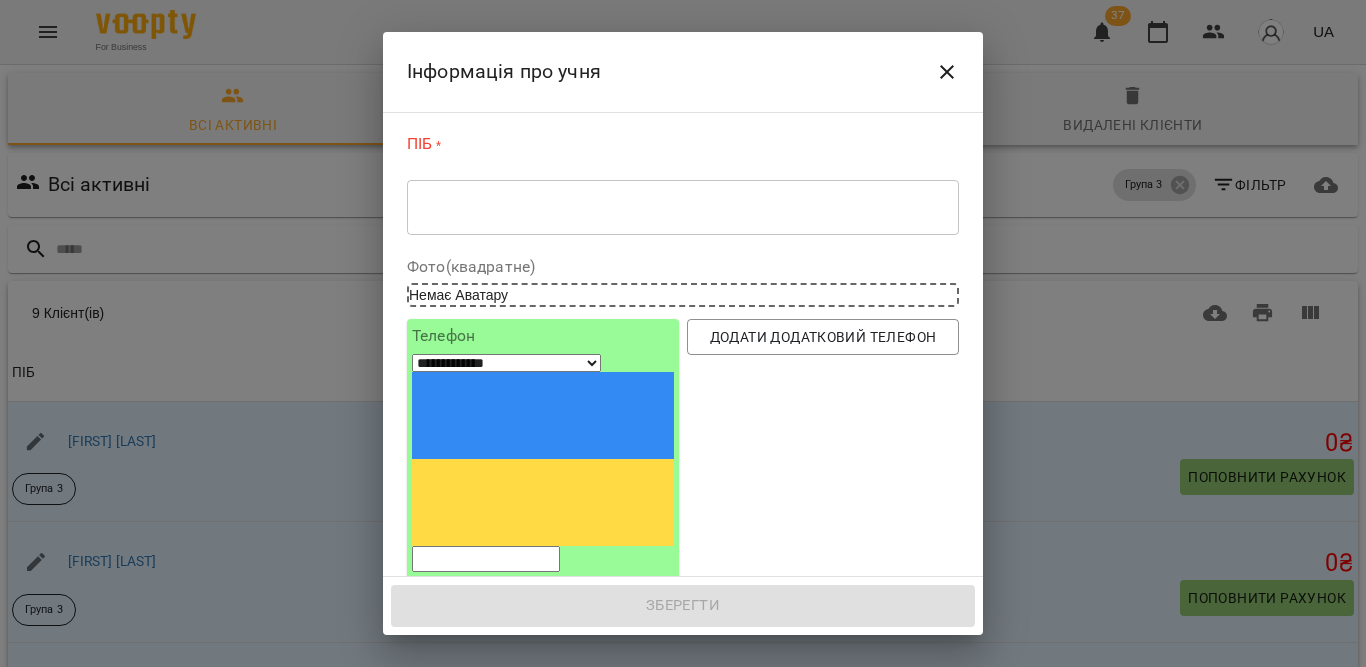 click at bounding box center (683, 207) 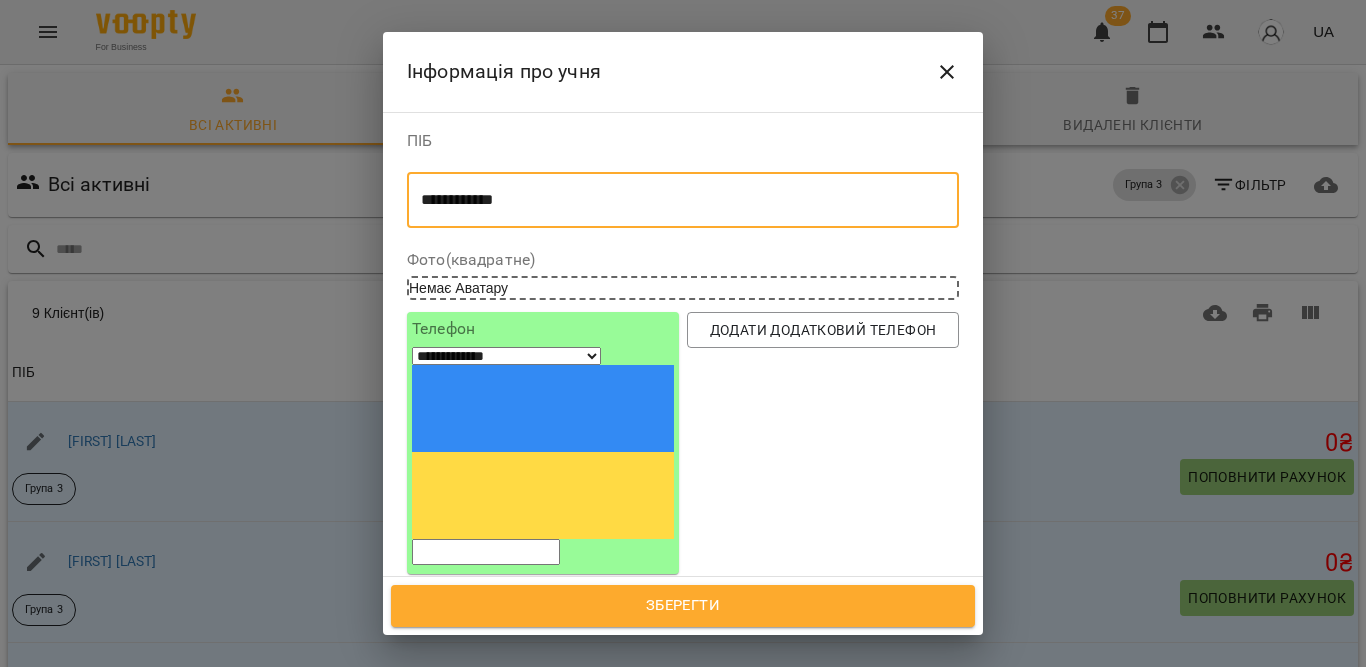 type on "**********" 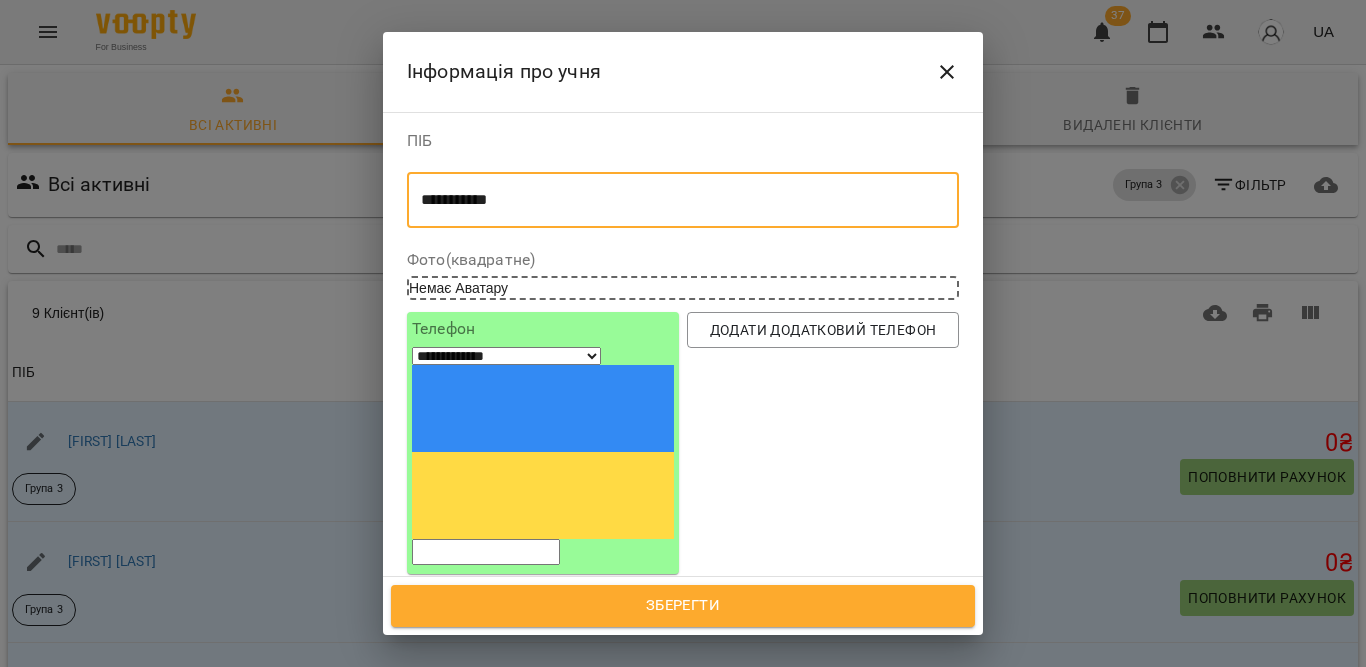 click at bounding box center [486, 552] 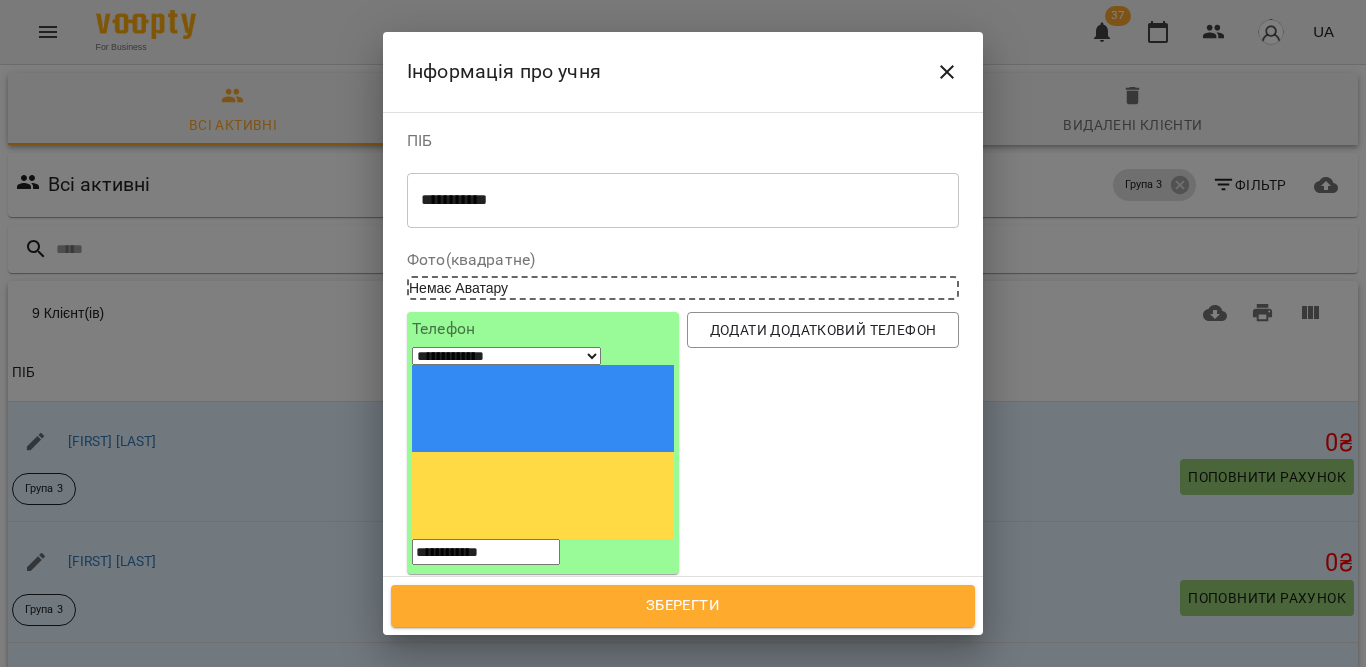 type on "**********" 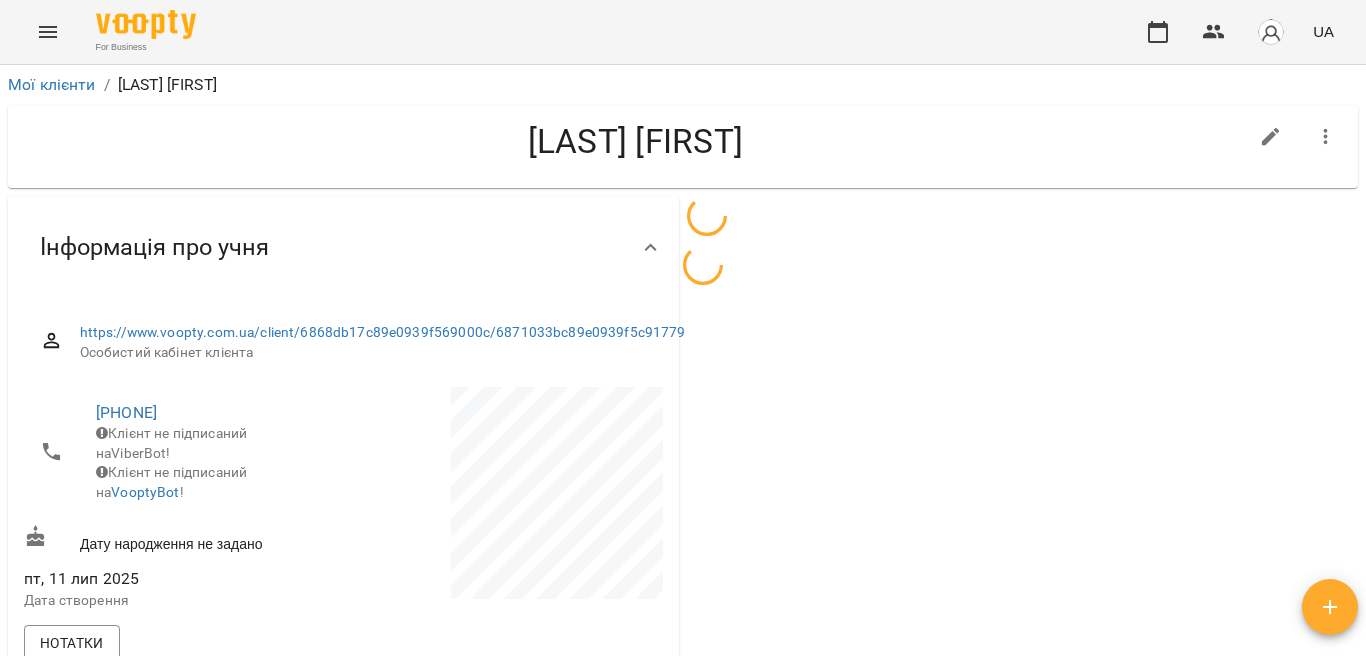 scroll, scrollTop: 0, scrollLeft: 0, axis: both 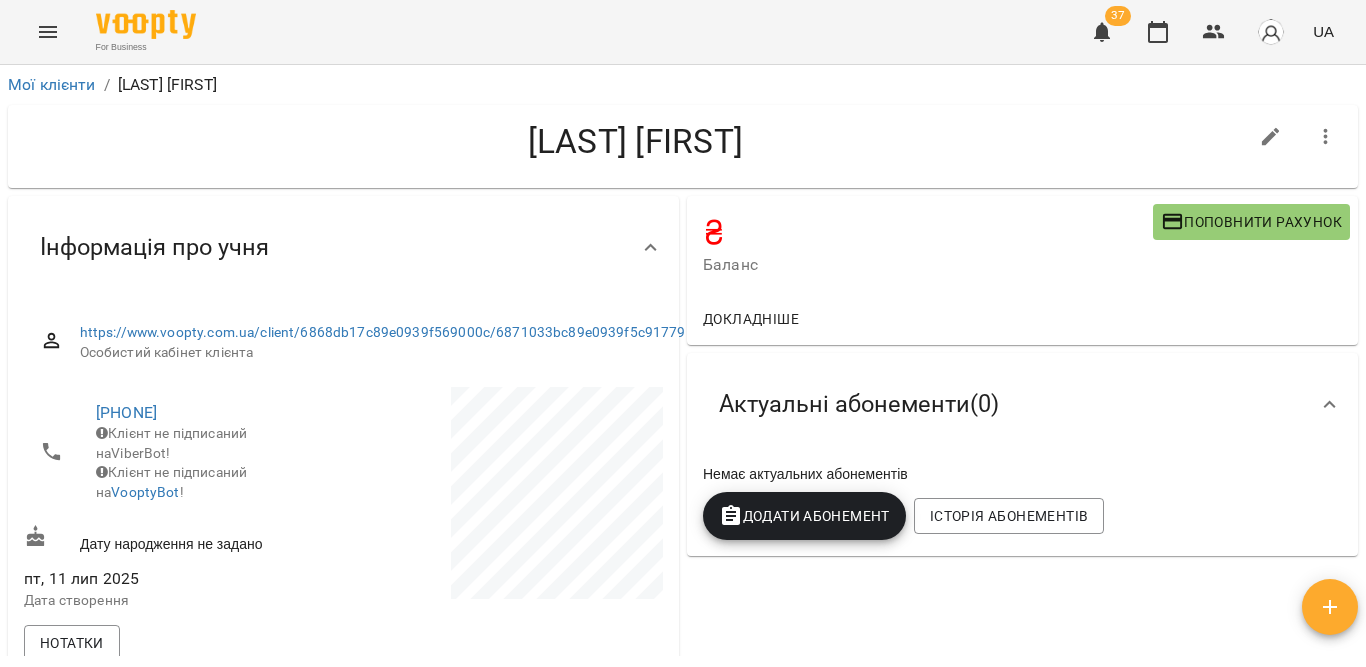 click on "Додати Абонемент" at bounding box center (804, 516) 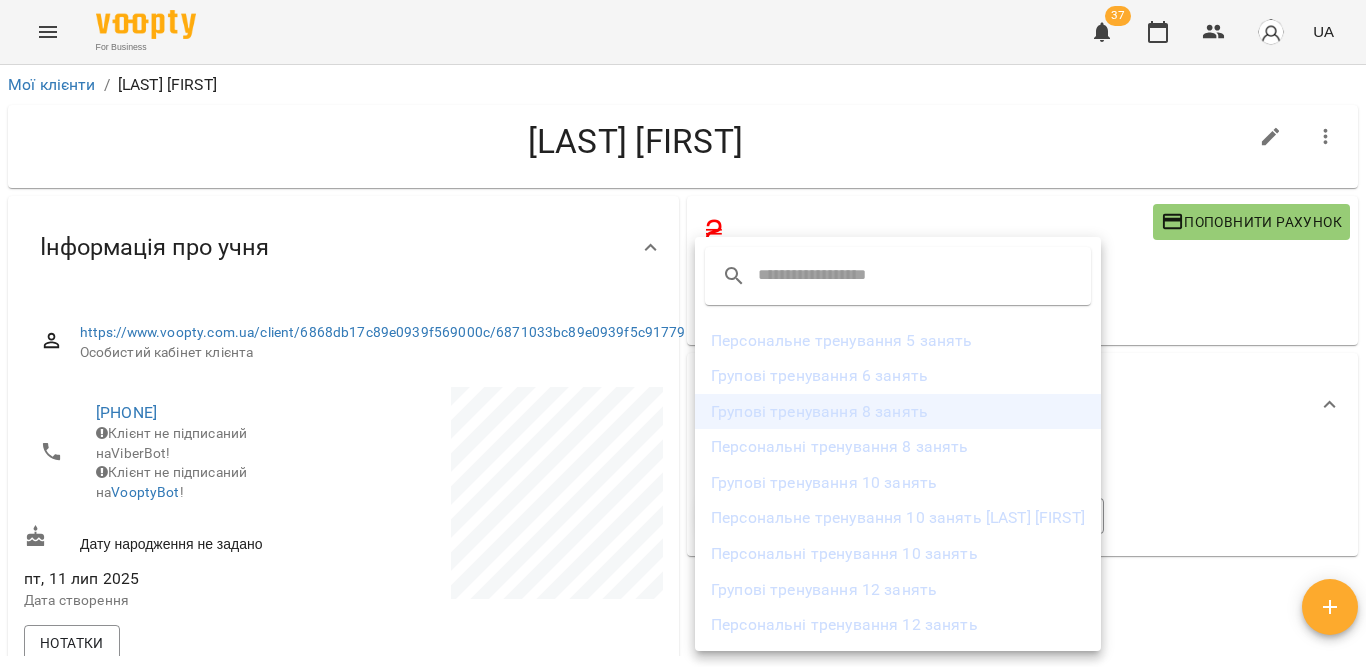 click on "Групові тренування 8 занять" at bounding box center [898, 412] 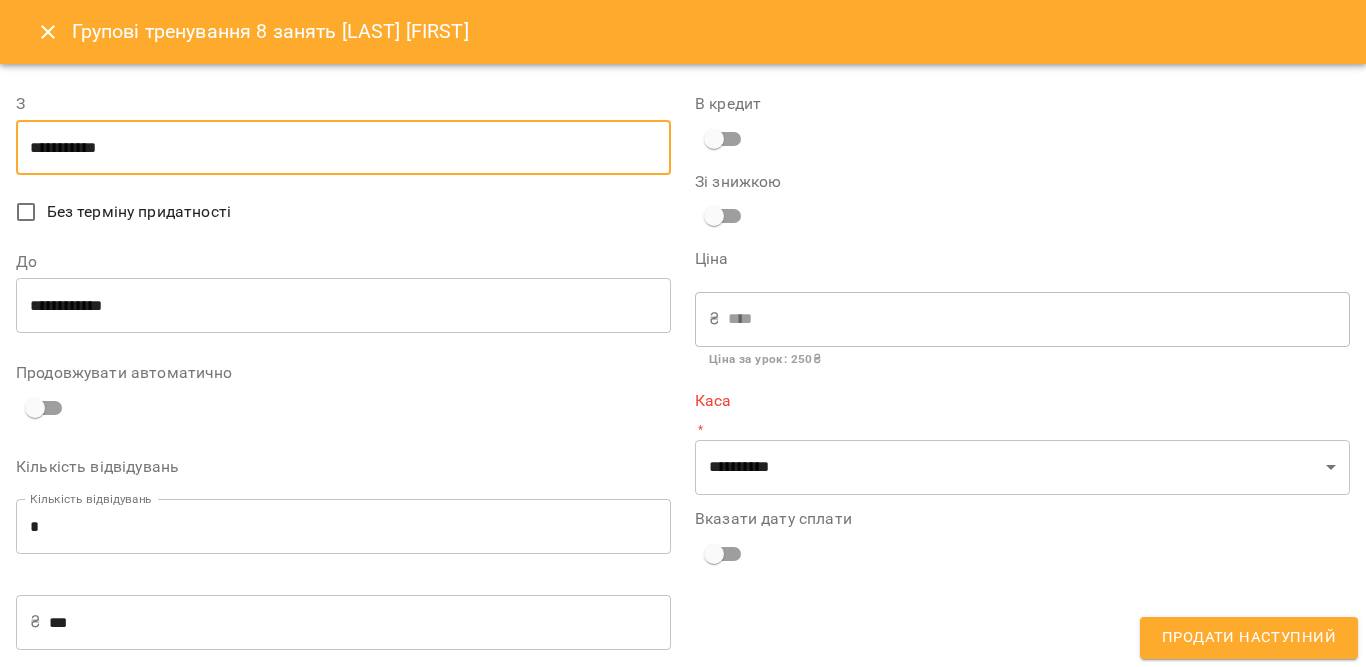 click on "**********" at bounding box center (343, 148) 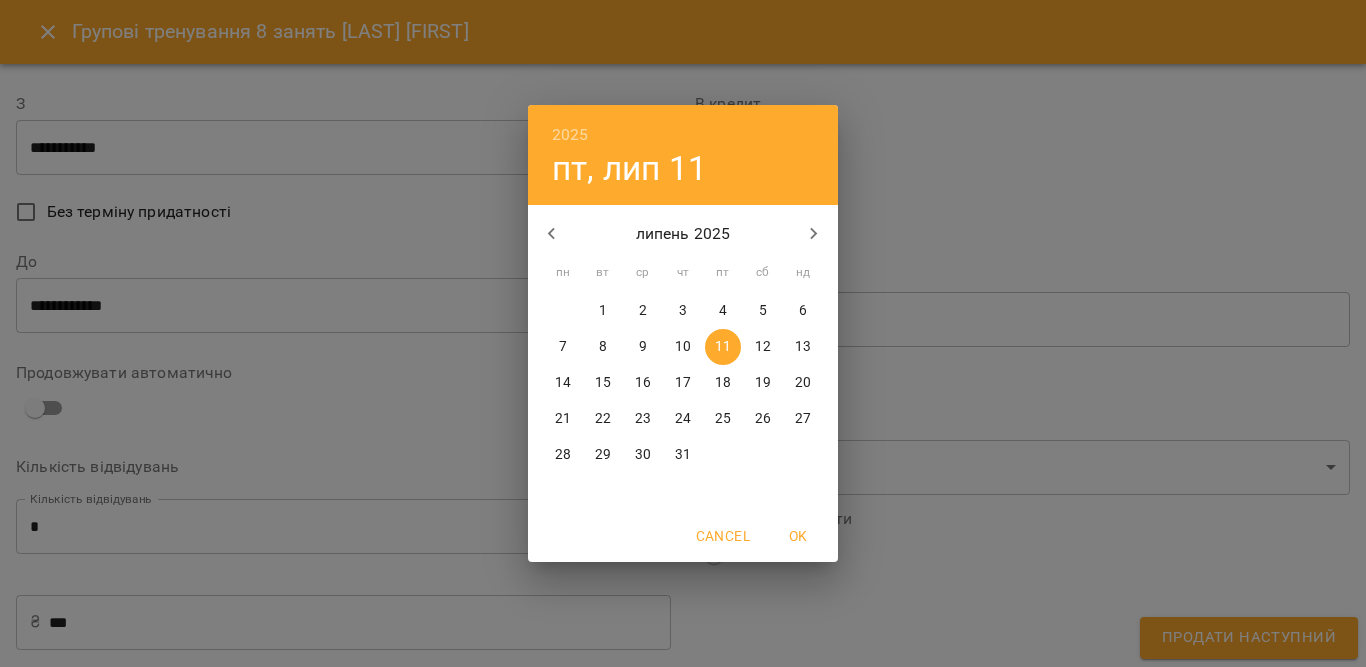 click on "9" at bounding box center [643, 347] 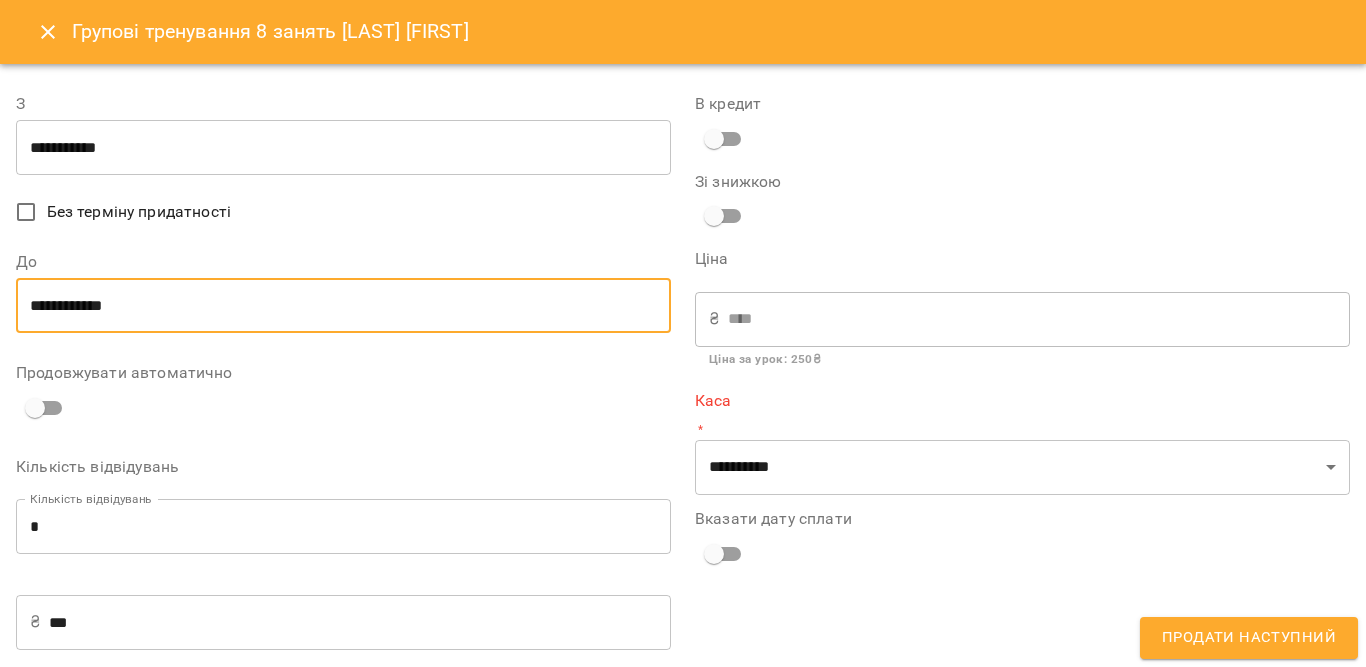 click on "**********" at bounding box center [343, 306] 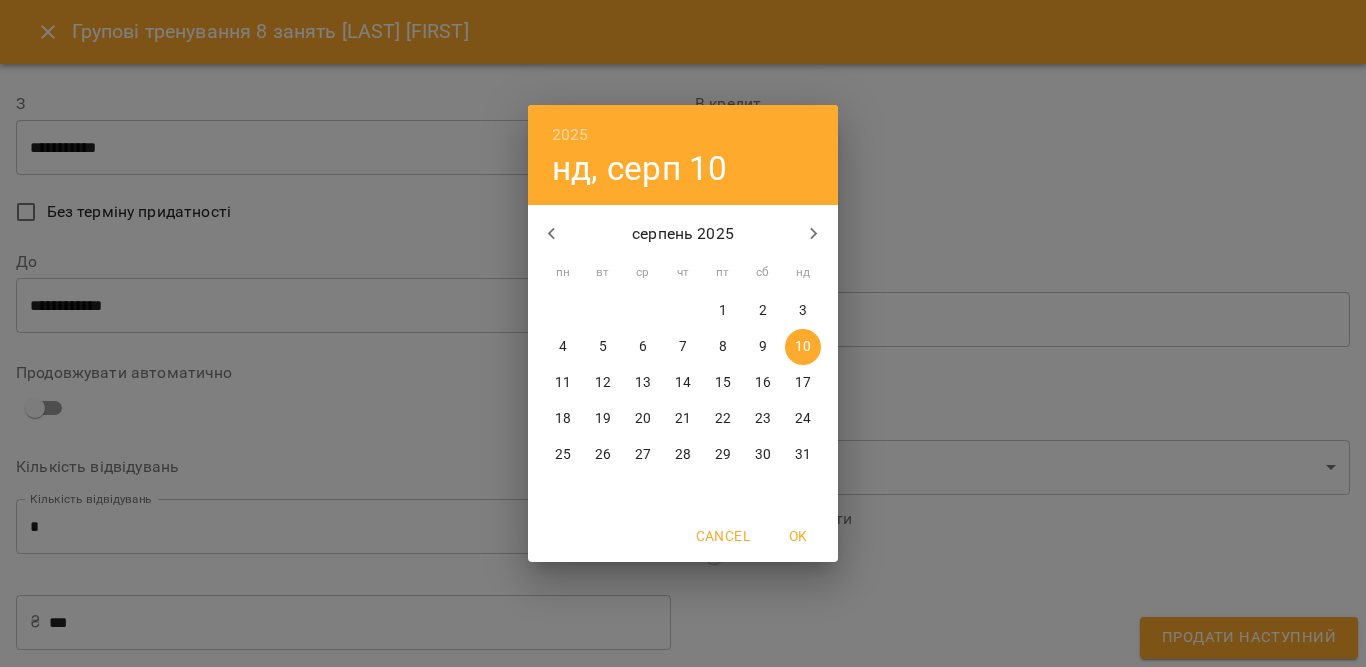 click on "9" at bounding box center [763, 347] 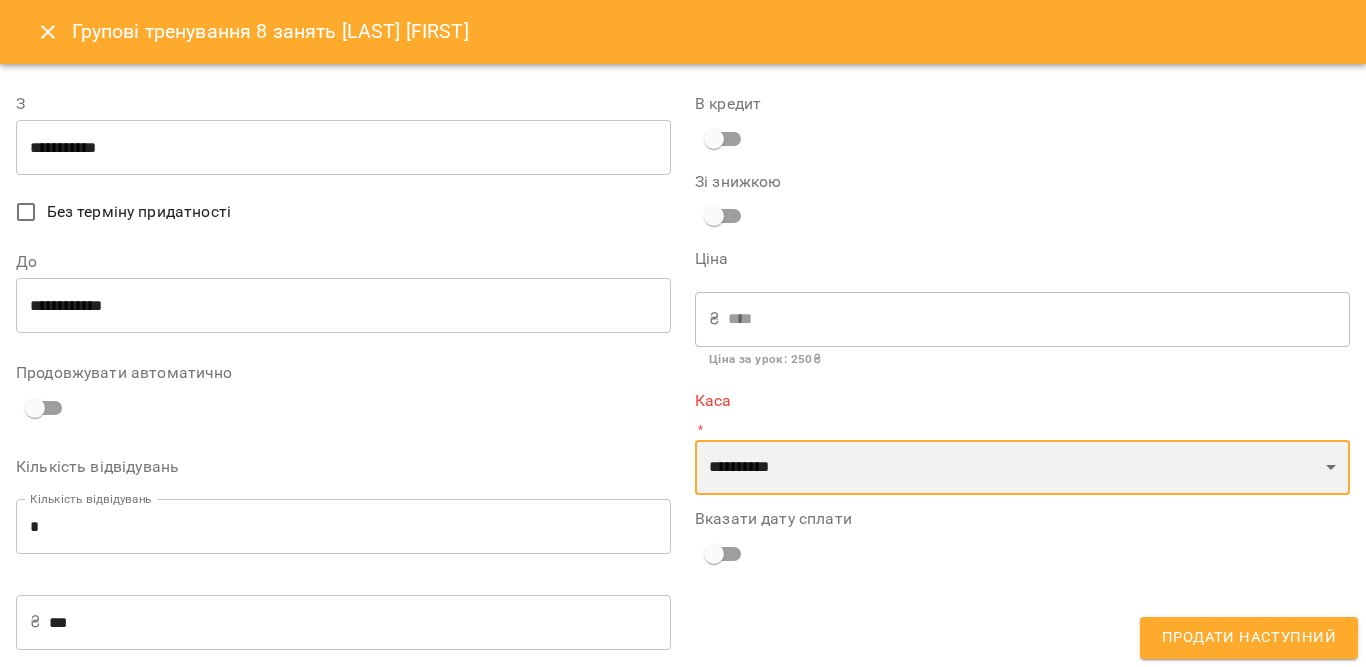 click on "**********" at bounding box center [1022, 468] 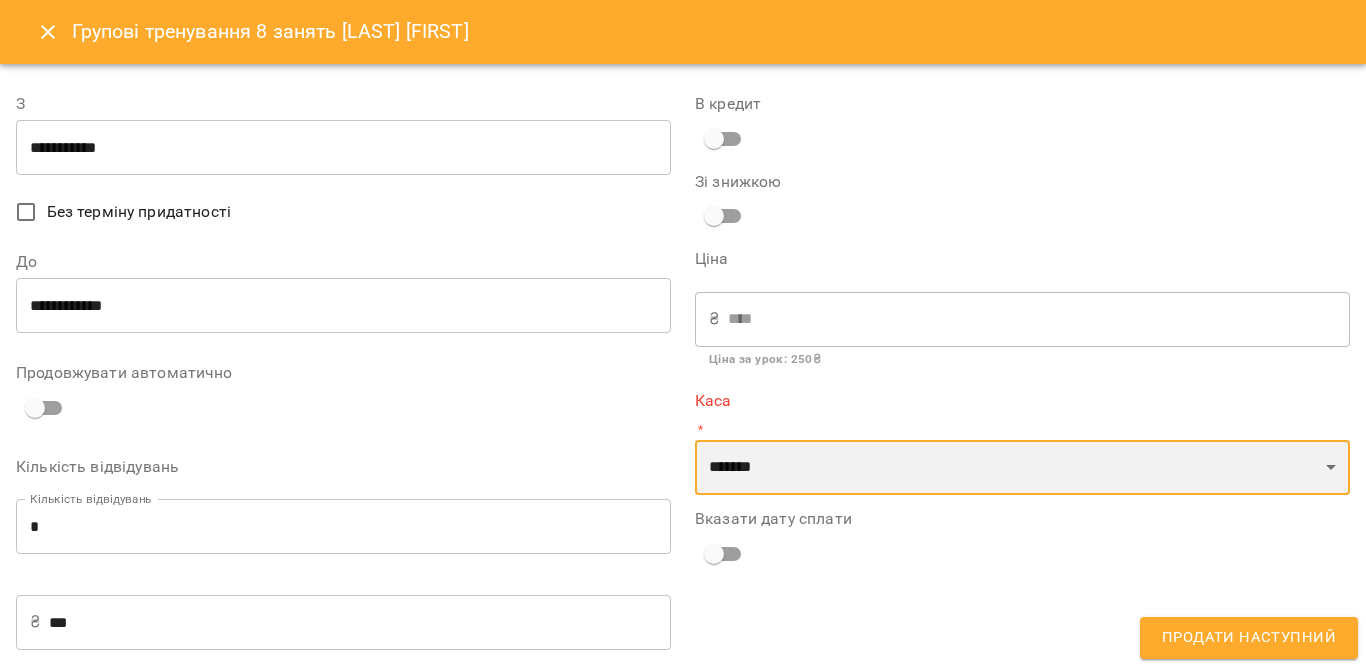 click on "**********" at bounding box center [1022, 468] 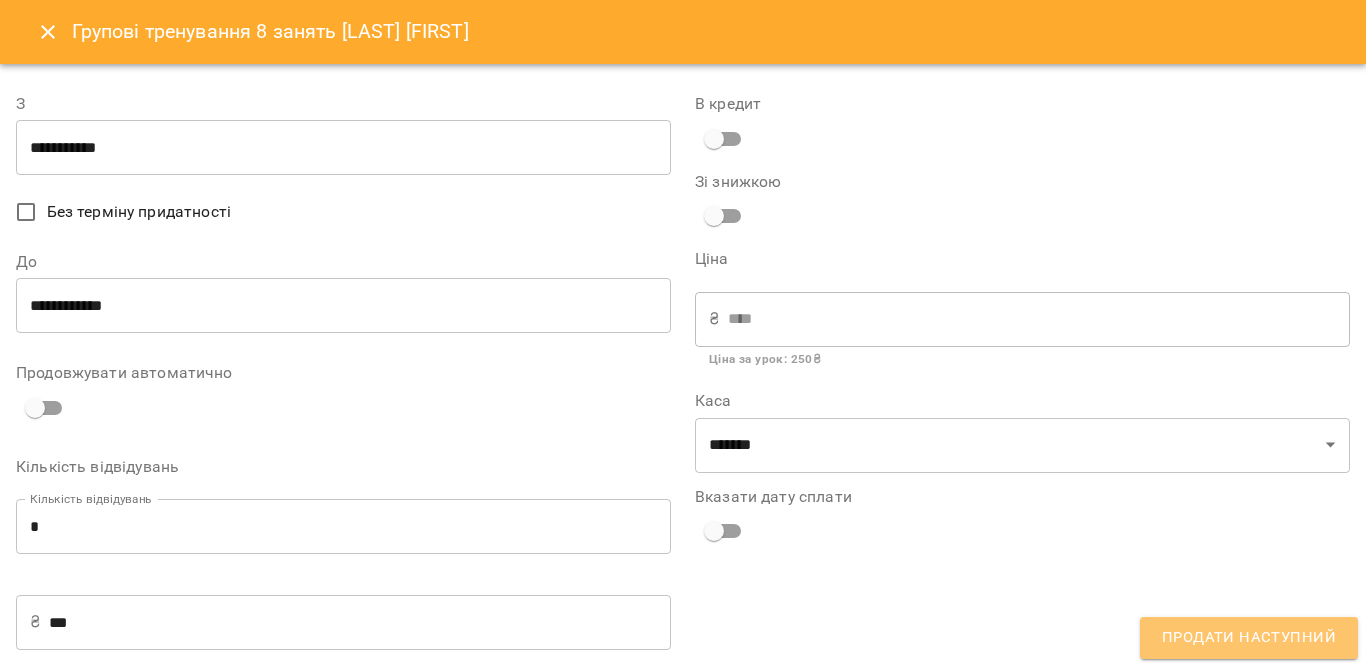 click on "Продати наступний" at bounding box center (1249, 638) 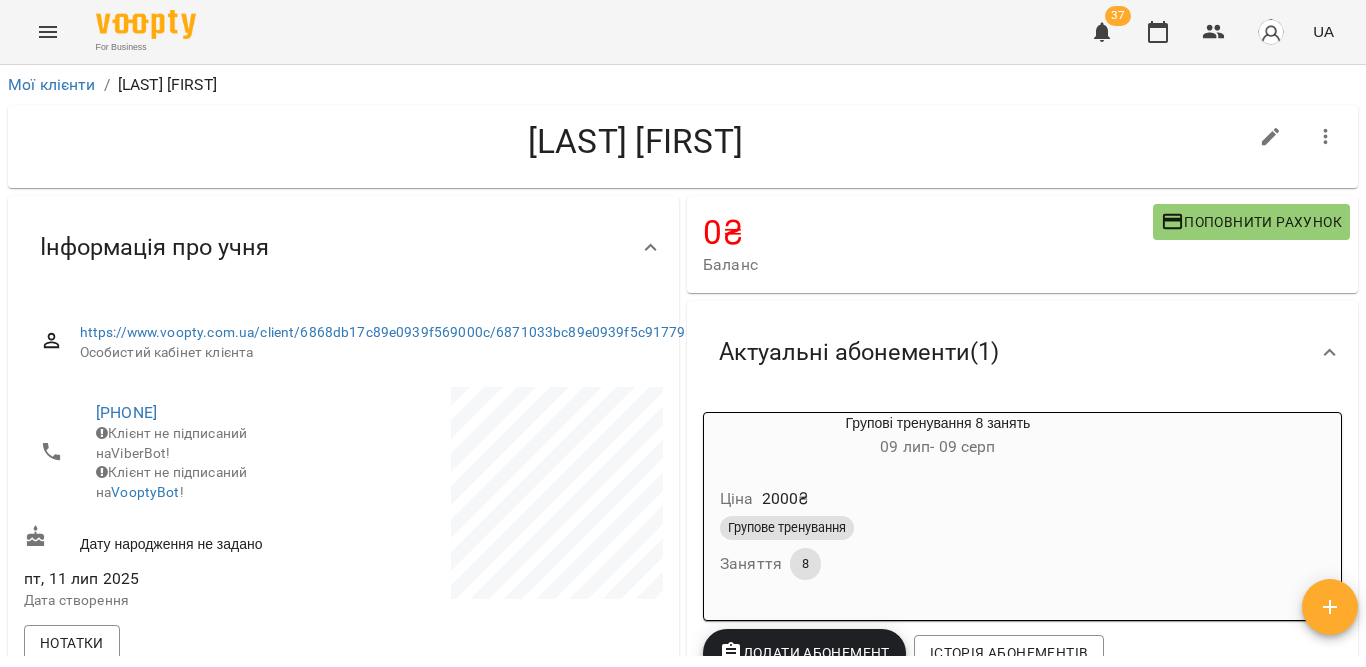 click 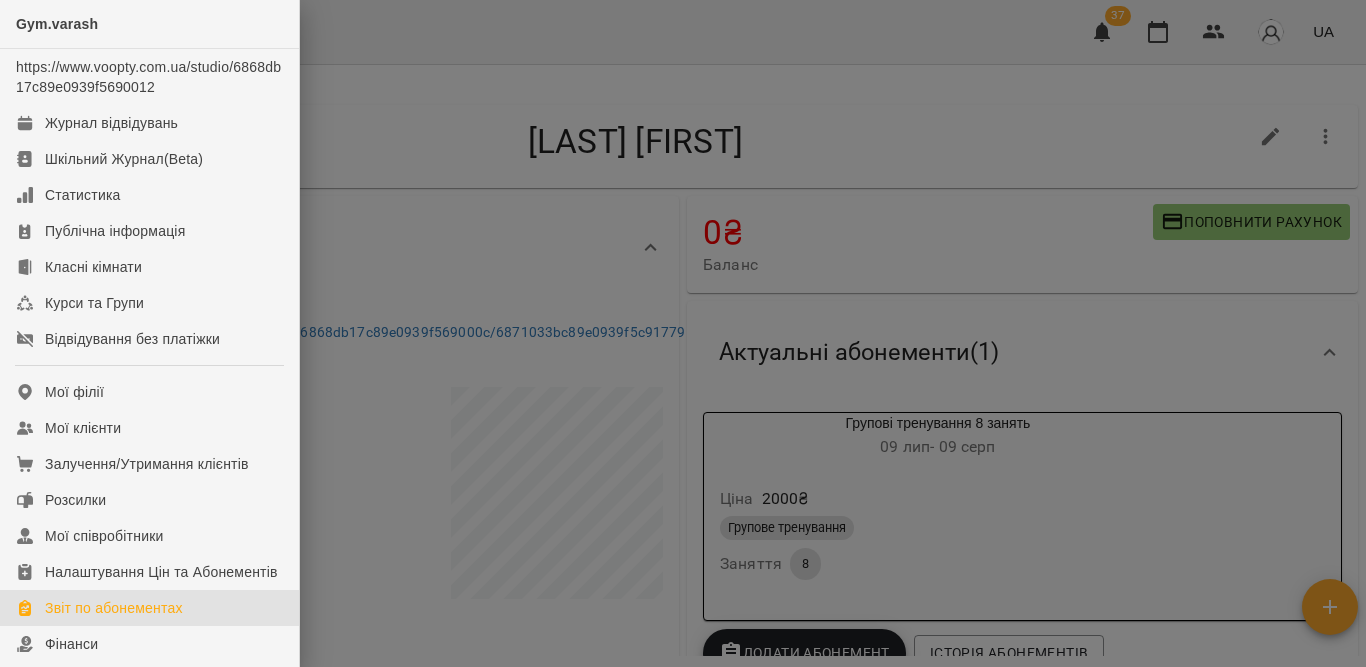 click on "Звіт по абонементах" at bounding box center (114, 608) 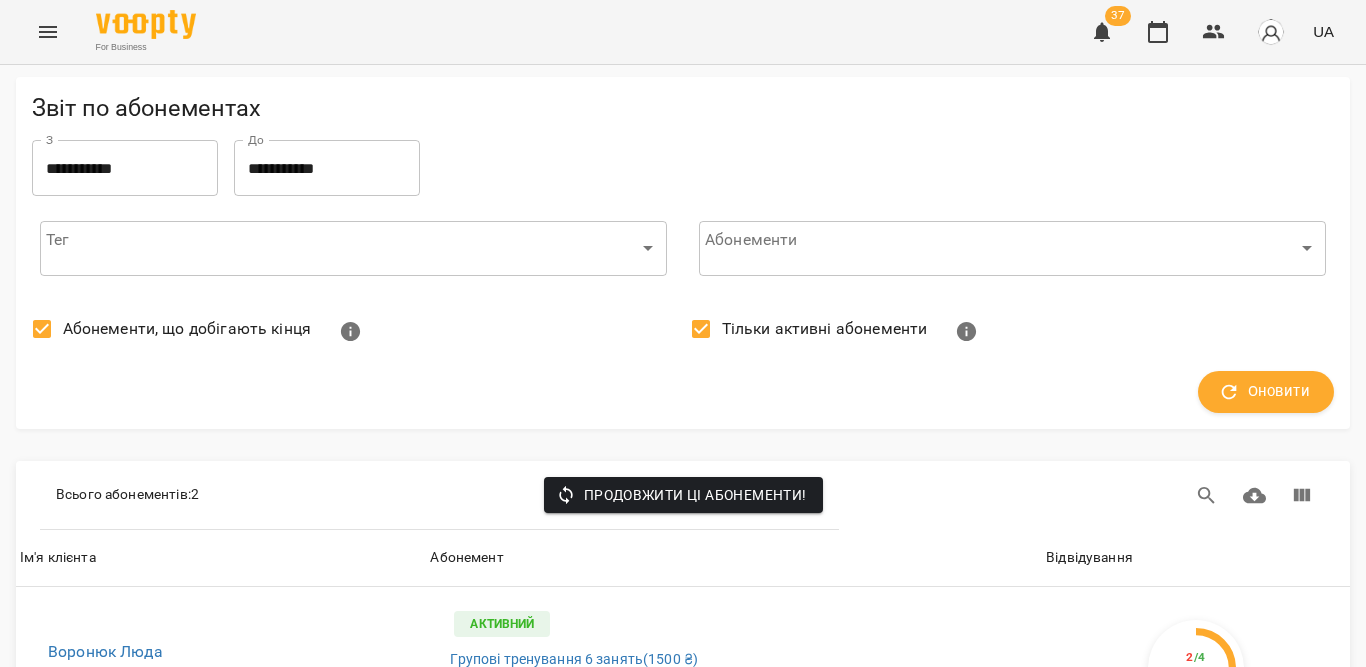 scroll, scrollTop: 0, scrollLeft: 0, axis: both 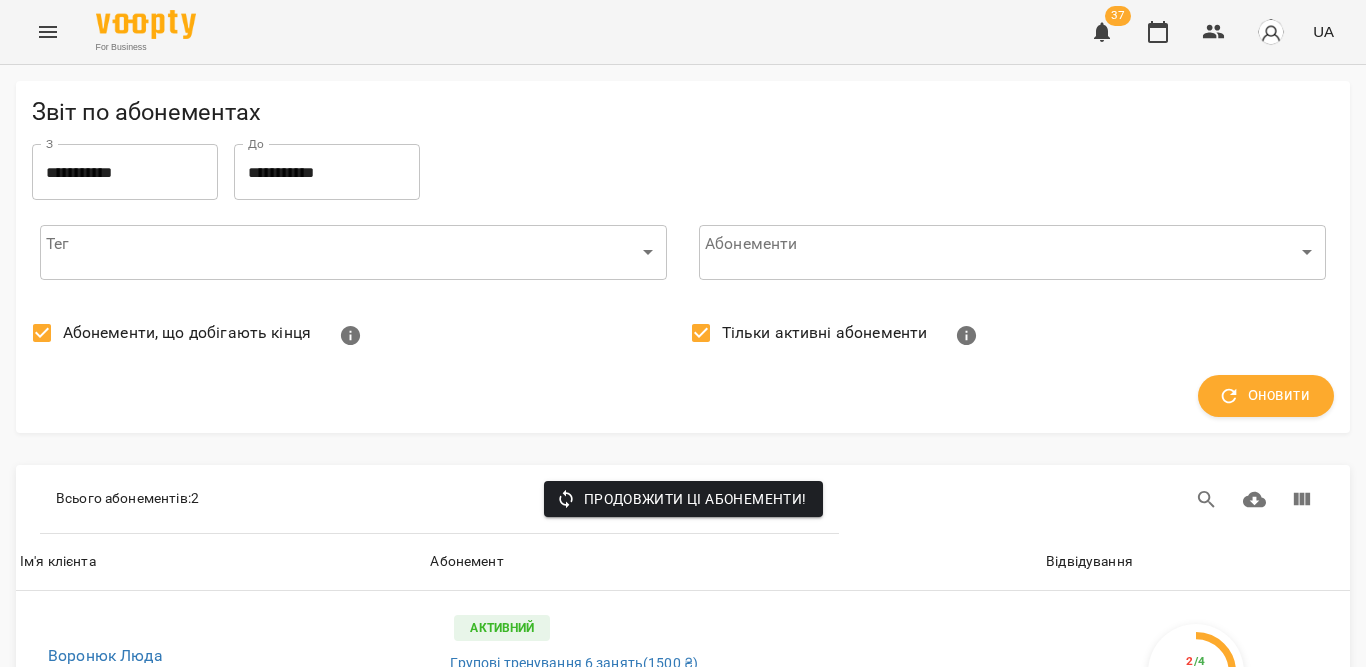 click 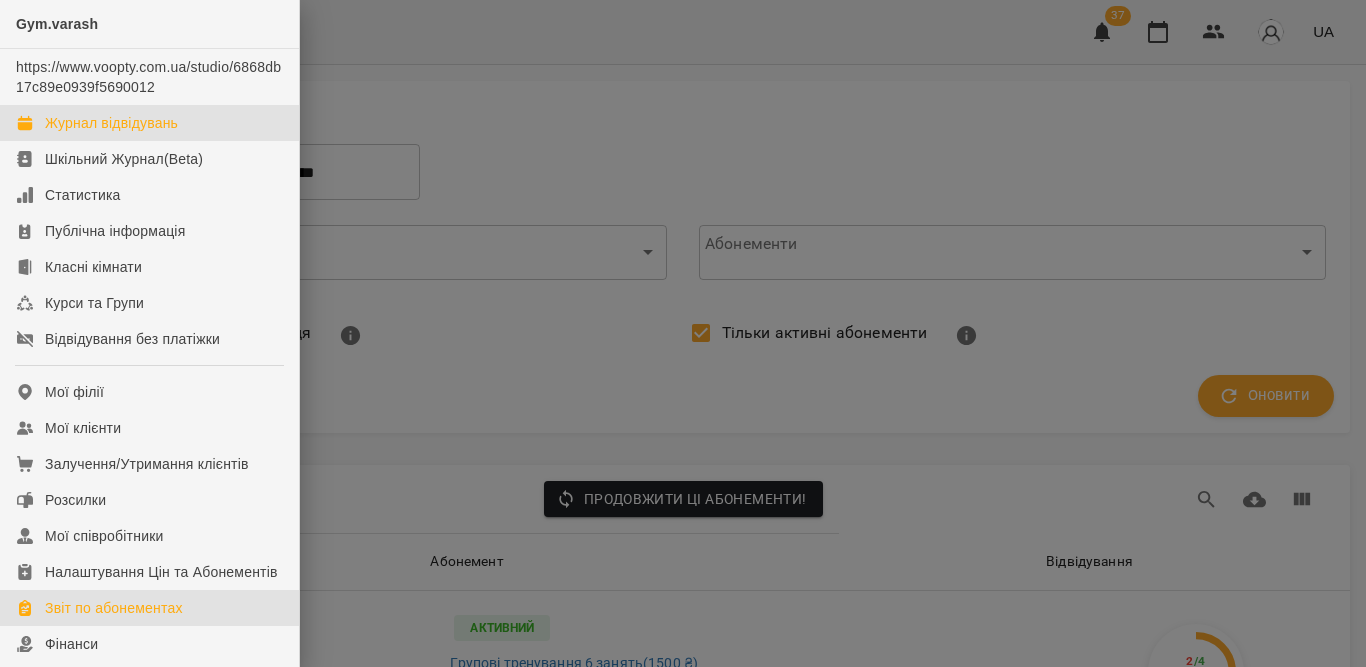 click on "Журнал відвідувань" at bounding box center [111, 123] 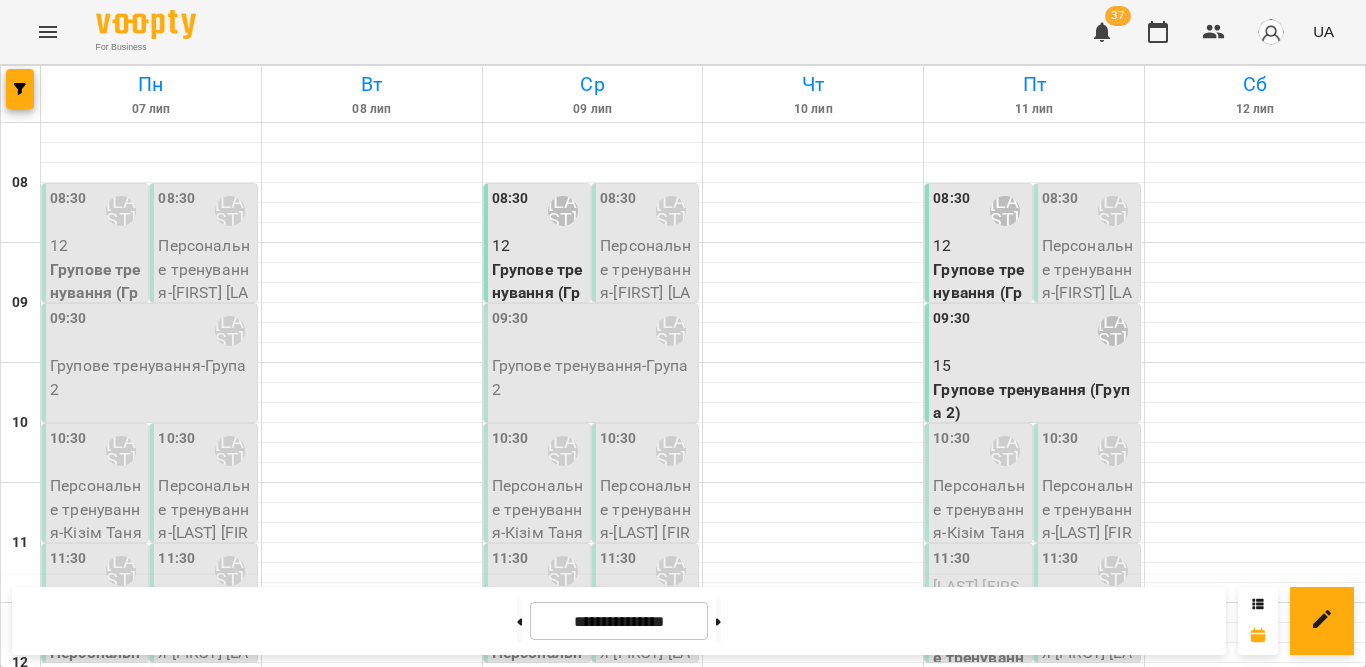 click on "12" at bounding box center (539, 246) 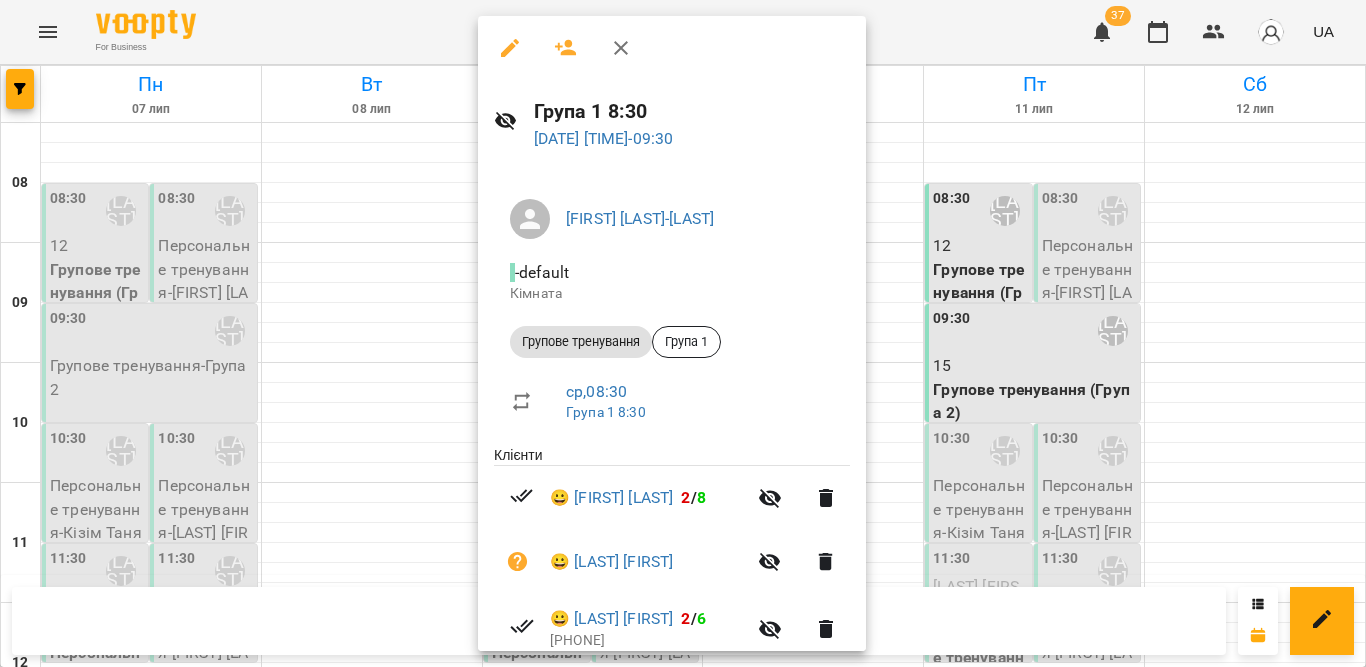 click 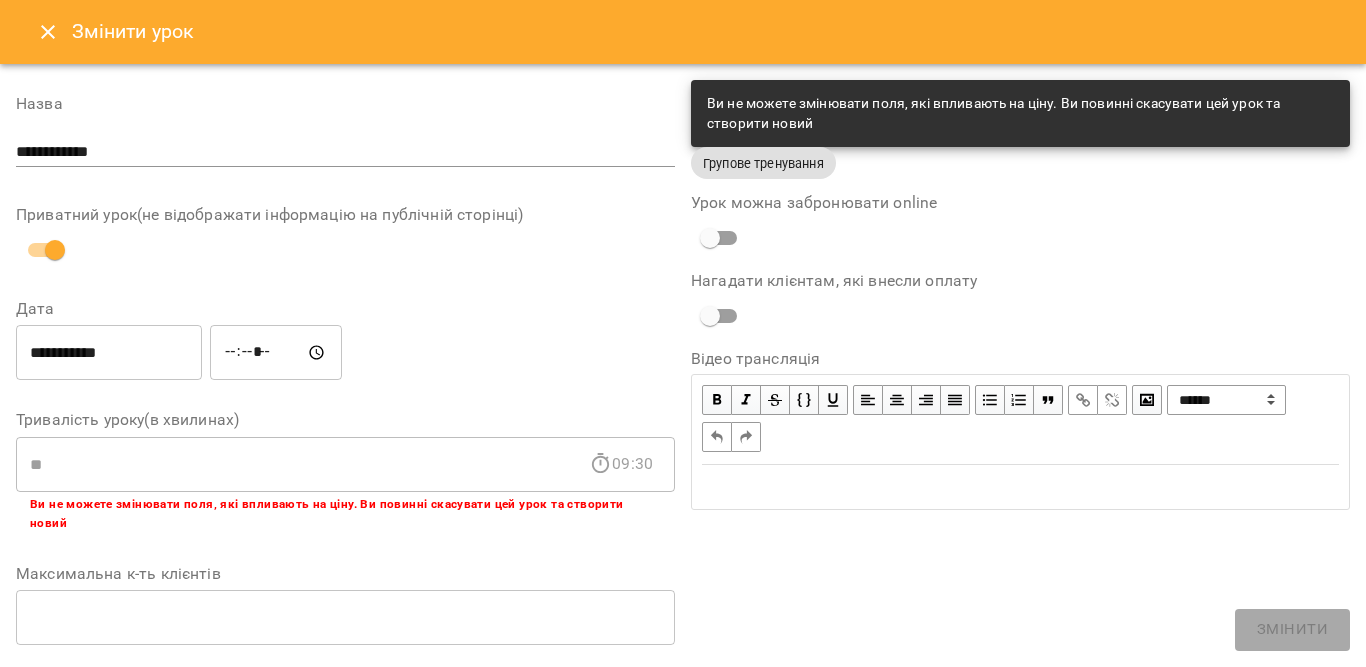 click 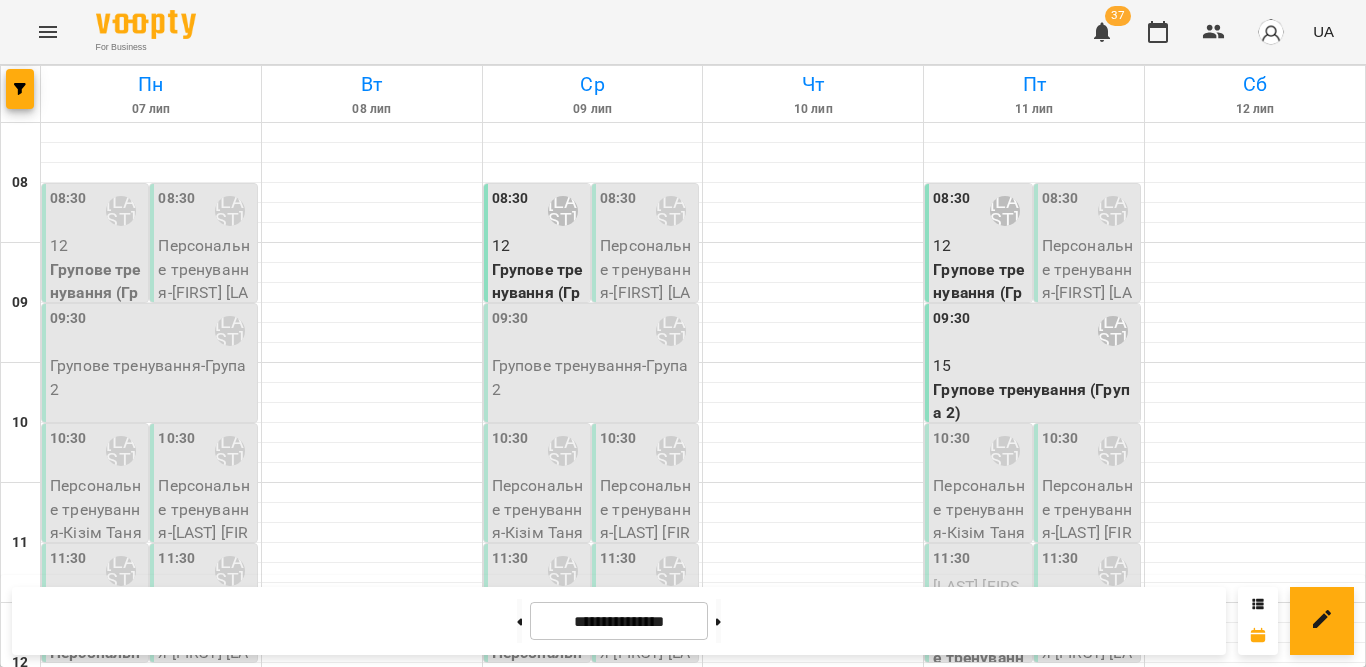 click on "Групове тренування (Група 1)" at bounding box center [539, 293] 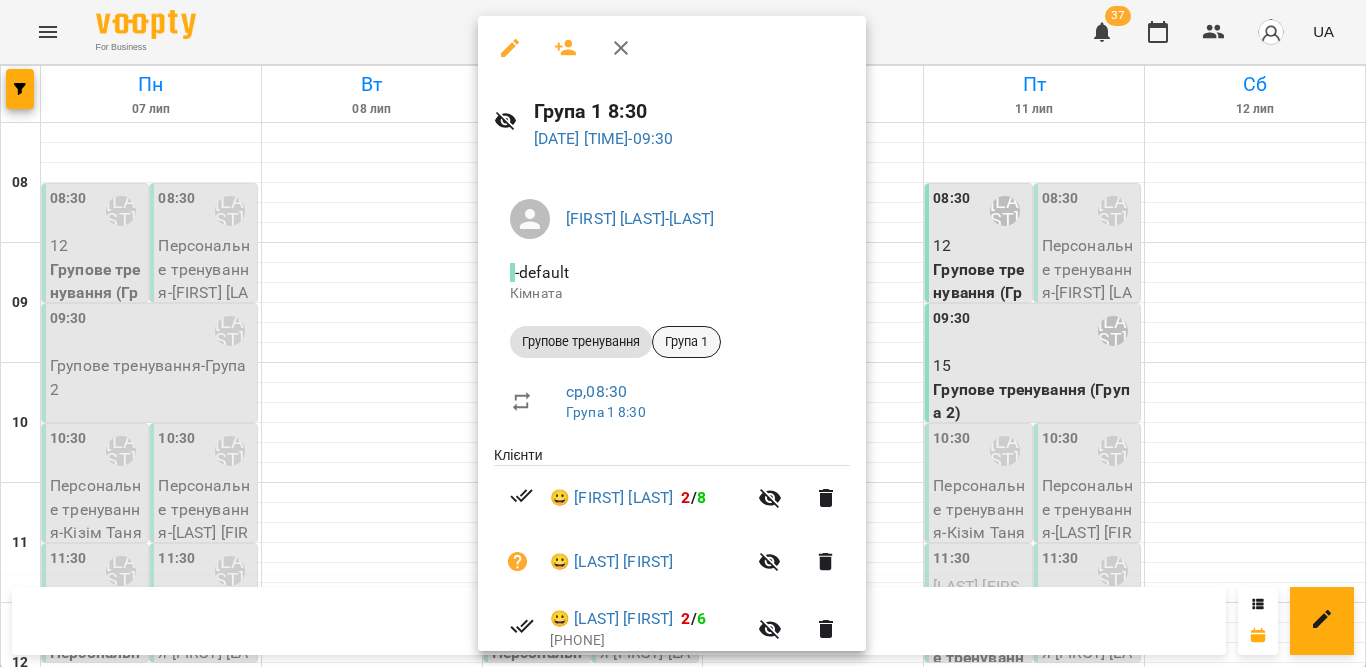 click on "Група 1" at bounding box center (686, 342) 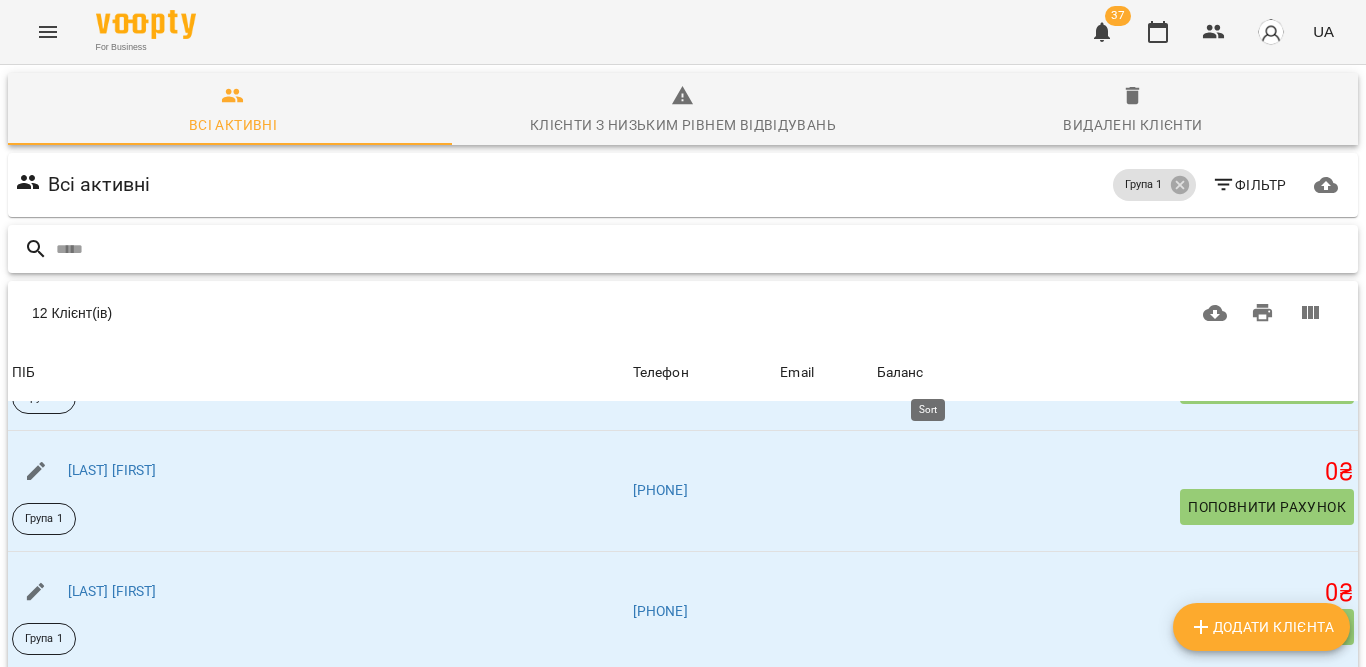 scroll, scrollTop: 100, scrollLeft: 0, axis: vertical 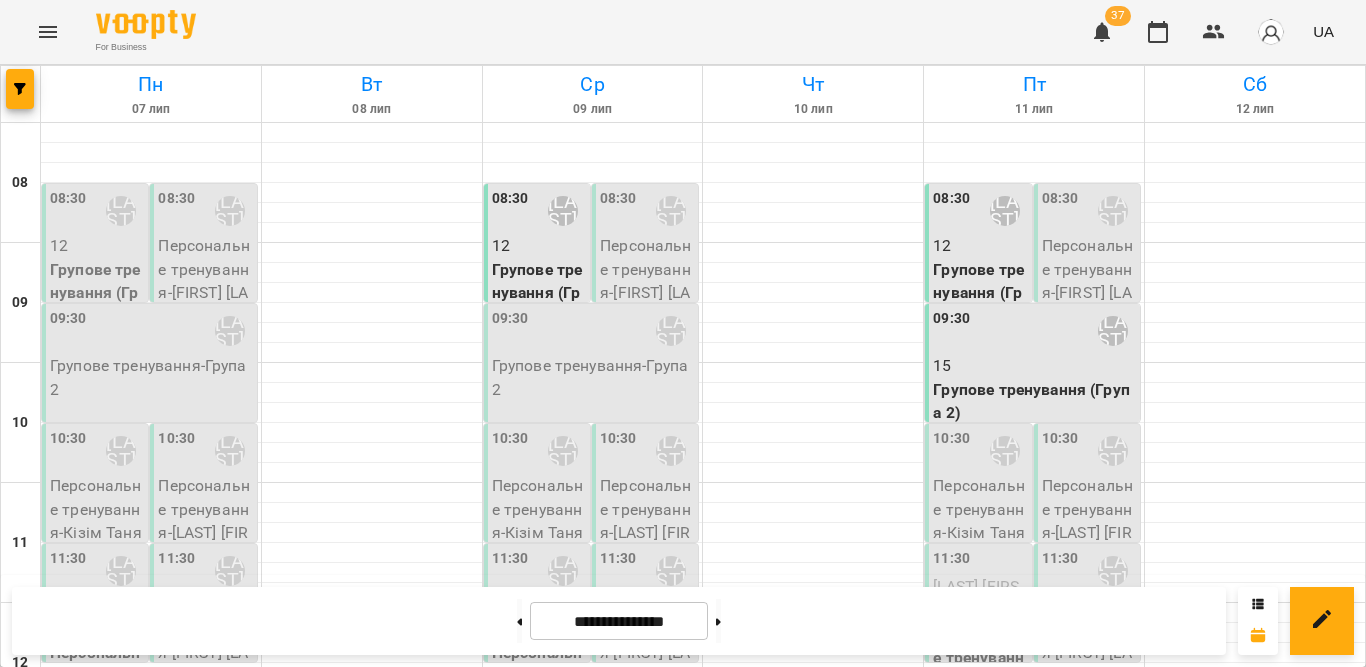 click at bounding box center (48, 32) 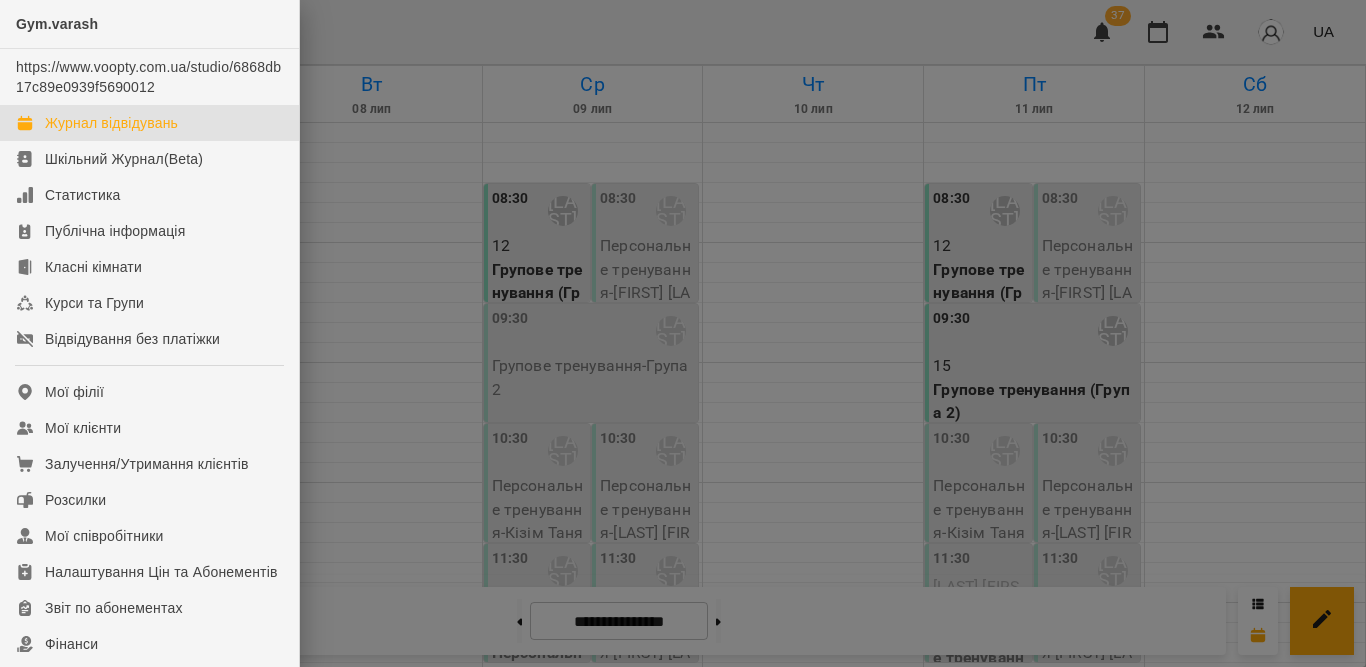 click at bounding box center (683, 333) 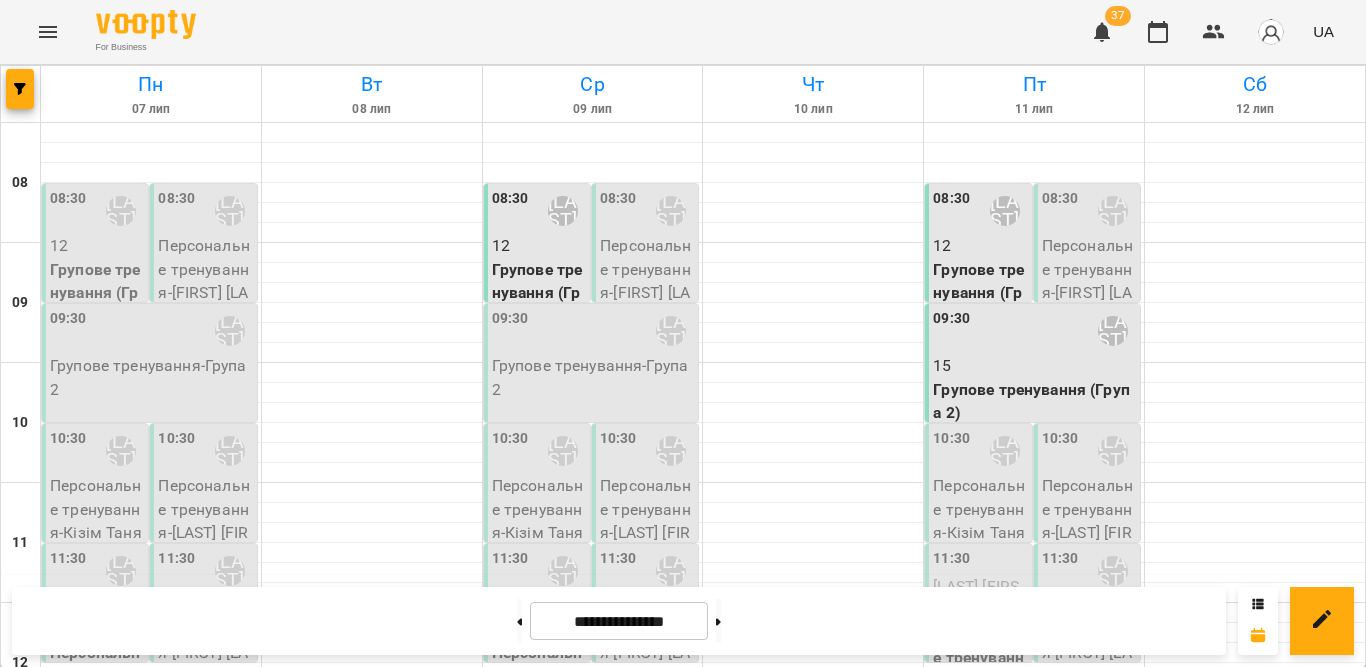 click on "12" at bounding box center [539, 246] 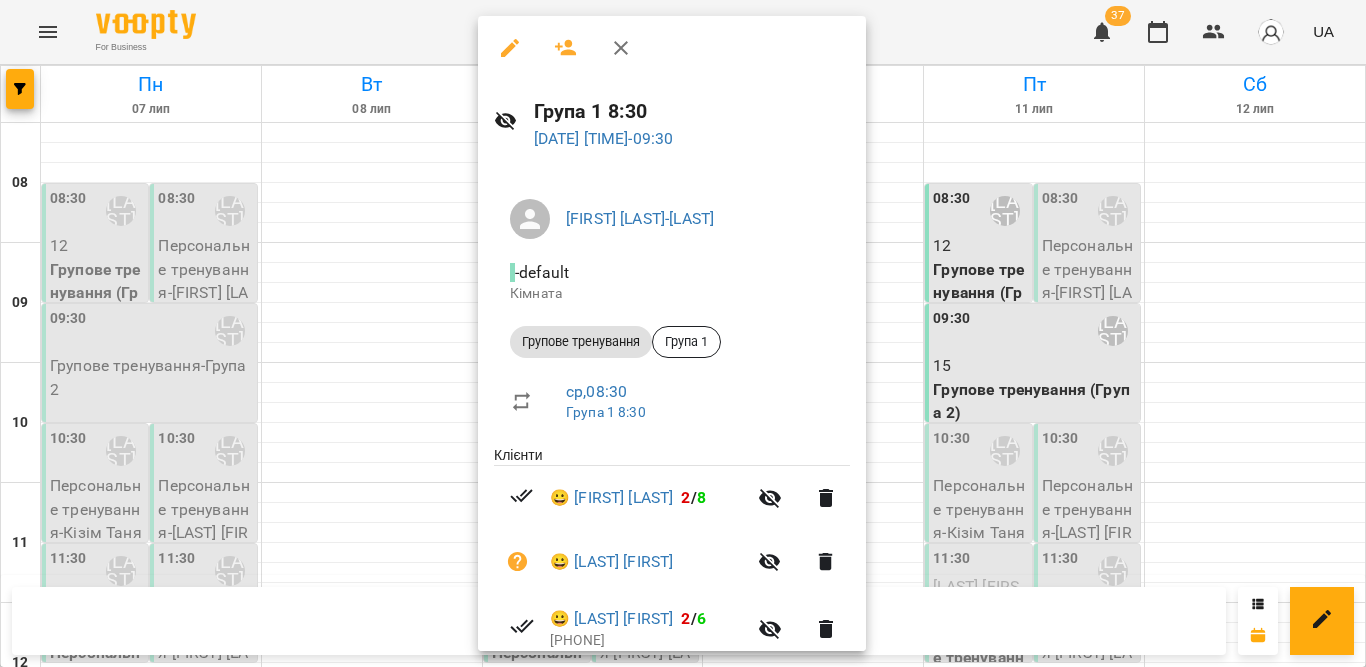 click 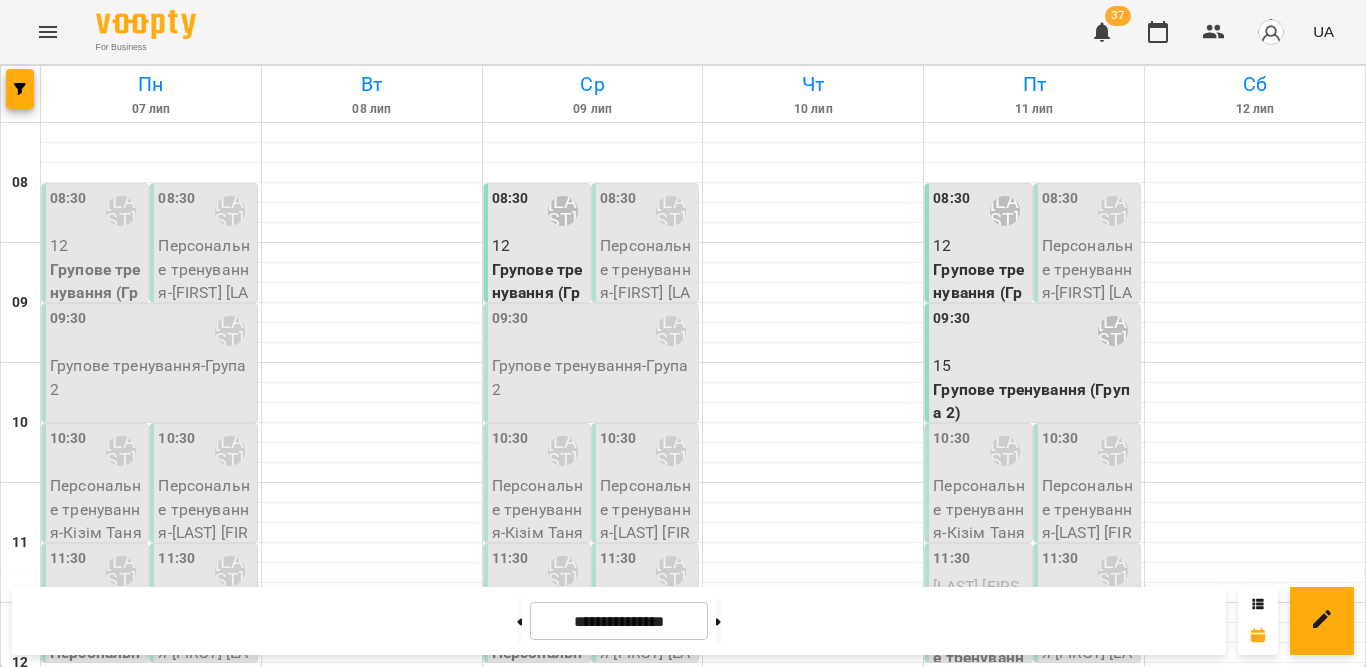scroll, scrollTop: 400, scrollLeft: 0, axis: vertical 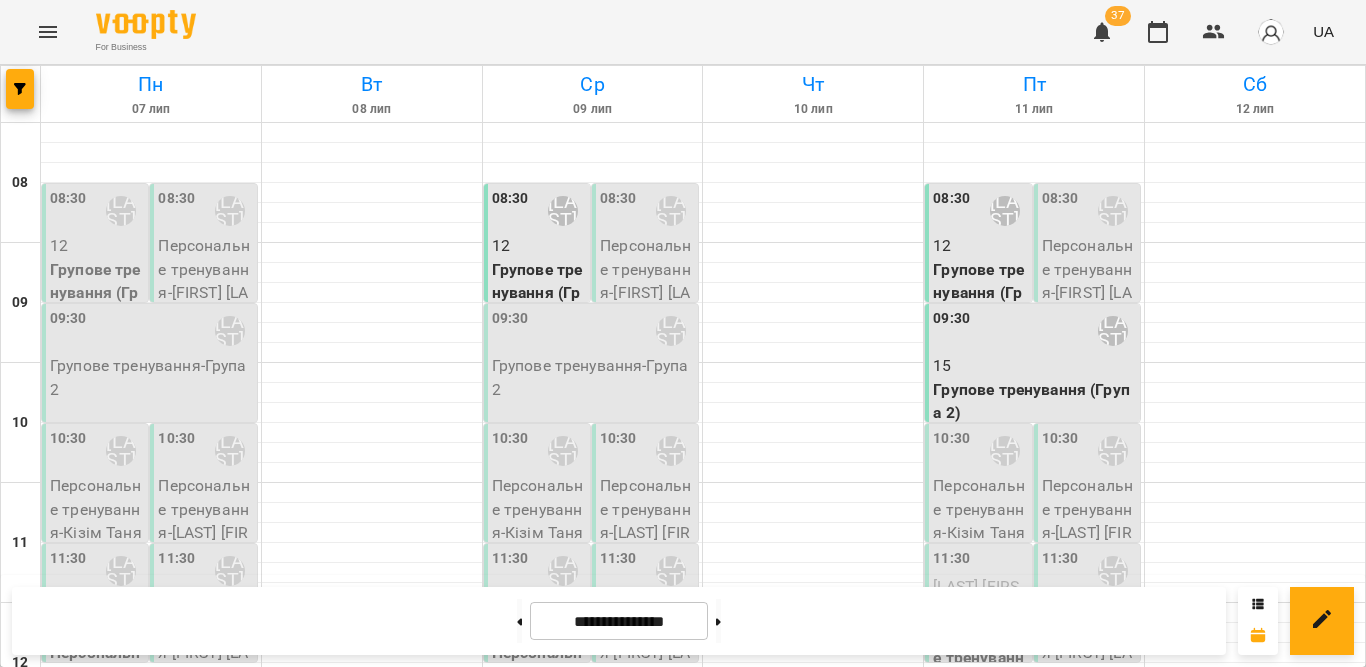click on "9" at bounding box center [1034, 786] 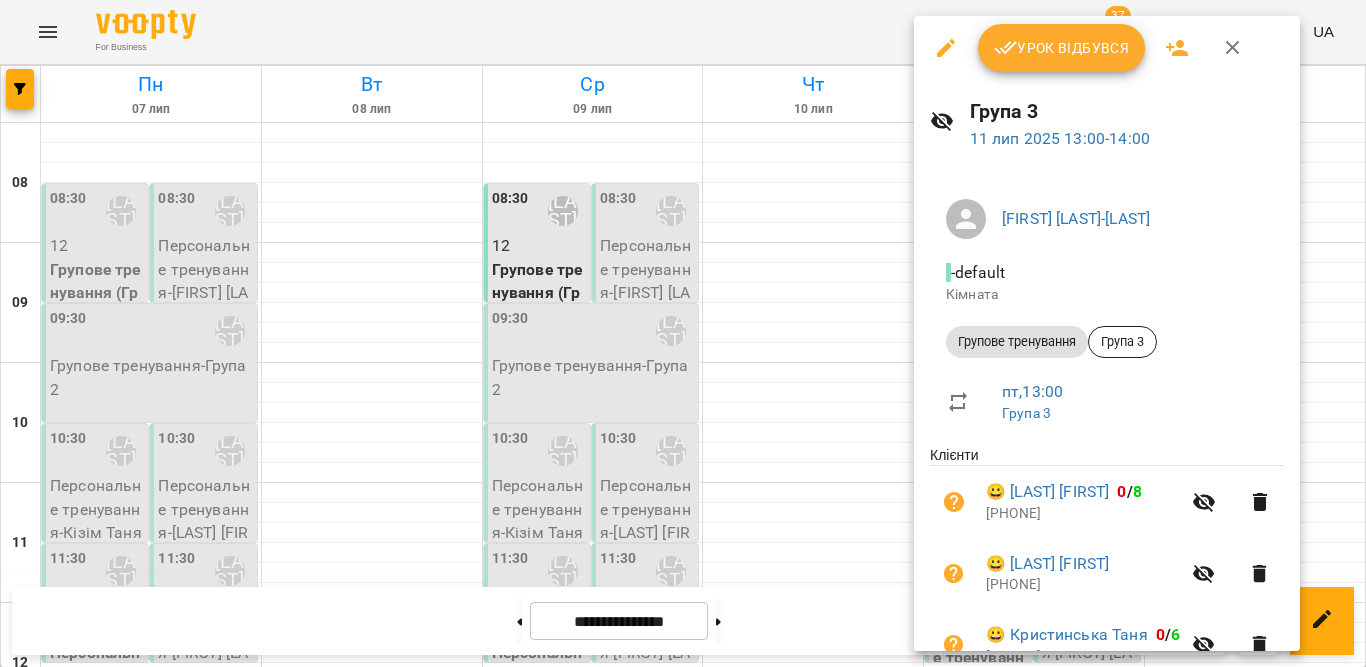 click on "Урок відбувся" at bounding box center [1062, 48] 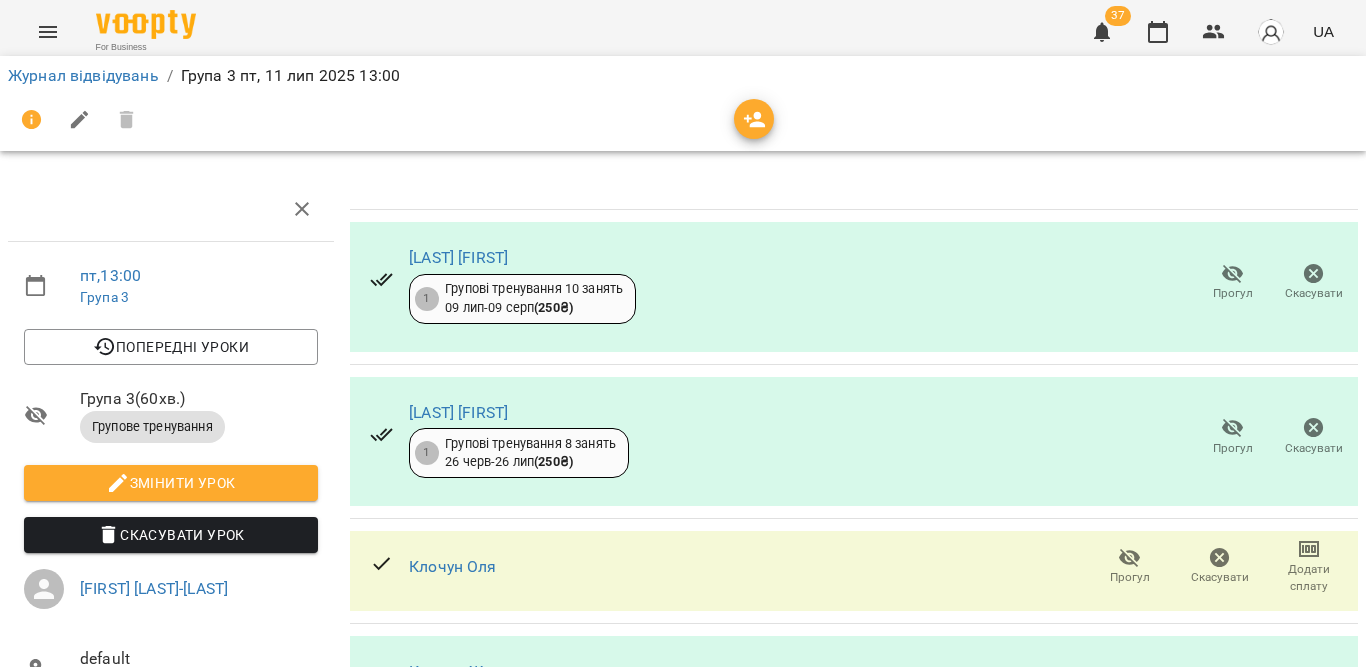 click 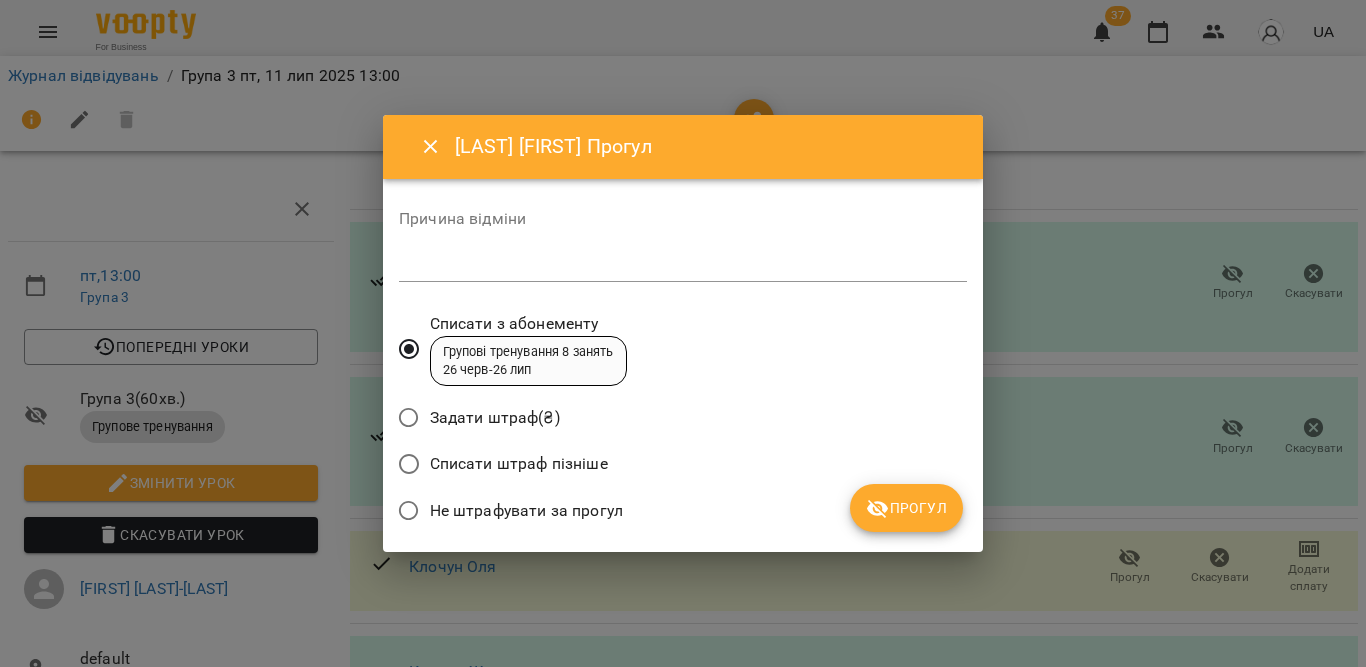 click on "Не штрафувати за прогул" at bounding box center [526, 511] 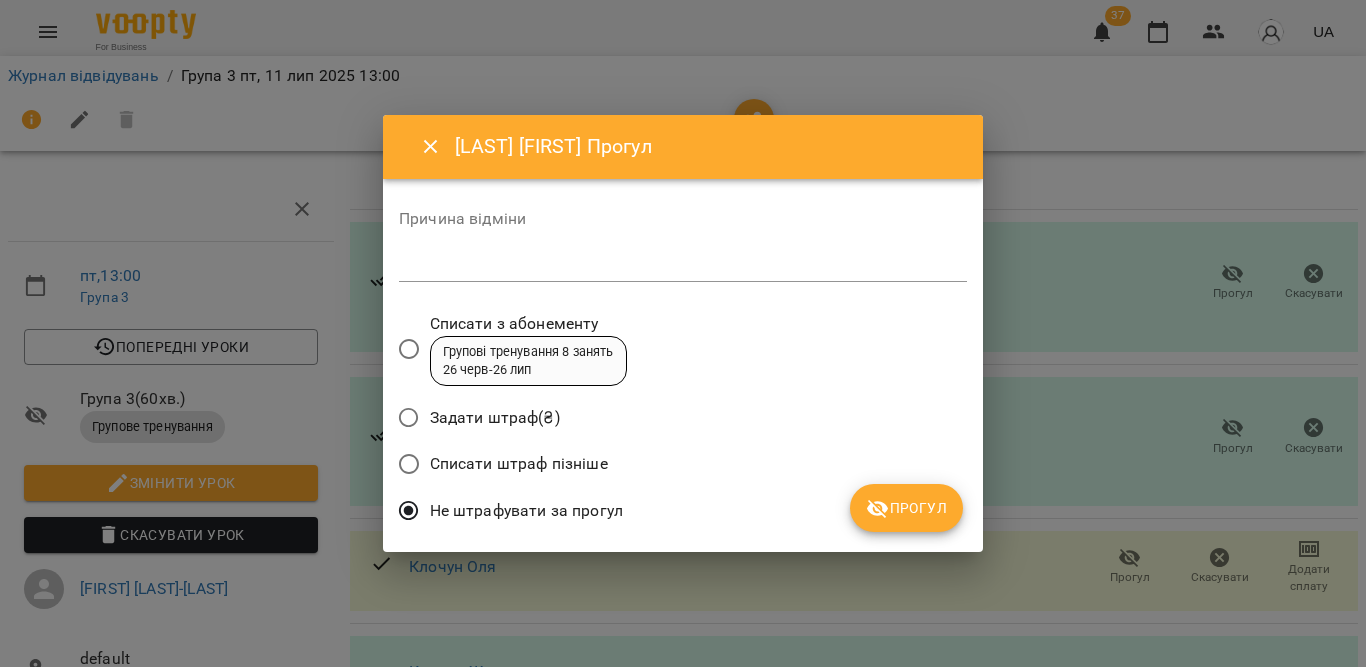 click 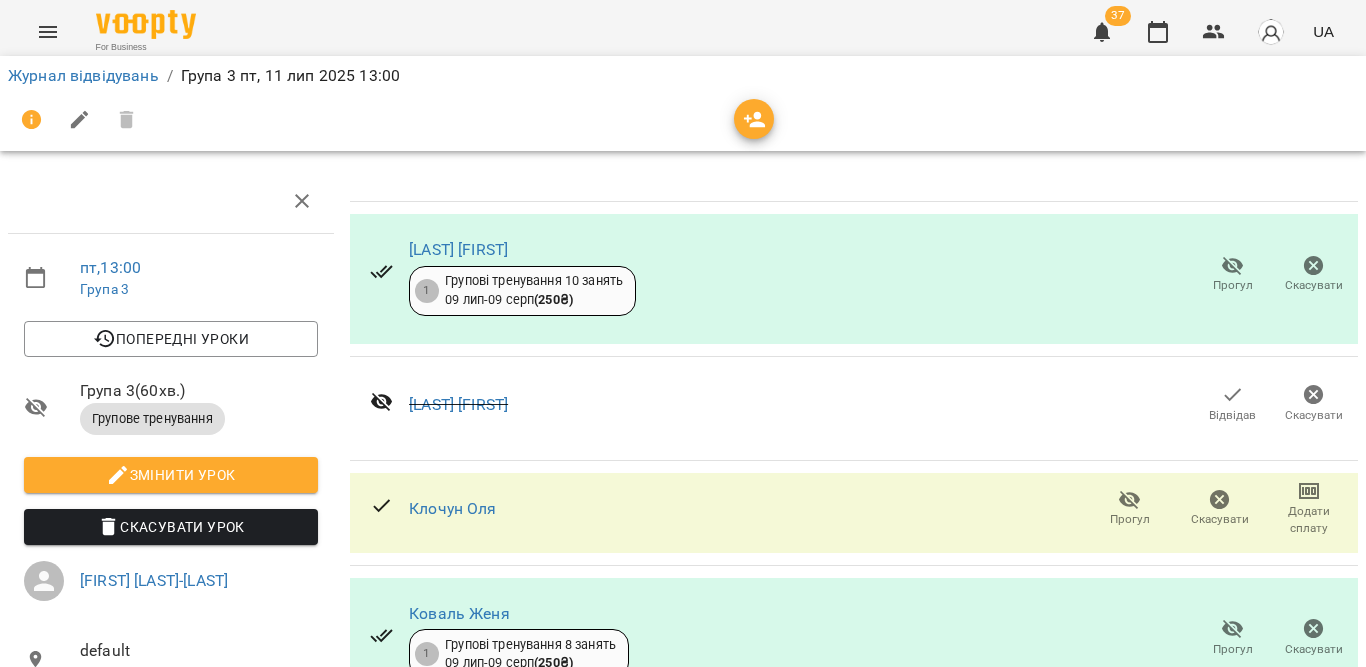 scroll, scrollTop: 200, scrollLeft: 0, axis: vertical 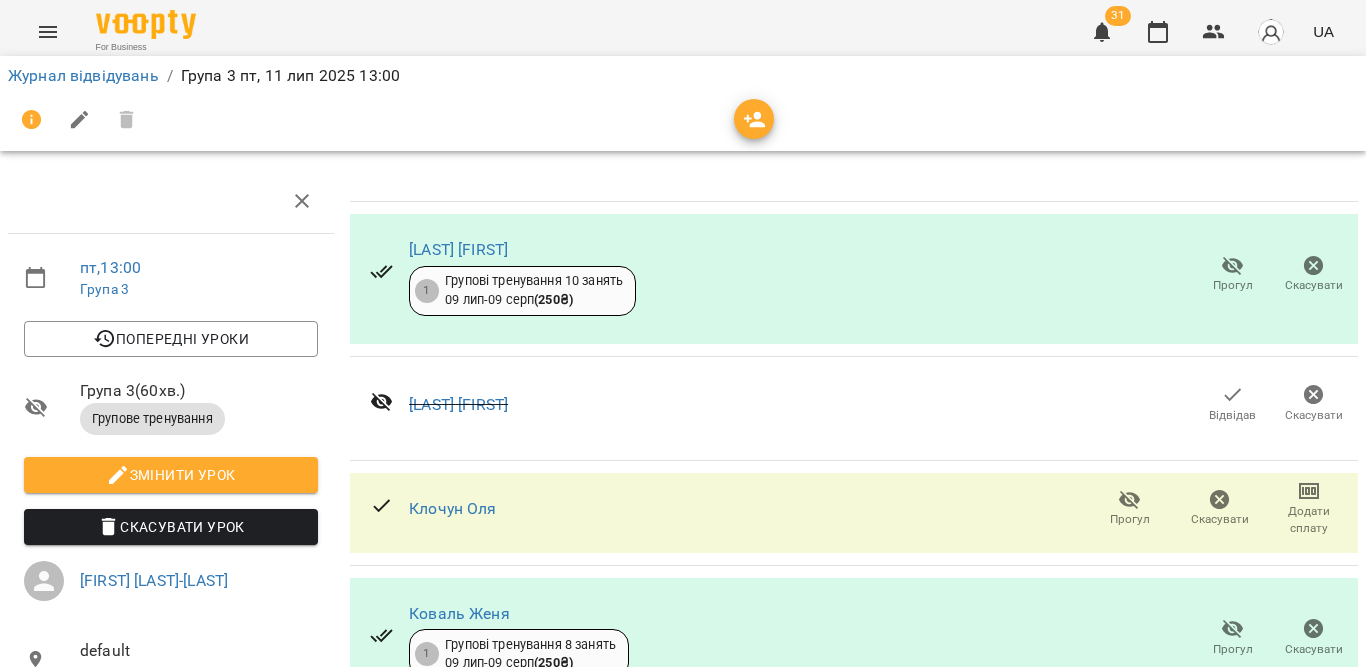 click 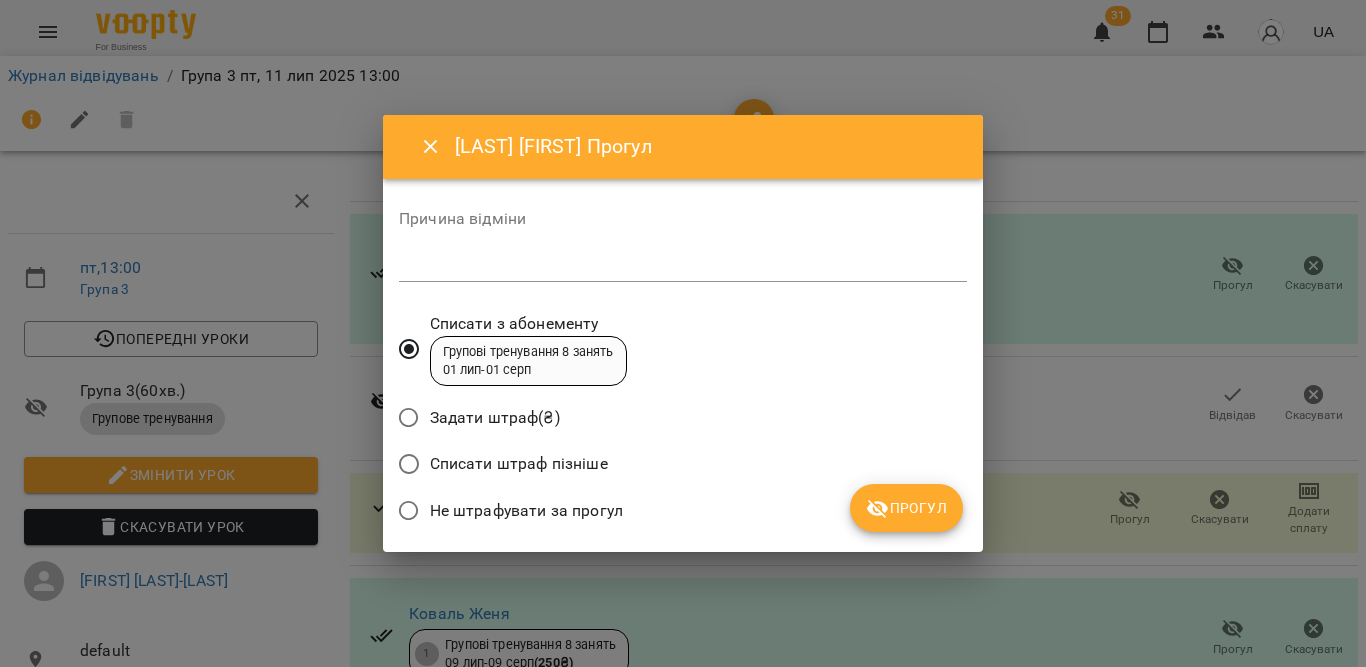 click on "Не штрафувати за прогул" at bounding box center [526, 511] 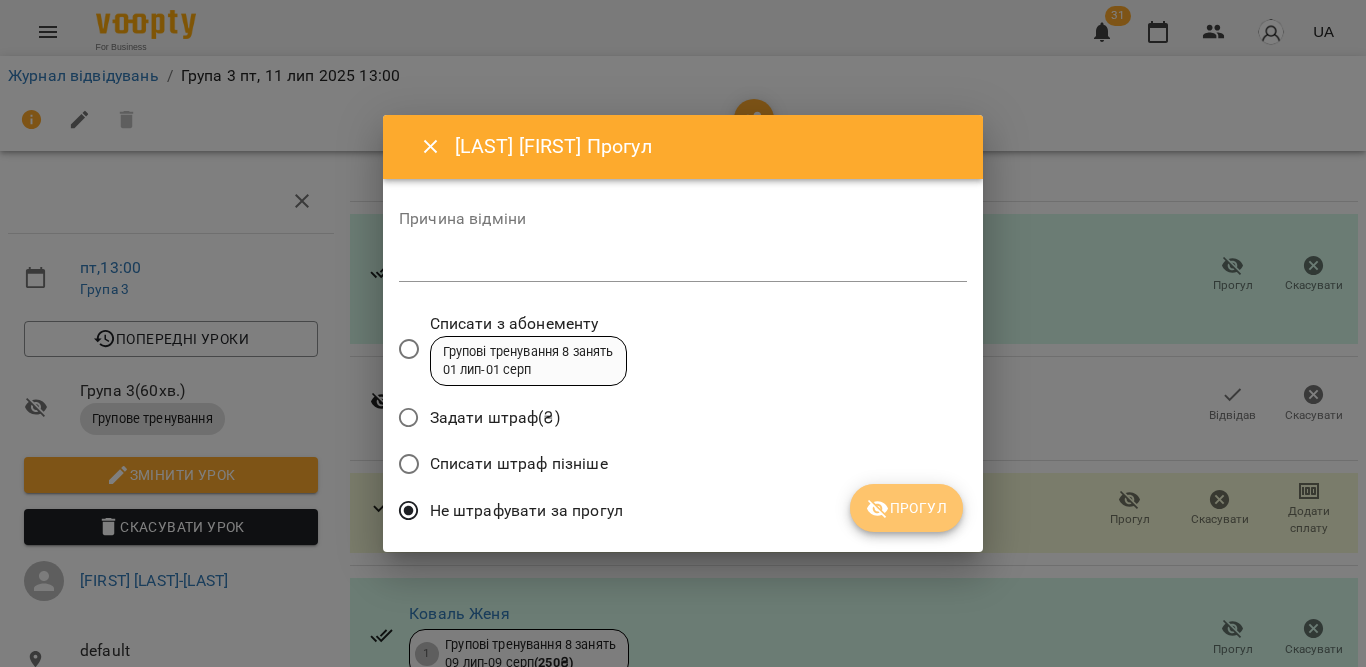 click 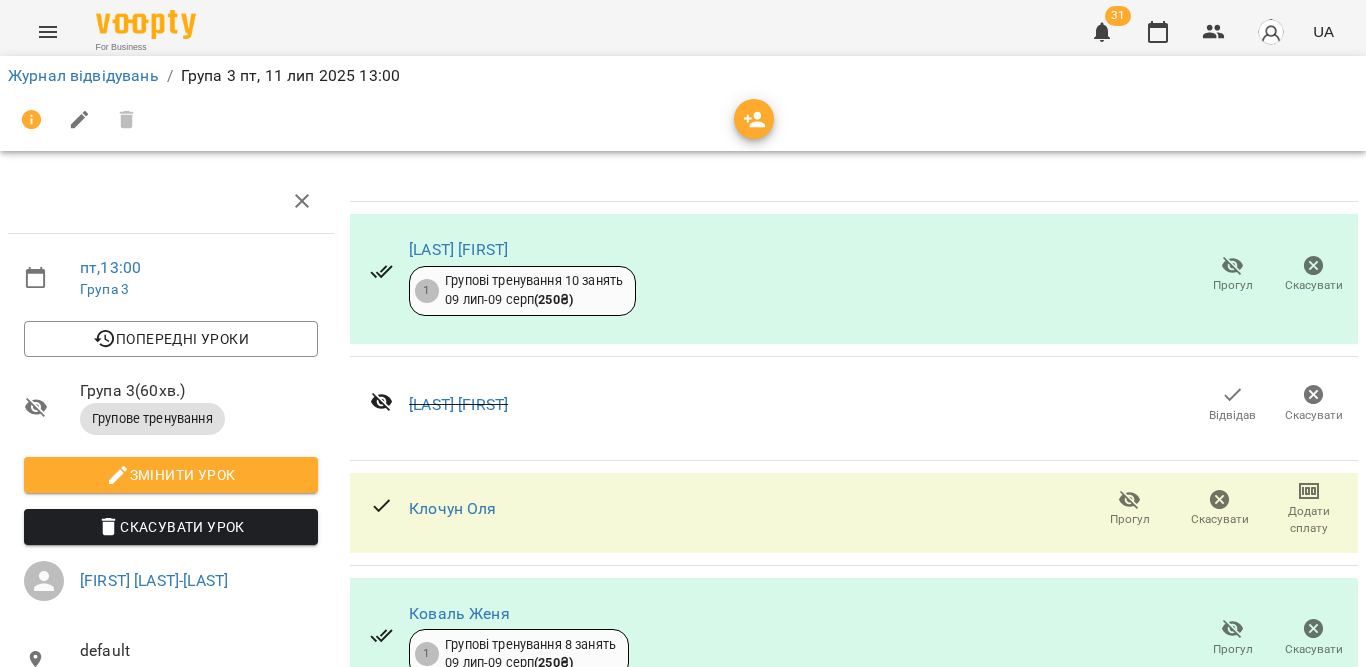 scroll, scrollTop: 717, scrollLeft: 0, axis: vertical 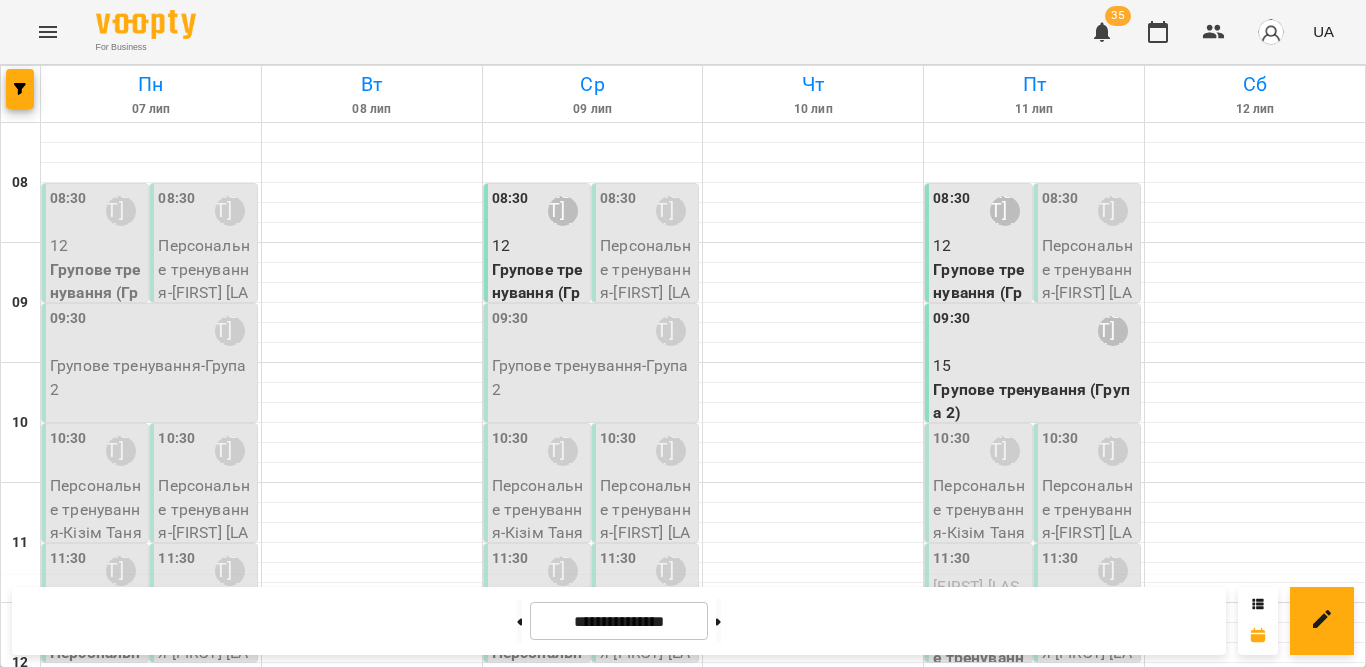 click on "Персональне тренування - Затірка [LAST]" at bounding box center [593, 1037] 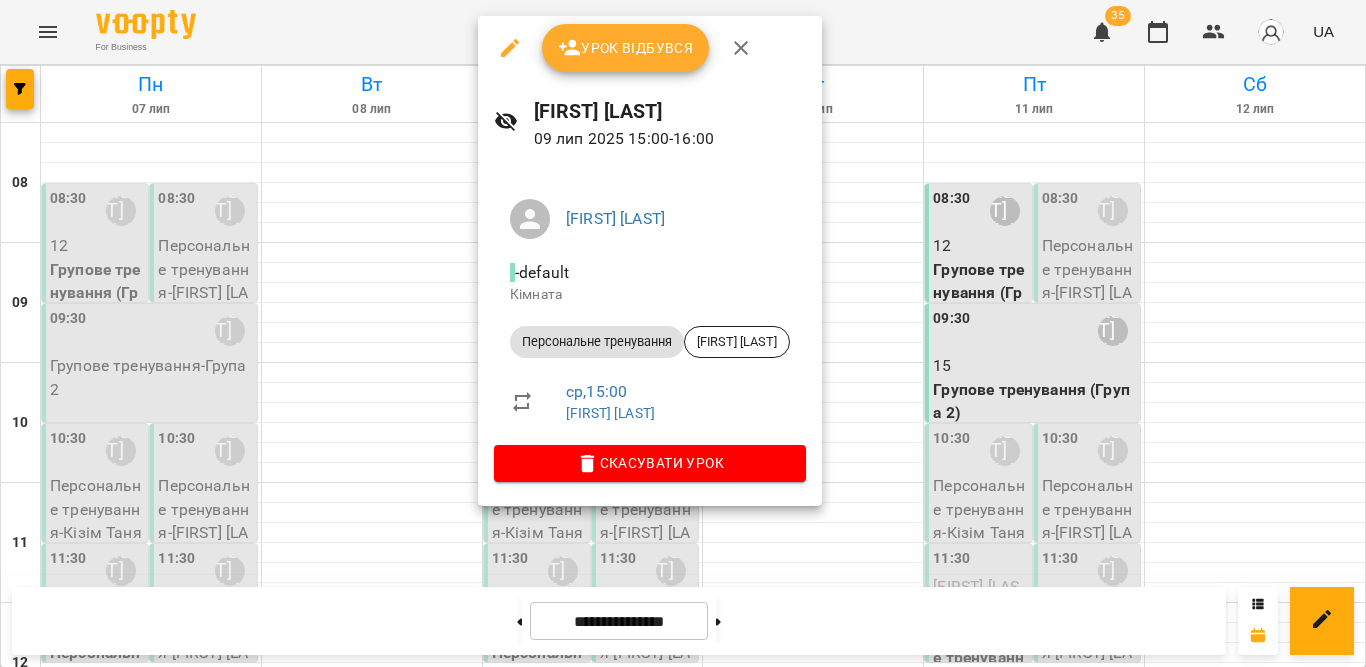 click on "Урок відбувся" at bounding box center [626, 48] 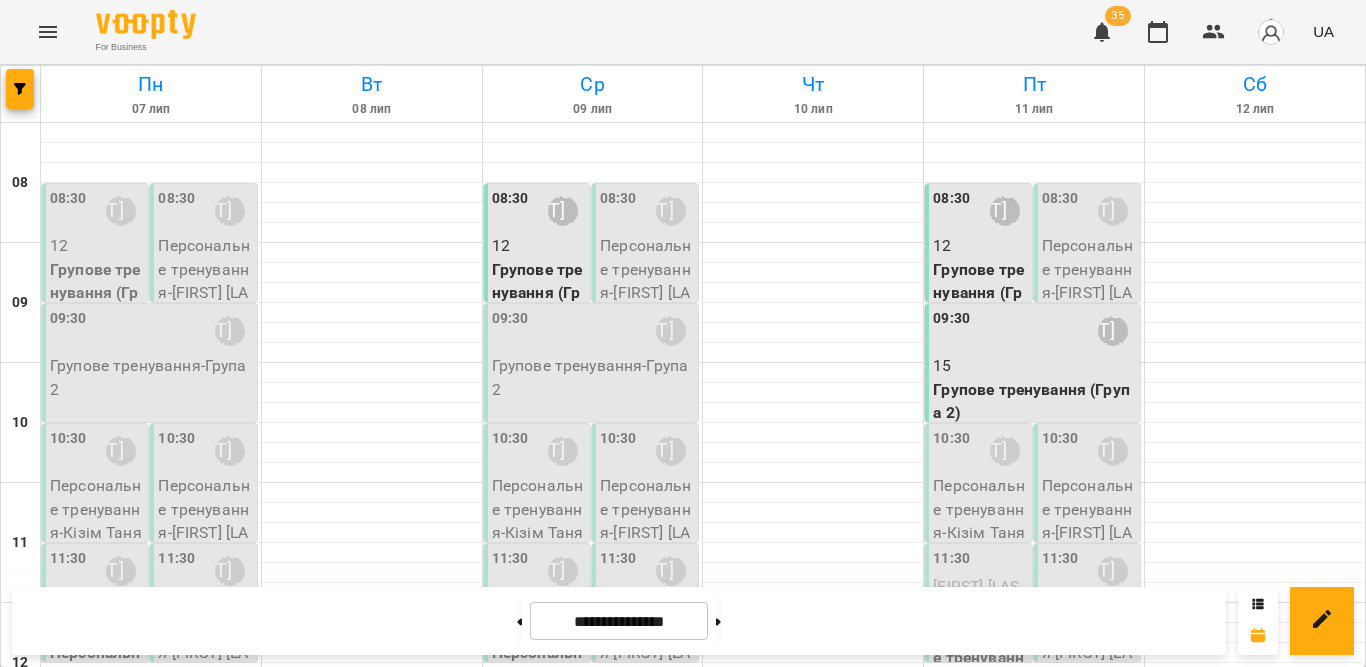 scroll, scrollTop: 200, scrollLeft: 0, axis: vertical 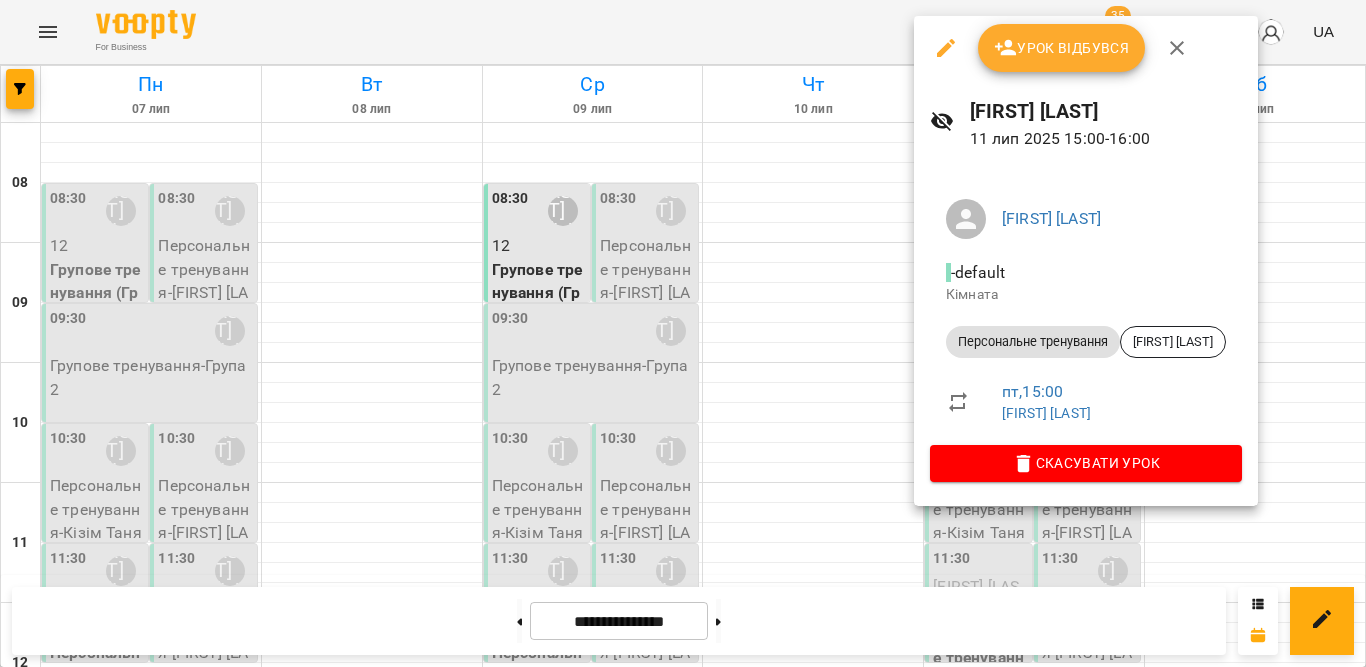 click 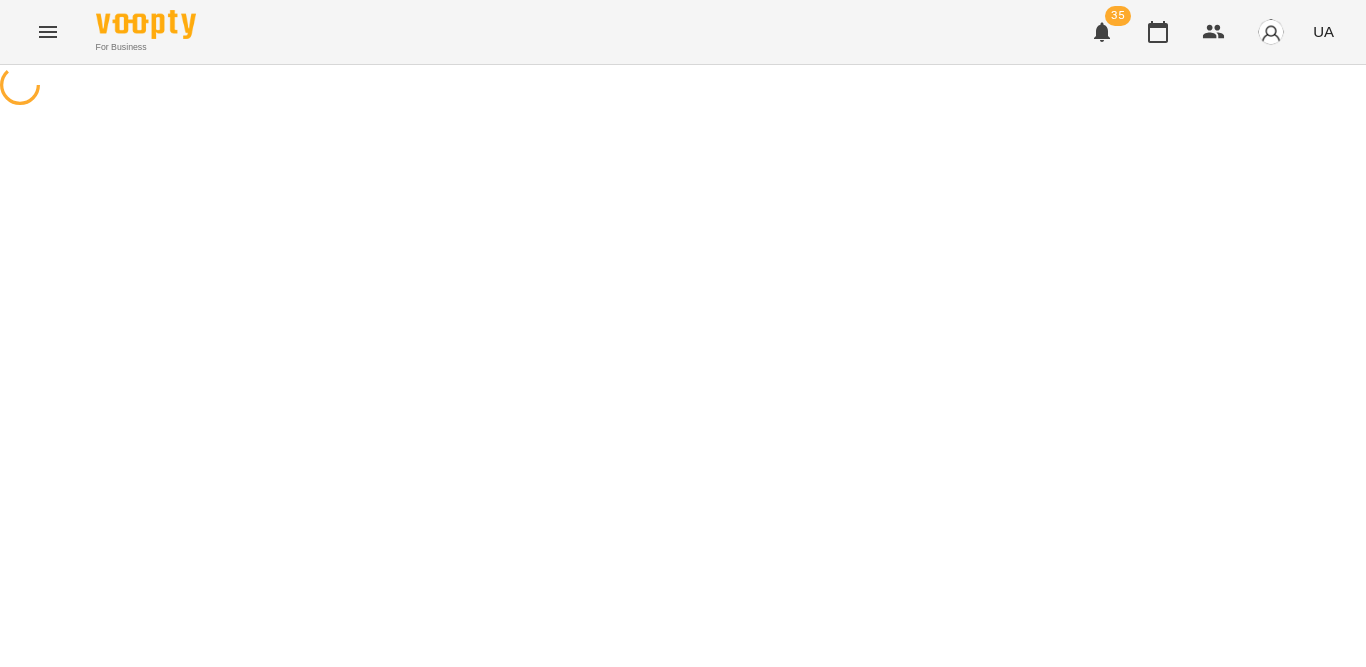 select on "**********" 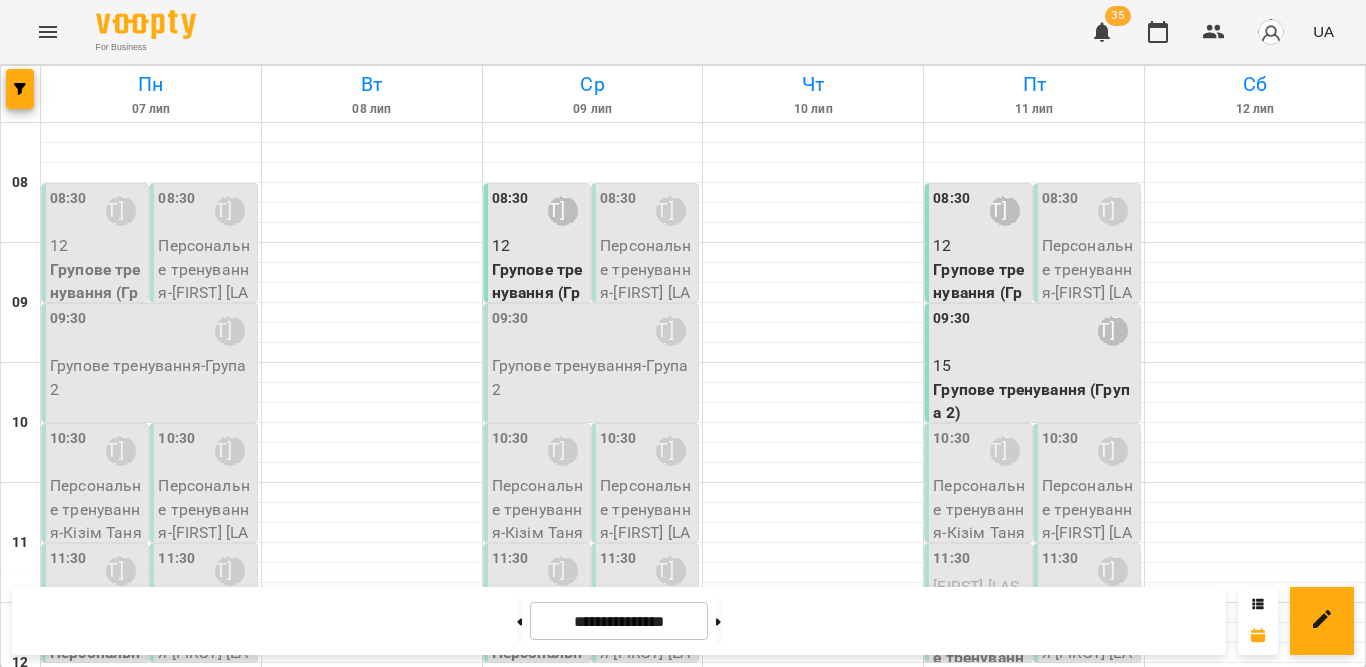 scroll, scrollTop: 500, scrollLeft: 0, axis: vertical 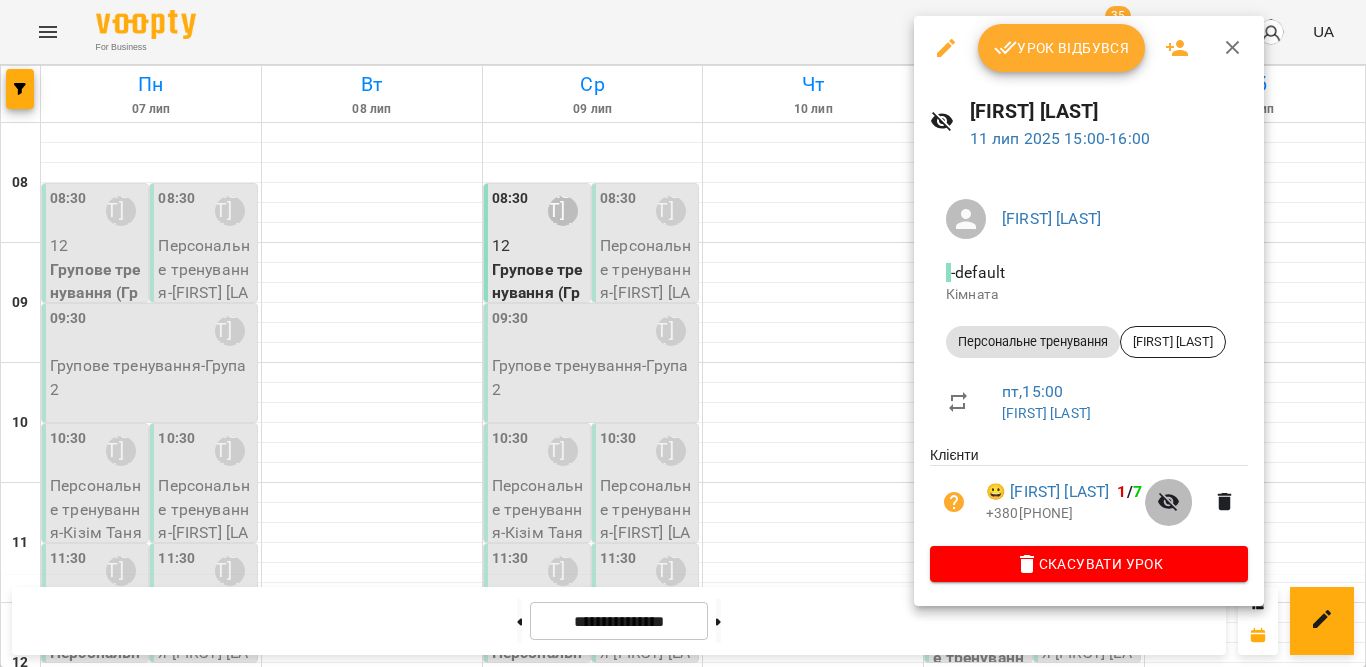 click 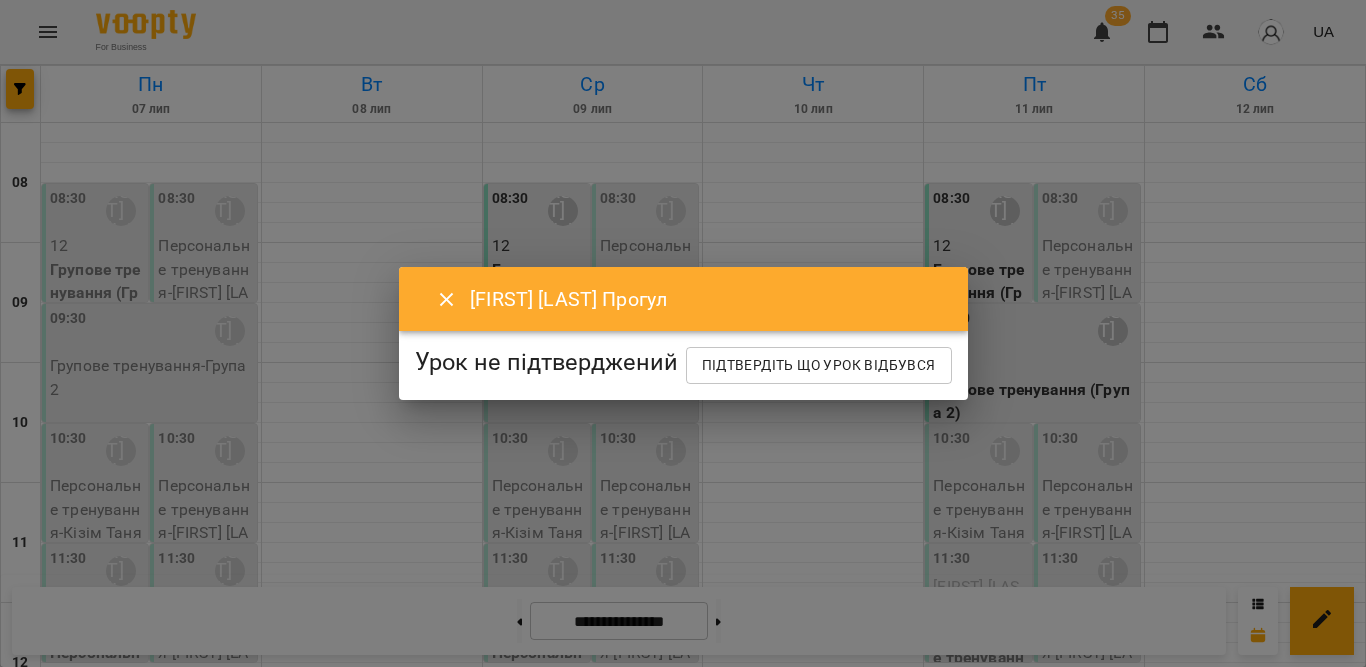 click 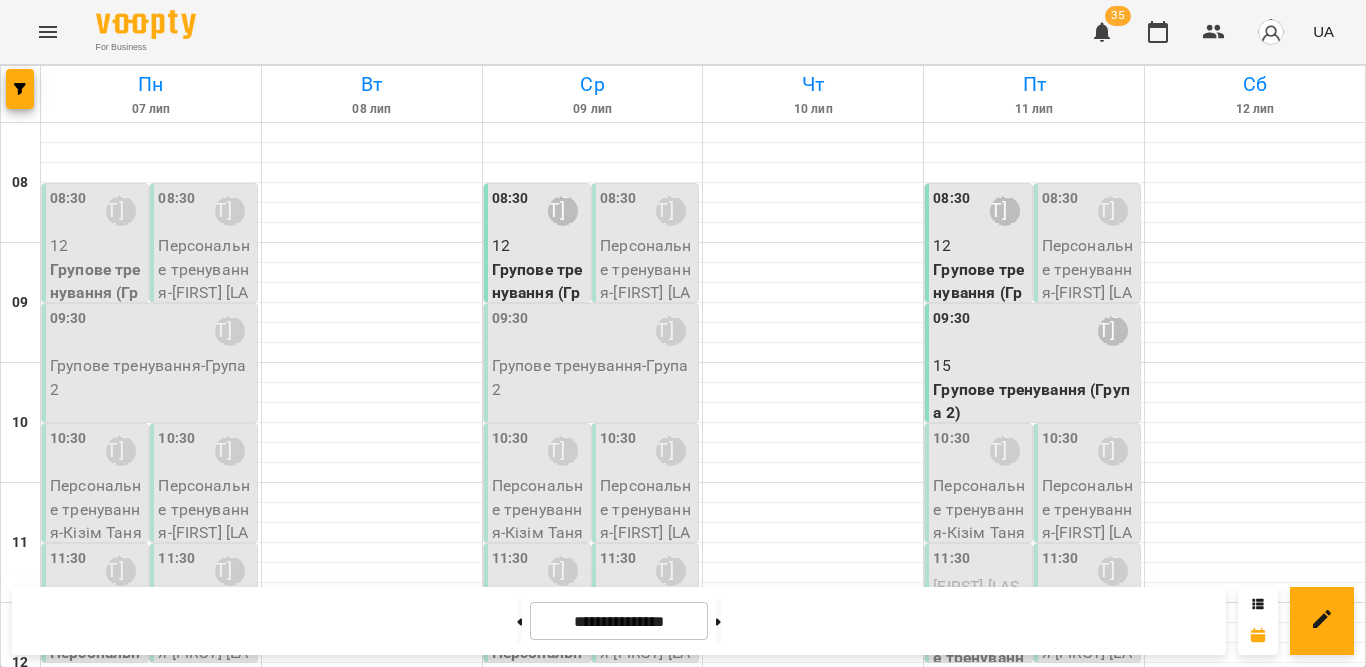 click on "Затірка Софія" at bounding box center [982, 1025] 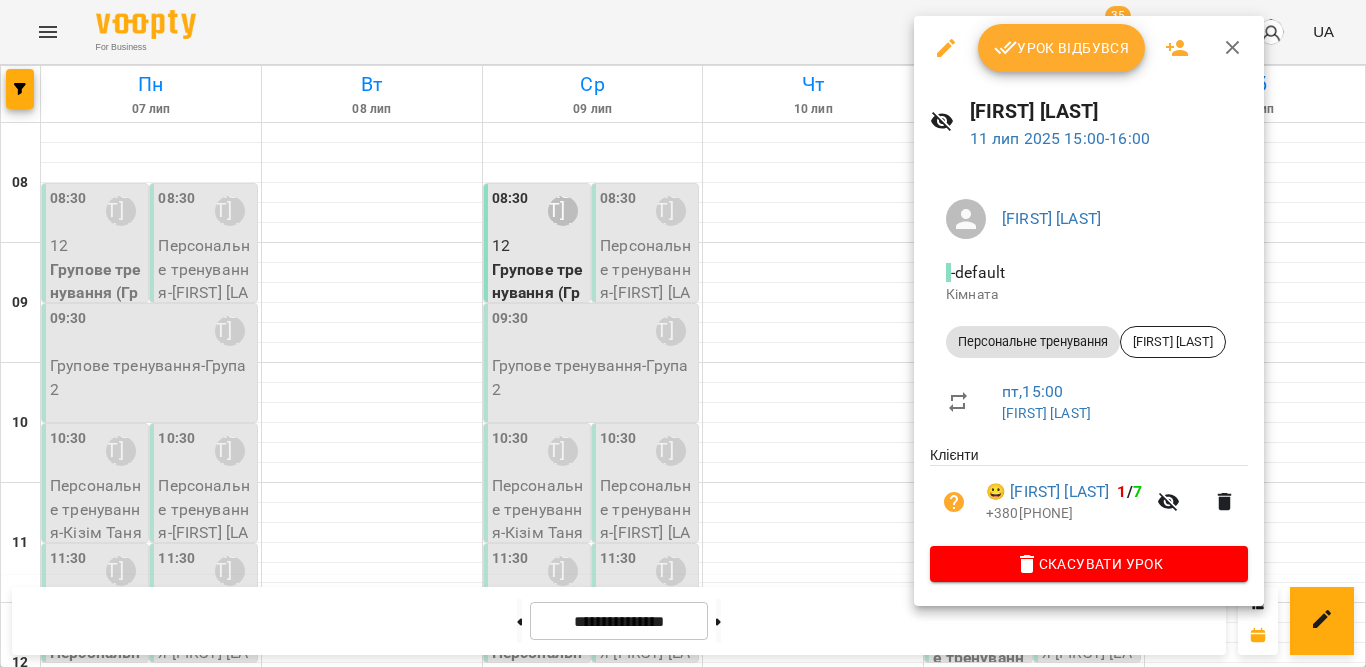 click 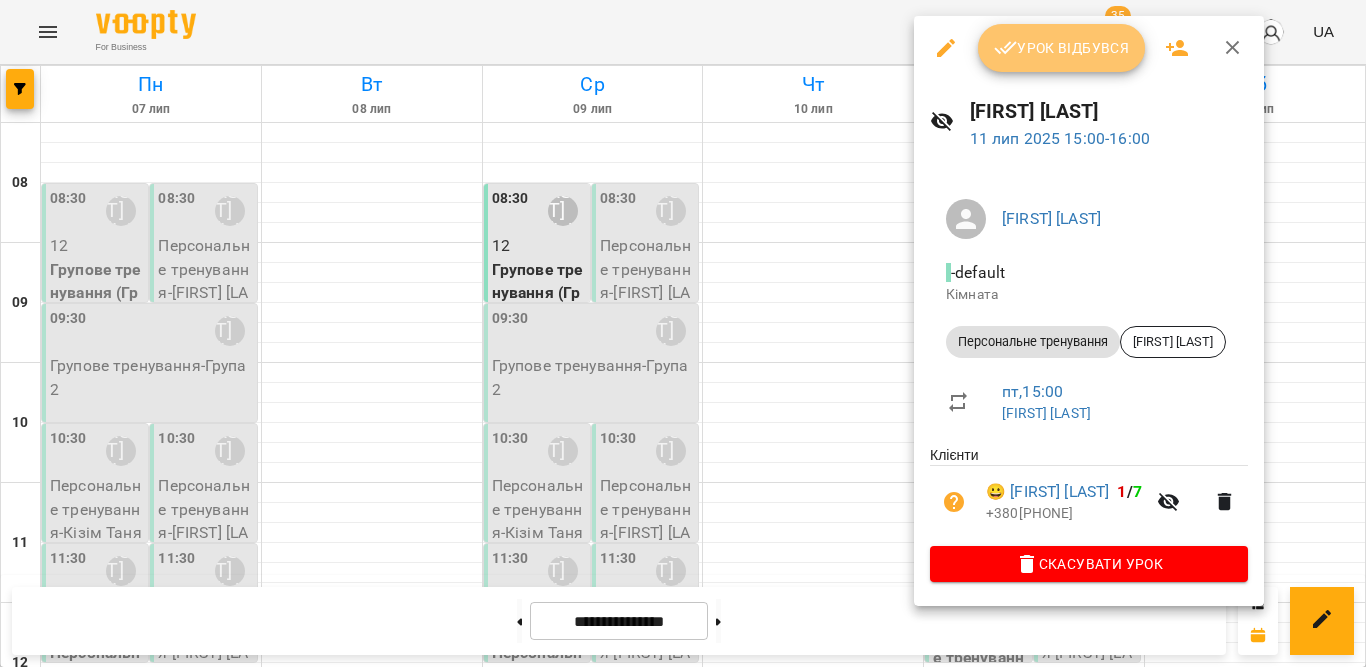 click on "Урок відбувся" at bounding box center (1062, 48) 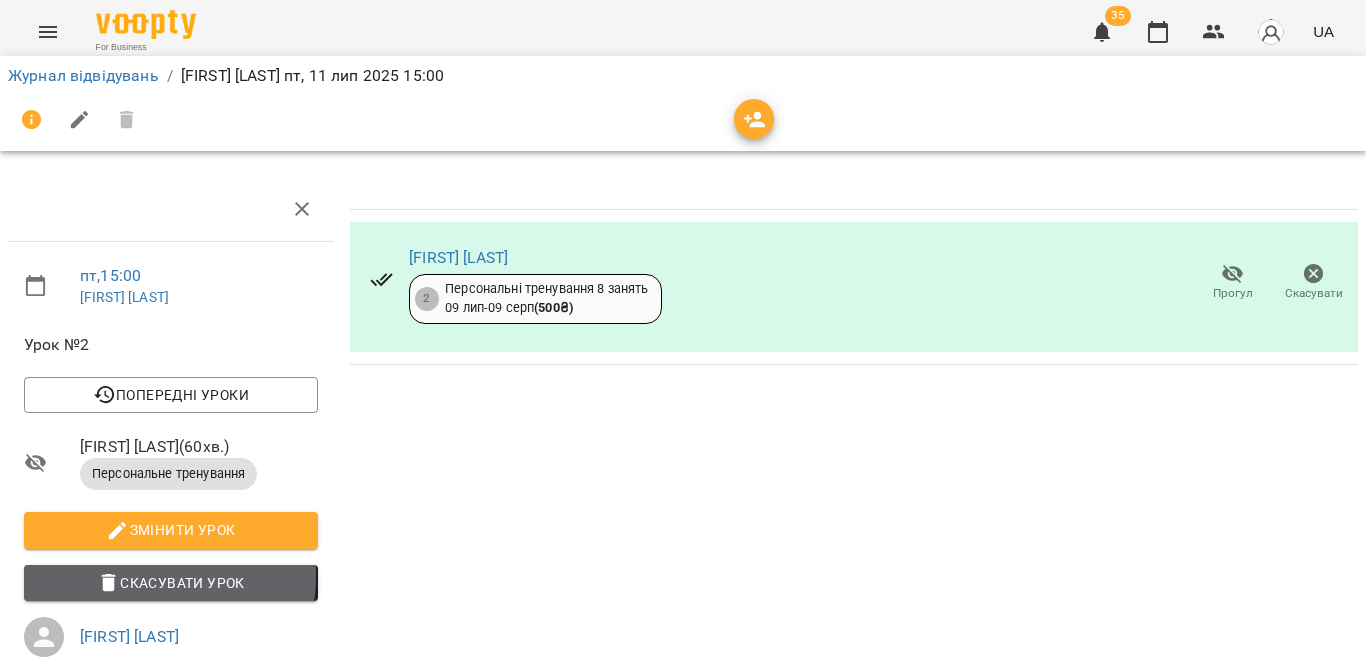 click on "Скасувати Урок" at bounding box center [171, 583] 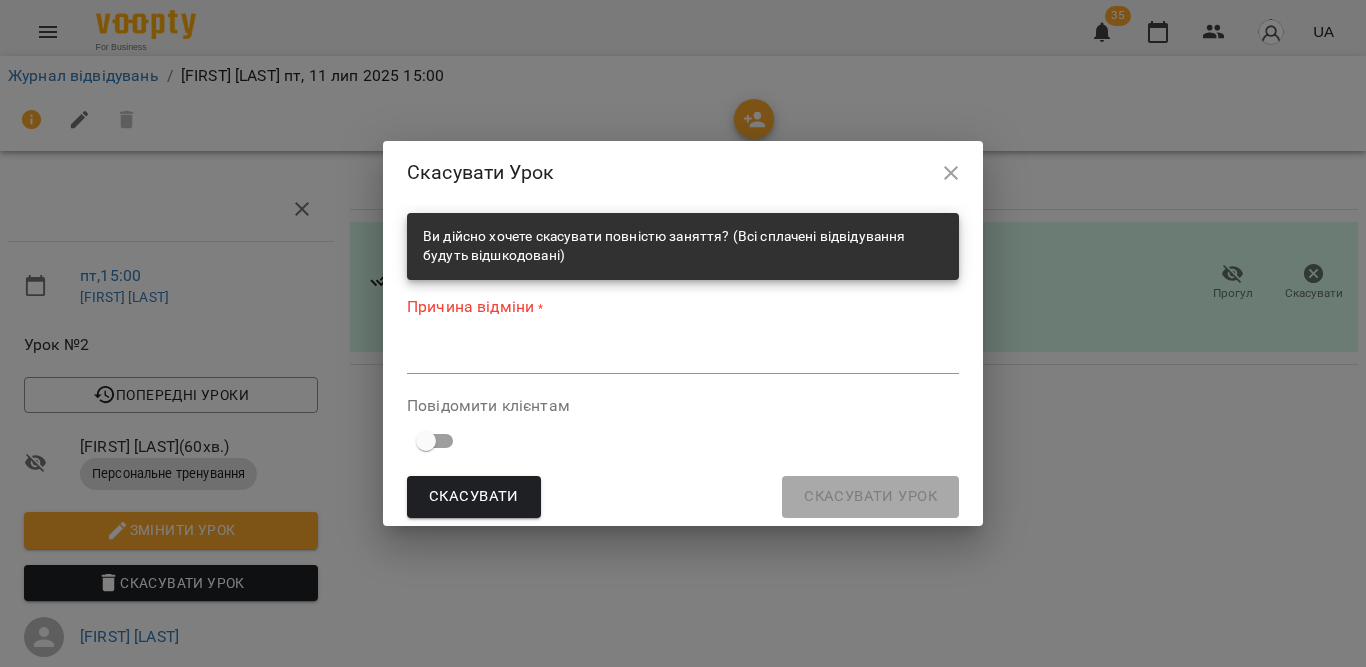 click on "*" at bounding box center [683, 358] 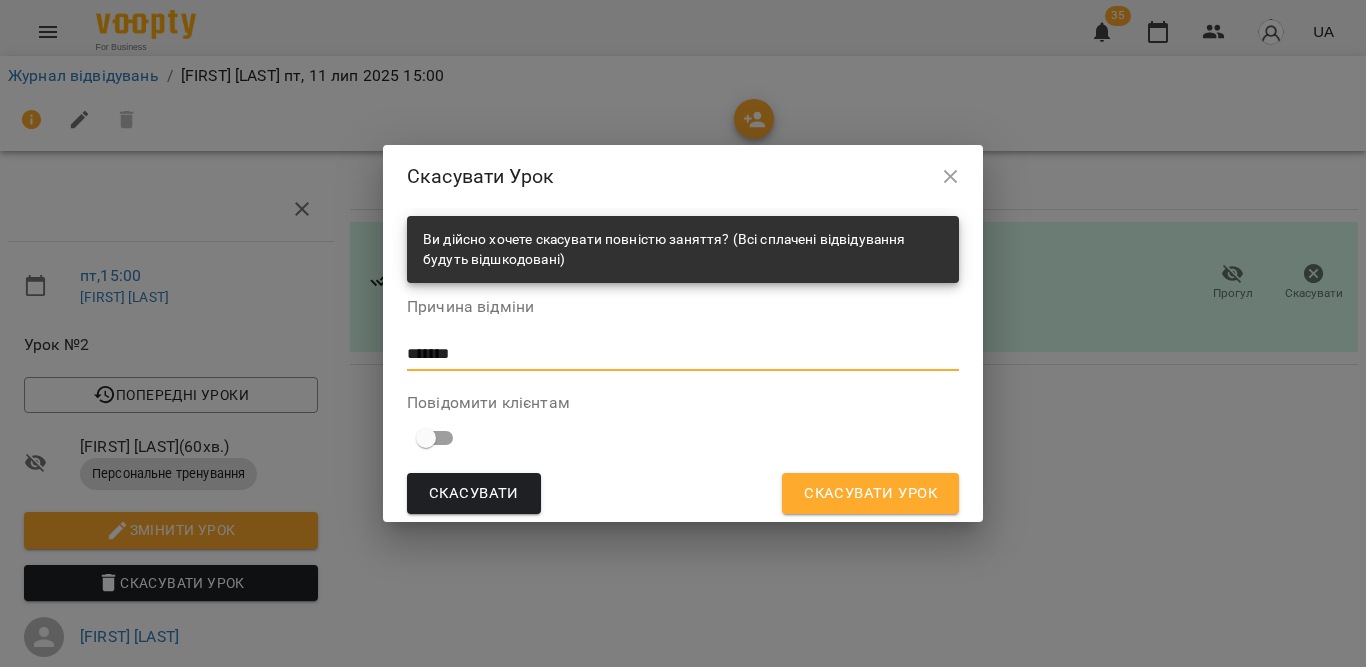 type on "*******" 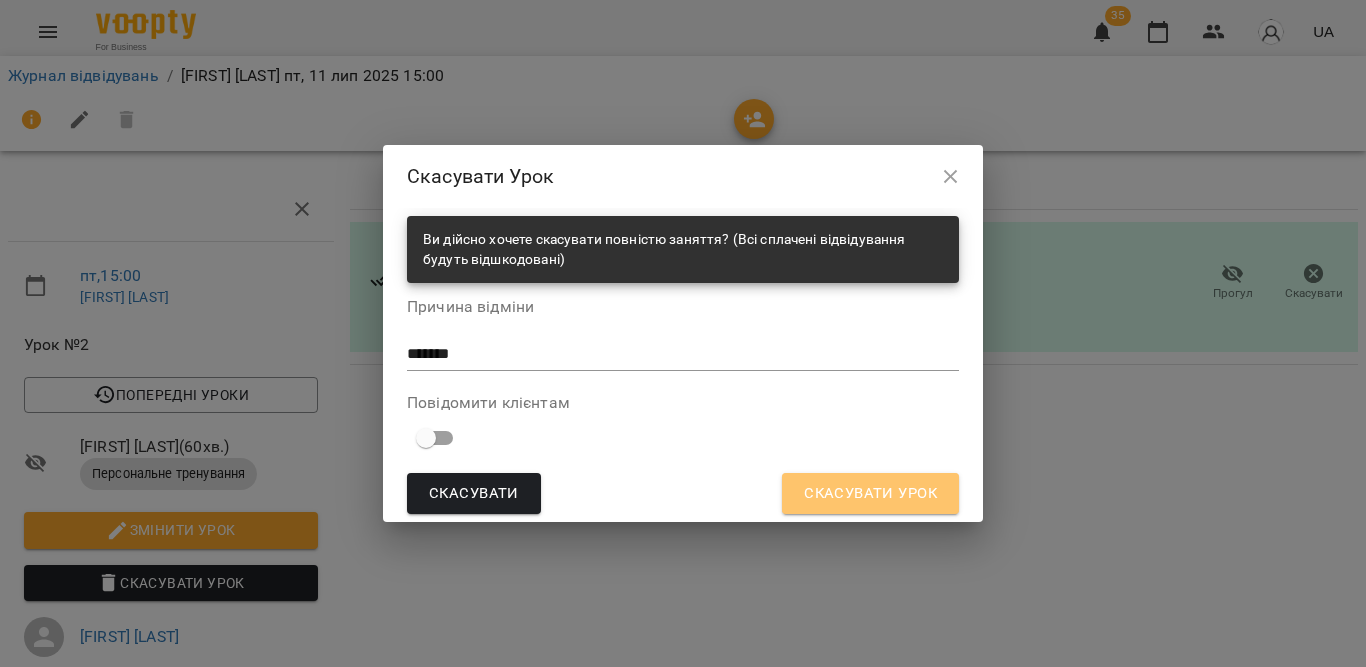 click on "Скасувати Урок" at bounding box center [870, 494] 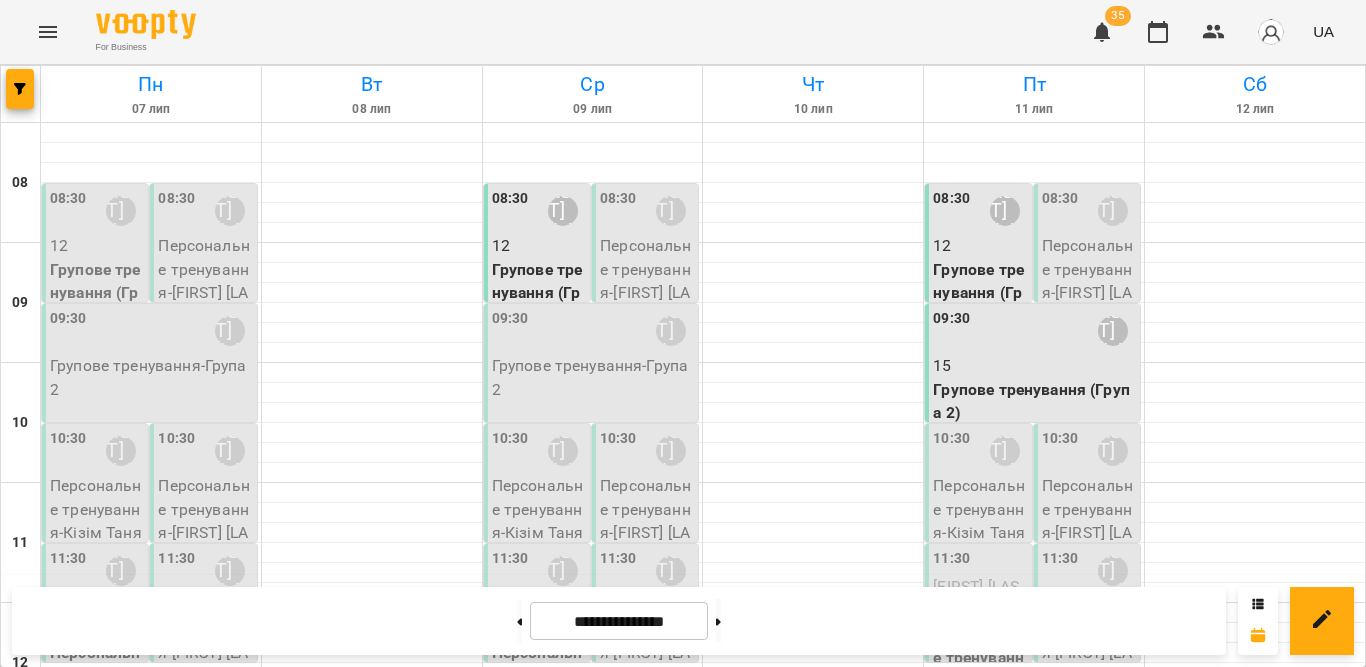scroll, scrollTop: 986, scrollLeft: 0, axis: vertical 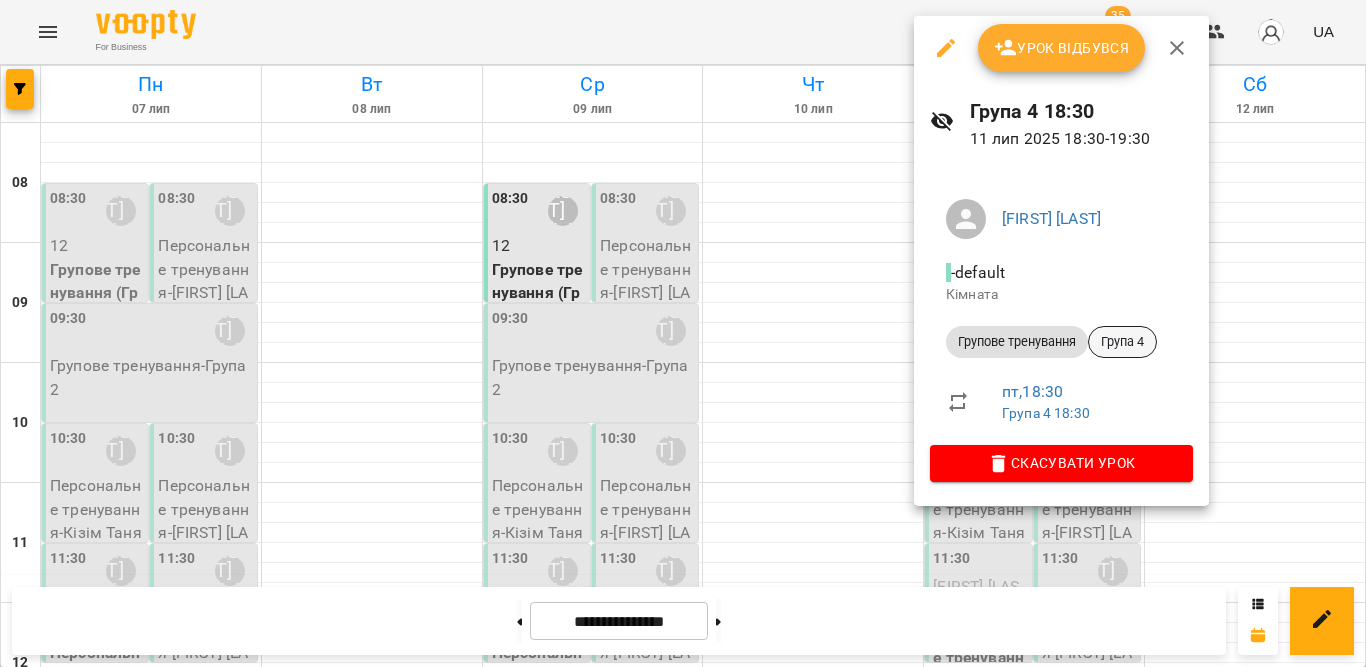 click on "Група 4" at bounding box center (1122, 342) 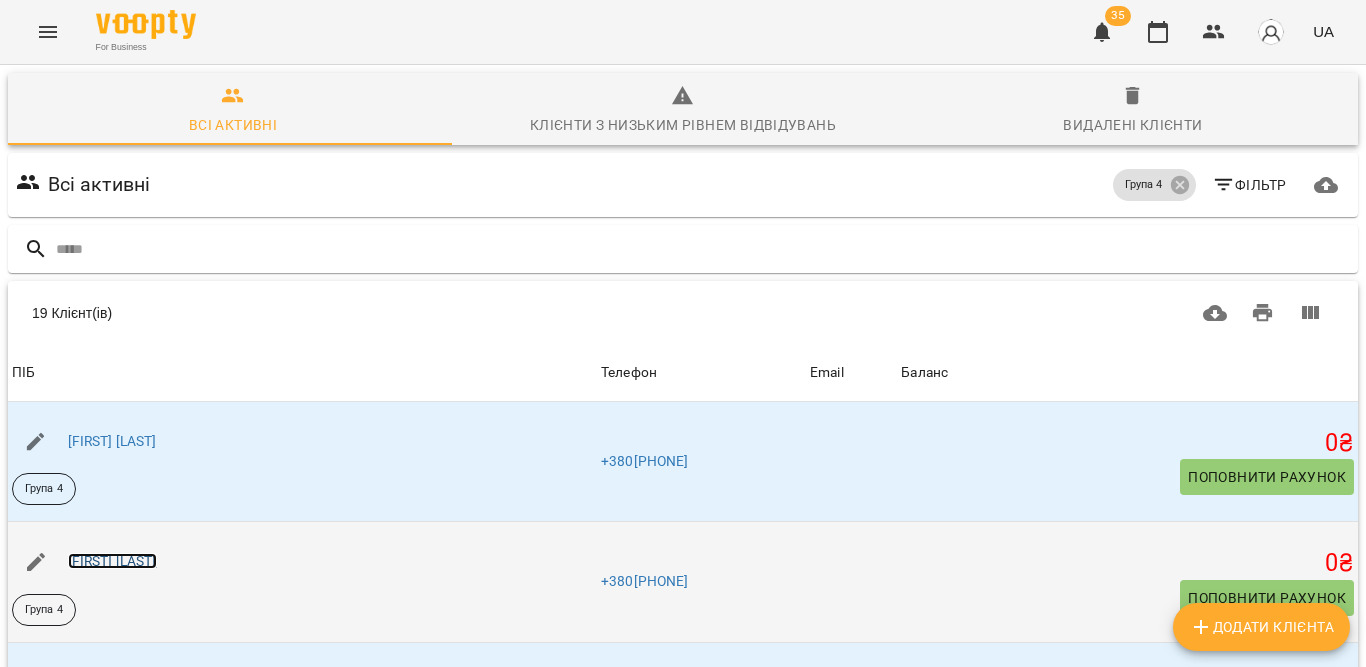 scroll, scrollTop: 100, scrollLeft: 0, axis: vertical 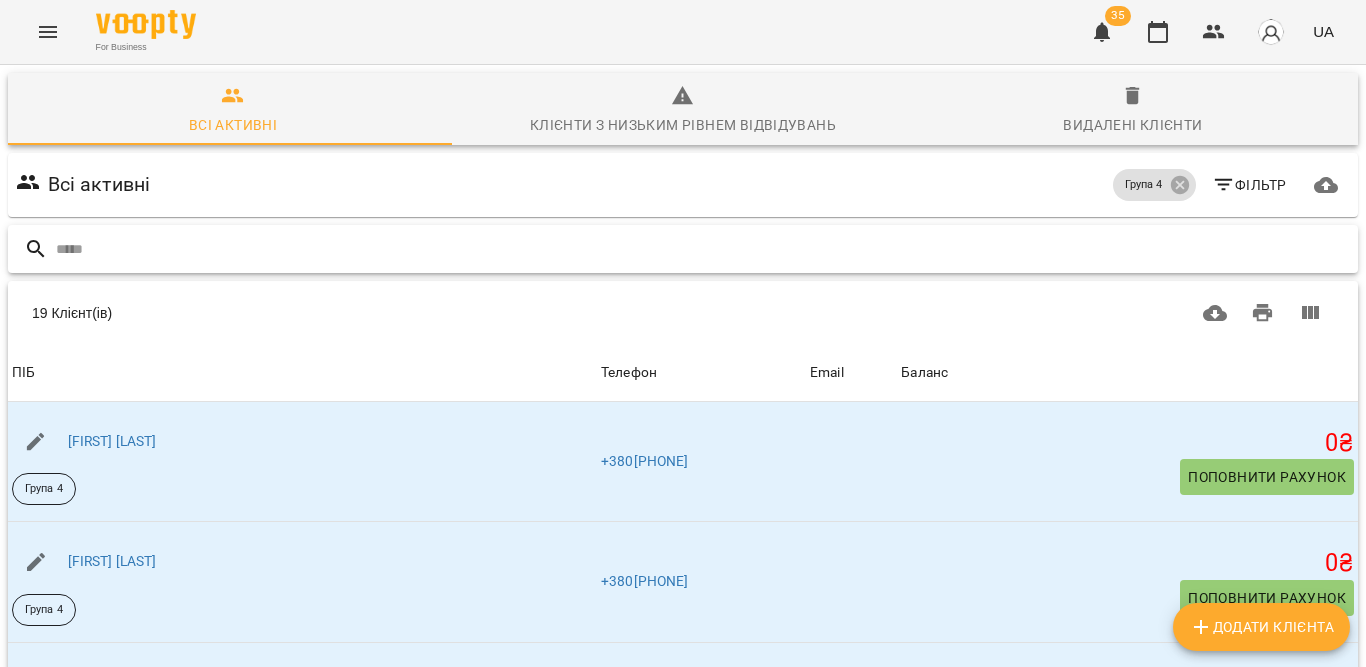 click at bounding box center (703, 249) 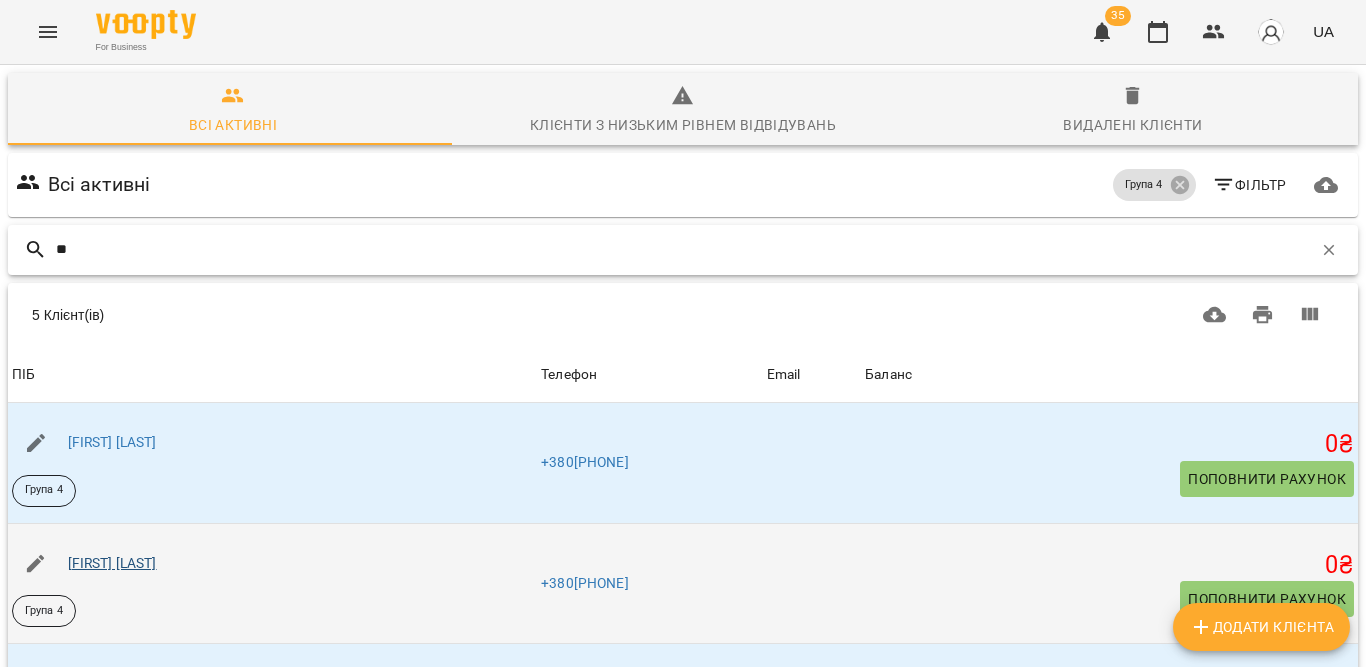 type on "**" 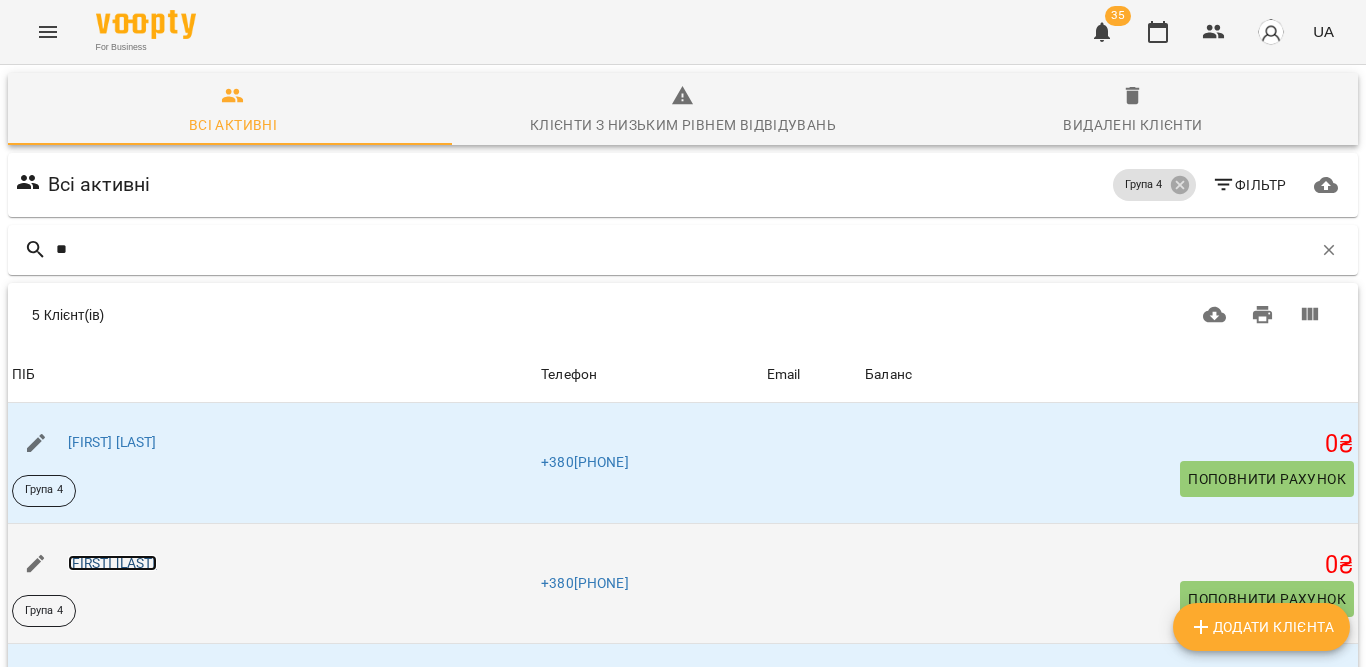 click on "Ковб Яна" at bounding box center [112, 563] 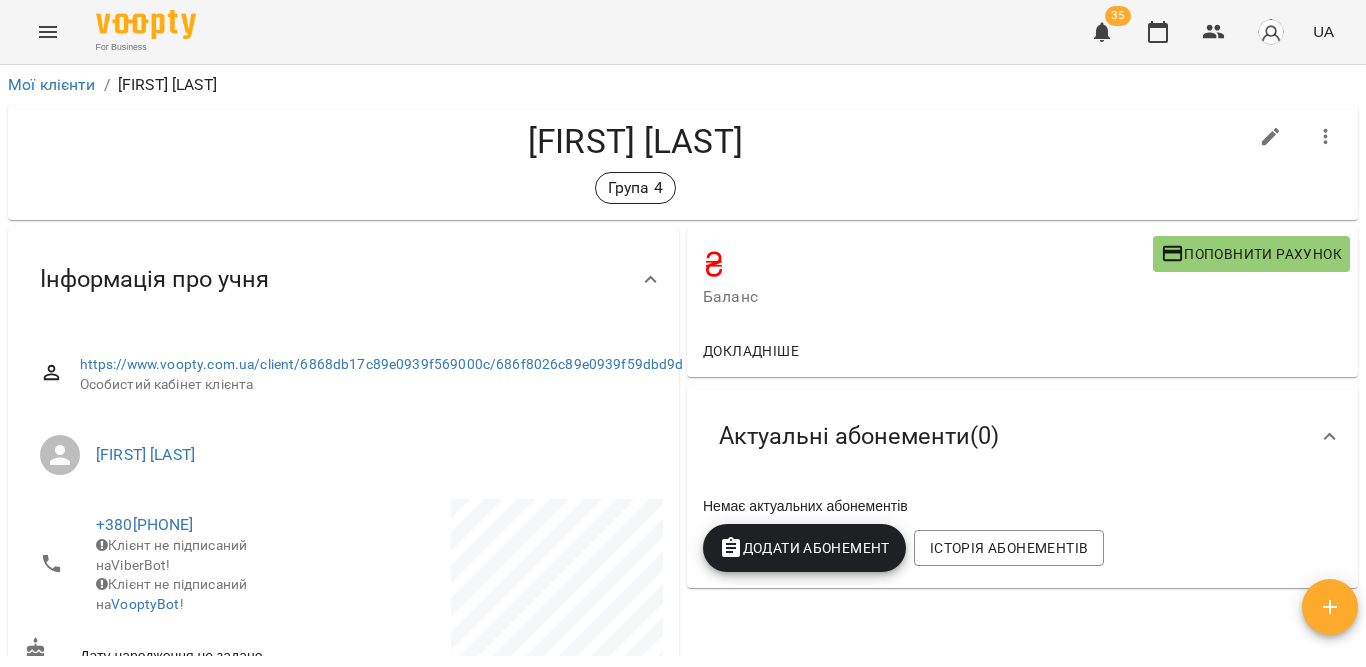 click on "Додати Абонемент" at bounding box center (804, 548) 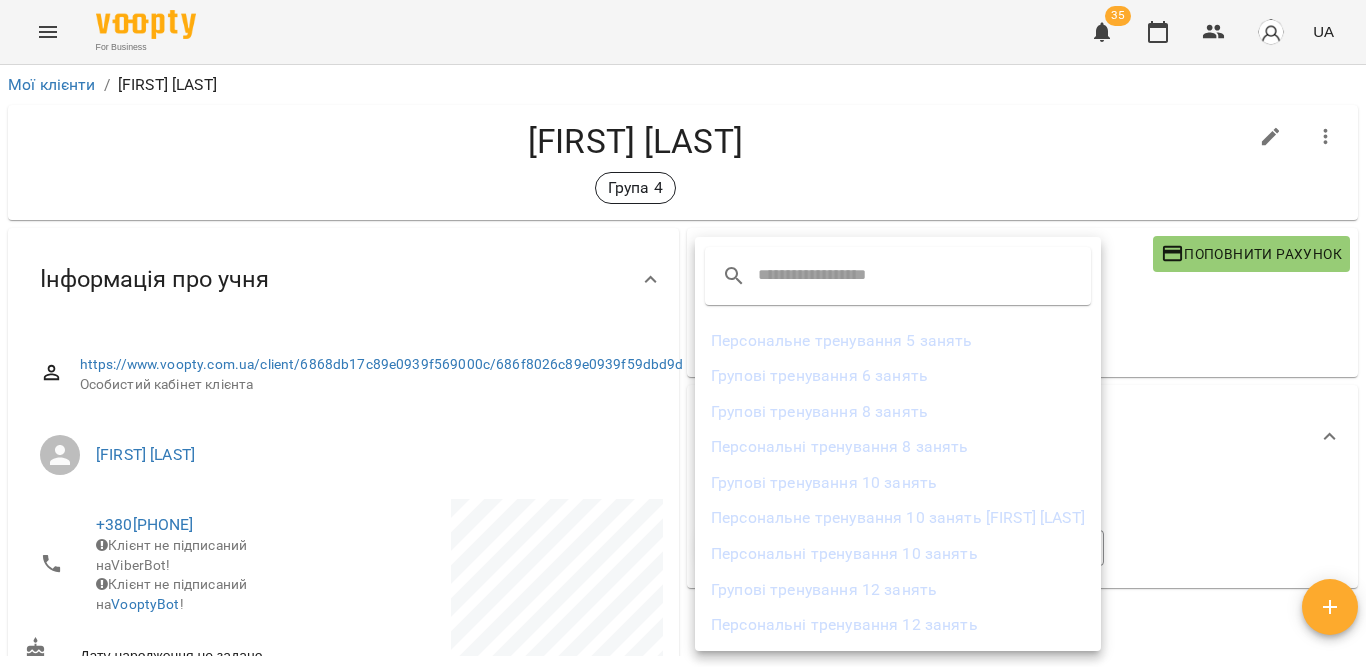 click on "Групові тренування 6 занять" at bounding box center (898, 376) 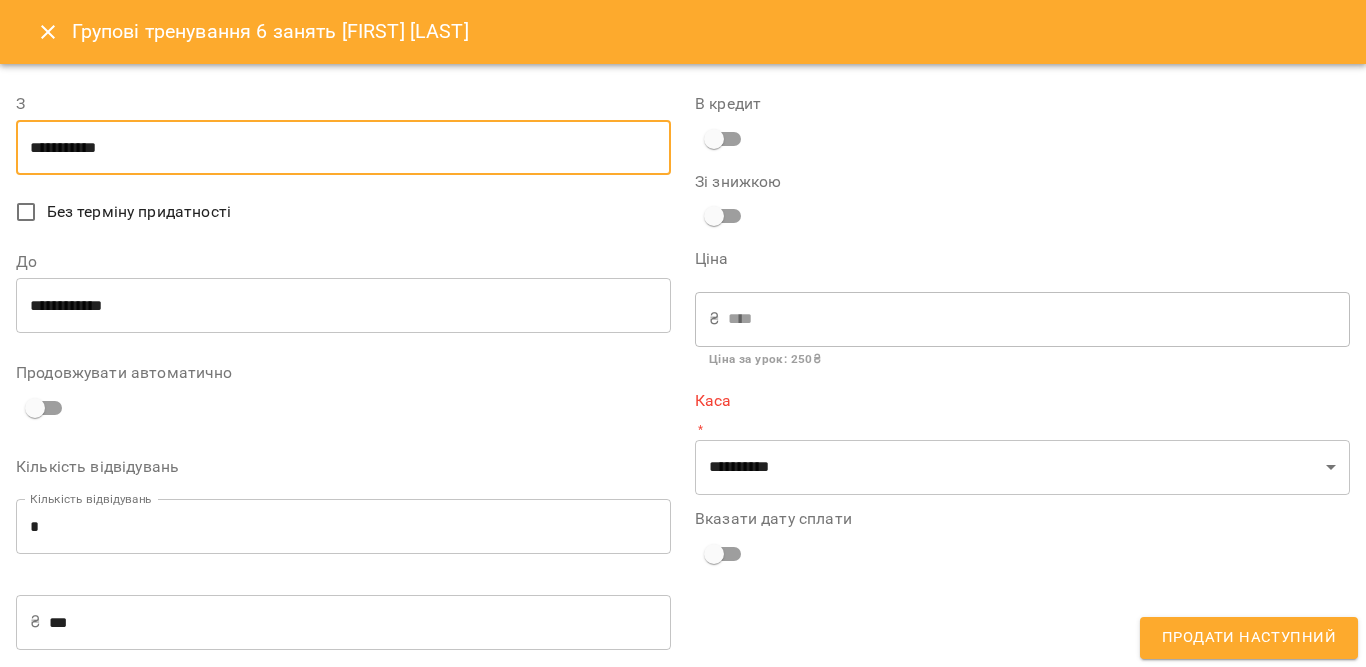 click on "**********" at bounding box center [343, 148] 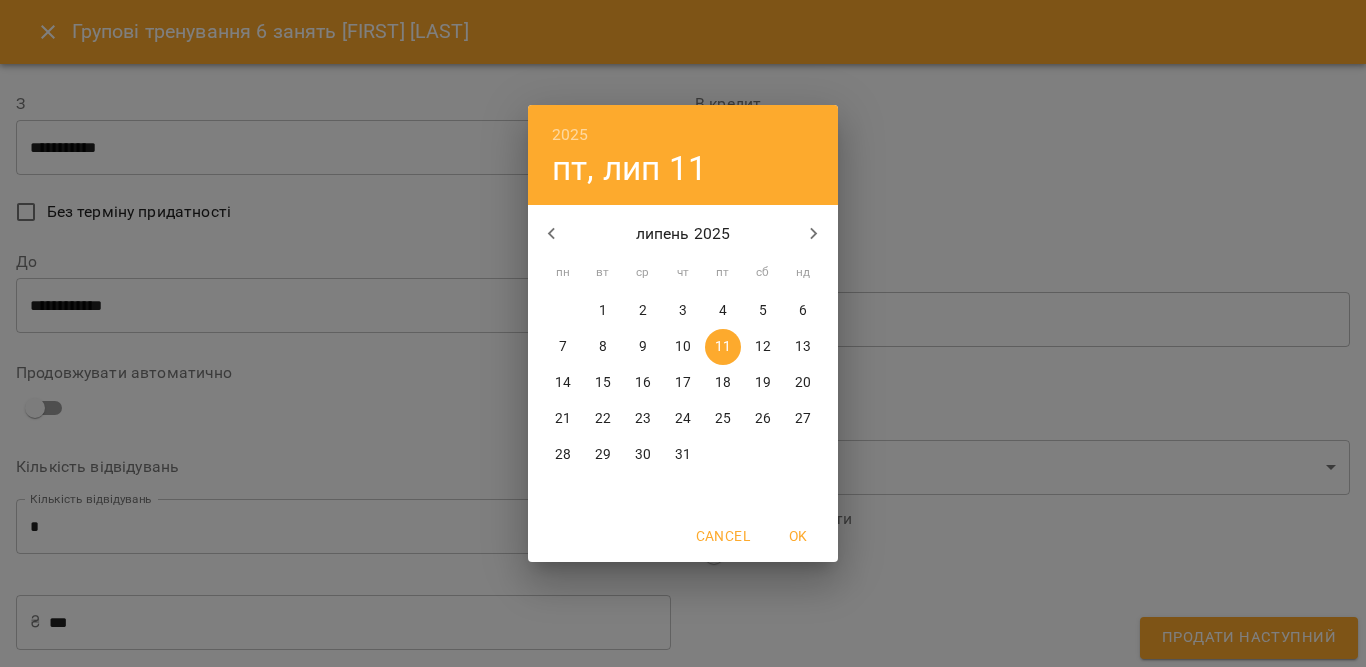 click on "9" at bounding box center (643, 347) 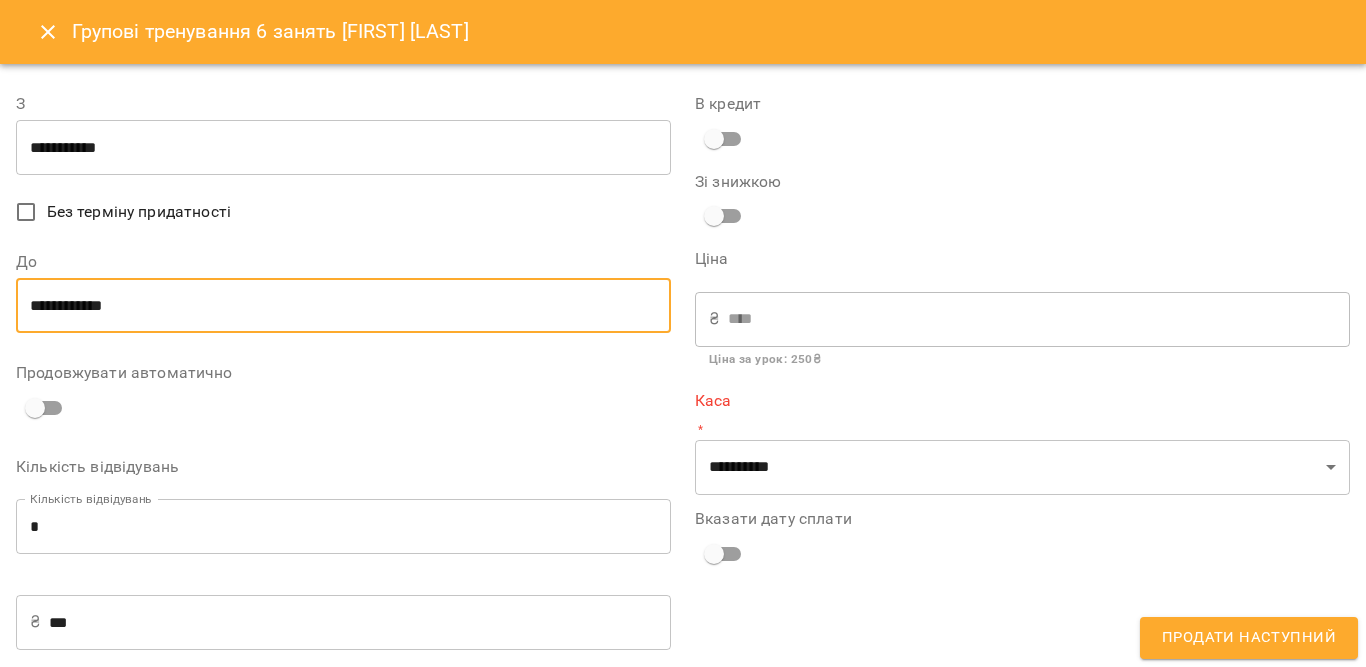 click on "**********" at bounding box center [343, 306] 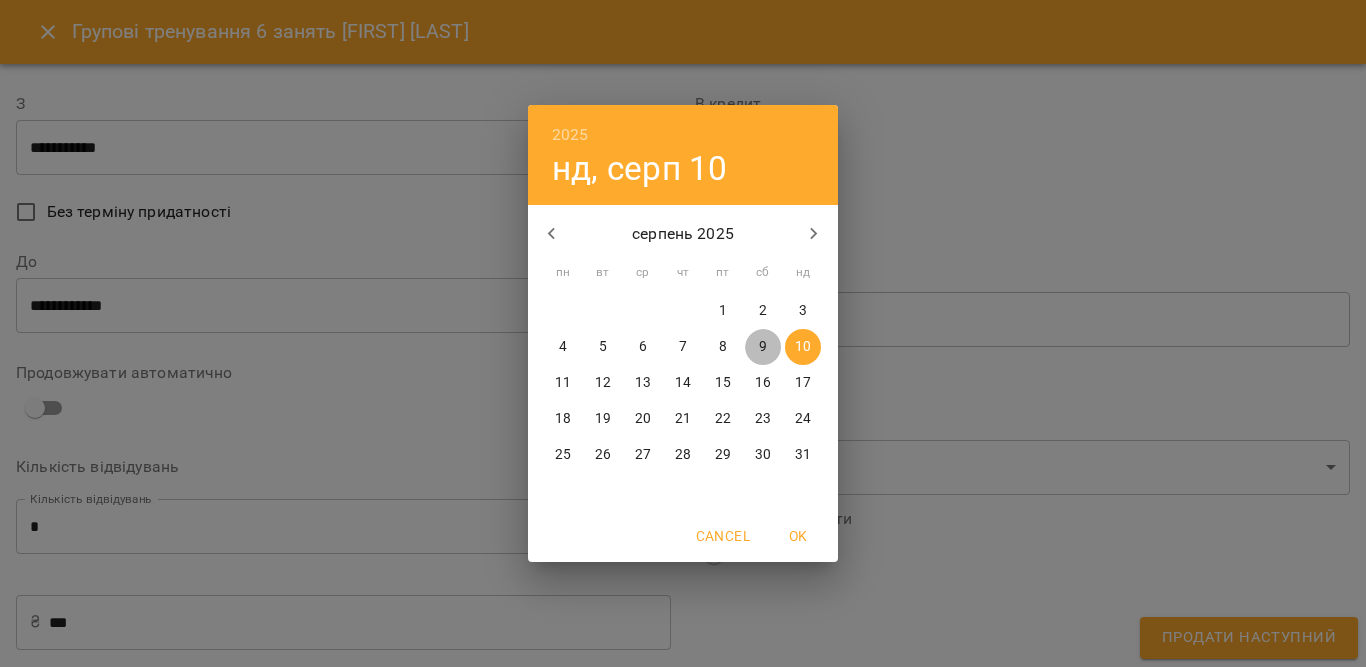 click on "9" at bounding box center (763, 347) 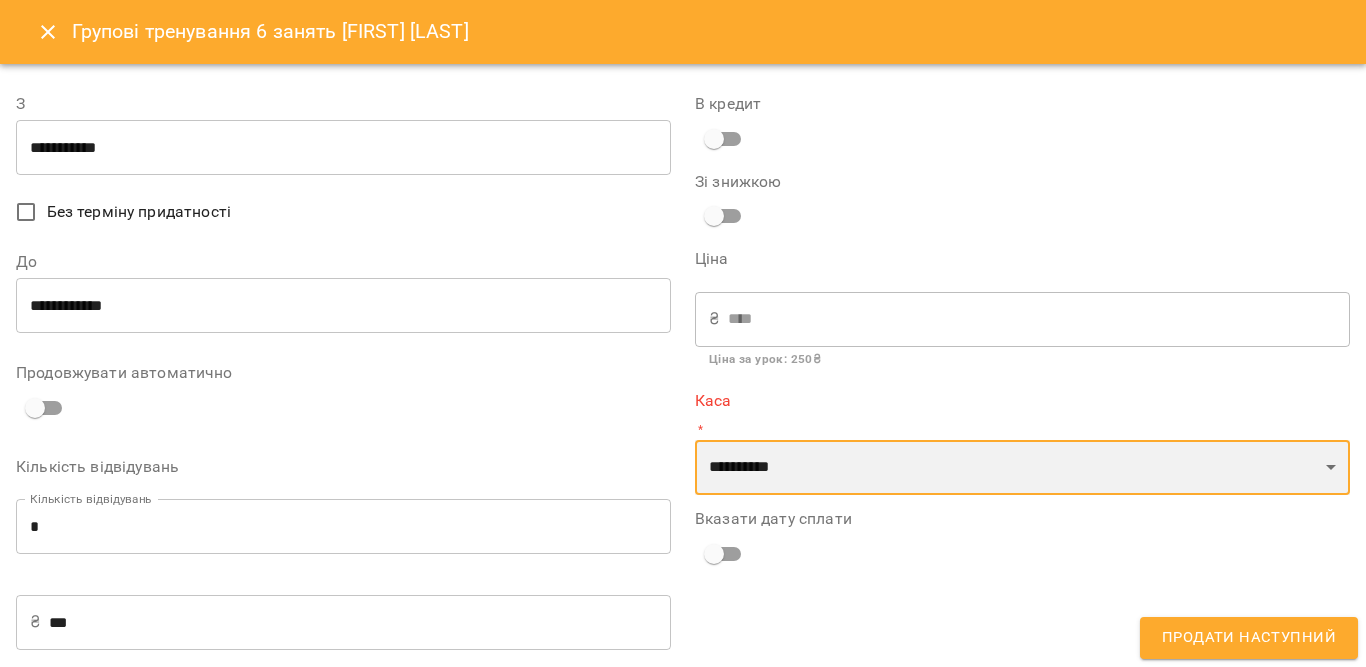 click on "**********" at bounding box center [1022, 468] 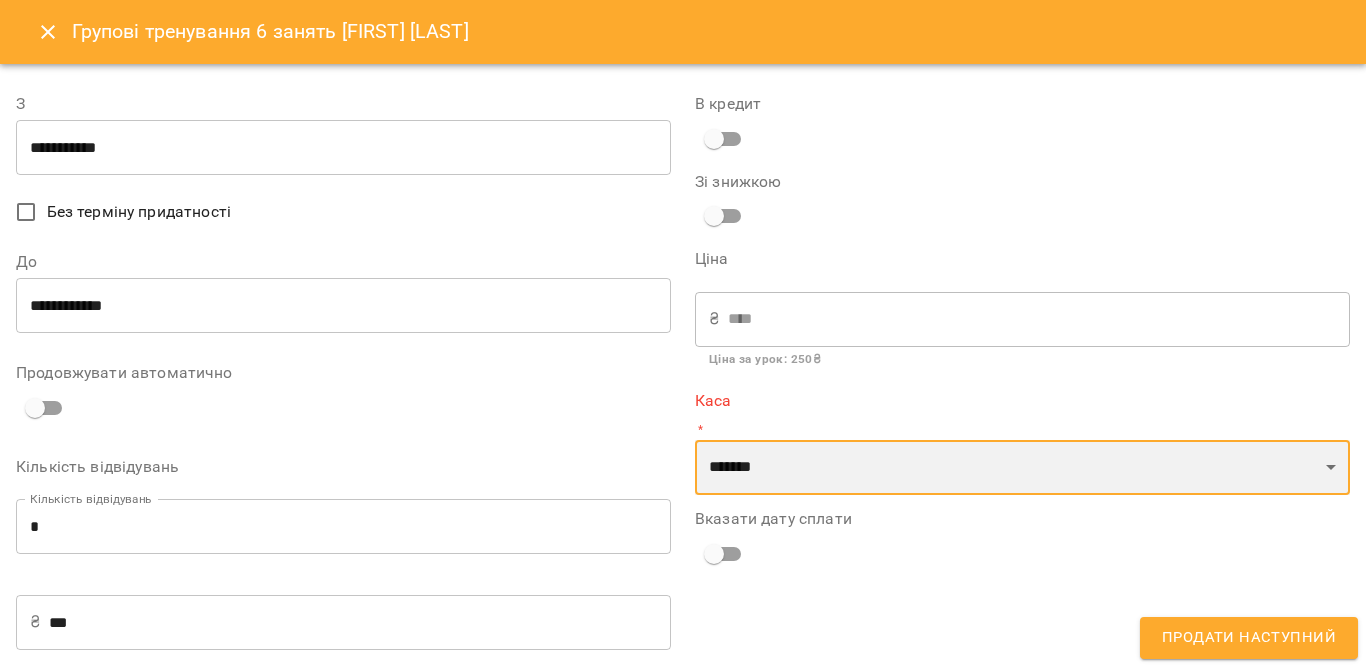 click on "**********" at bounding box center (1022, 468) 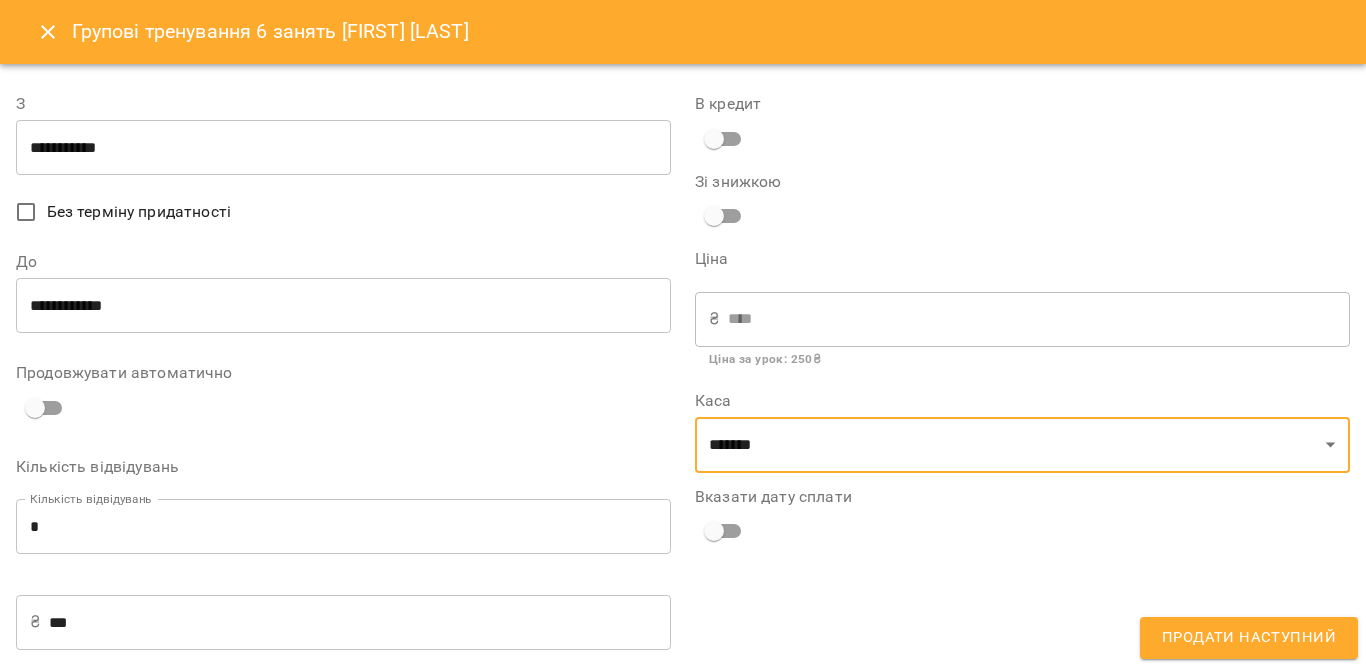 click on "Продати наступний" at bounding box center (1249, 638) 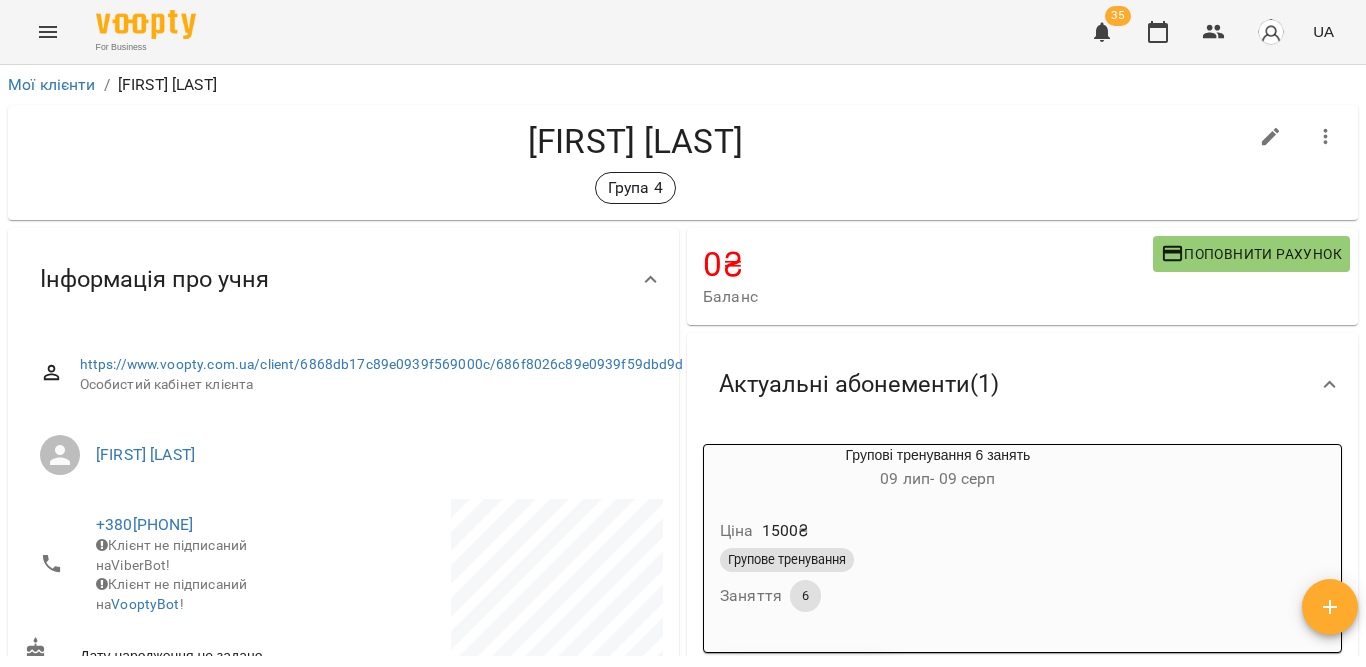 click 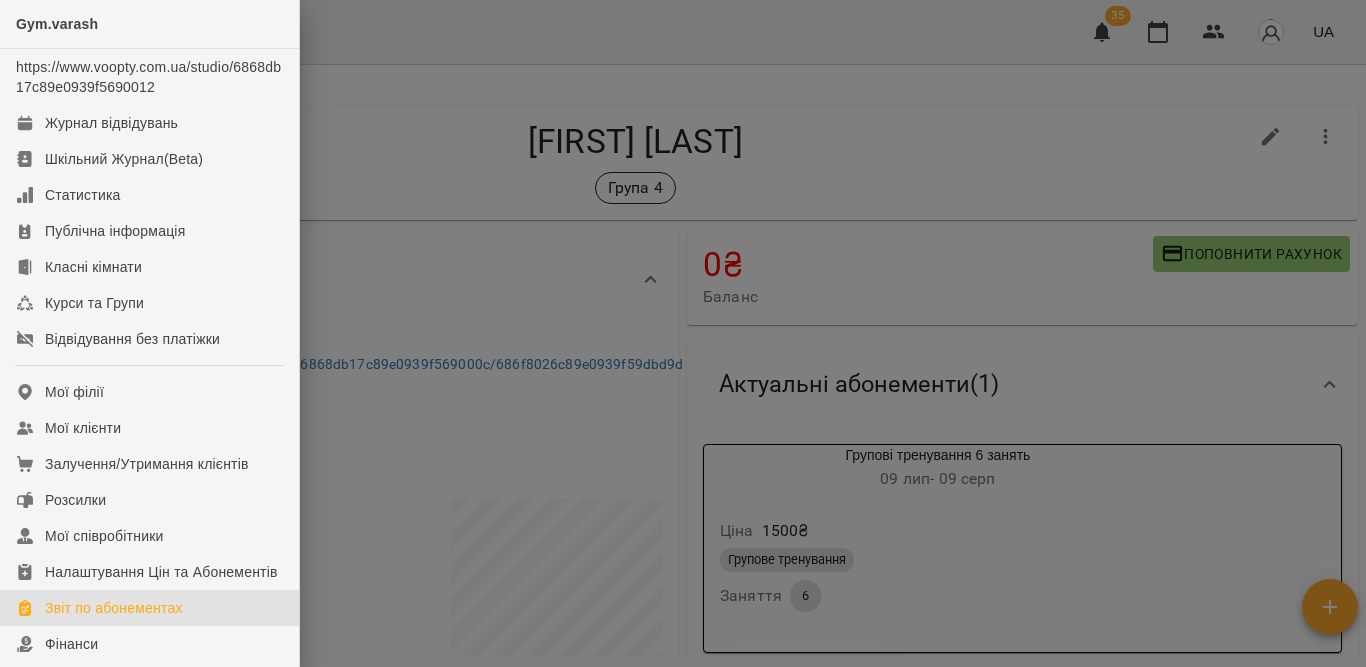 click on "Звіт по абонементах" at bounding box center [114, 608] 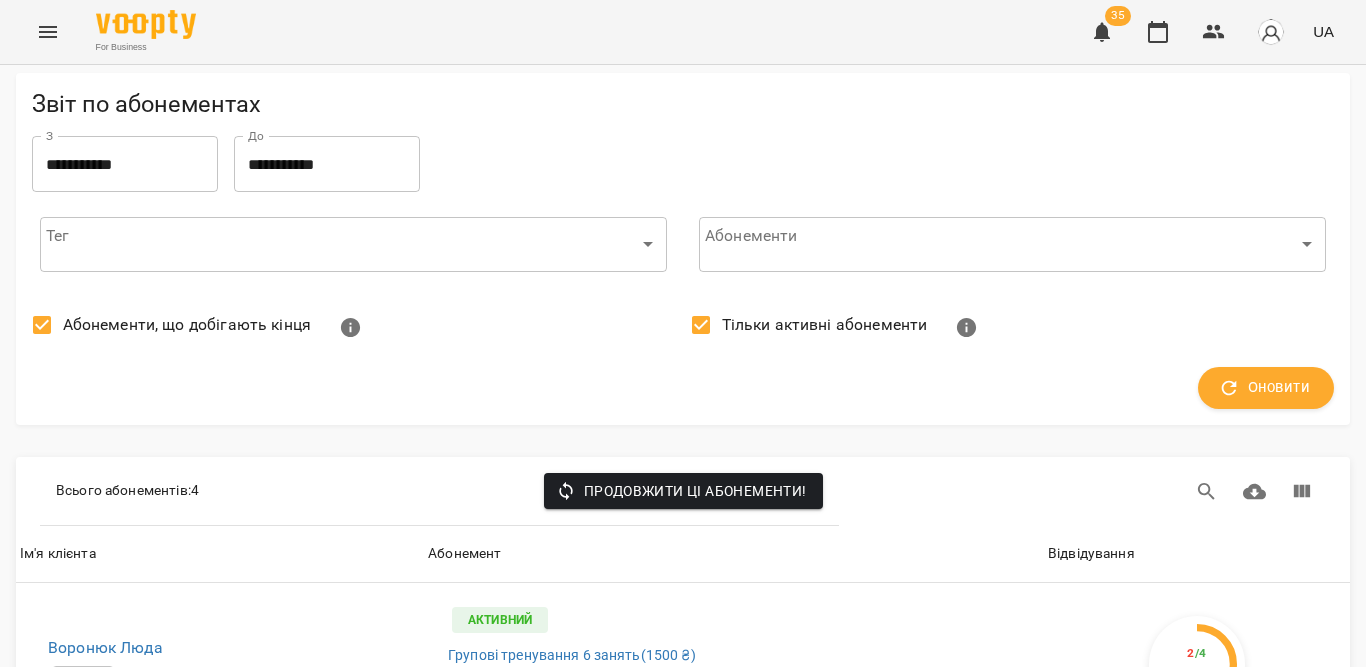scroll, scrollTop: 0, scrollLeft: 0, axis: both 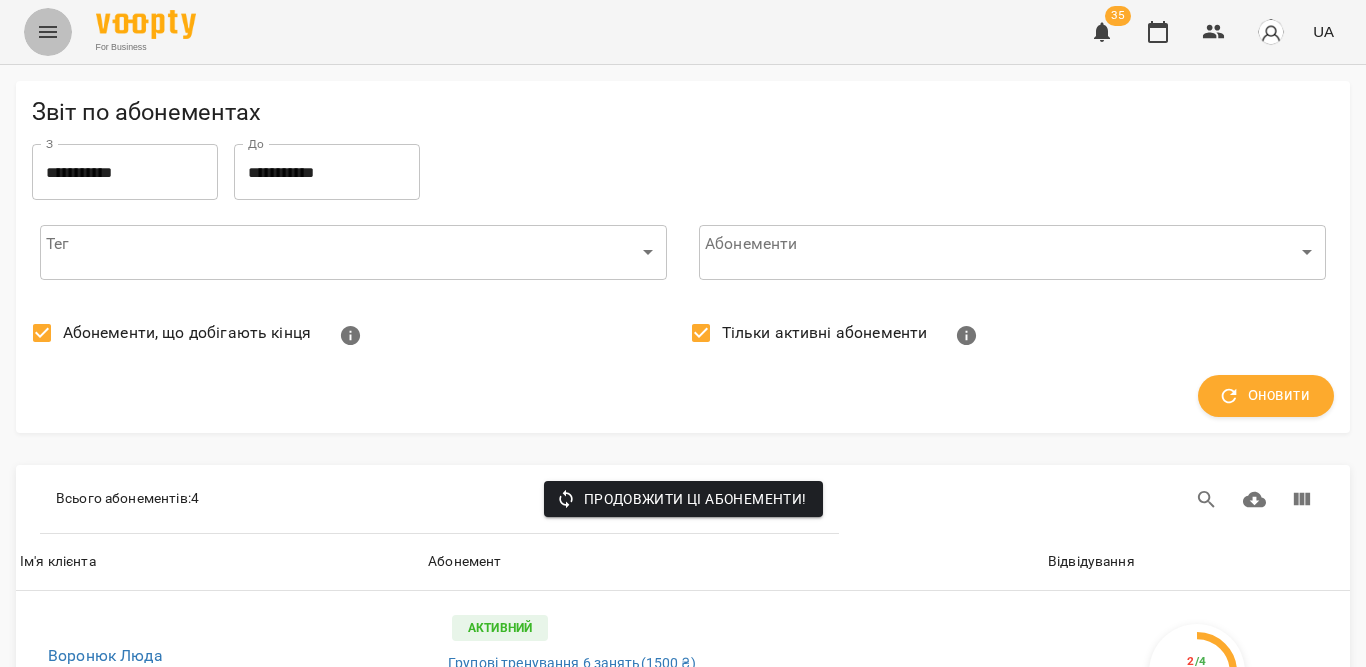 click 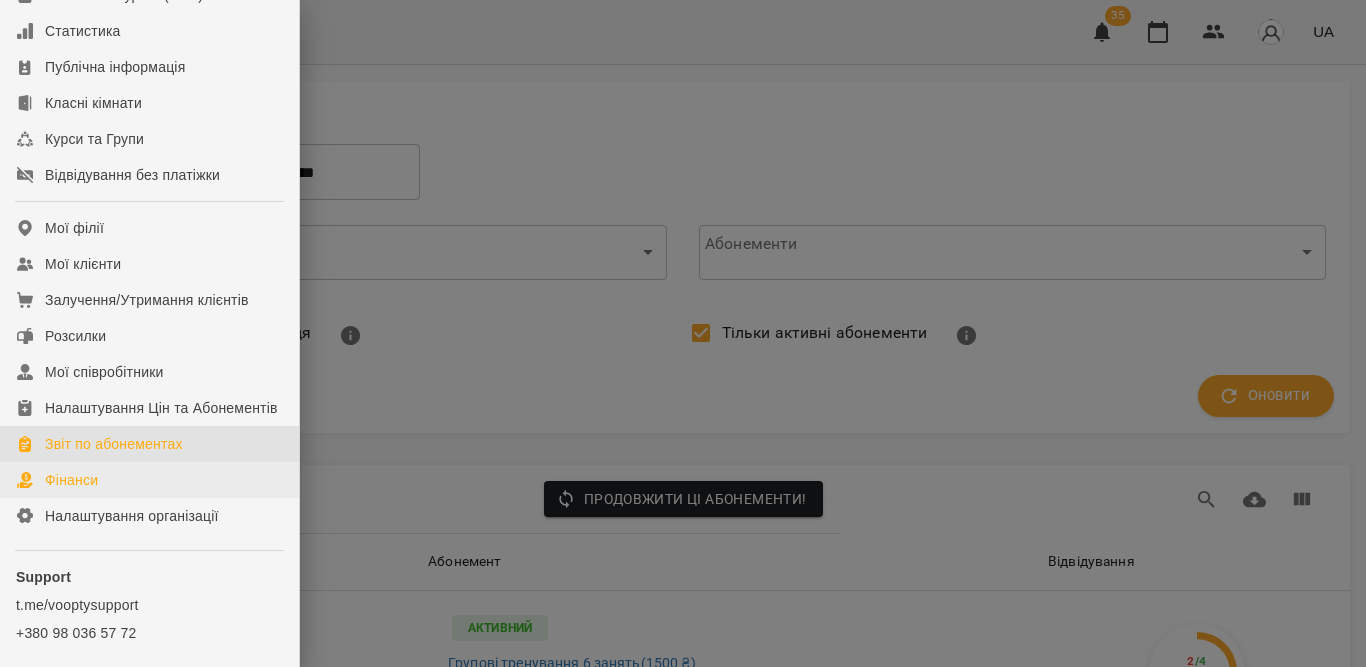 scroll, scrollTop: 200, scrollLeft: 0, axis: vertical 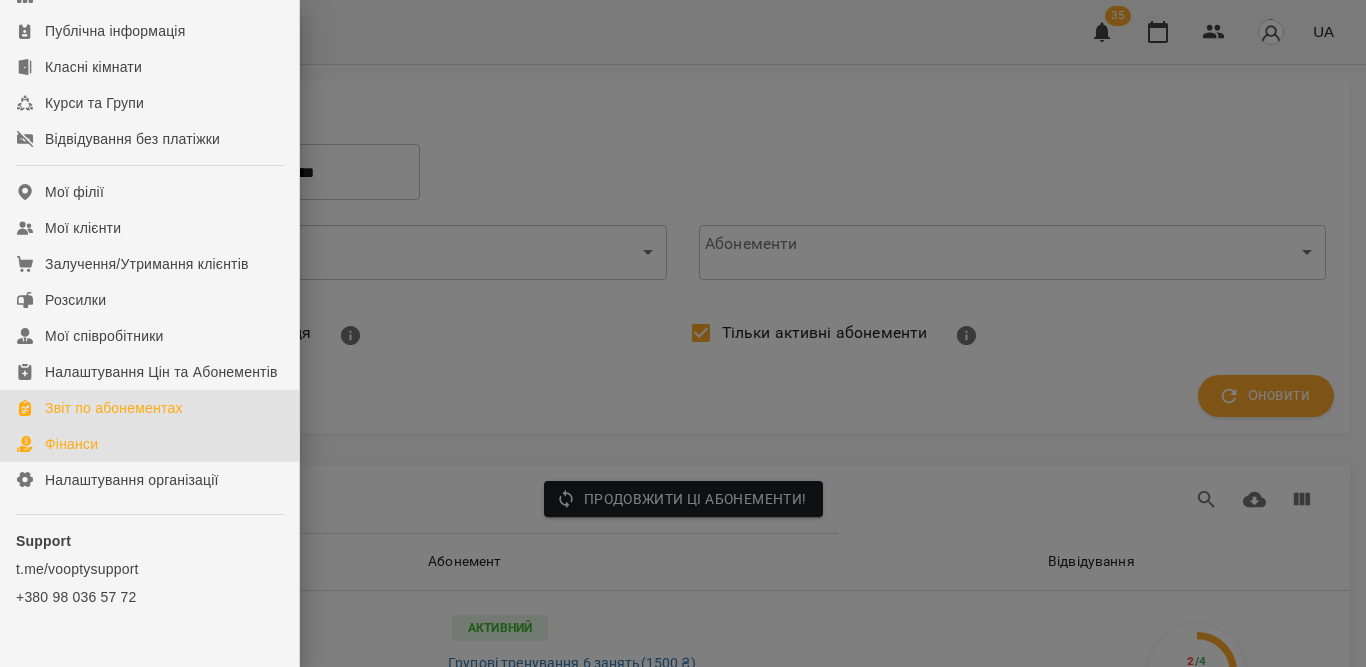 click on "Фінанси" at bounding box center (71, 444) 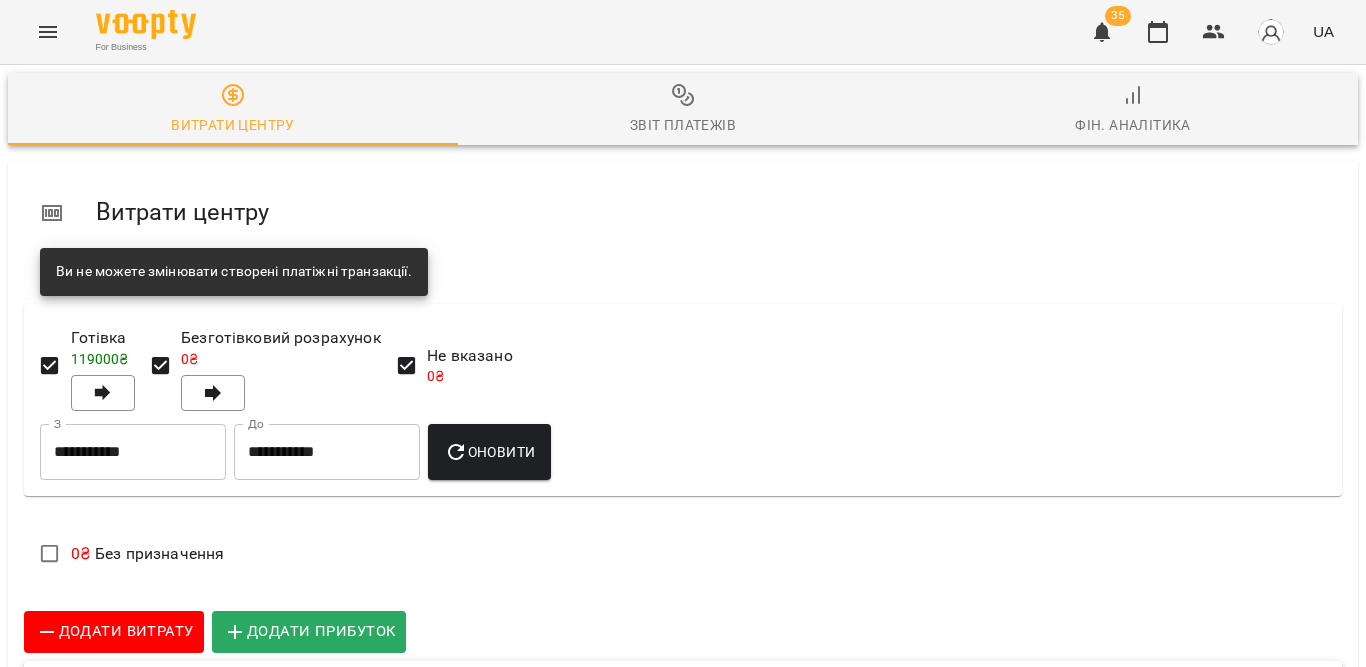 click on "**********" at bounding box center [133, 452] 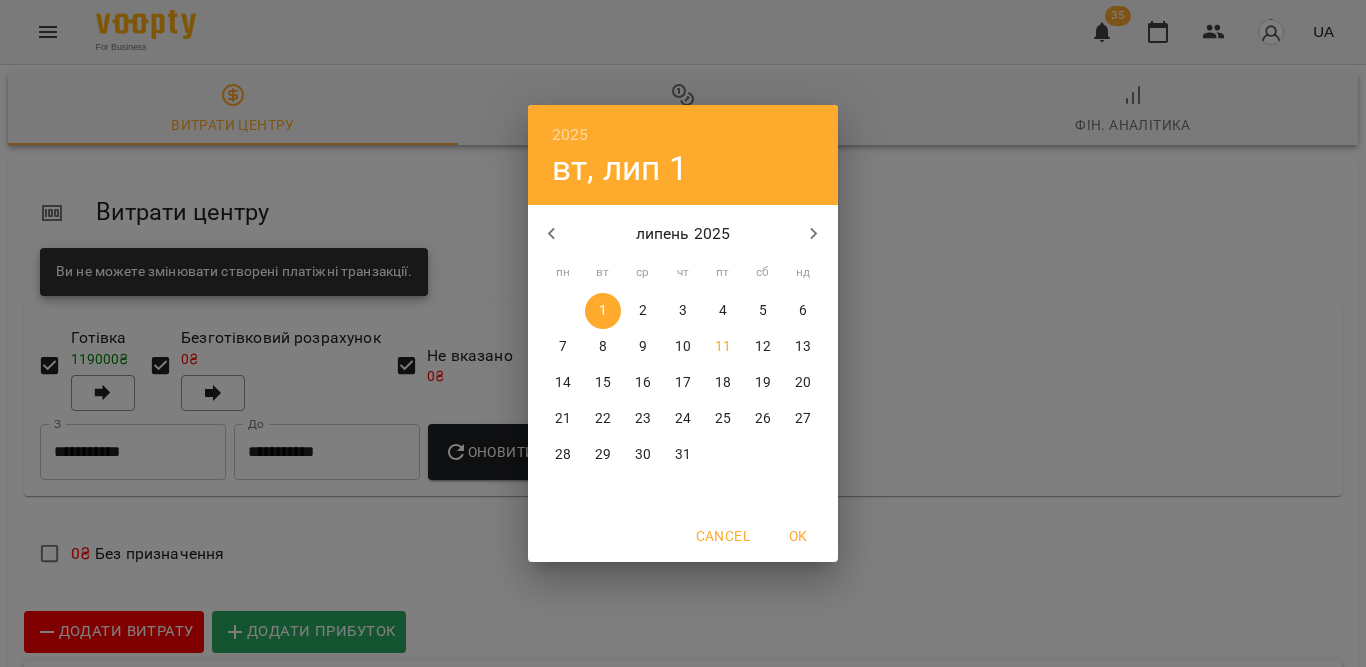 click 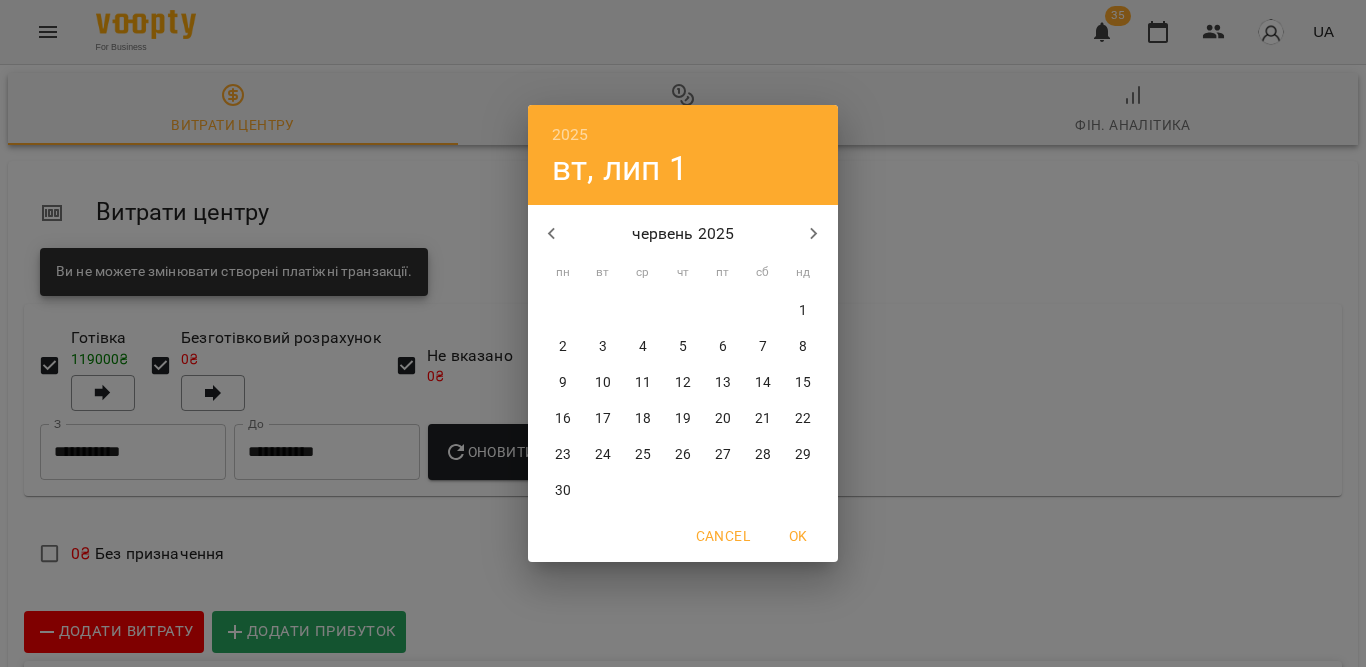 click on "25" at bounding box center (643, 455) 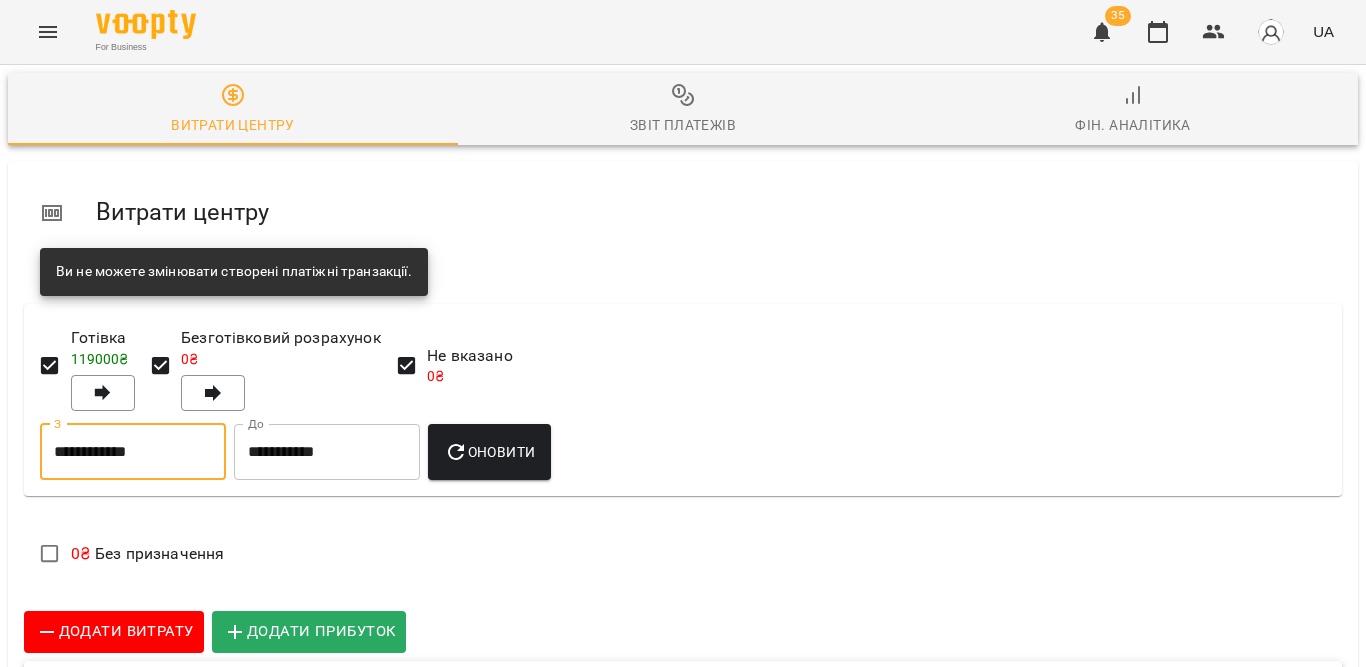 click on "Оновити" at bounding box center [489, 452] 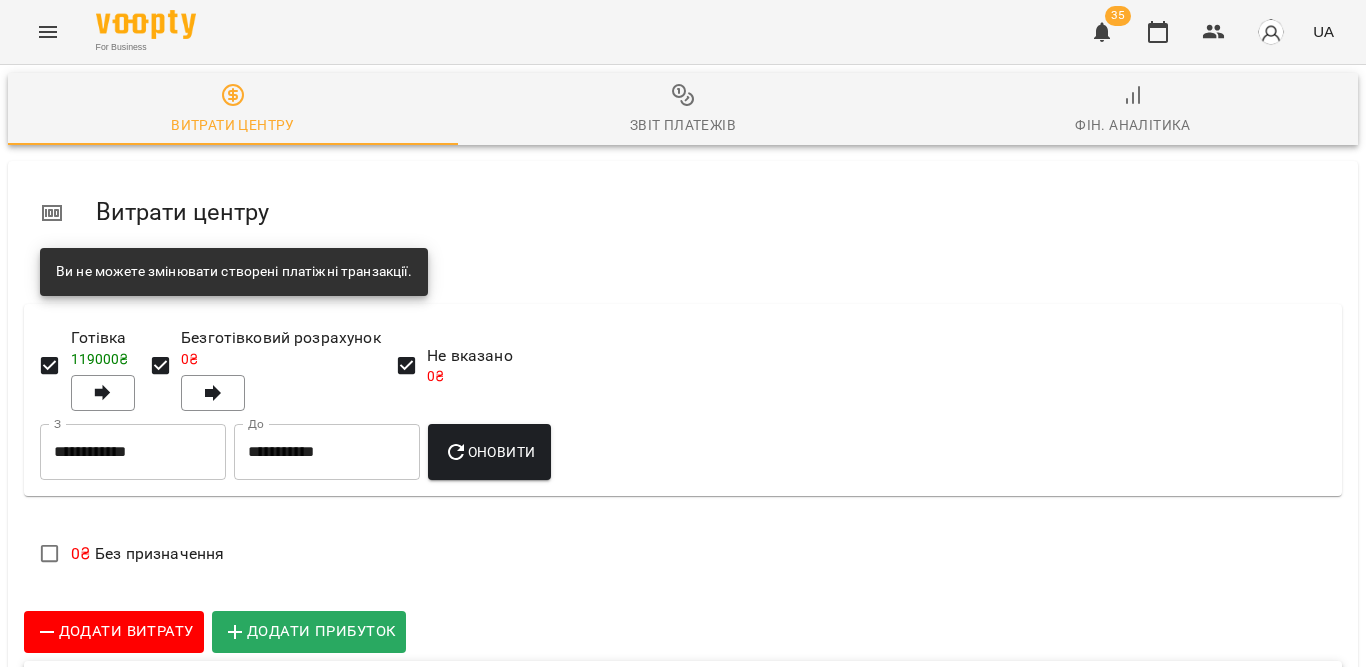scroll, scrollTop: 0, scrollLeft: 0, axis: both 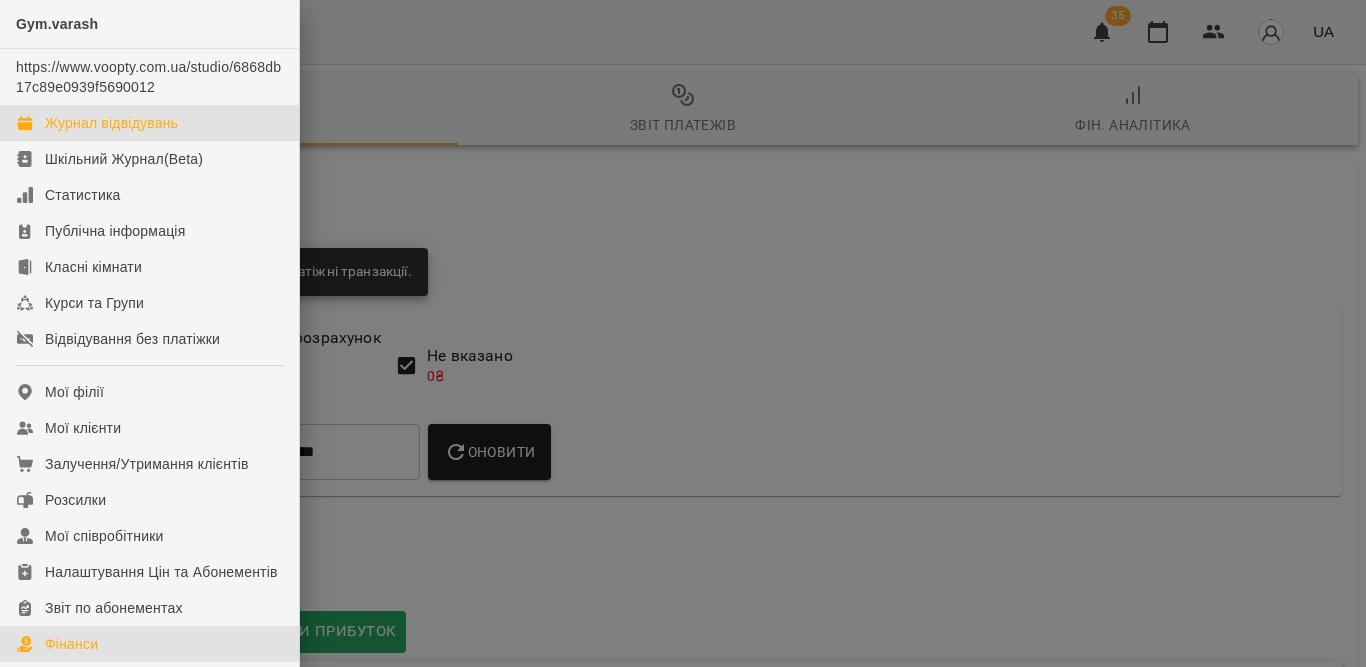click on "Журнал відвідувань" at bounding box center [111, 123] 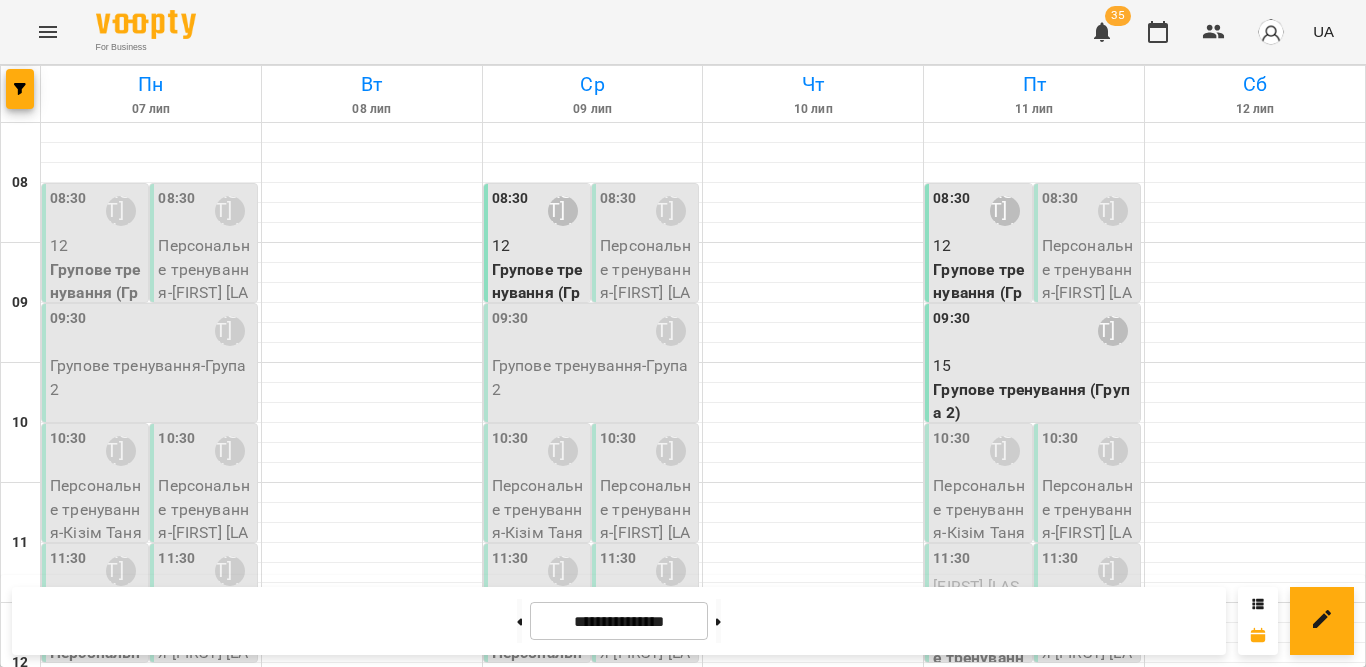 scroll, scrollTop: 986, scrollLeft: 0, axis: vertical 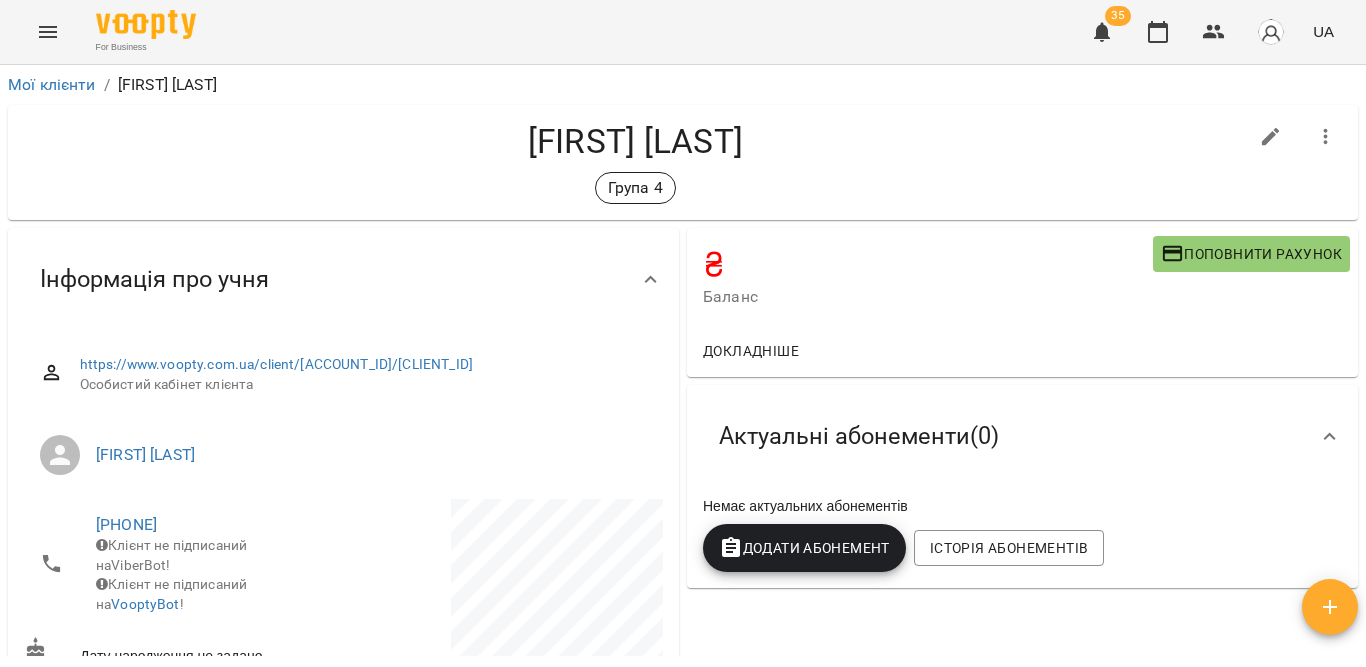 click on "Додати Абонемент" at bounding box center (804, 548) 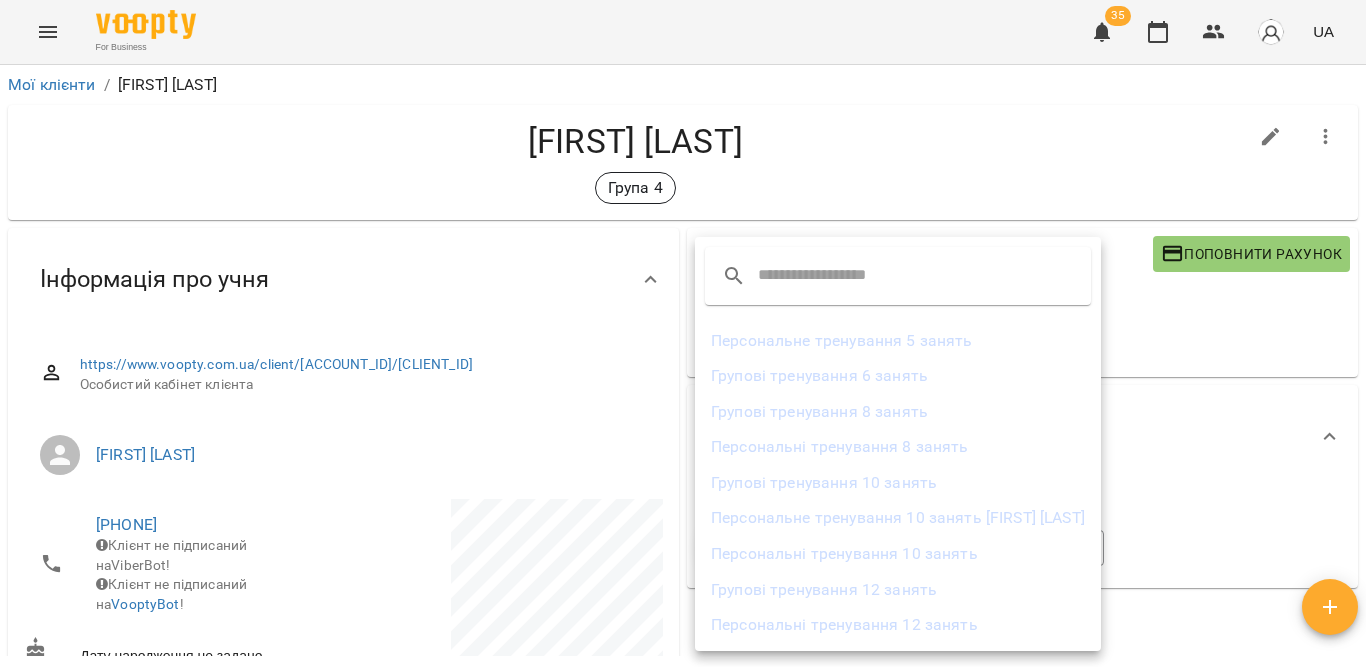 click on "Групові тренування 8 занять" at bounding box center (898, 412) 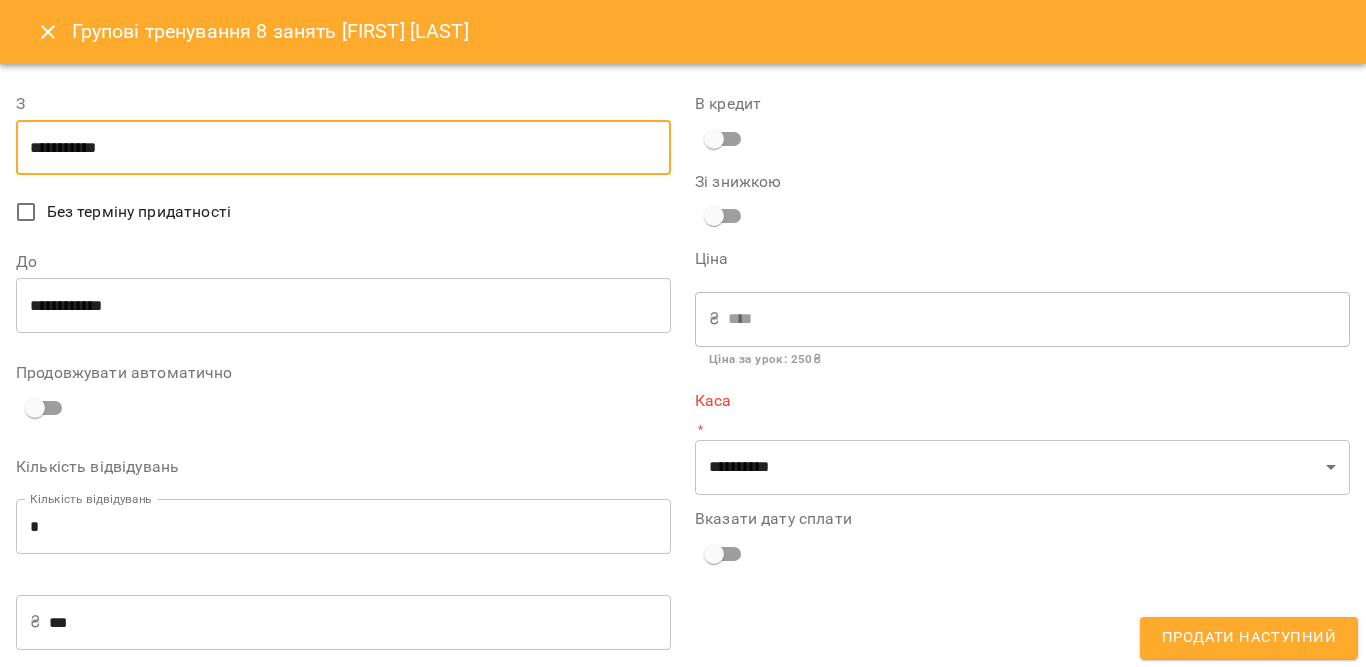 click on "**********" at bounding box center (343, 148) 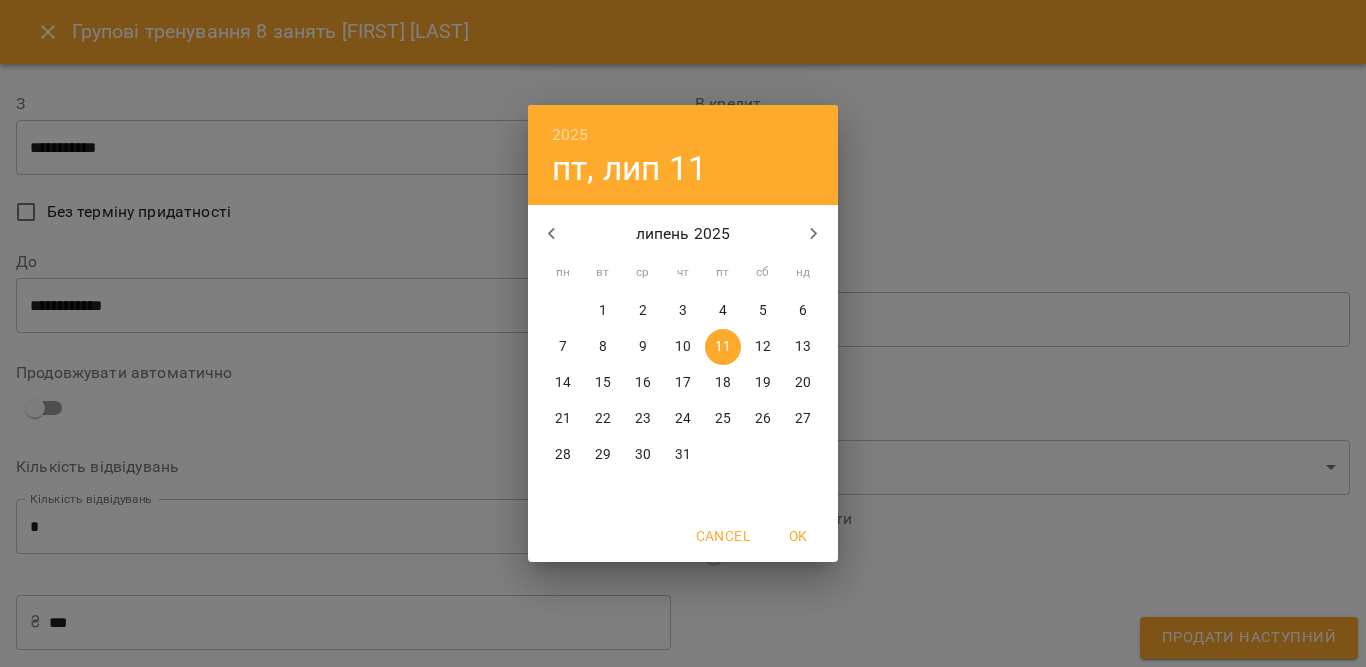click on "2" at bounding box center (643, 311) 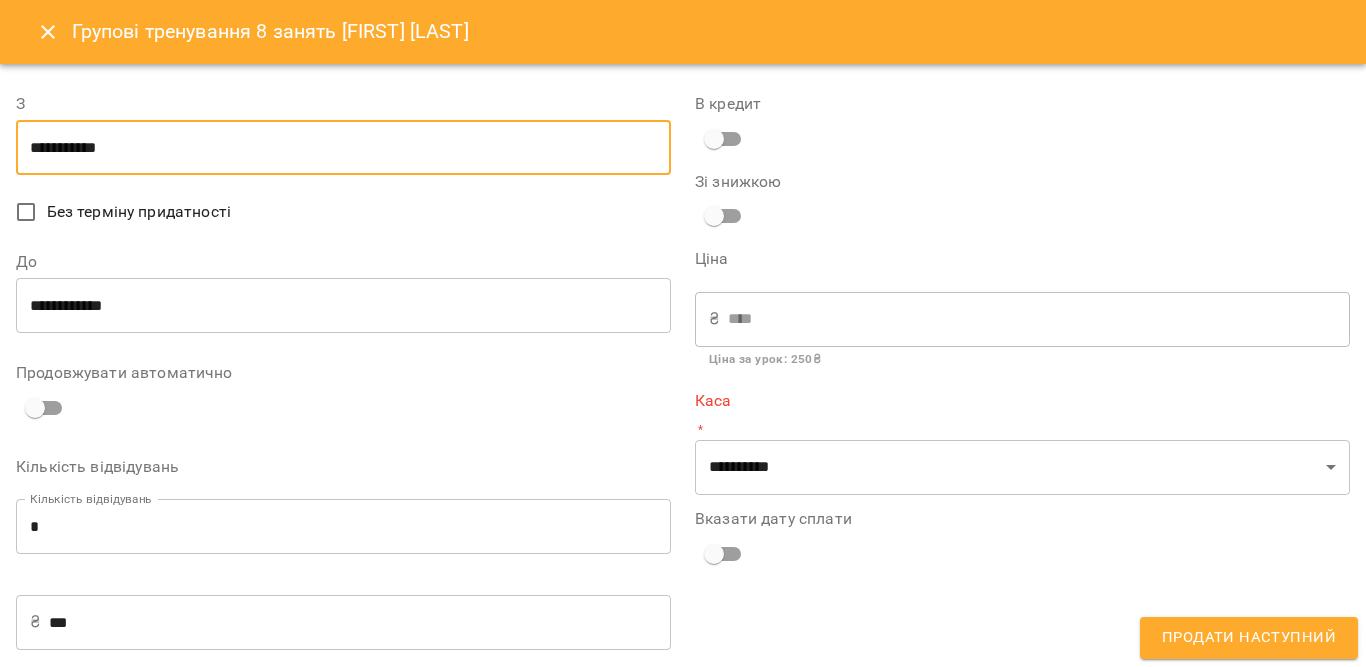 type on "**********" 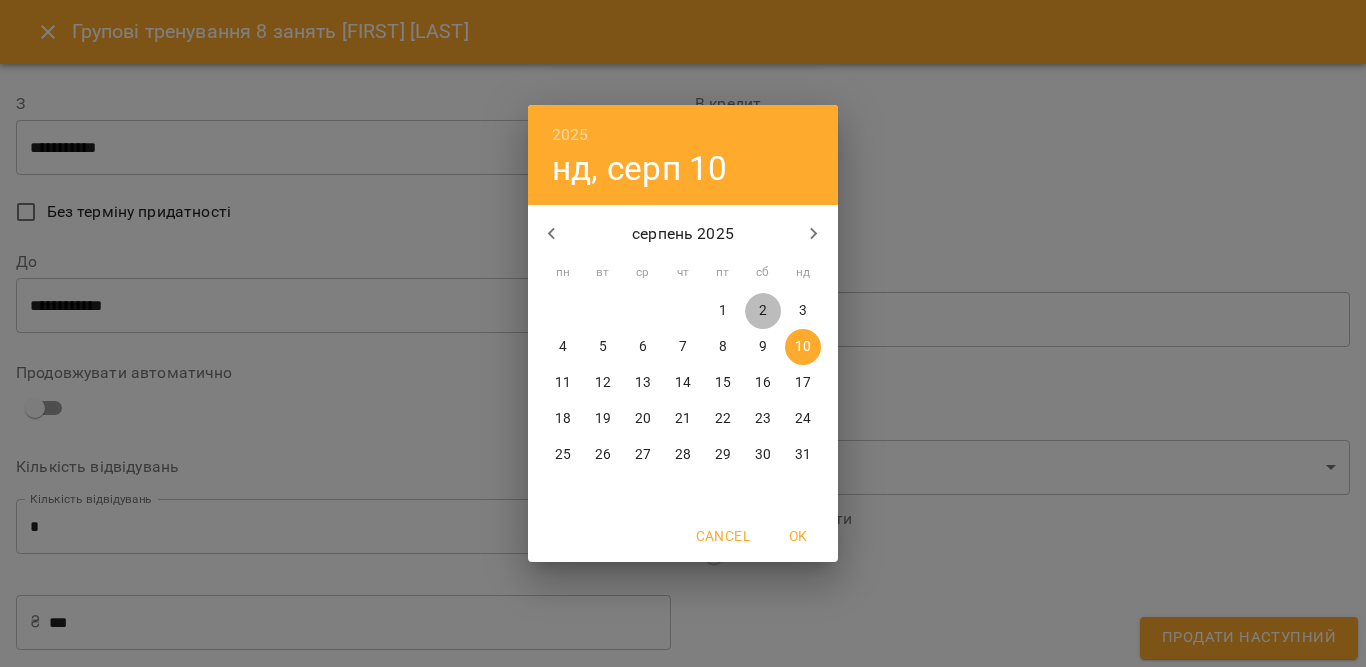 click on "2" at bounding box center [763, 311] 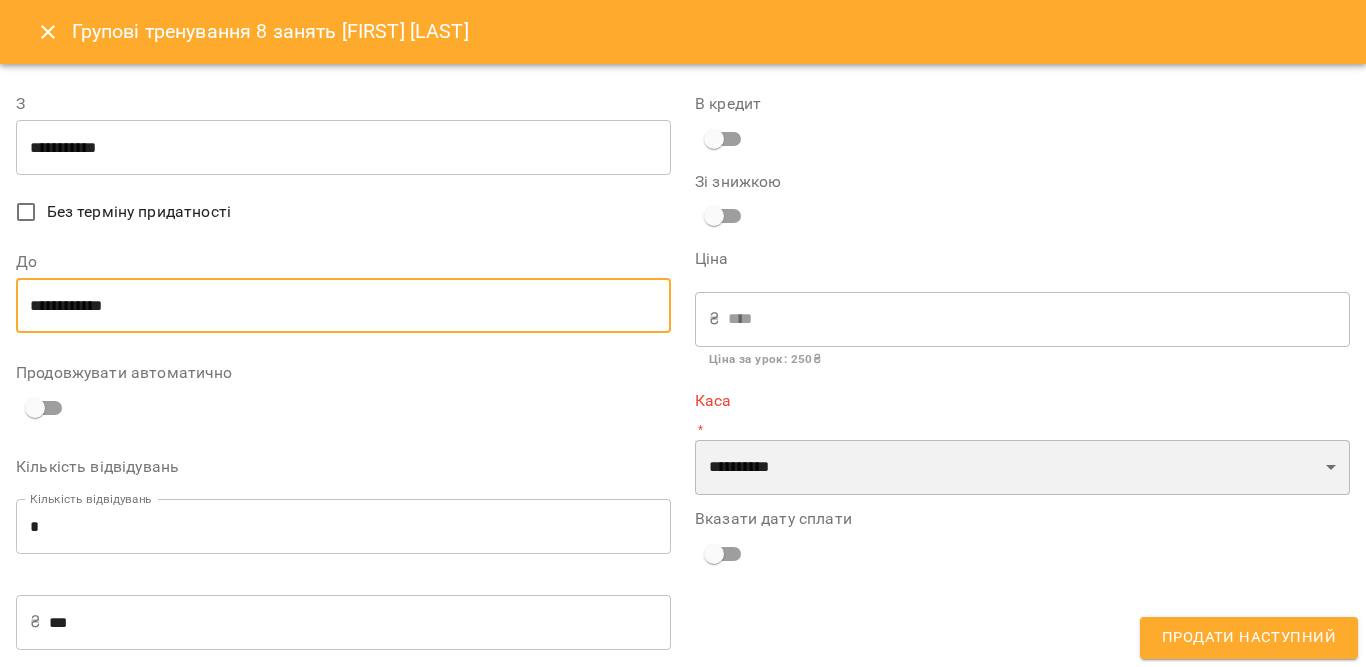 click on "**********" at bounding box center (1022, 468) 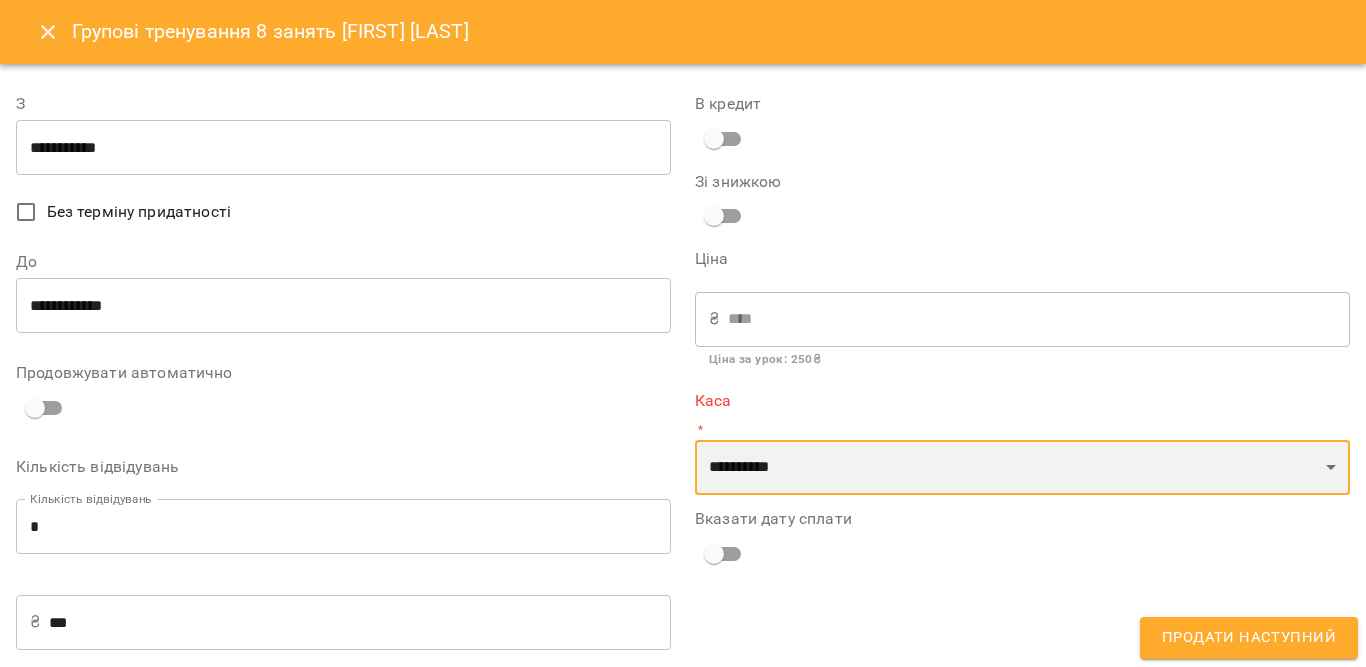 select on "****" 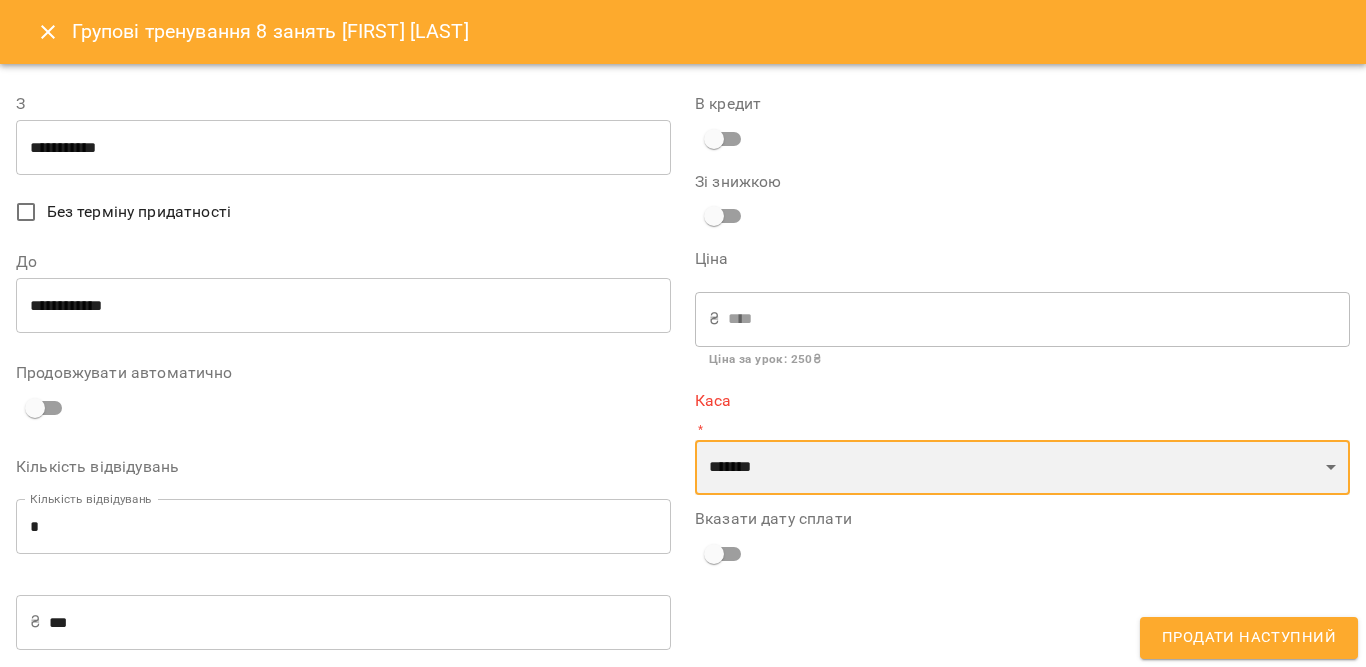 click on "**********" at bounding box center [1022, 468] 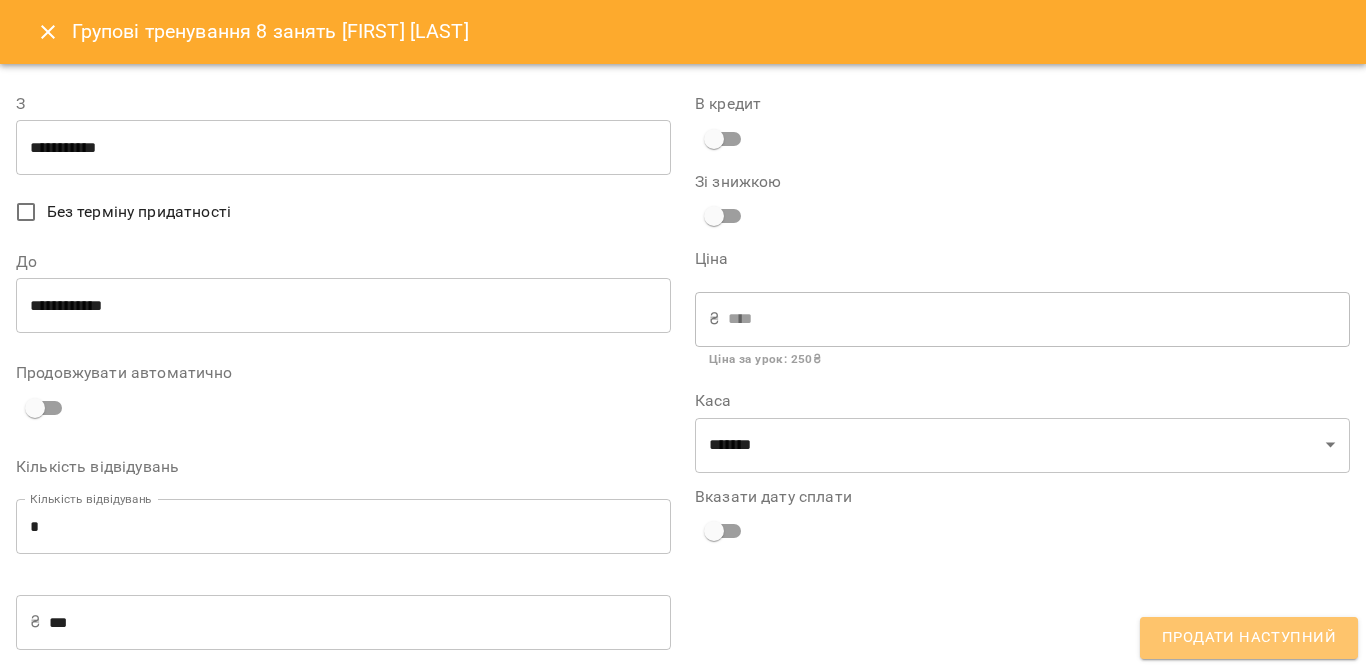 click on "Продати наступний" at bounding box center (1249, 638) 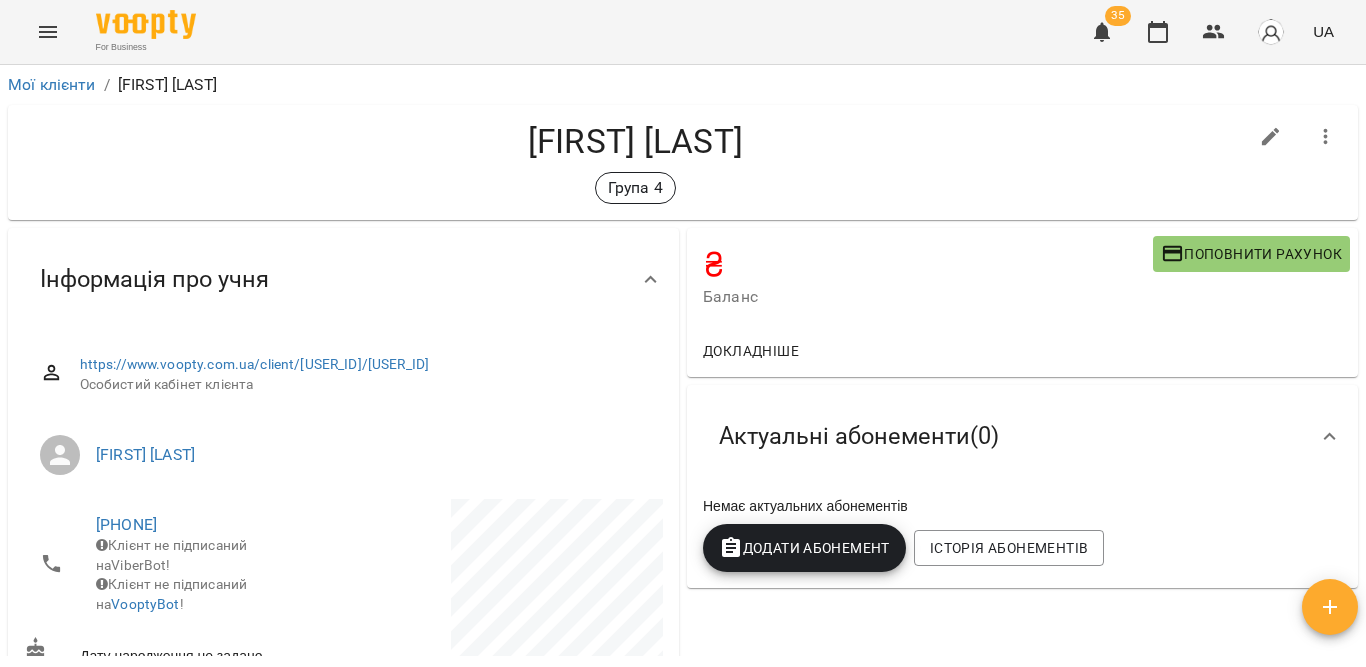 scroll, scrollTop: 0, scrollLeft: 0, axis: both 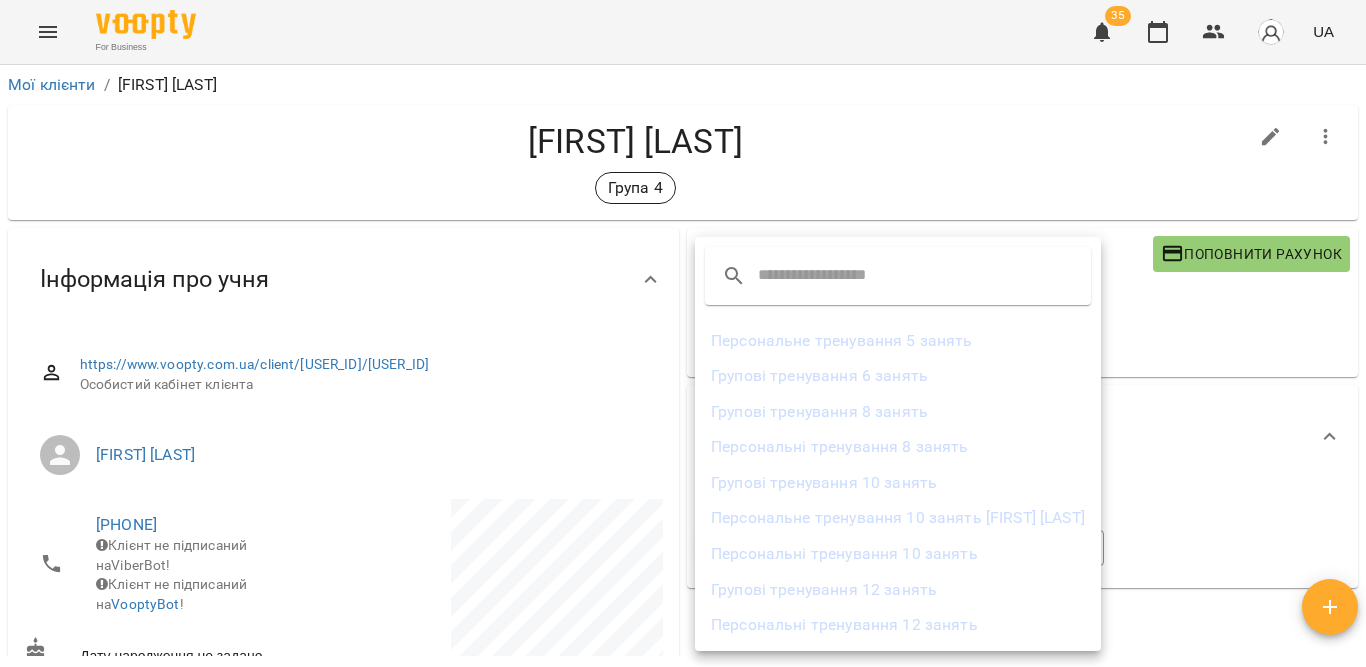 click at bounding box center [837, 276] 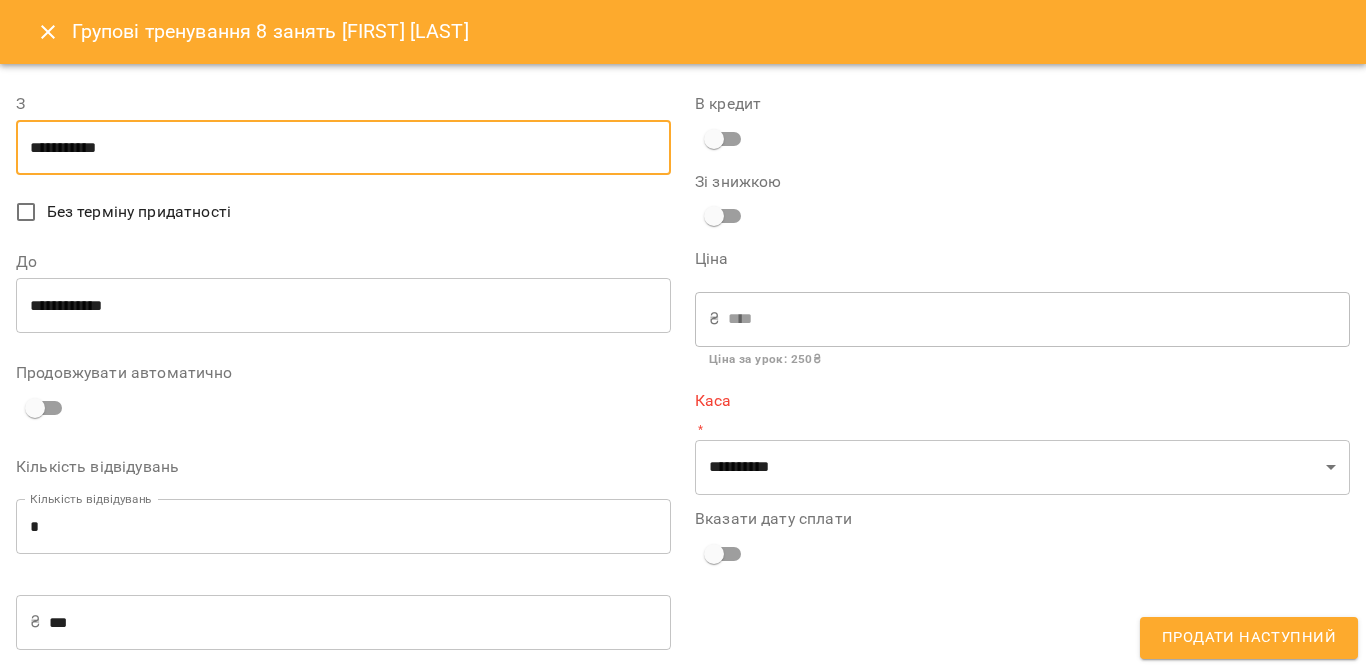 click on "**********" at bounding box center (343, 148) 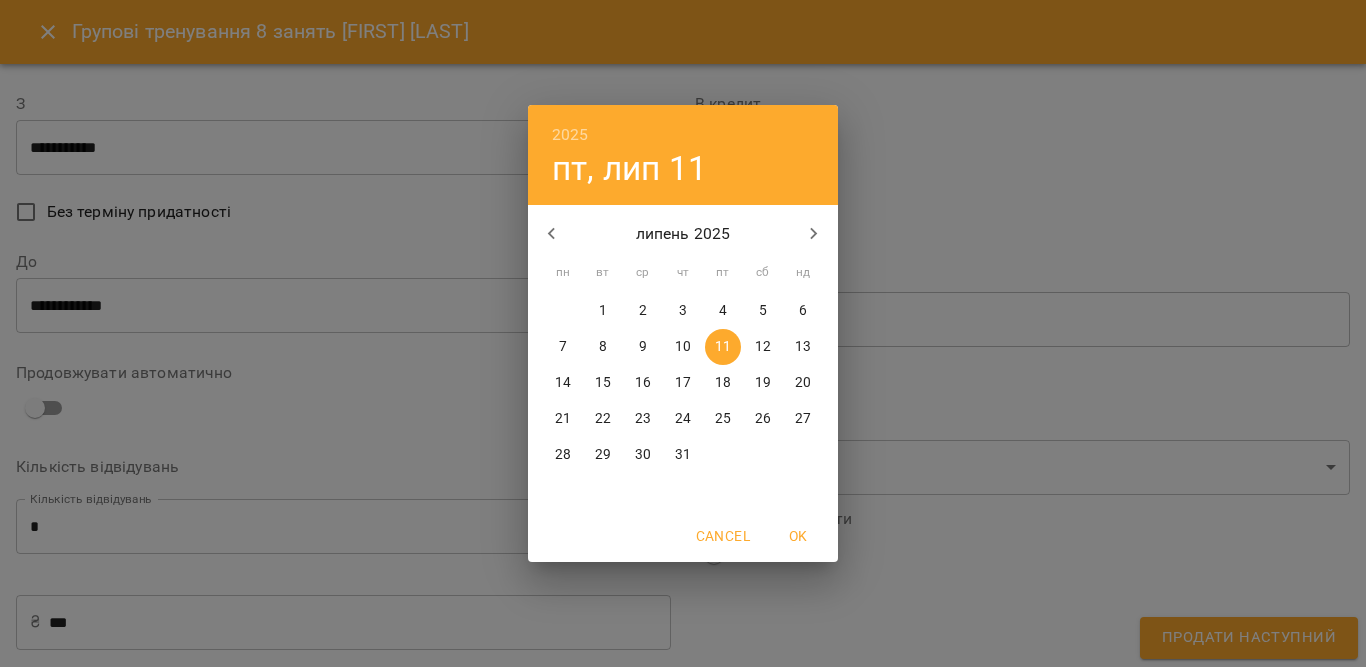 click on "2" at bounding box center [643, 311] 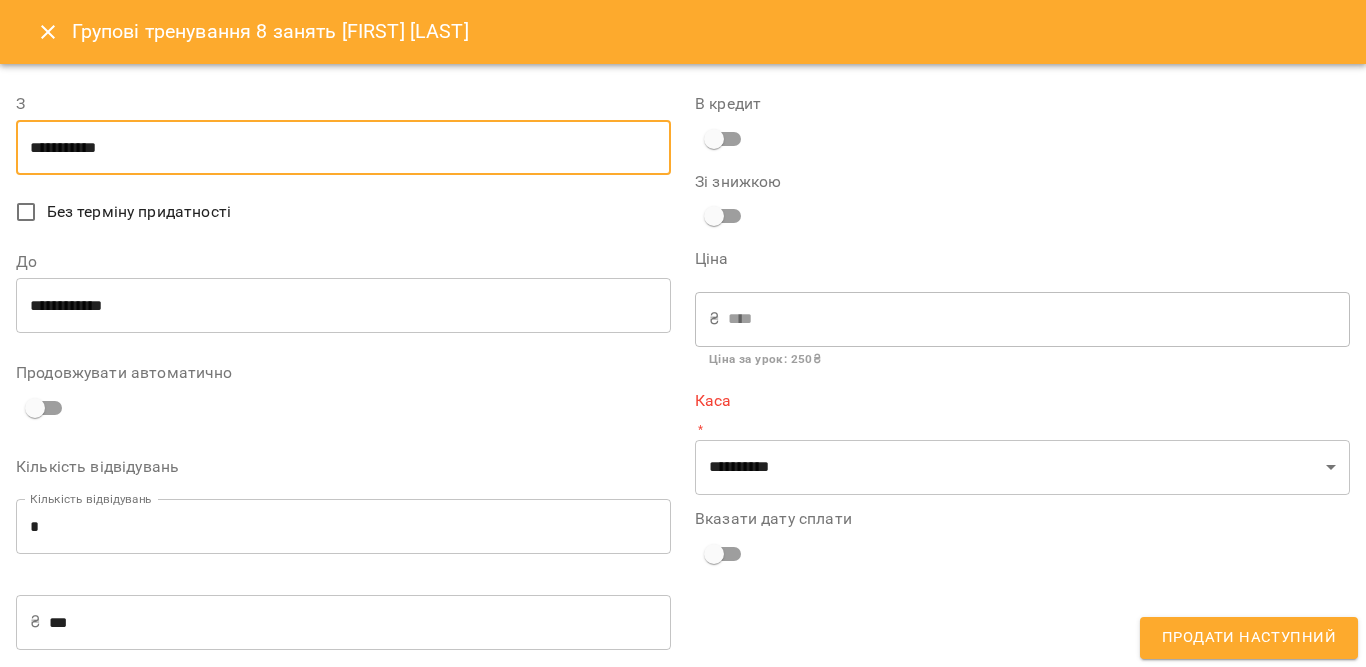 click on "**********" at bounding box center (343, 306) 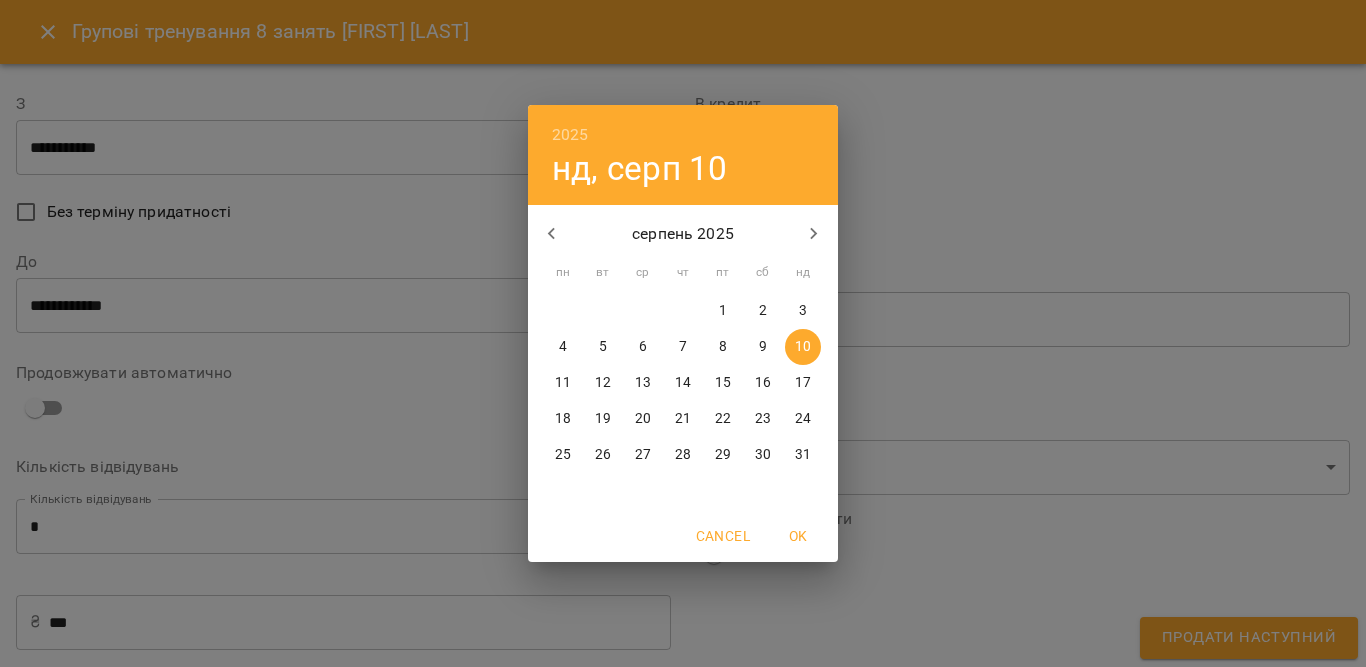 click 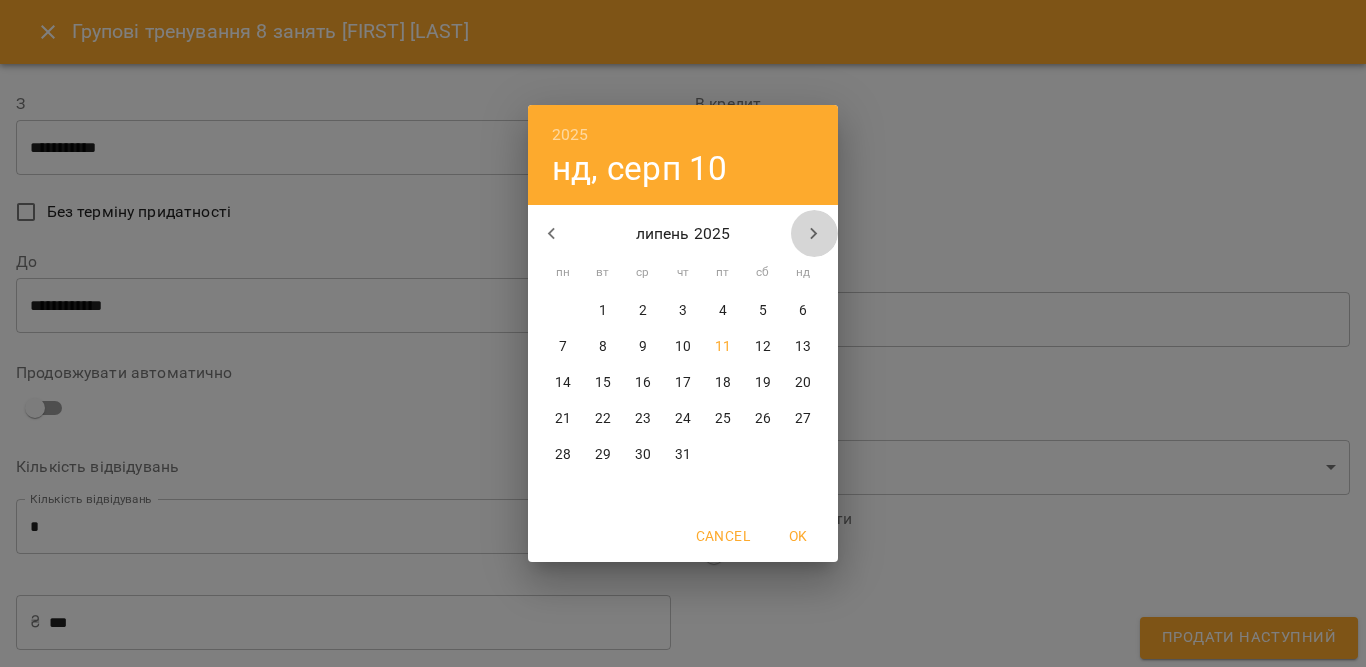 click 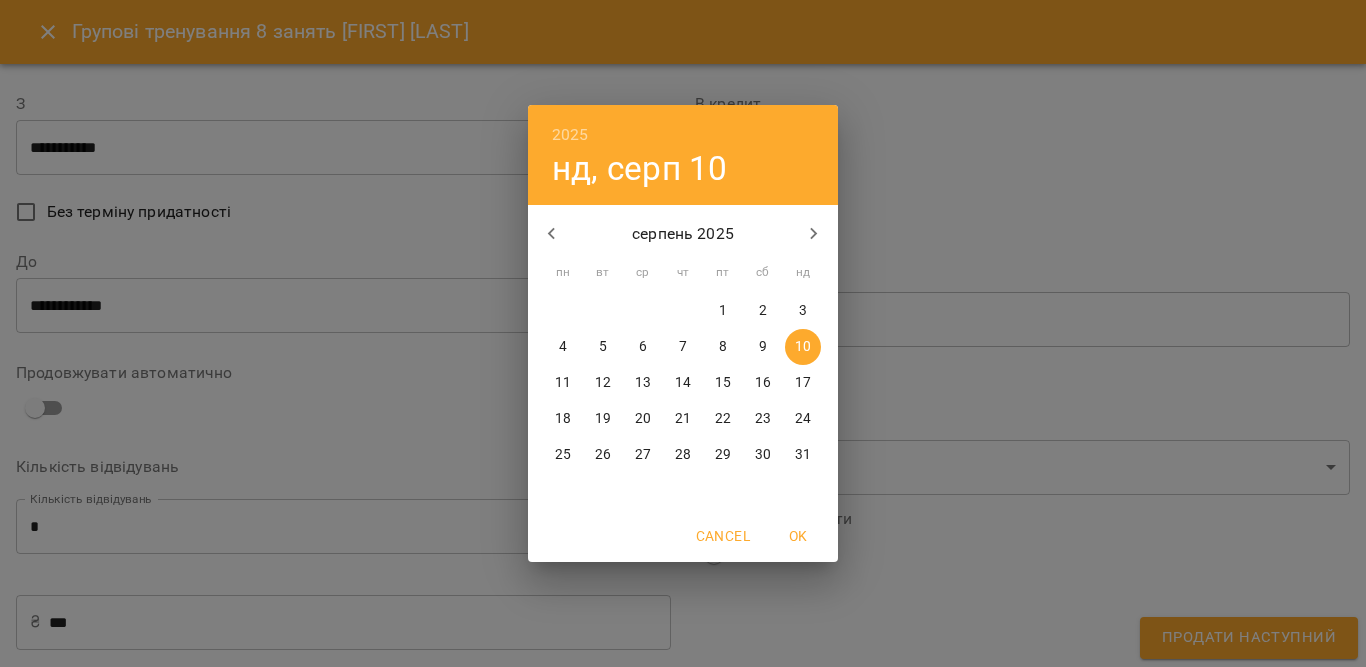 click on "2" at bounding box center [763, 311] 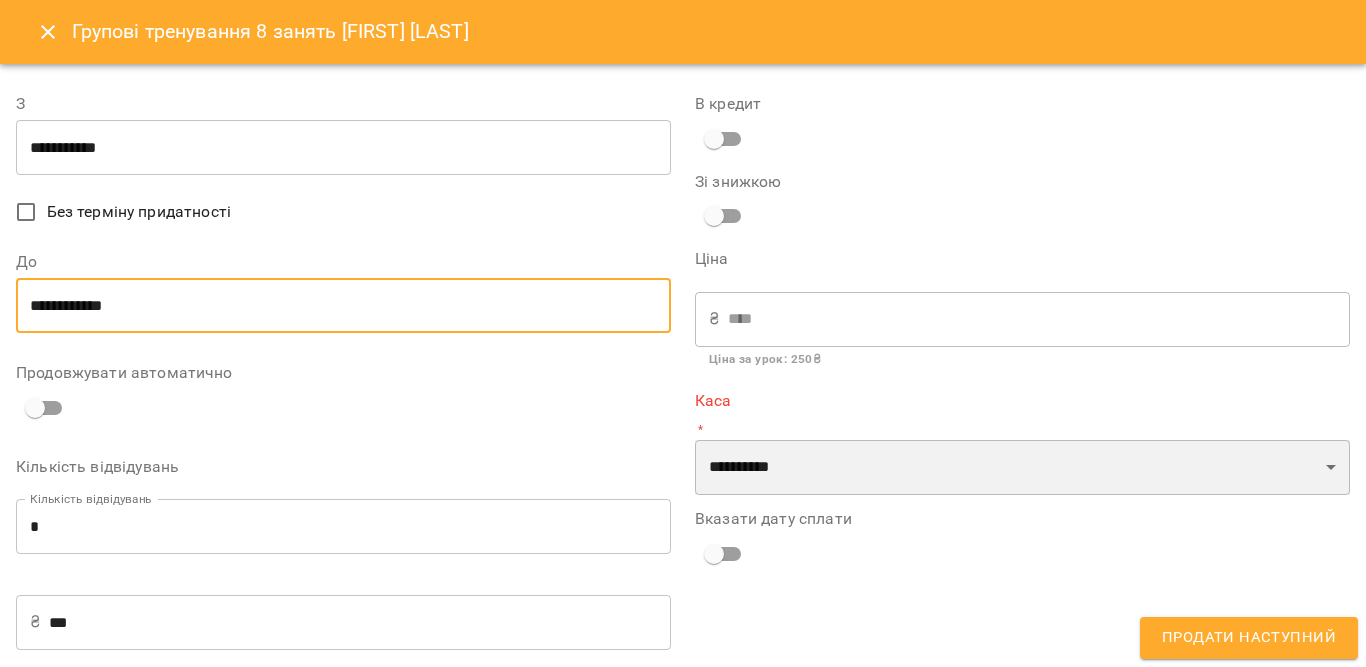click on "**********" at bounding box center [1022, 468] 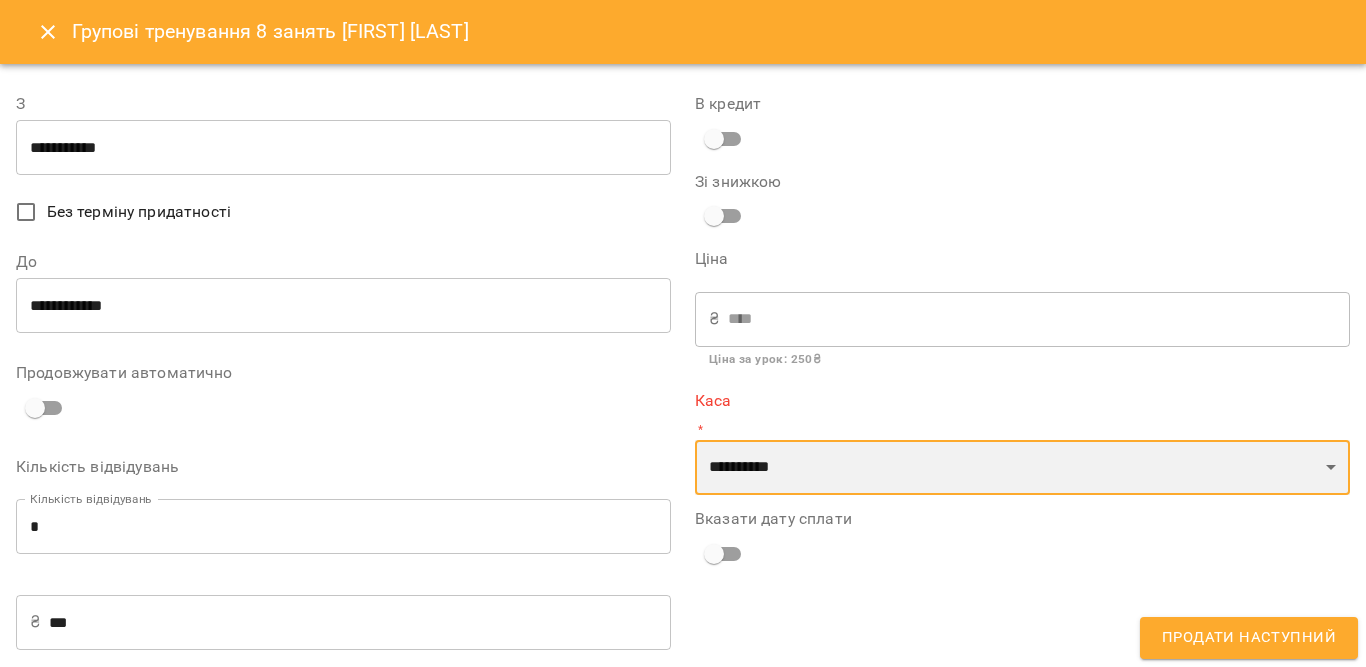 select on "****" 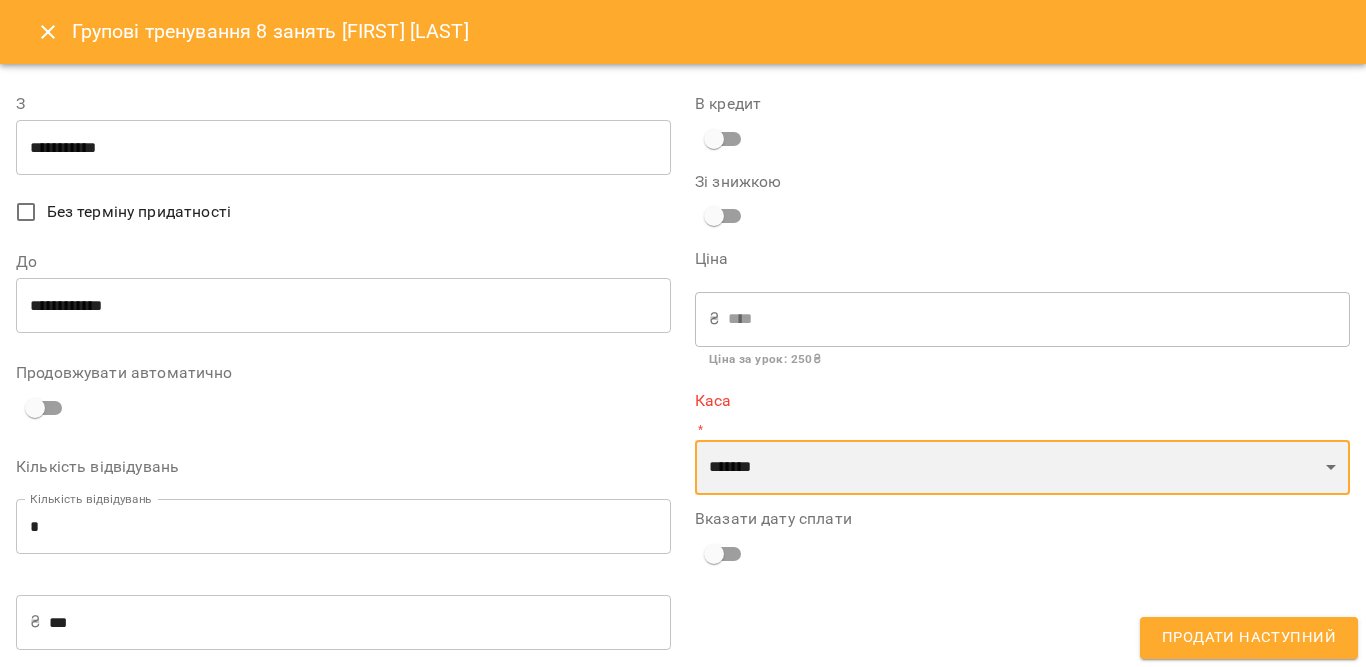 click on "**********" at bounding box center [1022, 468] 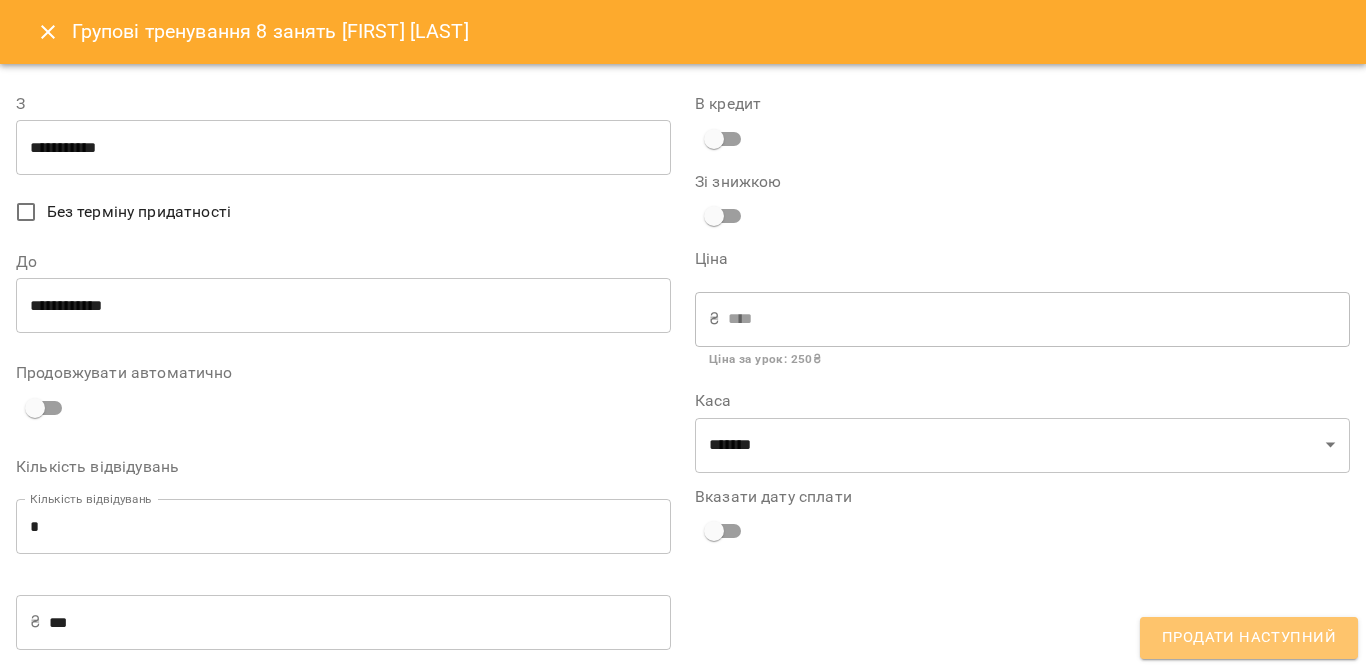 drag, startPoint x: 1235, startPoint y: 630, endPoint x: 1215, endPoint y: 615, distance: 25 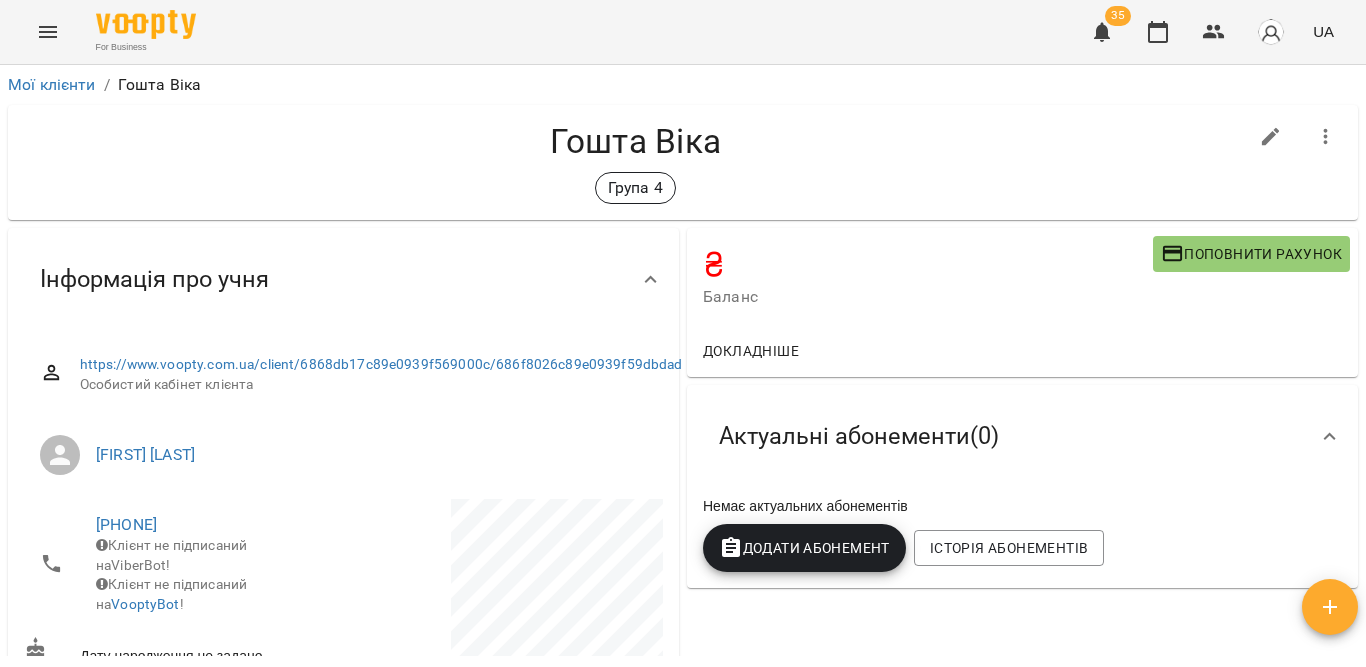 scroll, scrollTop: 0, scrollLeft: 0, axis: both 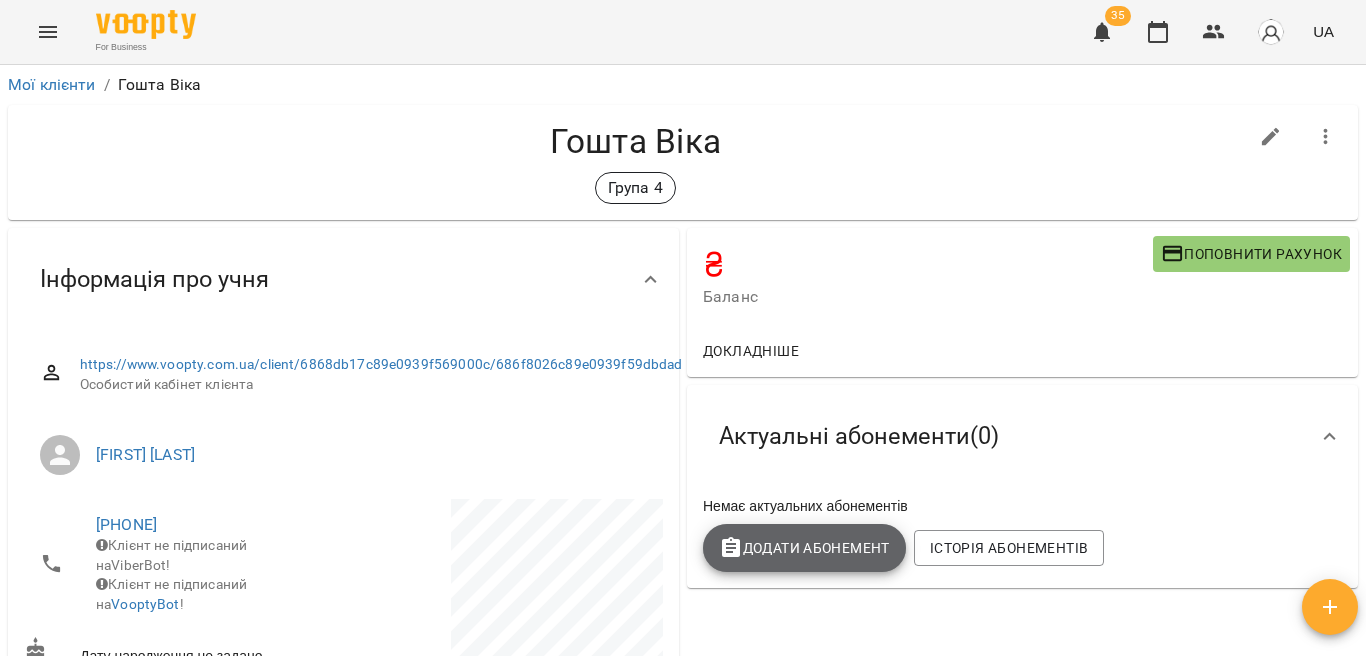click on "Додати Абонемент" at bounding box center (804, 548) 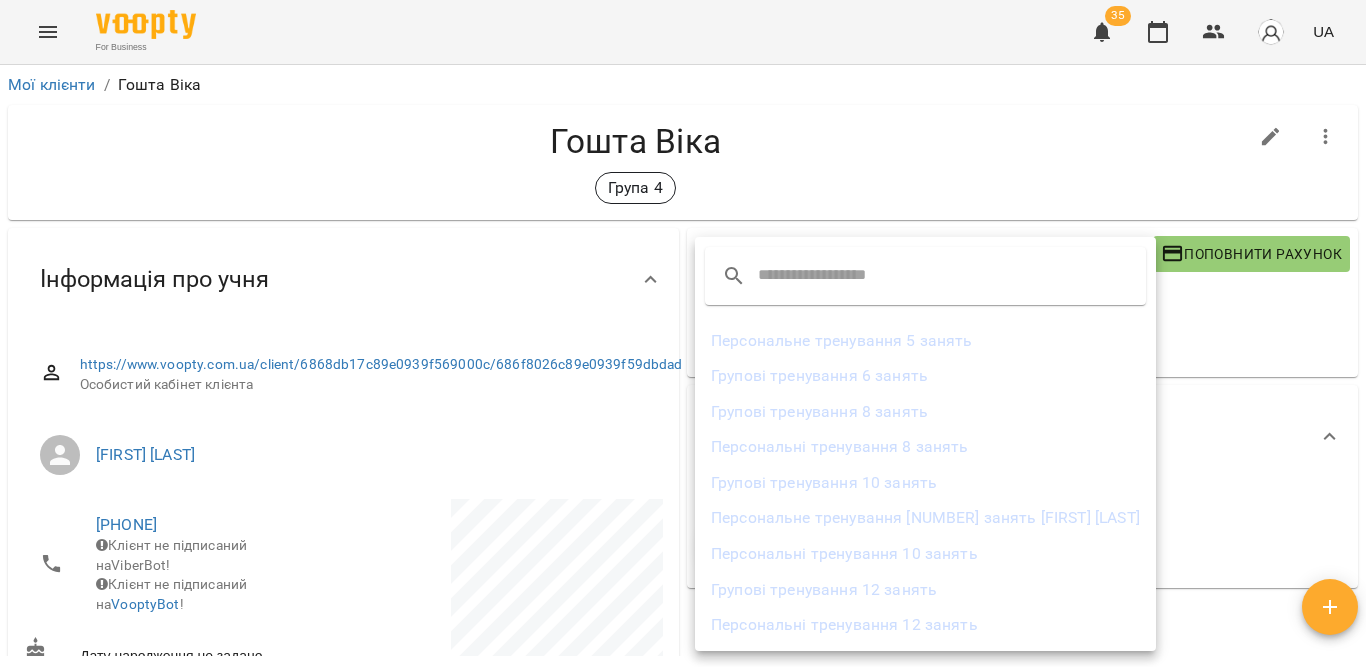 click on "Групові тренування 6 занять" at bounding box center [925, 376] 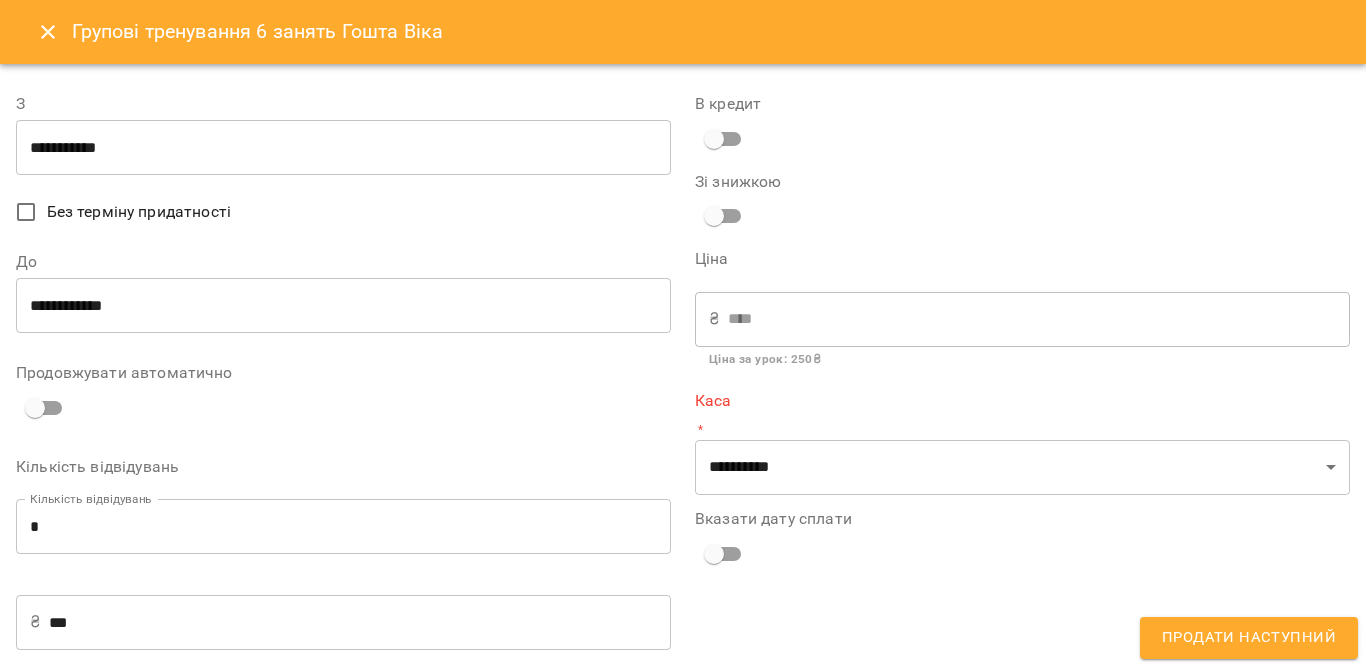 click on "**********" at bounding box center [343, 148] 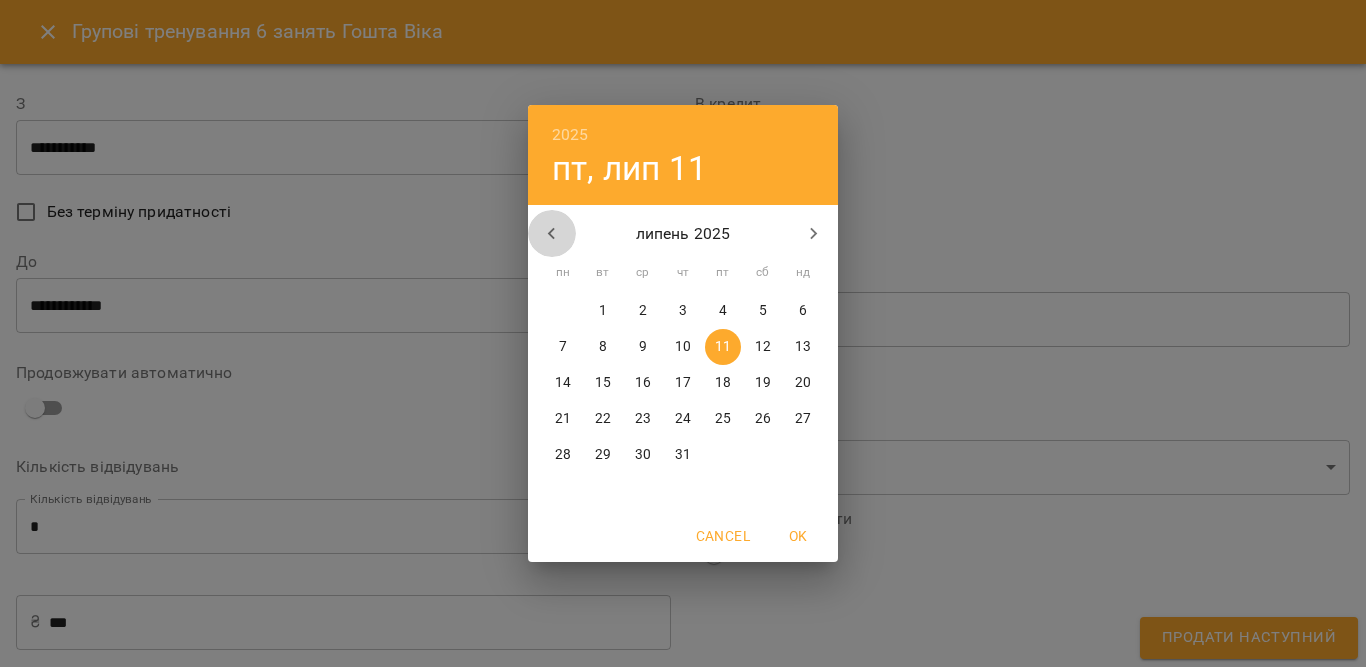 click 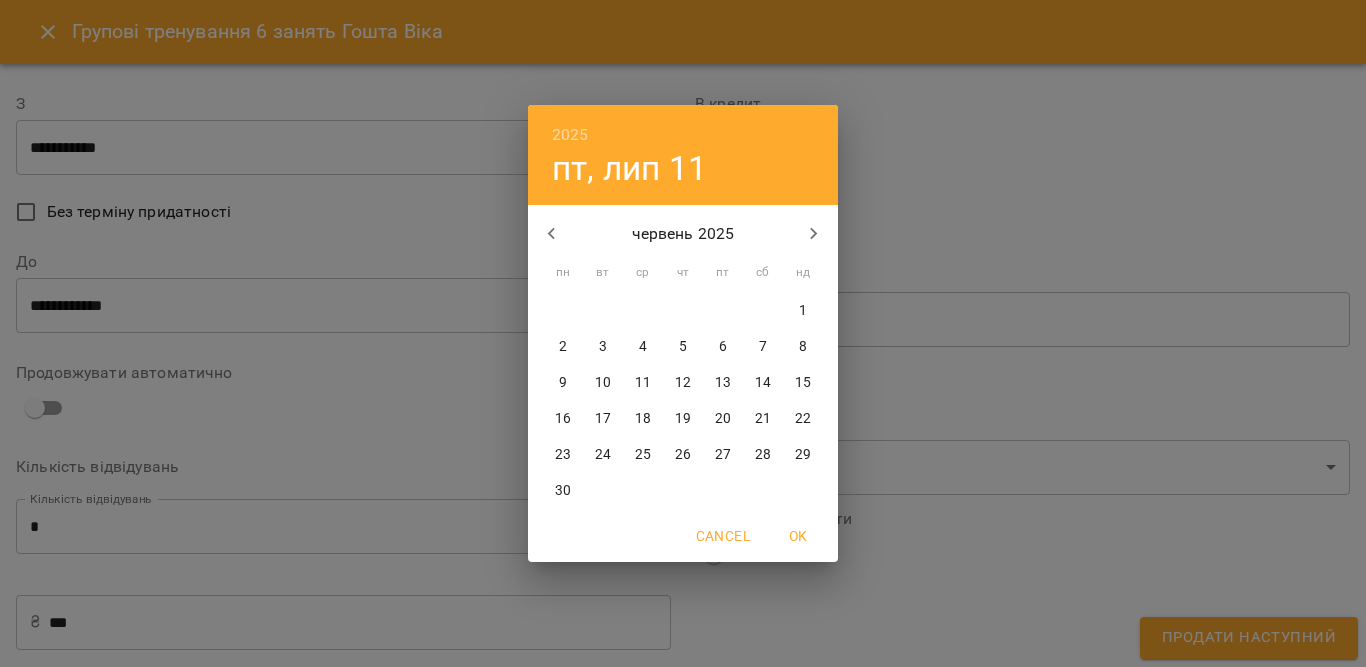 click on "13" at bounding box center [723, 383] 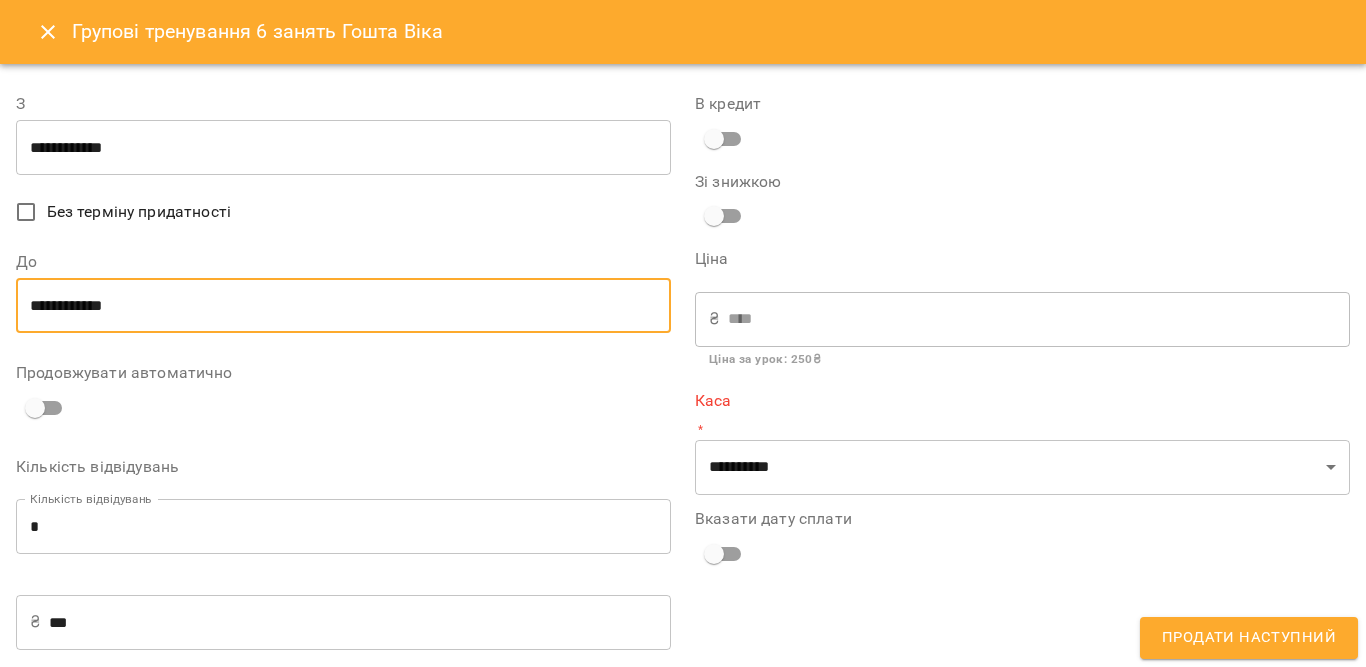 click on "**********" at bounding box center [343, 306] 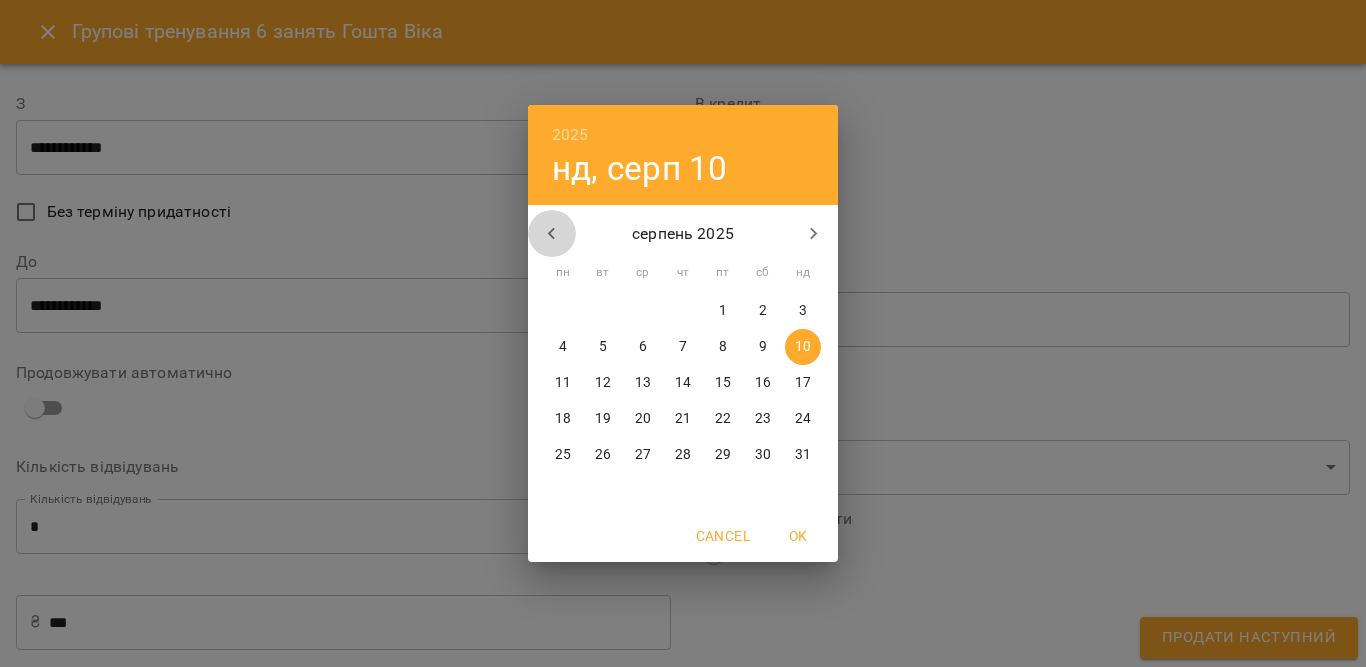 click 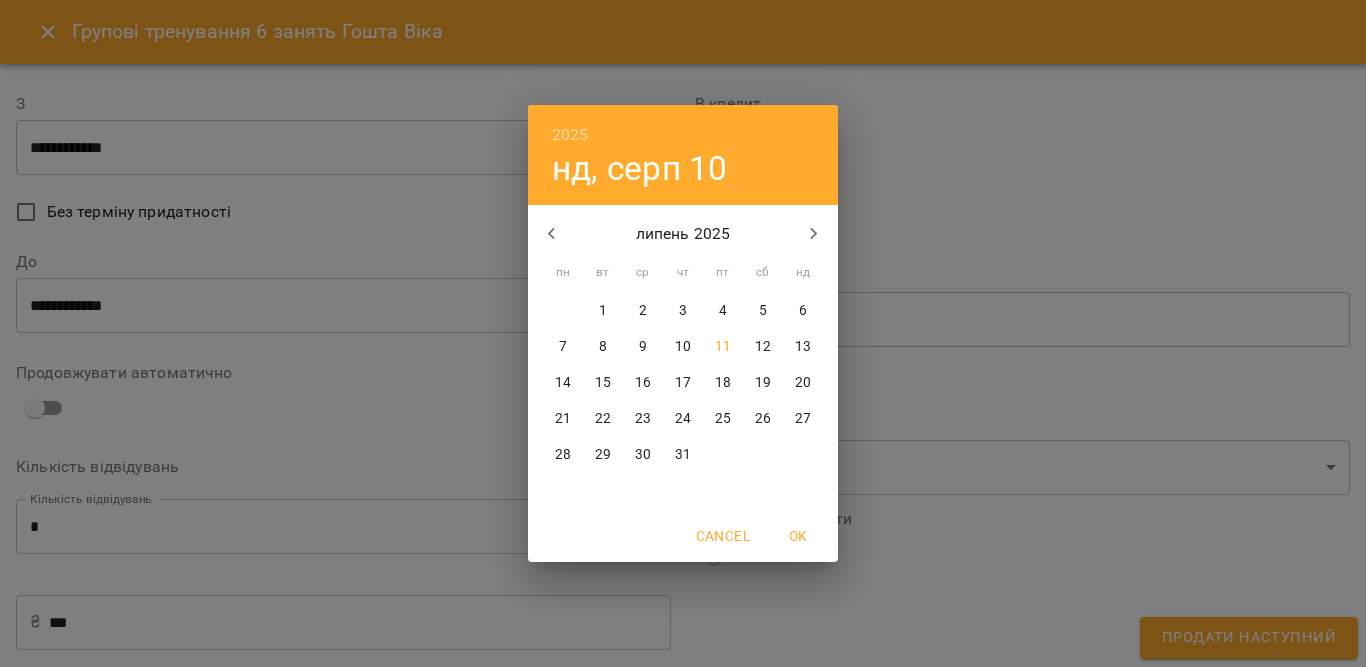 click on "13" at bounding box center (803, 347) 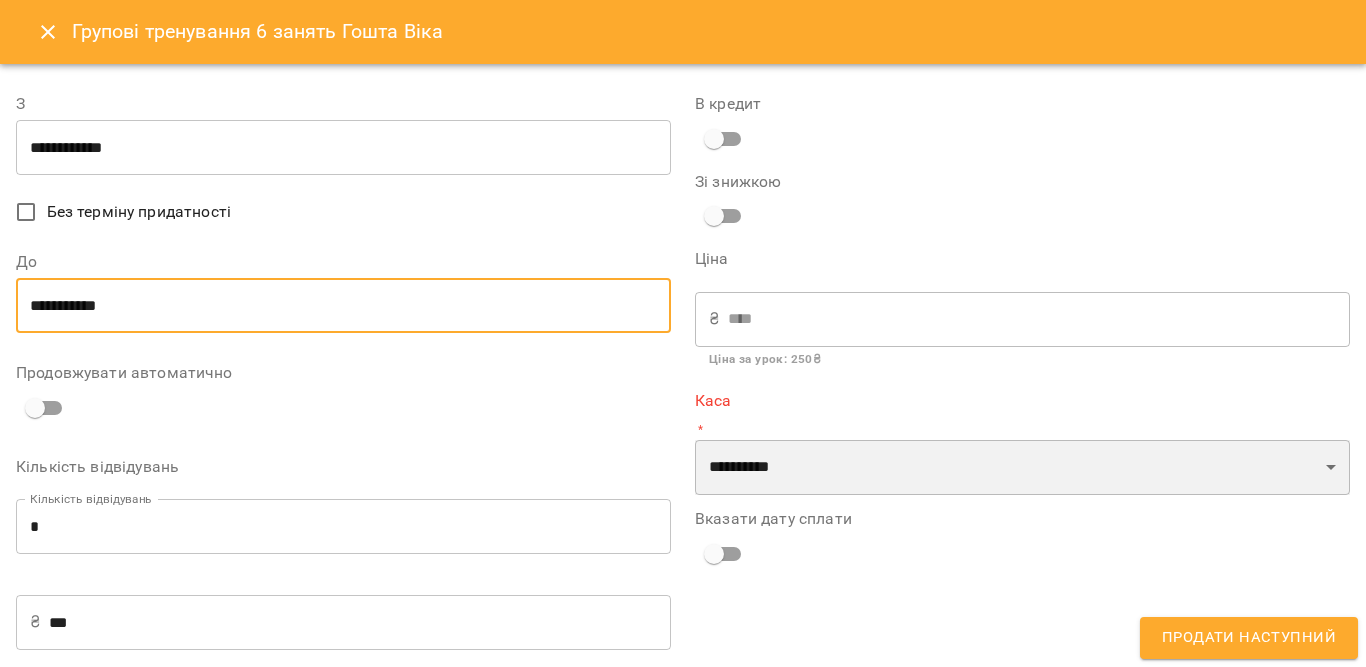 click on "**********" at bounding box center (1022, 468) 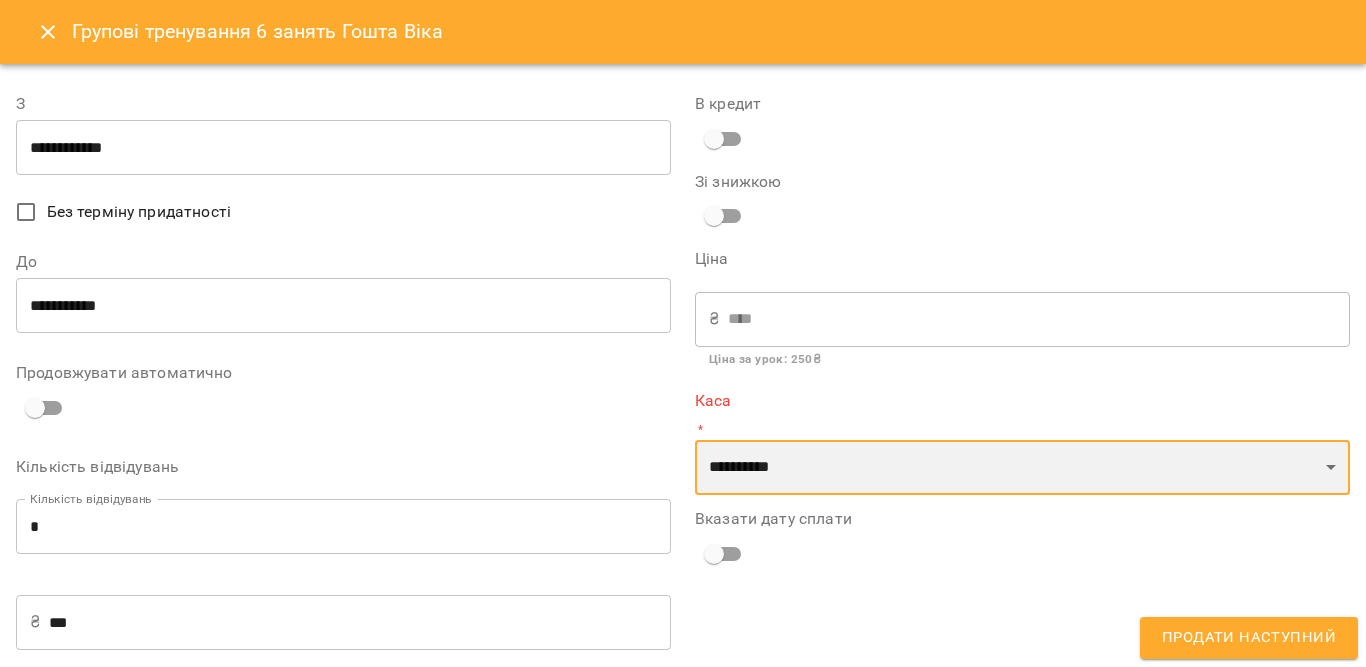 select on "****" 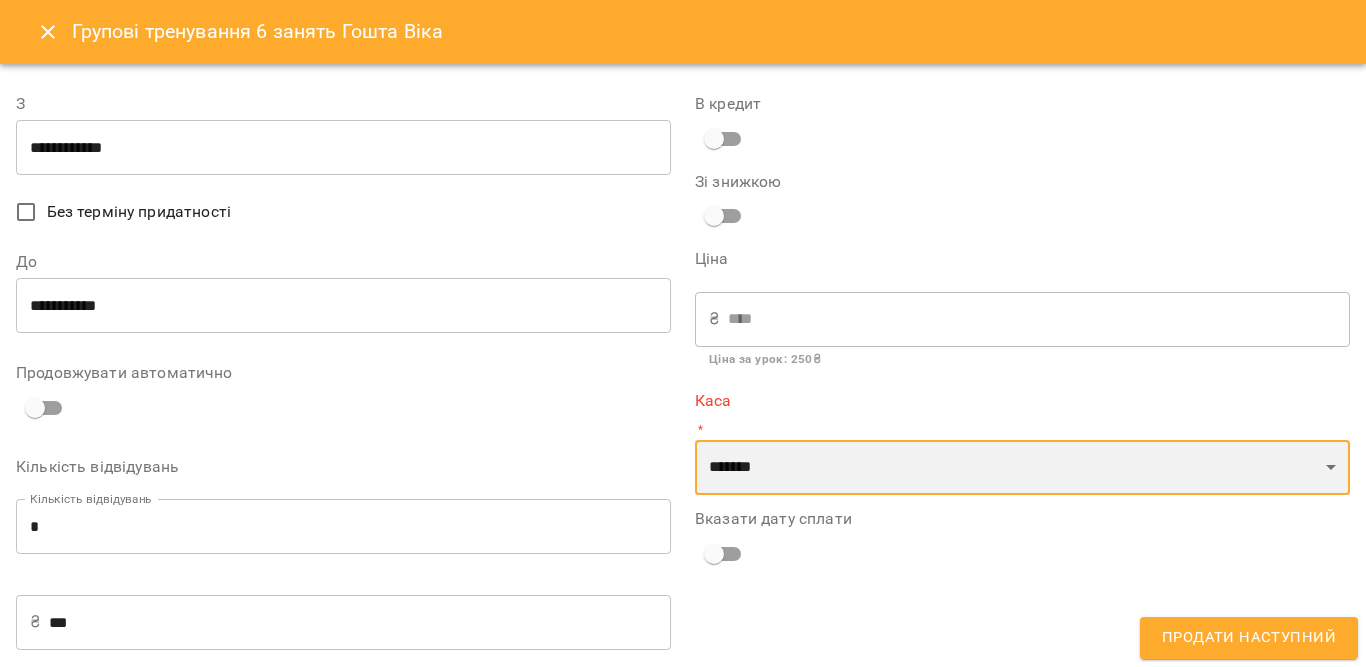 click on "**********" at bounding box center (1022, 468) 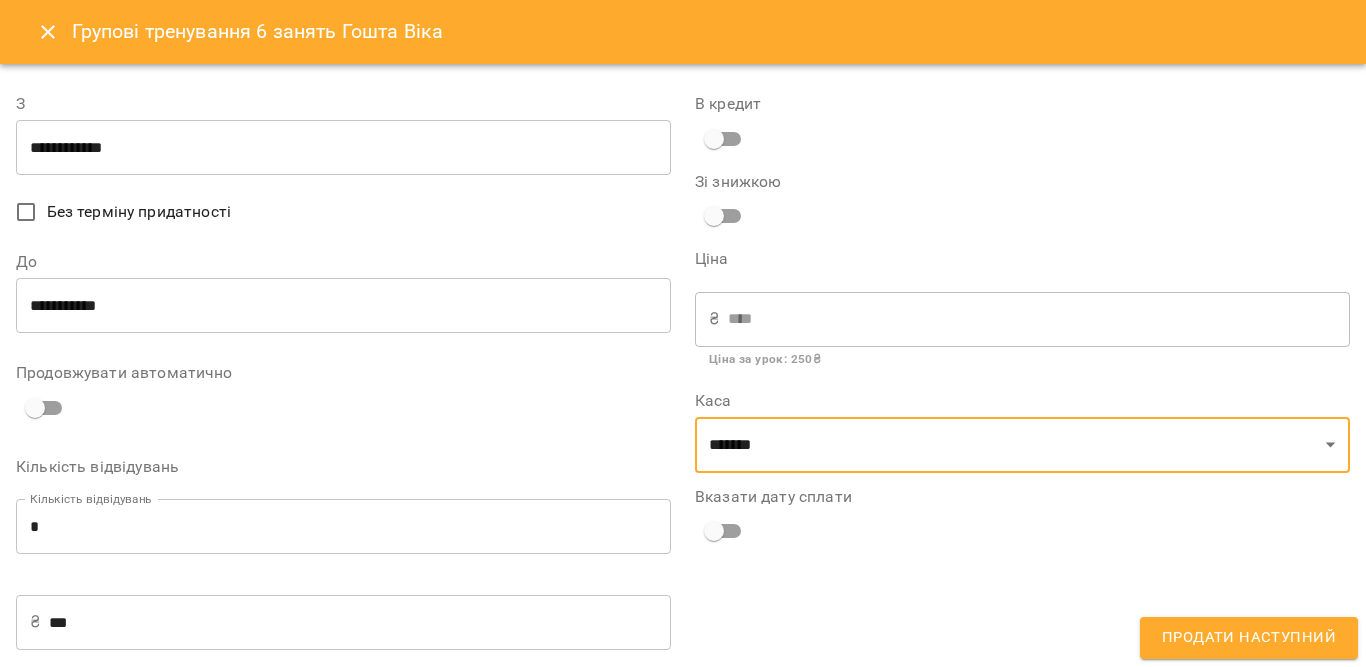 click on "Продати наступний" at bounding box center [1249, 638] 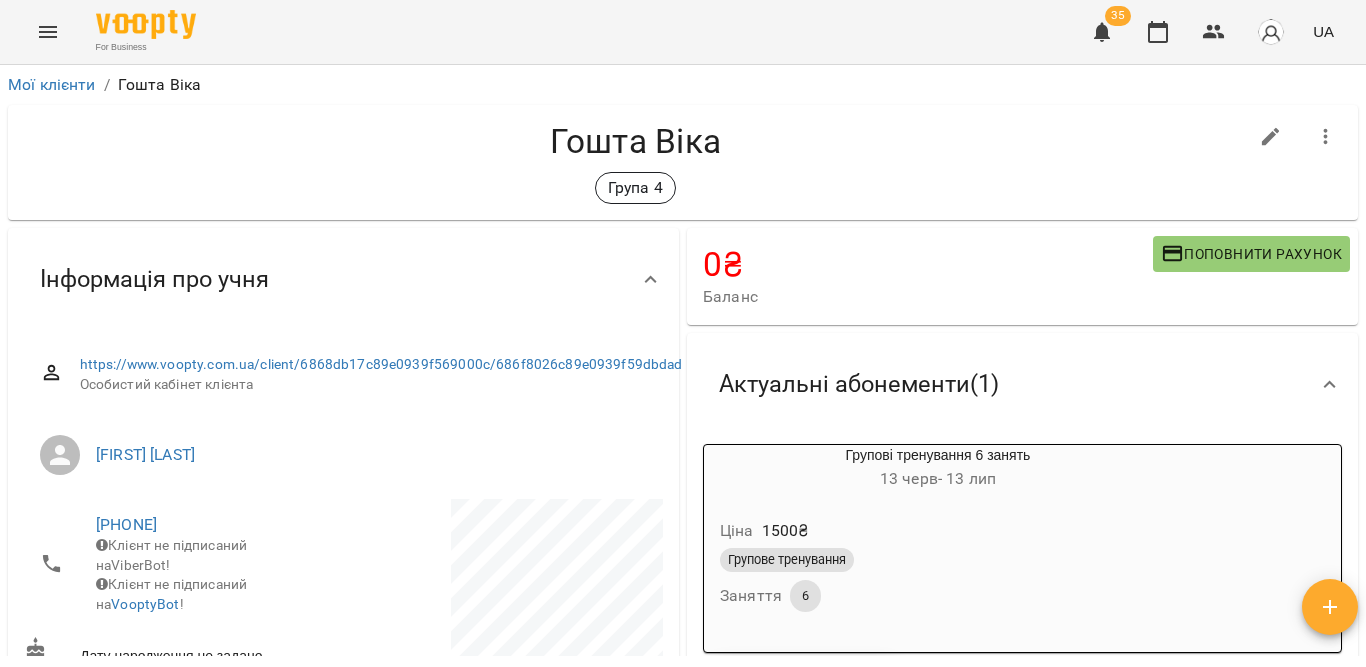 scroll, scrollTop: 100, scrollLeft: 0, axis: vertical 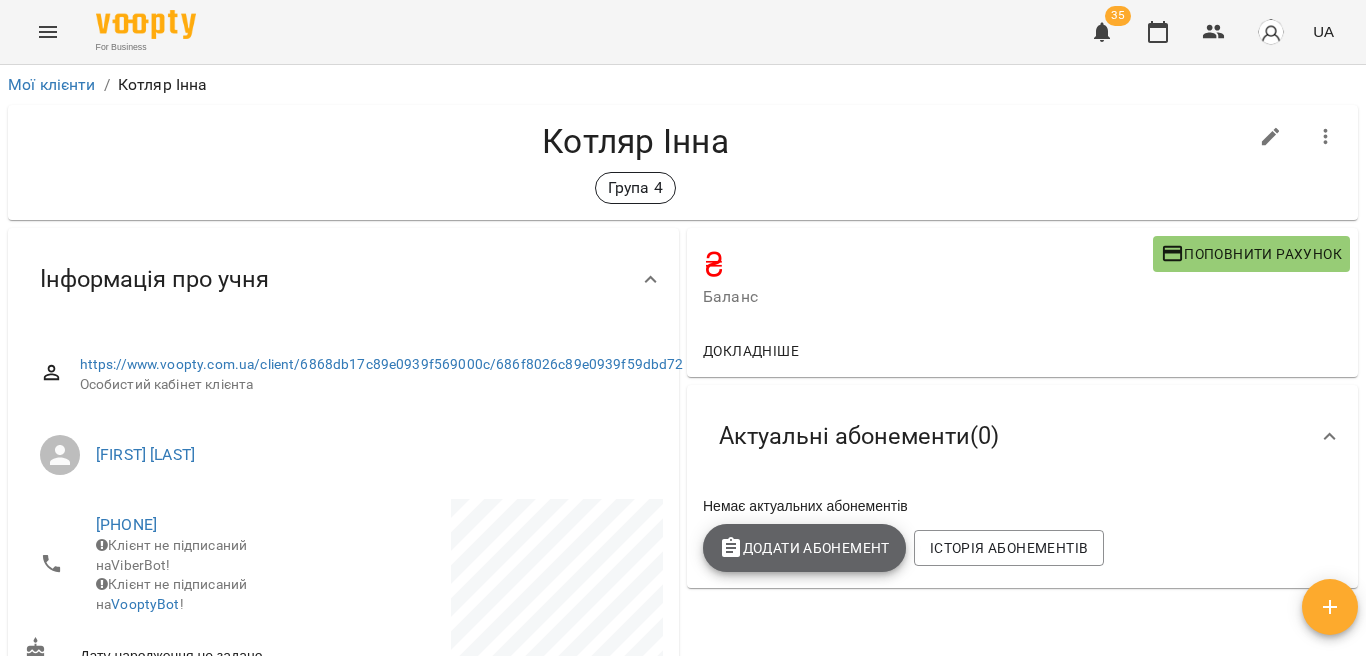 click on "Додати Абонемент" at bounding box center [804, 548] 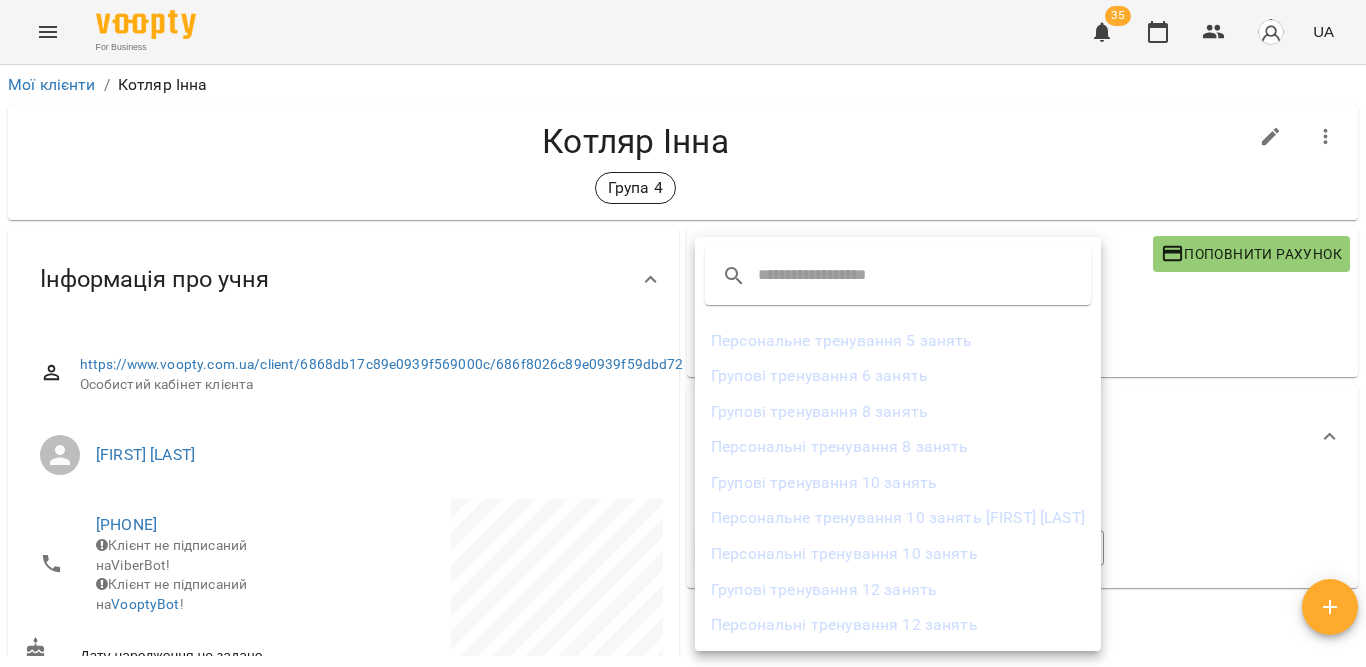 click at bounding box center [683, 333] 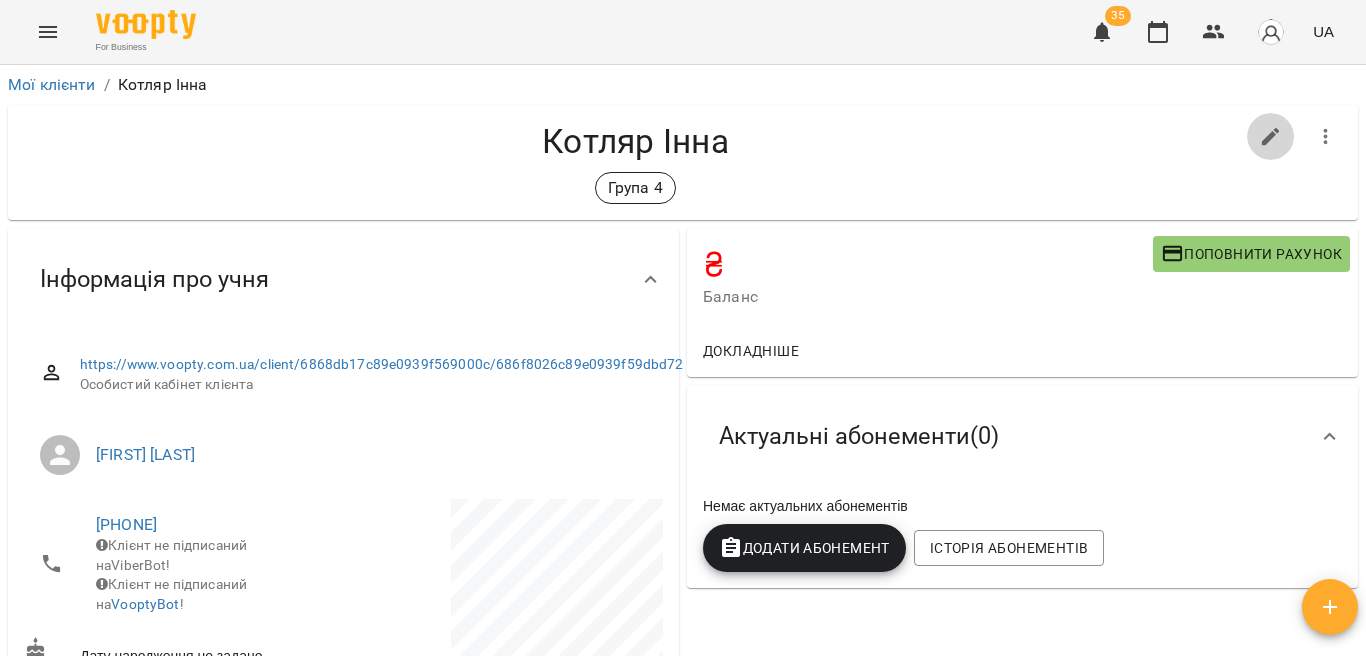 click 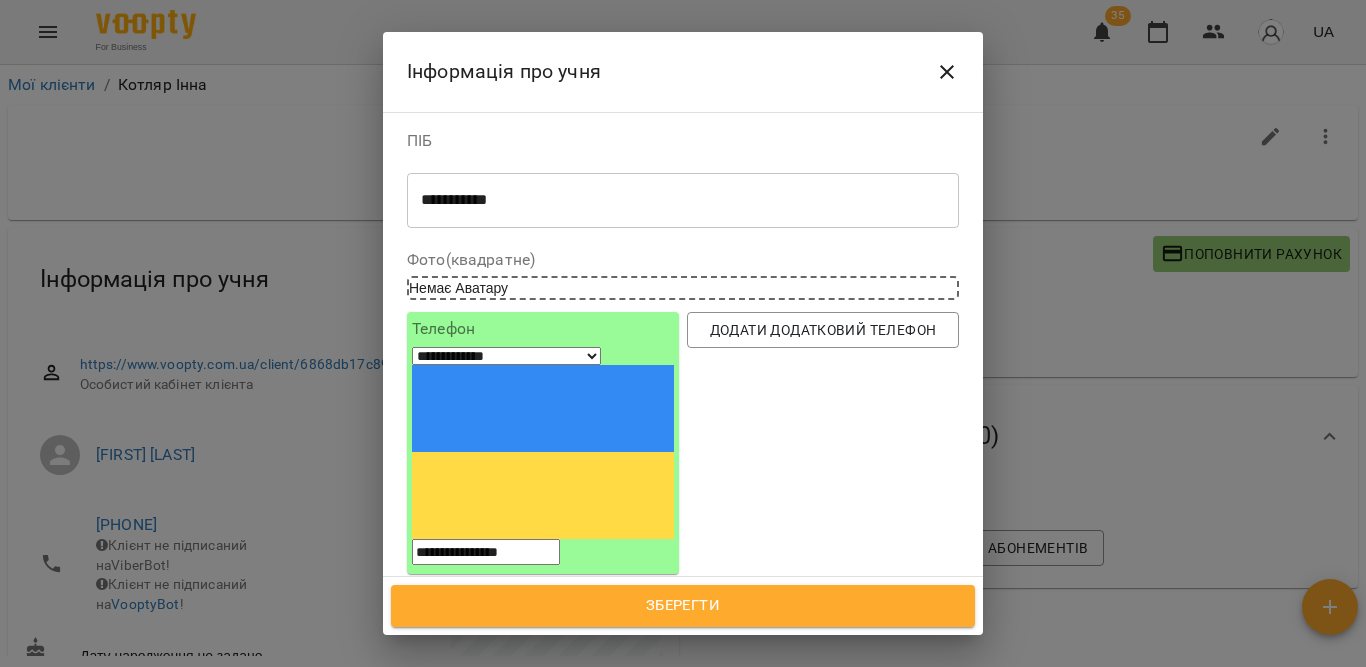 click on "**********" at bounding box center (674, 200) 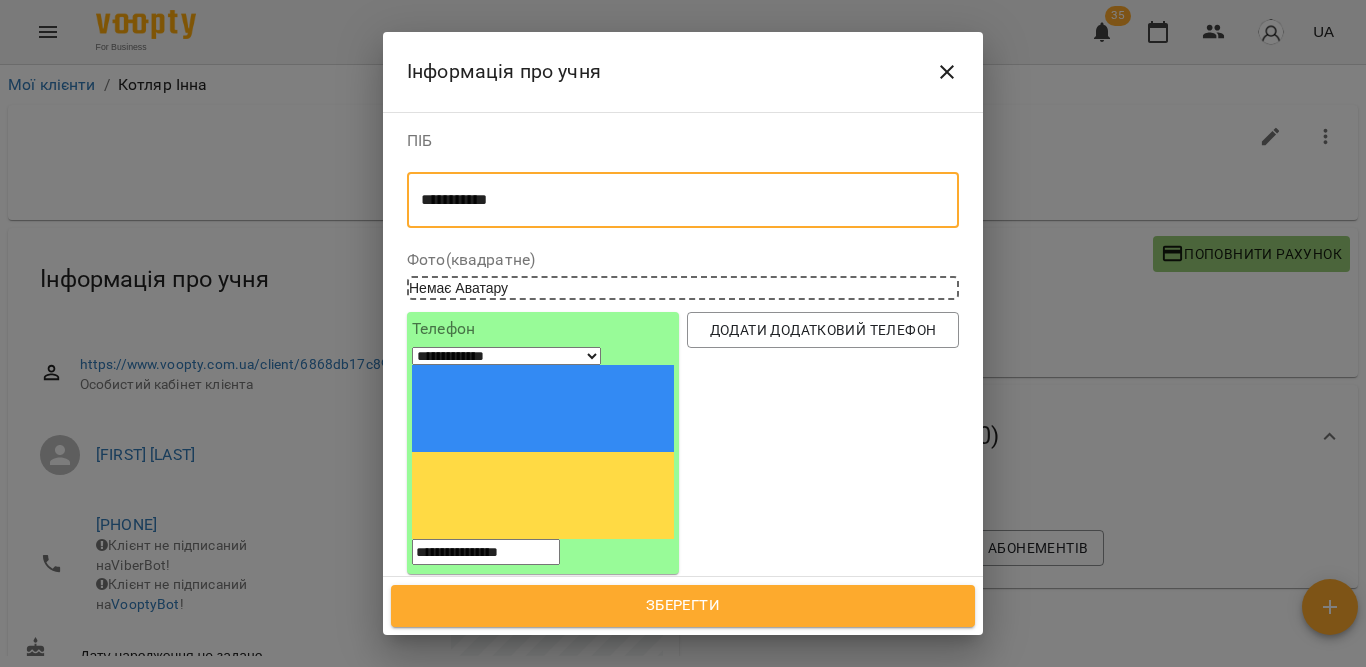 drag, startPoint x: 473, startPoint y: 197, endPoint x: 389, endPoint y: 200, distance: 84.05355 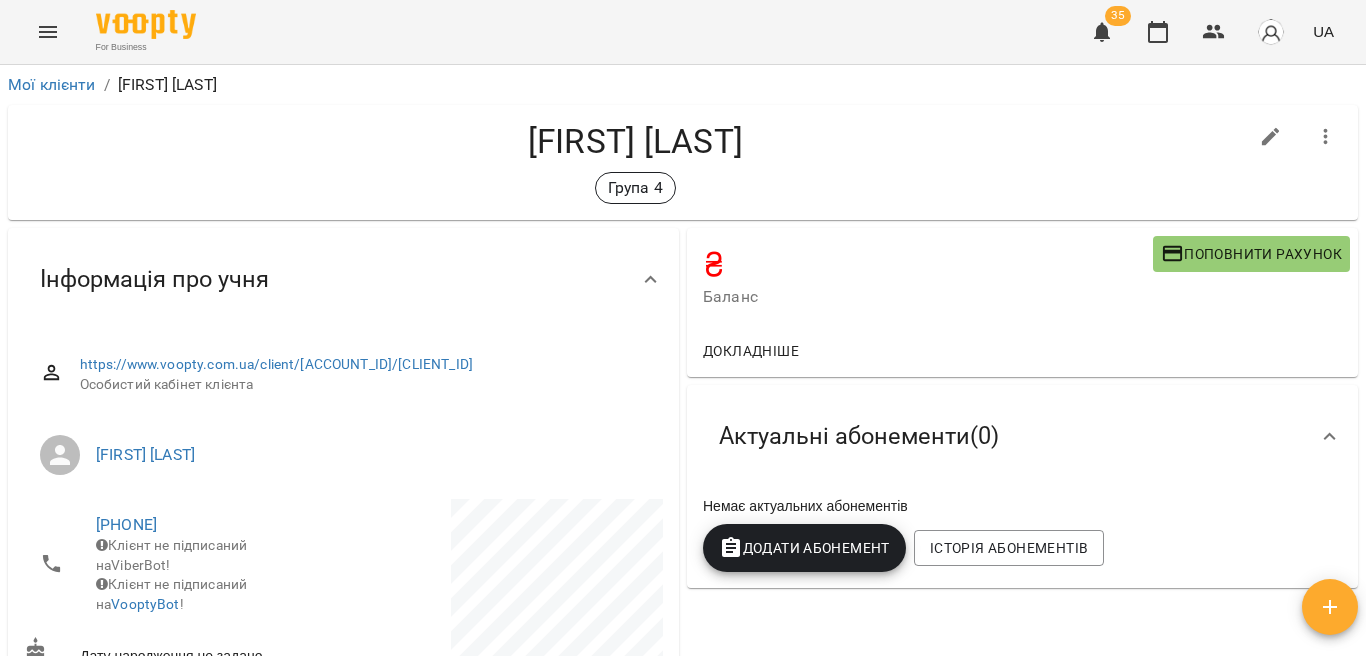 scroll, scrollTop: 0, scrollLeft: 0, axis: both 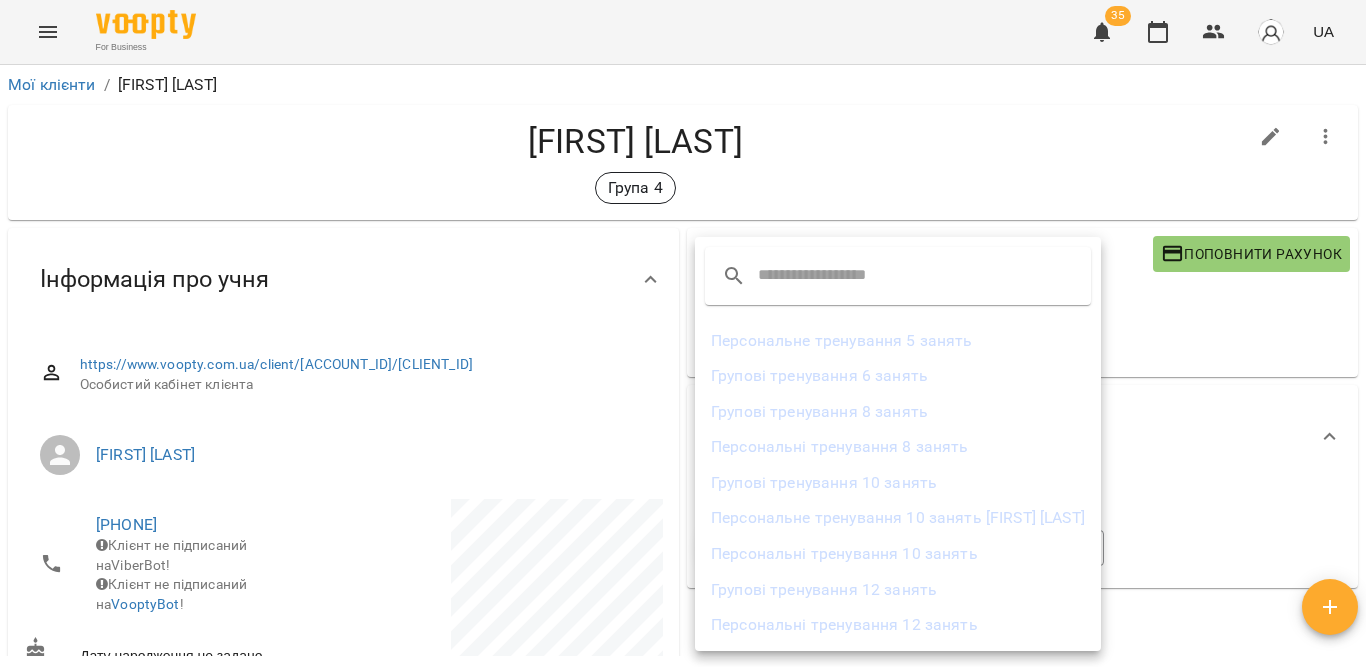 click on "Групові тренування 6 занять" at bounding box center [898, 376] 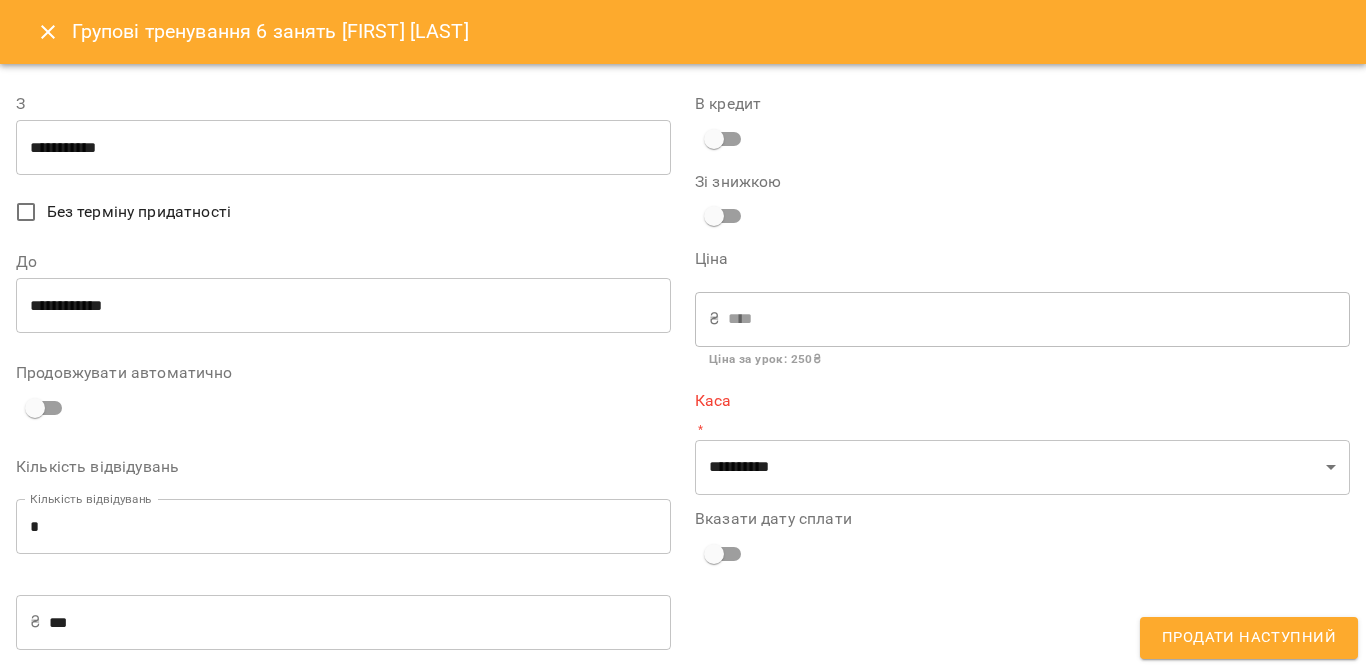 click on "**********" at bounding box center [343, 148] 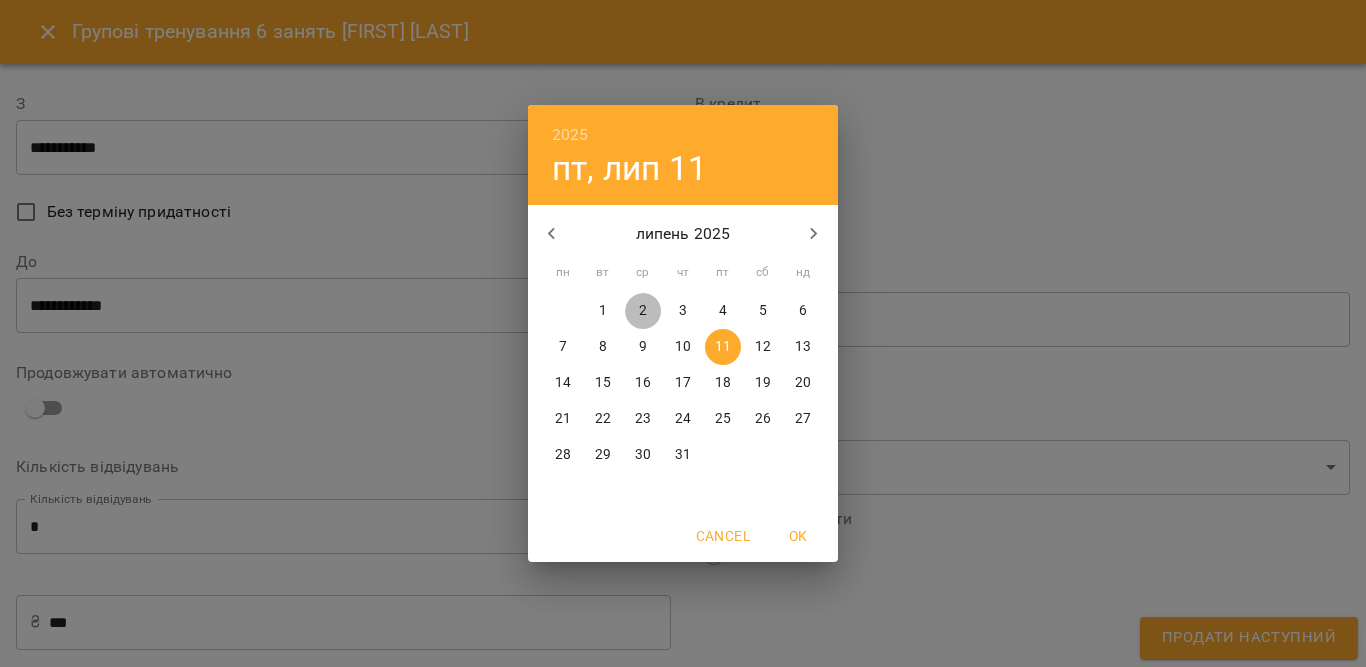 click on "2" at bounding box center (643, 311) 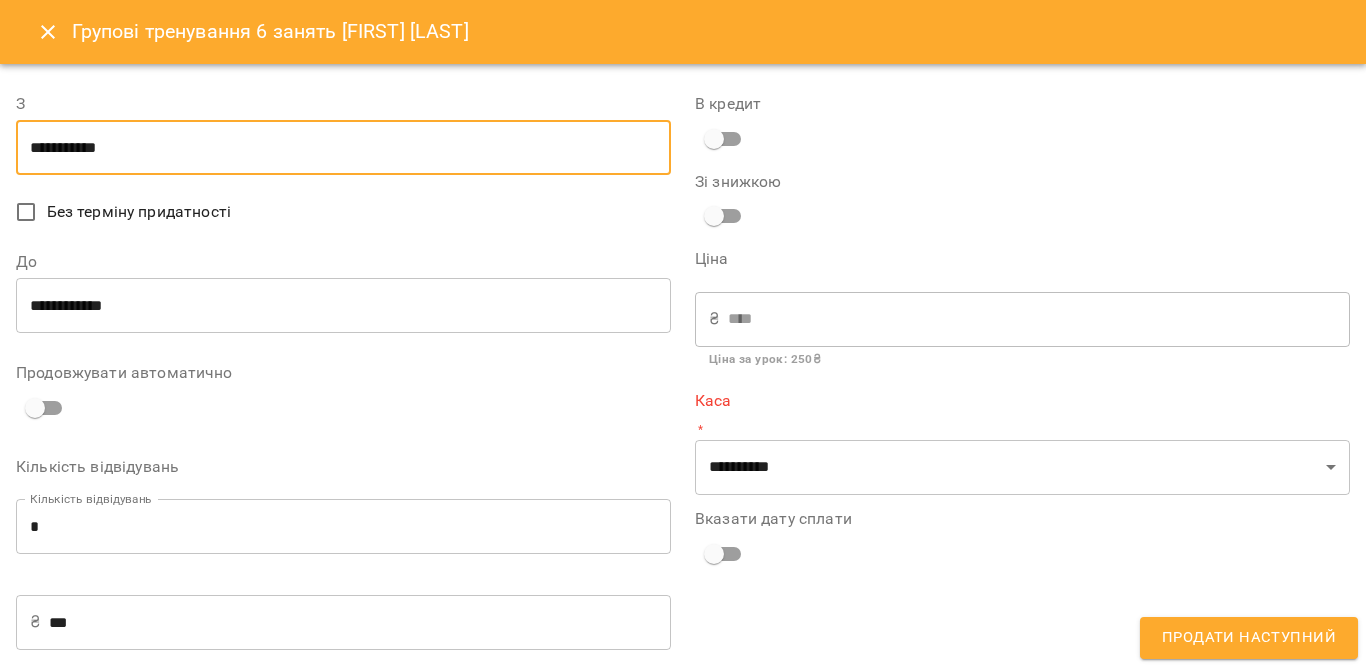 click on "**********" at bounding box center [343, 306] 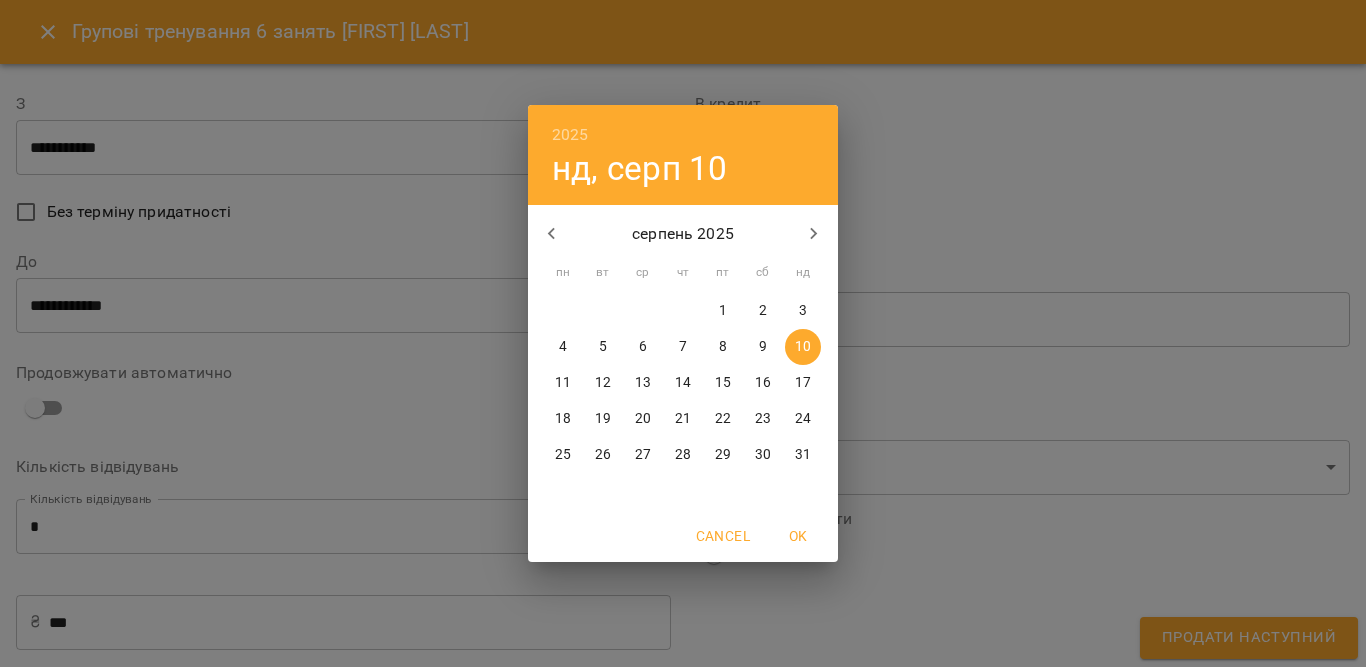 click on "2" at bounding box center (763, 311) 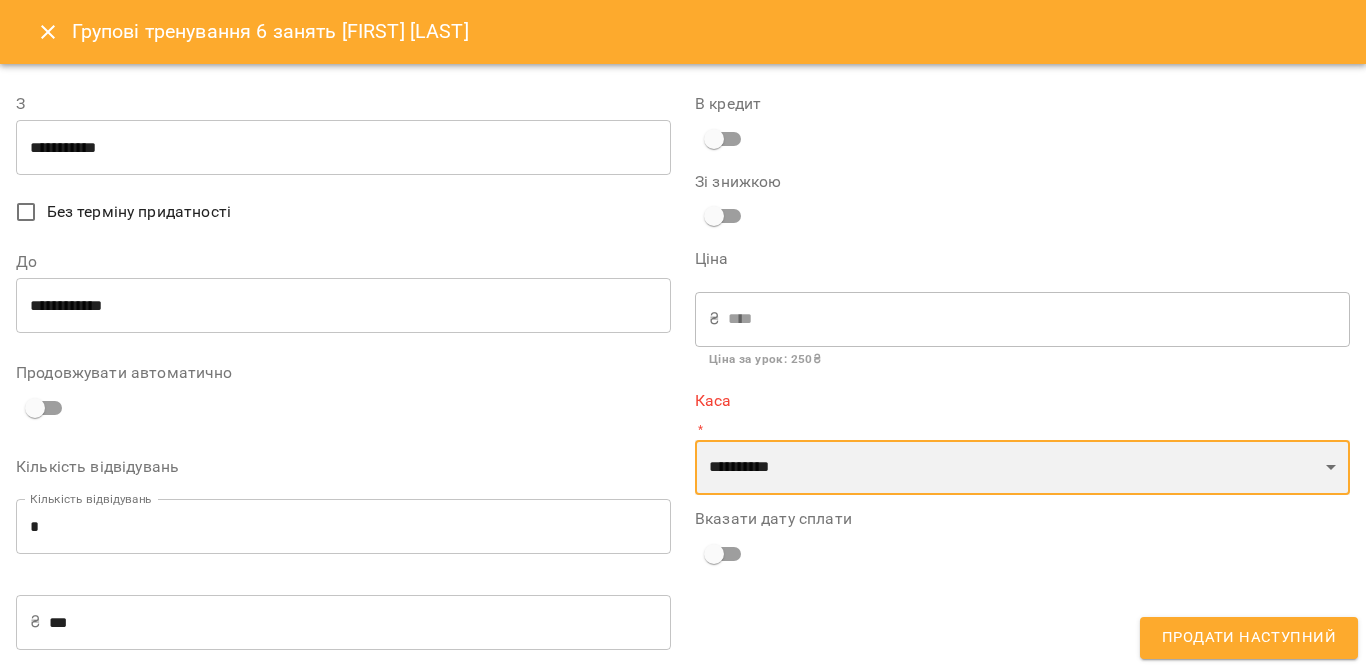 click on "**********" at bounding box center (1022, 468) 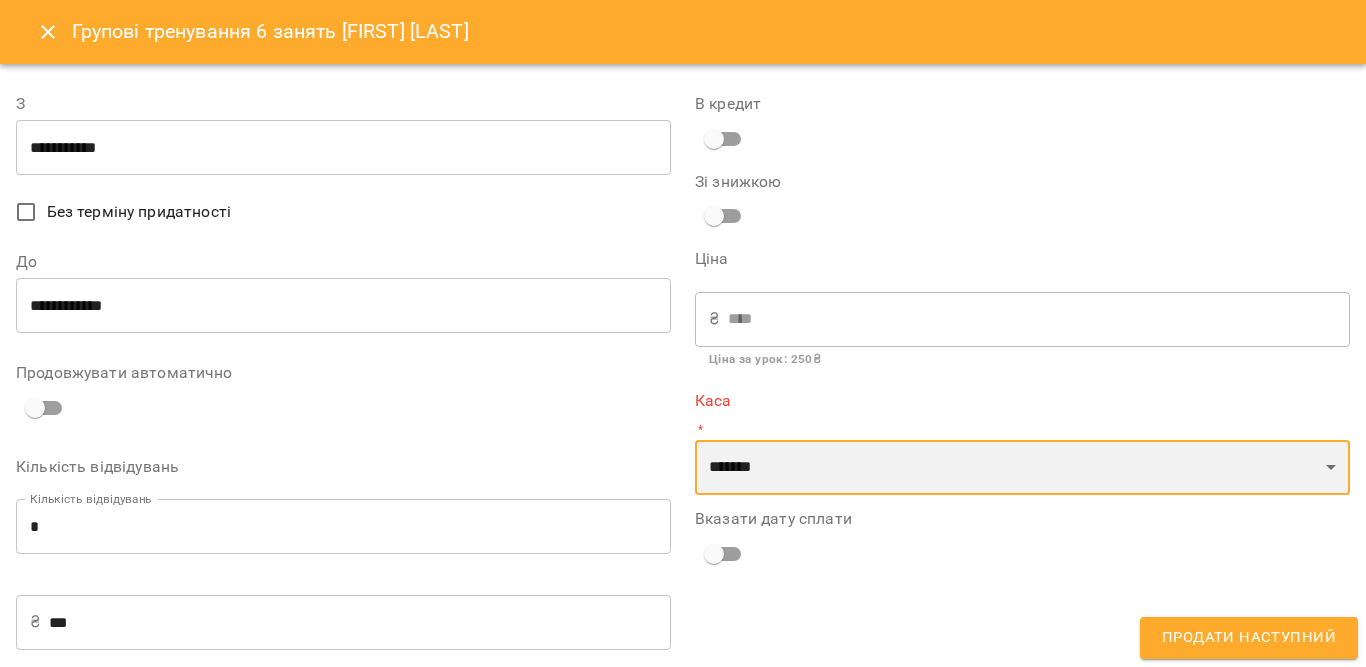 click on "**********" at bounding box center [1022, 468] 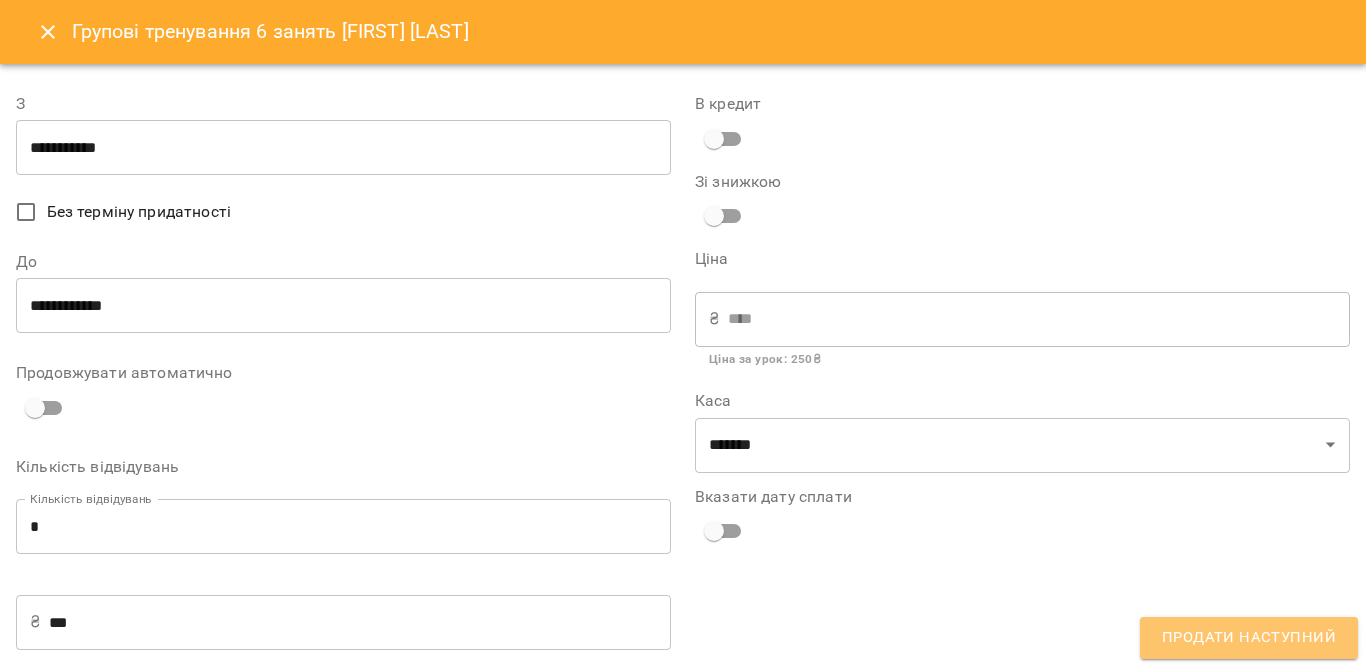 click on "Продати наступний" at bounding box center (1249, 638) 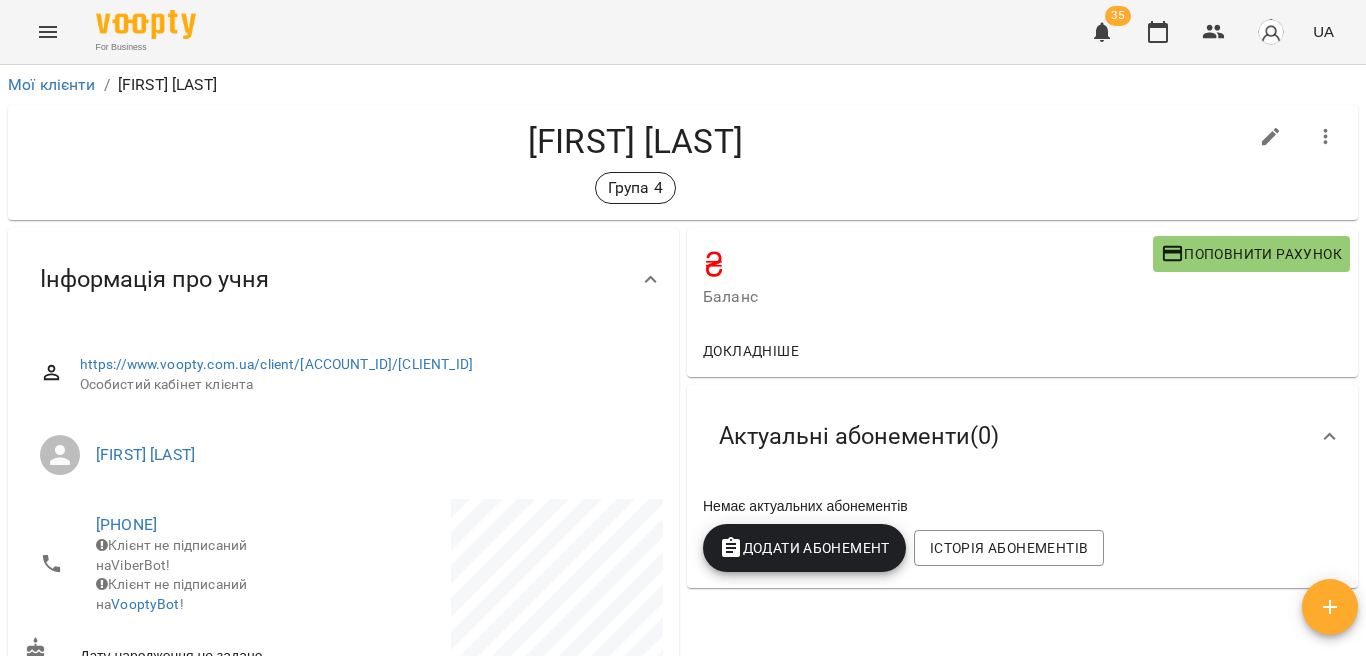 scroll, scrollTop: 0, scrollLeft: 0, axis: both 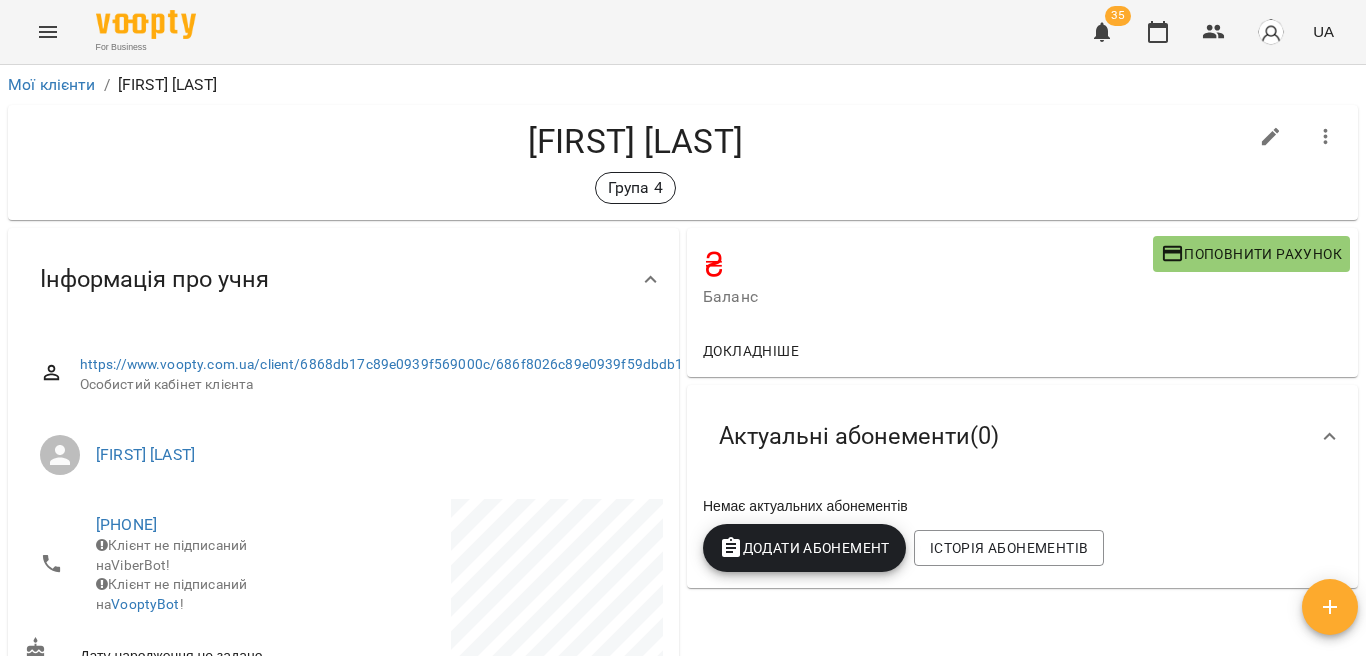 click on "Додати Абонемент" at bounding box center [804, 548] 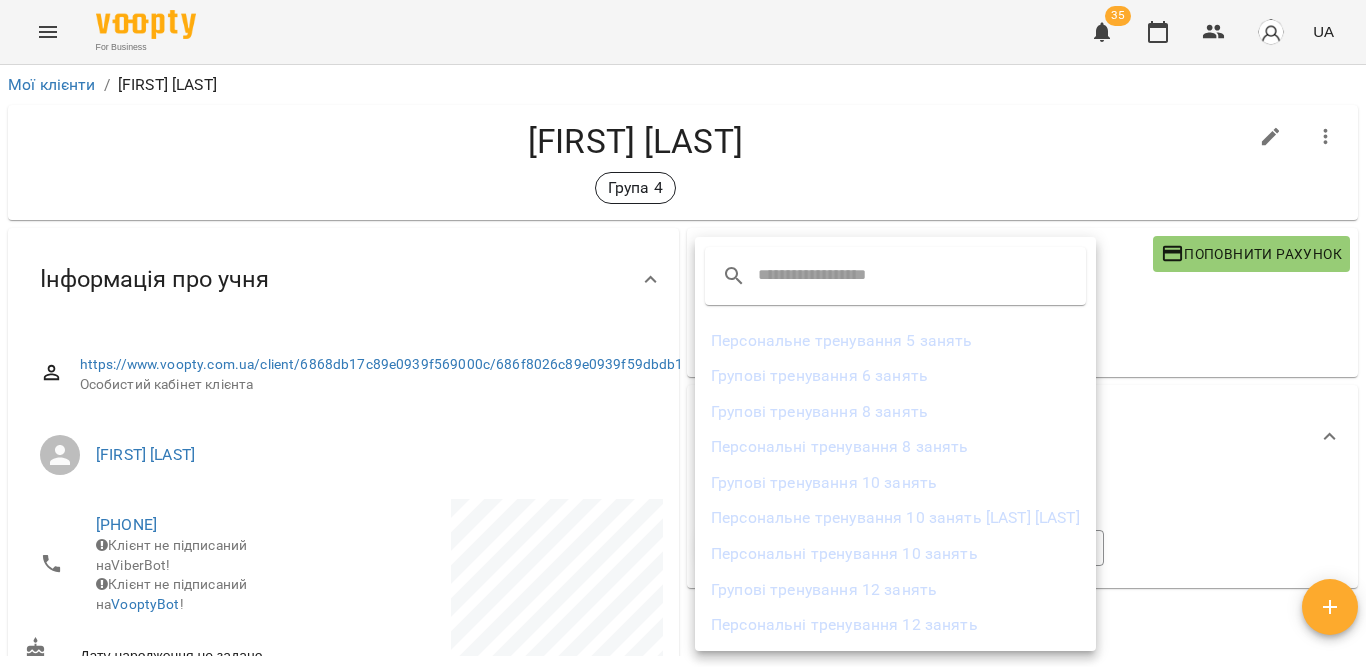 click on "Групові тренування 8 занять" at bounding box center [895, 412] 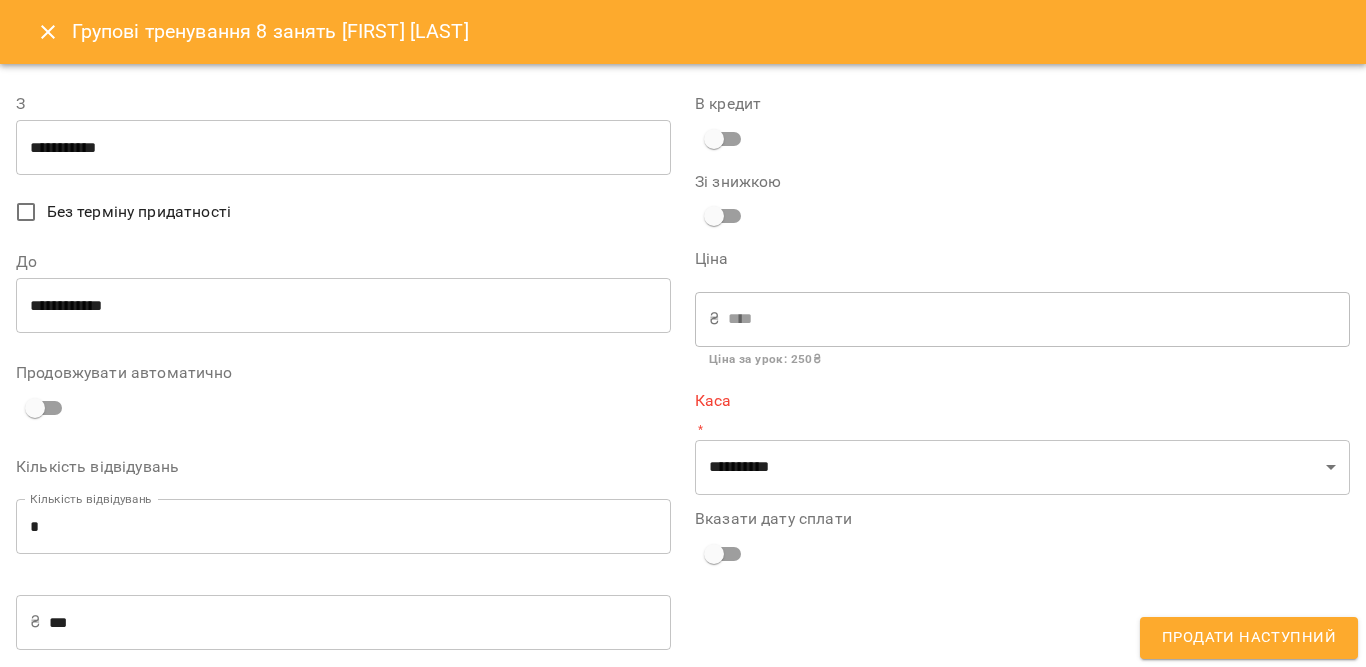 click on "**********" at bounding box center [343, 148] 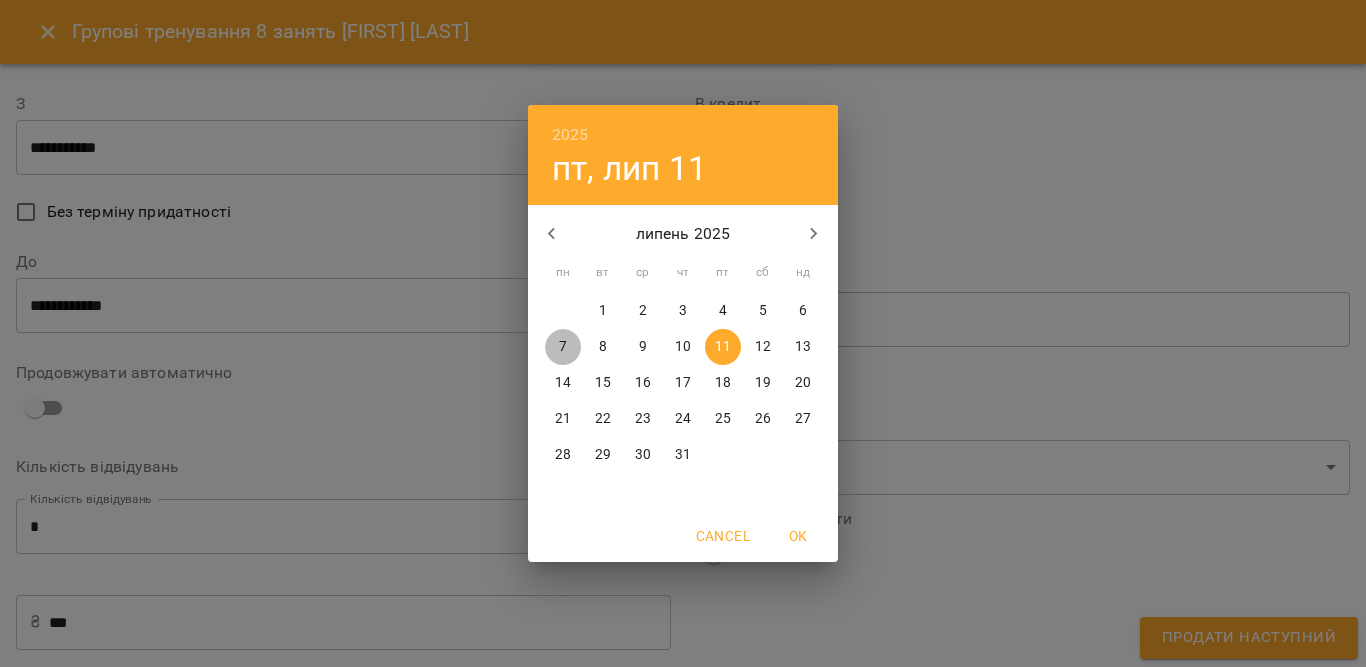 click on "7" at bounding box center [563, 347] 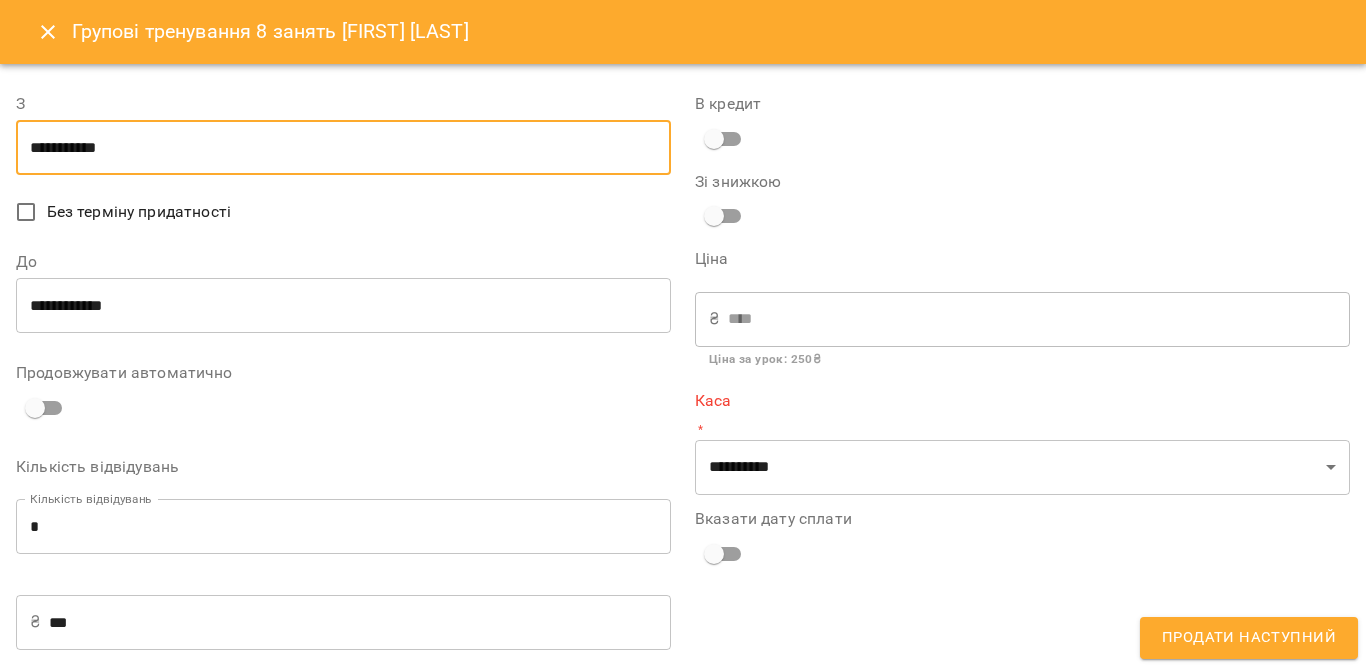 click on "**********" at bounding box center [343, 148] 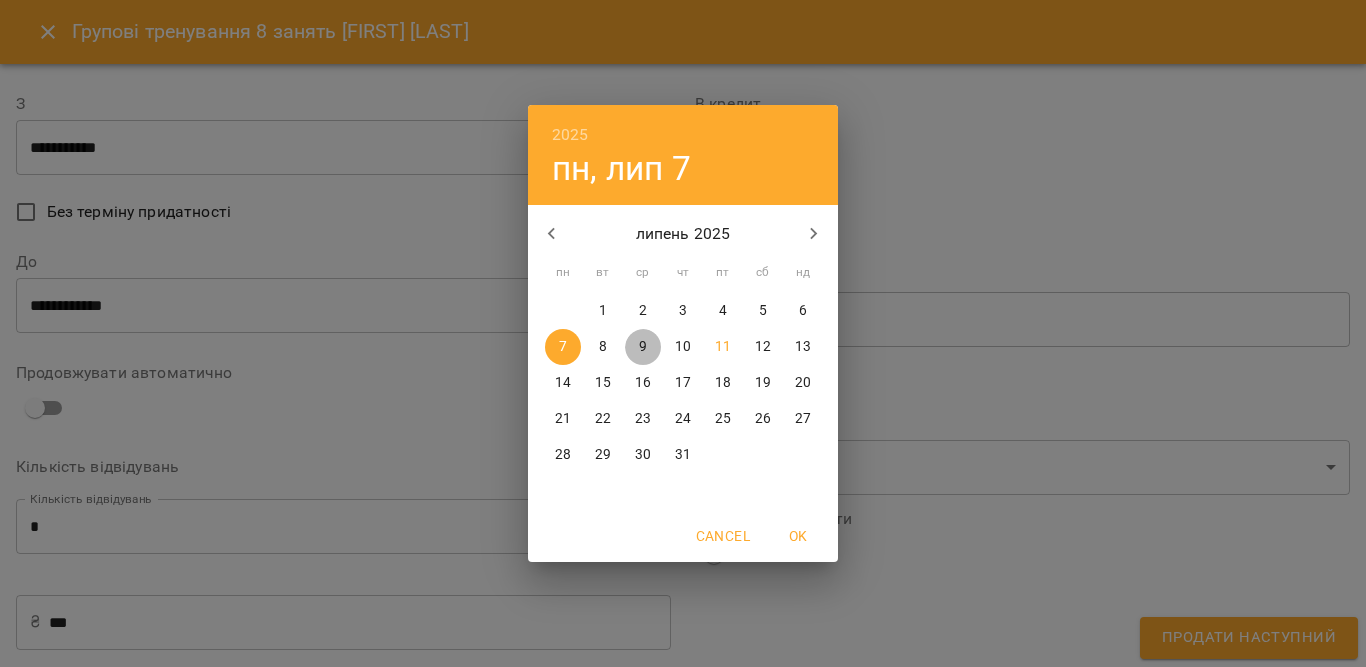 drag, startPoint x: 639, startPoint y: 344, endPoint x: 433, endPoint y: 322, distance: 207.17143 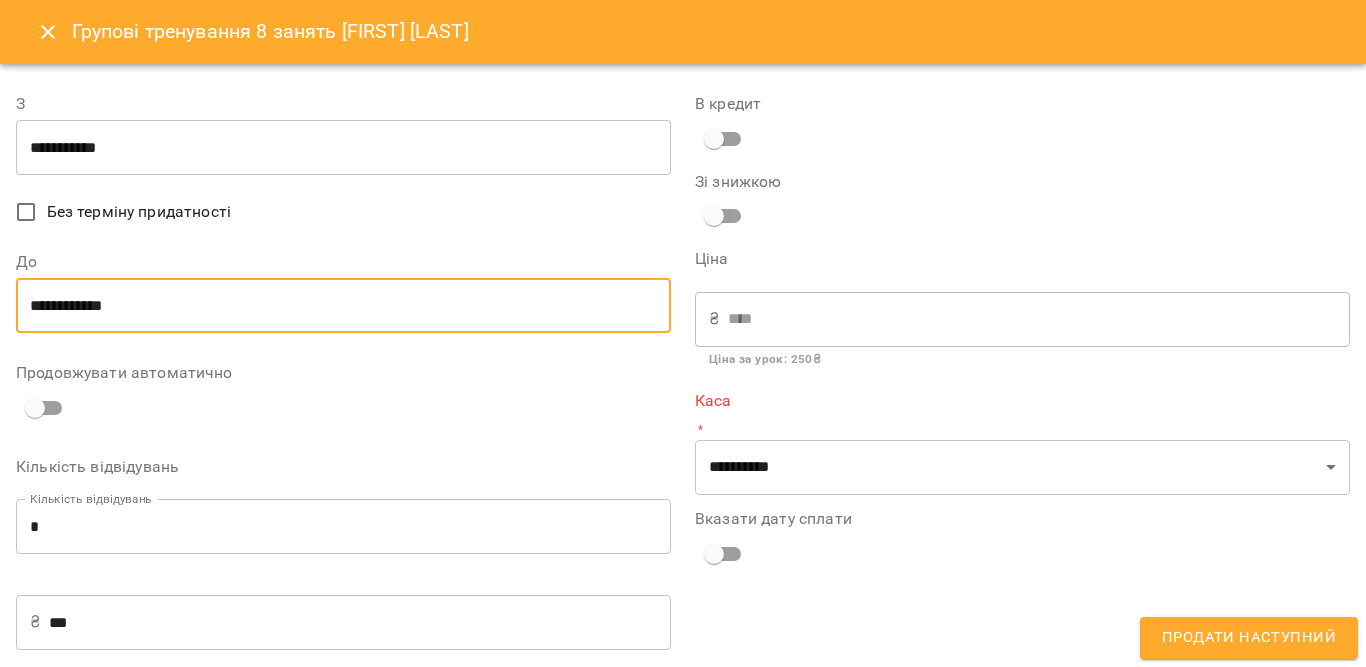 click on "**********" at bounding box center [343, 306] 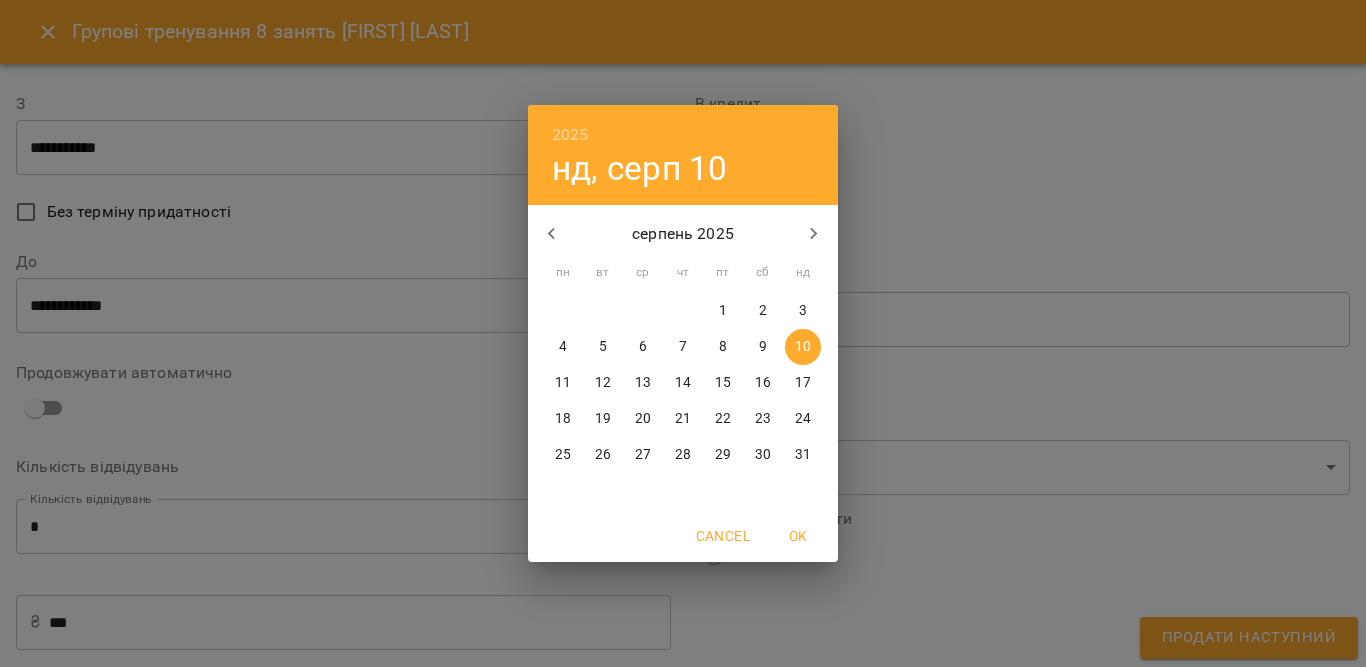 click on "9" at bounding box center (763, 347) 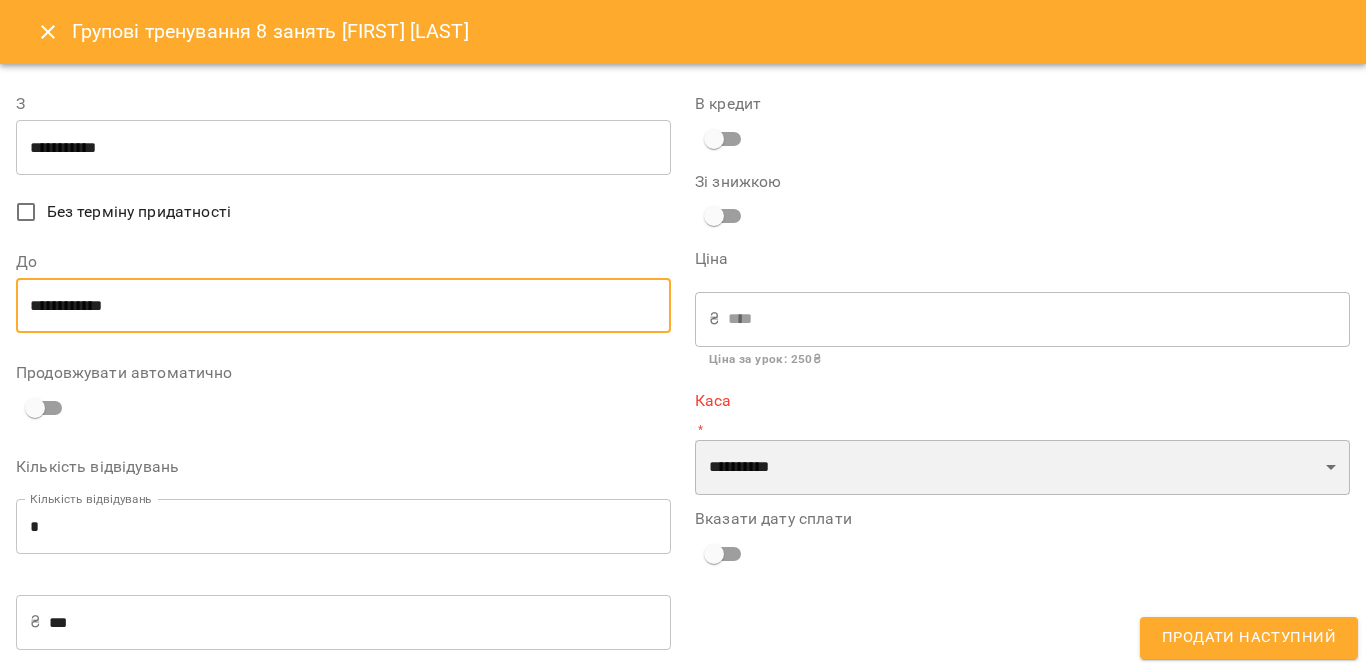 click on "**********" at bounding box center [1022, 468] 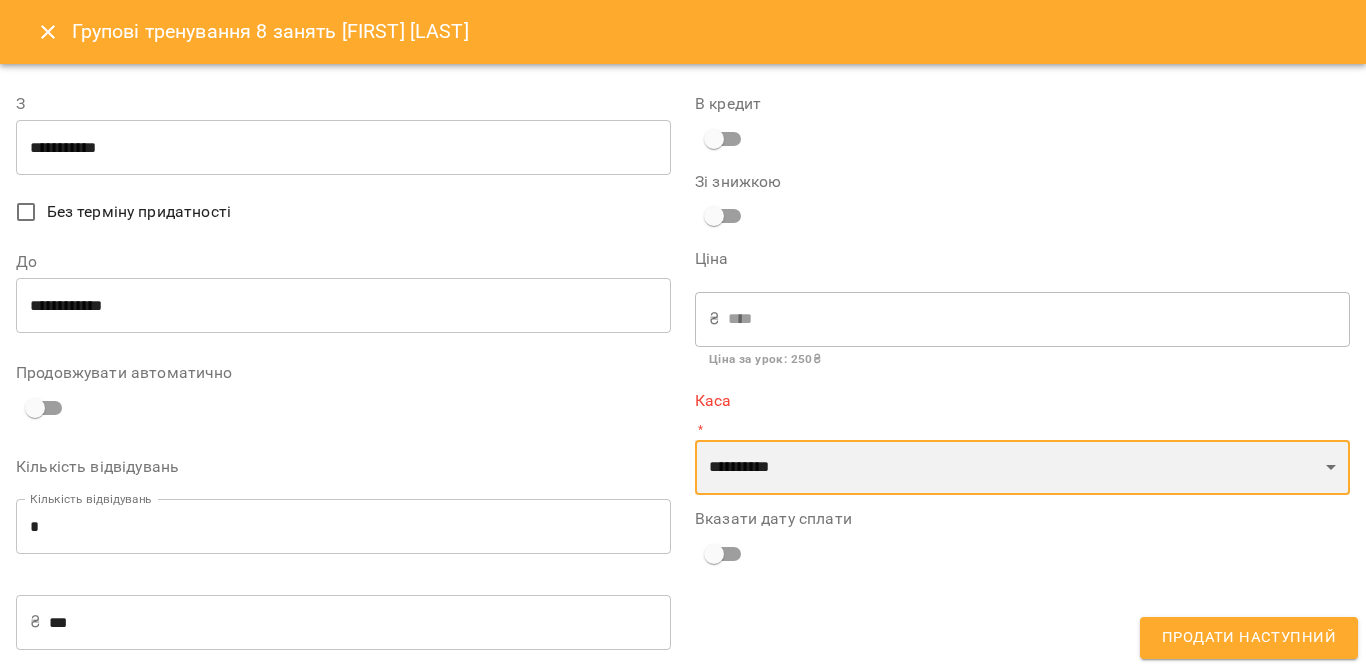 select on "****" 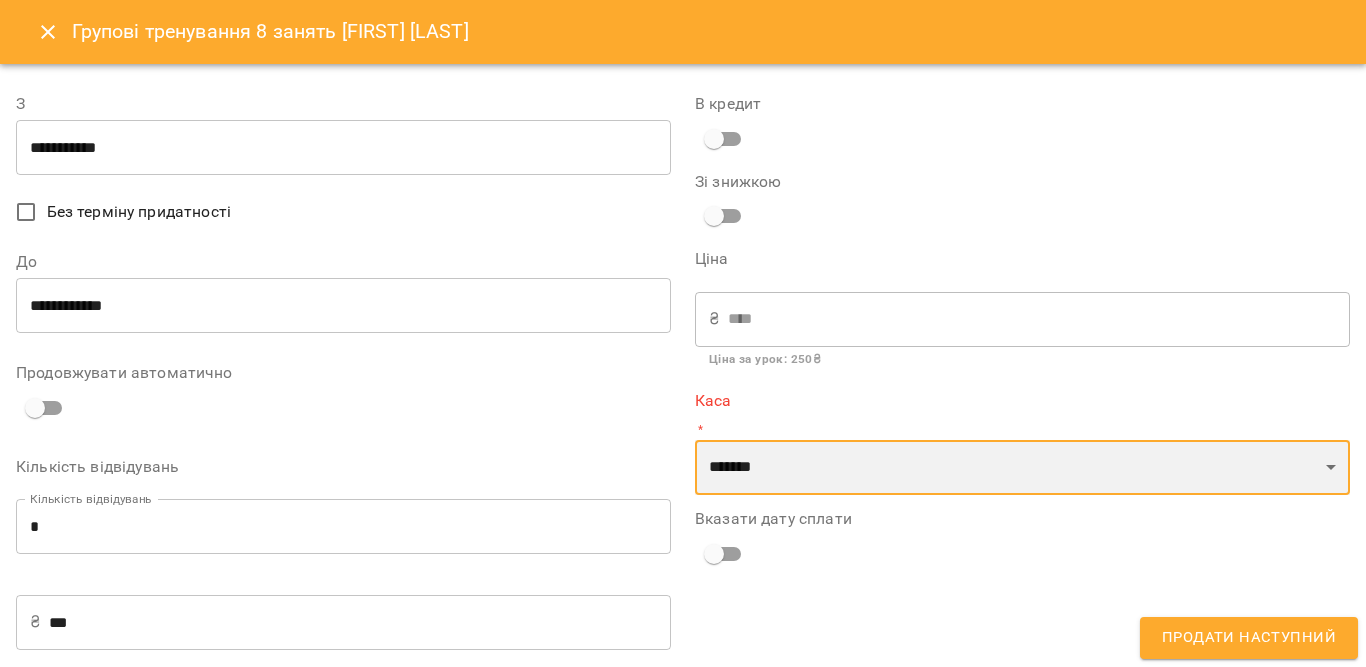 click on "**********" at bounding box center [1022, 468] 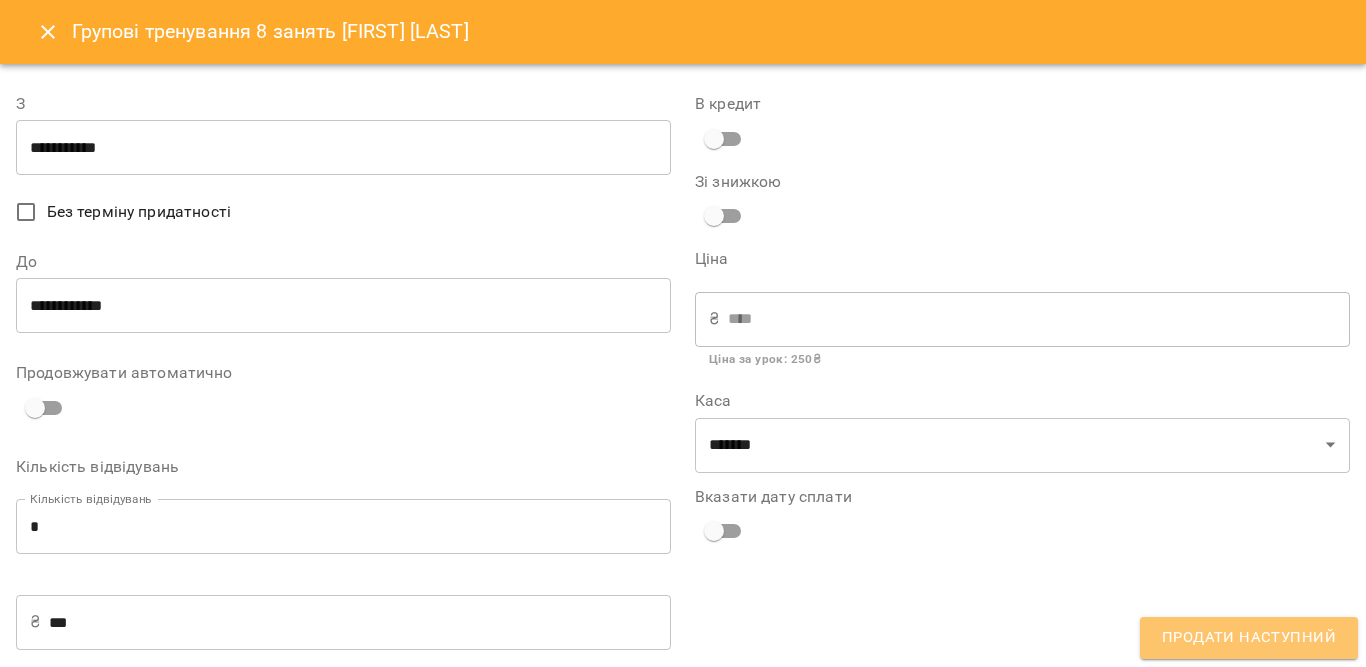 click on "Продати наступний" at bounding box center [1249, 638] 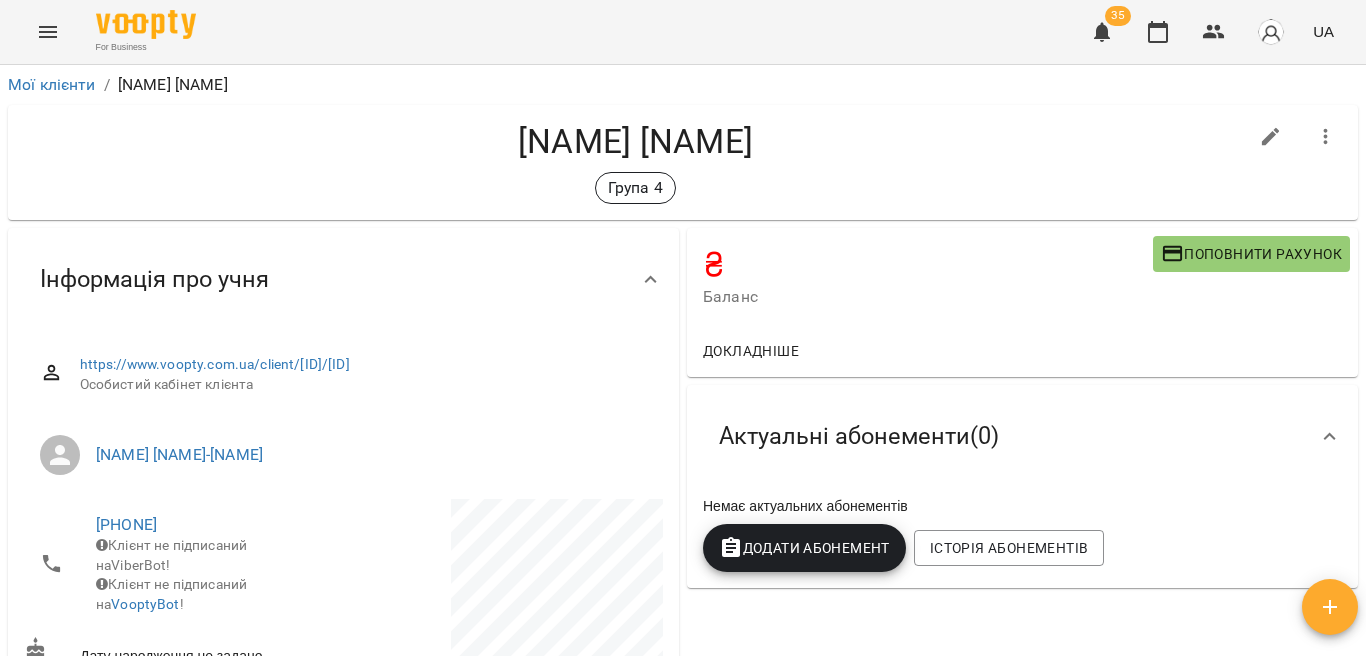 scroll, scrollTop: 0, scrollLeft: 0, axis: both 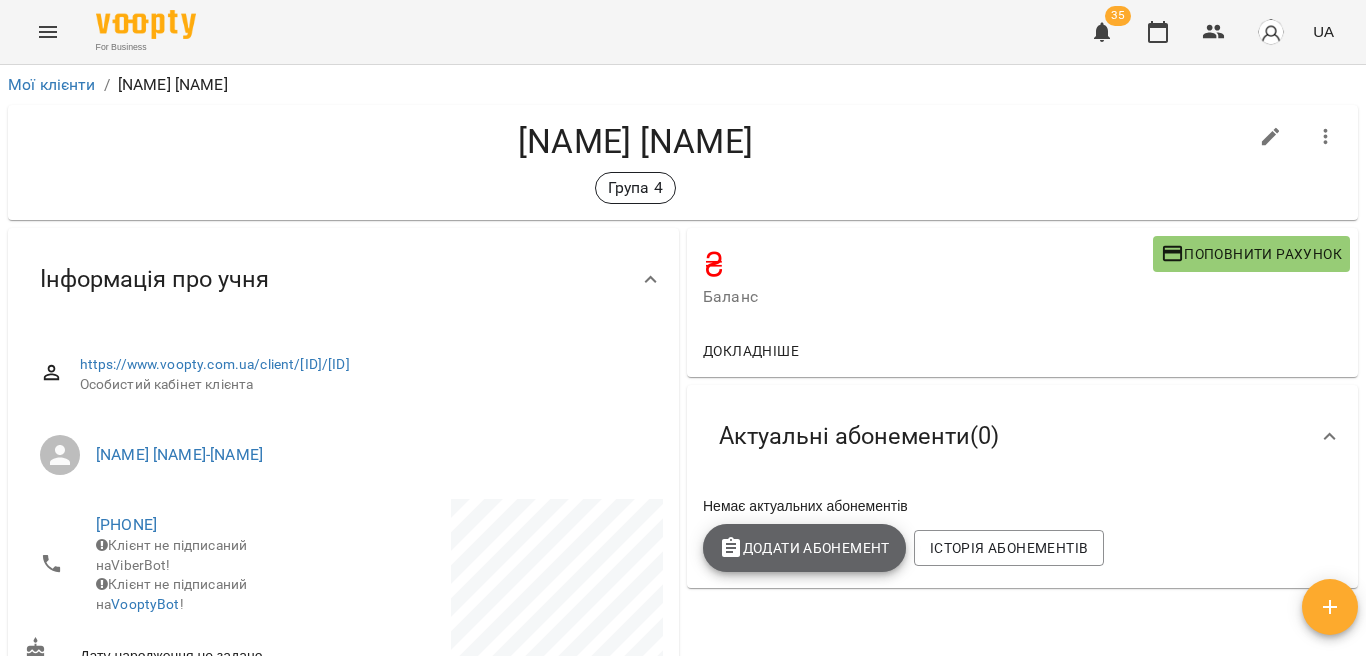 click on "Додати Абонемент" at bounding box center [804, 548] 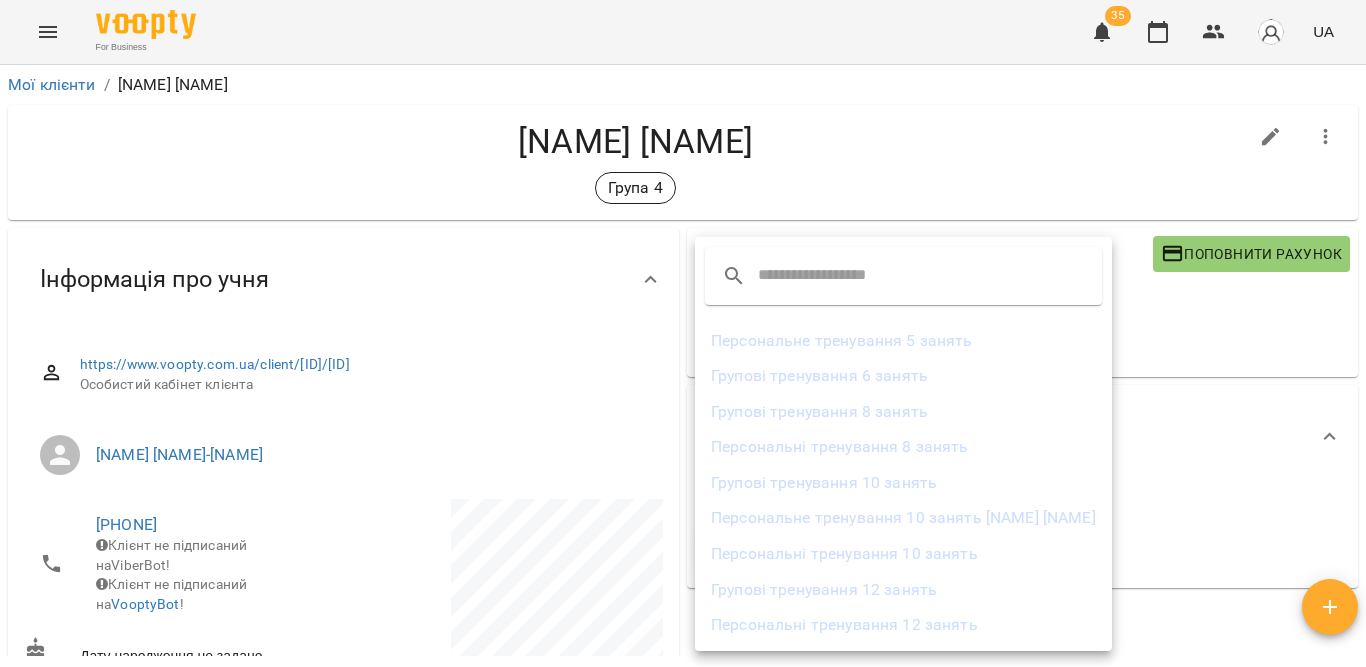 click on "Групові тренування 8 занять" at bounding box center (903, 412) 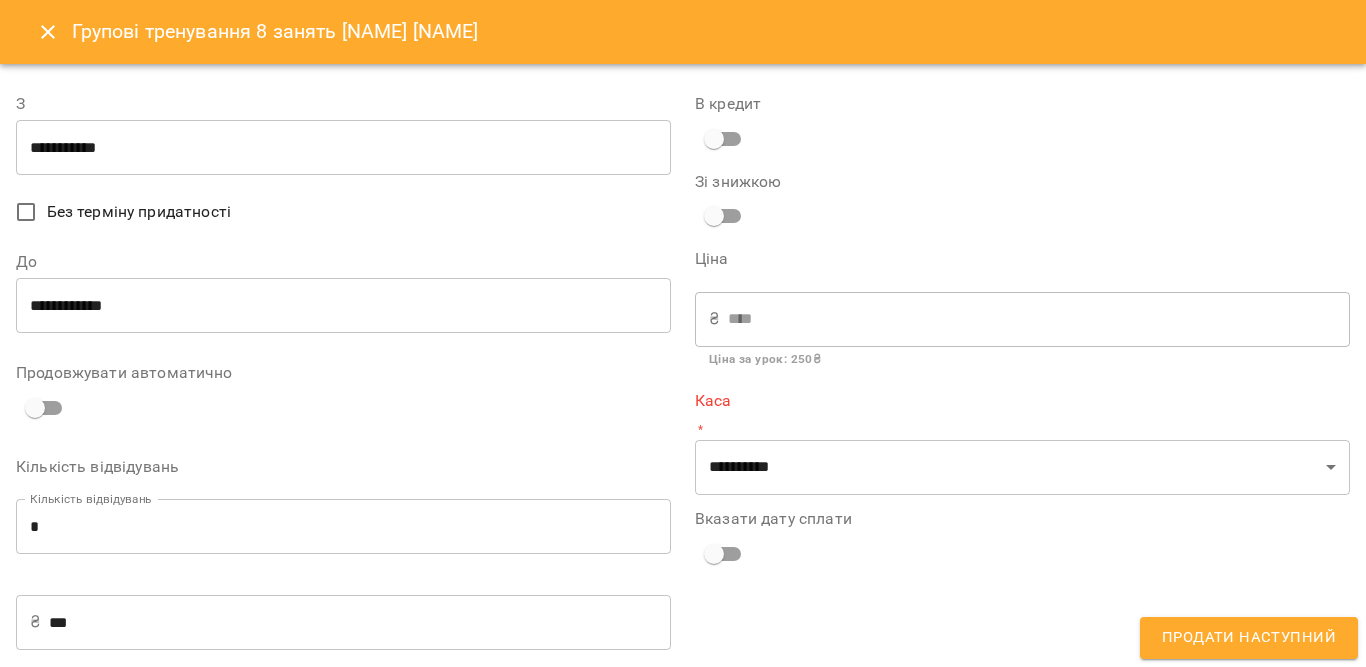 click on "**********" at bounding box center [343, 148] 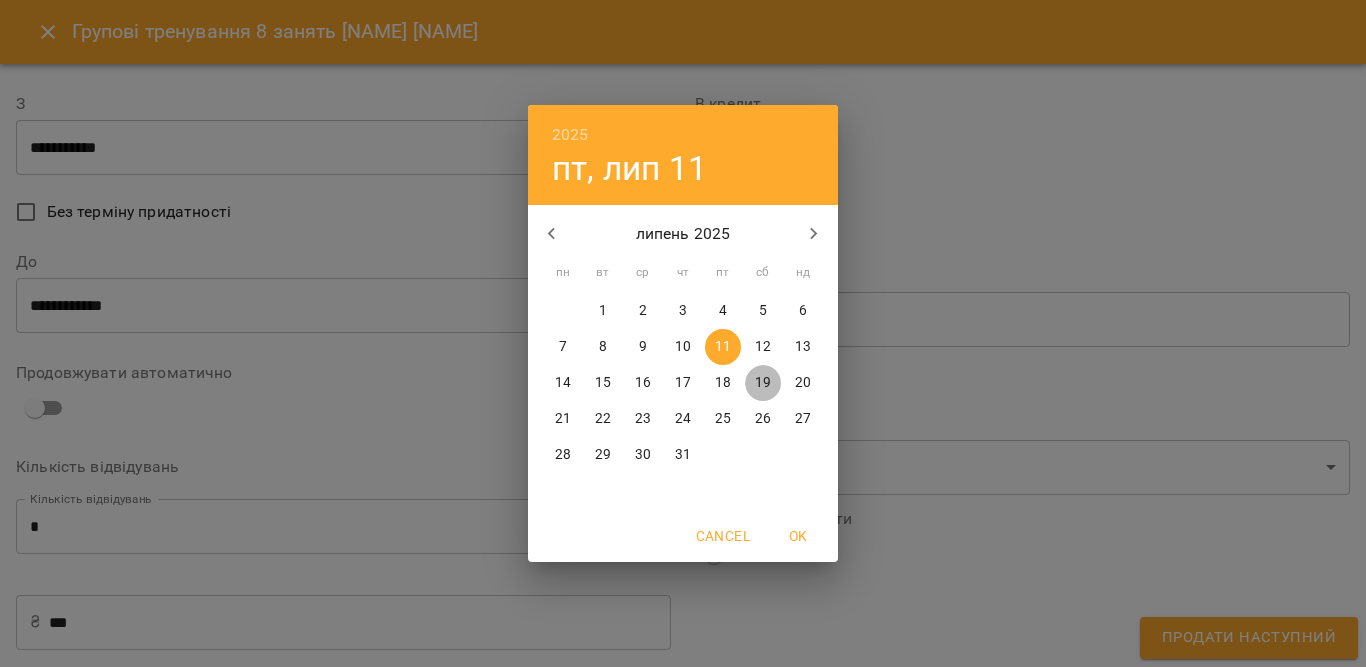 click on "19" at bounding box center (763, 383) 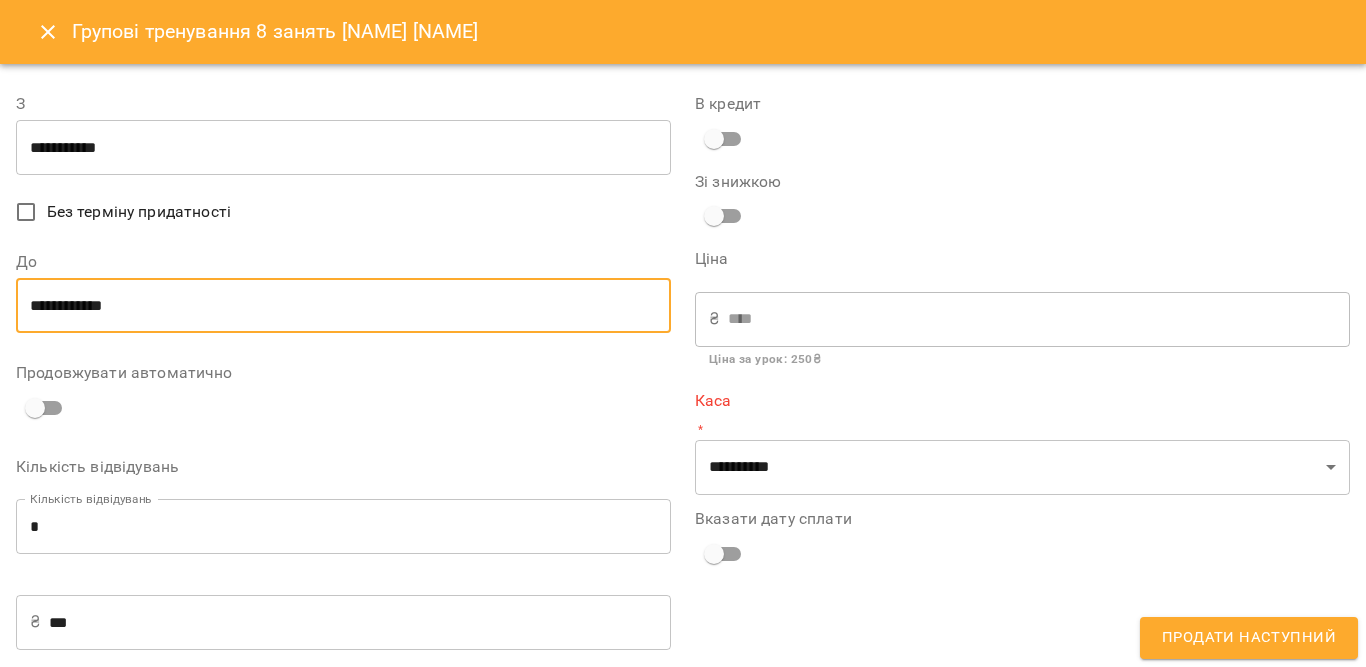 click on "**********" at bounding box center [343, 306] 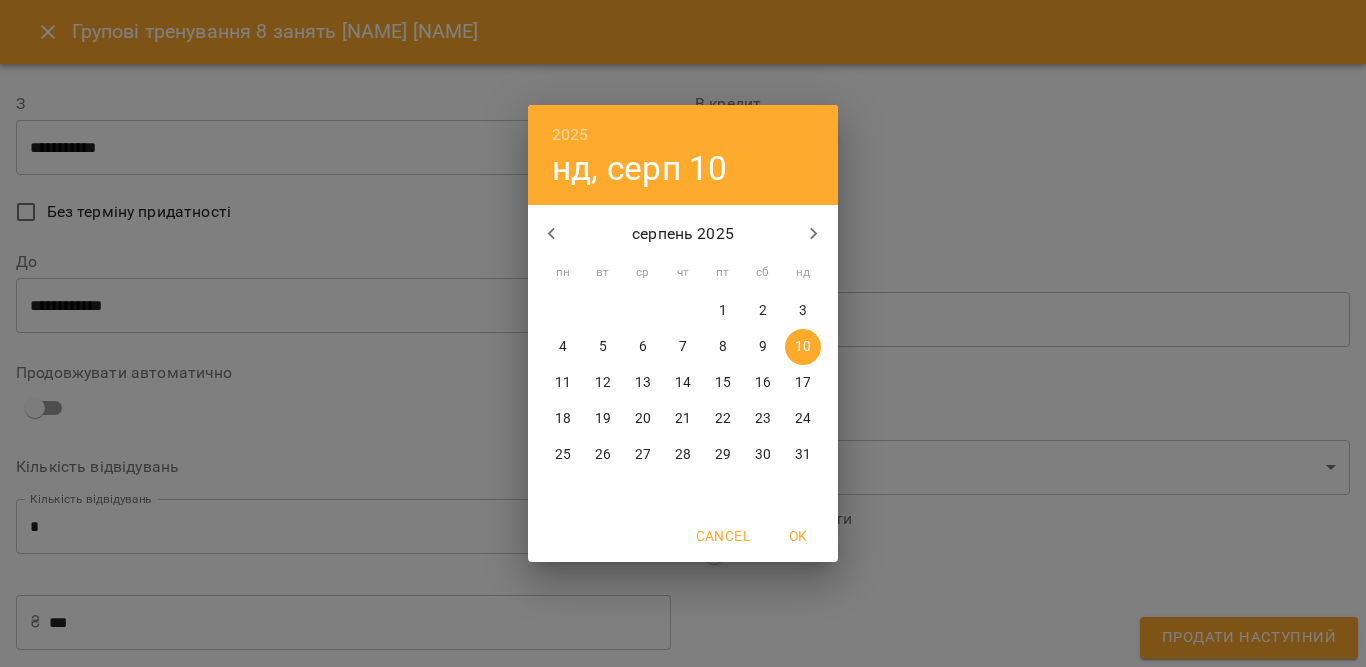 click on "19" at bounding box center (603, 419) 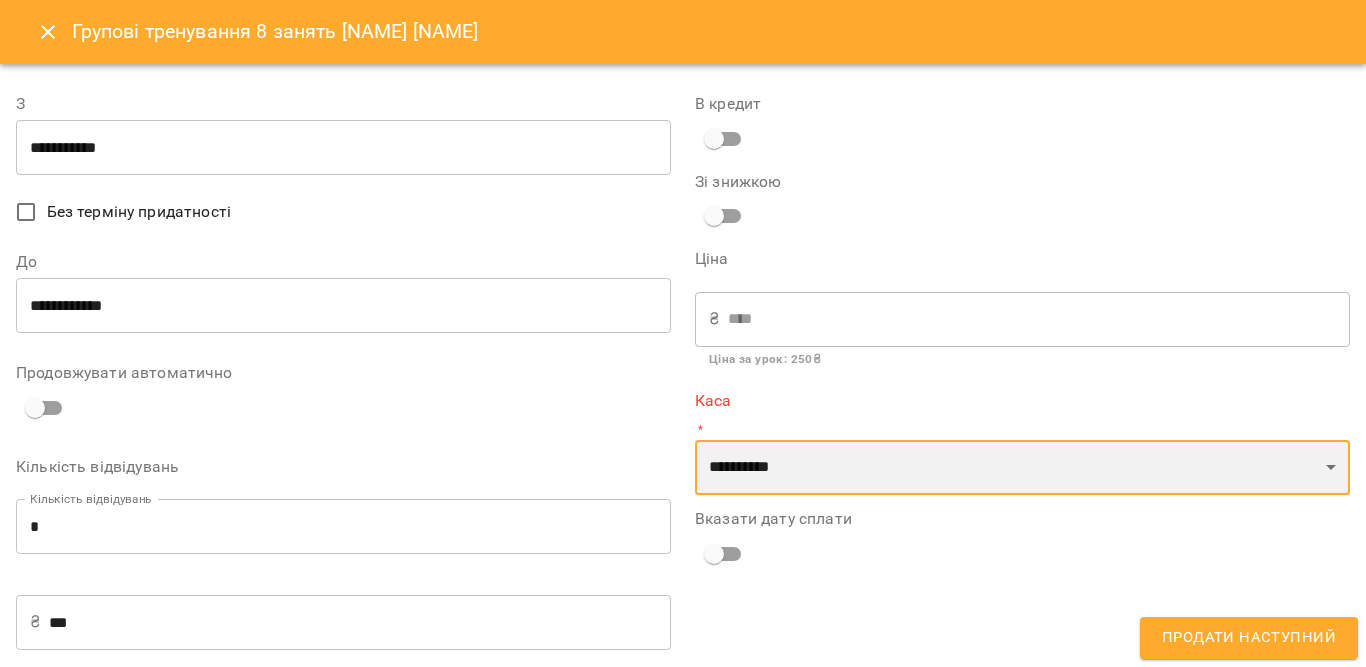 click on "**********" at bounding box center (1022, 468) 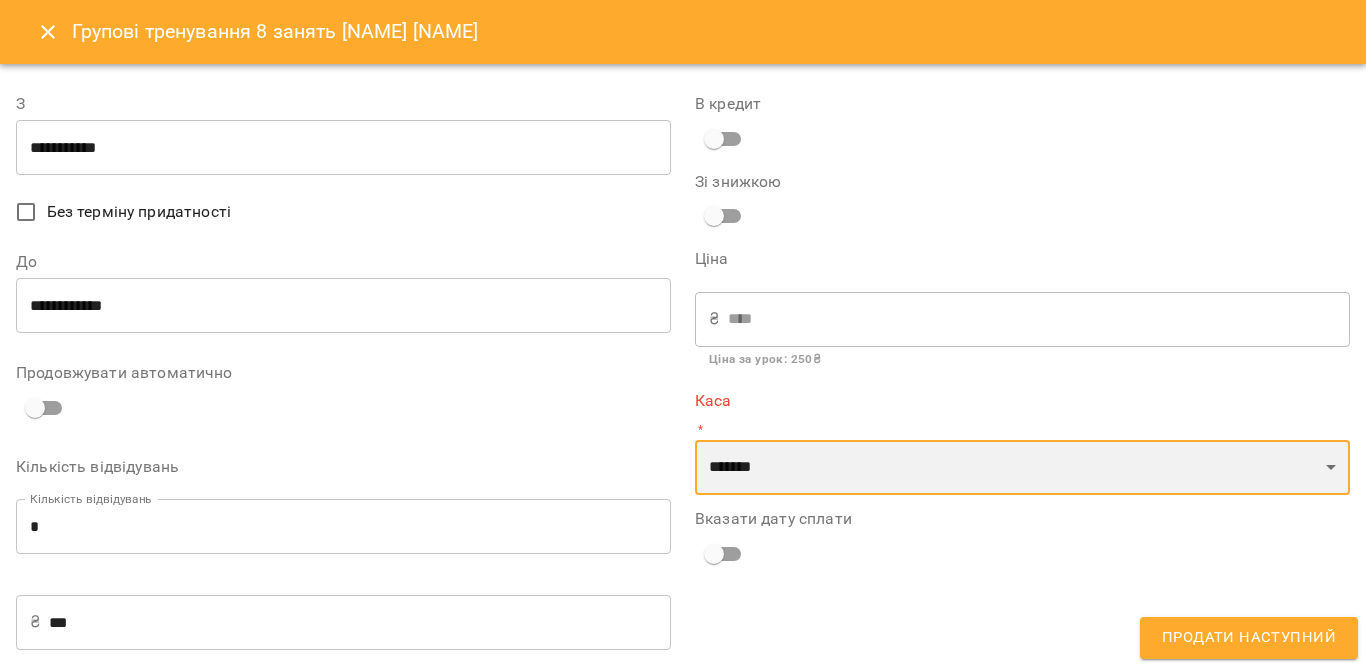 click on "**********" at bounding box center [1022, 468] 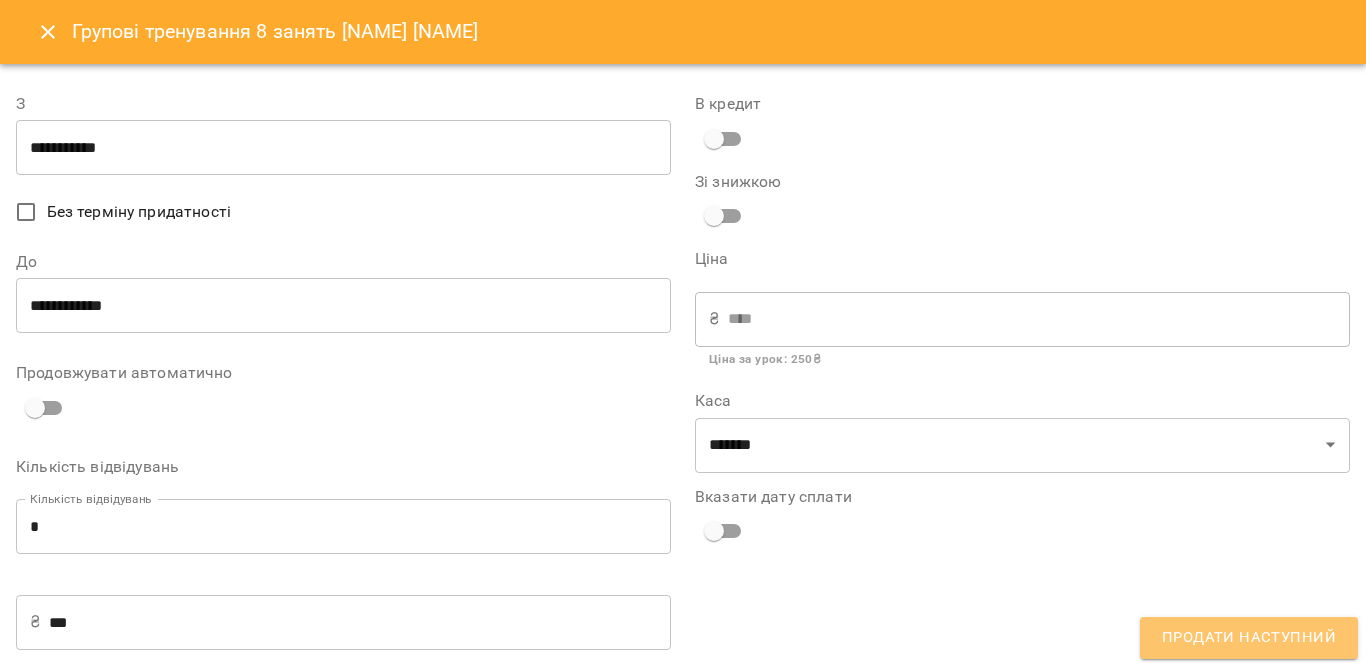 click on "Продати наступний" at bounding box center [1249, 638] 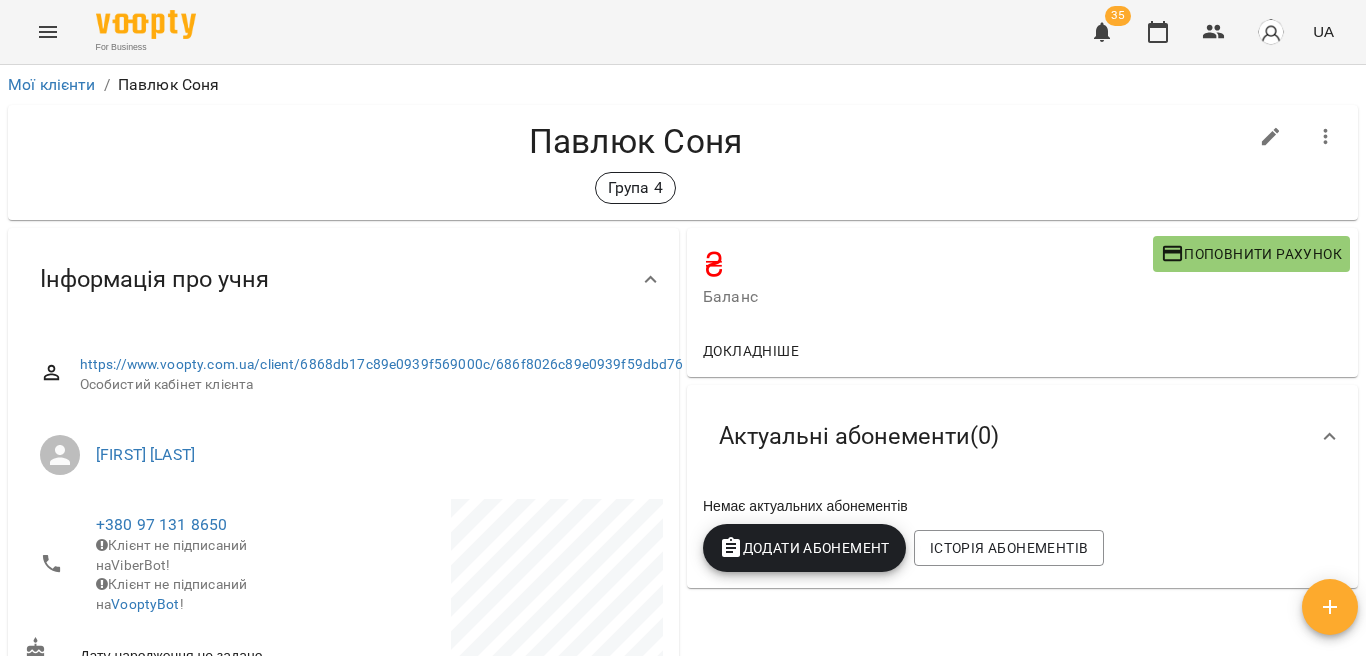 scroll, scrollTop: 0, scrollLeft: 0, axis: both 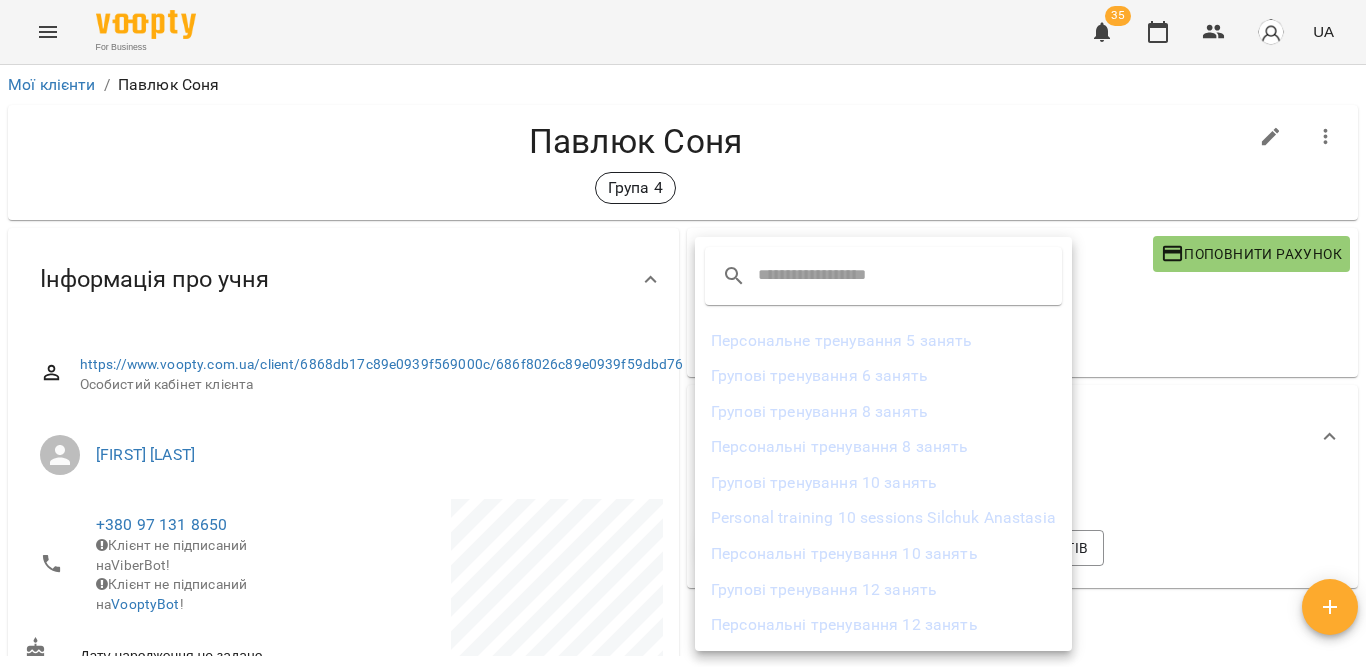 click on "Групові тренування 8 занять" at bounding box center [883, 412] 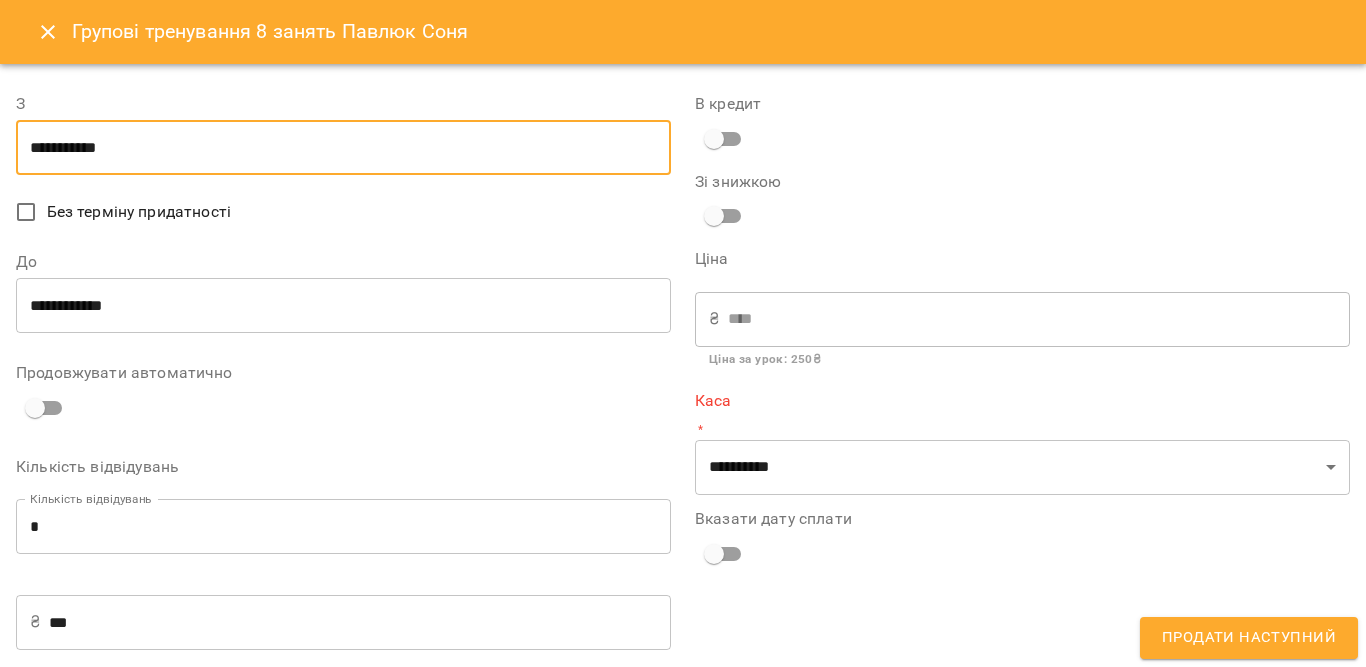 click on "**********" at bounding box center [343, 148] 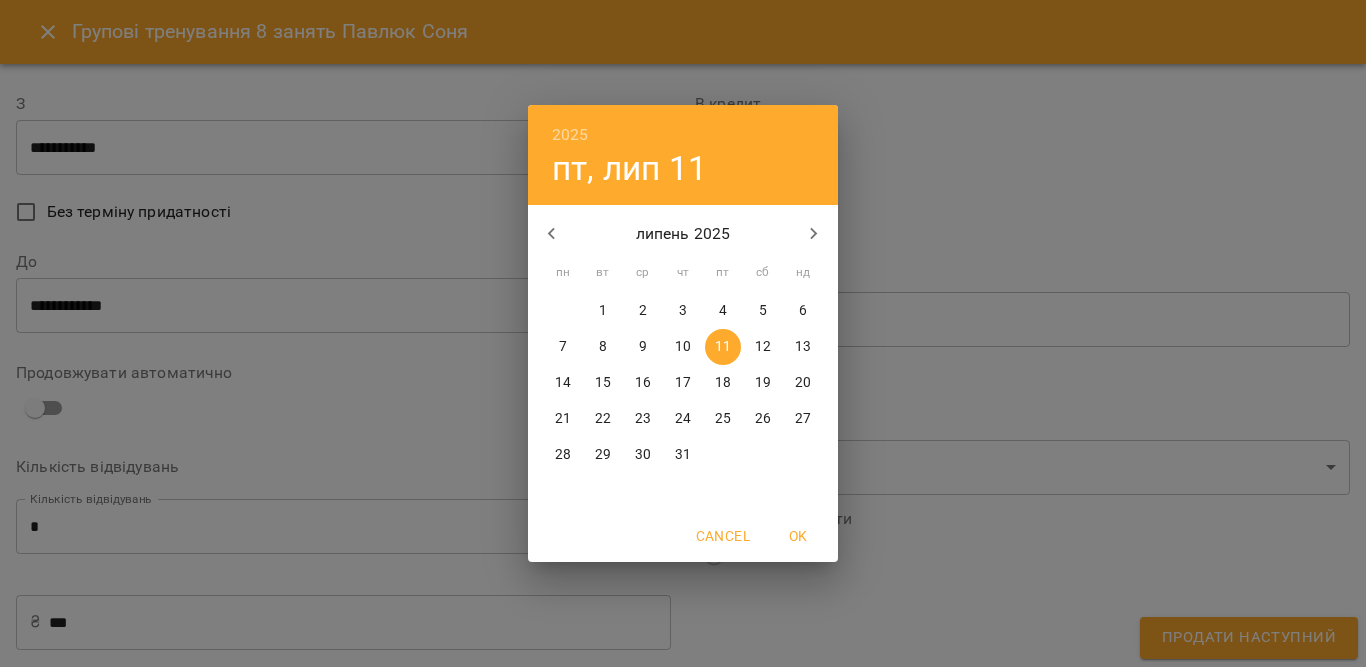 click on "7" at bounding box center (563, 347) 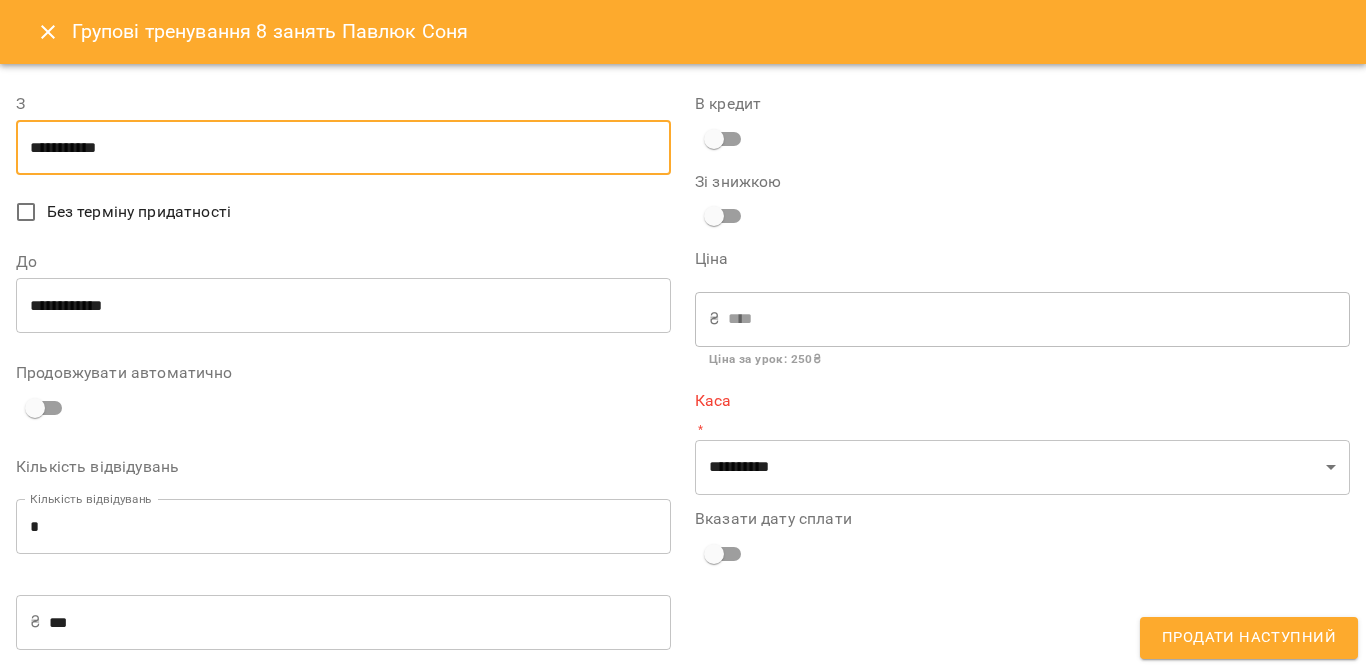 click on "**********" at bounding box center [343, 306] 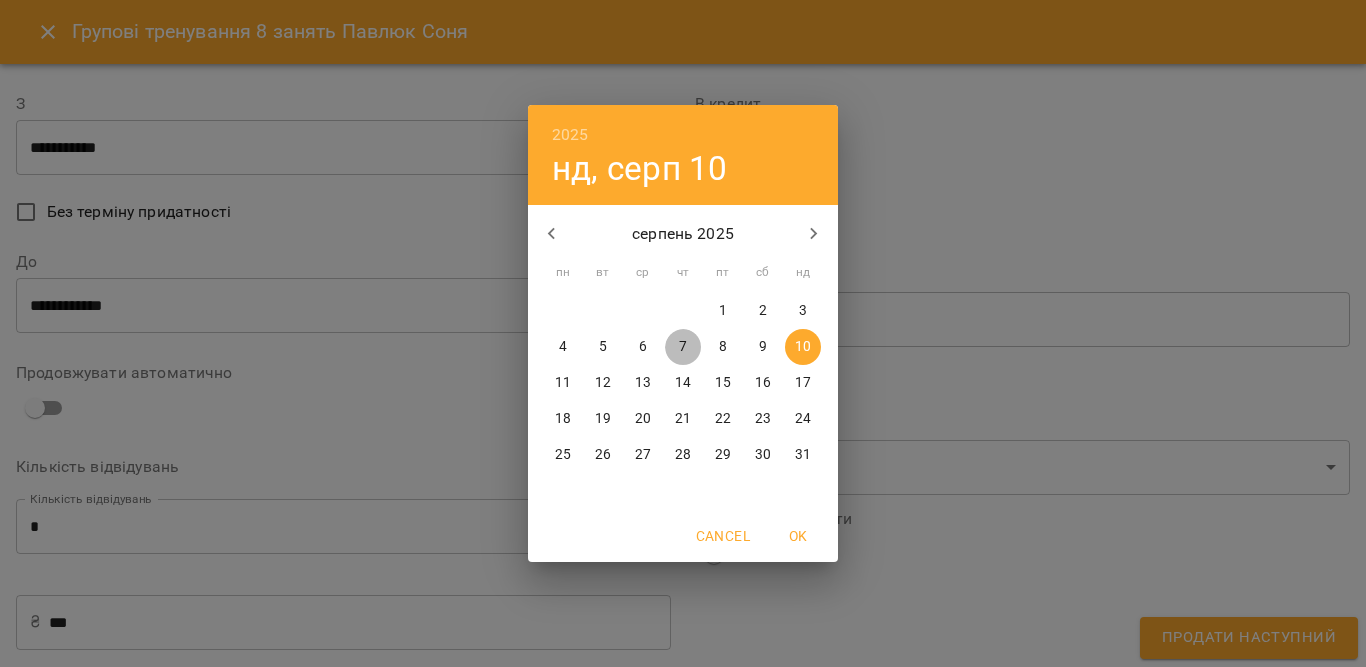 click on "7" at bounding box center (683, 347) 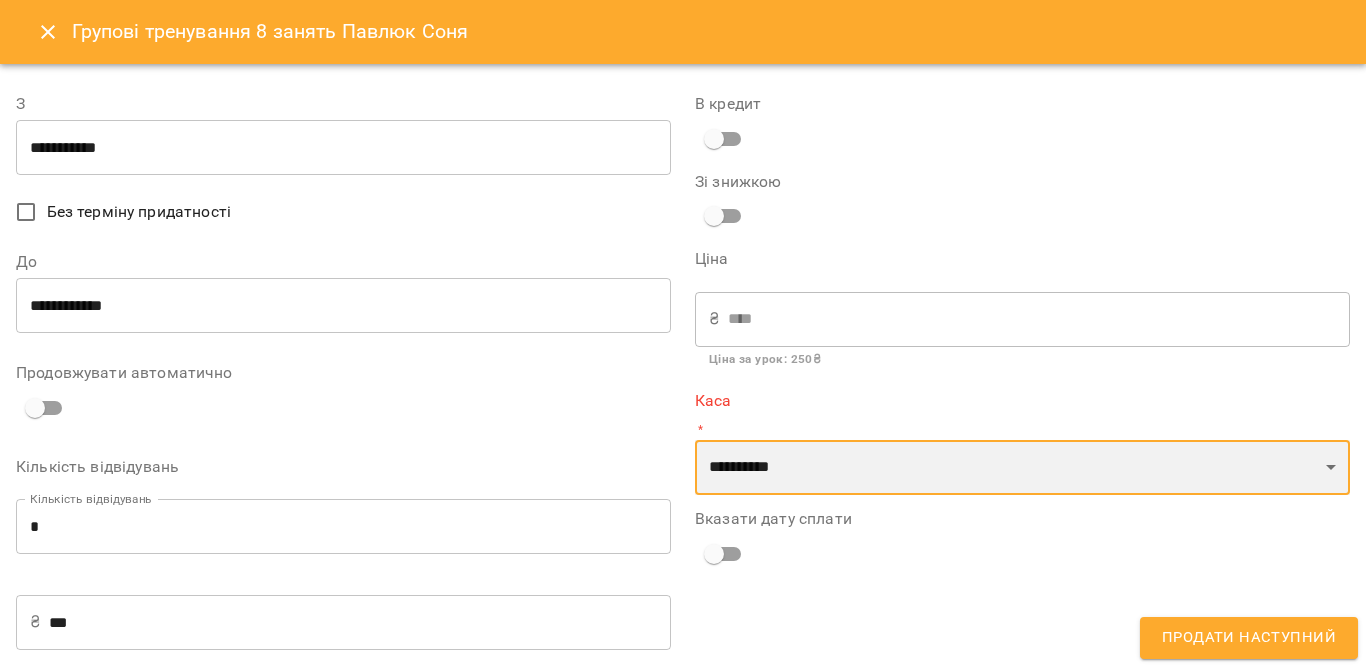 click on "**********" at bounding box center [1022, 468] 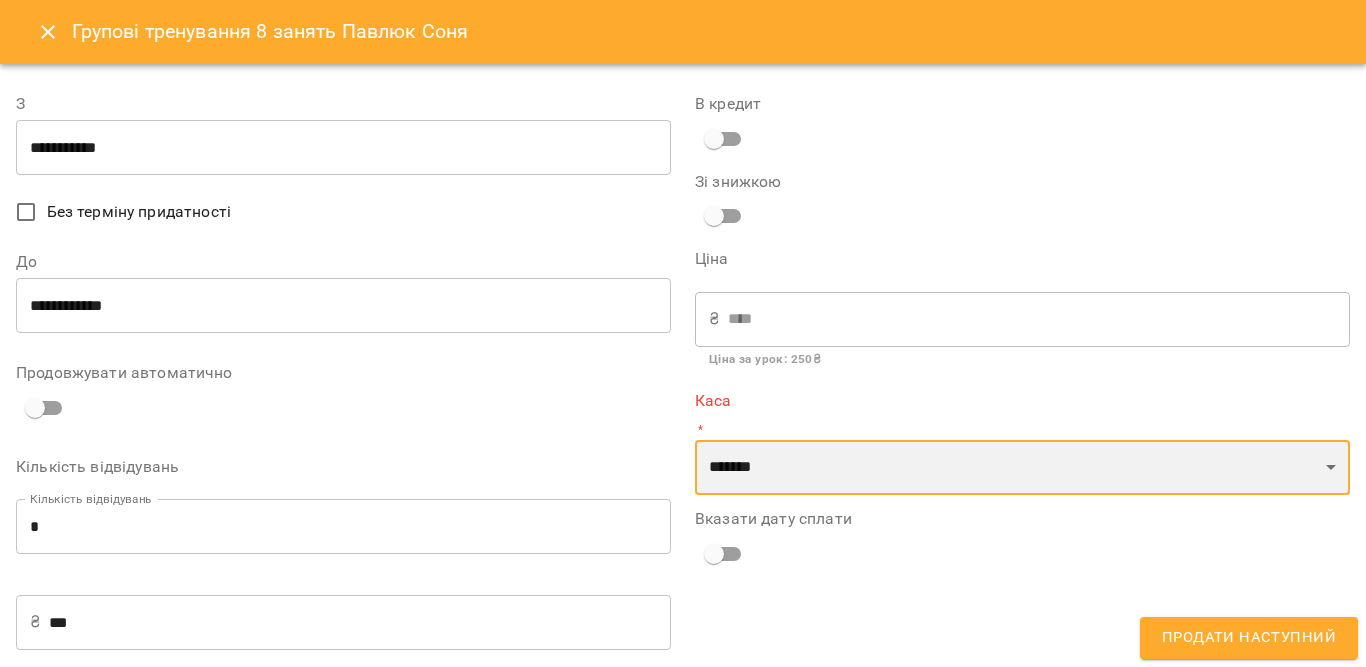 click on "**********" at bounding box center (1022, 468) 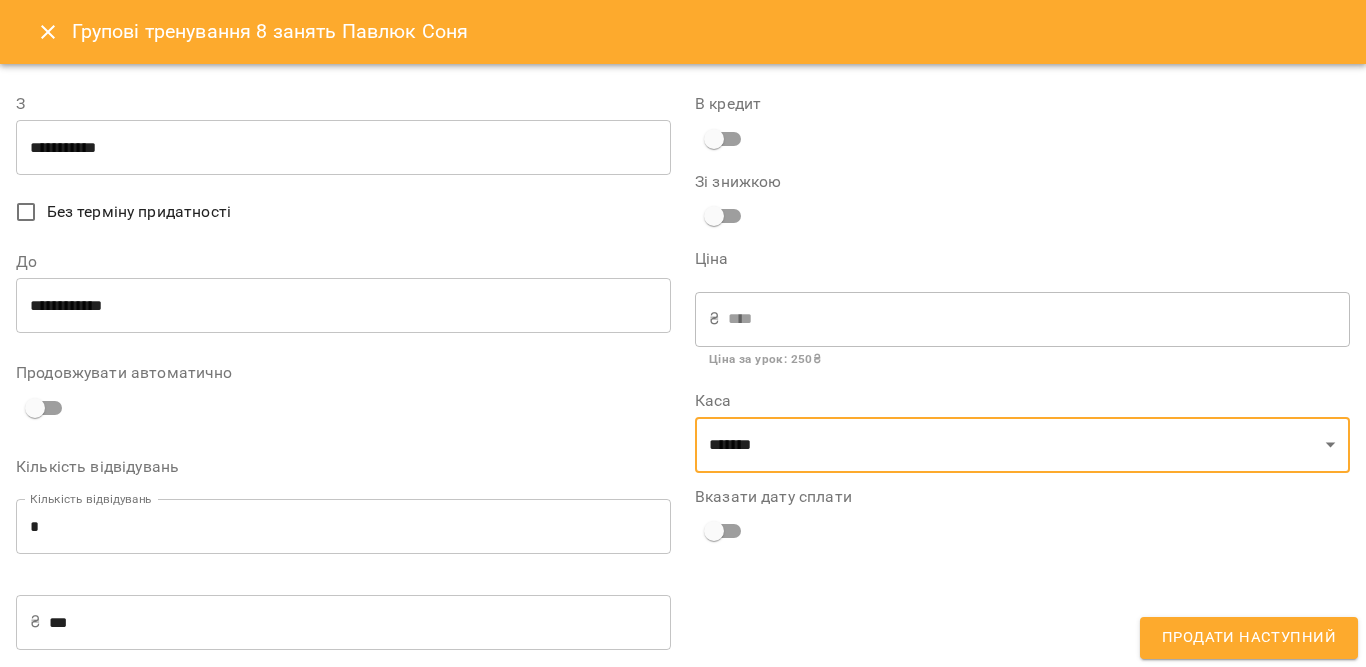 click on "Продати наступний" at bounding box center (1249, 638) 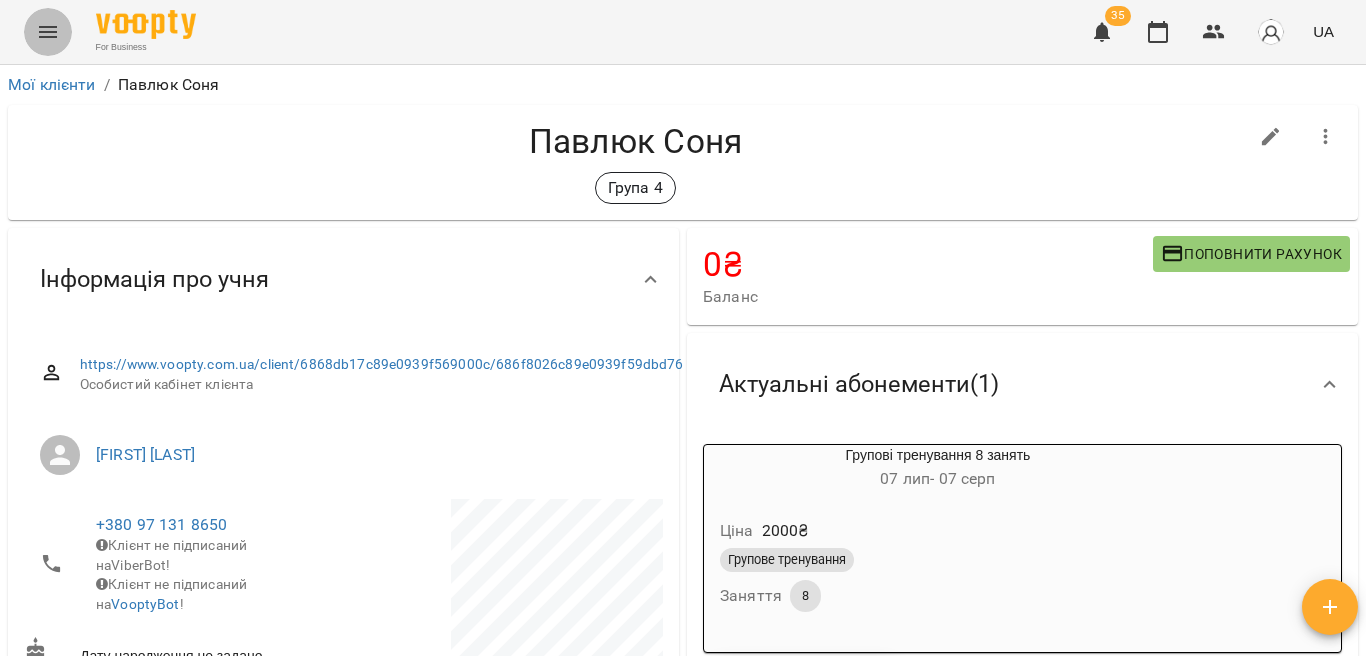 click at bounding box center (48, 32) 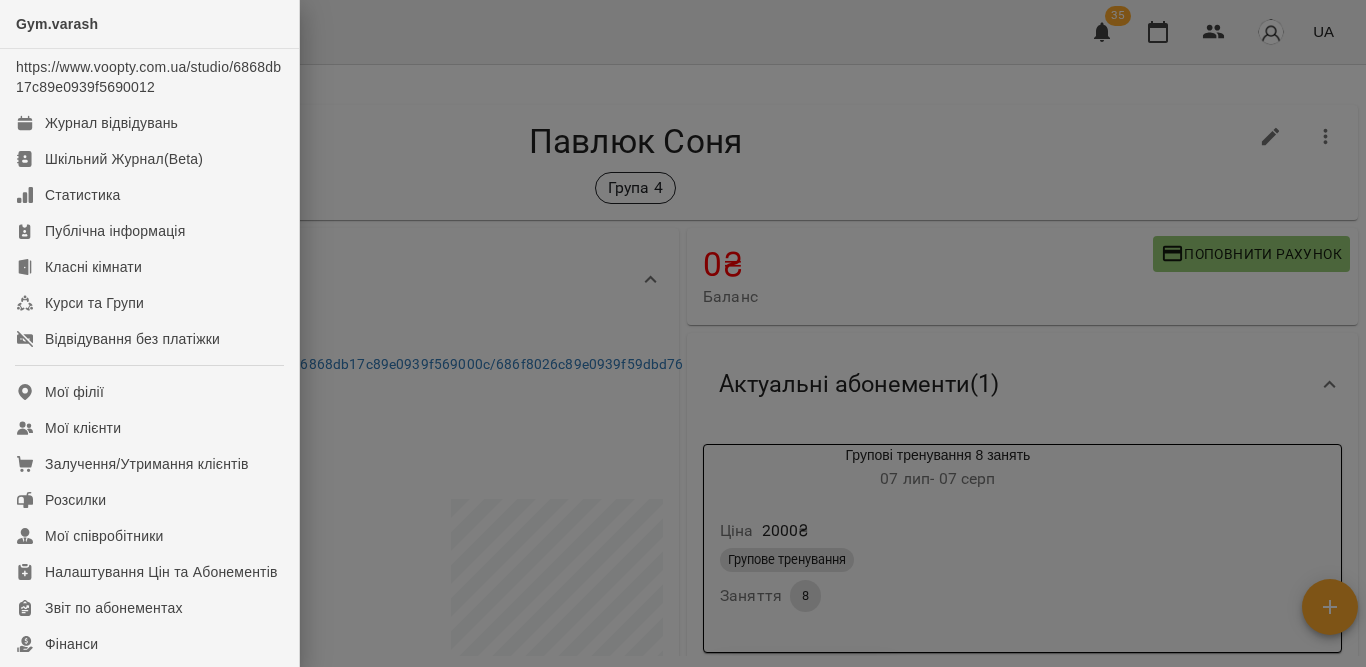 click at bounding box center (683, 333) 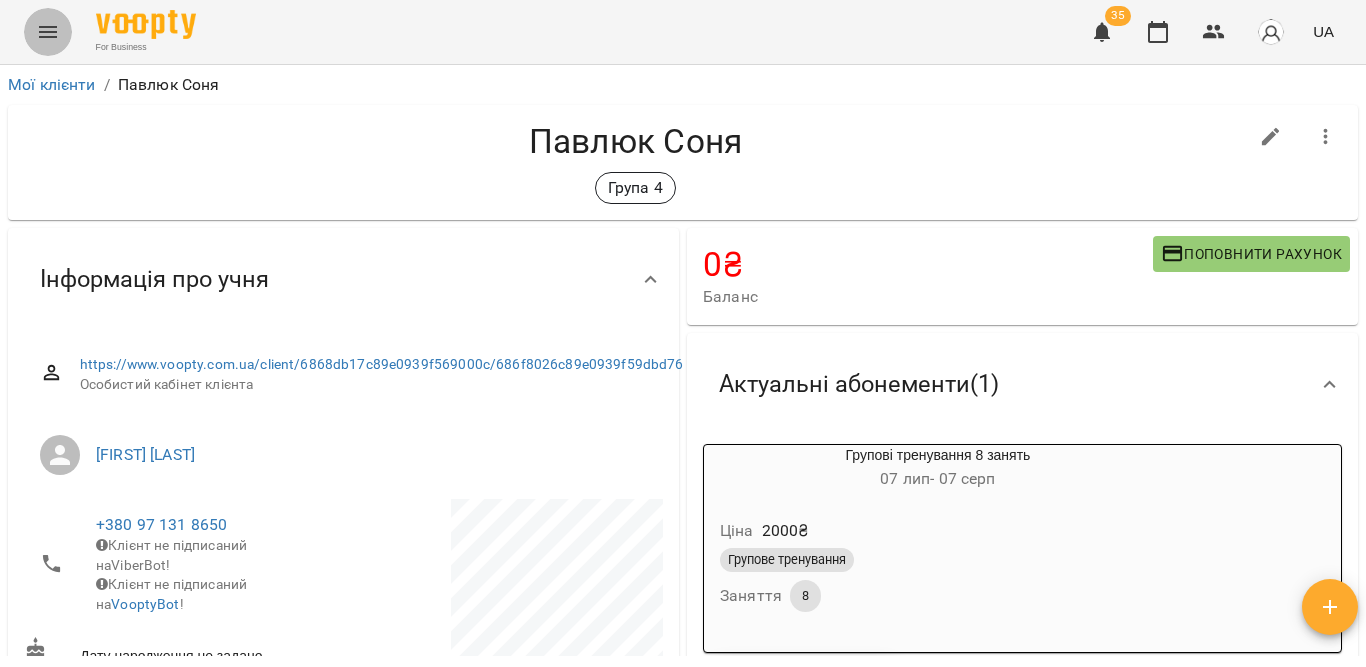 click 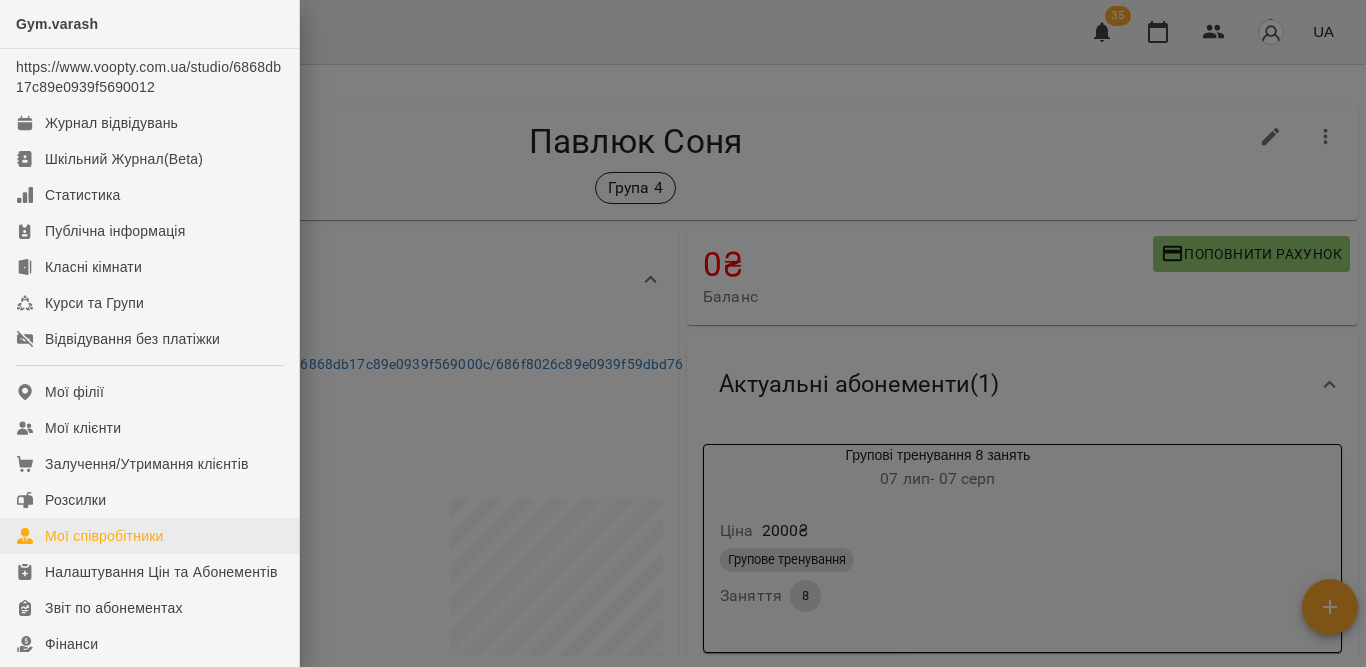 scroll, scrollTop: 100, scrollLeft: 0, axis: vertical 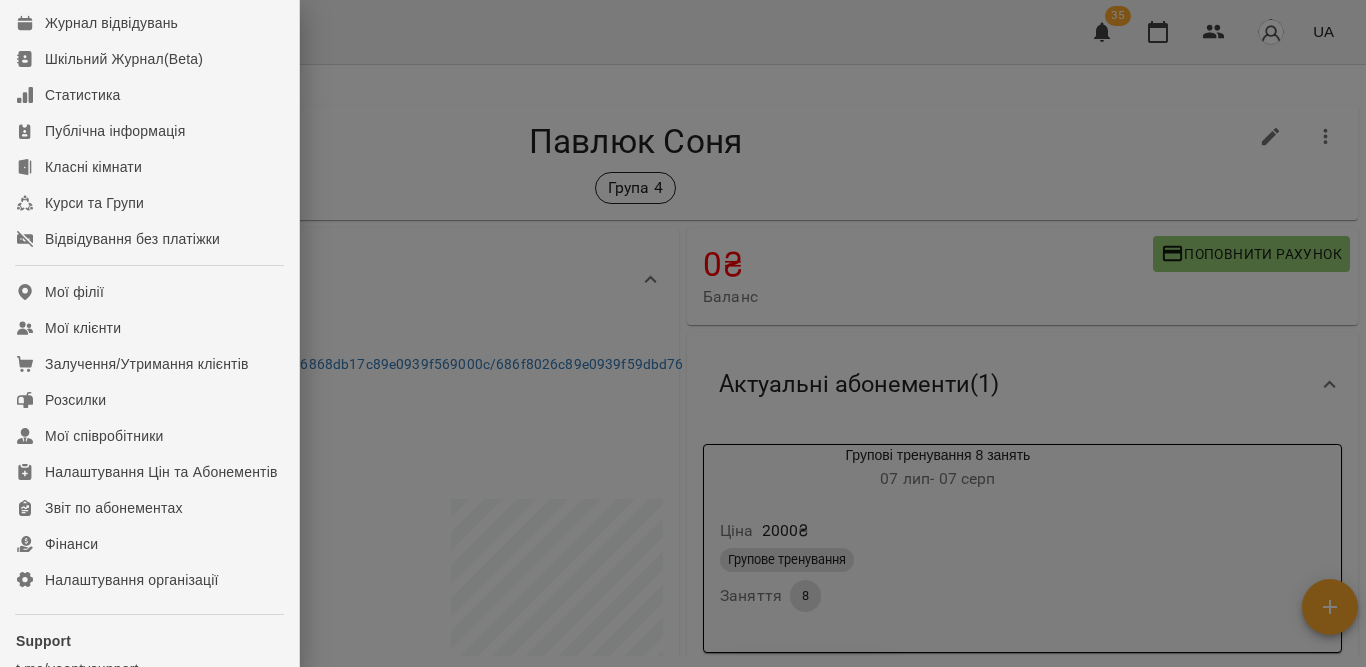 click at bounding box center [683, 333] 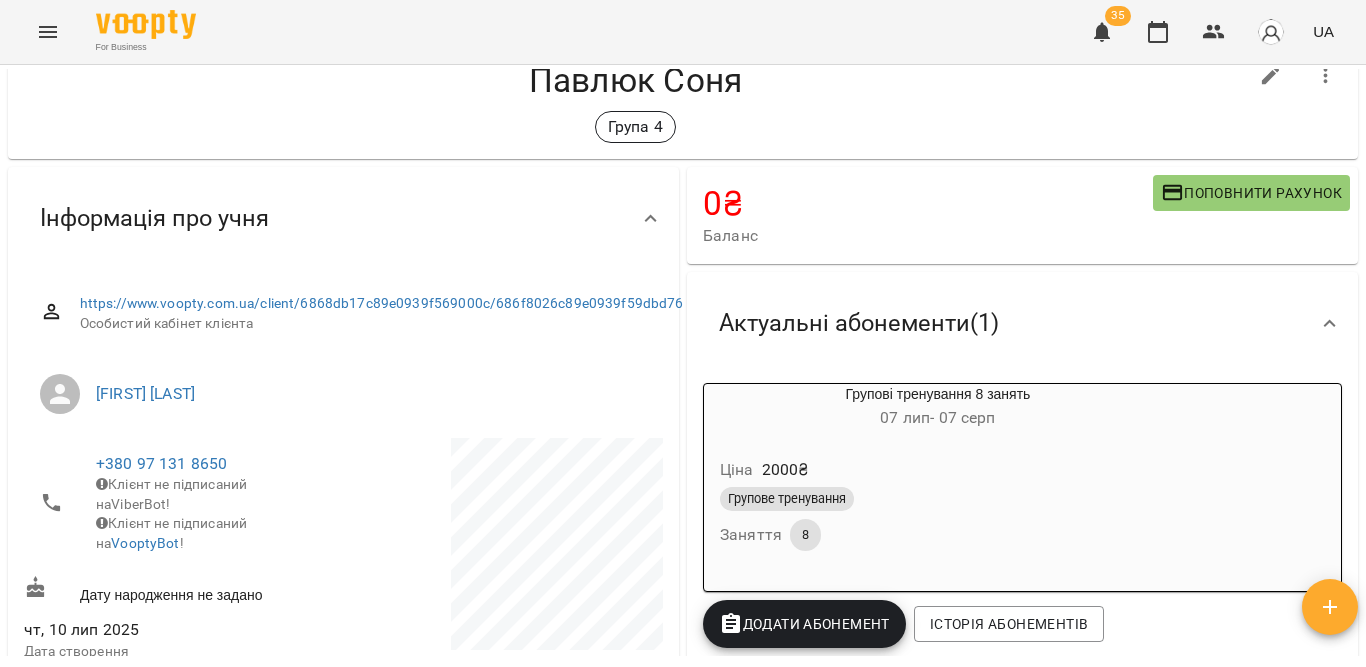 scroll, scrollTop: 100, scrollLeft: 0, axis: vertical 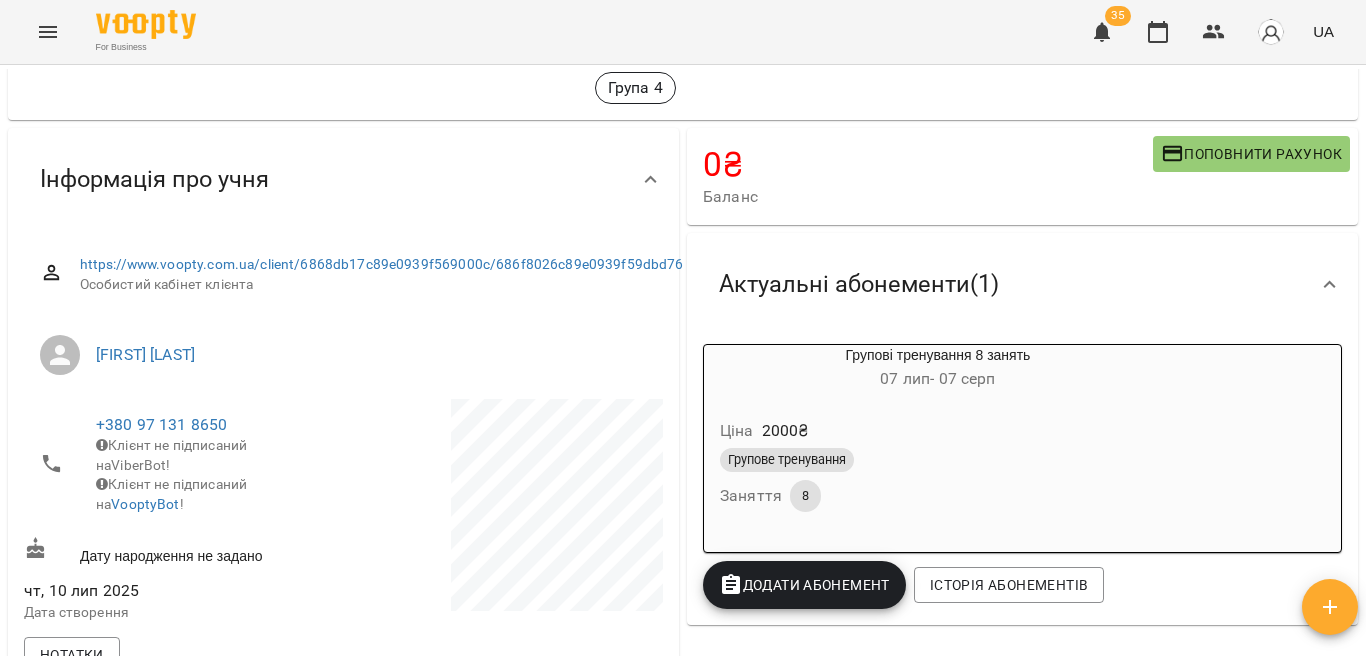 click on "8" at bounding box center (805, 496) 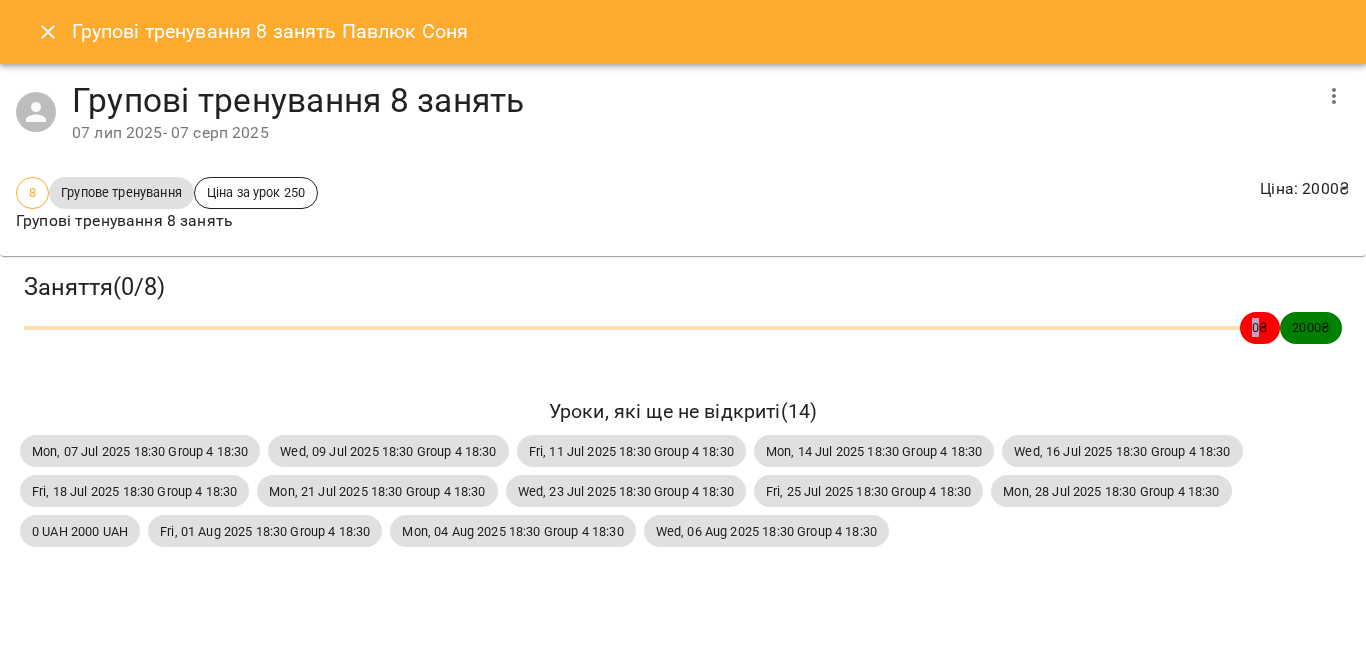 drag, startPoint x: 1263, startPoint y: 325, endPoint x: 1222, endPoint y: 325, distance: 41 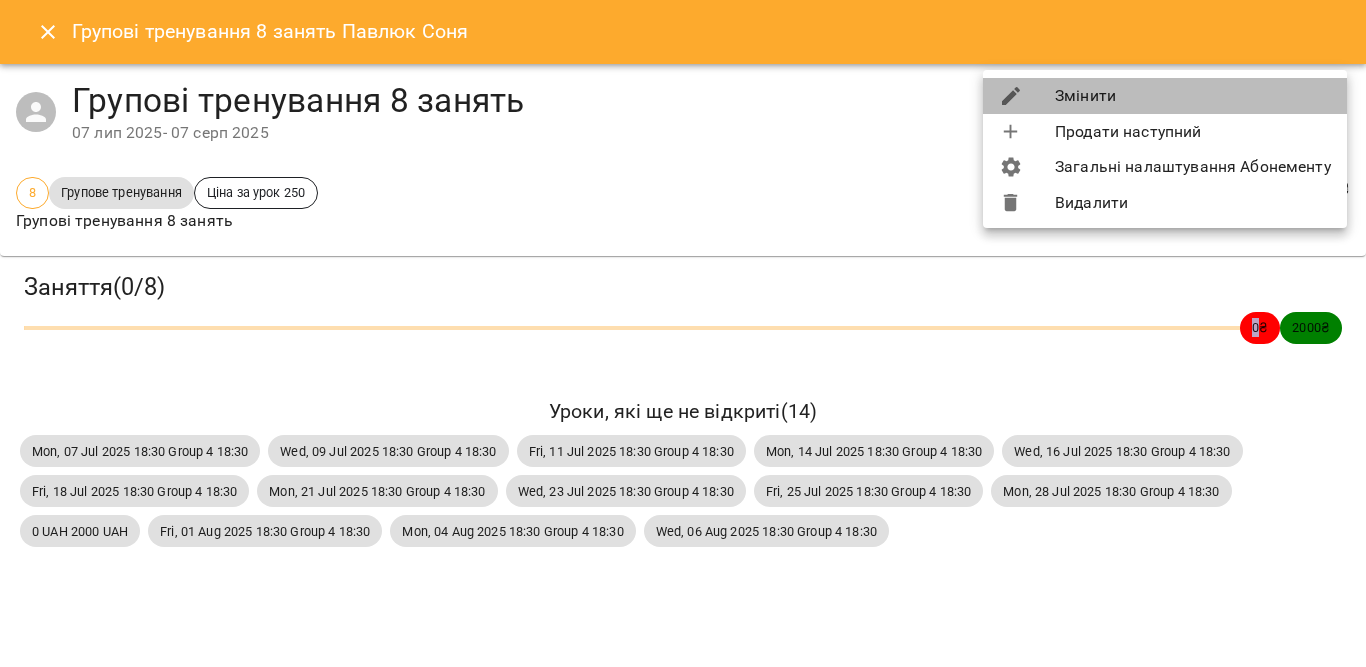 click on "Змінити" at bounding box center [1165, 96] 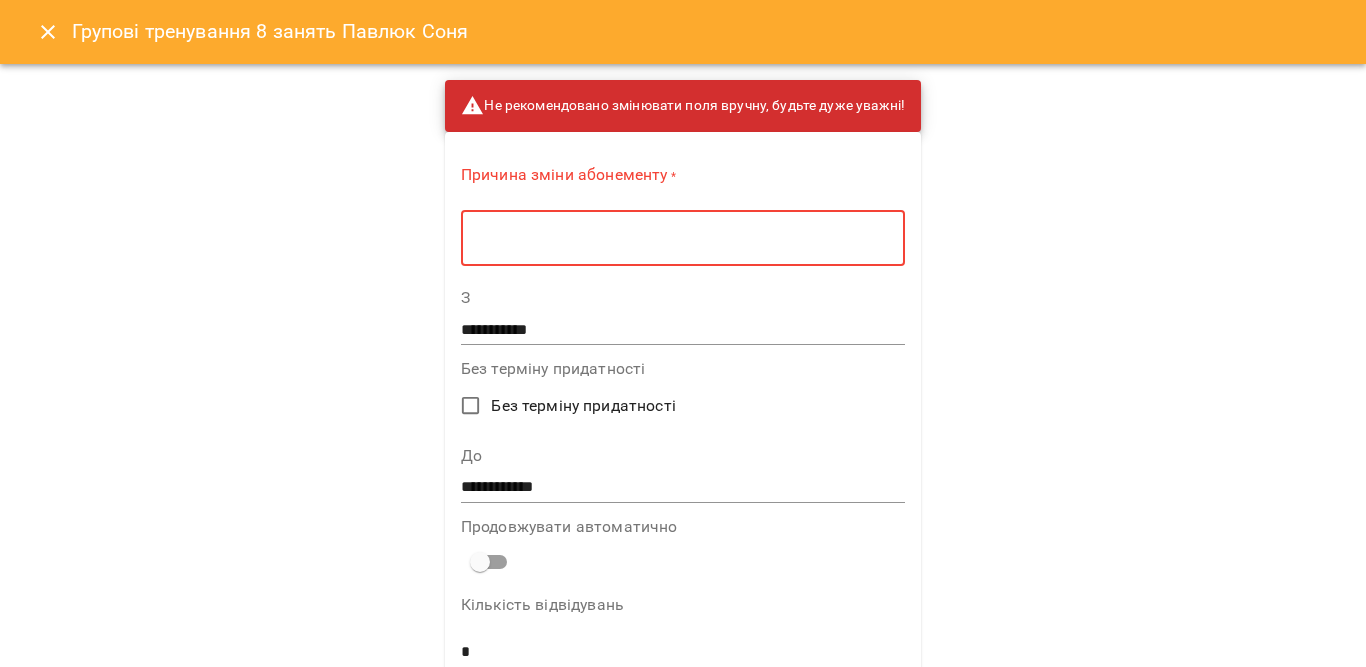 click at bounding box center (683, 238) 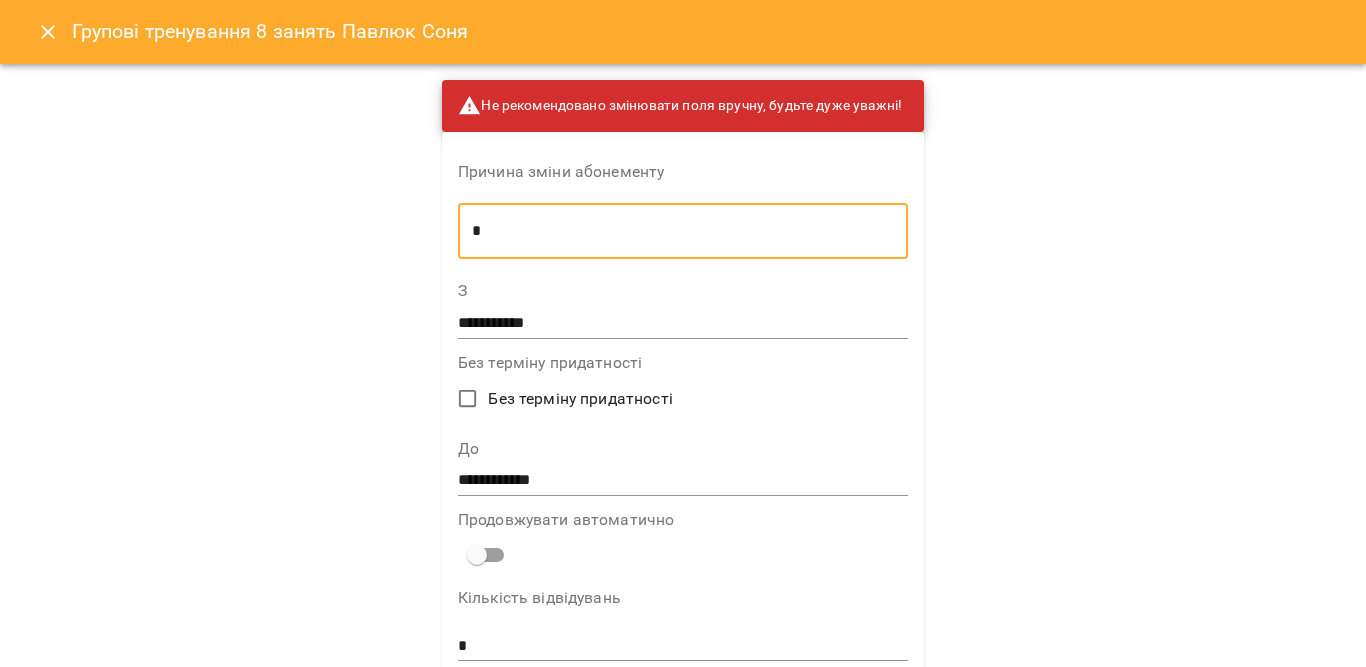 type on "*" 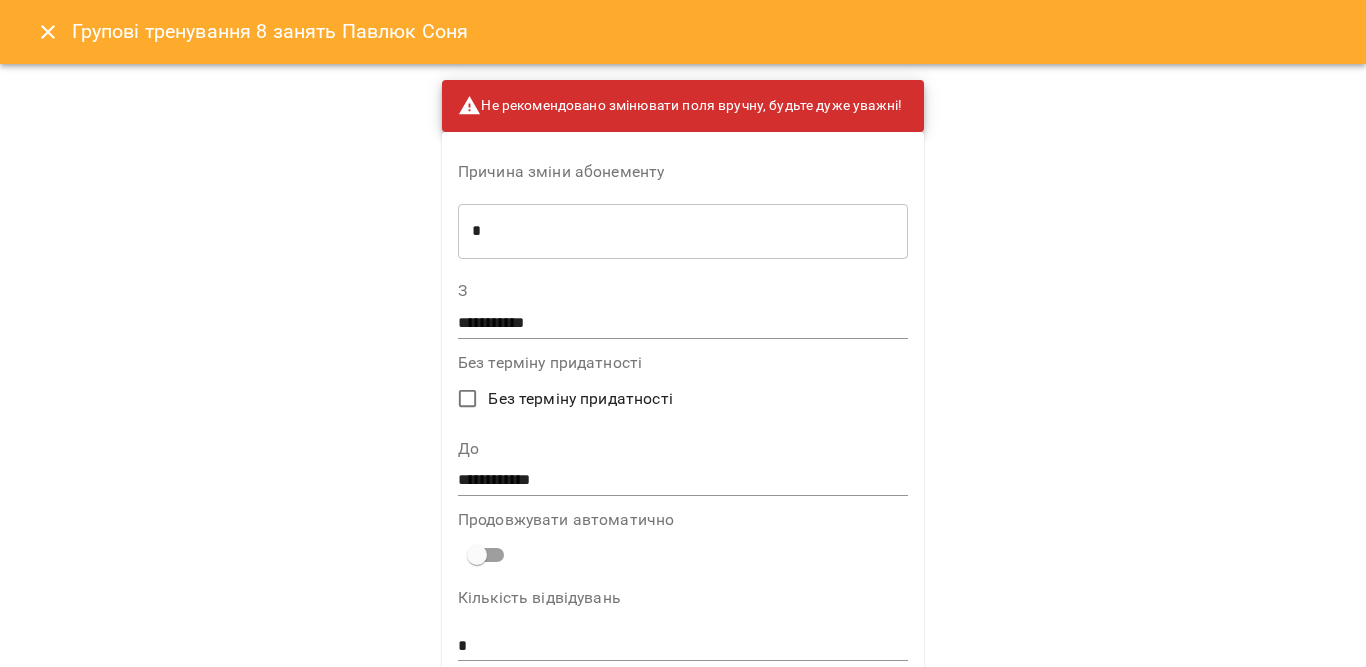 click on "Групові тренування 8 занять   Павлюк Соня" at bounding box center [683, 32] 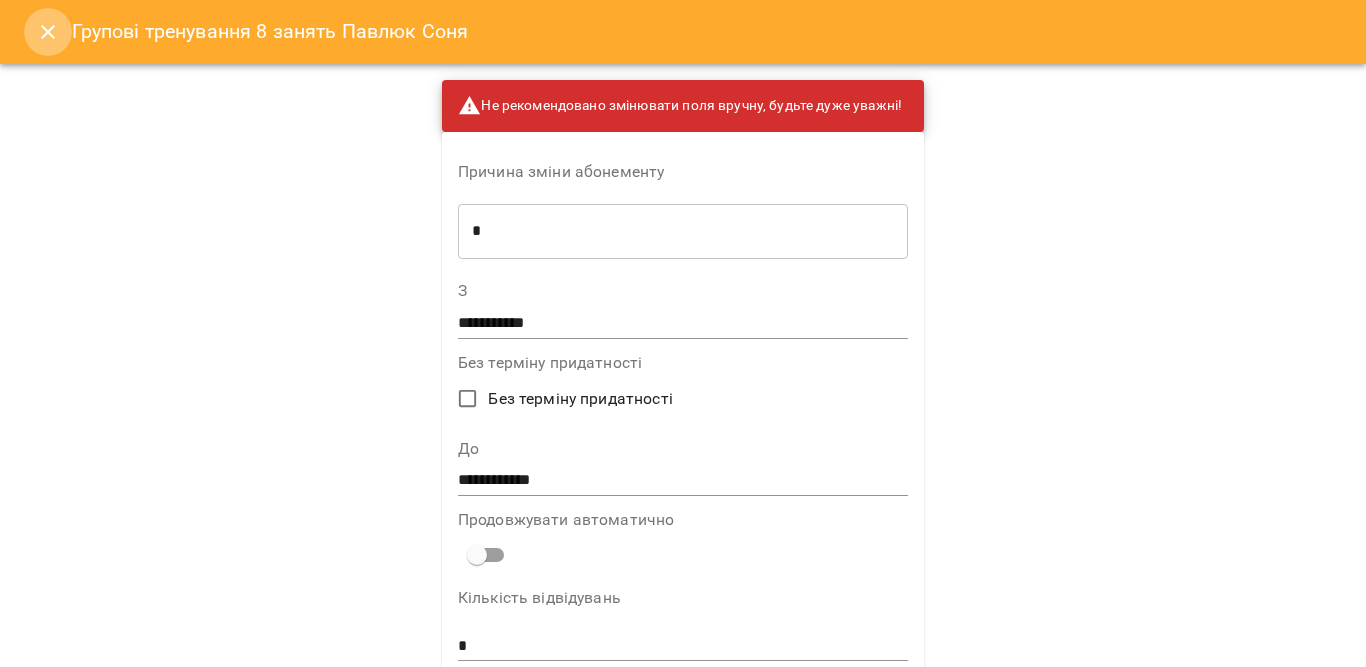 click 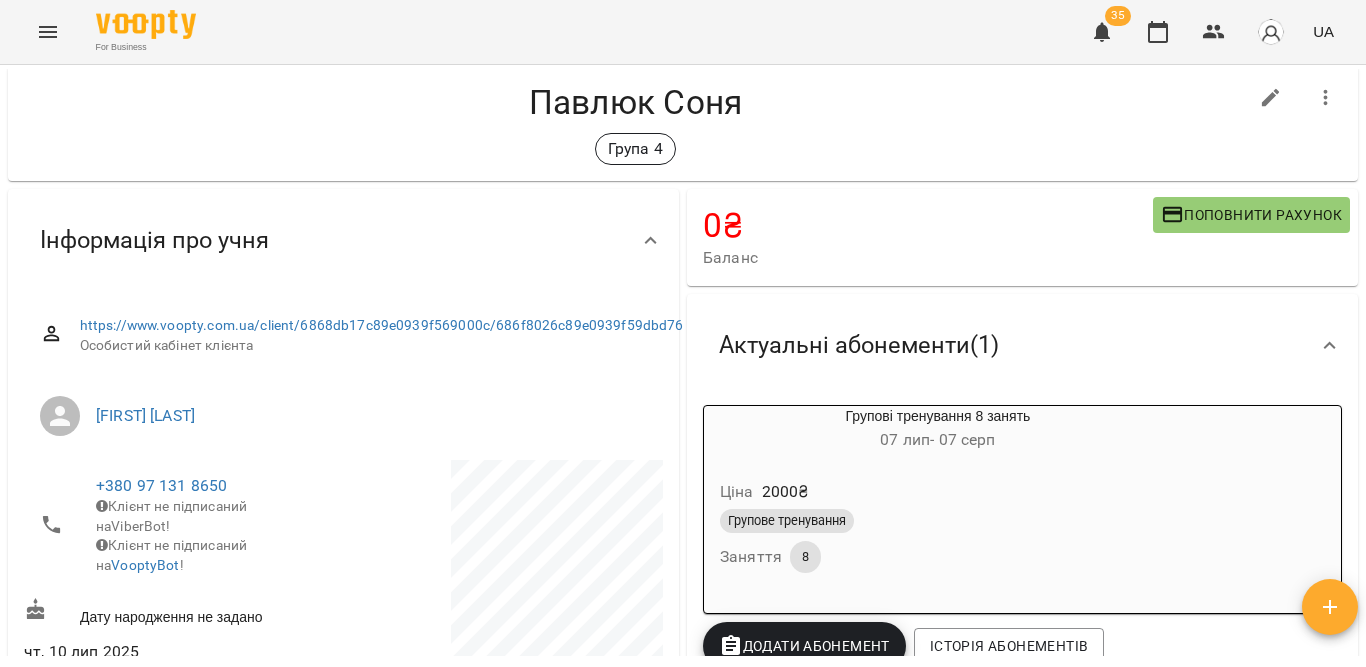 scroll, scrollTop: 0, scrollLeft: 0, axis: both 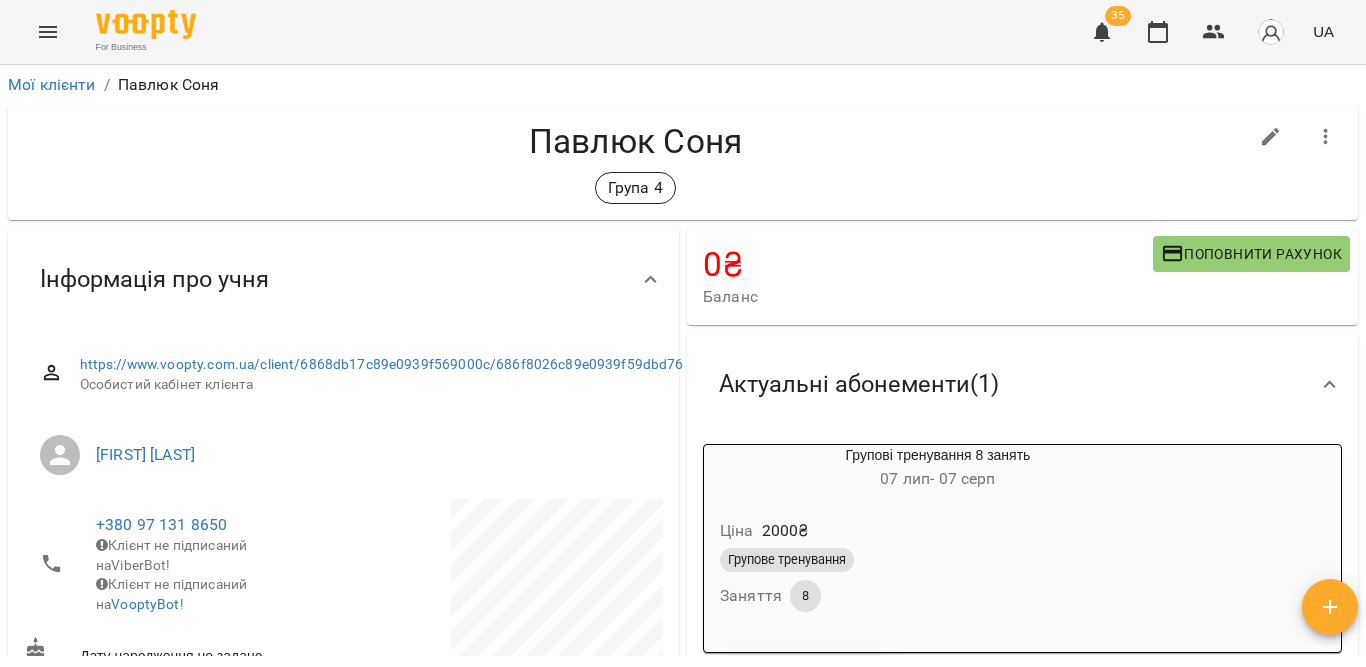 click on "0 ₴" at bounding box center (928, 264) 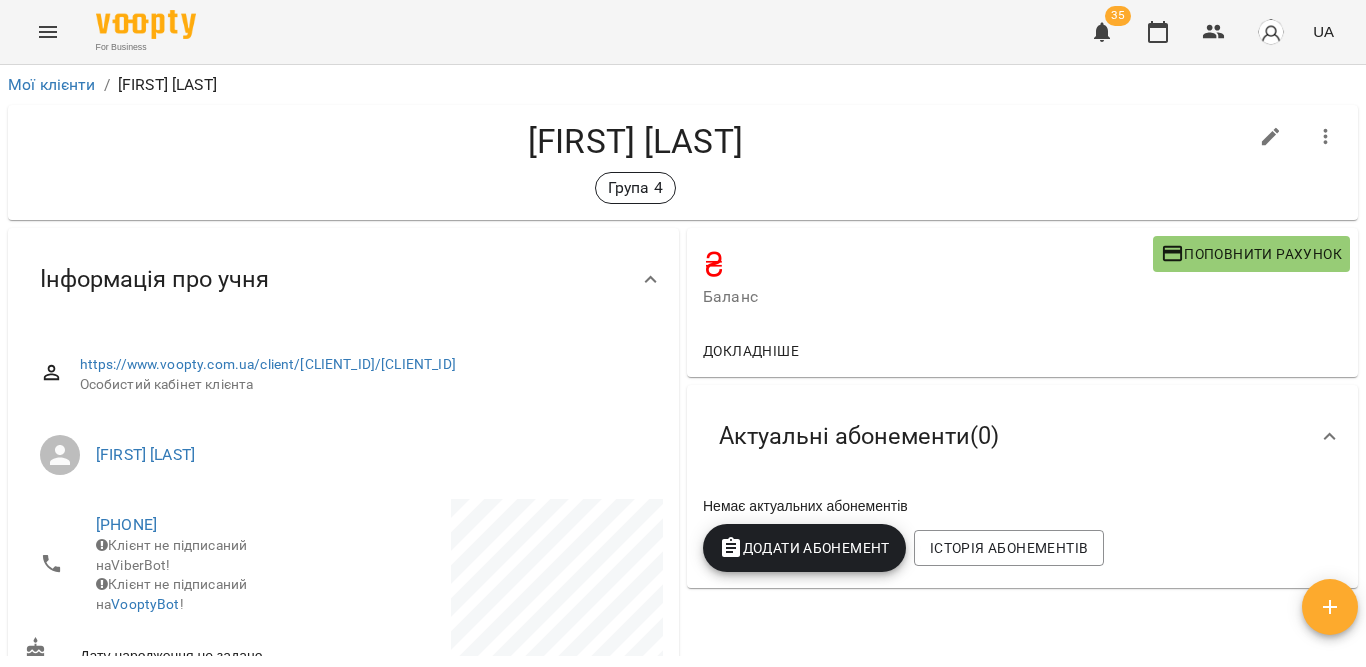 scroll, scrollTop: 0, scrollLeft: 0, axis: both 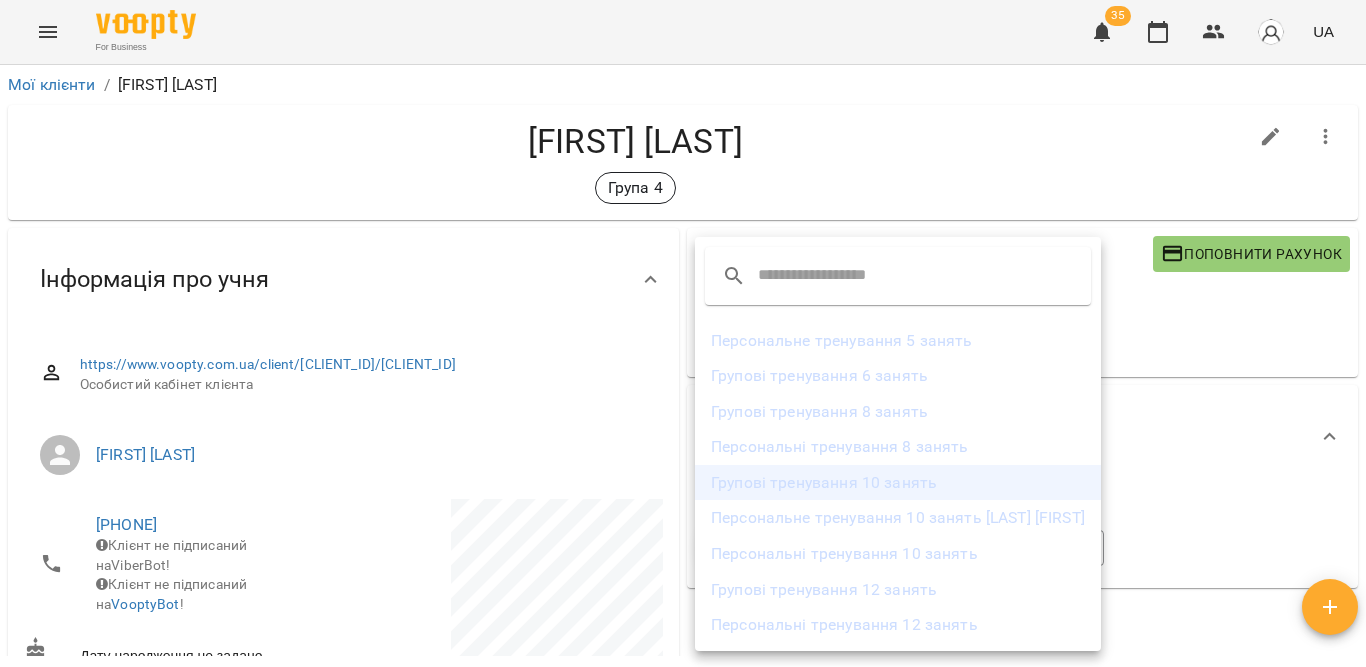 click on "Групові тренування 10 занять" at bounding box center [898, 483] 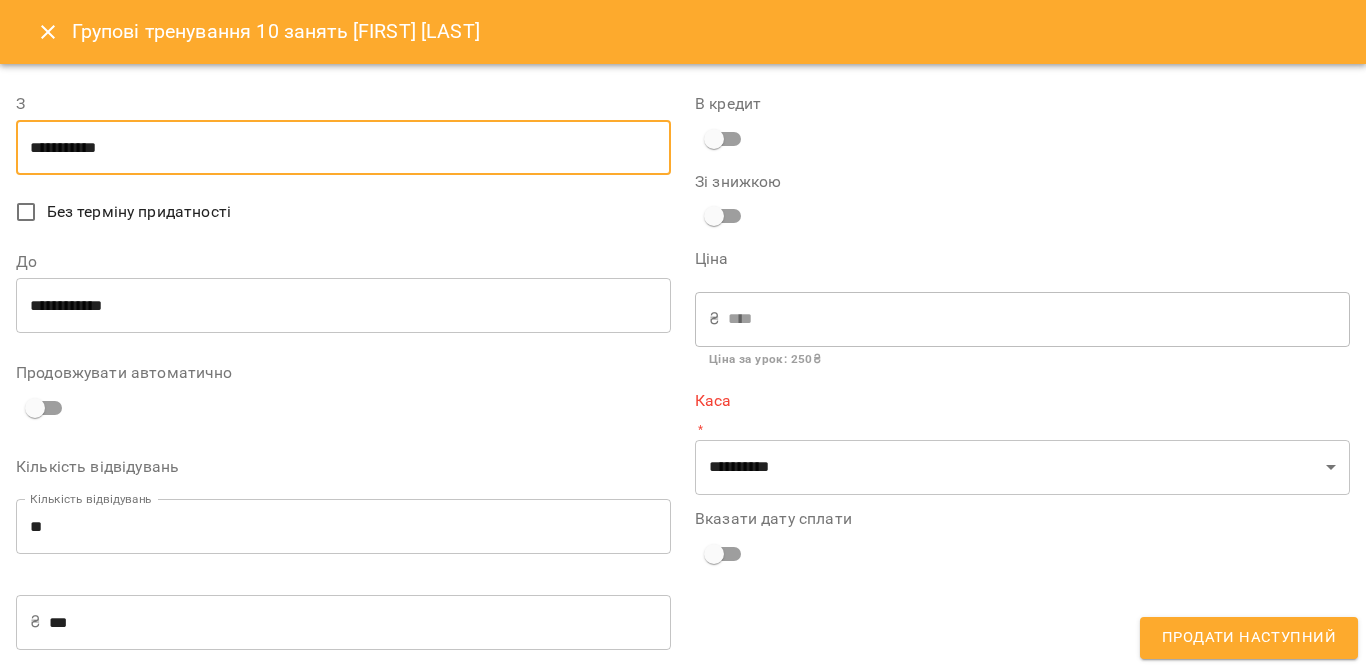 click on "**********" at bounding box center (343, 148) 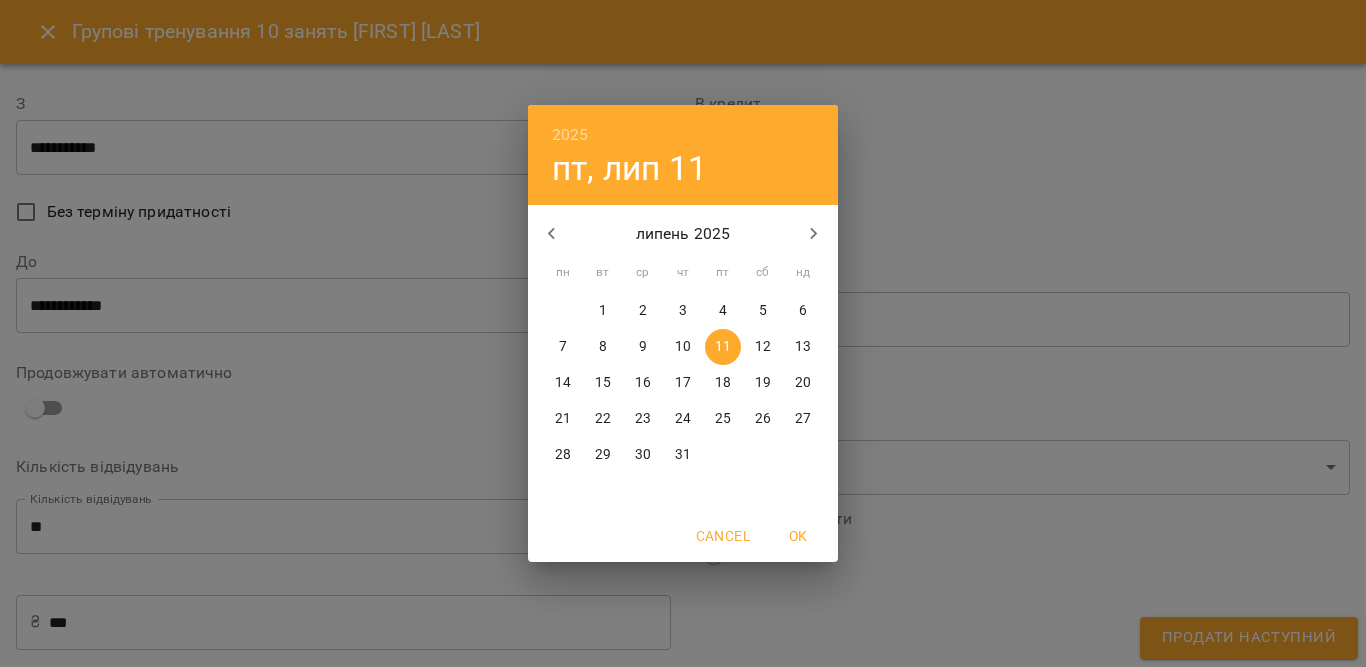 click at bounding box center (552, 234) 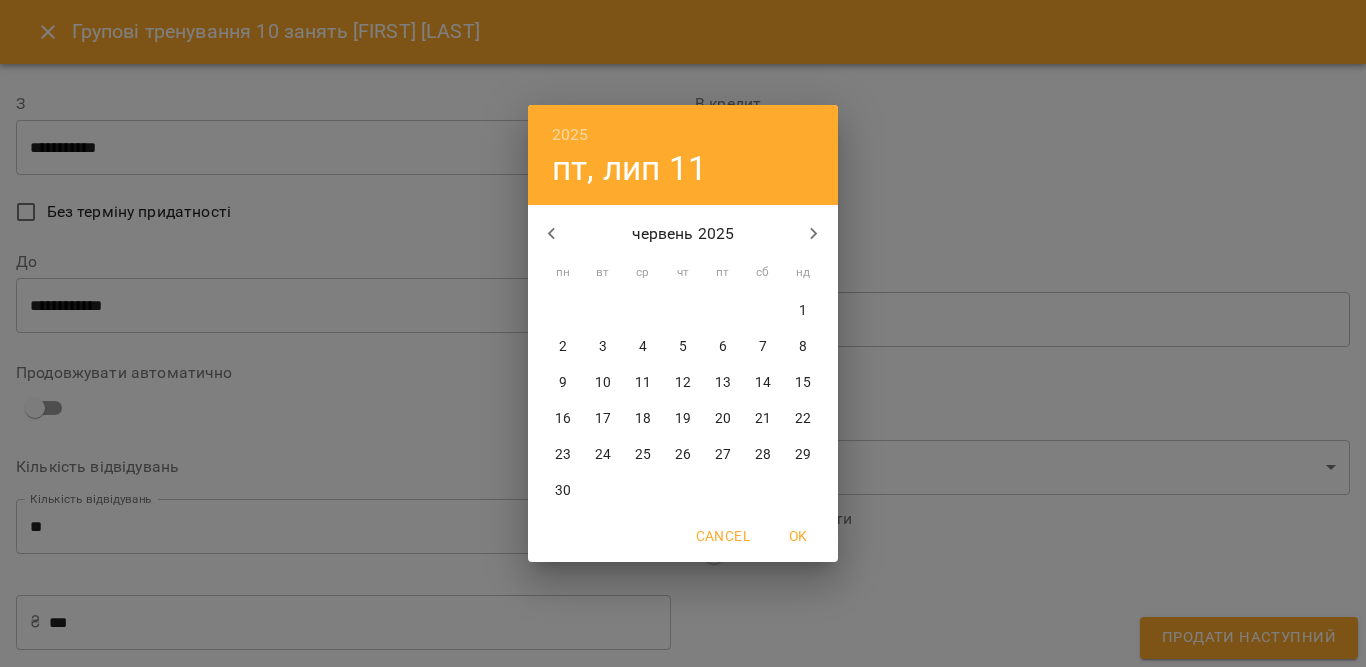 click on "12" at bounding box center (683, 383) 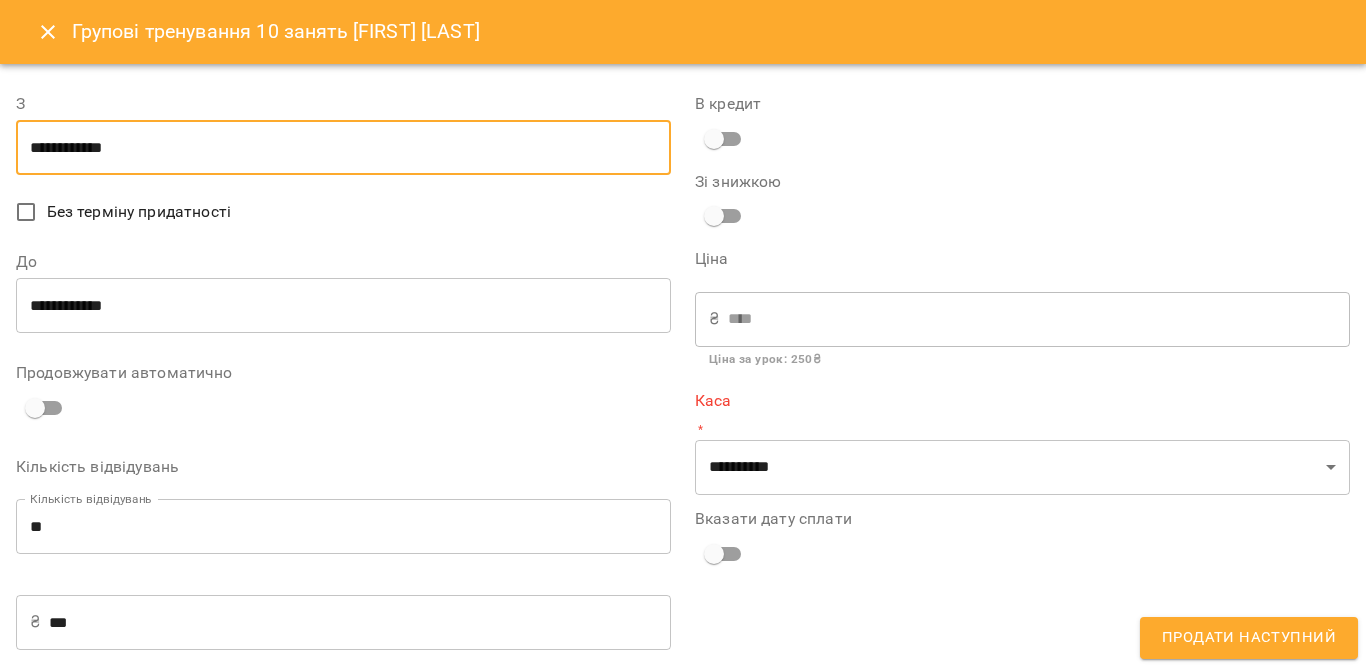 click on "**********" at bounding box center [343, 306] 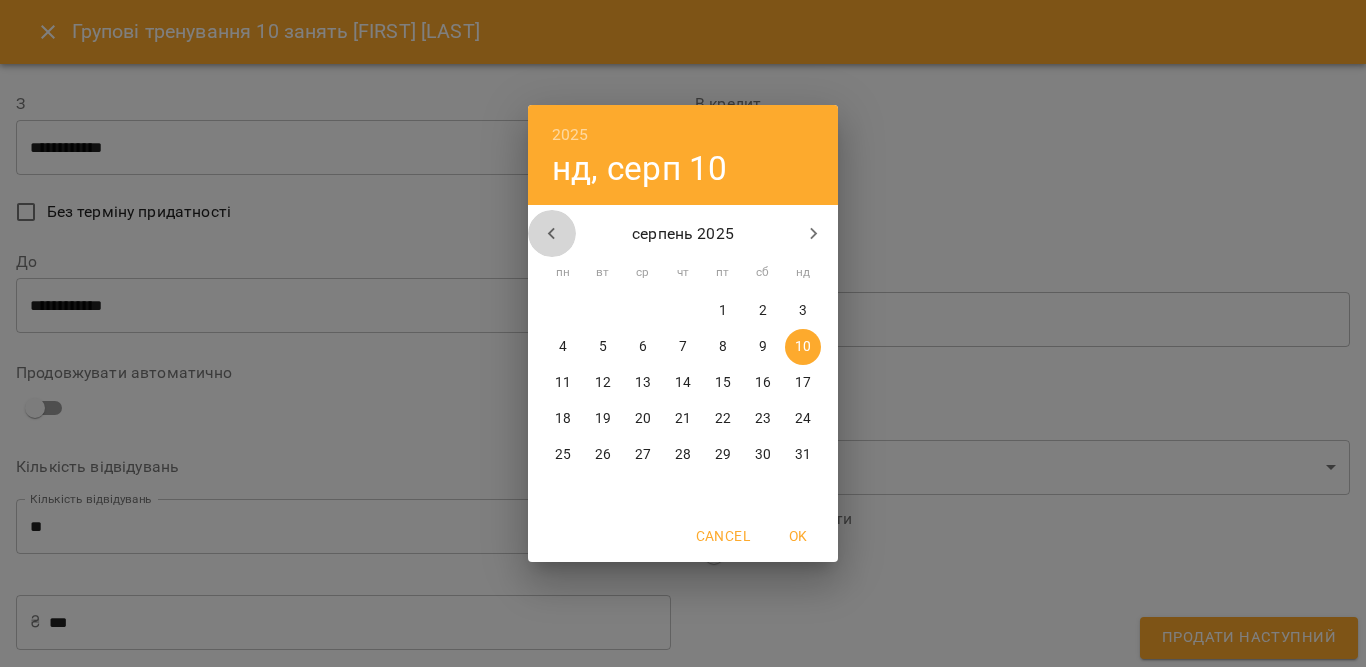 click 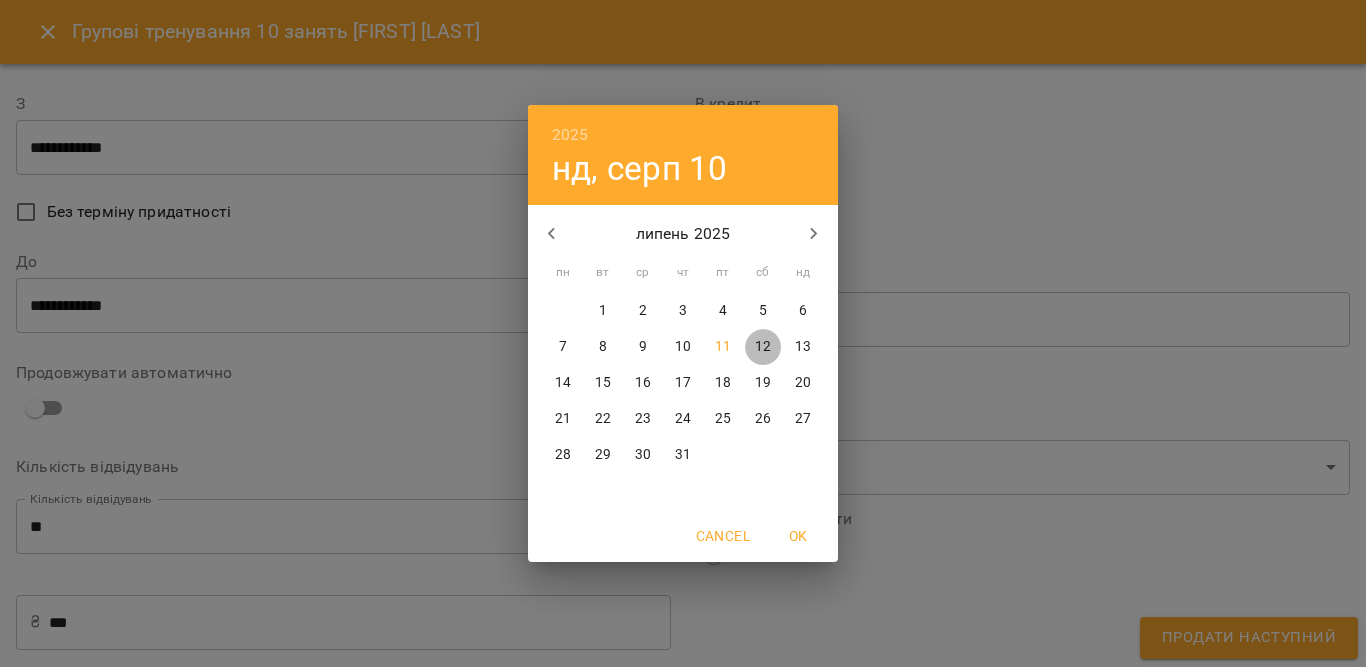 click on "12" at bounding box center [763, 347] 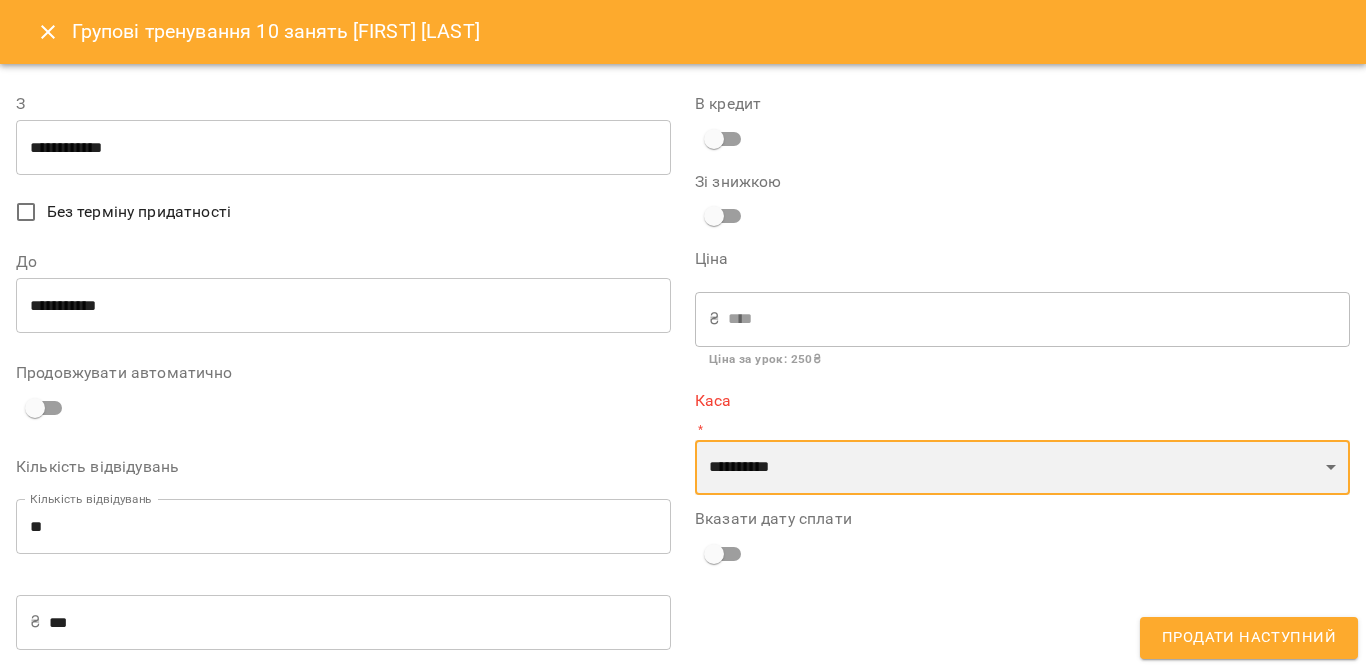 click on "**********" at bounding box center [1022, 468] 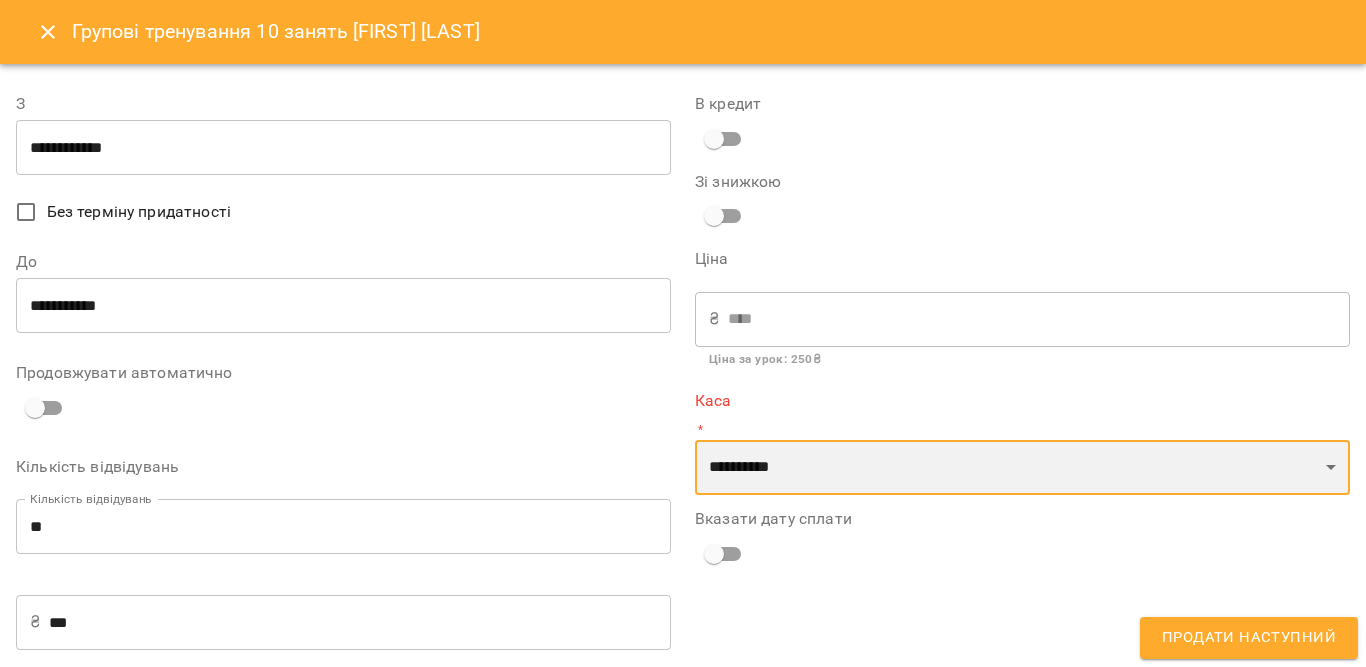 select on "****" 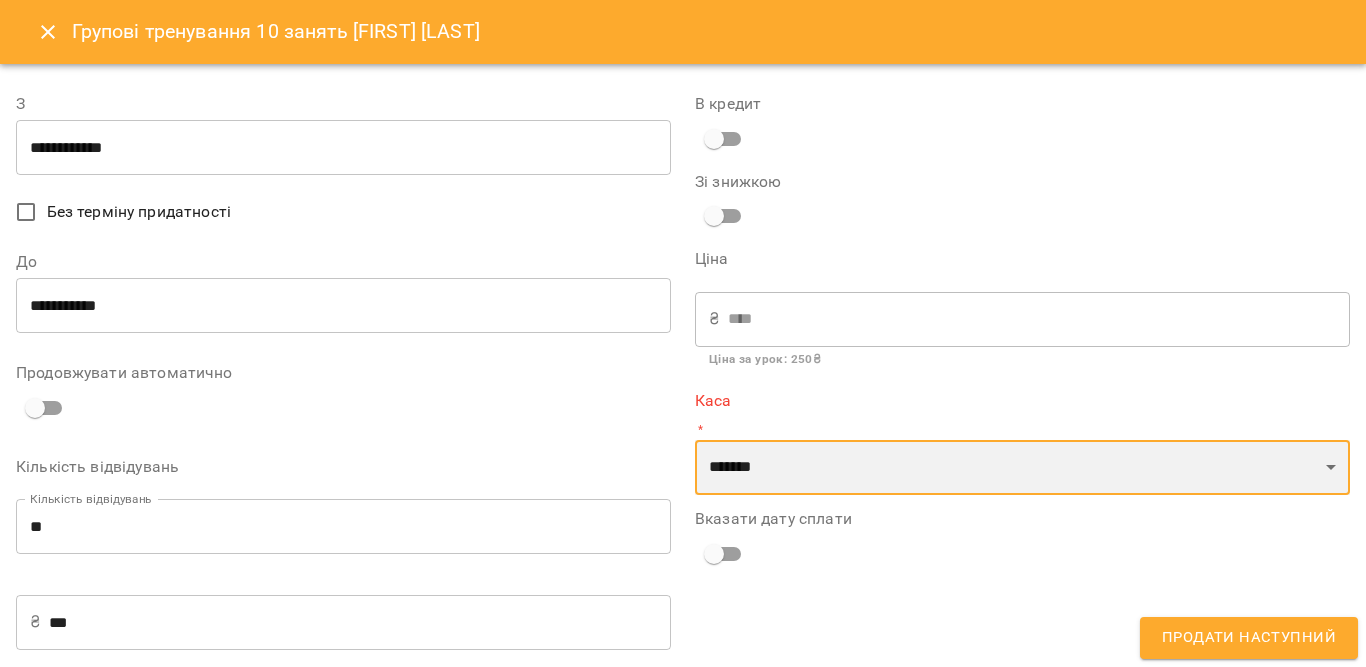 click on "**********" at bounding box center (1022, 468) 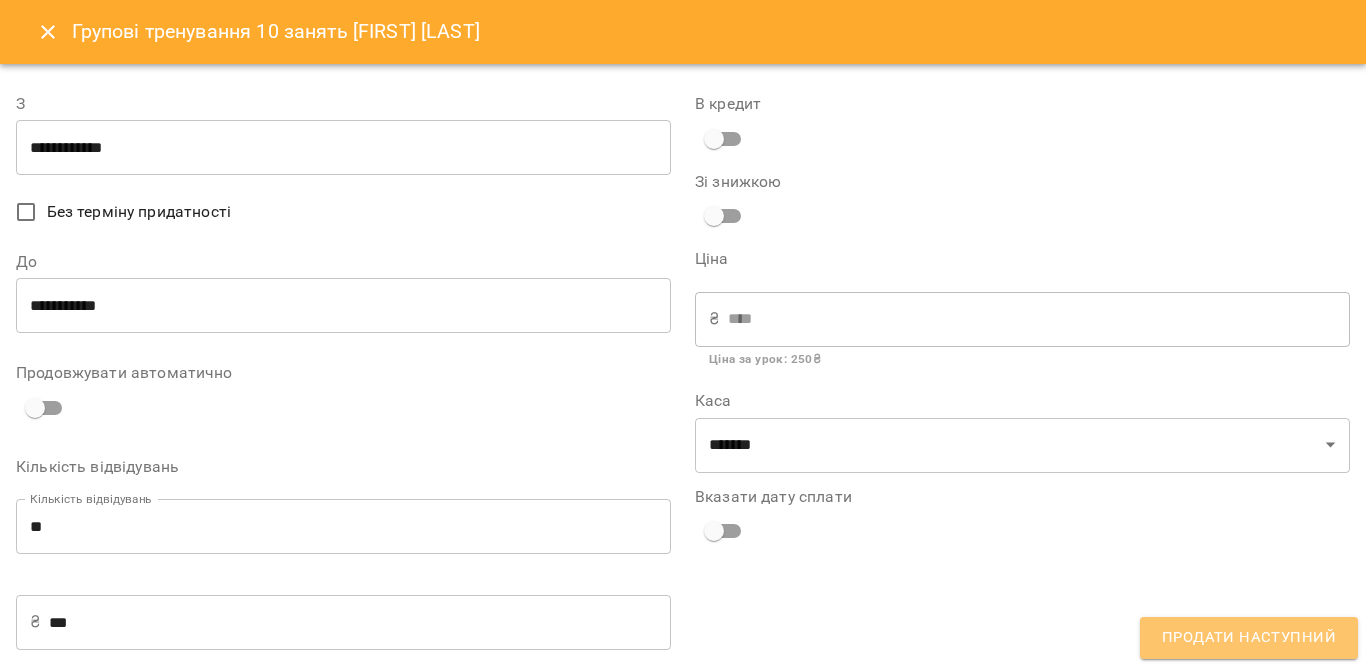 click on "Продати наступний" at bounding box center (1249, 638) 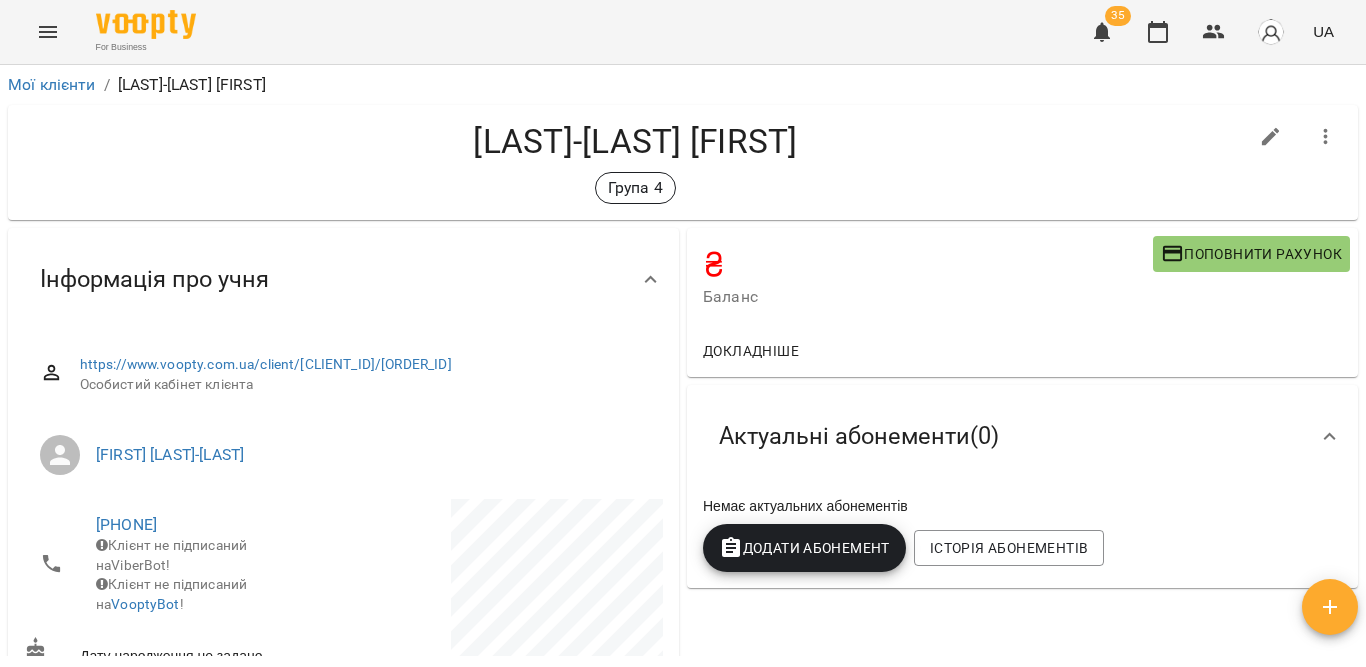 scroll, scrollTop: 0, scrollLeft: 0, axis: both 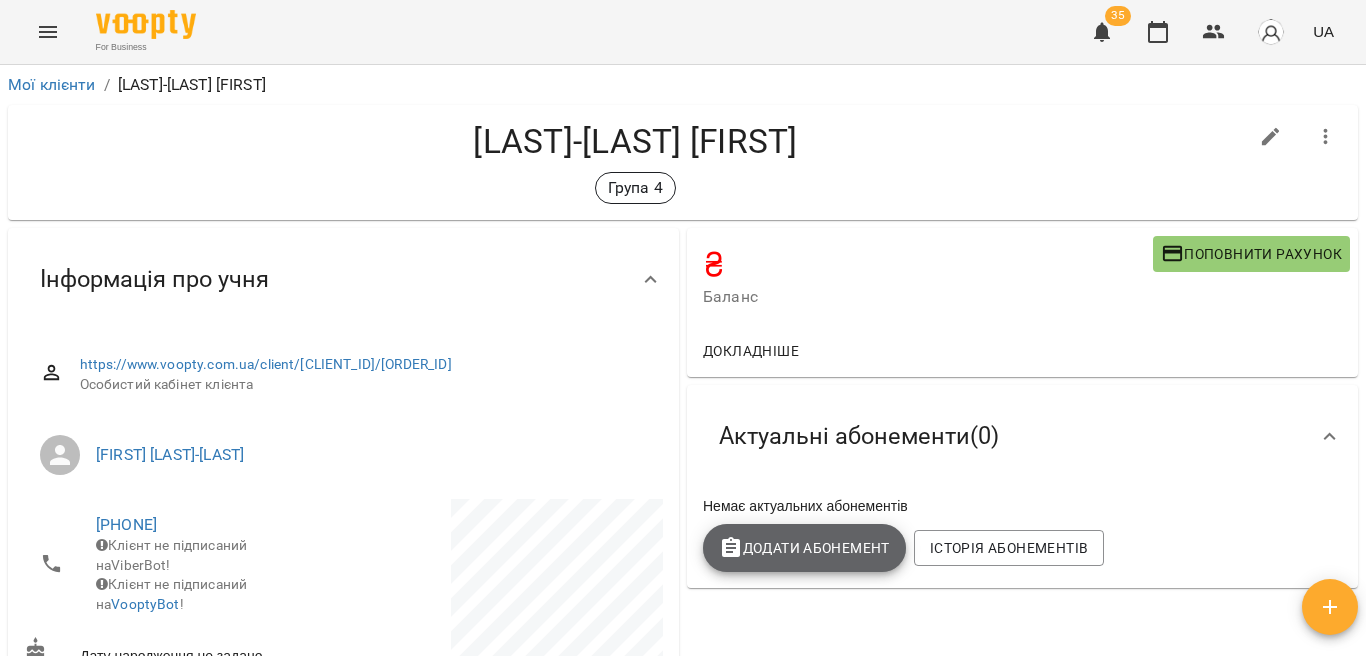 click on "Додати Абонемент" at bounding box center (804, 548) 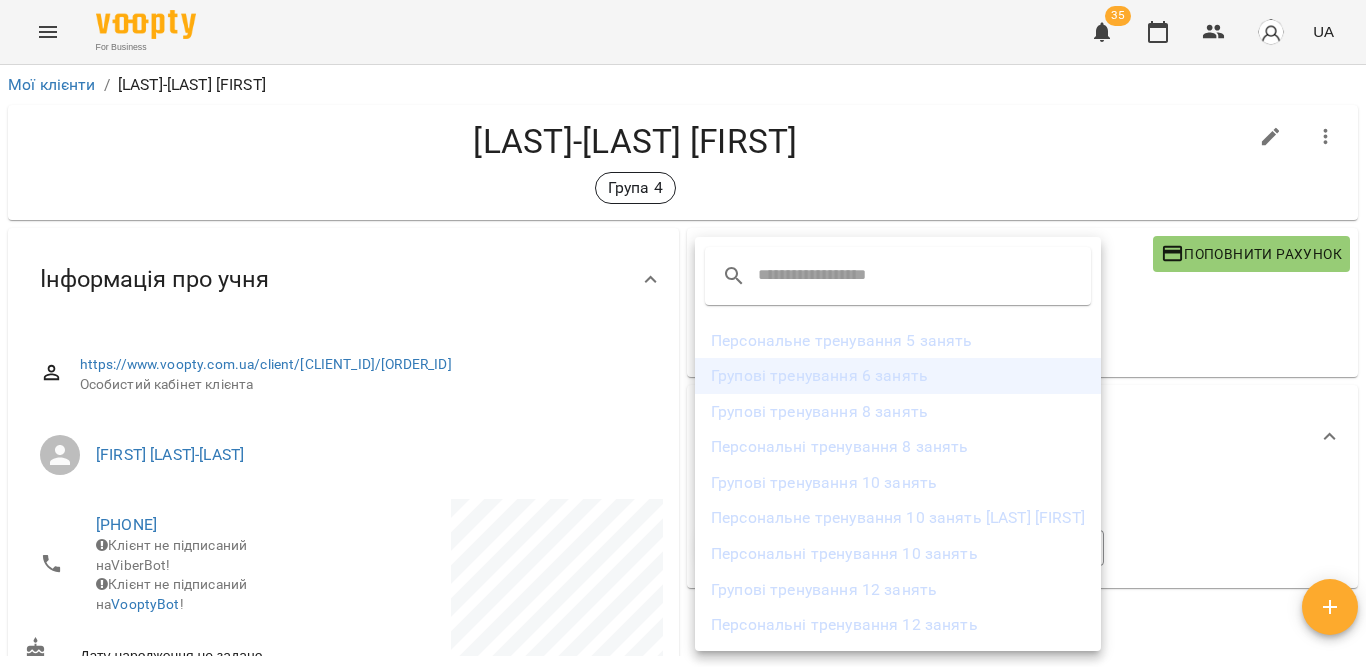 click on "Групові тренування 6 занять" at bounding box center [898, 376] 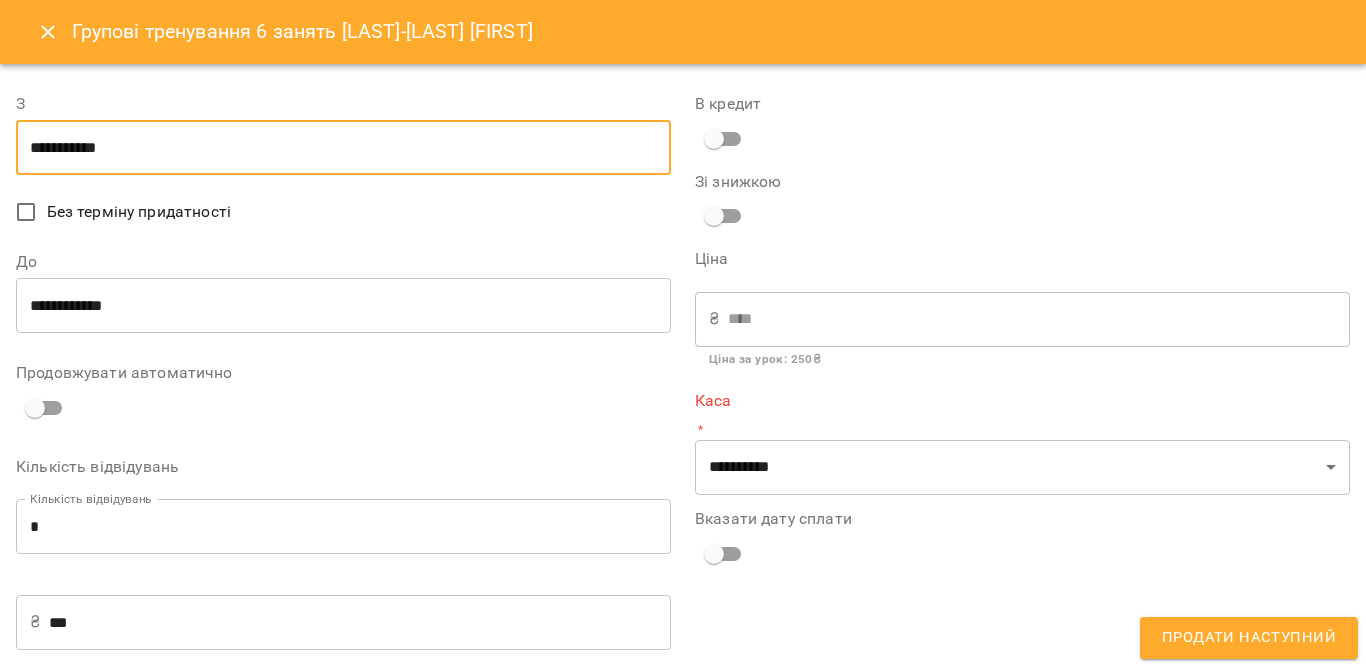 click on "**********" at bounding box center [343, 148] 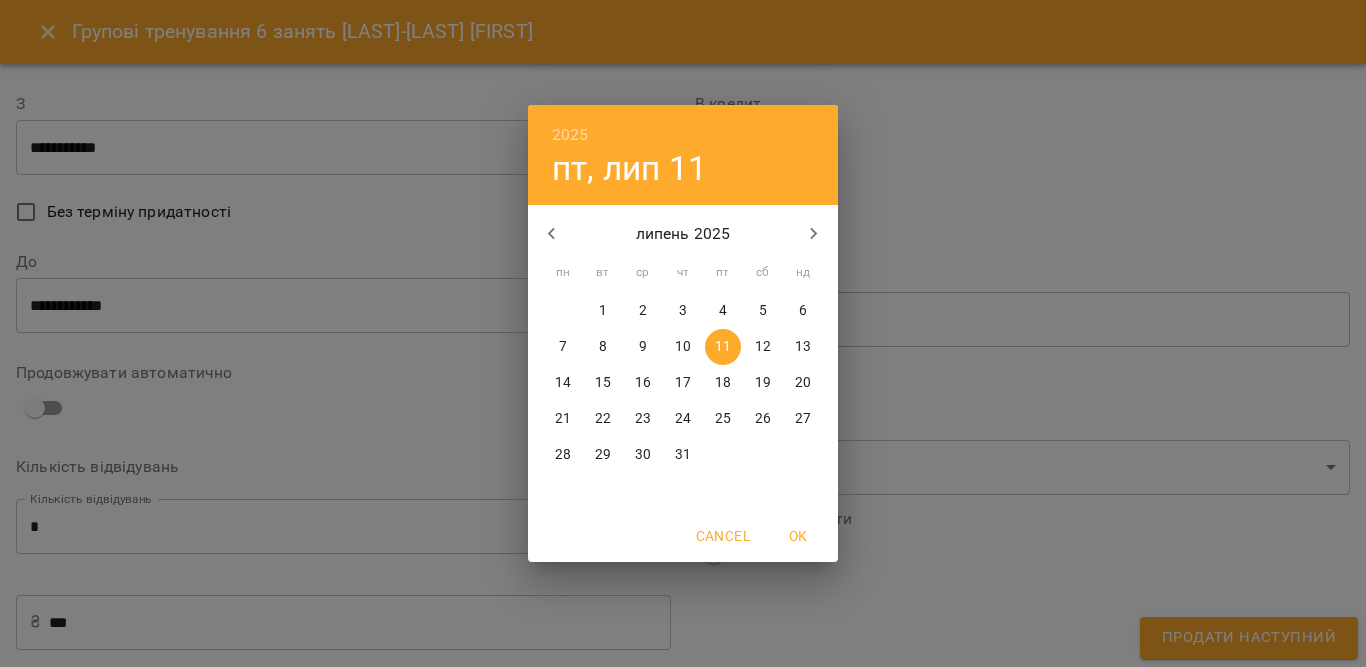 click on "1" at bounding box center [603, 311] 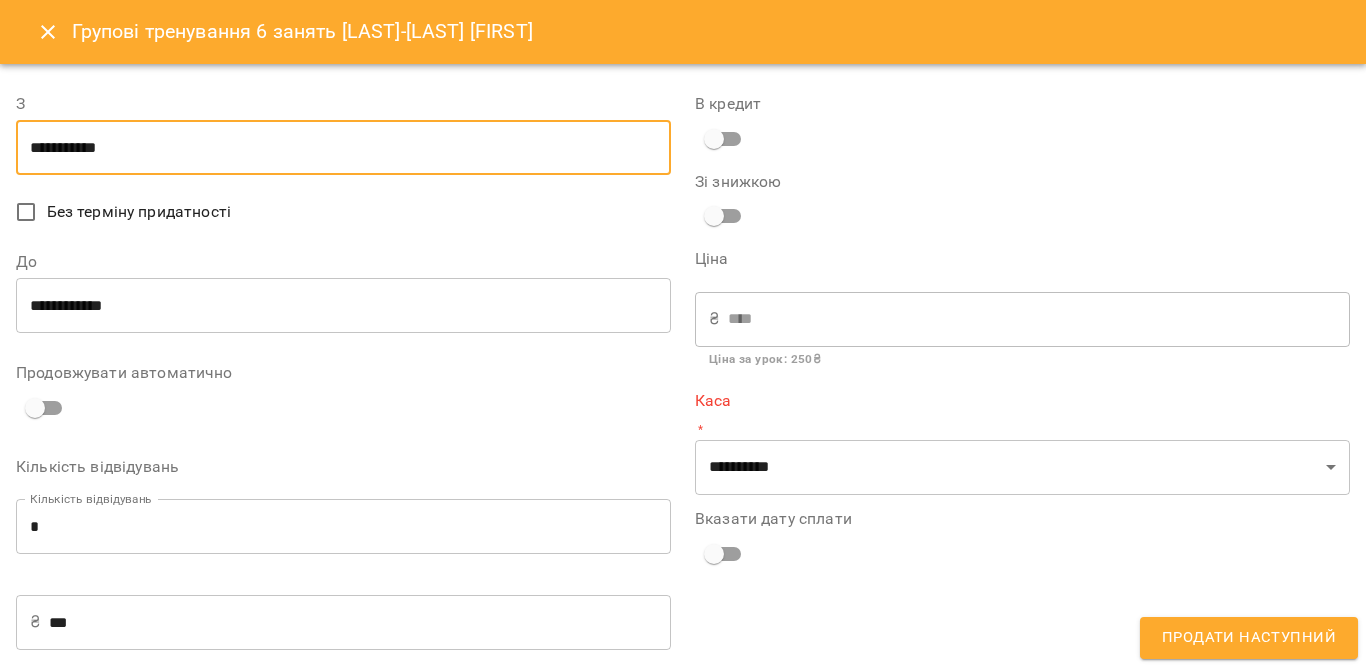click on "**********" at bounding box center [343, 306] 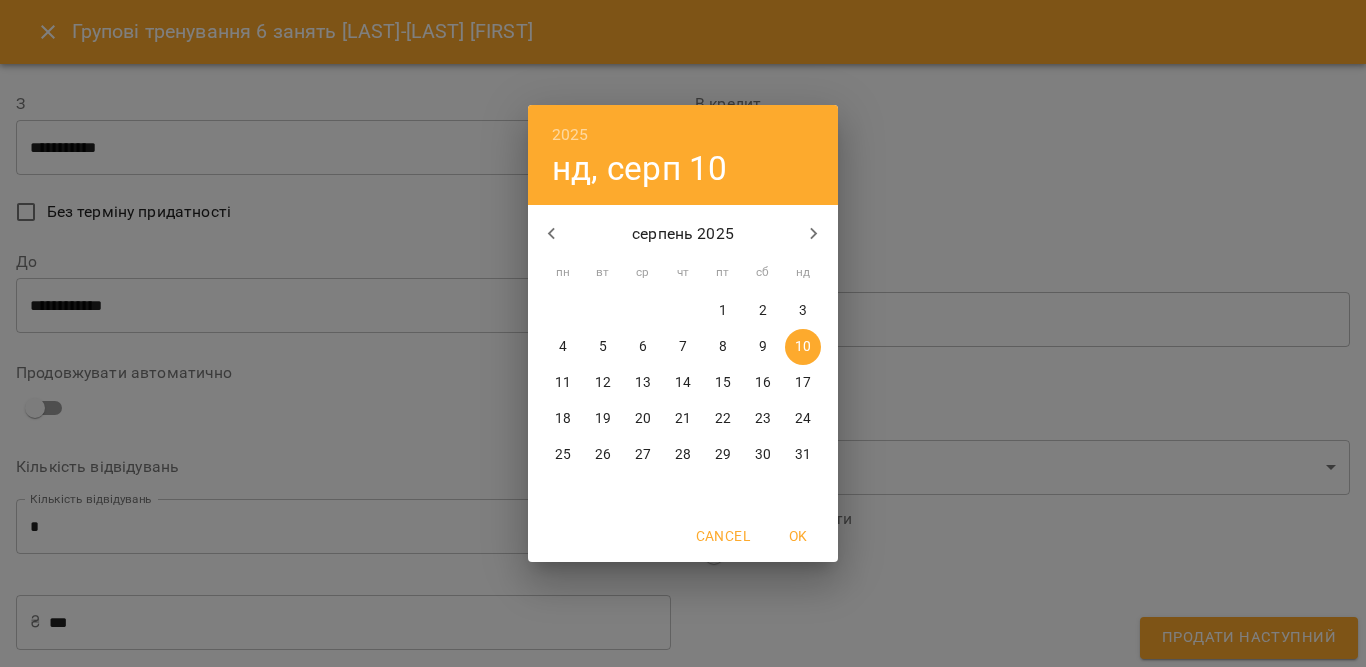 click on "1" at bounding box center (723, 311) 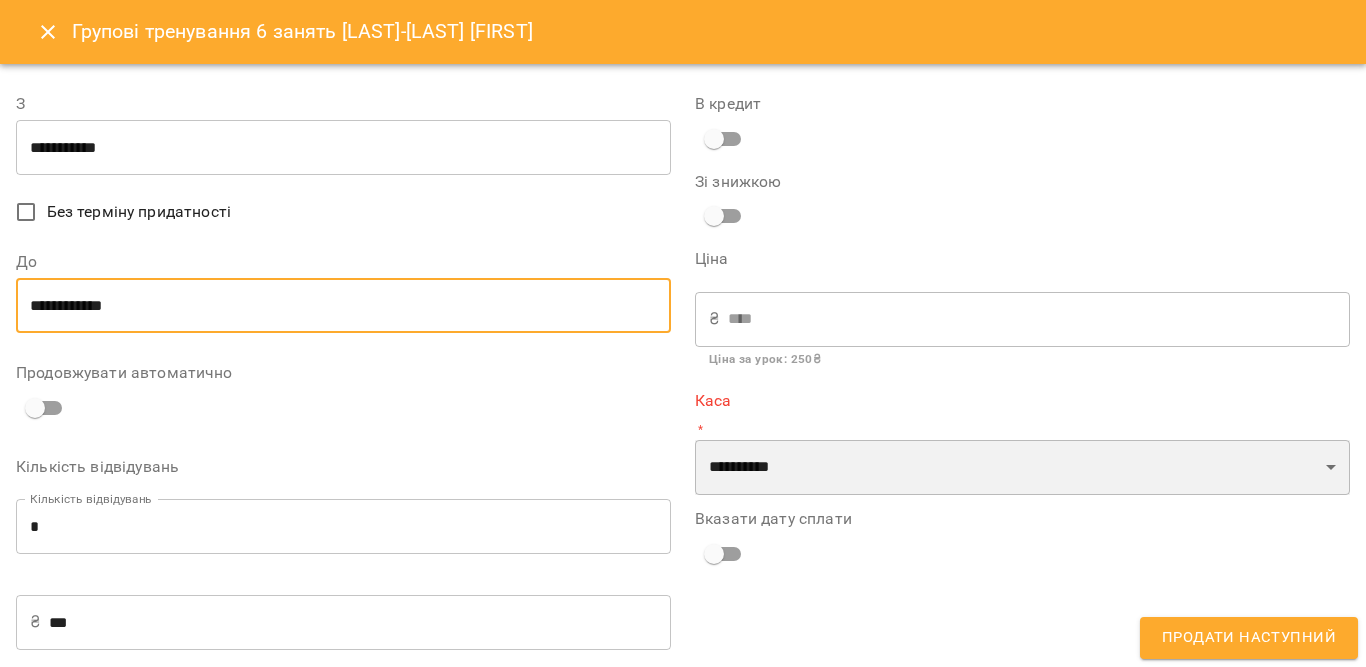 click on "**********" at bounding box center [1022, 468] 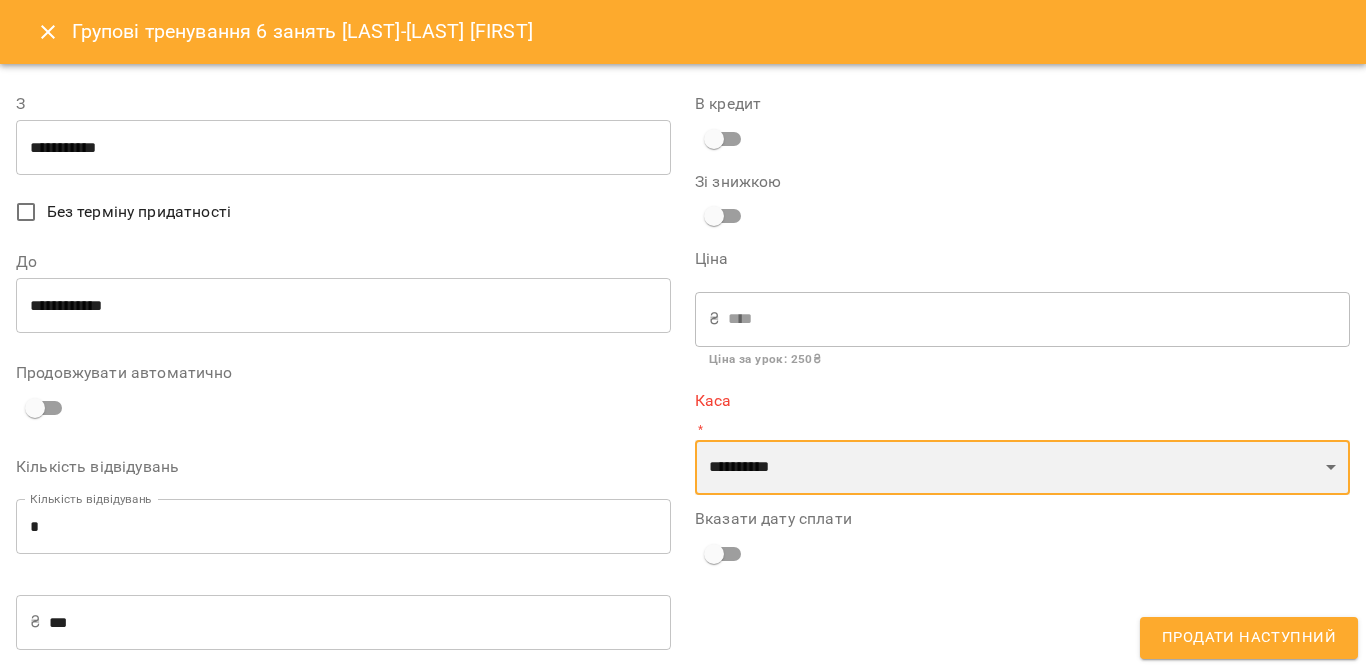 select on "****" 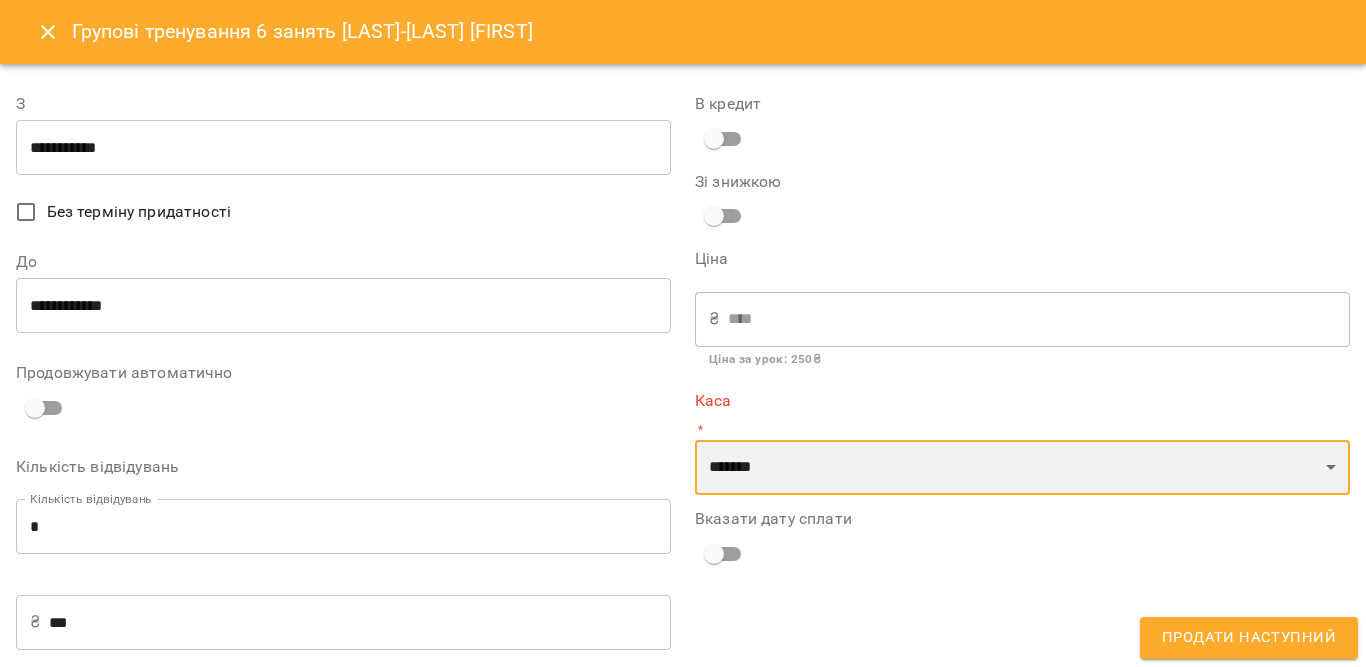 click on "**********" at bounding box center (1022, 468) 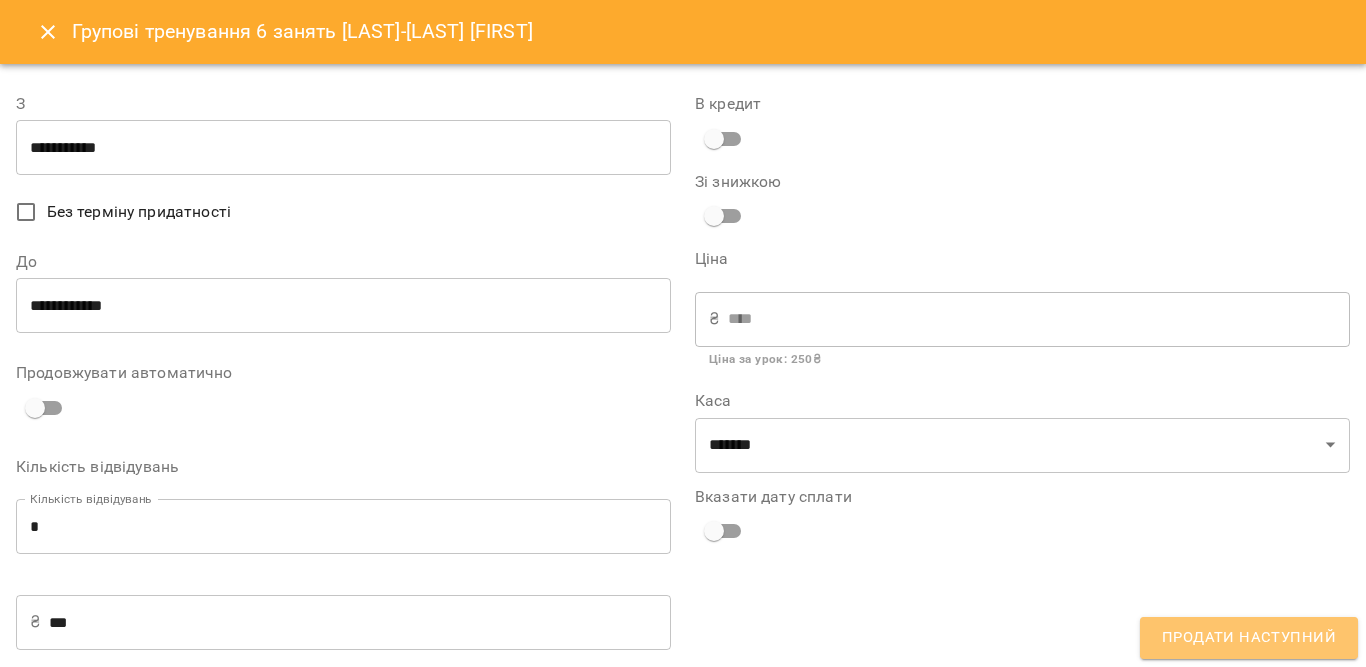 click on "Продати наступний" at bounding box center [1249, 638] 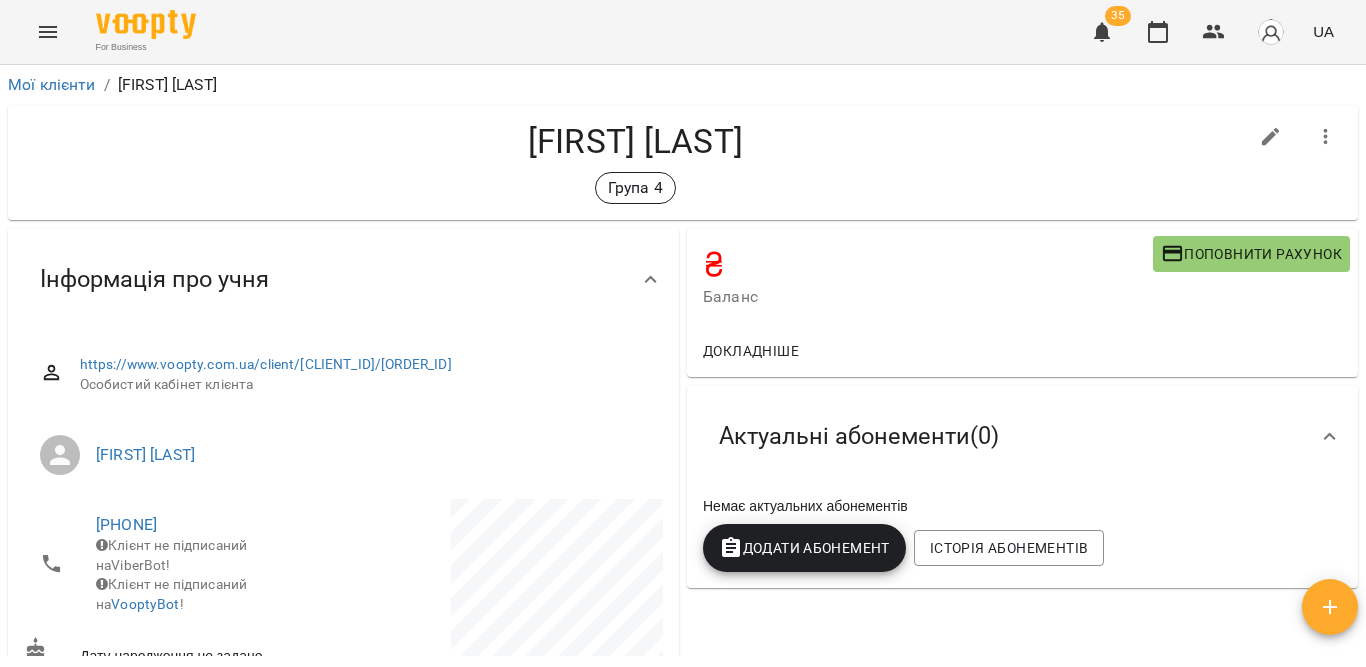 scroll, scrollTop: 0, scrollLeft: 0, axis: both 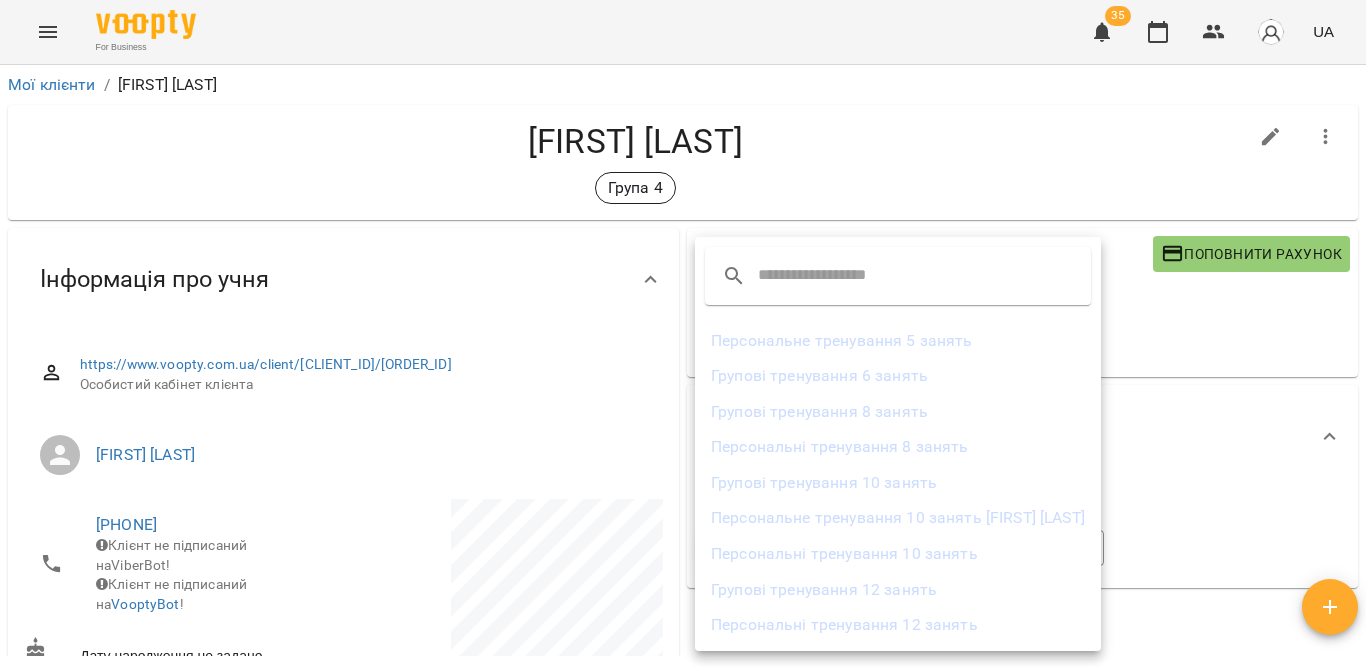 click on "Групові тренування 8 занять" at bounding box center [898, 412] 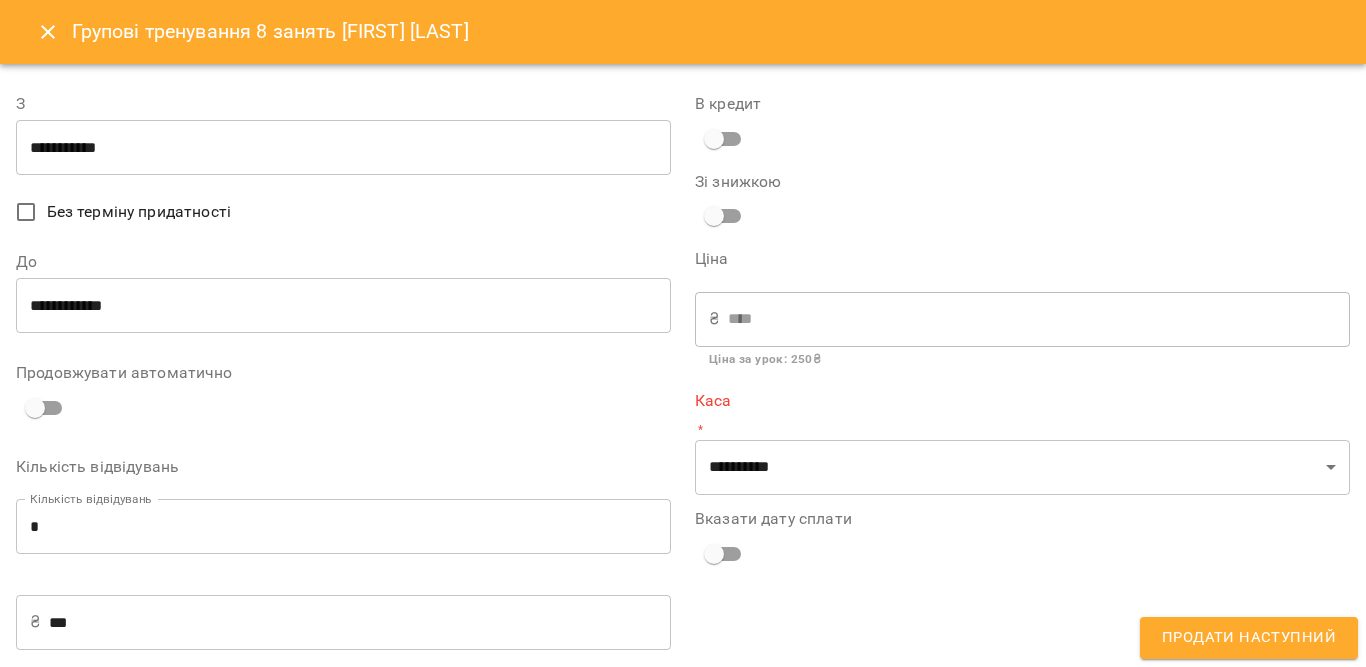 click on "**********" at bounding box center (343, 148) 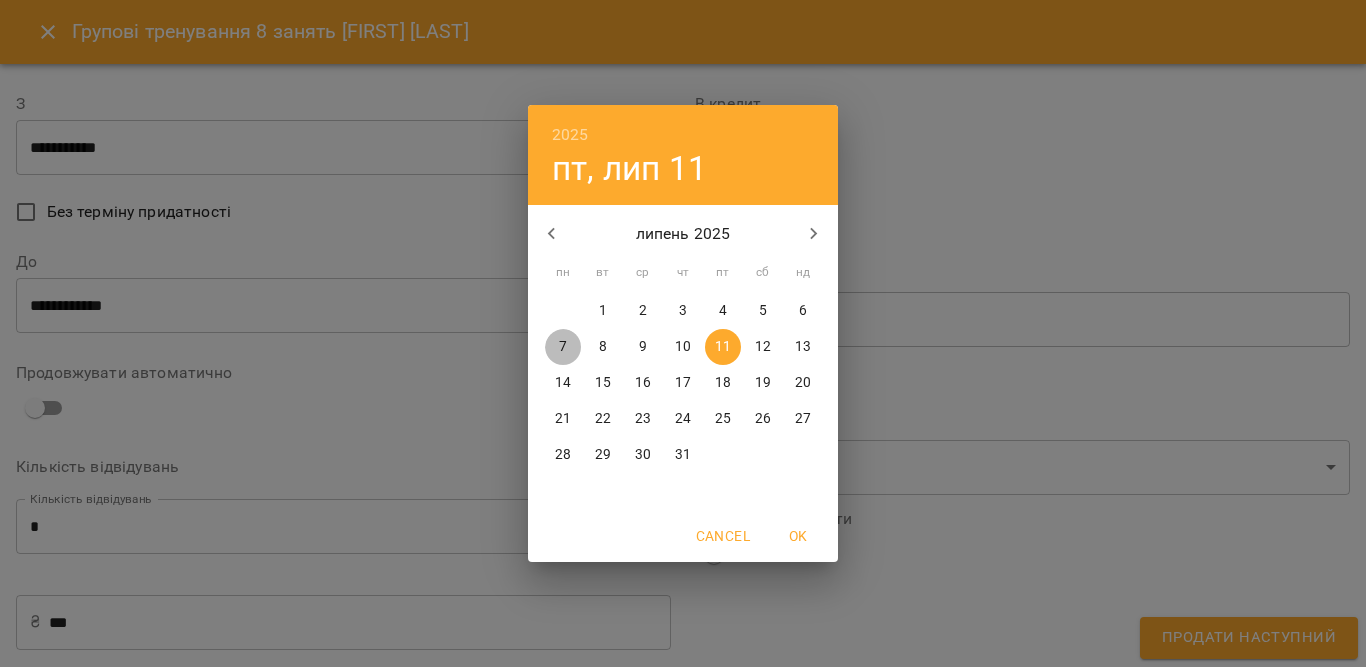 click on "7" at bounding box center [563, 347] 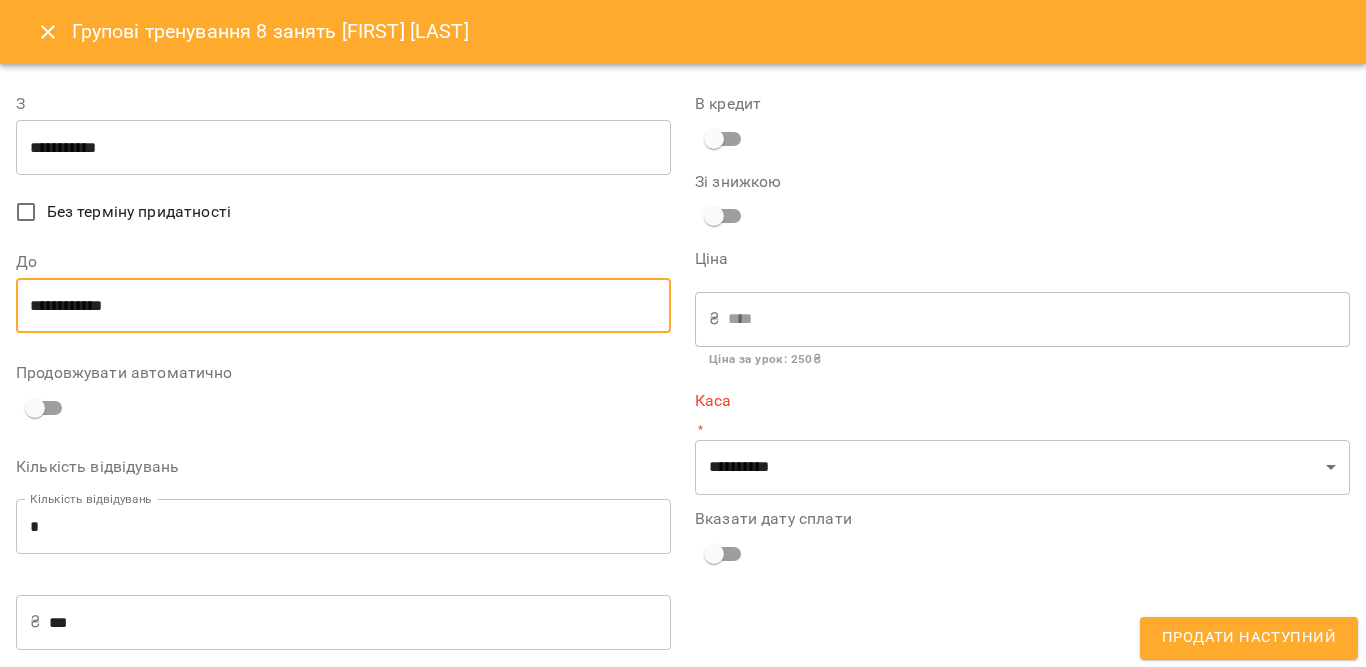 click on "**********" at bounding box center (343, 306) 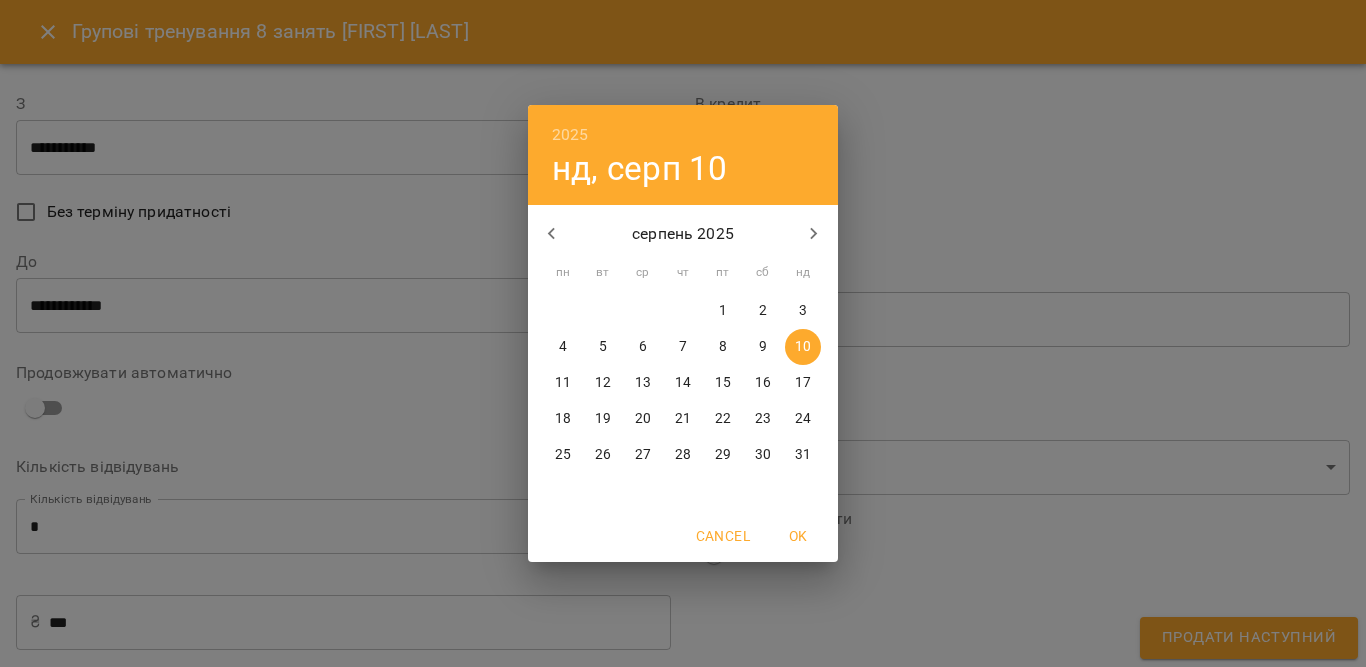 click on "7" at bounding box center [683, 347] 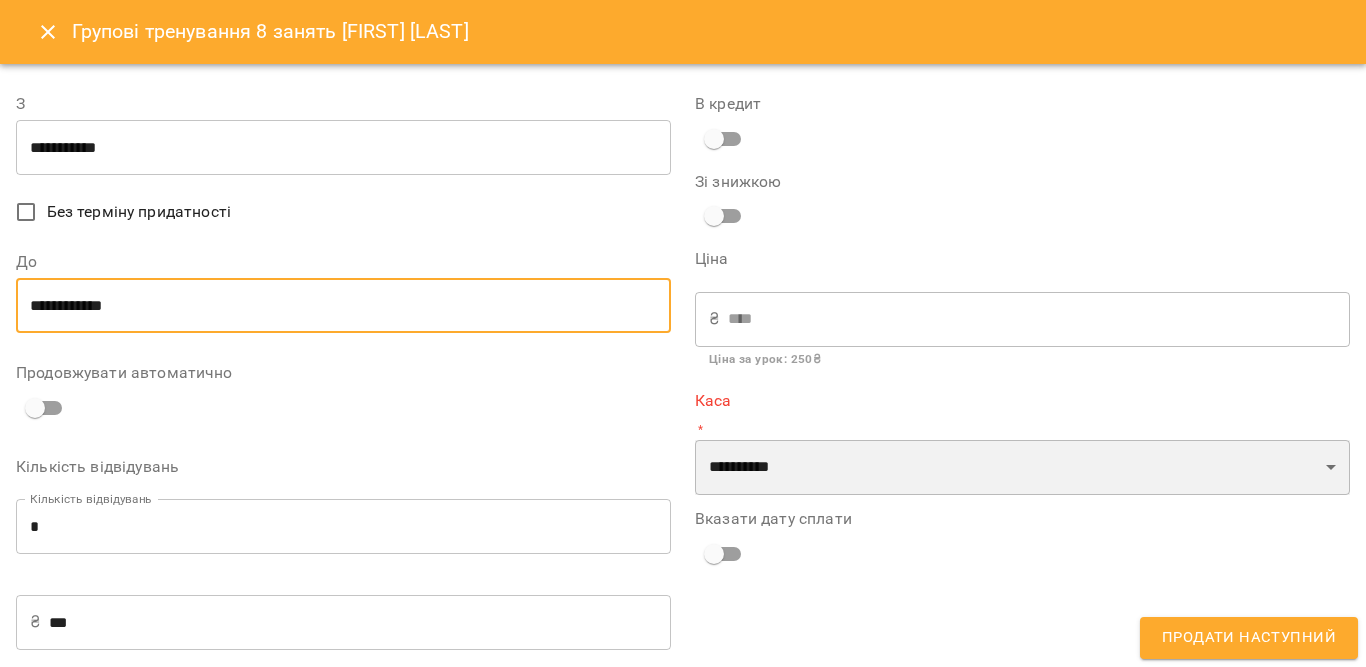click on "**********" at bounding box center (1022, 468) 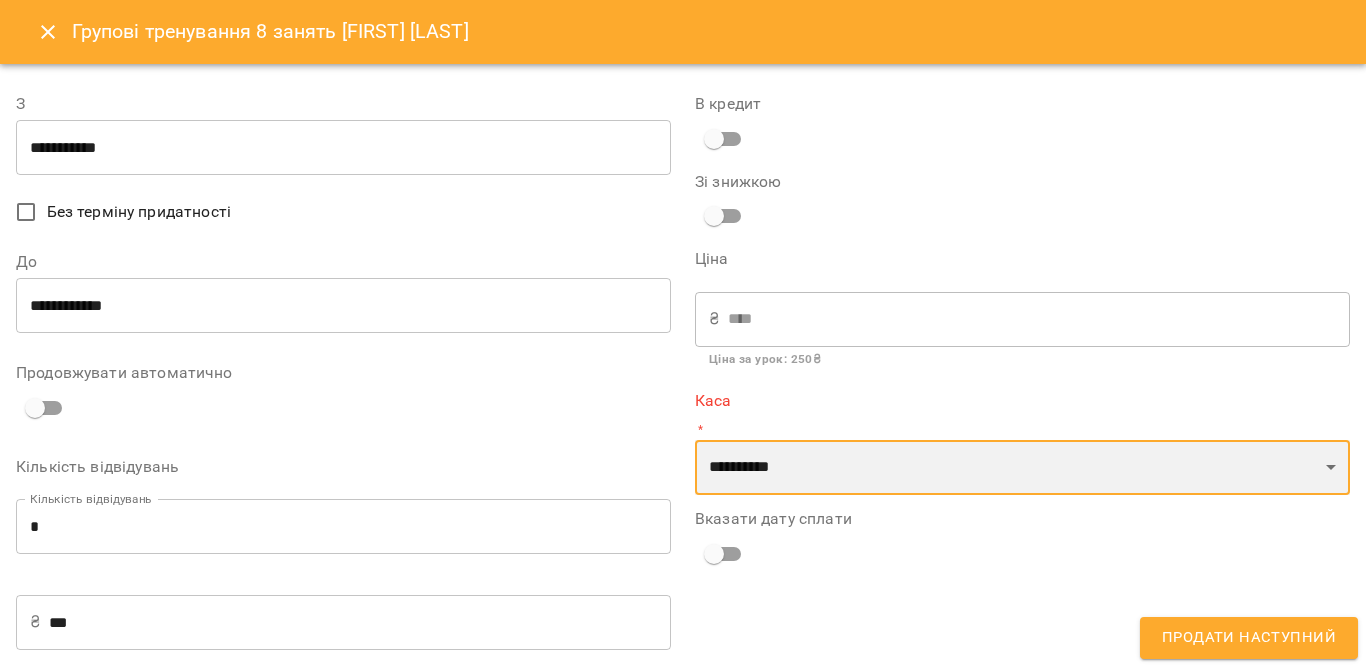 select on "****" 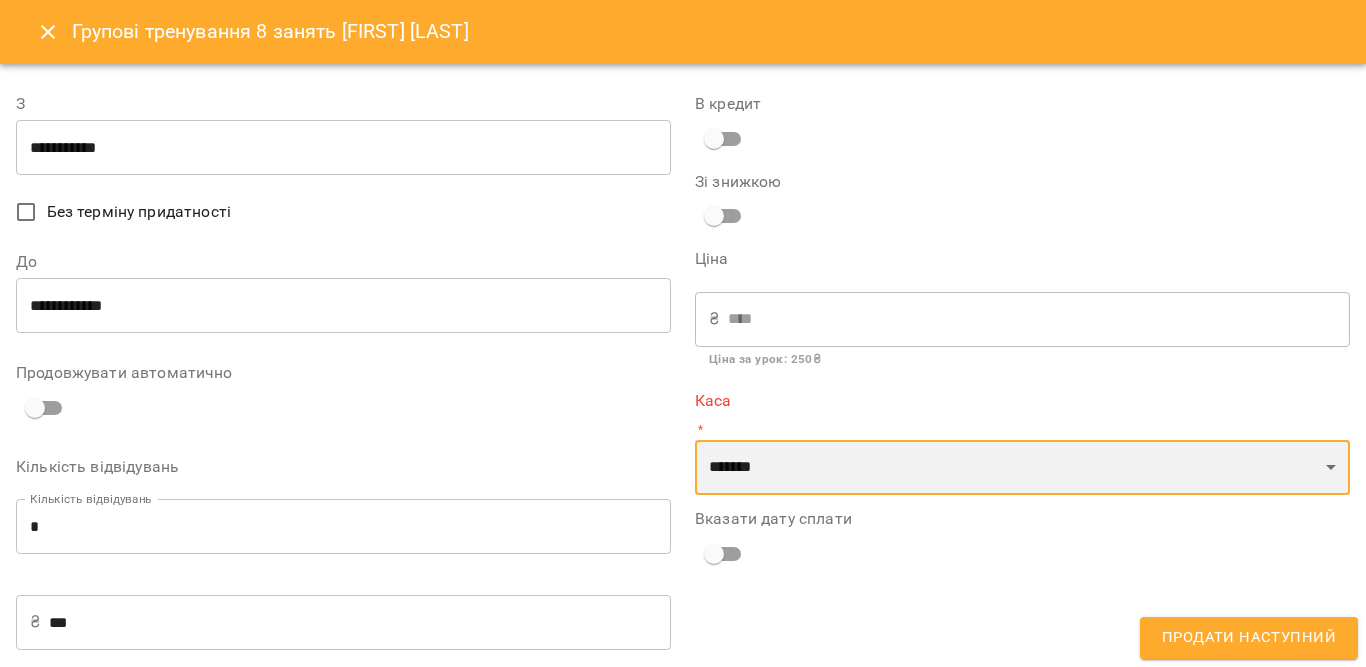 click on "**********" at bounding box center [1022, 468] 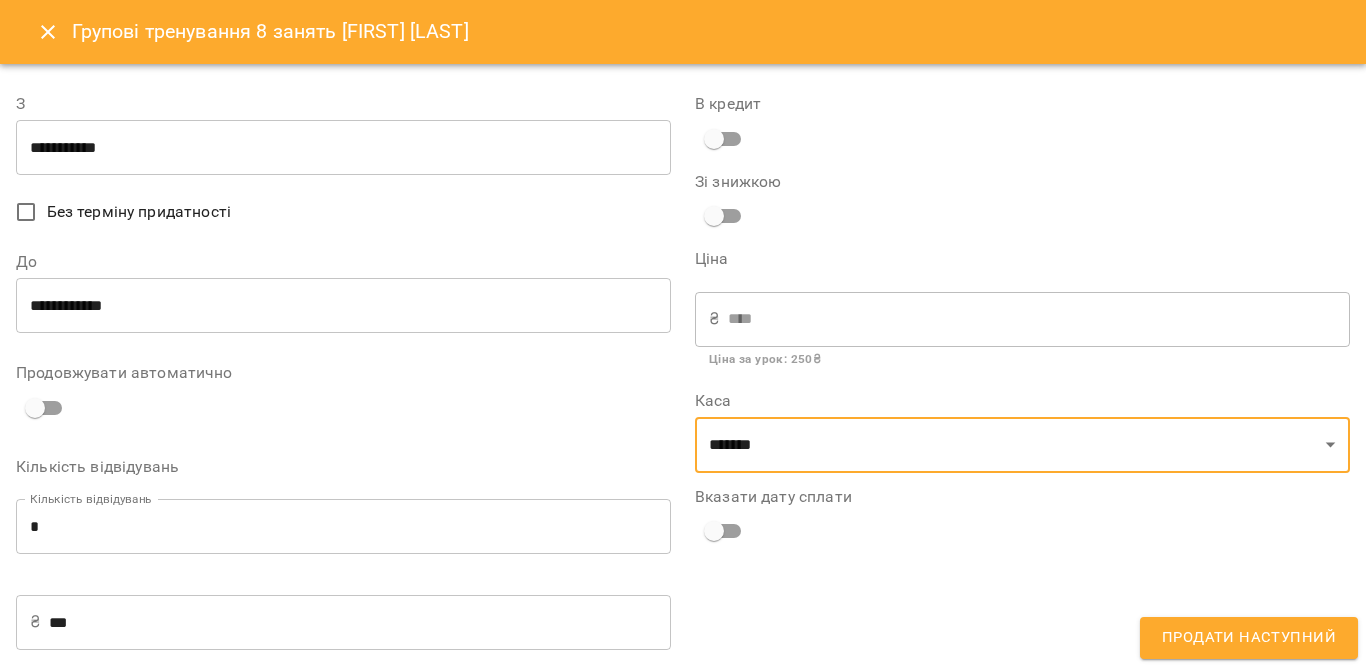 click on "Продати наступний" at bounding box center (1249, 638) 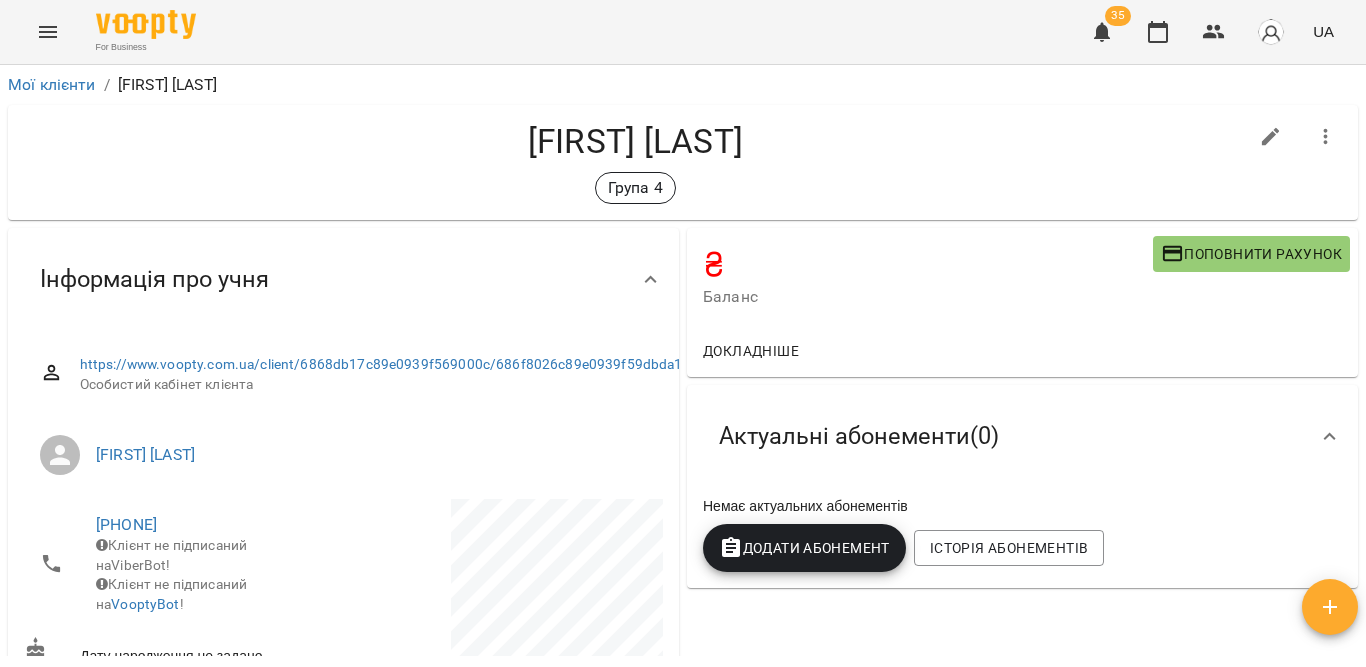 scroll, scrollTop: 0, scrollLeft: 0, axis: both 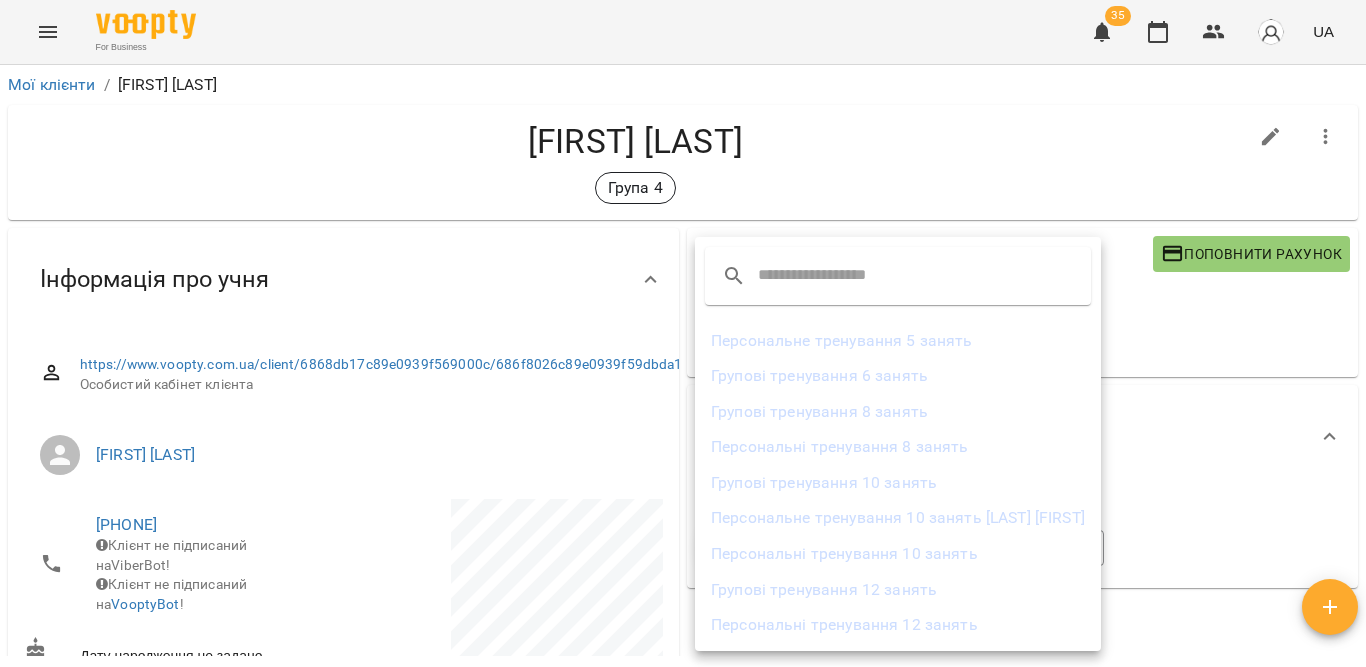 click on "Групові тренування 6 занять" at bounding box center [898, 376] 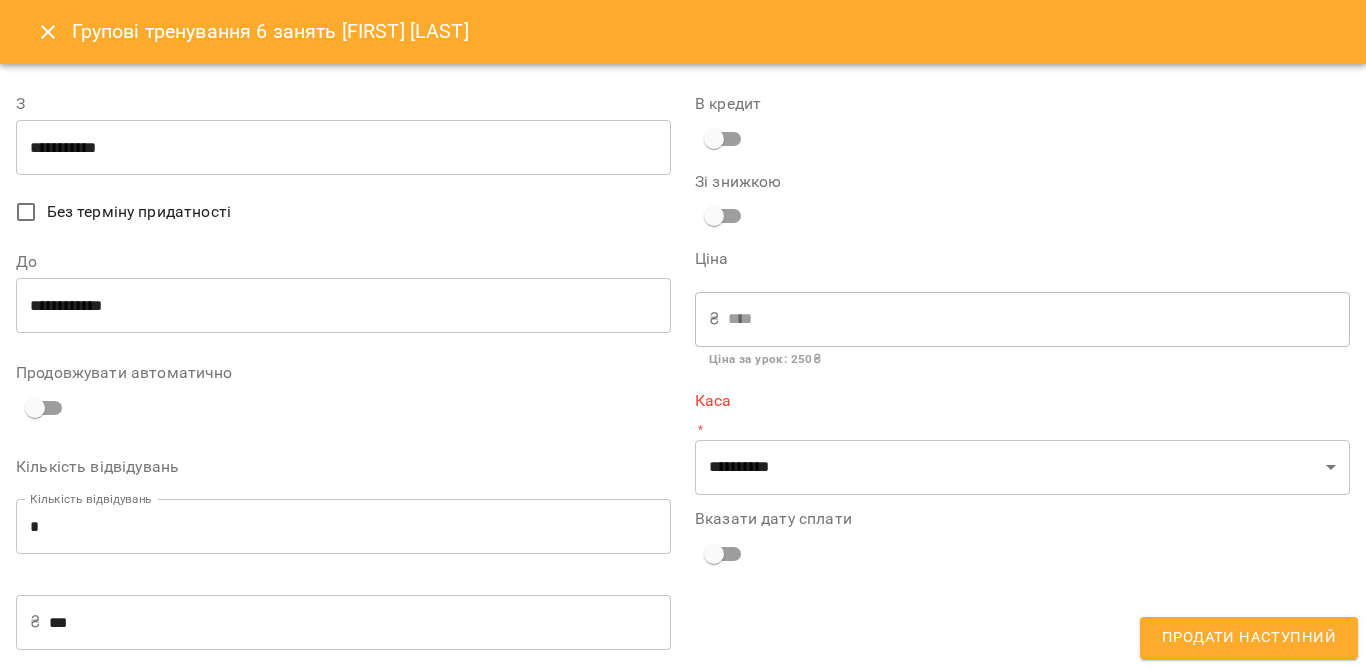click on "**********" at bounding box center (343, 148) 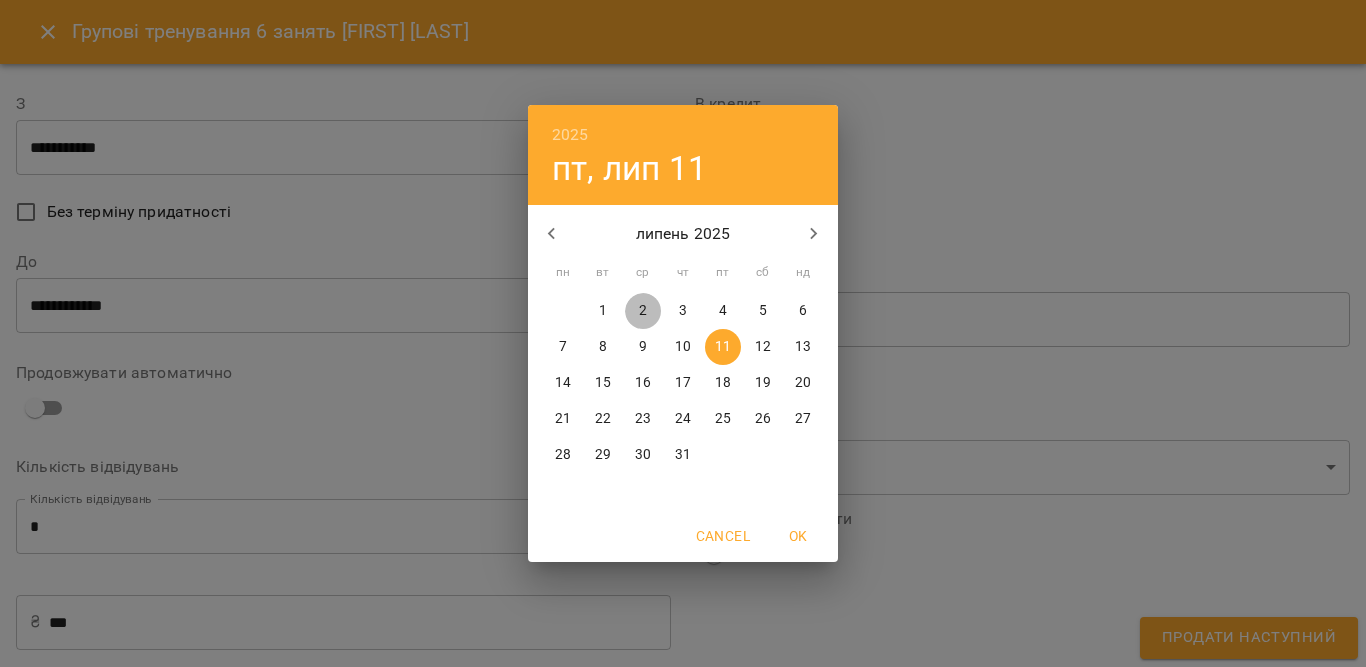 click on "2" at bounding box center [643, 311] 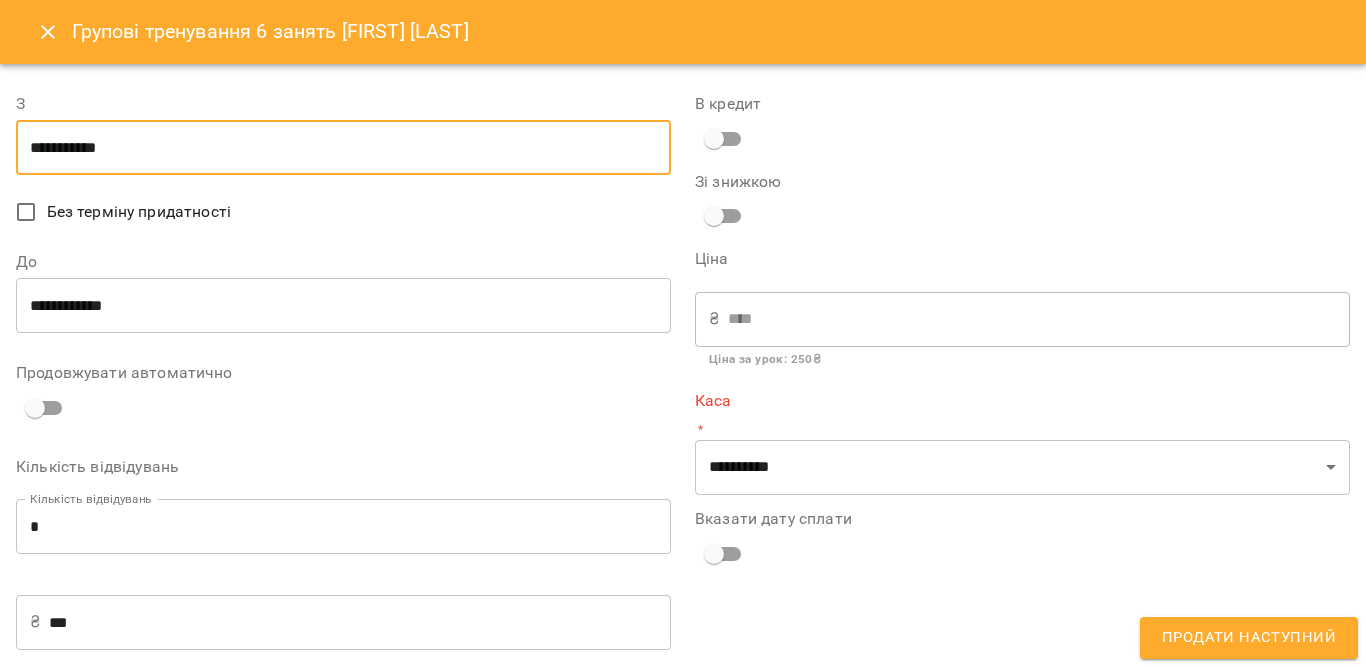 click on "**********" at bounding box center [343, 306] 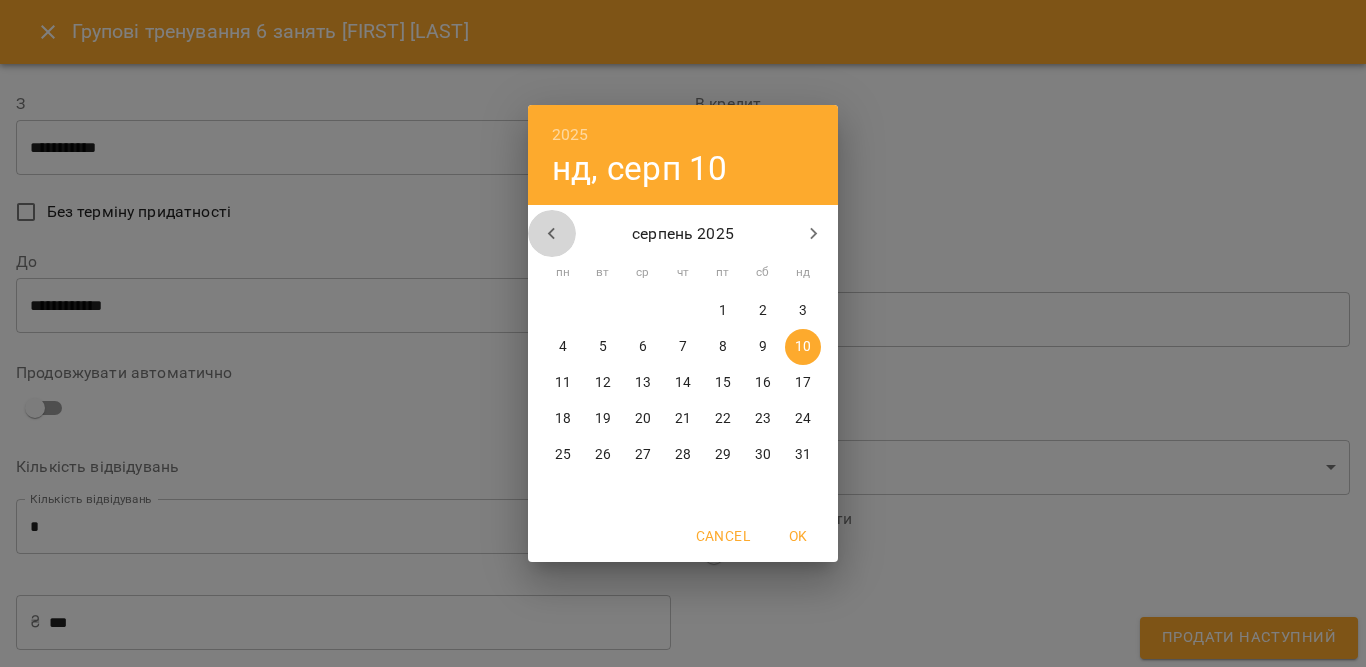 click 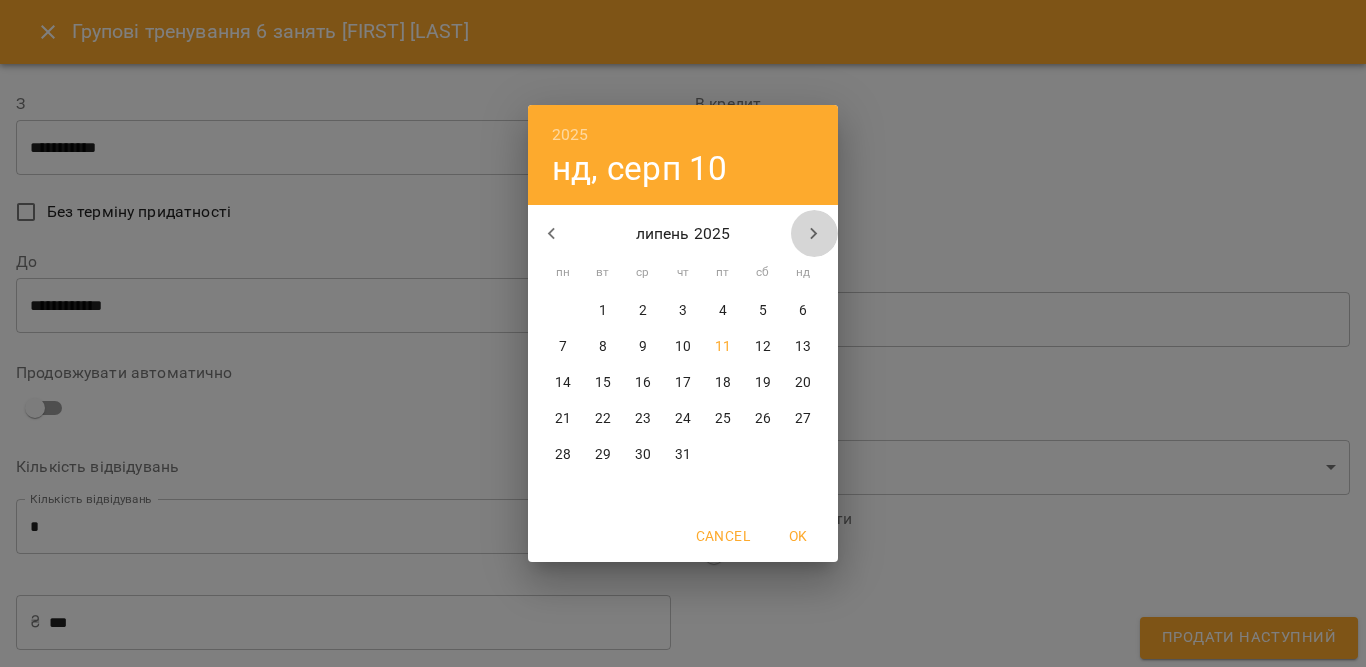 drag, startPoint x: 810, startPoint y: 232, endPoint x: 795, endPoint y: 233, distance: 15.033297 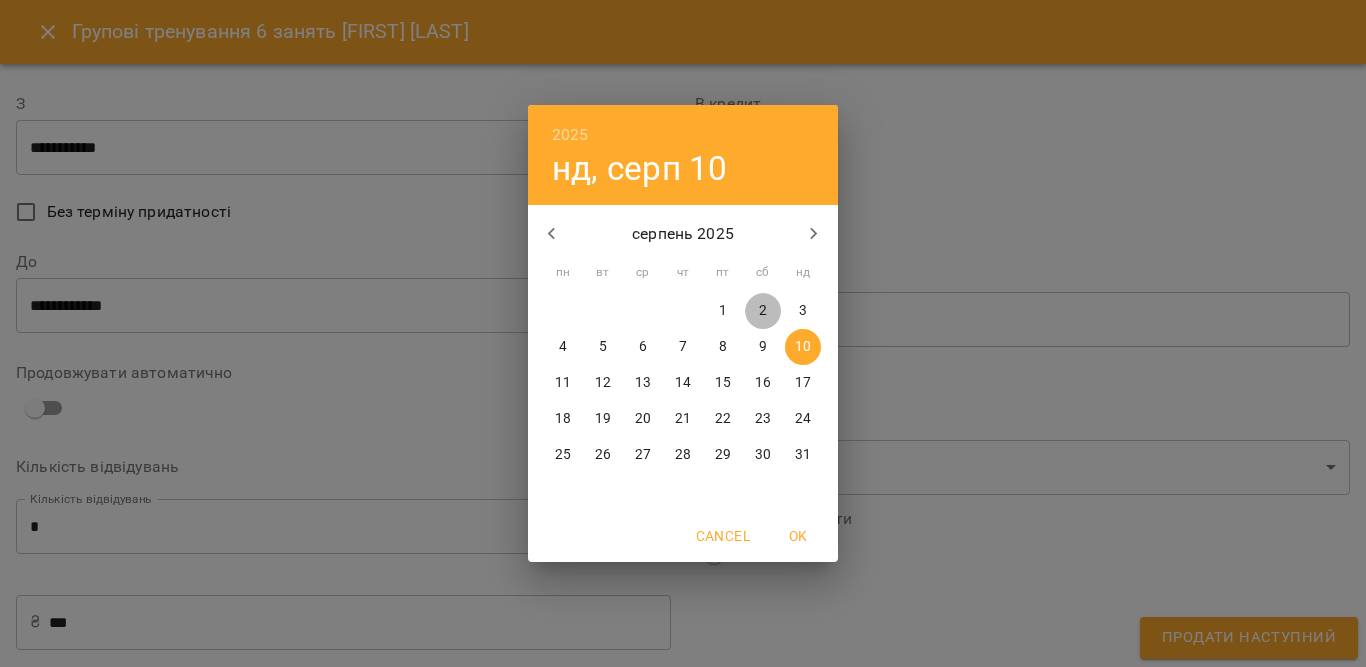 click on "2" at bounding box center (763, 311) 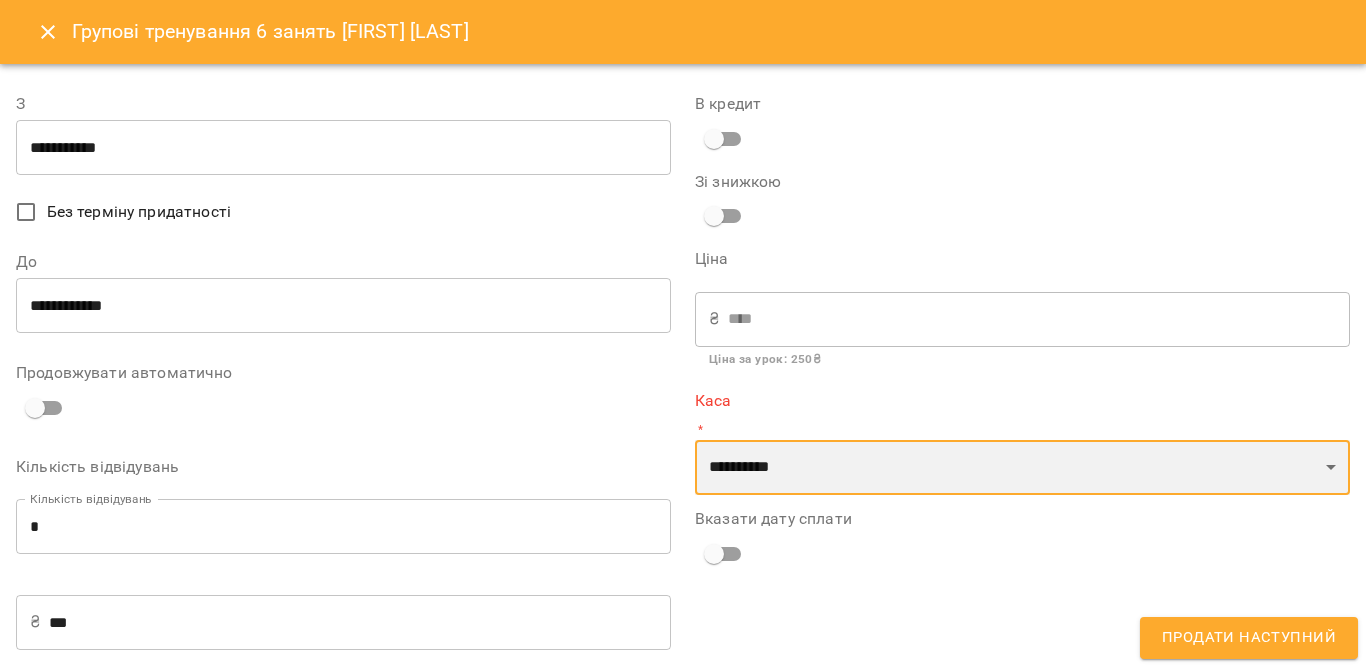 click on "**********" at bounding box center [1022, 468] 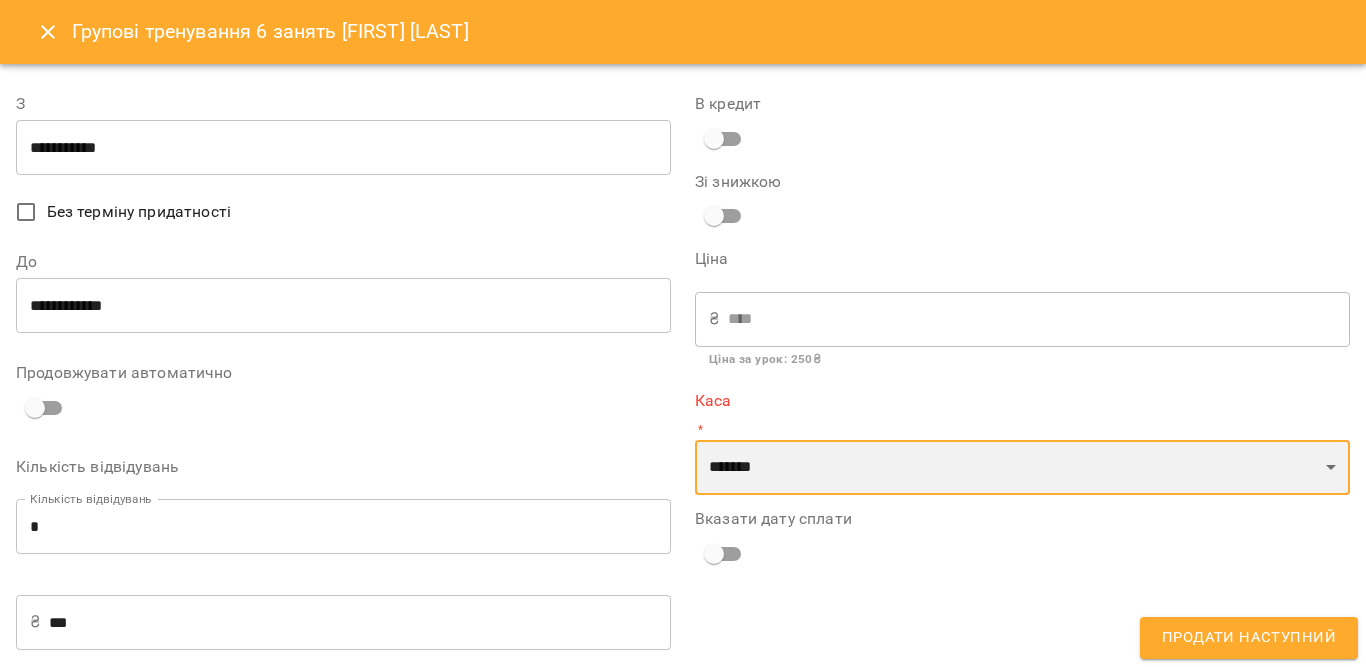 click on "**********" at bounding box center [1022, 468] 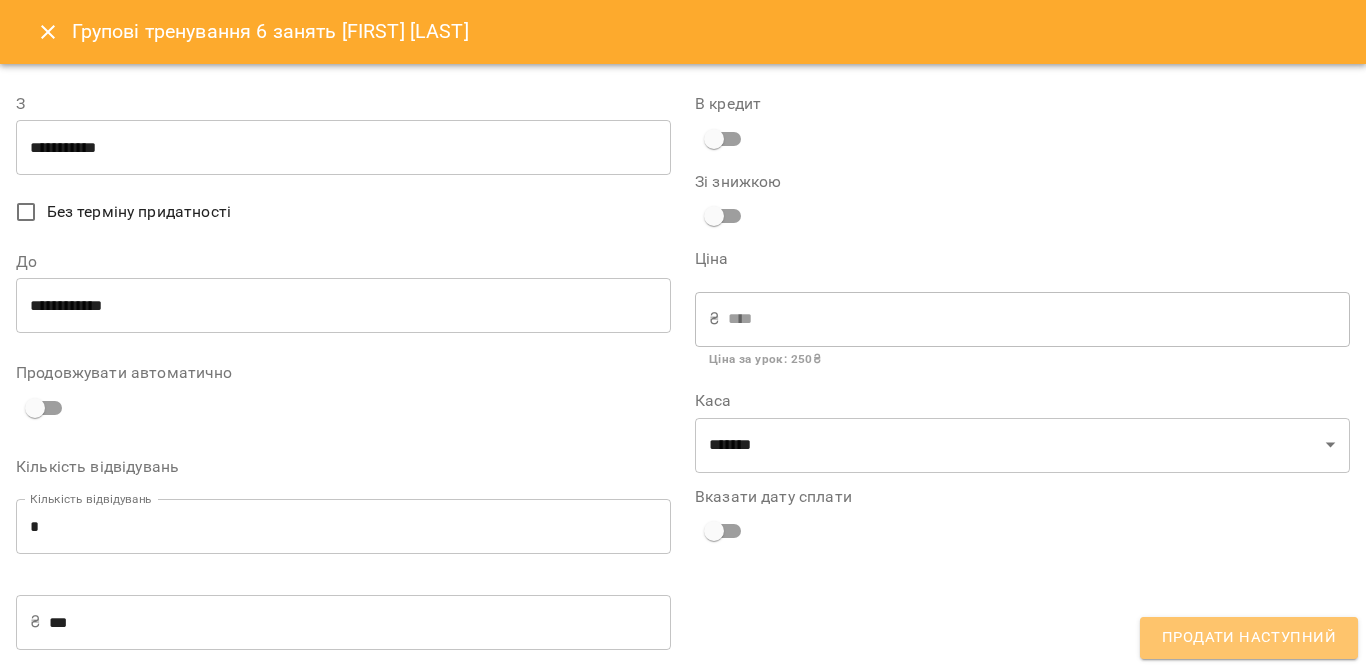click on "Продати наступний" at bounding box center [1249, 638] 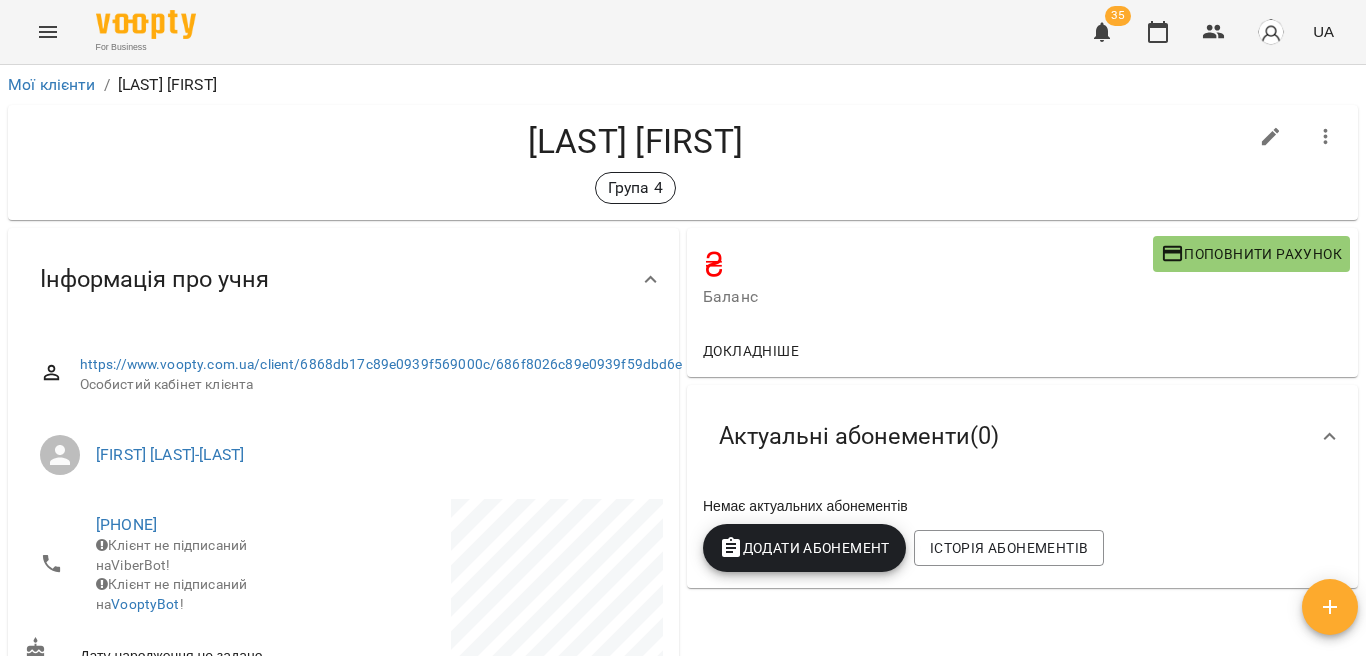 scroll, scrollTop: 0, scrollLeft: 0, axis: both 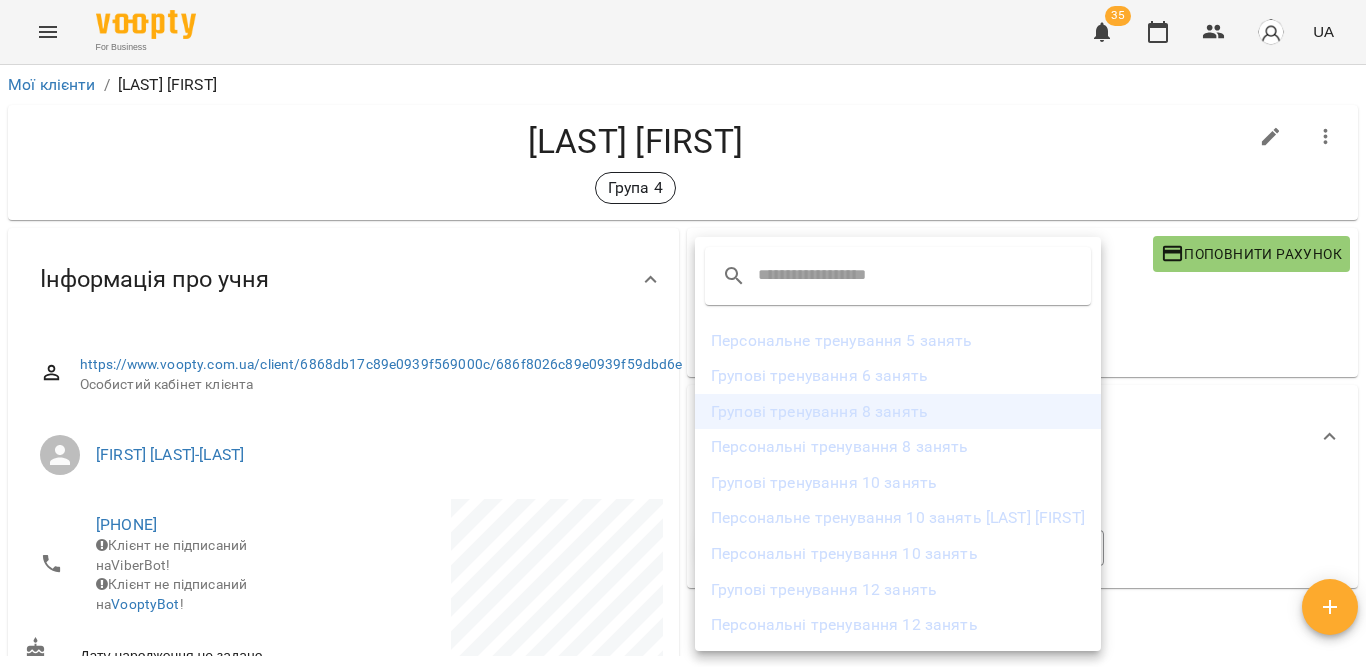 click on "Групові тренування 8 занять" at bounding box center [898, 412] 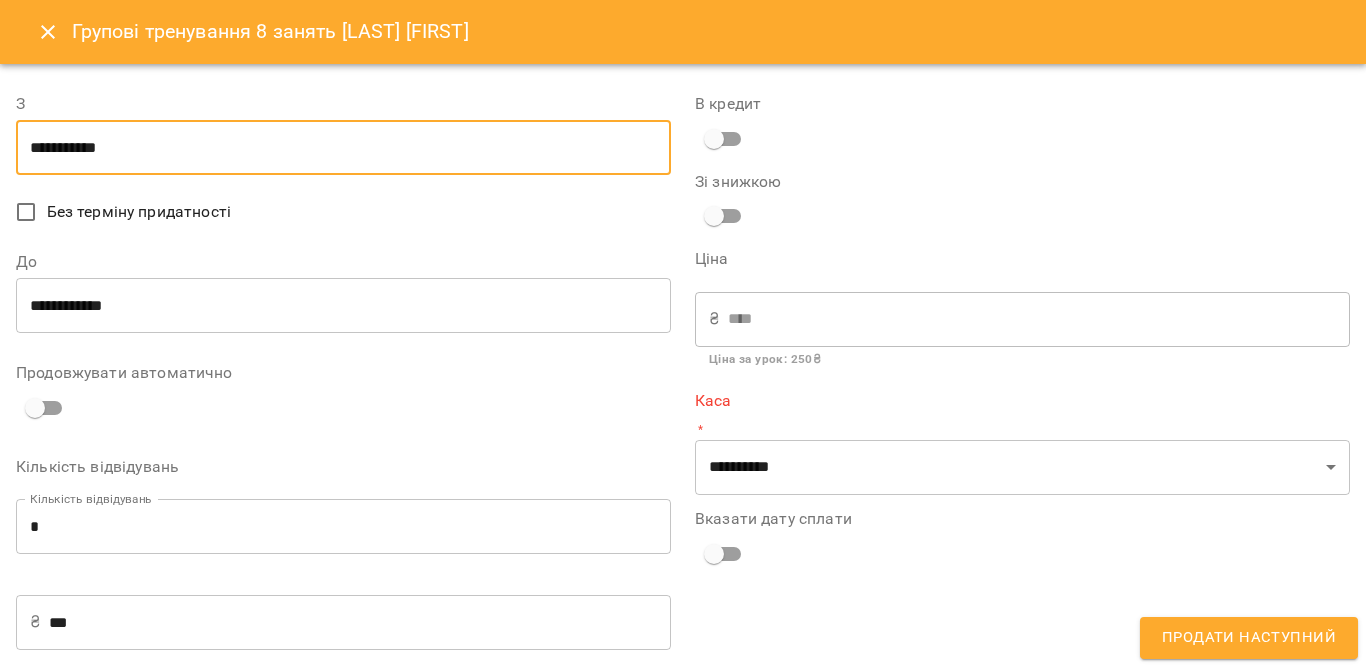 click on "**********" at bounding box center [343, 148] 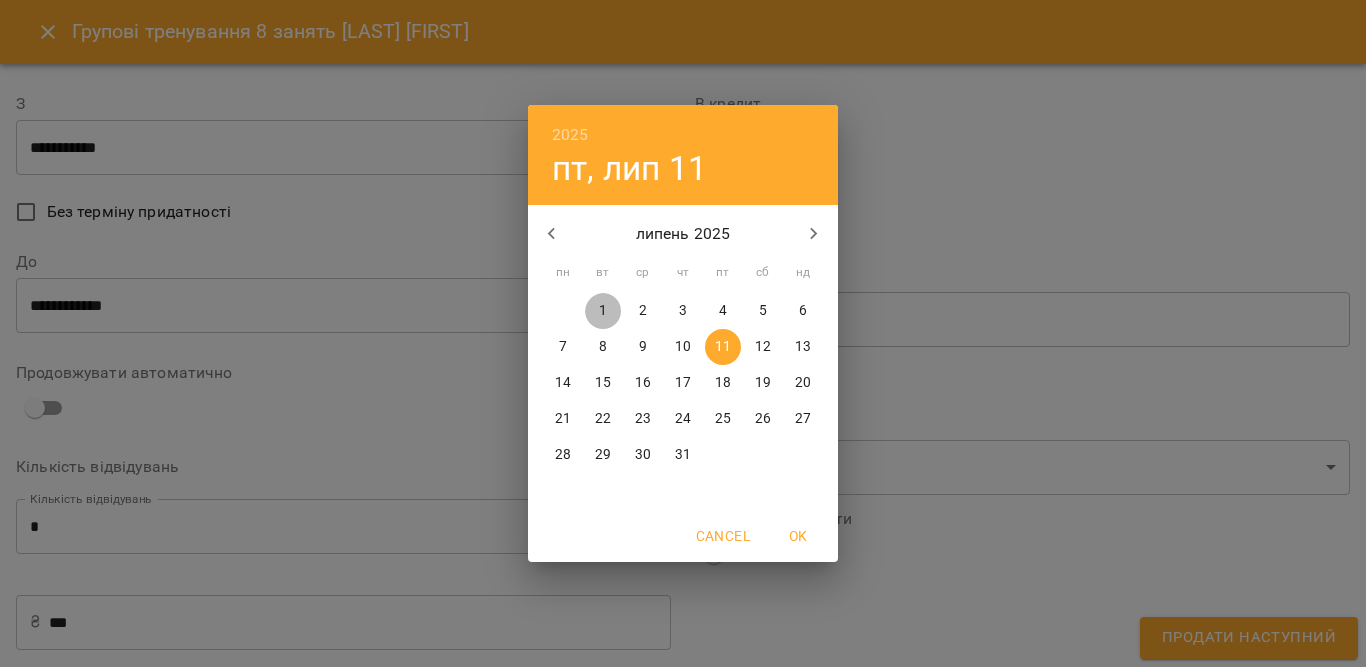 click on "1" at bounding box center (603, 311) 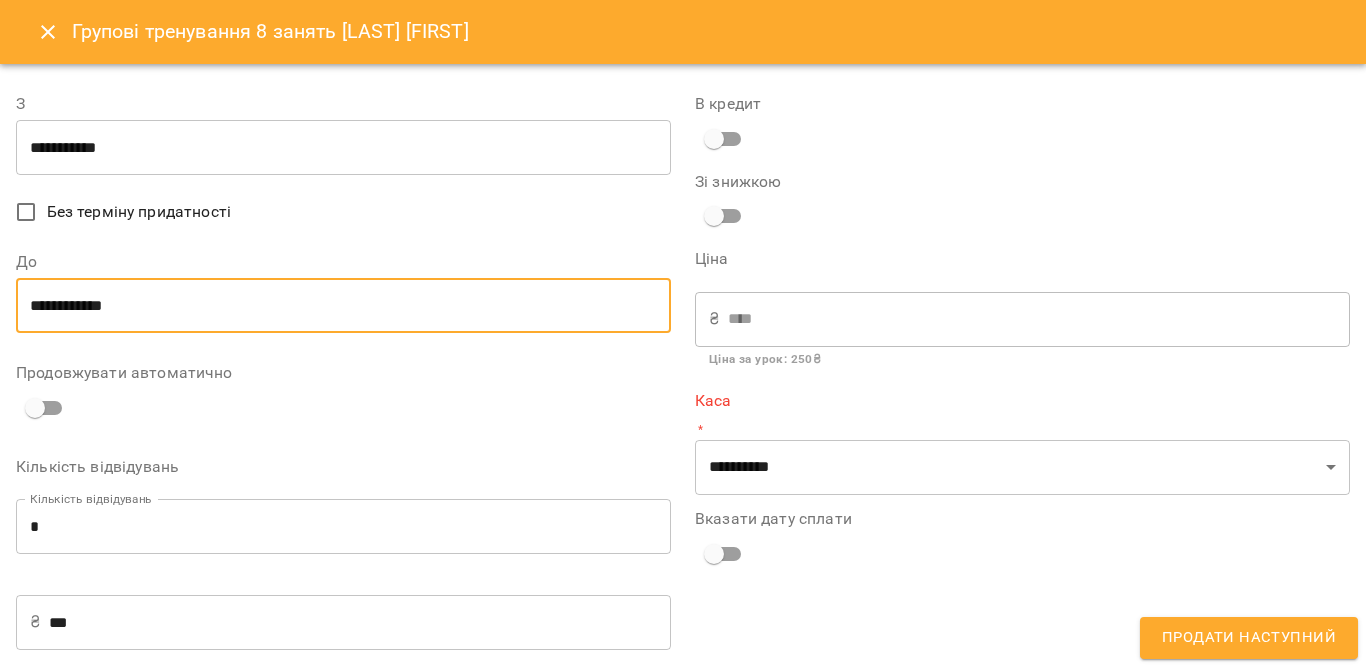 click on "**********" at bounding box center [343, 306] 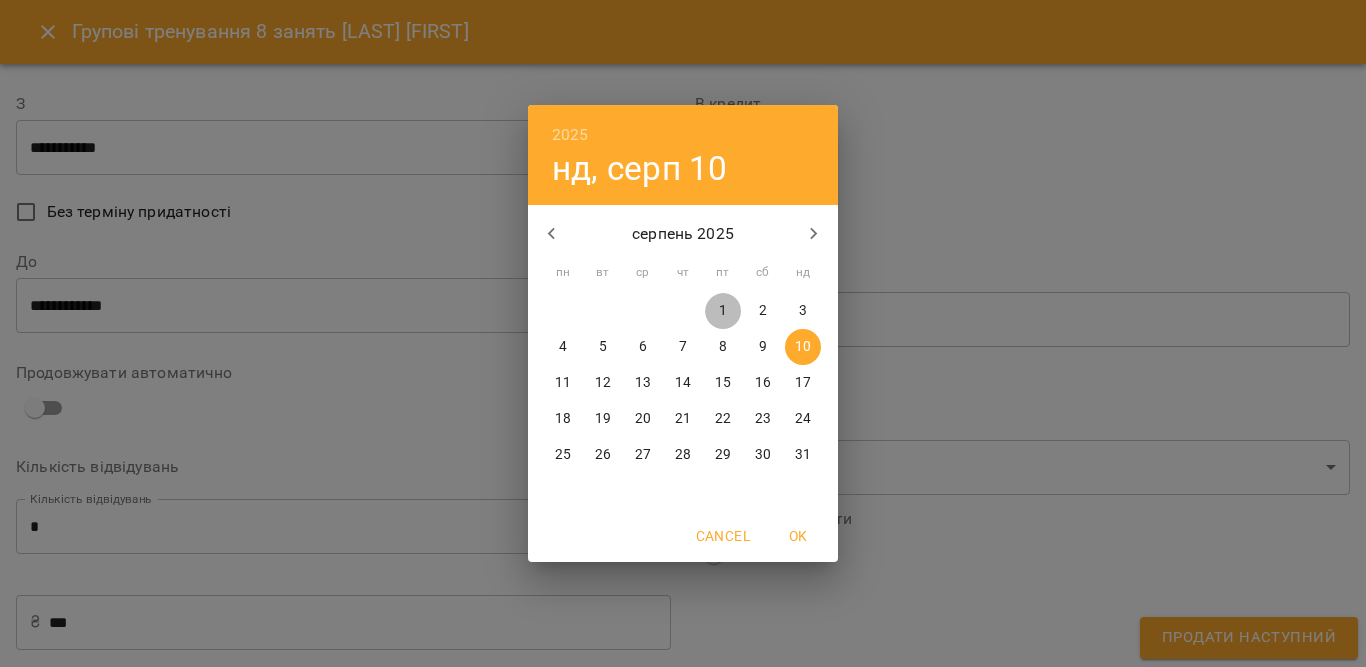 click on "1" at bounding box center [723, 311] 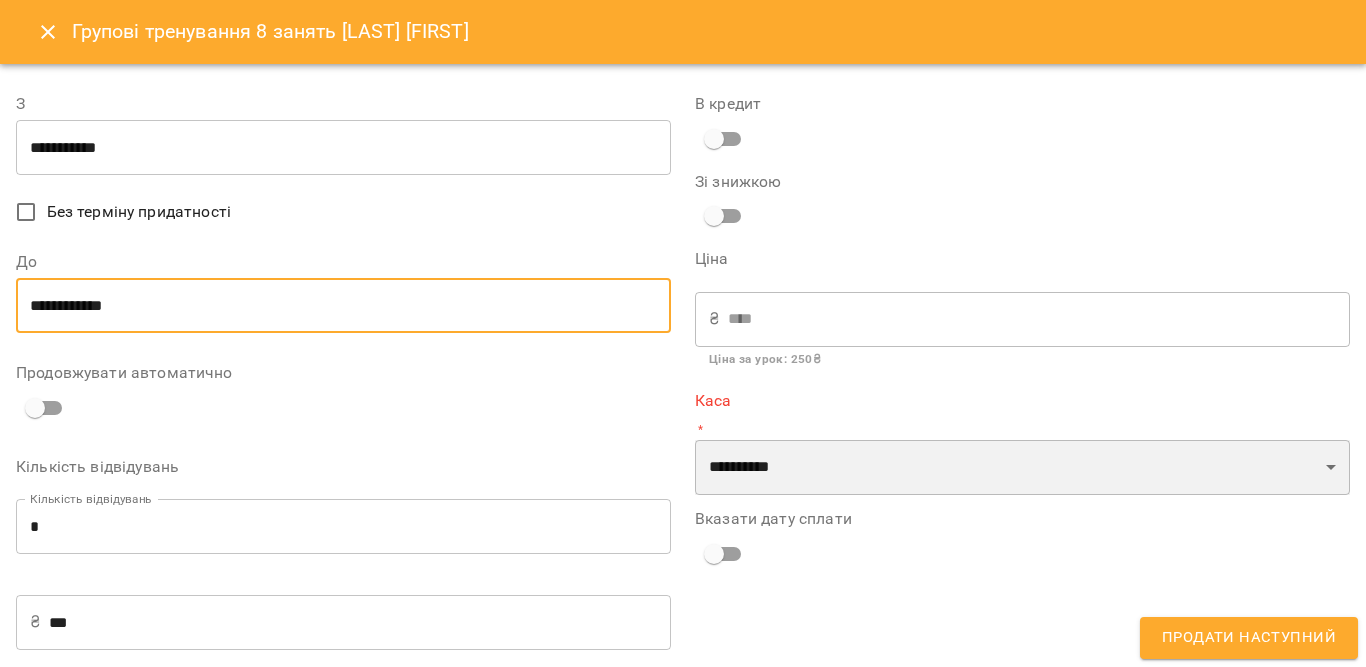 click on "**********" at bounding box center [1022, 468] 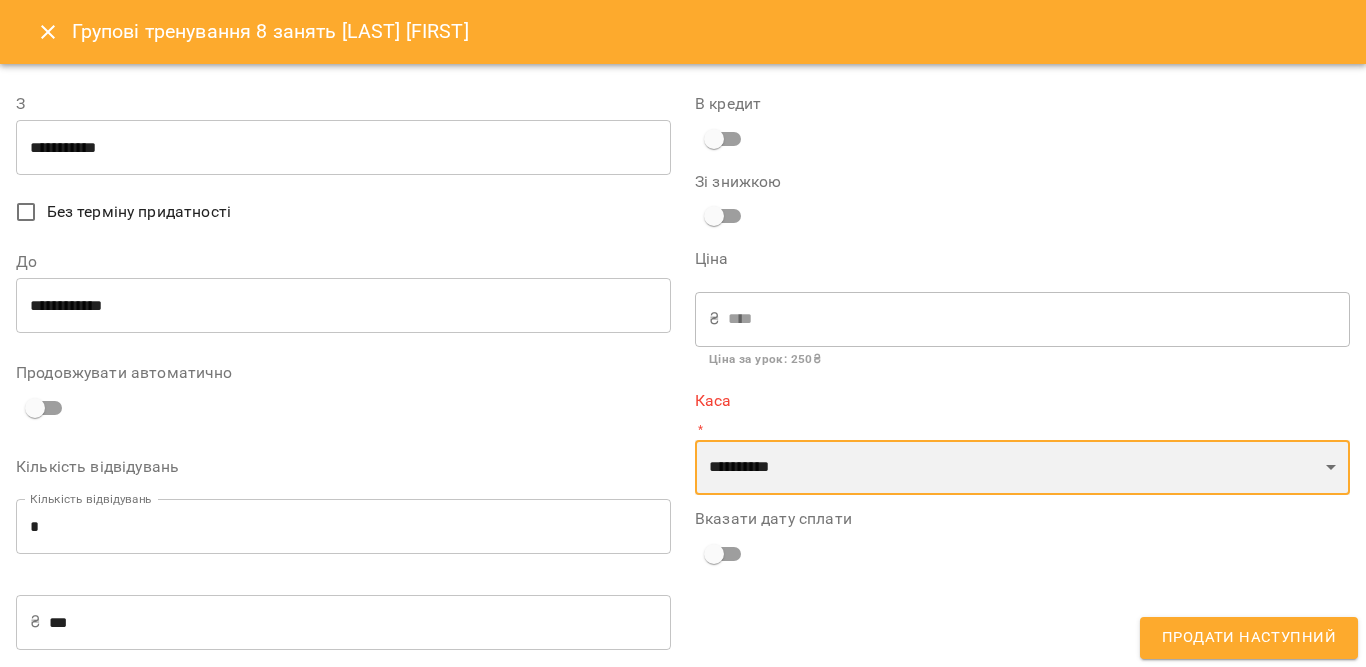 select on "****" 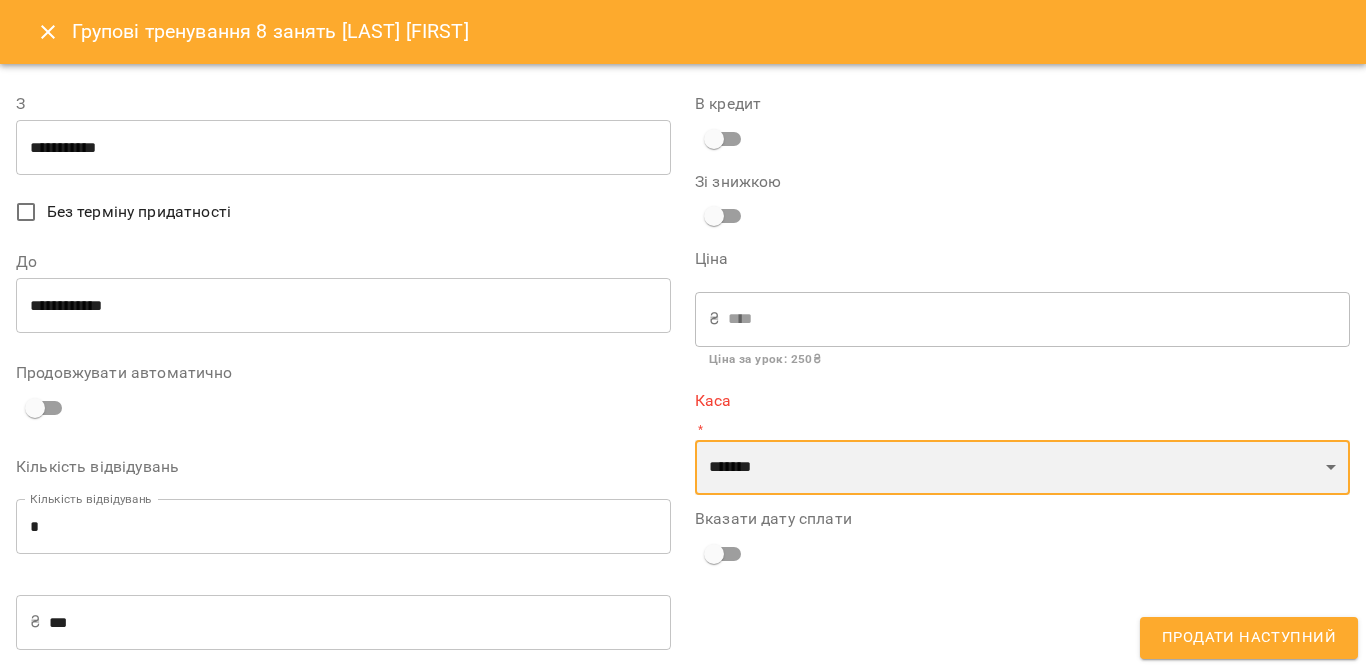 click on "**********" at bounding box center (1022, 468) 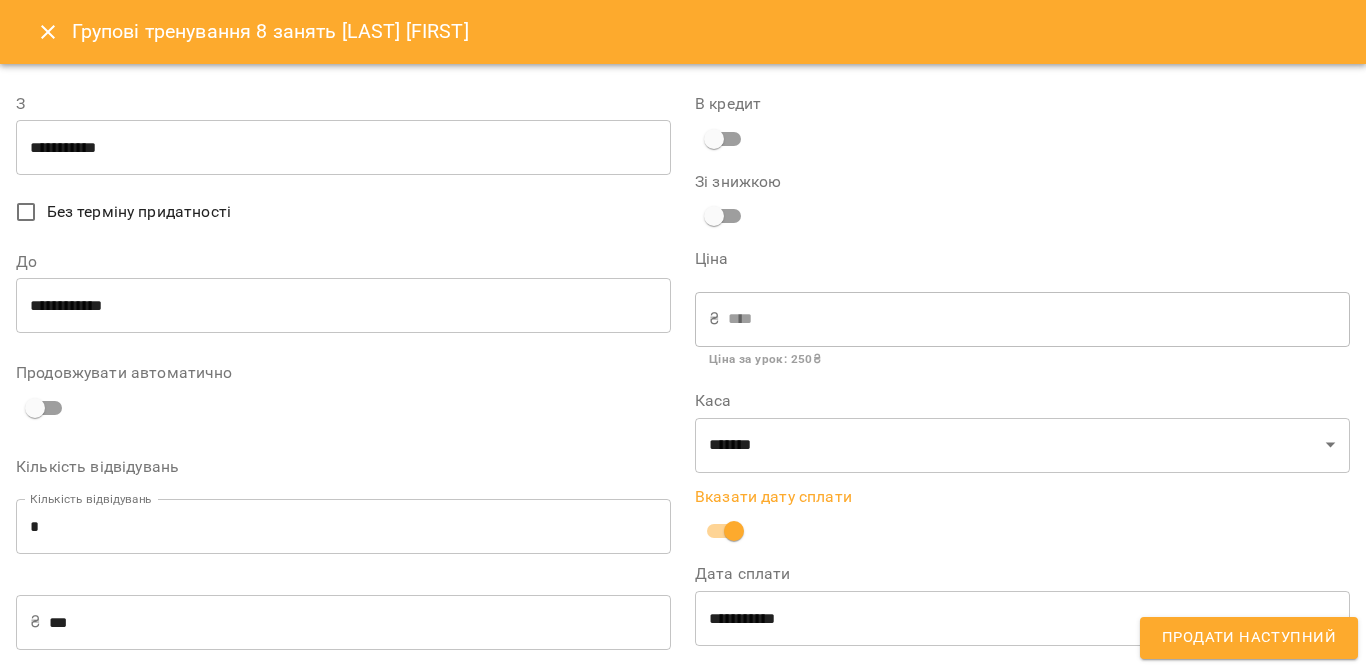 click on "**********" at bounding box center (1022, 618) 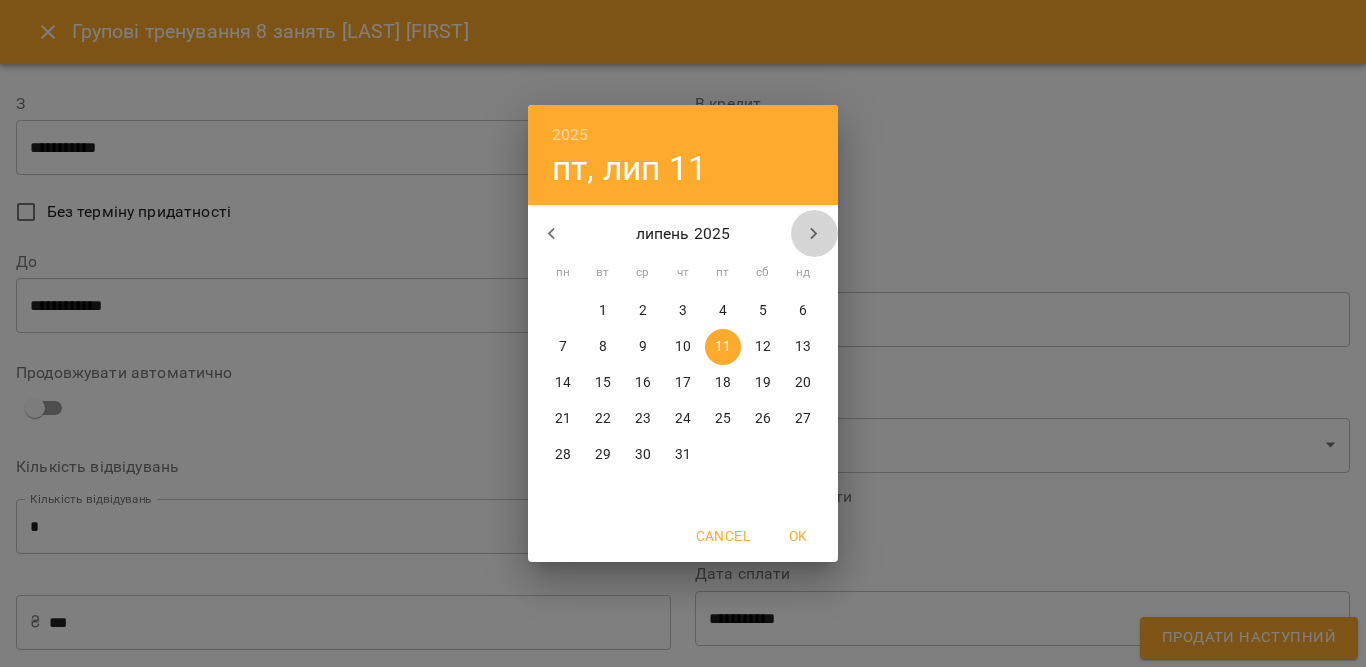 click 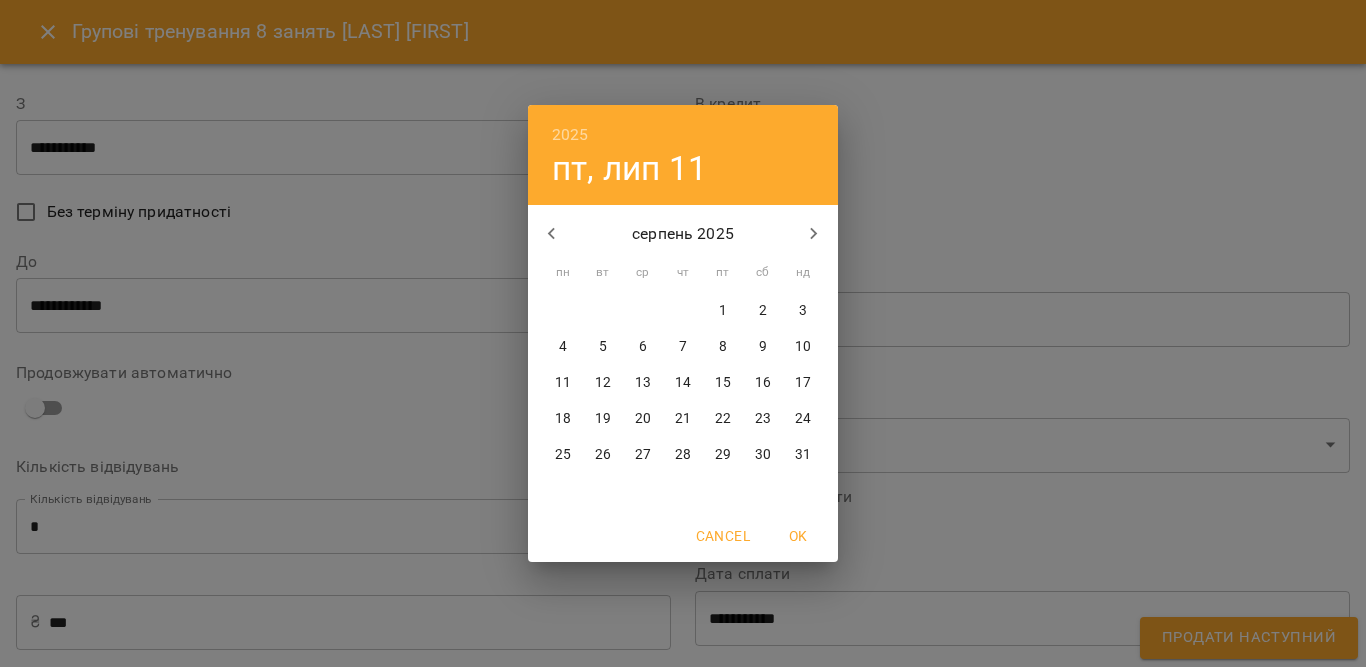 click on "1" at bounding box center (723, 311) 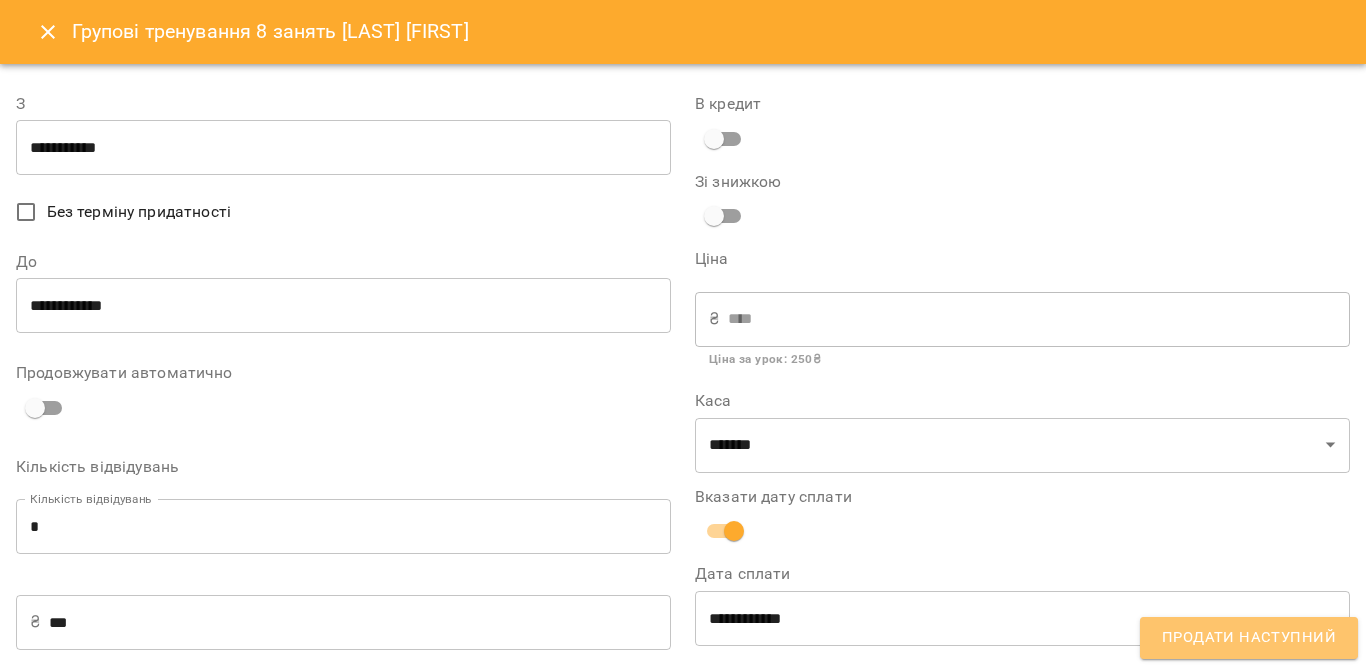 click on "Продати наступний" at bounding box center [1249, 638] 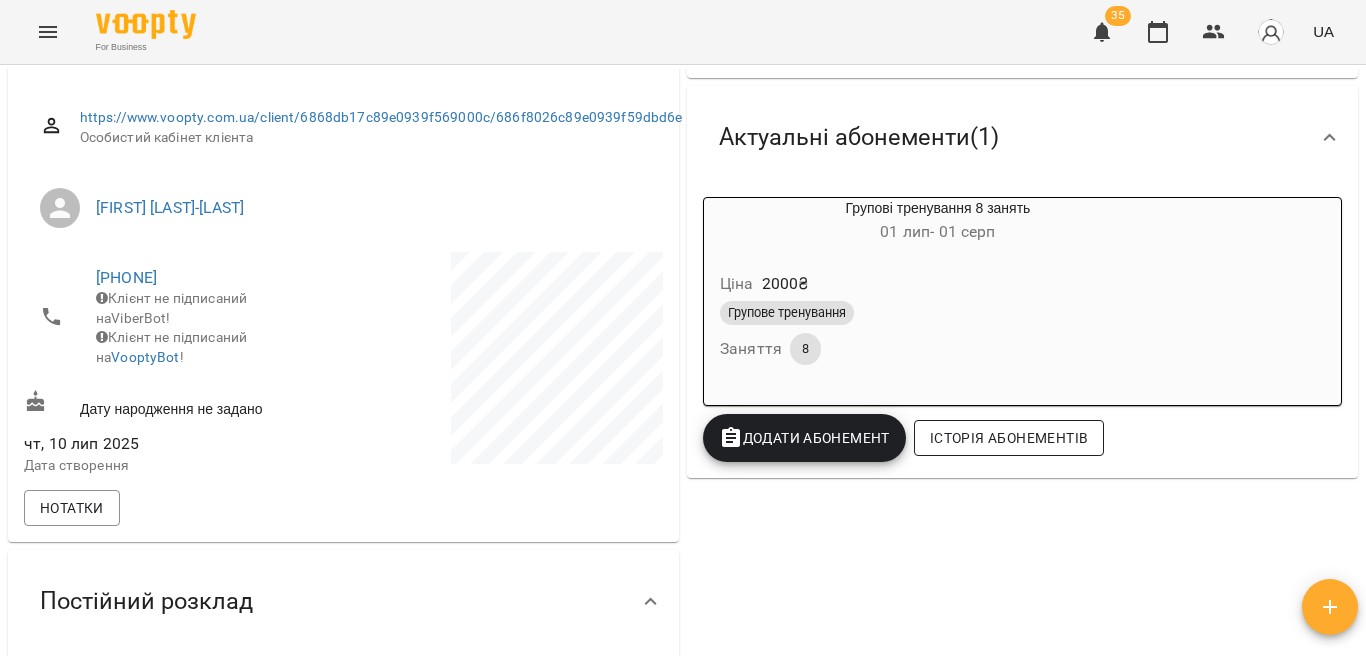 scroll, scrollTop: 200, scrollLeft: 0, axis: vertical 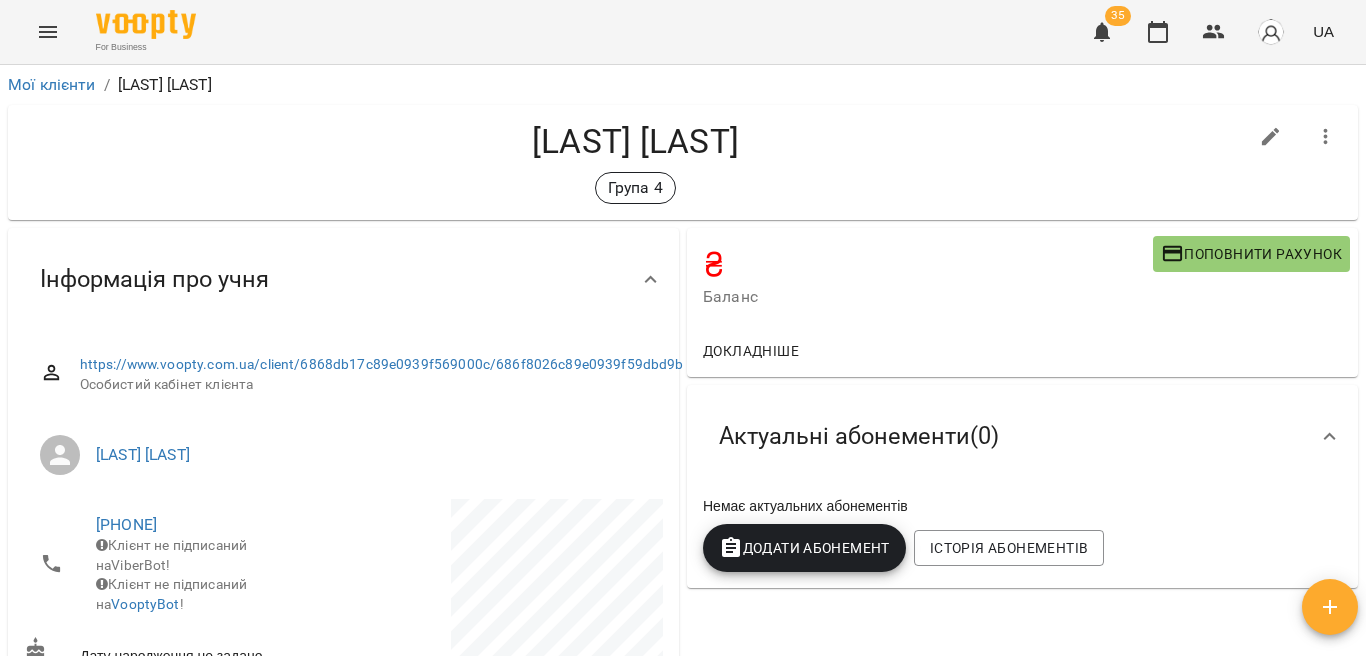 click on "Додати Абонемент" at bounding box center [804, 548] 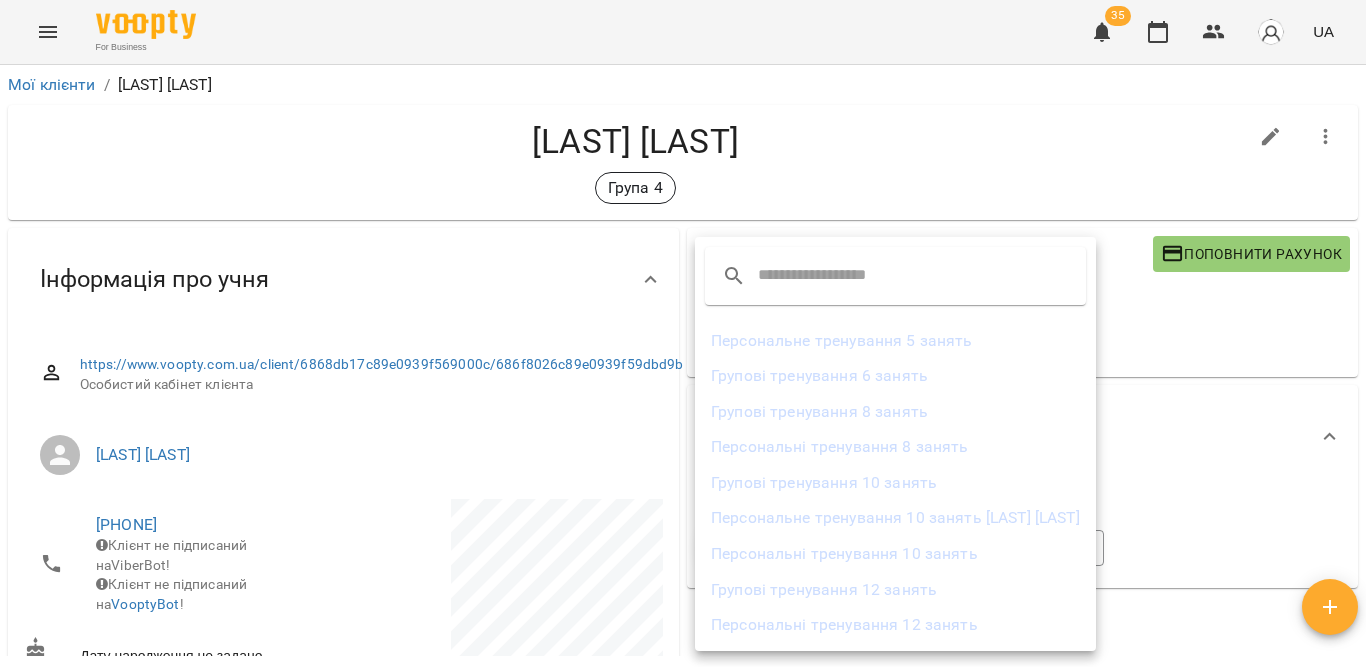 click on "Групові тренування 8 занять" at bounding box center [895, 412] 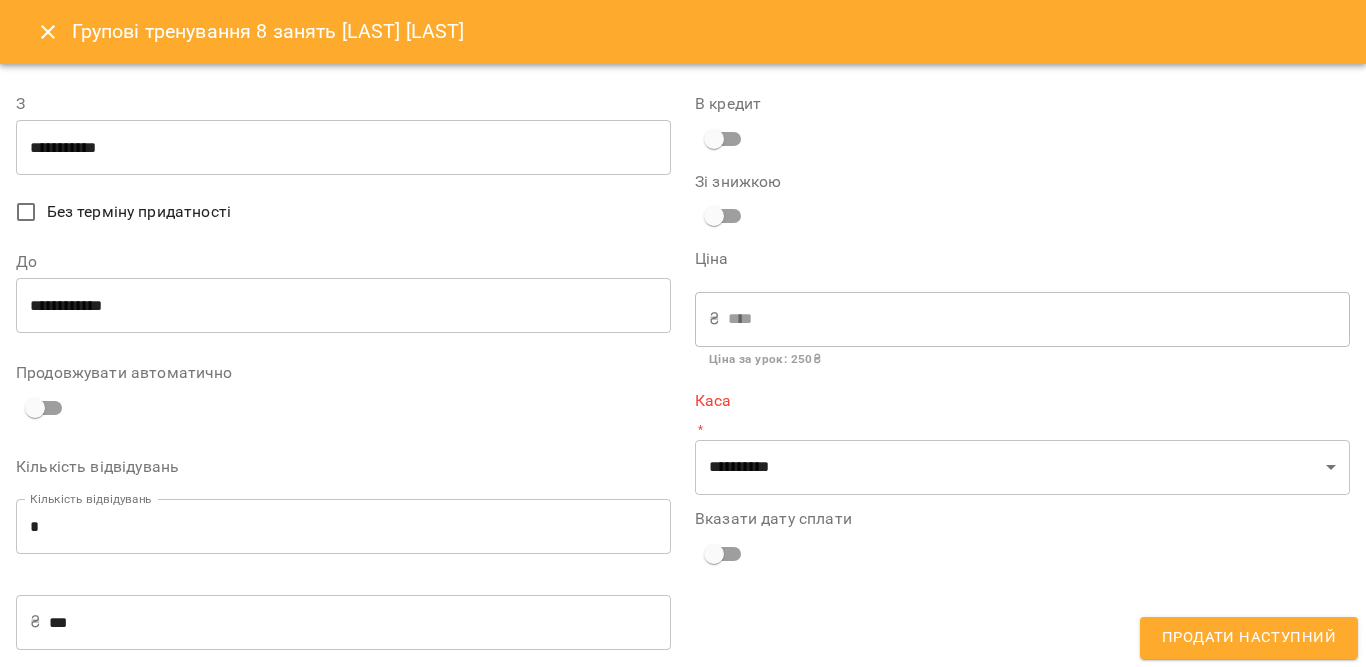 click on "**********" at bounding box center [343, 148] 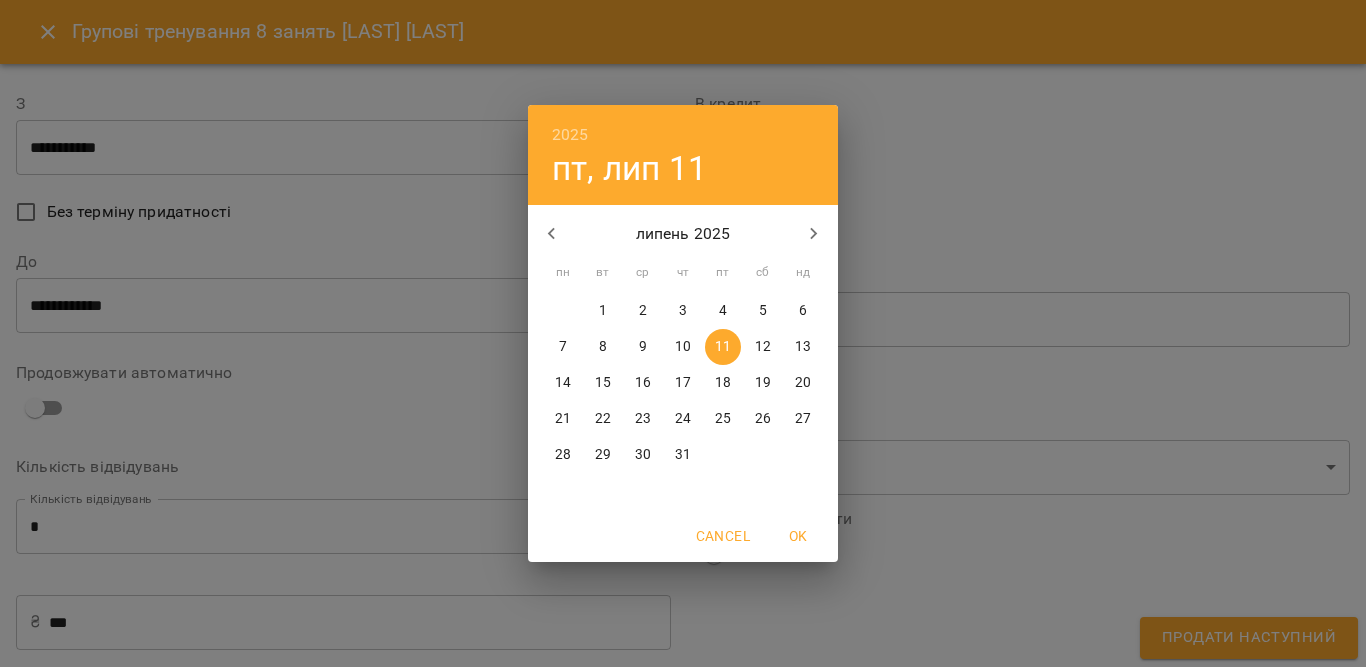 click on "9" at bounding box center (643, 347) 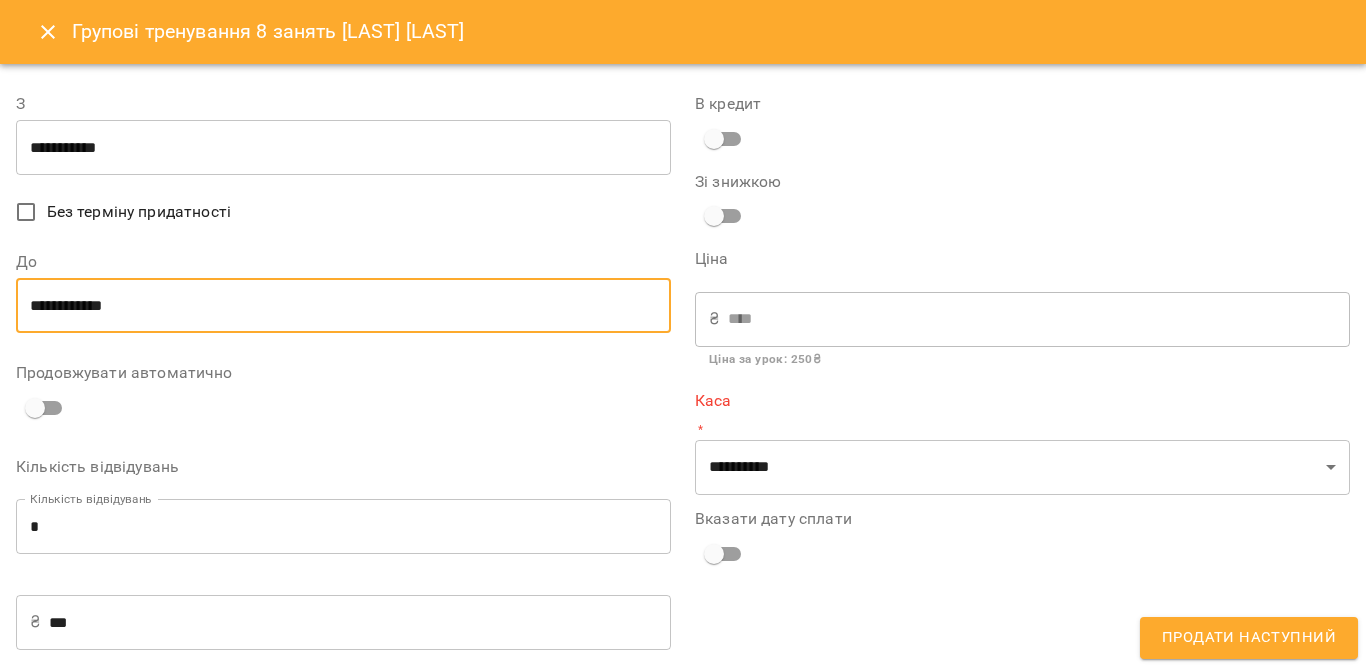 click on "**********" at bounding box center [343, 306] 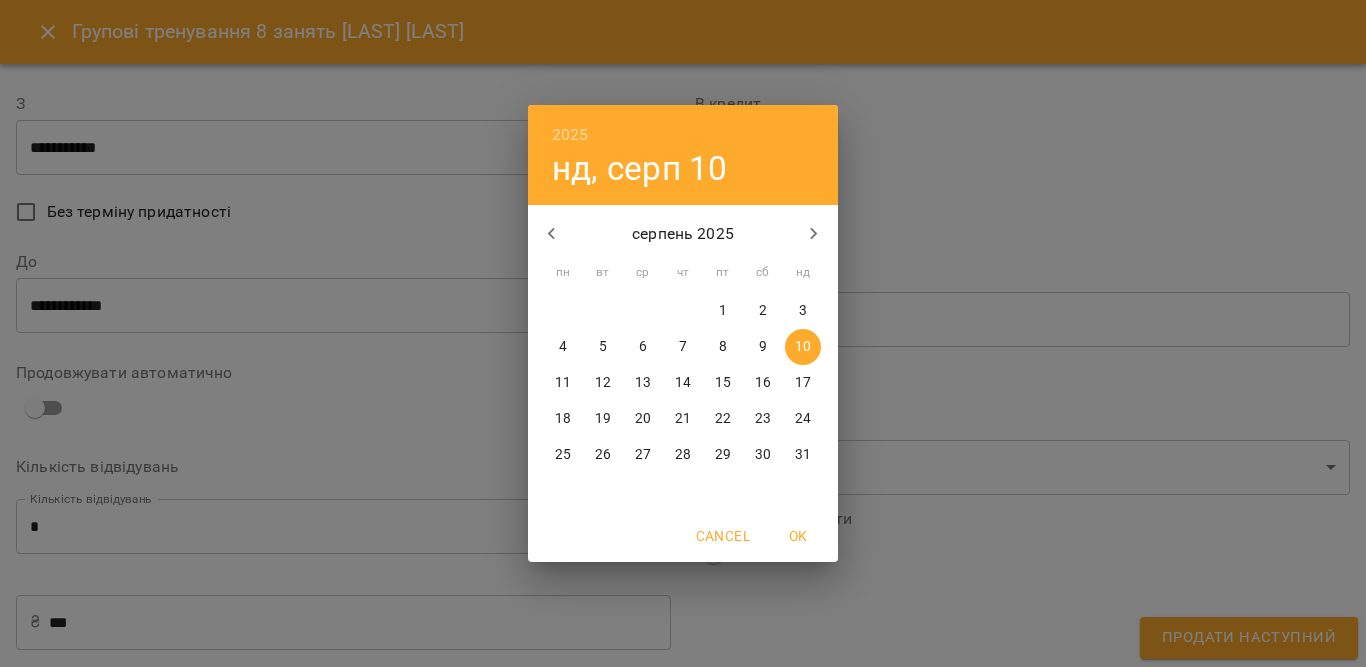 click on "9" at bounding box center [763, 347] 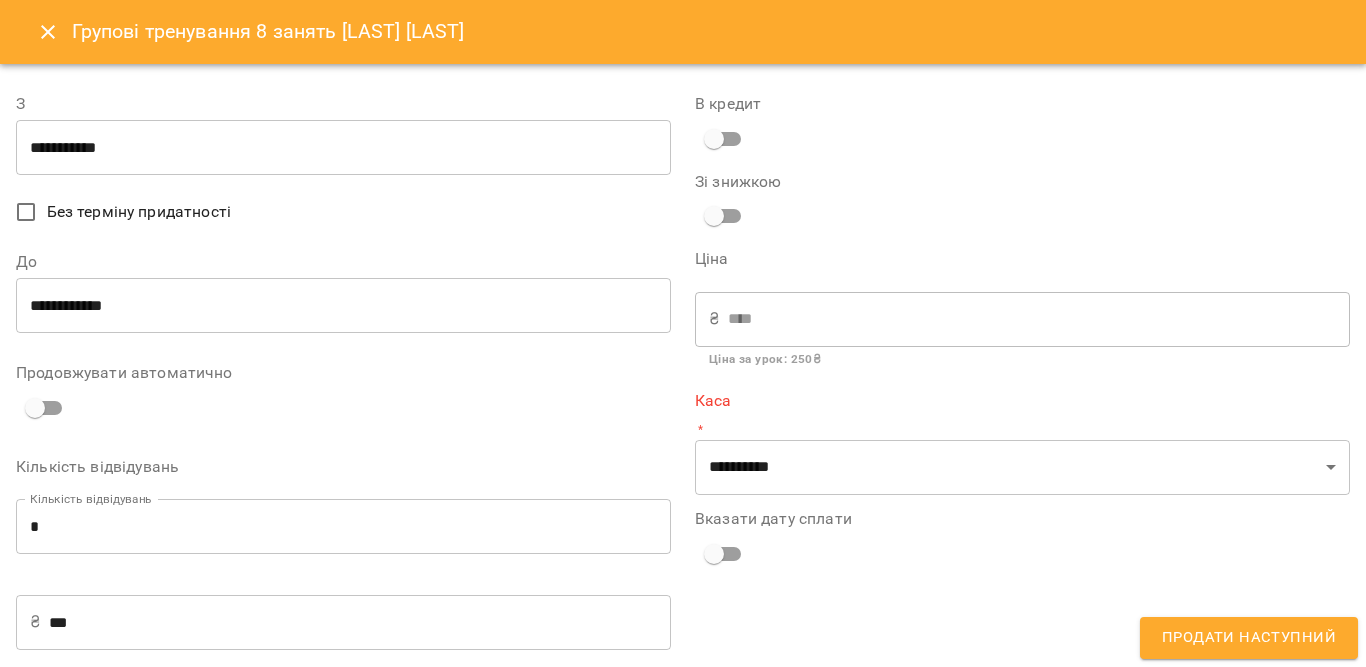click on "****" at bounding box center (1039, 319) 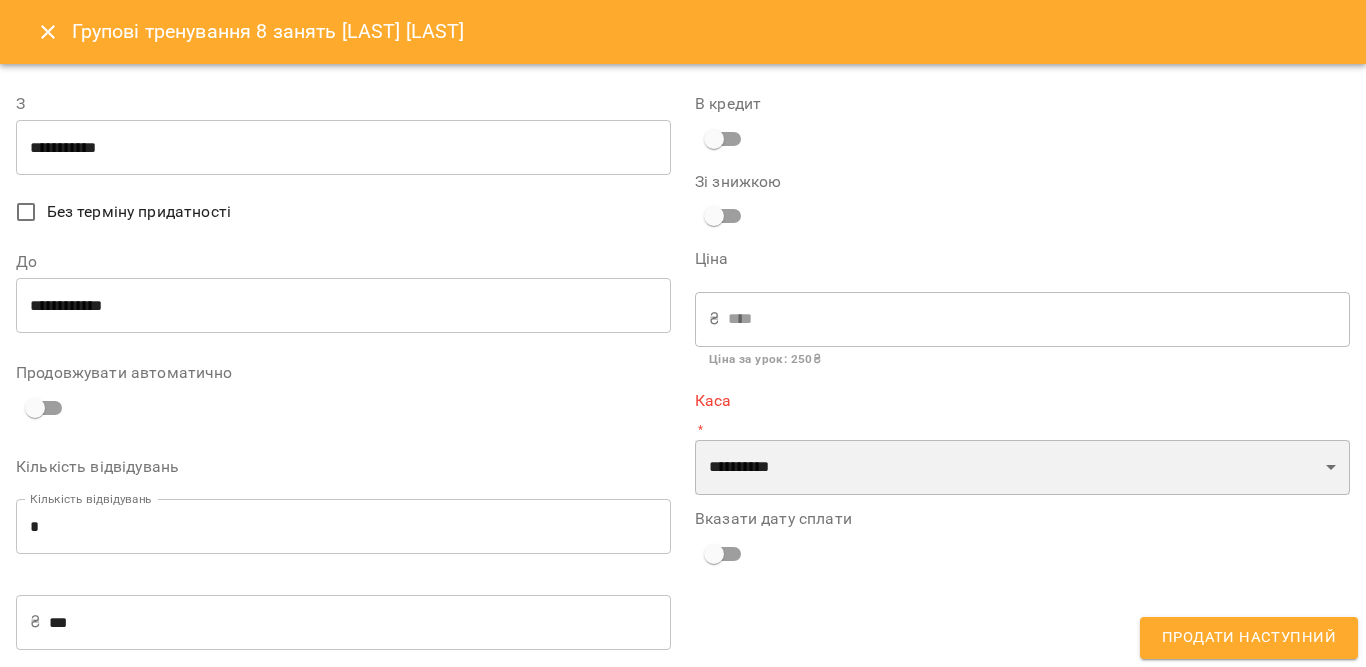click on "**********" at bounding box center [1022, 468] 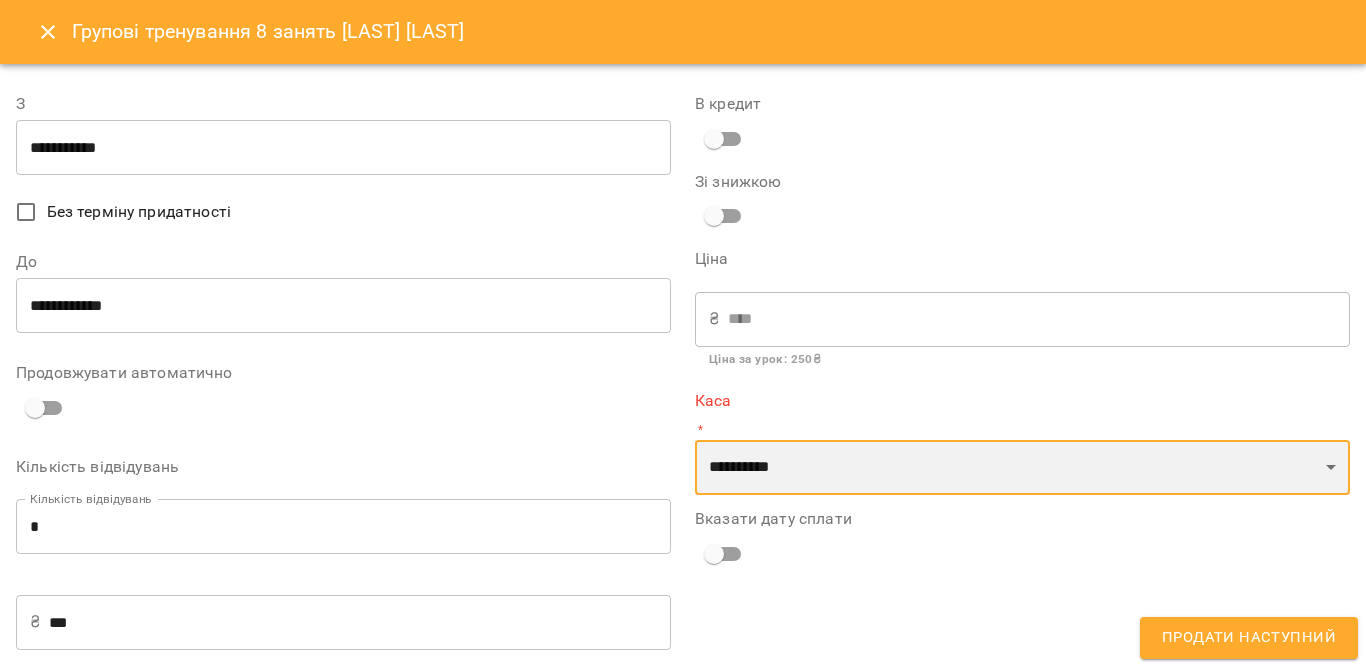 select on "****" 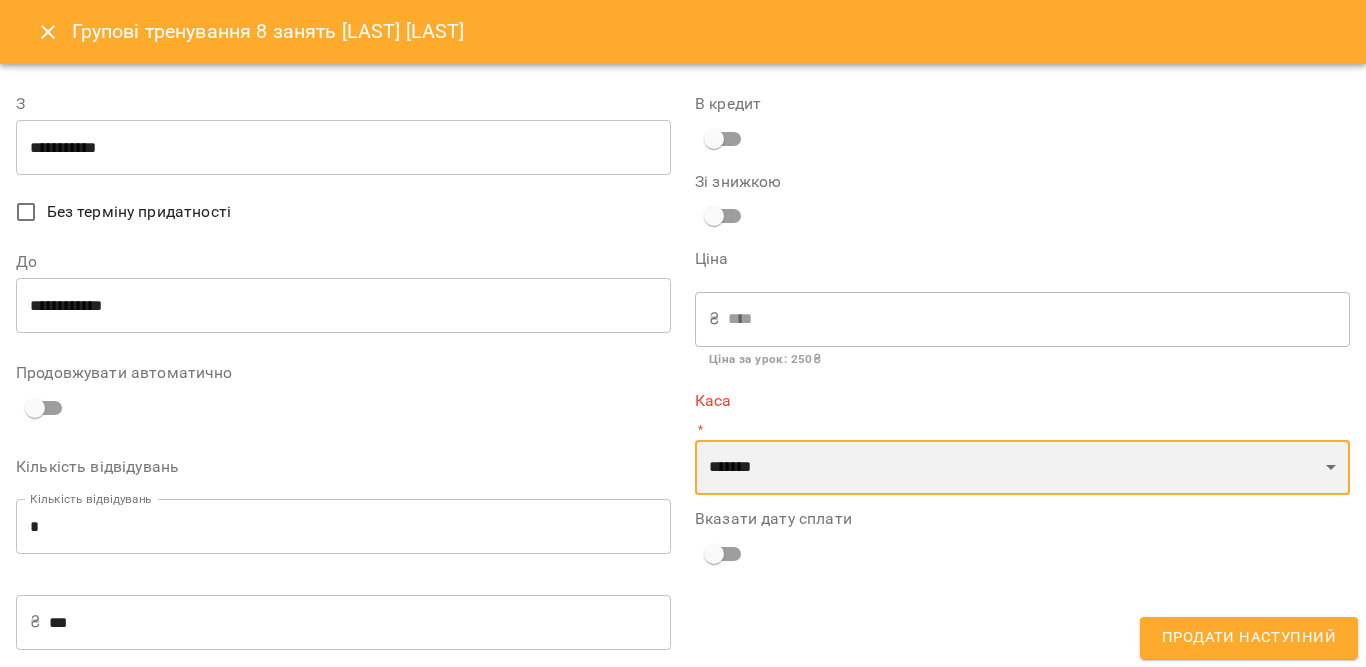 click on "**********" at bounding box center (1022, 468) 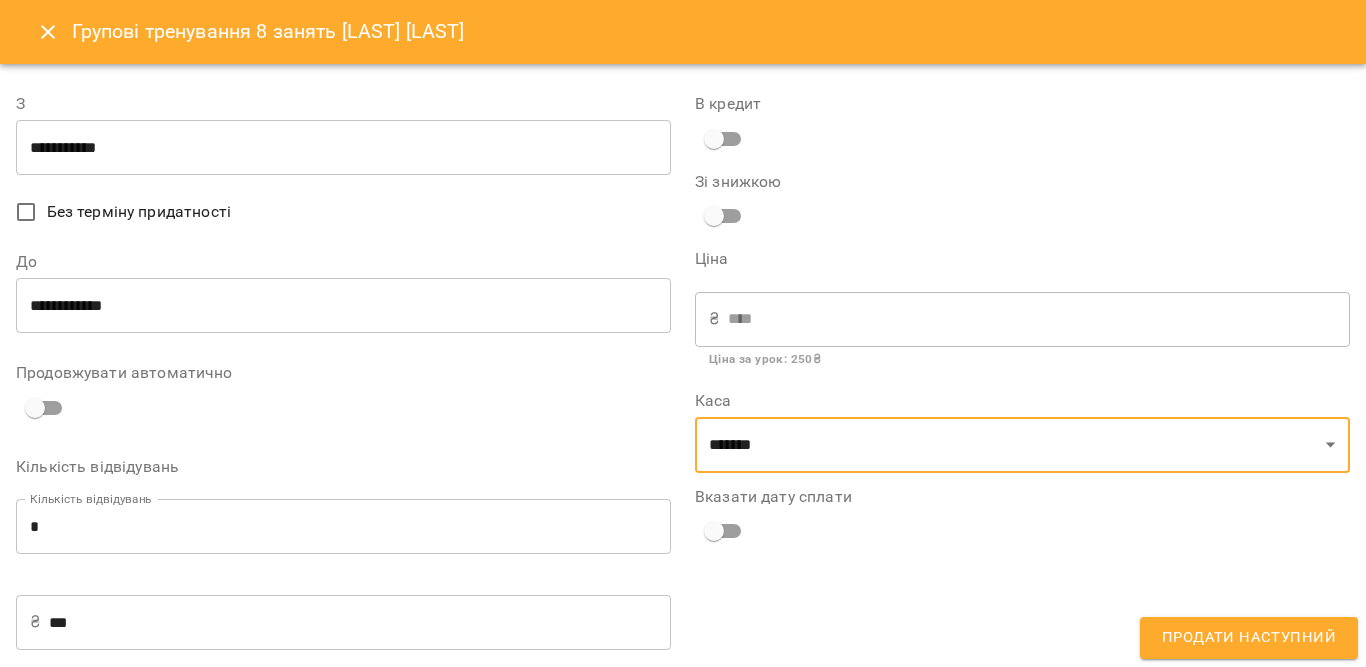 drag, startPoint x: 1175, startPoint y: 628, endPoint x: 1166, endPoint y: 622, distance: 10.816654 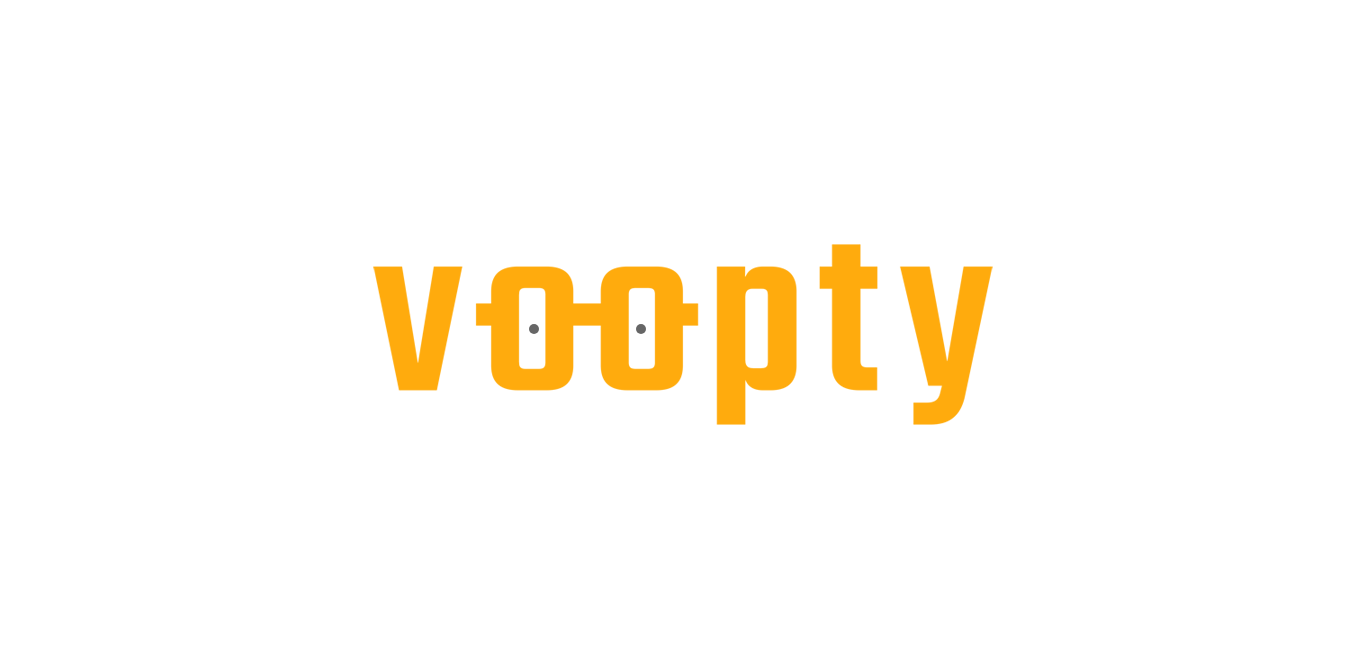 scroll, scrollTop: 0, scrollLeft: 0, axis: both 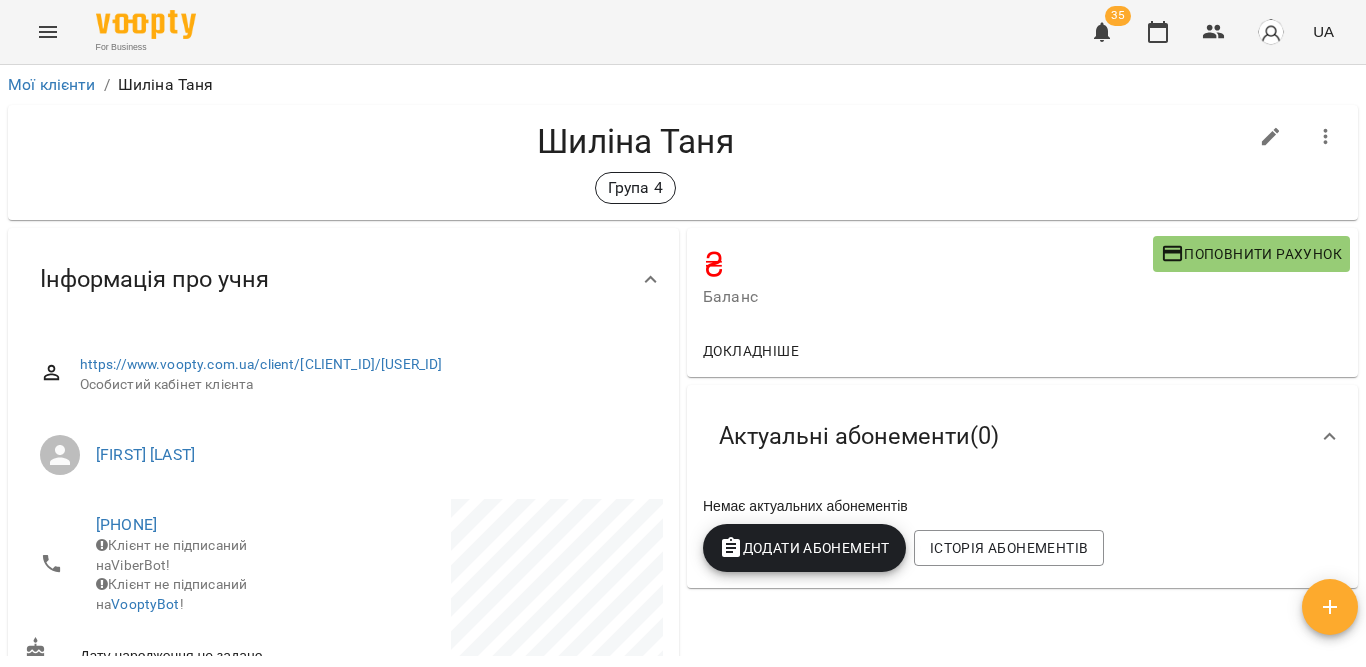 click on "Додати Абонемент" at bounding box center (804, 548) 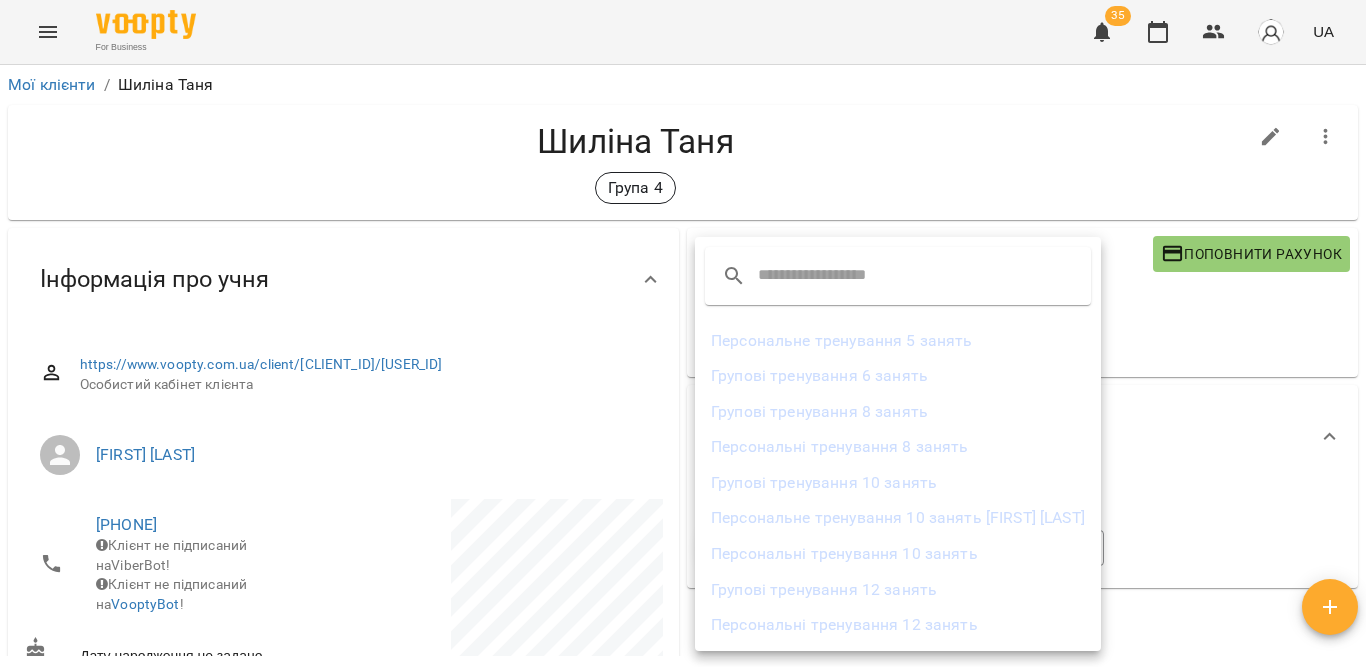 click on "Групові тренування 8 занять" at bounding box center [898, 412] 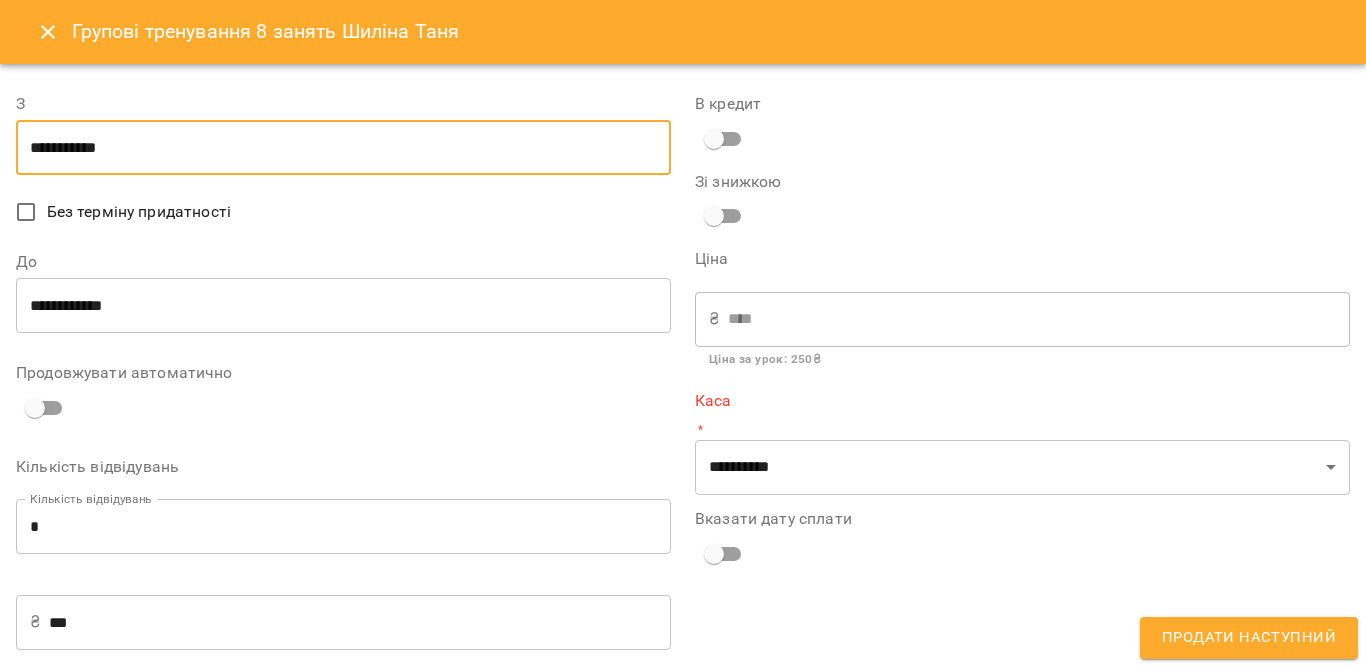 click on "**********" at bounding box center [343, 148] 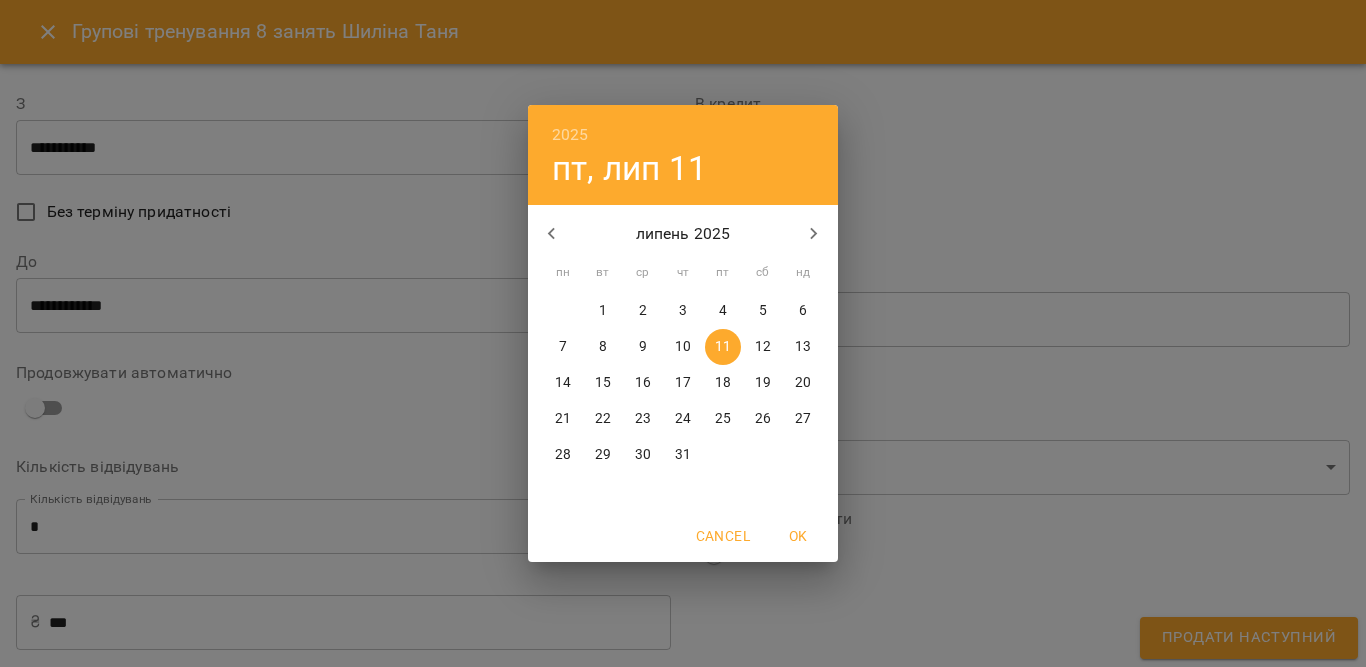 click 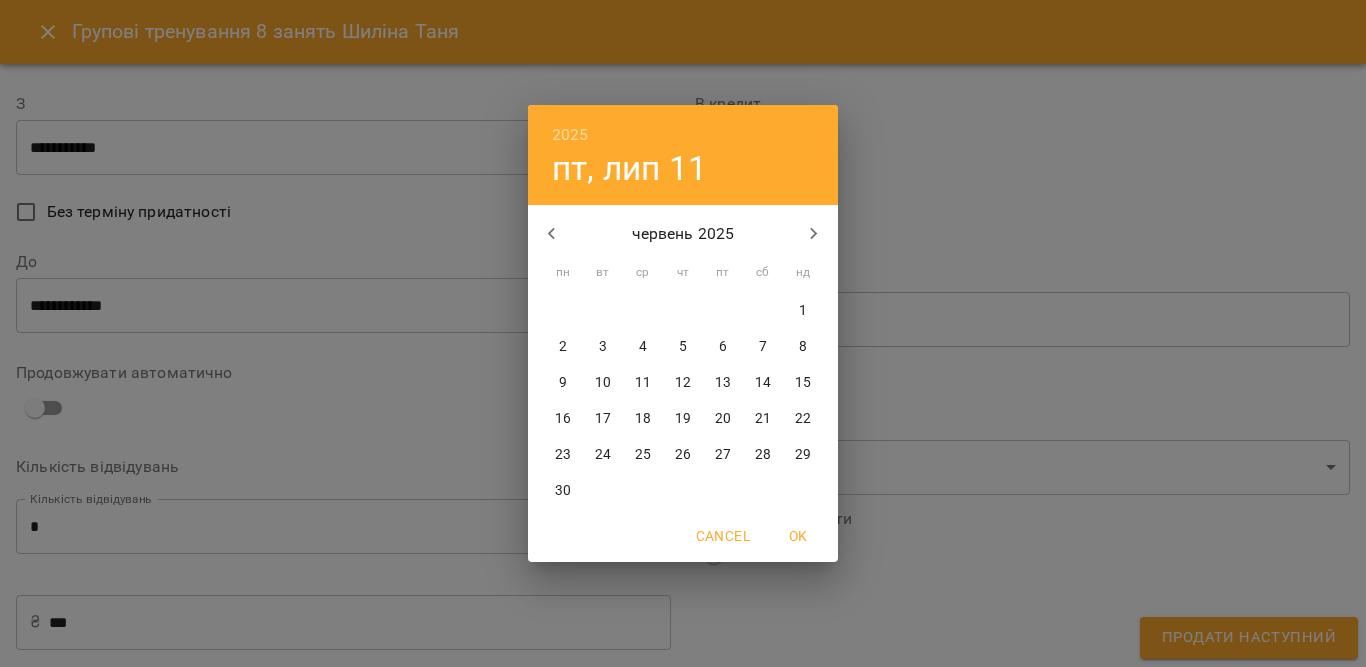 click on "25" at bounding box center [643, 455] 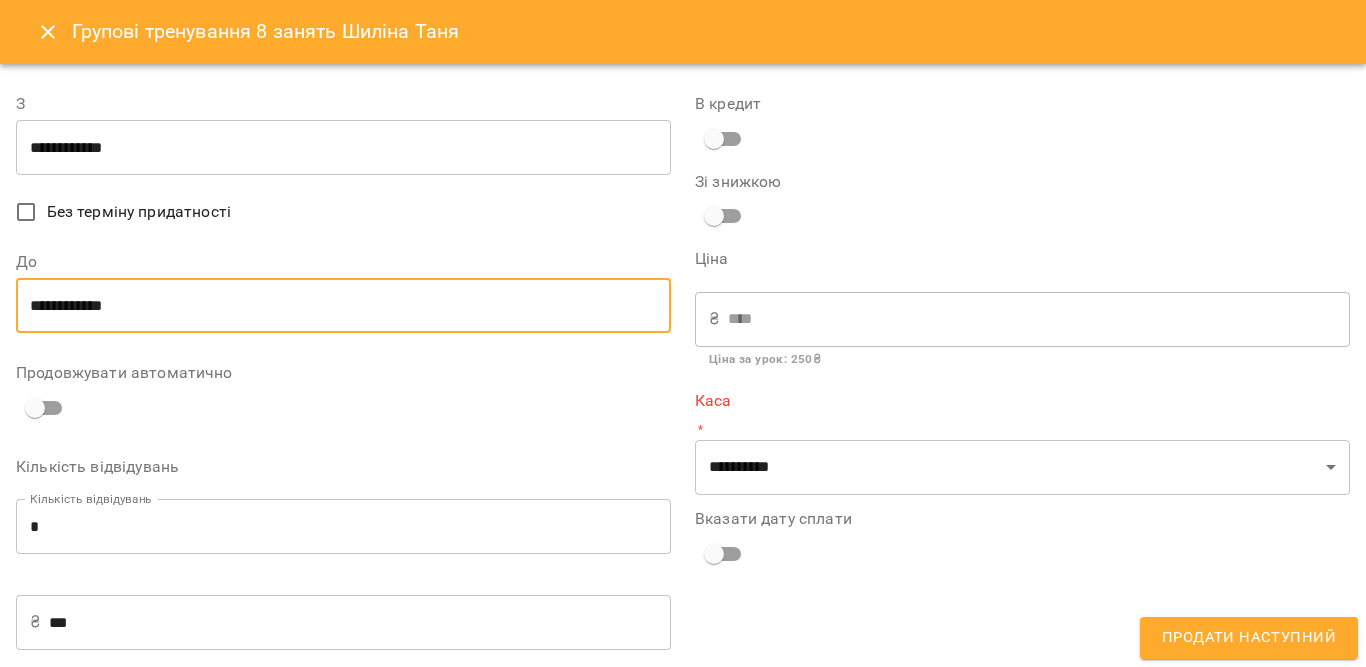 click on "**********" at bounding box center (343, 306) 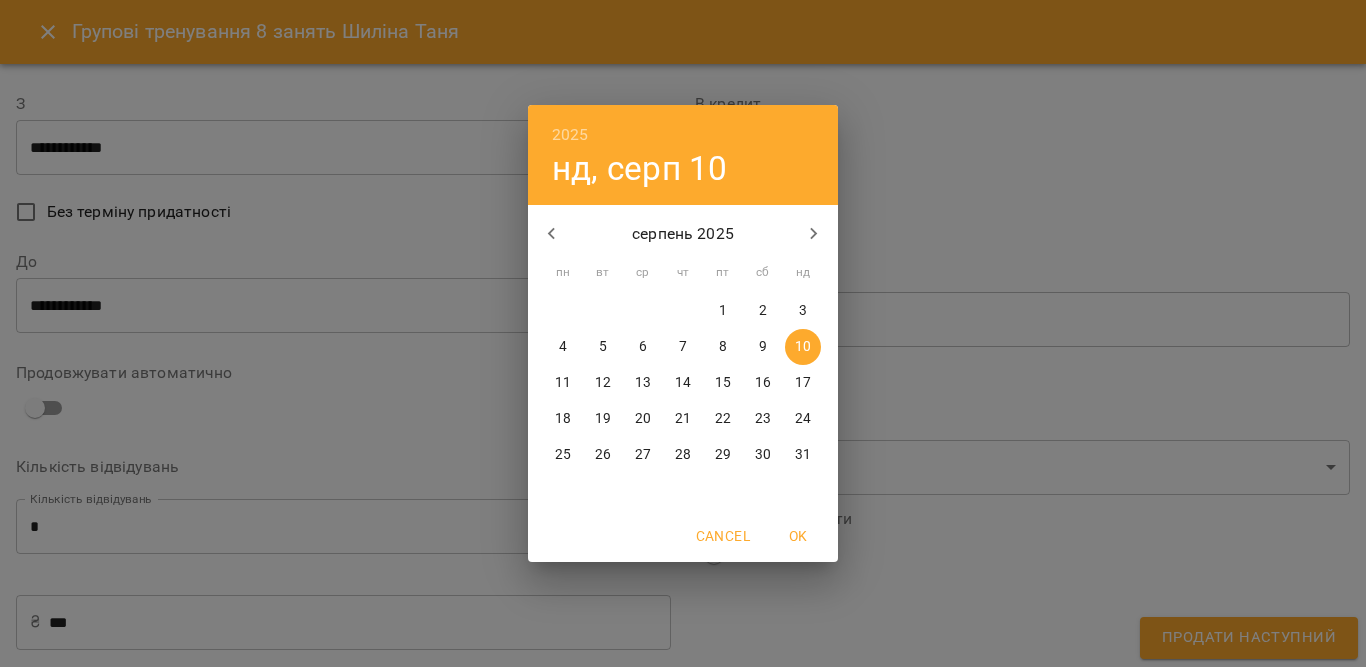 click at bounding box center (552, 234) 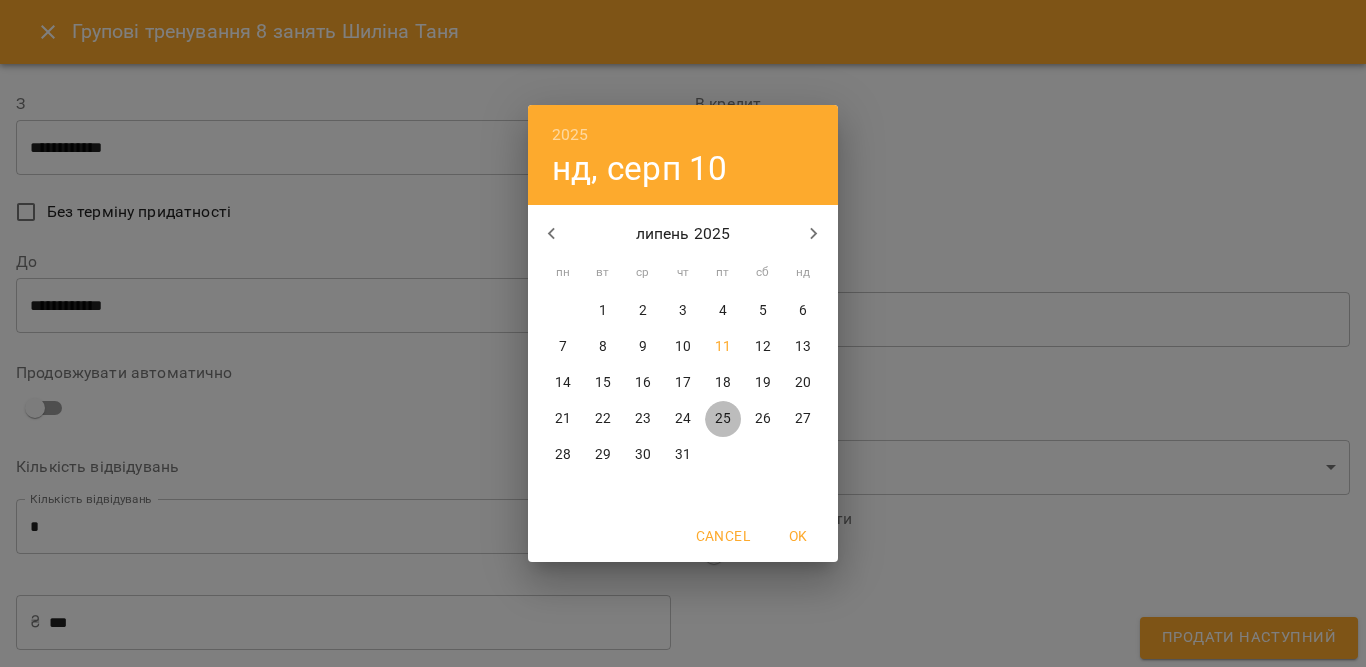 click on "25" at bounding box center [723, 419] 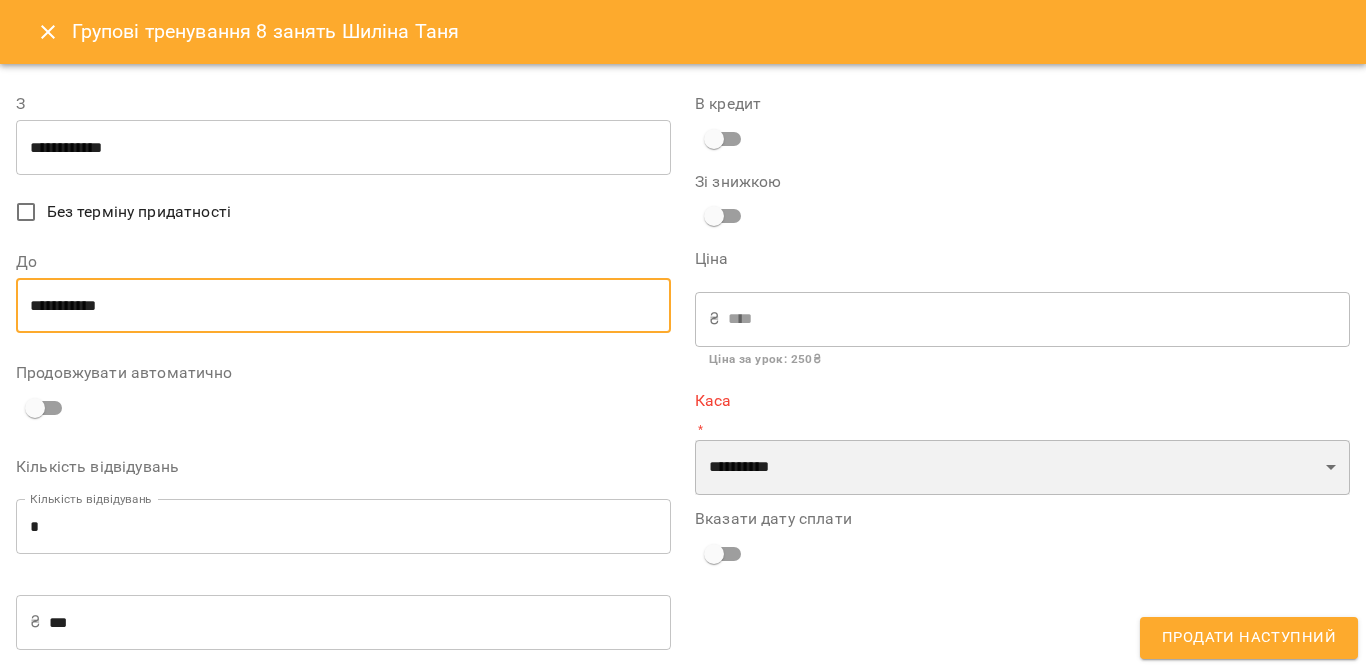 click on "**********" at bounding box center [1022, 468] 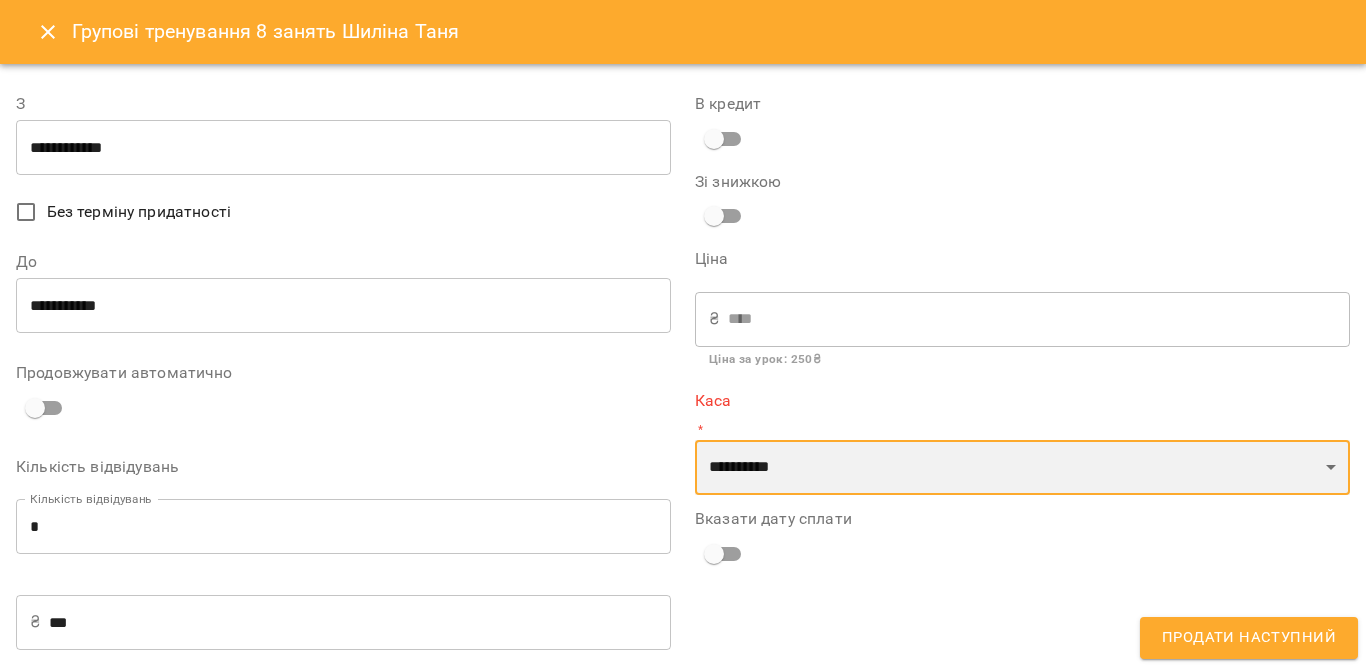 select on "****" 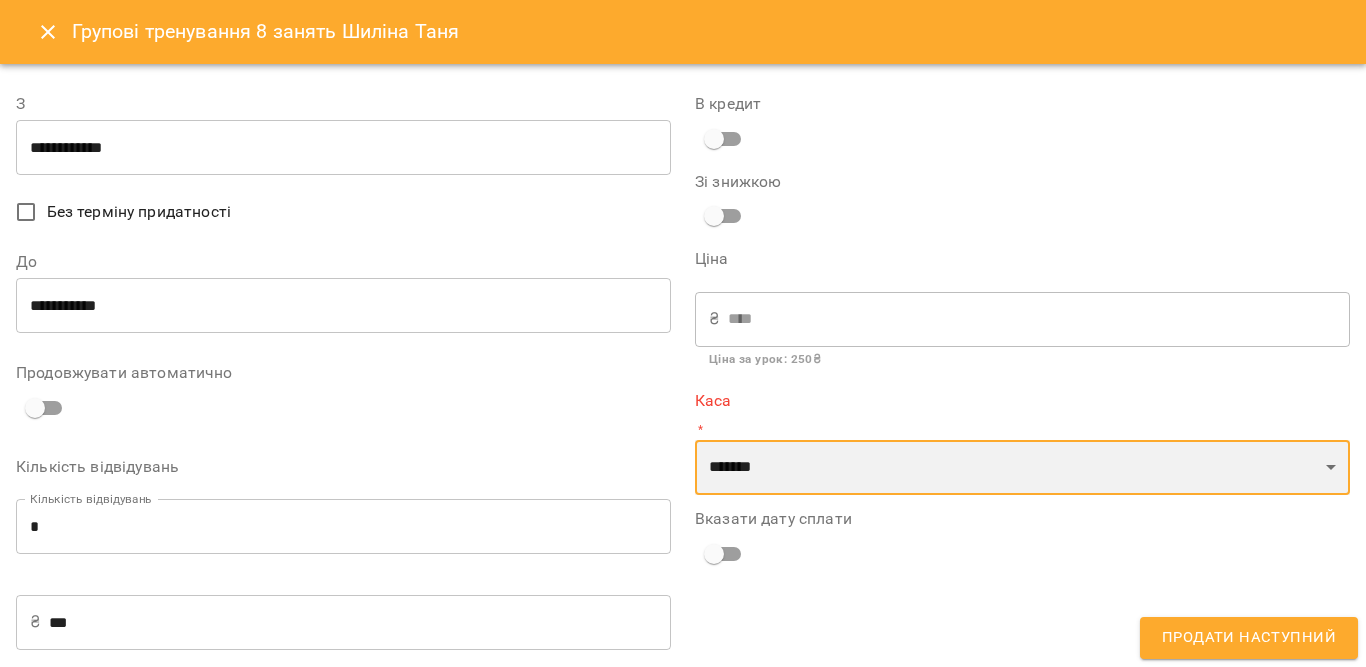 click on "**********" at bounding box center [1022, 468] 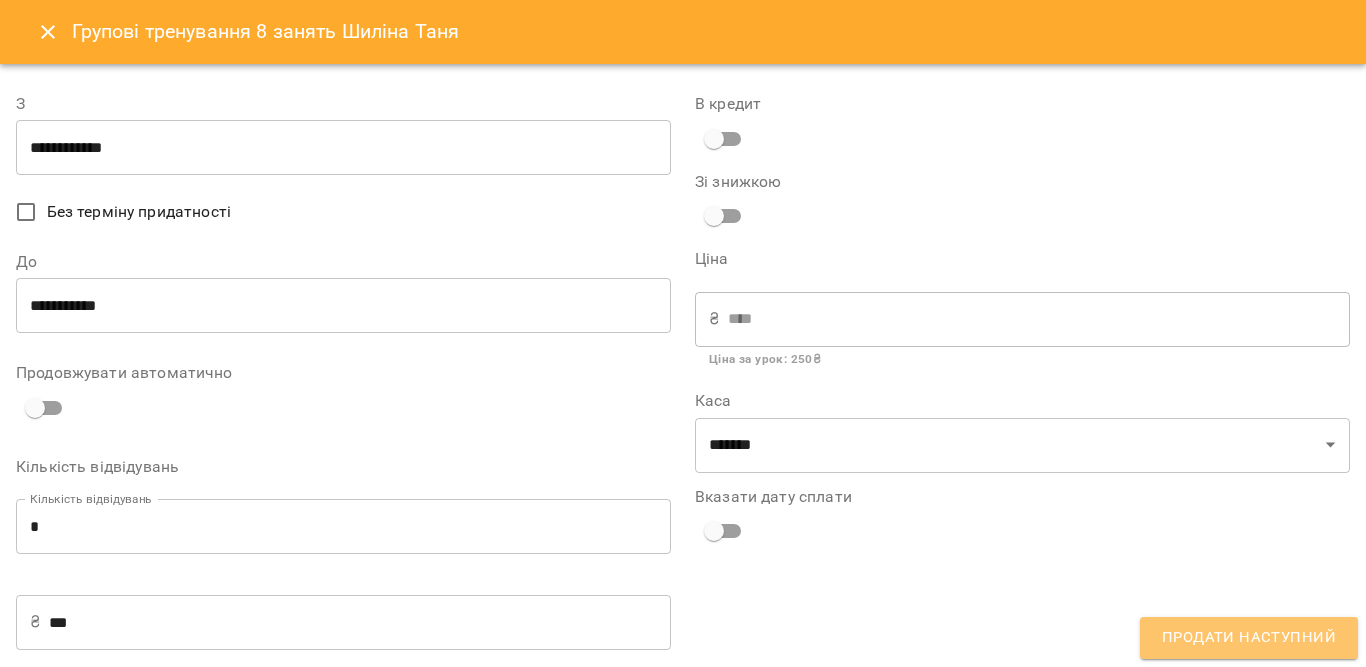click on "Продати наступний" at bounding box center (1249, 638) 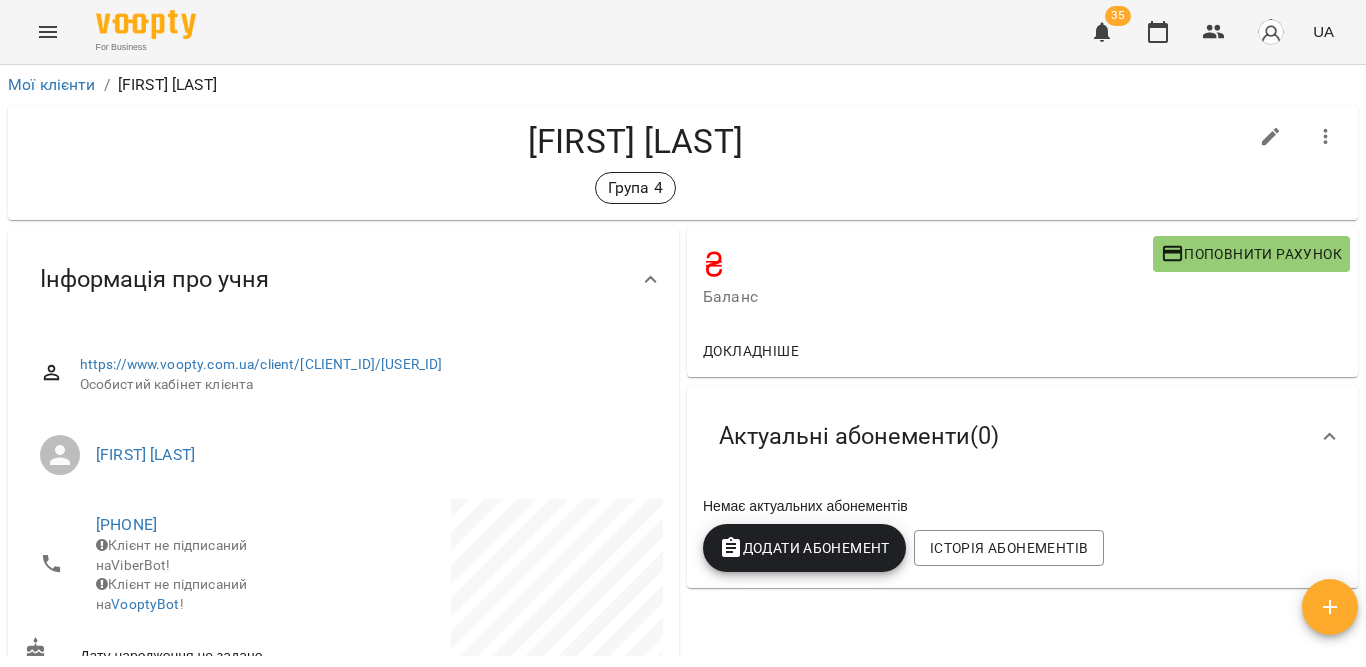 scroll, scrollTop: 0, scrollLeft: 0, axis: both 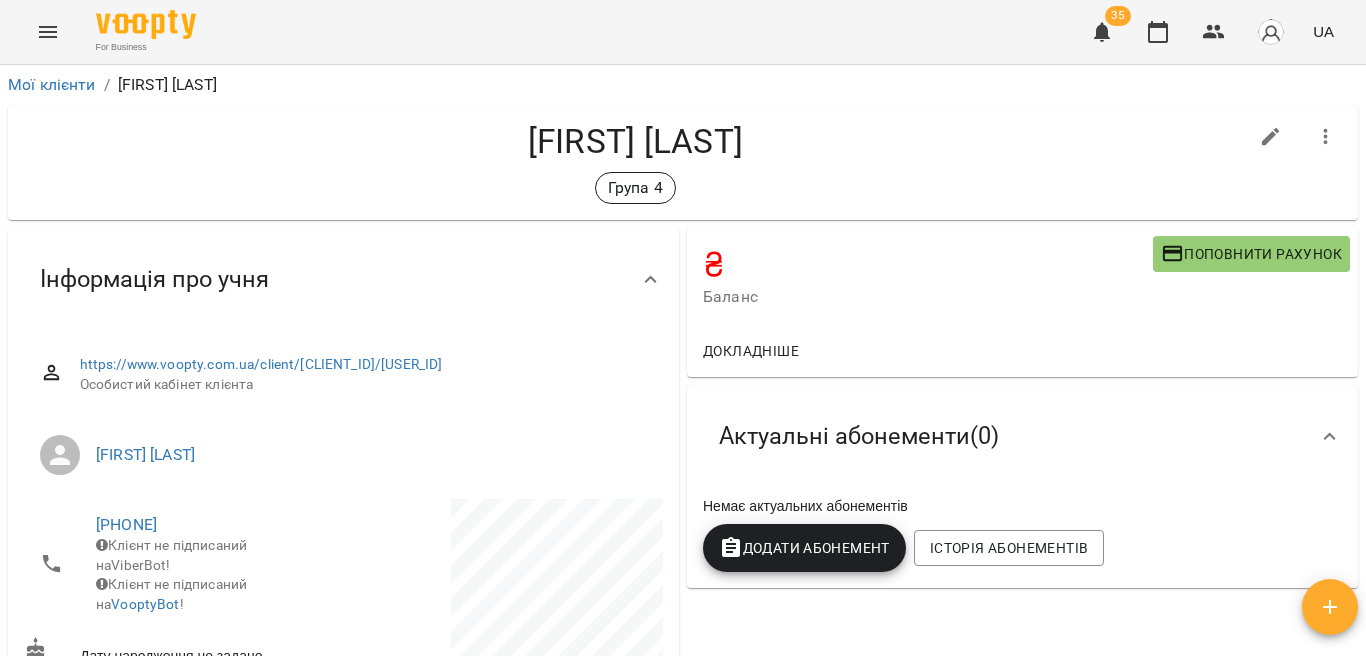 click on "Додати Абонемент" at bounding box center [804, 548] 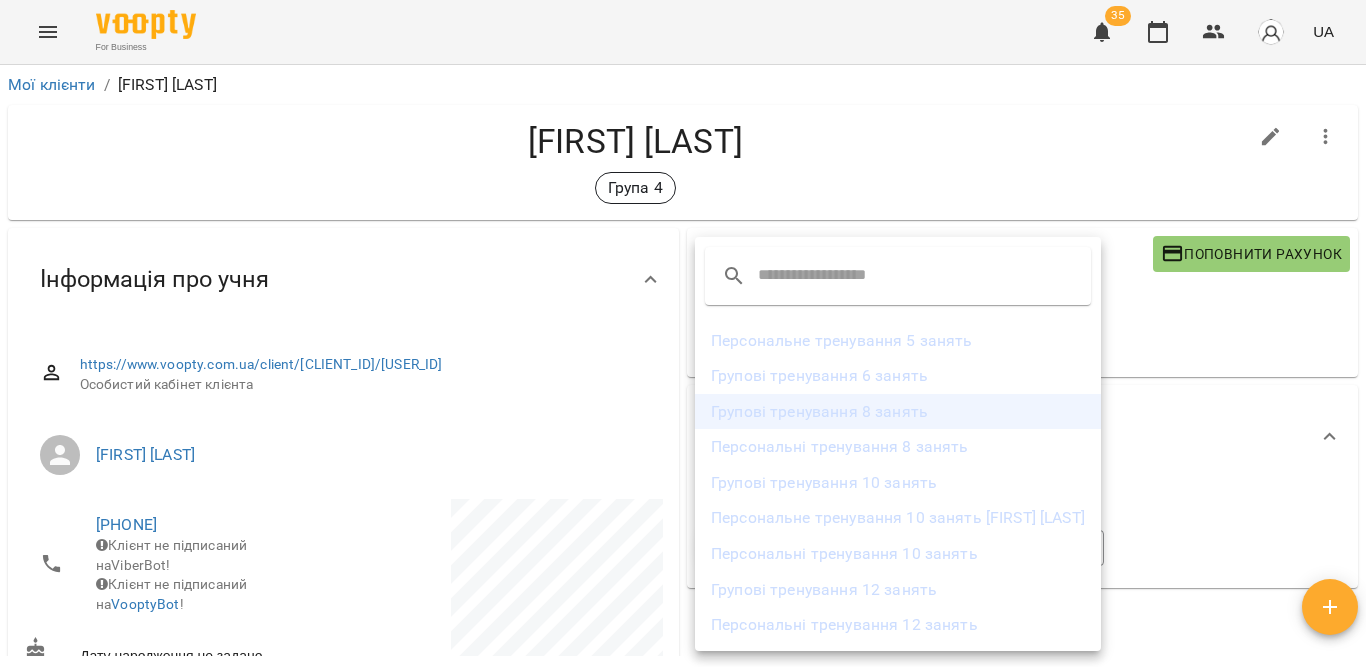 click on "Групові тренування 8 занять" at bounding box center [898, 412] 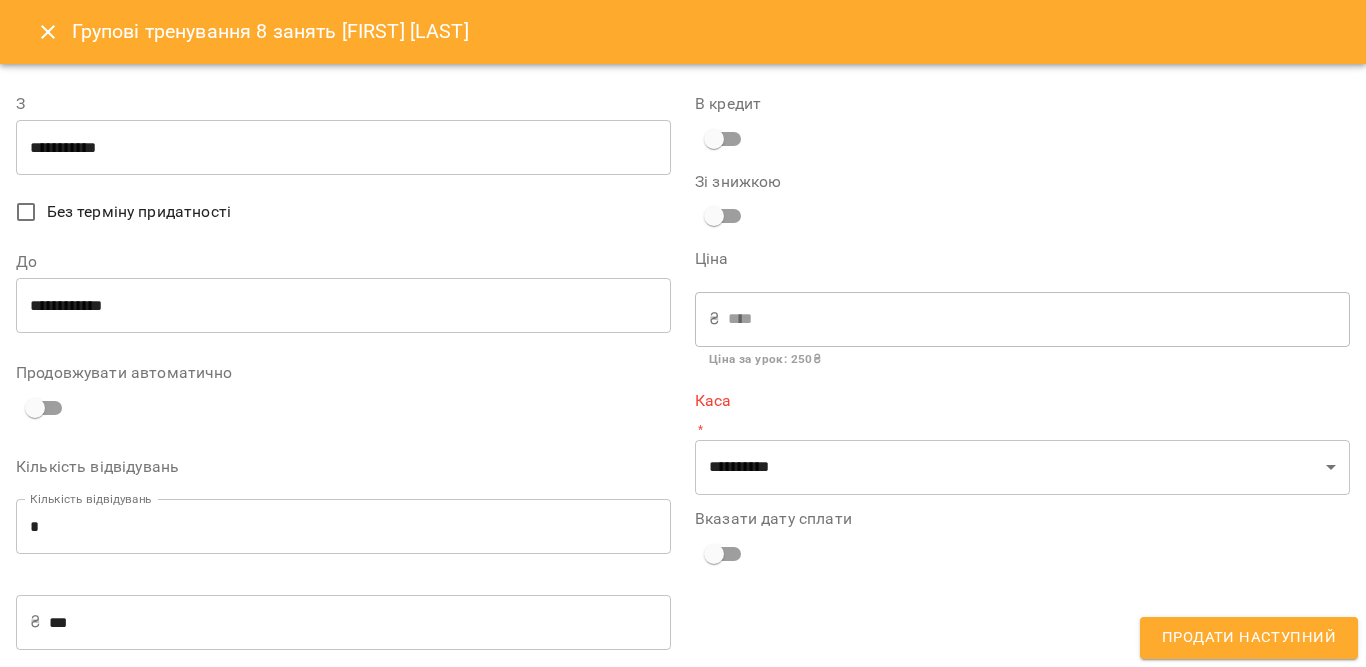 click on "**********" at bounding box center (343, 148) 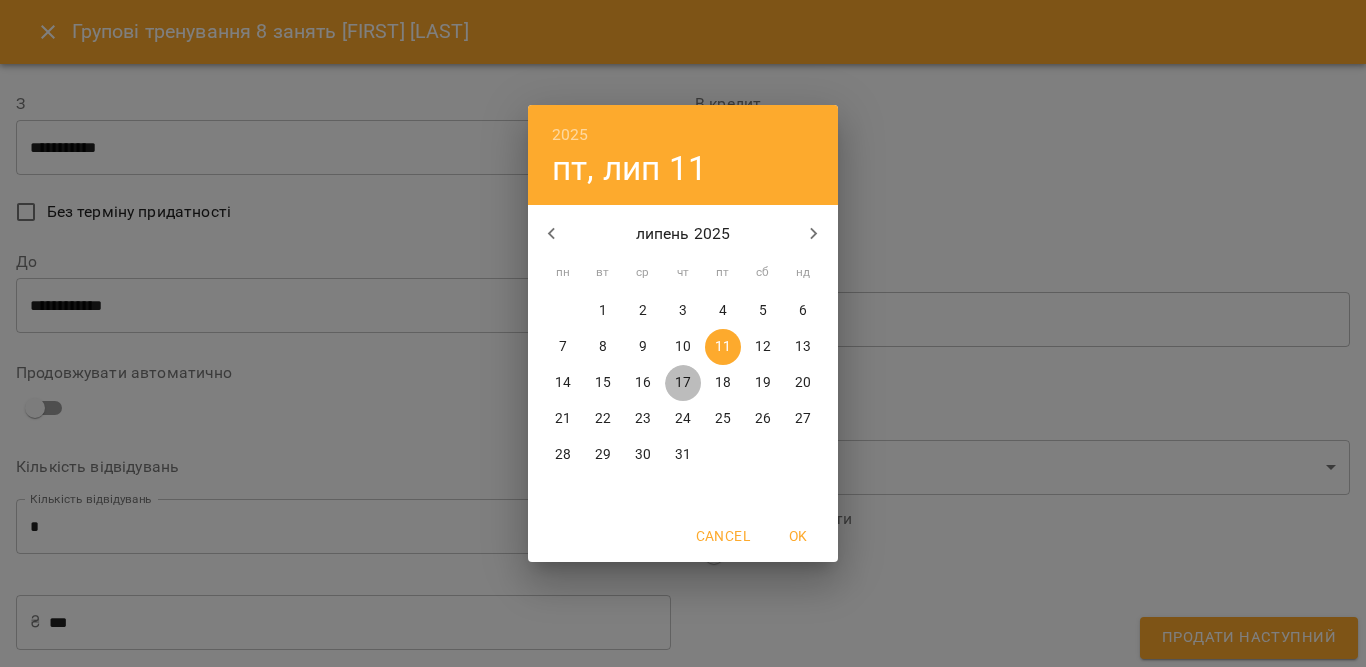 click on "17" at bounding box center [683, 383] 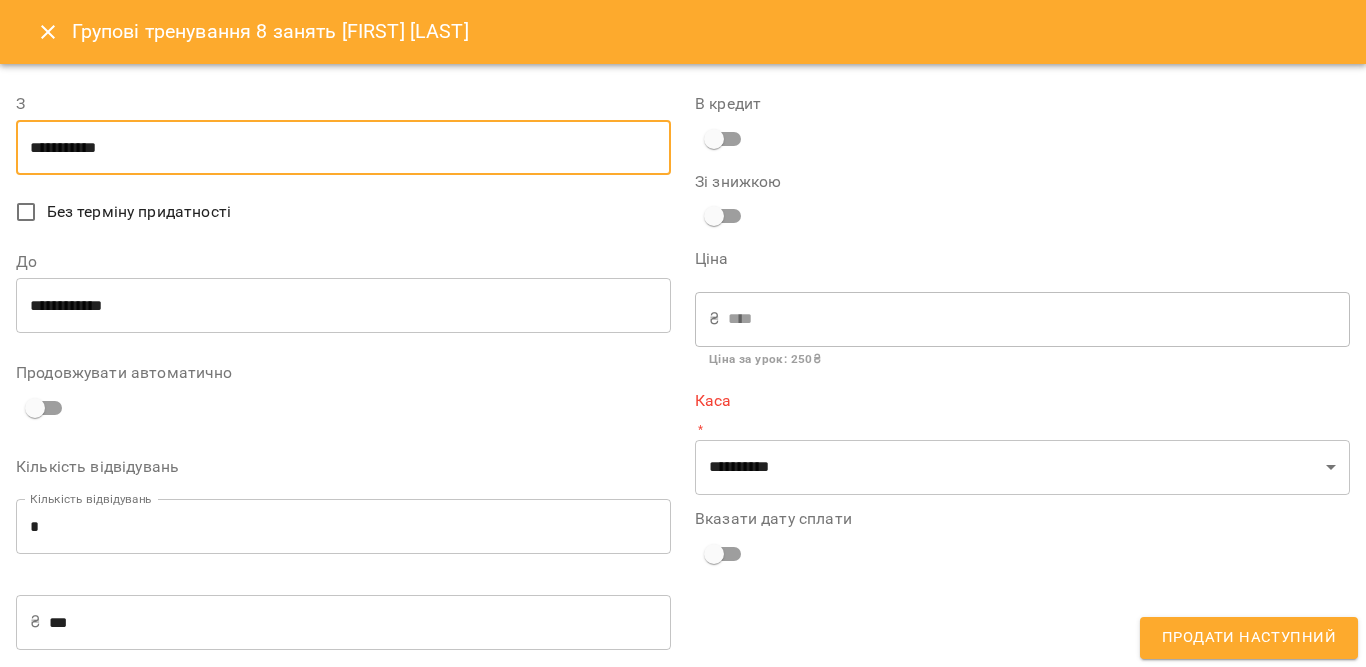 click on "**********" at bounding box center (343, 306) 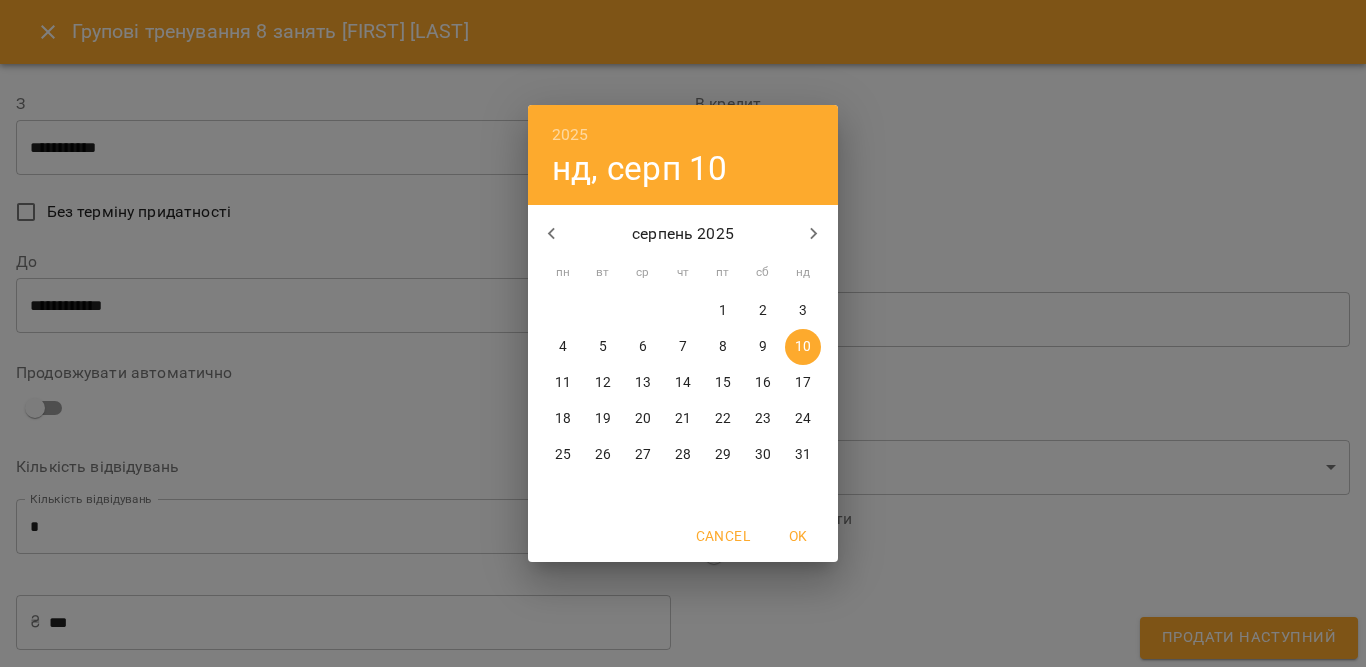 click on "17" at bounding box center [803, 383] 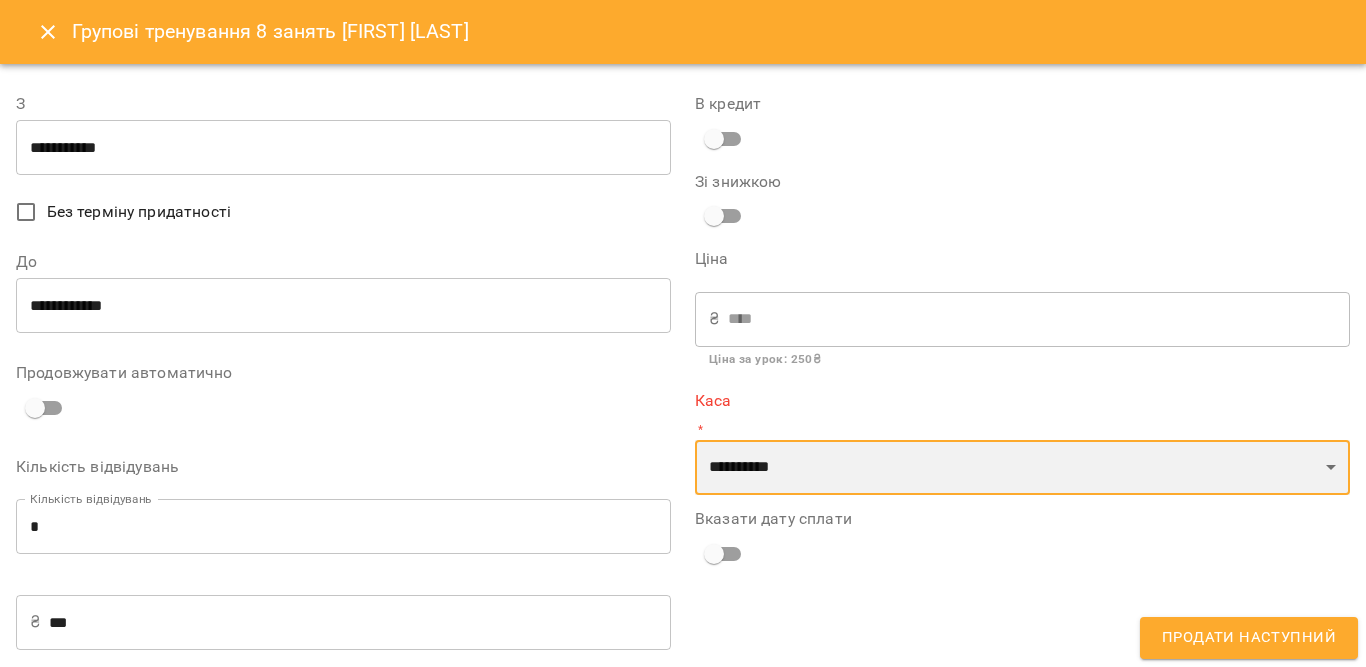 click on "**********" at bounding box center [1022, 468] 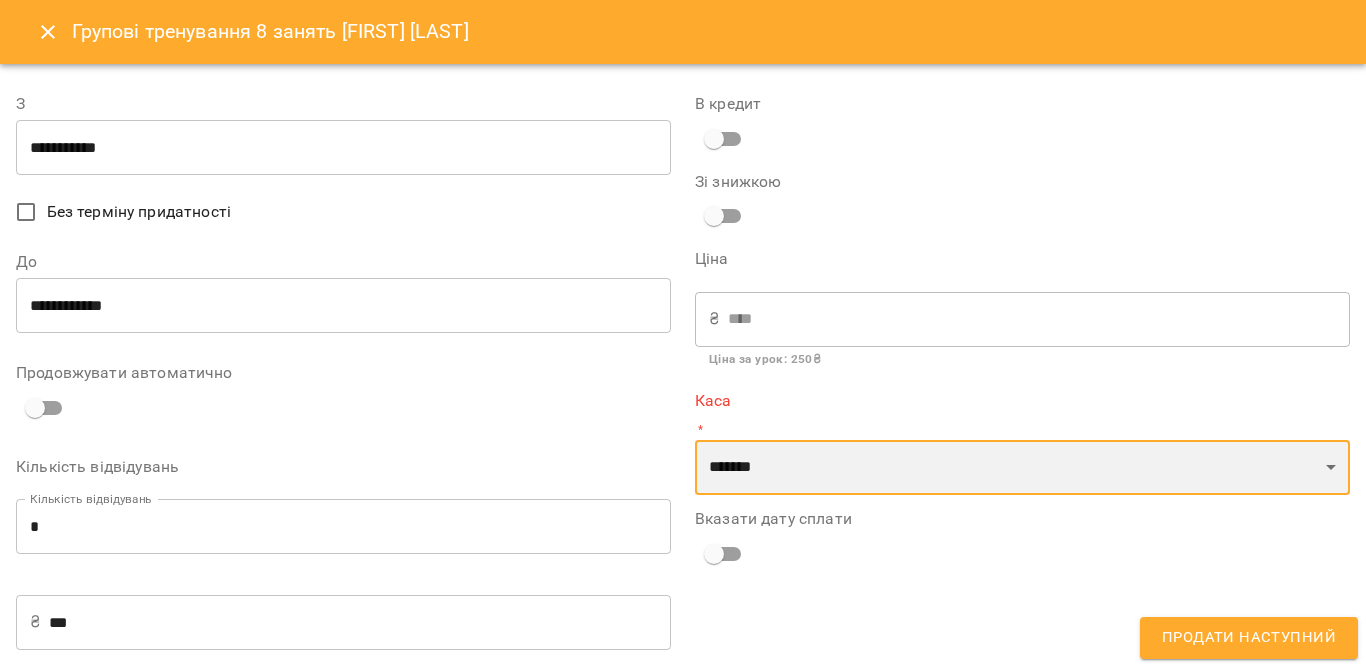 click on "**********" at bounding box center [1022, 468] 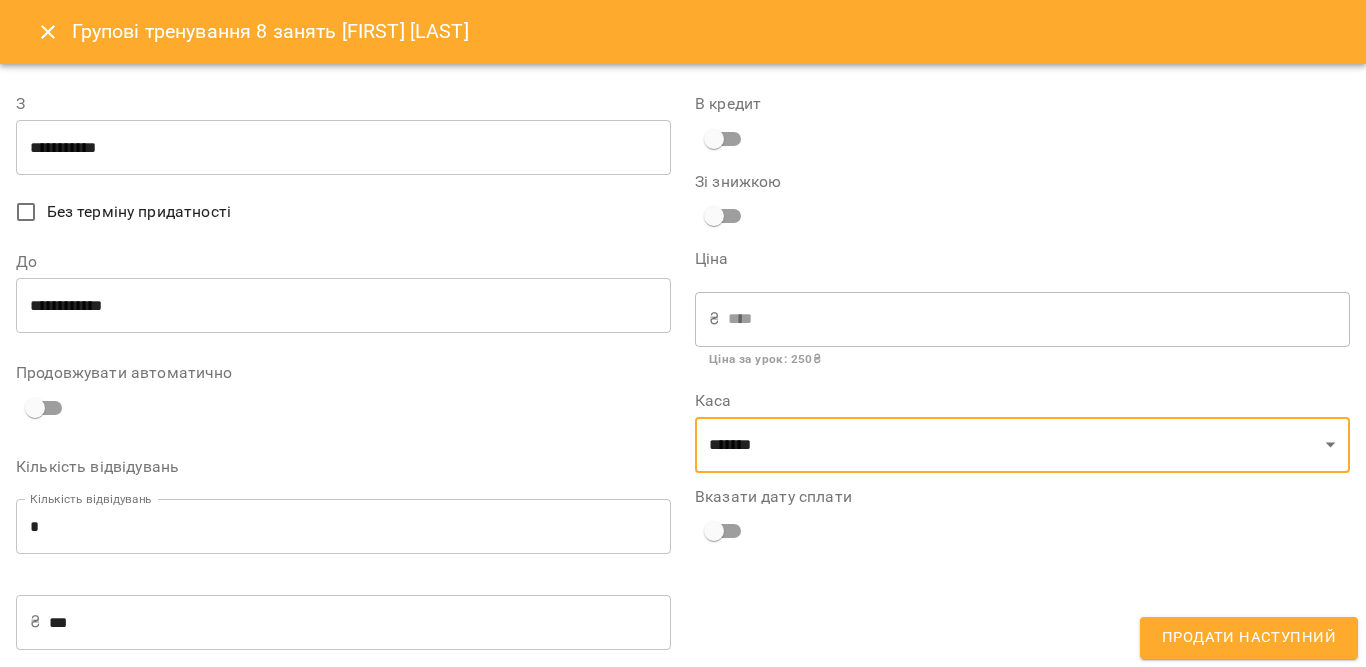 click on "Продати наступний" at bounding box center (1249, 638) 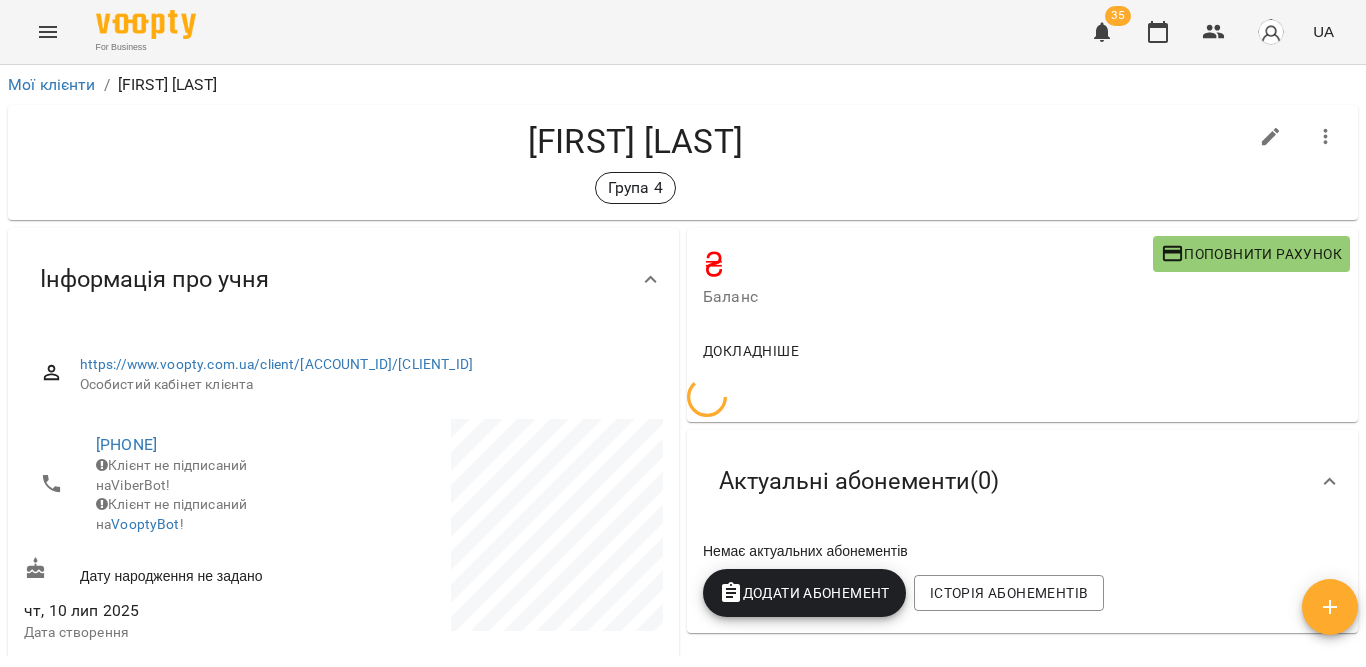scroll, scrollTop: 0, scrollLeft: 0, axis: both 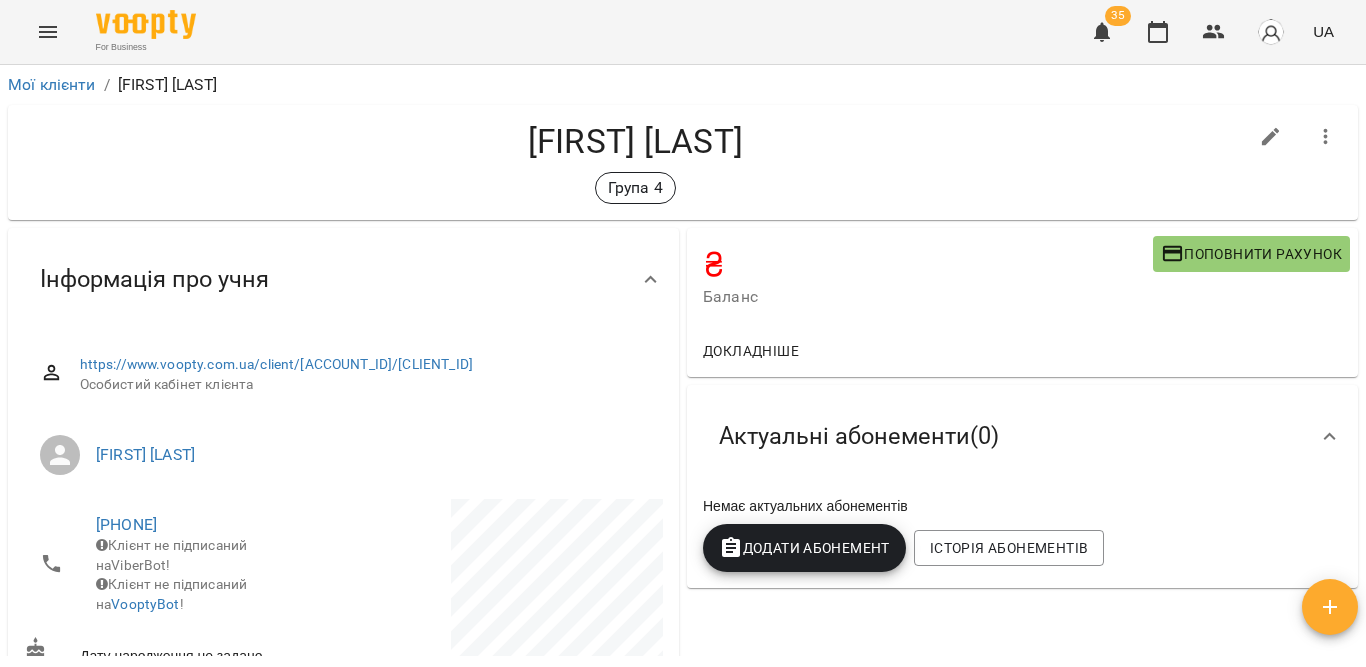 click on "Додати Абонемент" at bounding box center (804, 548) 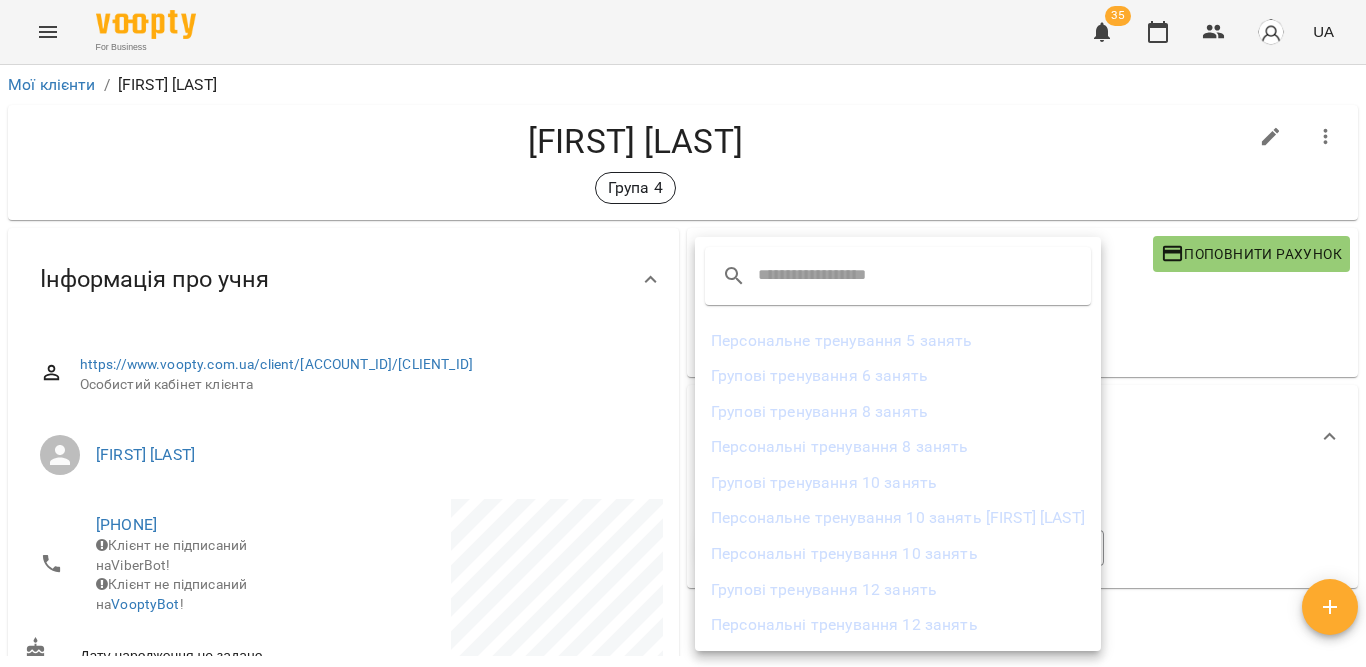 click on "Групові тренування 6 занять" at bounding box center [898, 376] 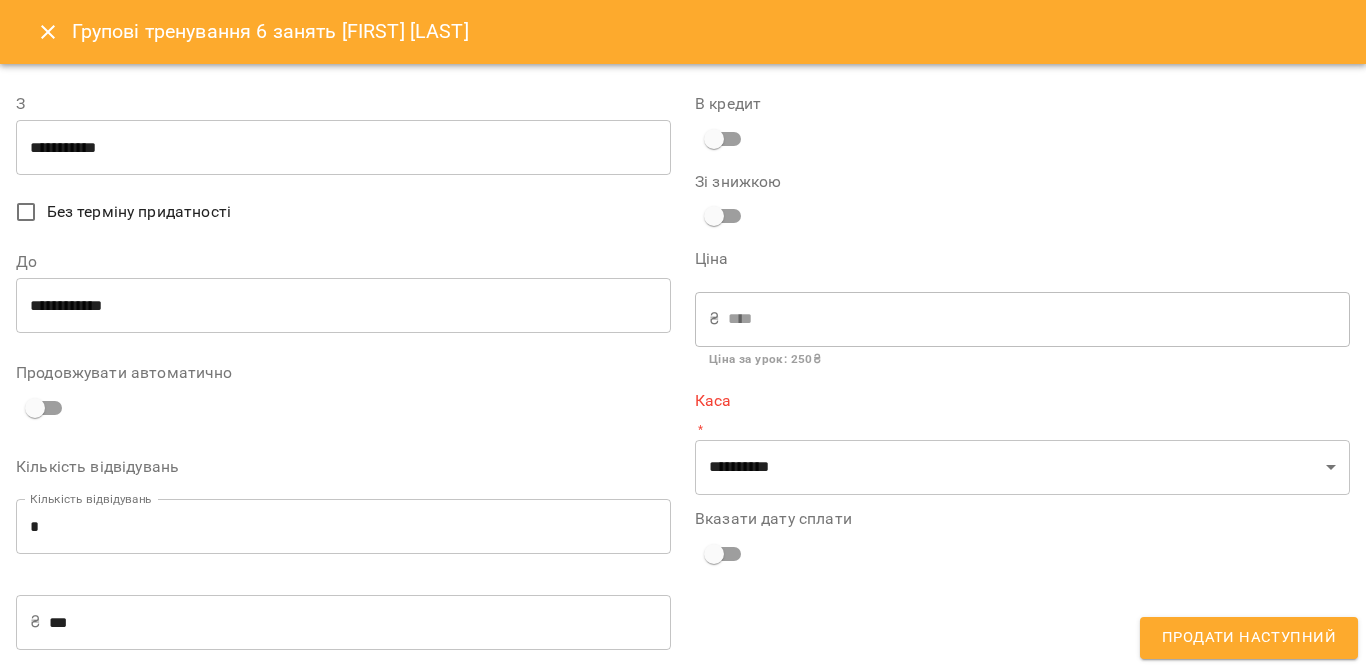 click on "**********" at bounding box center [343, 148] 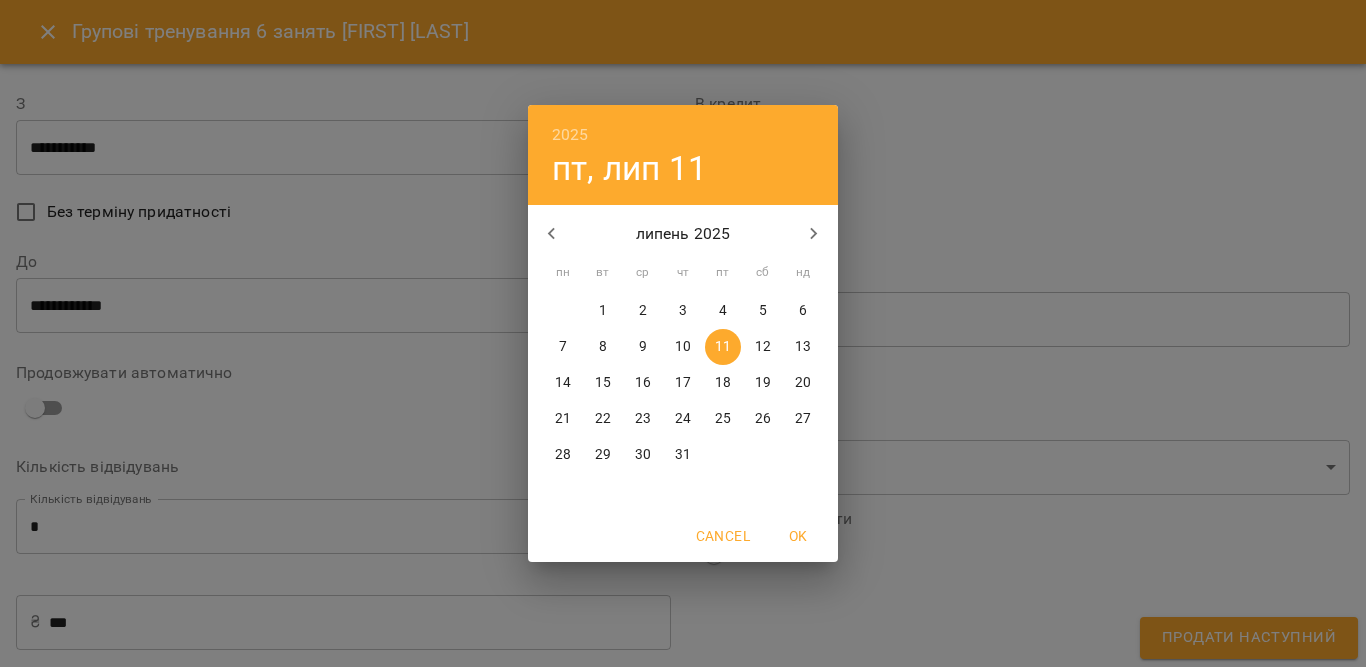 click on "7" at bounding box center (563, 347) 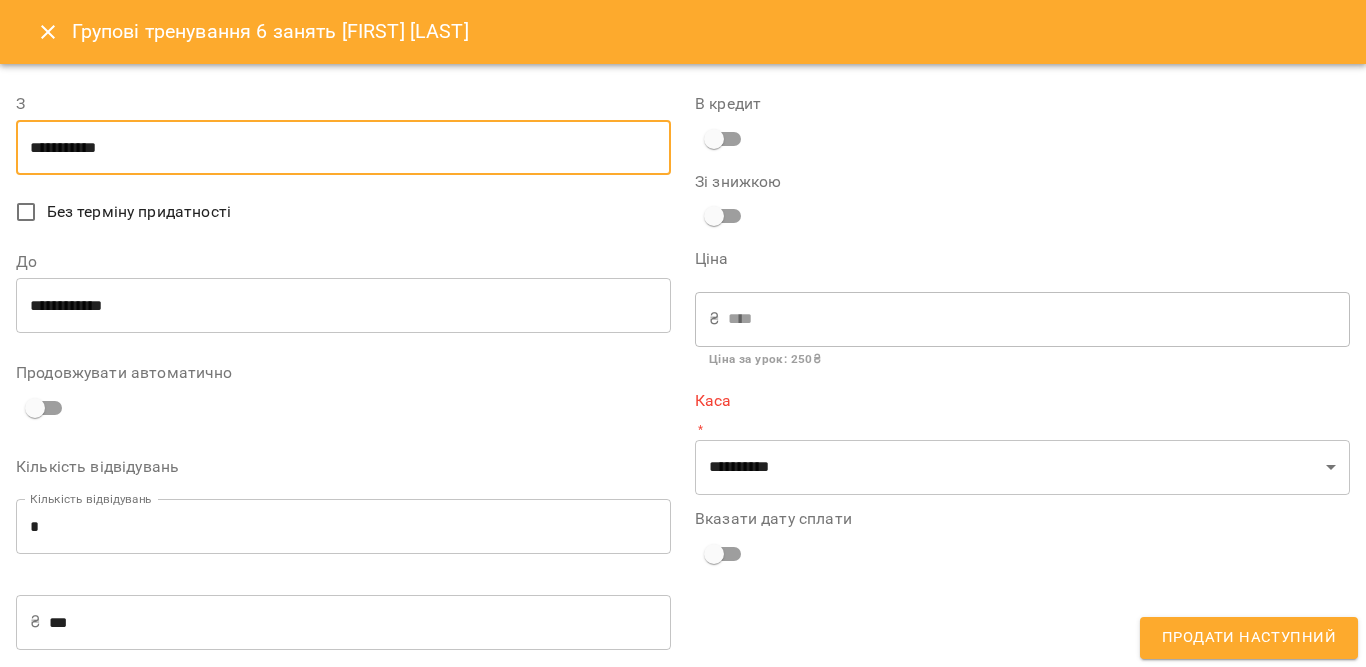 click on "**********" at bounding box center (343, 306) 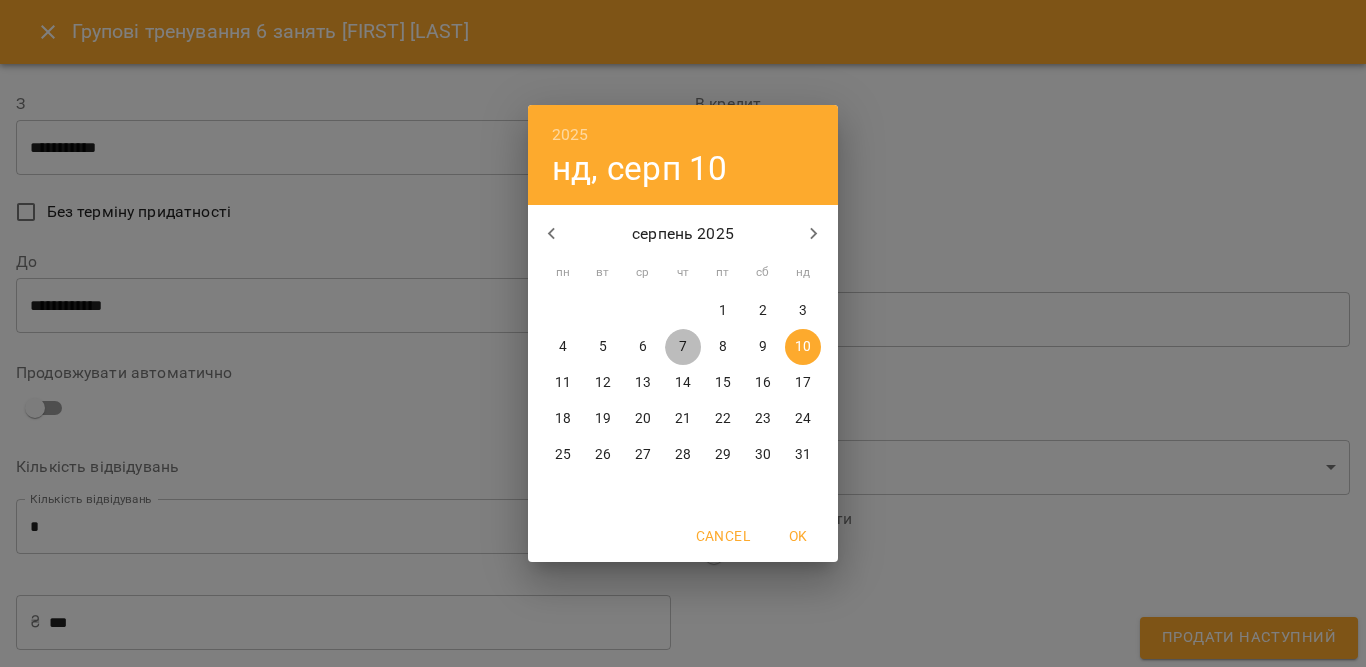 click on "7" at bounding box center (683, 347) 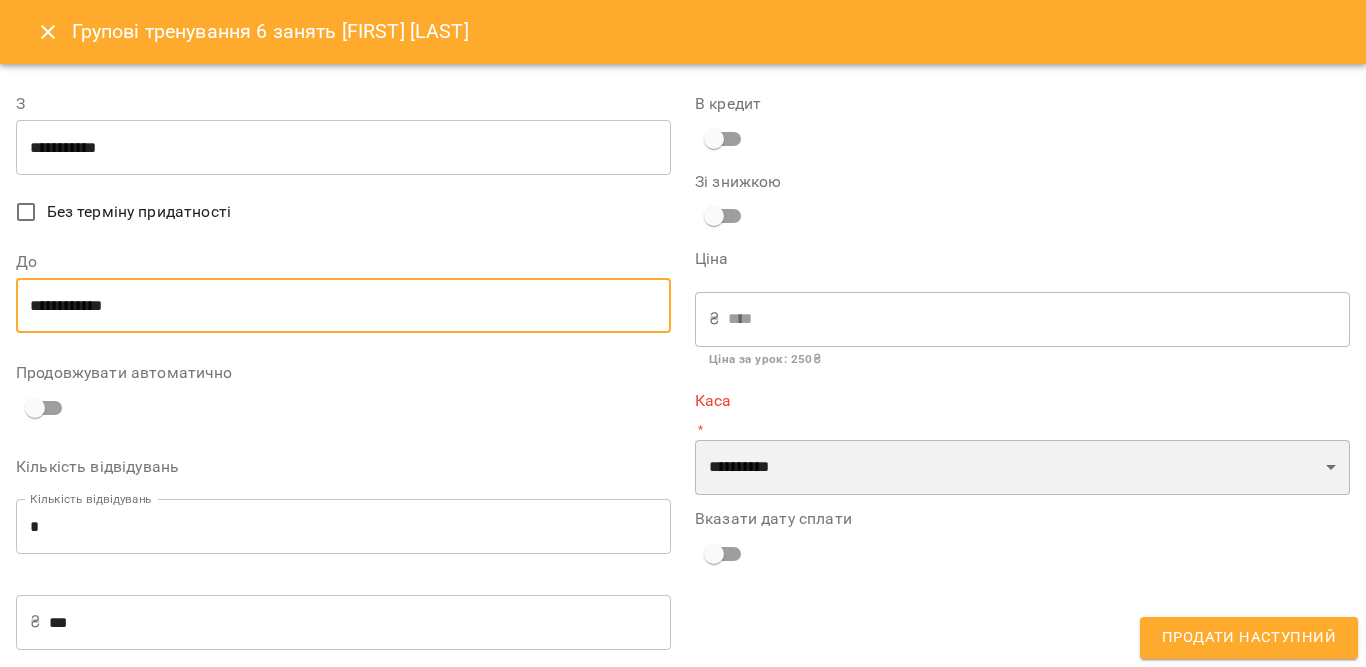 click on "**********" at bounding box center (1022, 468) 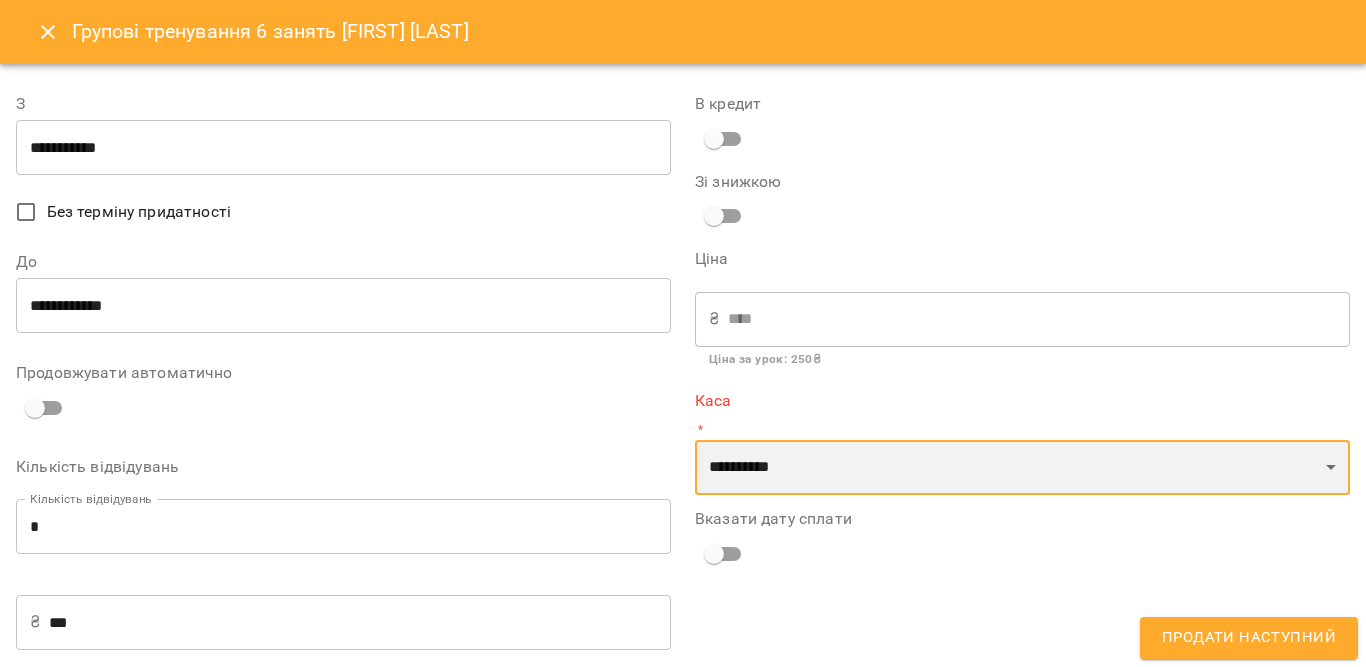 select on "****" 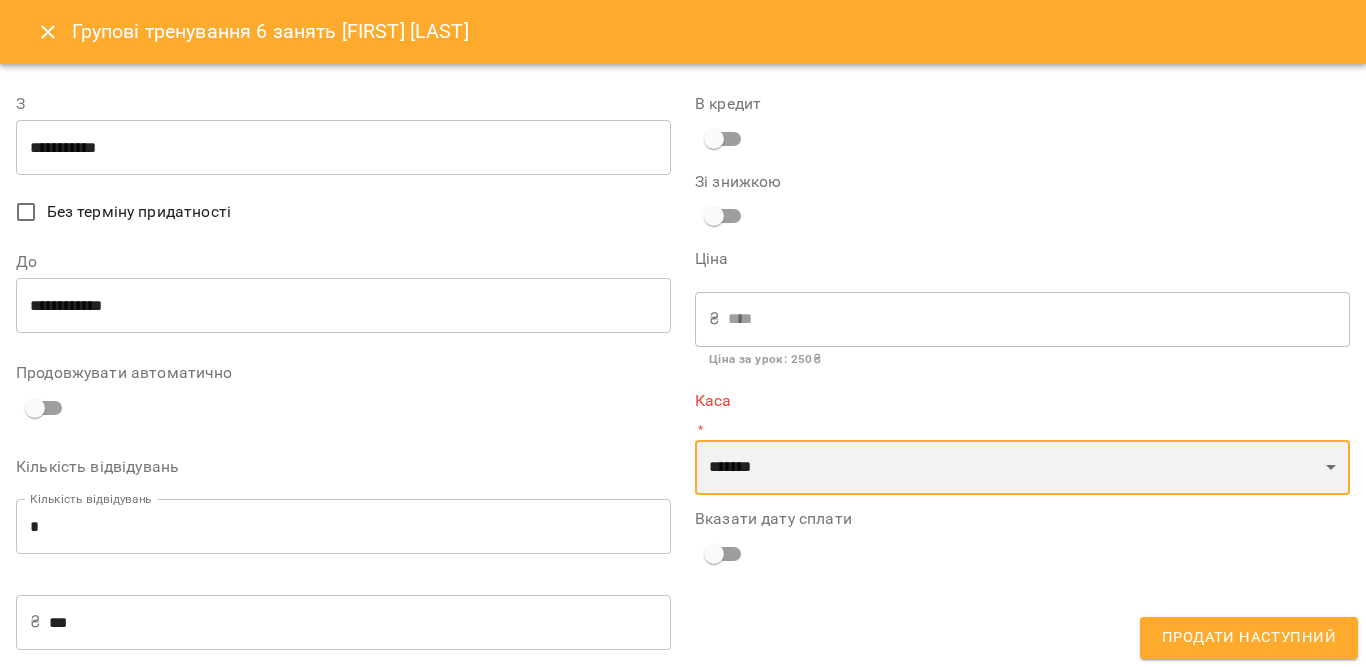 click on "**********" at bounding box center [1022, 468] 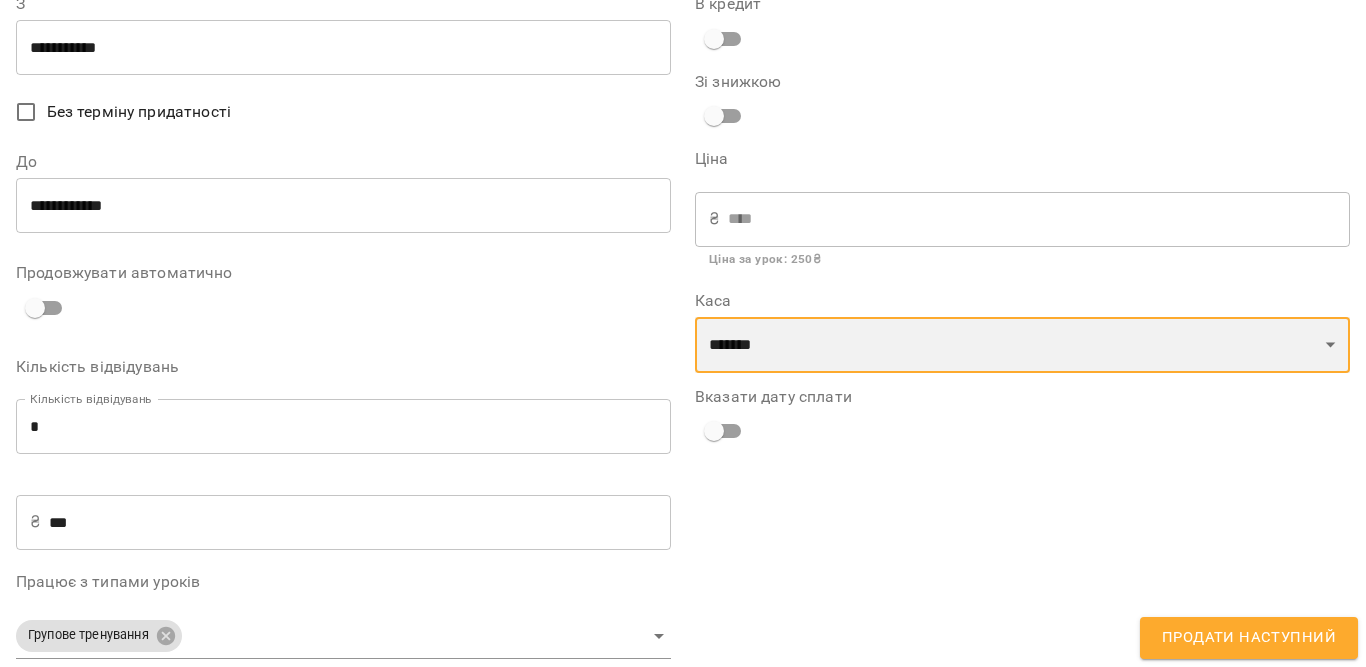 scroll, scrollTop: 0, scrollLeft: 0, axis: both 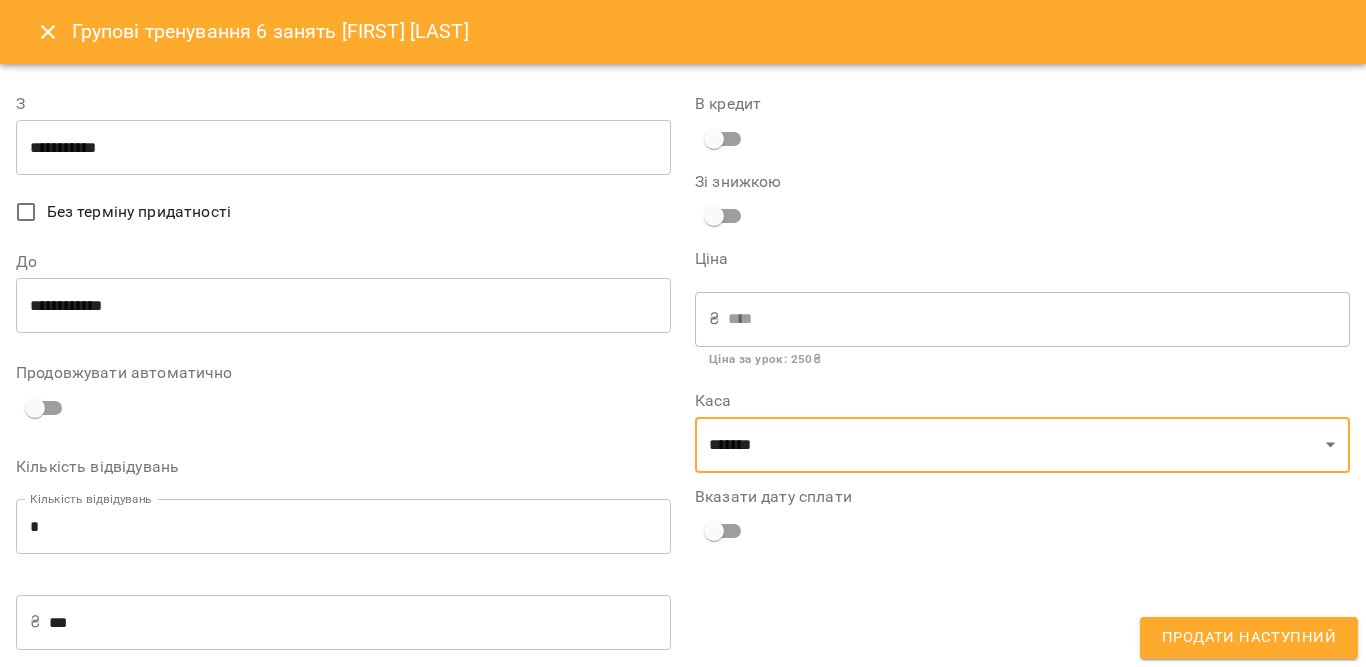 click on "Продати наступний" at bounding box center [1249, 638] 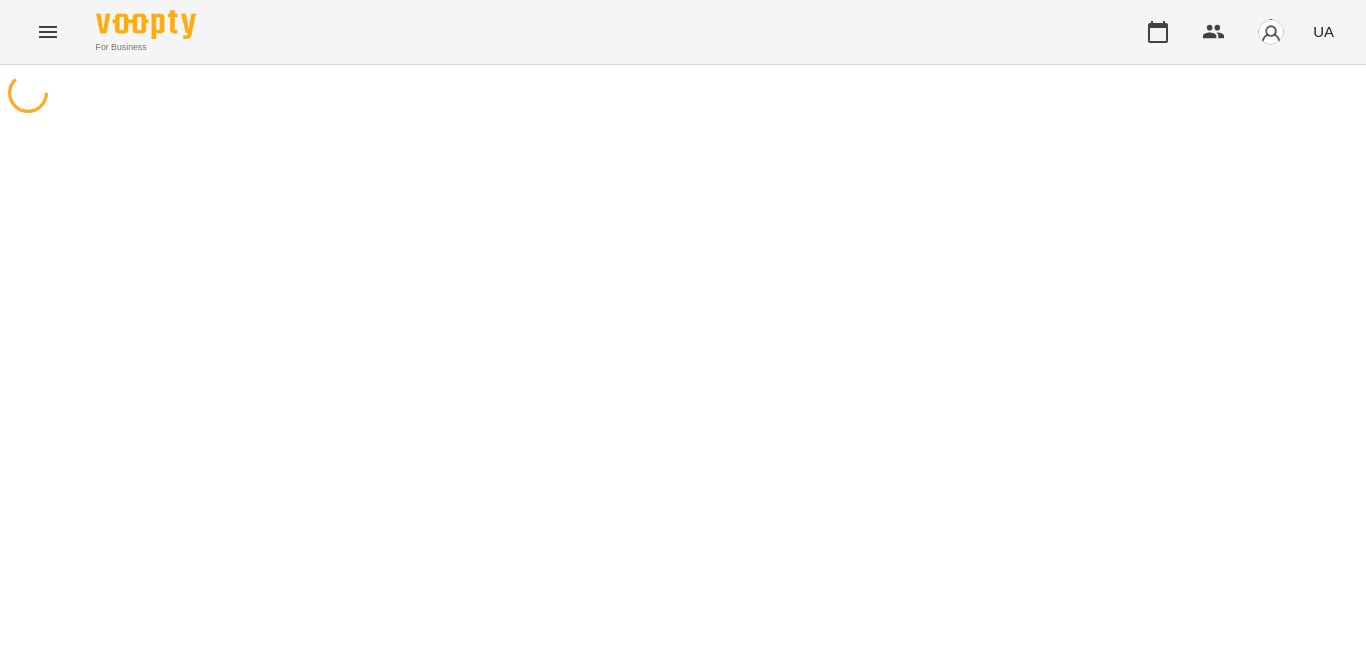 scroll, scrollTop: 0, scrollLeft: 0, axis: both 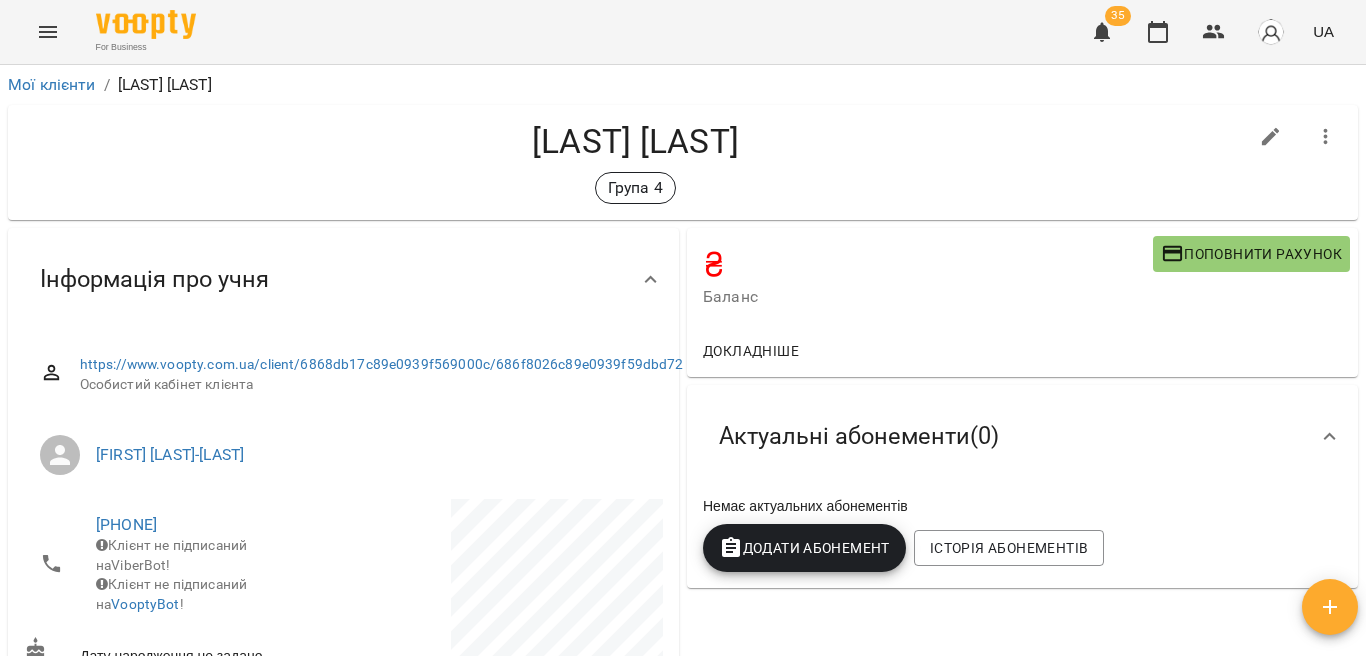 click on "Додати Абонемент" at bounding box center [804, 548] 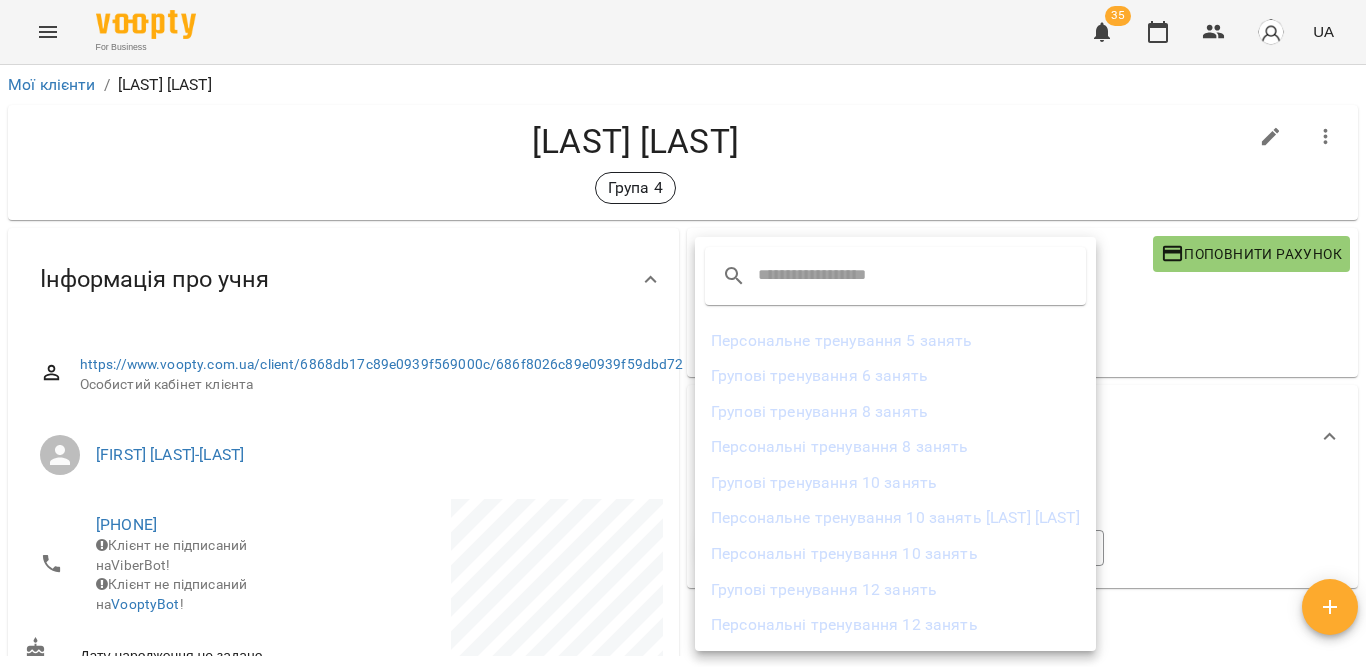 click on "Групові тренування 10 занять" at bounding box center (895, 483) 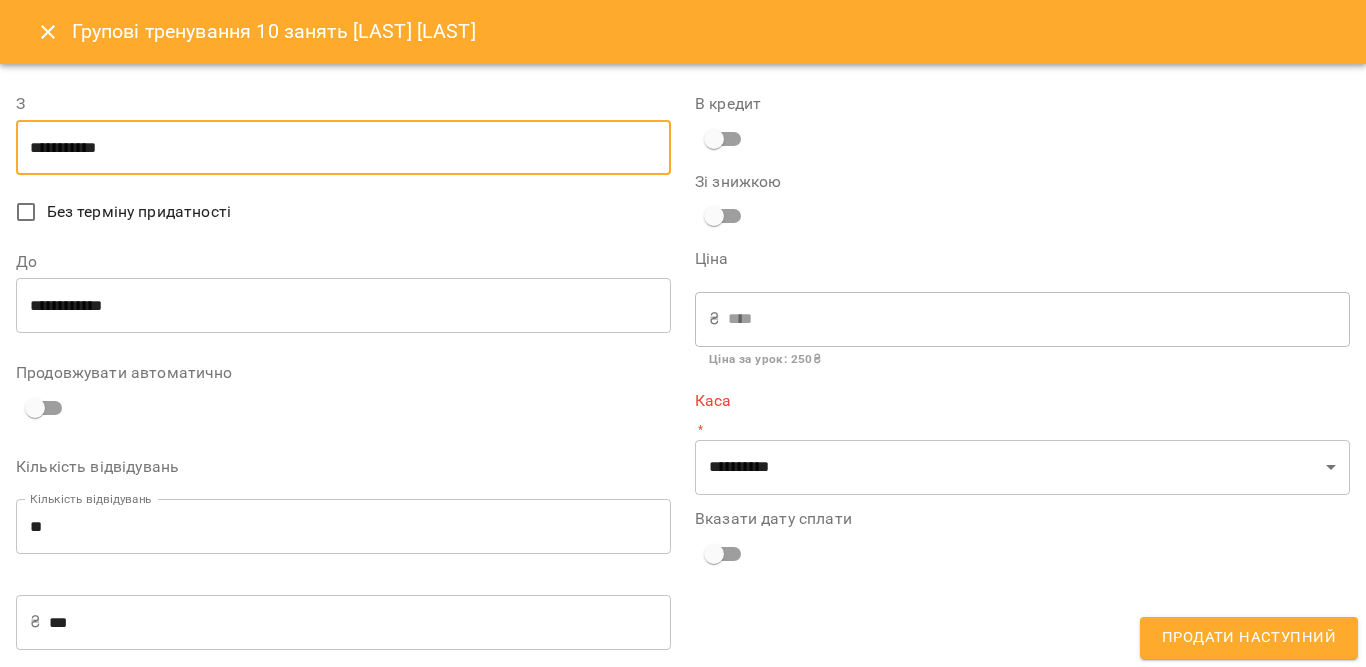 click on "**********" at bounding box center (343, 148) 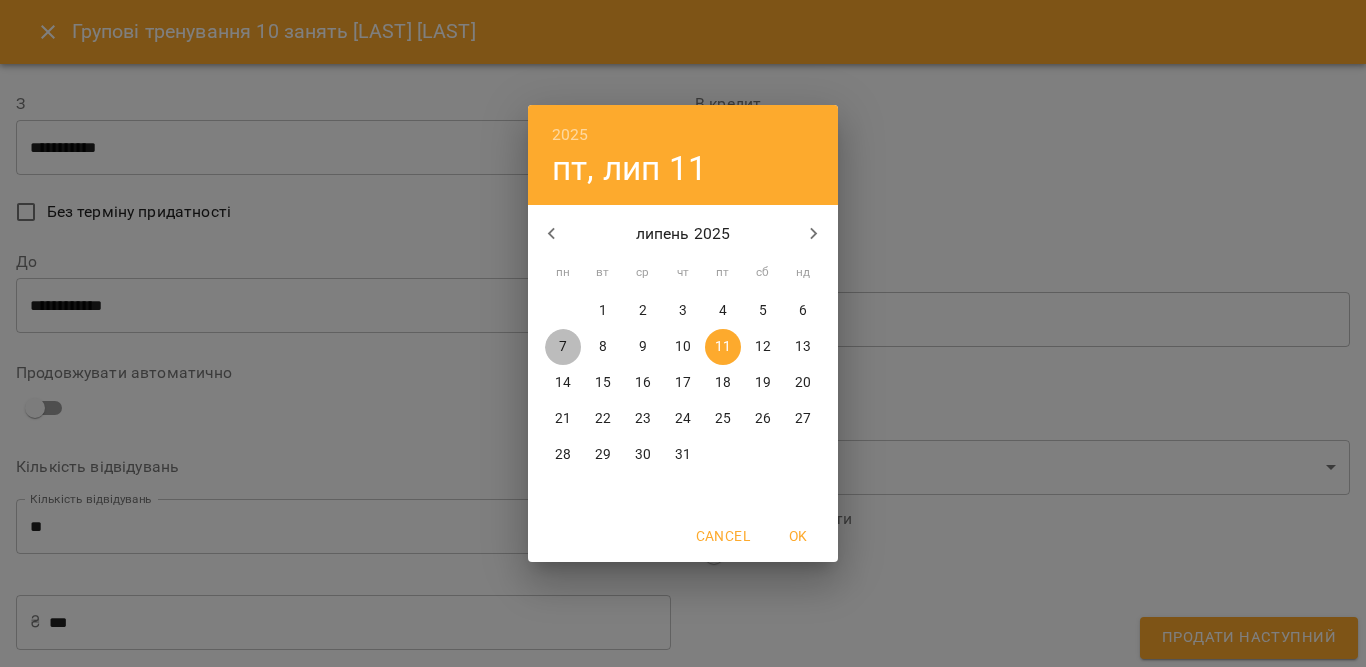 click on "7" at bounding box center [563, 347] 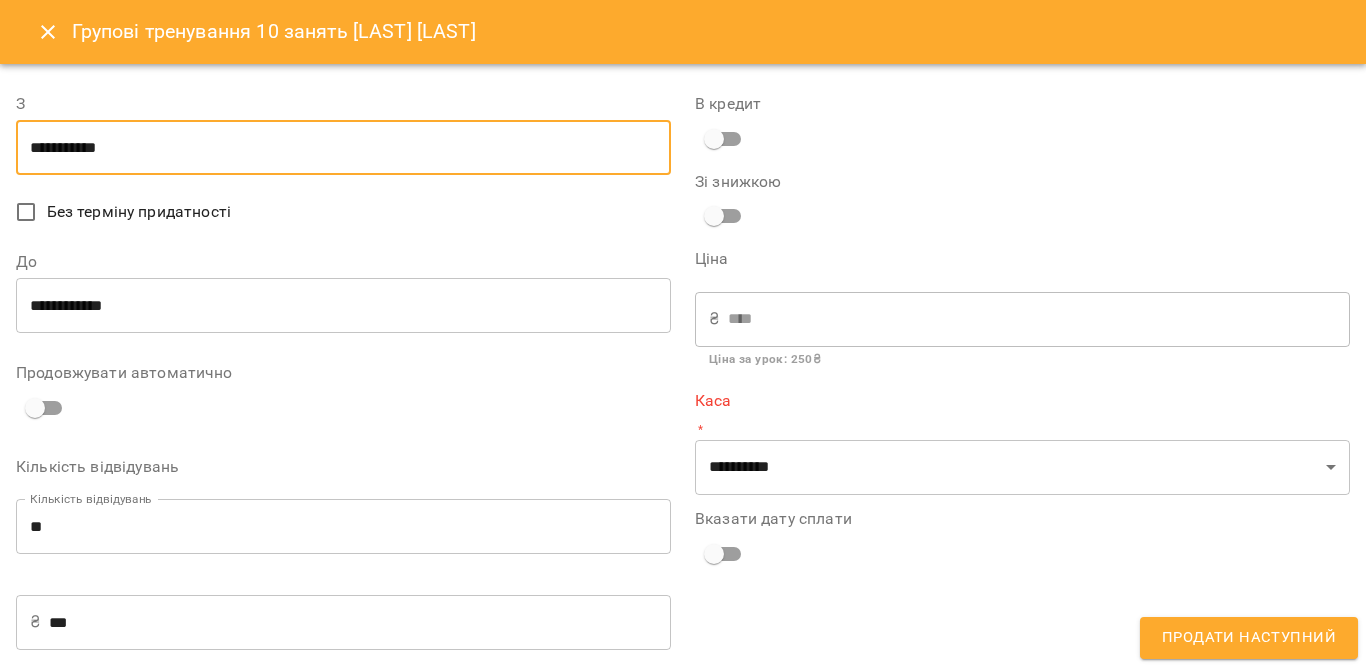 click on "**********" at bounding box center (343, 306) 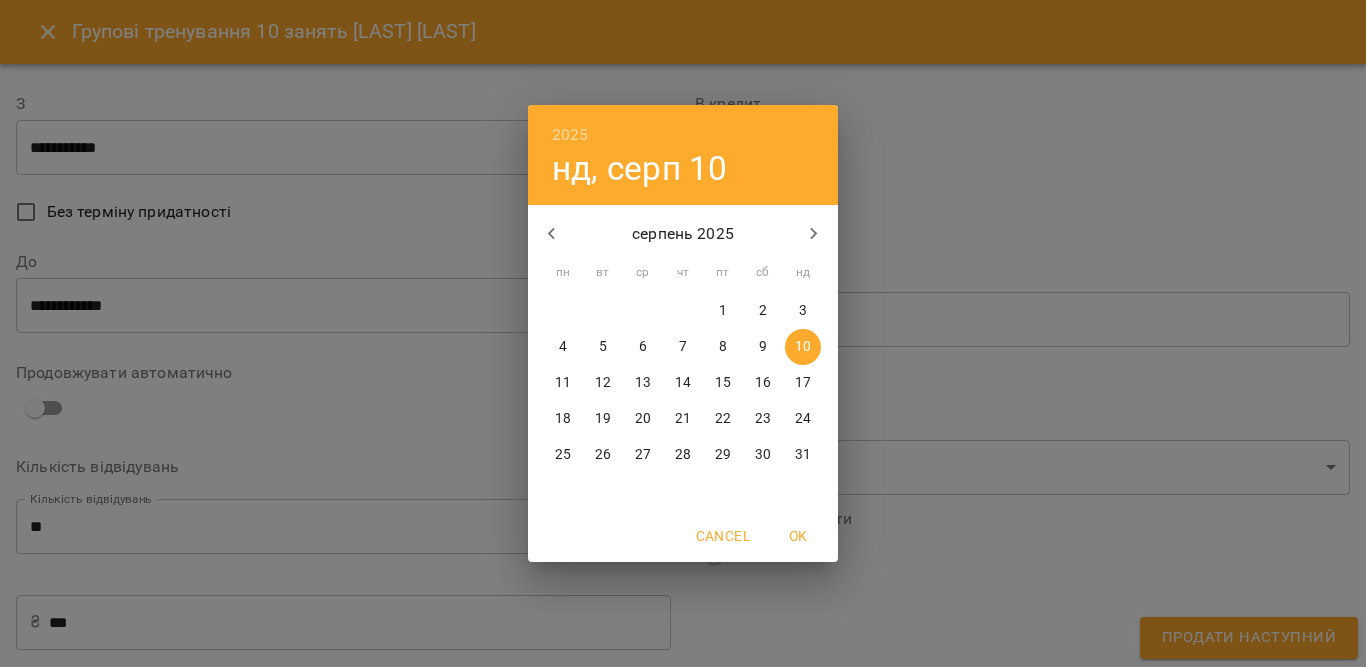 click on "7" at bounding box center [683, 347] 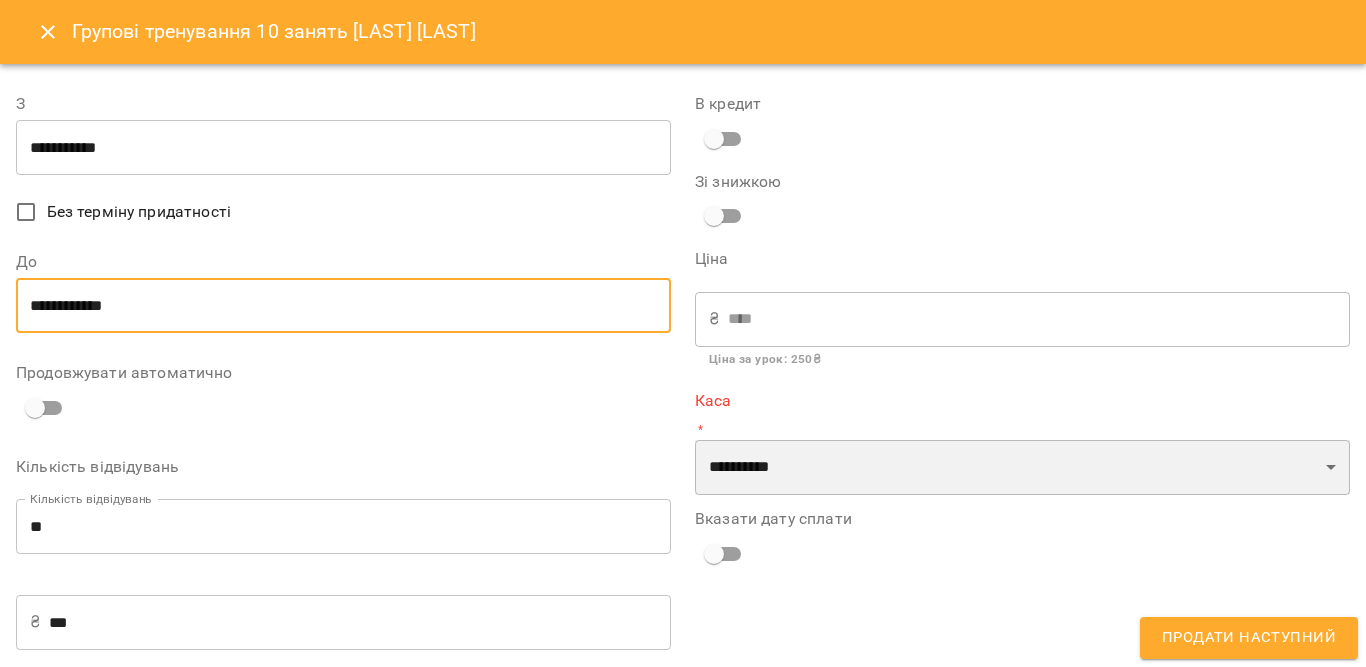 click on "**********" at bounding box center (1022, 468) 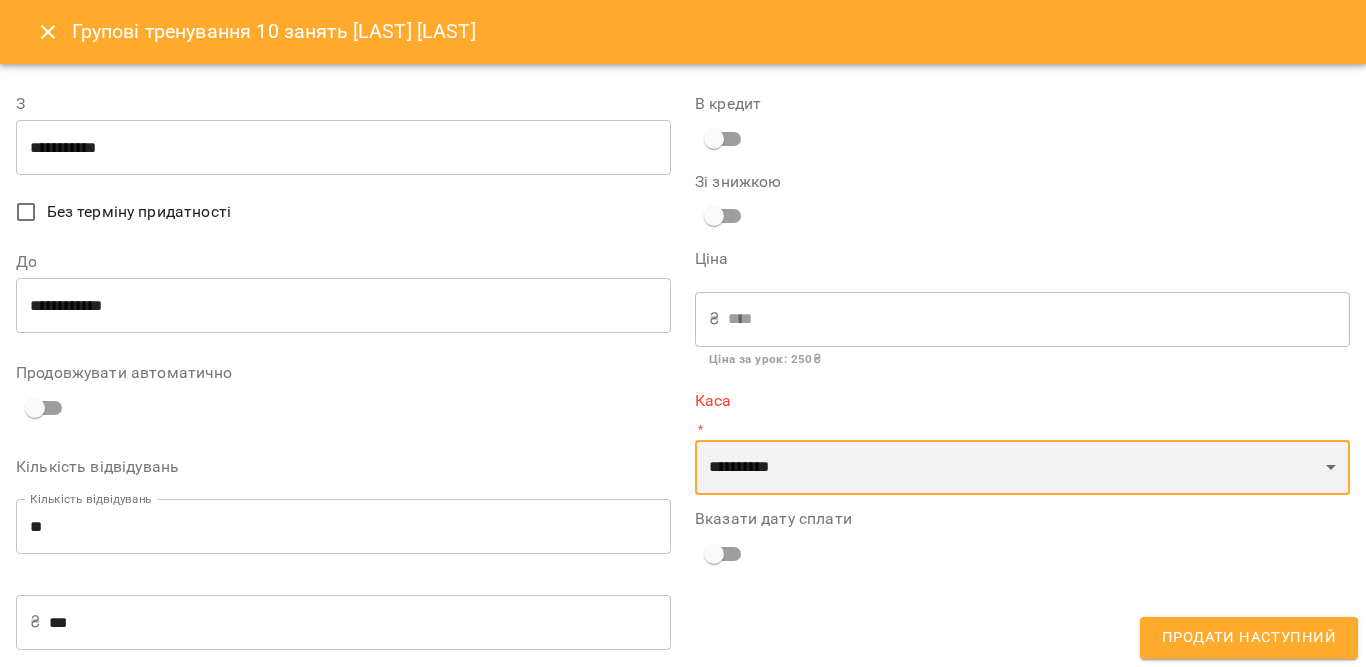 select on "****" 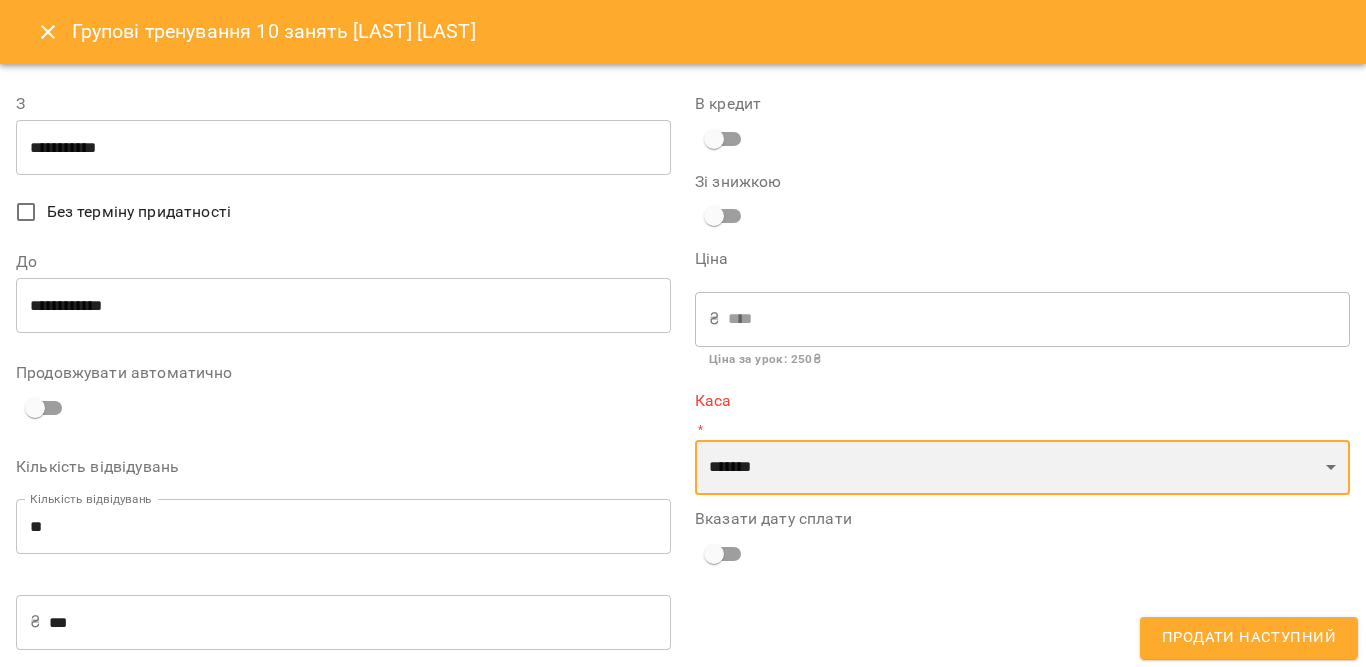 click on "**********" at bounding box center [1022, 468] 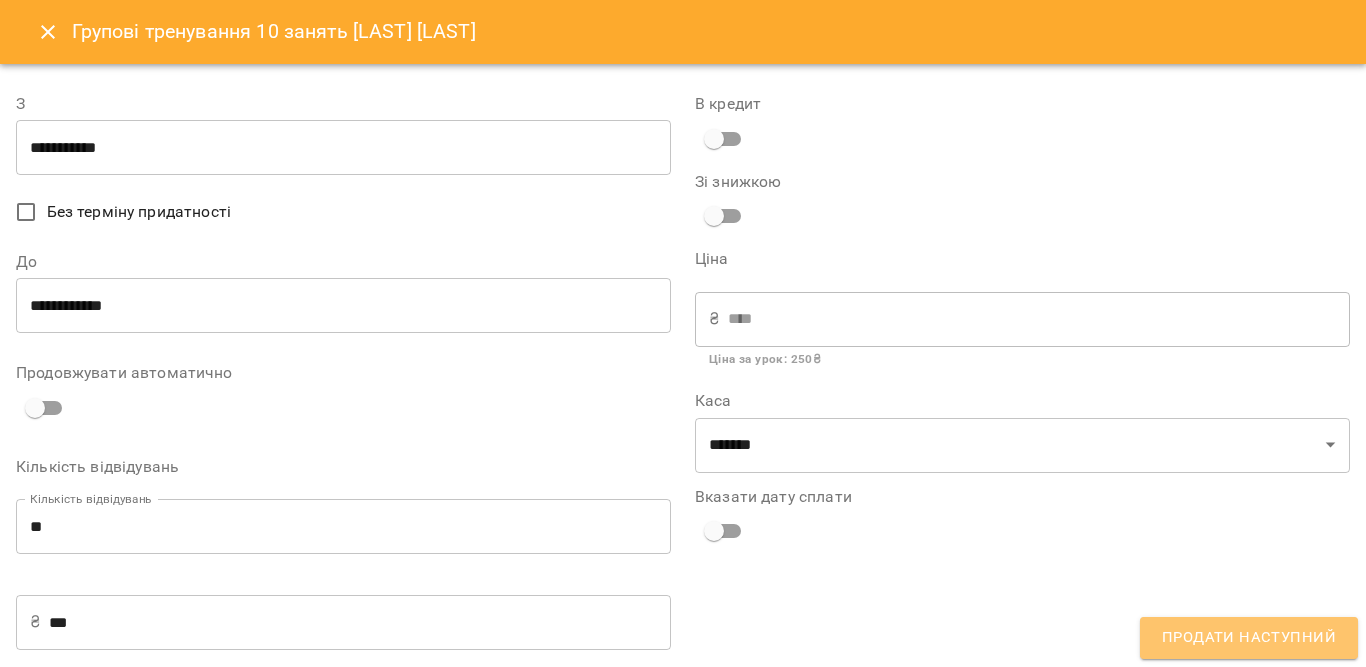 click on "Продати наступний" at bounding box center [1249, 638] 